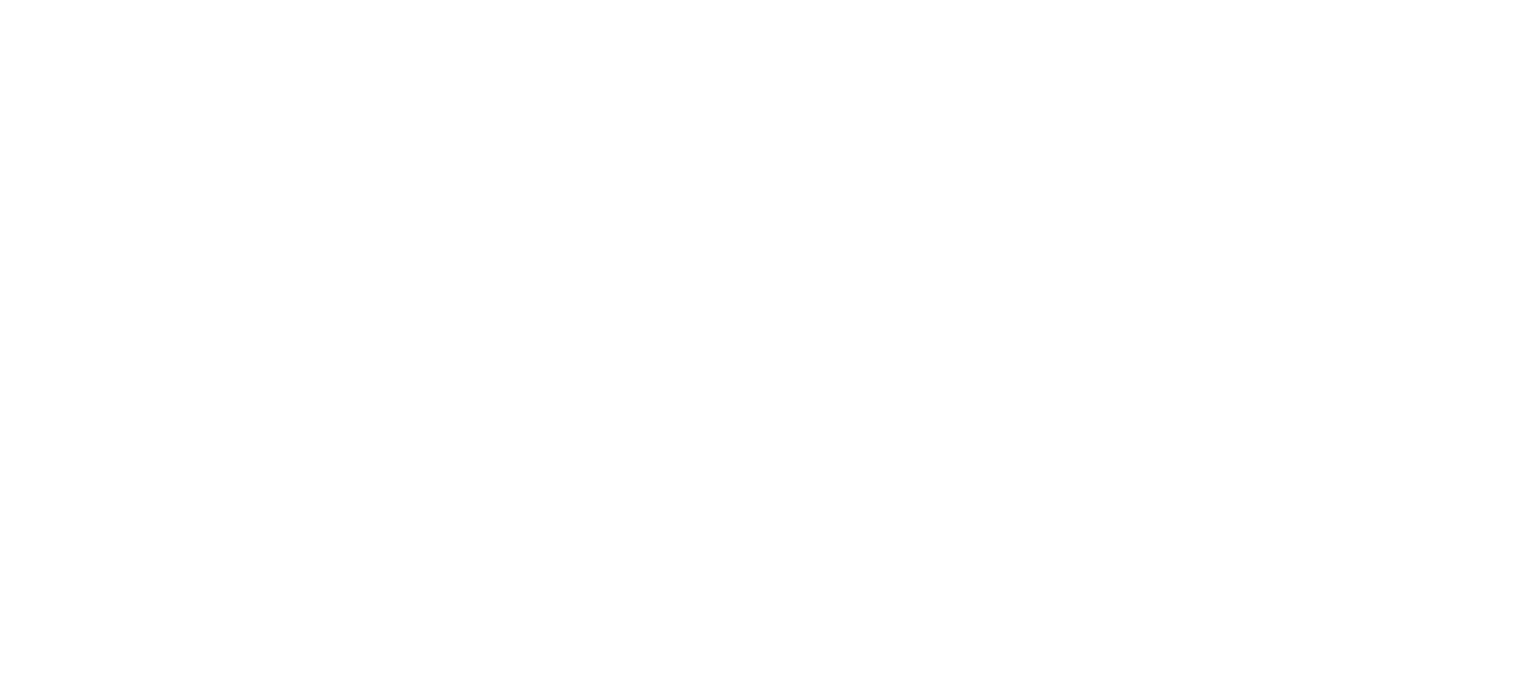 scroll, scrollTop: 0, scrollLeft: 0, axis: both 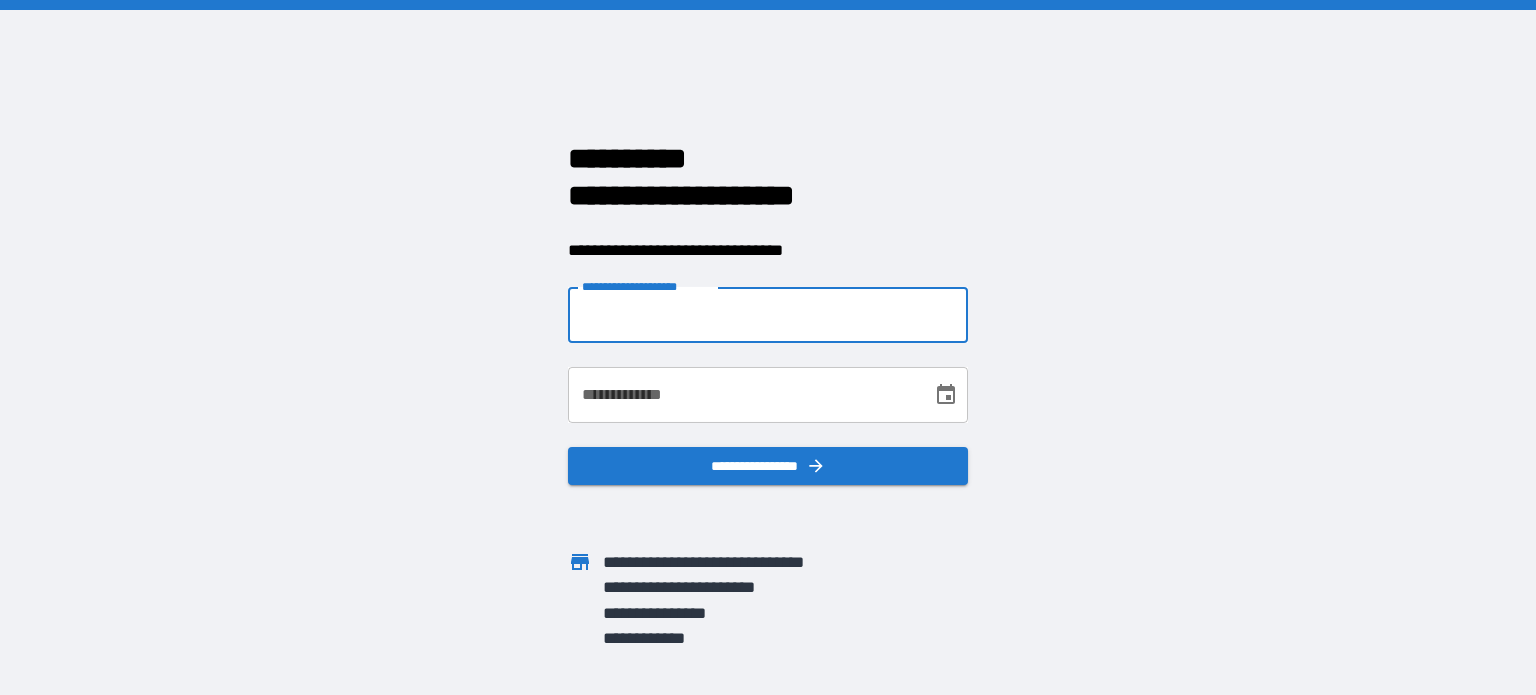 click on "**********" at bounding box center [768, 315] 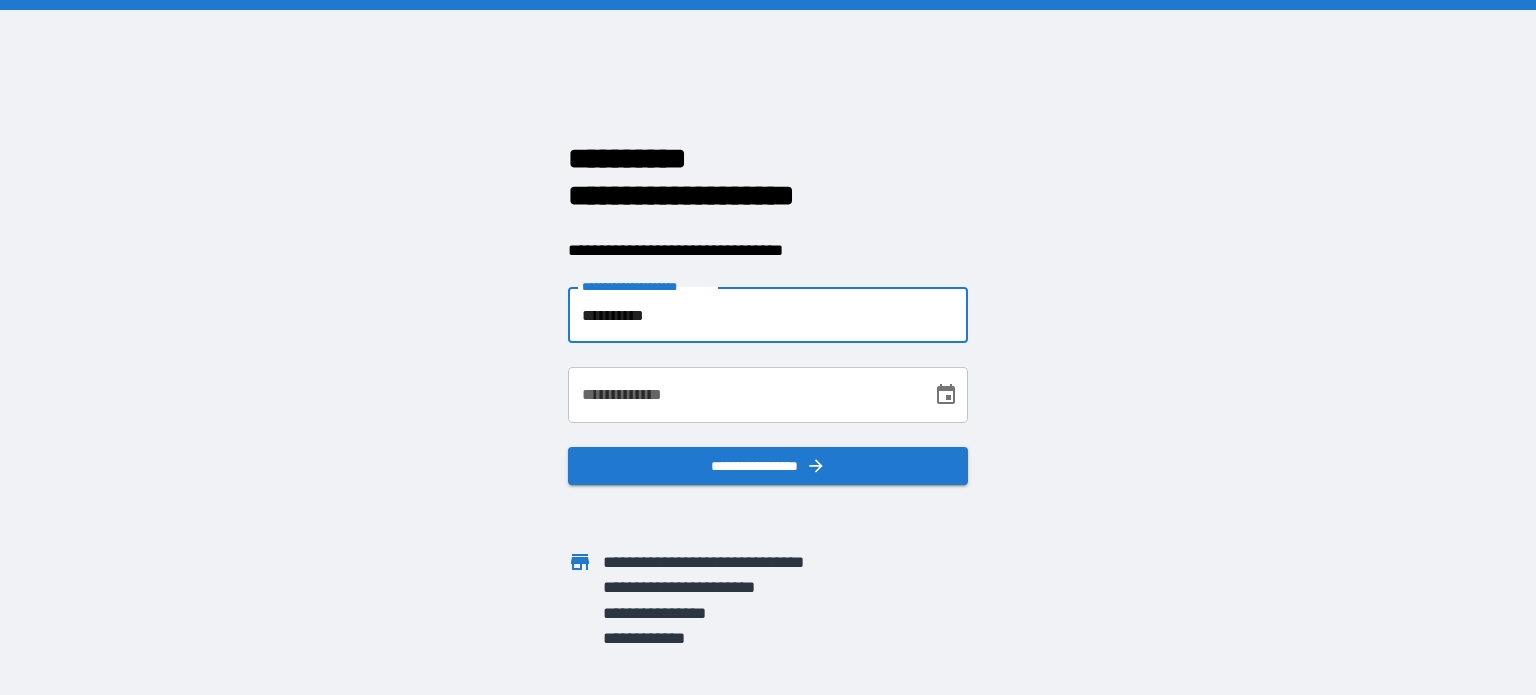 type on "**********" 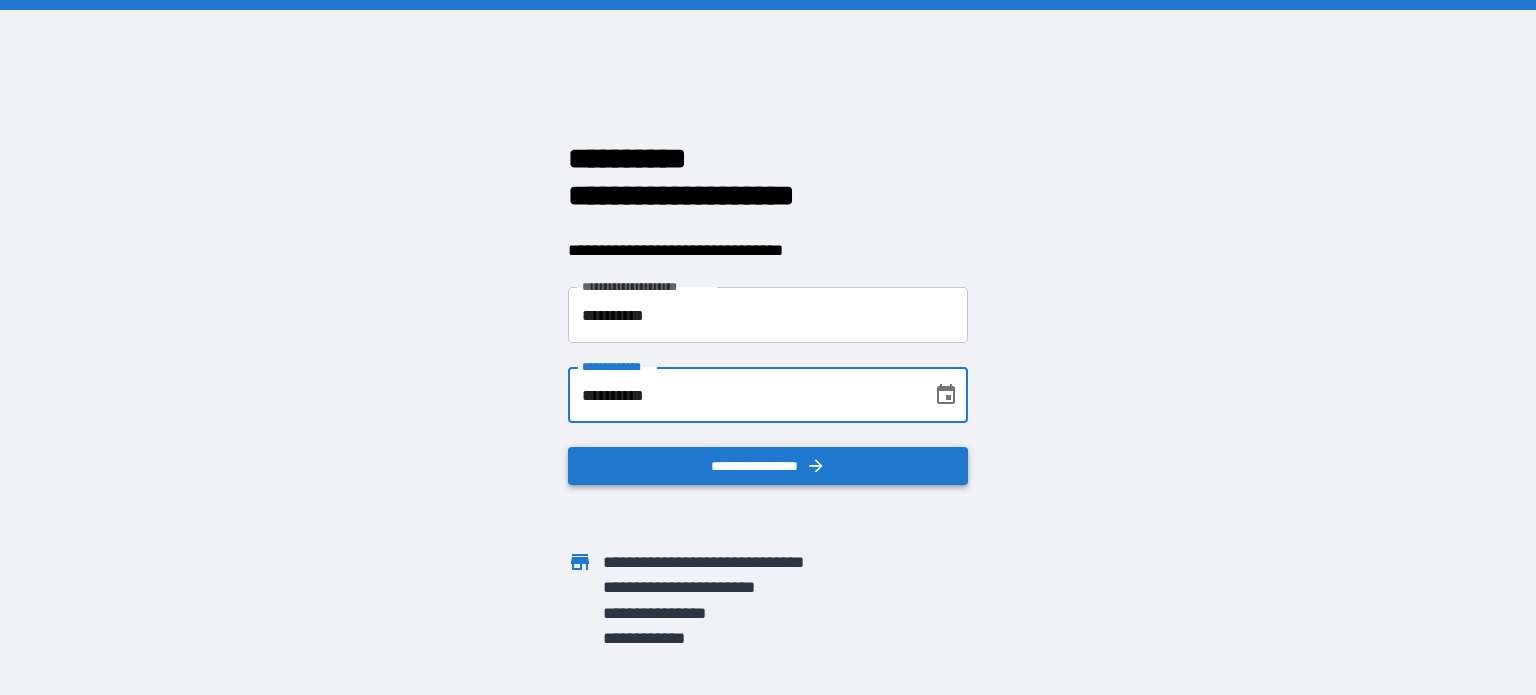 type on "**********" 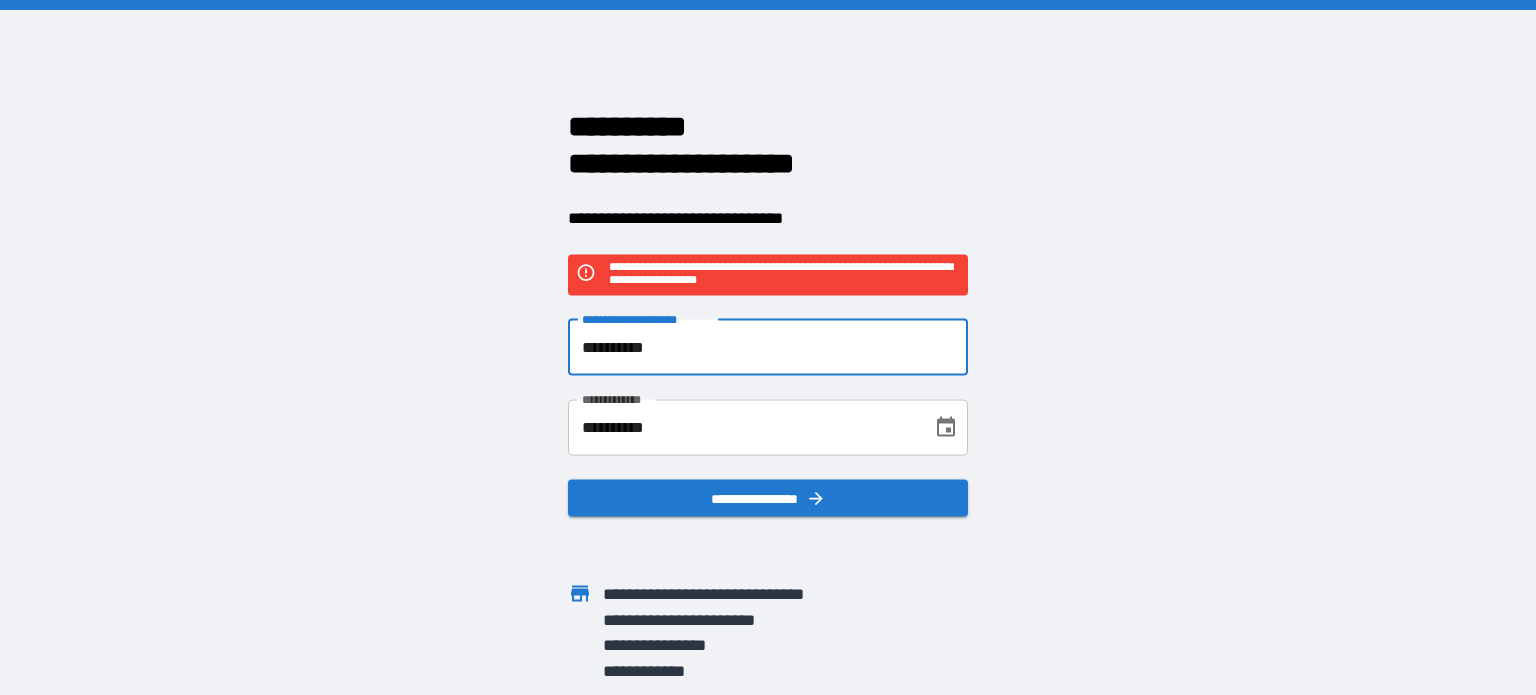 drag, startPoint x: 691, startPoint y: 344, endPoint x: 544, endPoint y: 358, distance: 147.66516 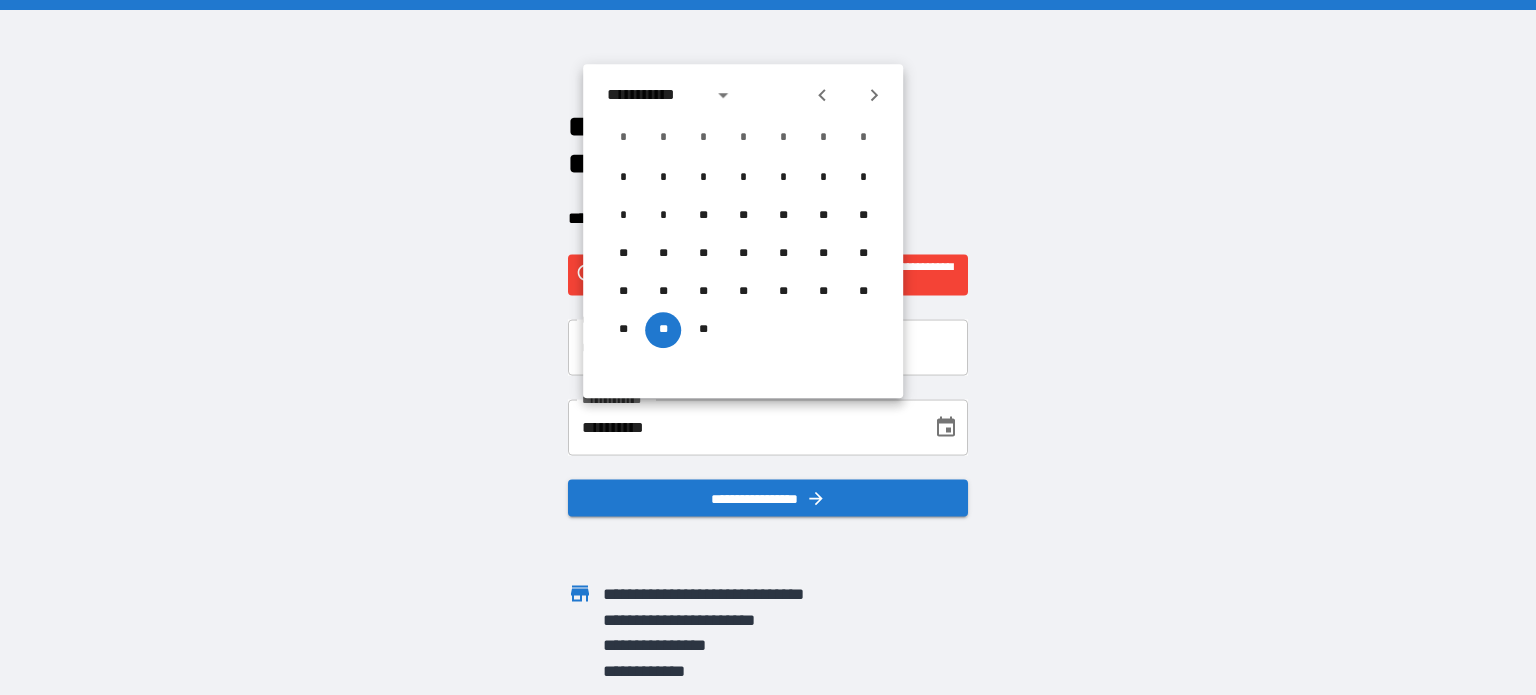 click on "**********" at bounding box center [768, 347] 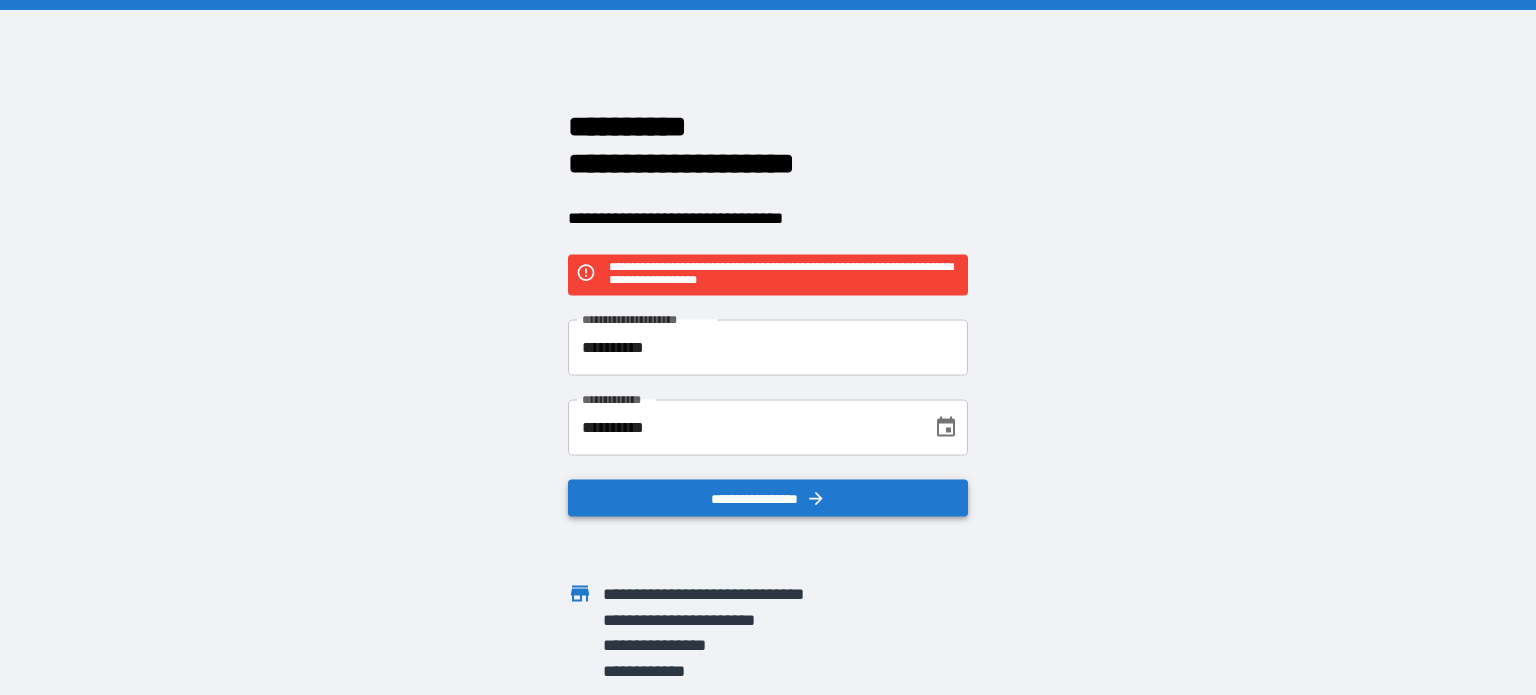 click on "**********" at bounding box center [768, 498] 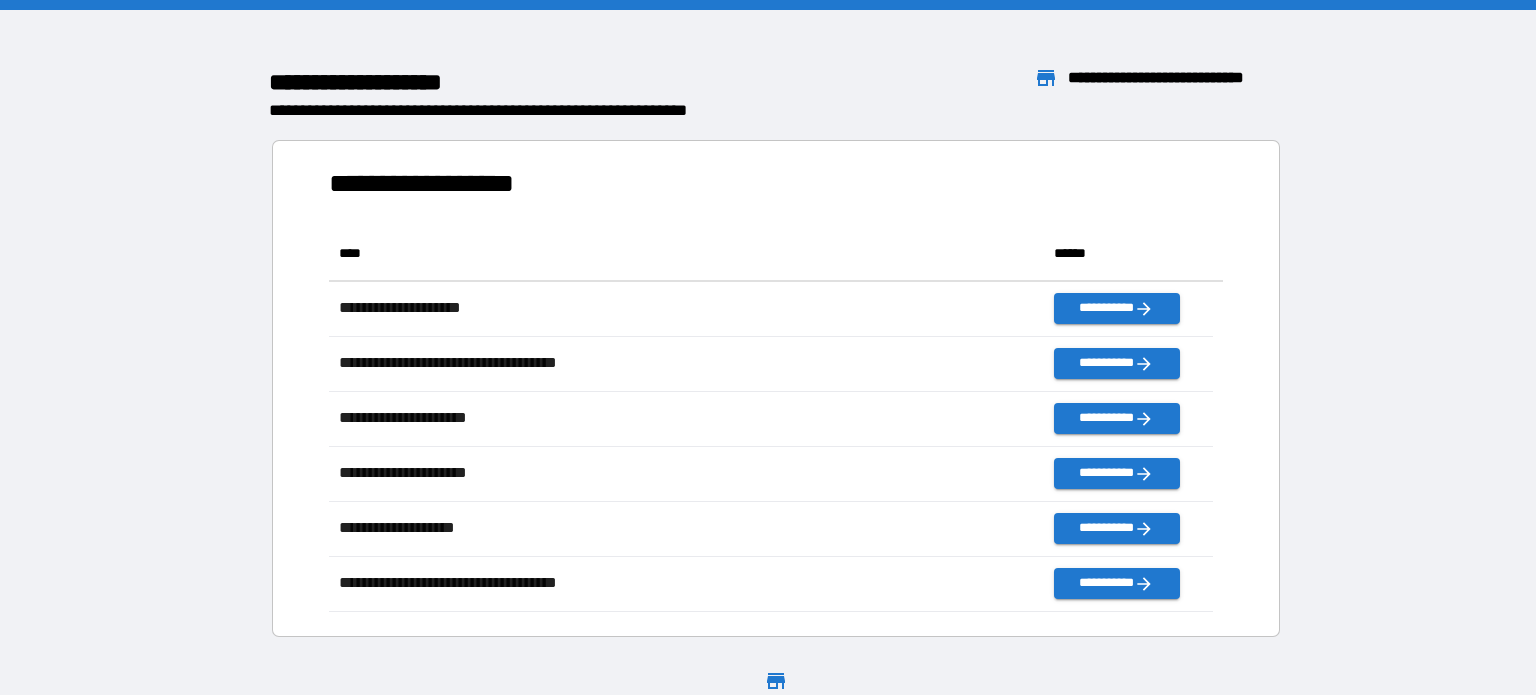 scroll, scrollTop: 16, scrollLeft: 16, axis: both 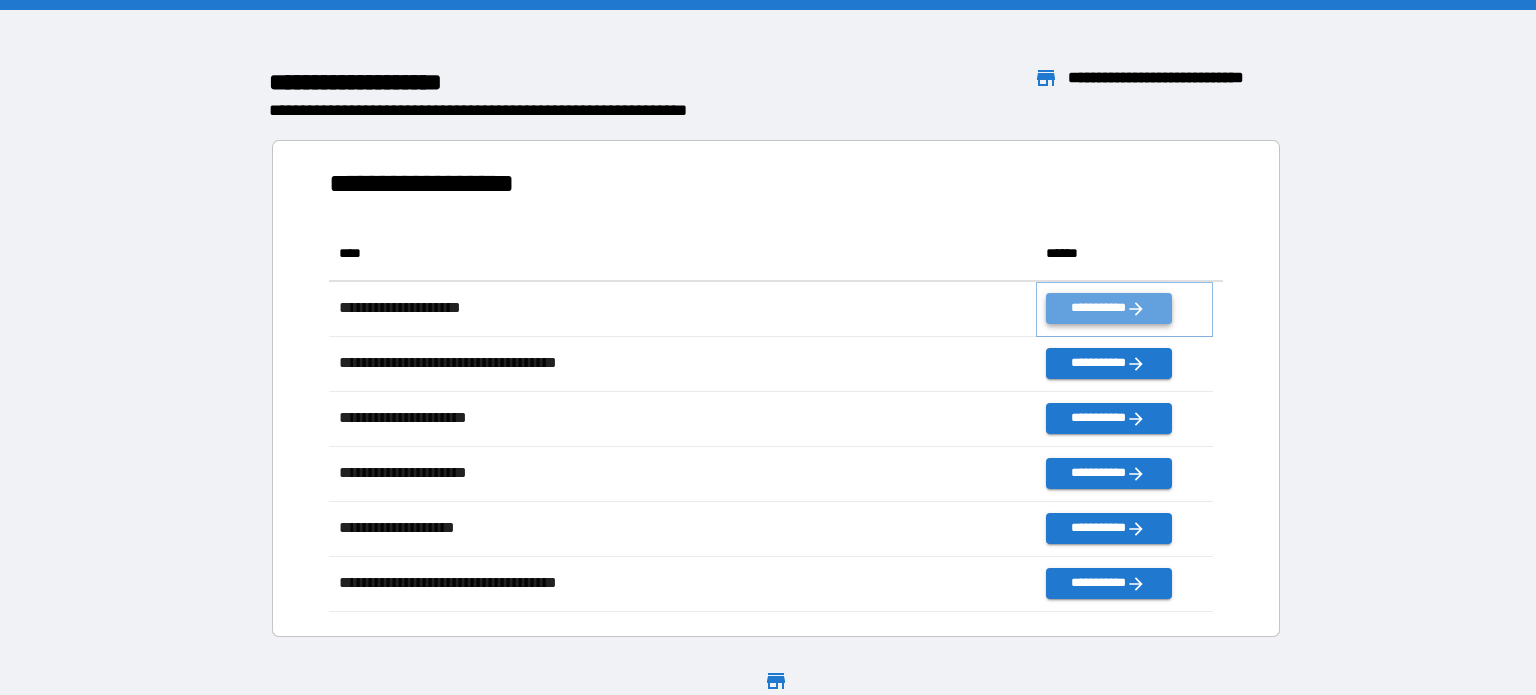 click on "**********" at bounding box center [1108, 308] 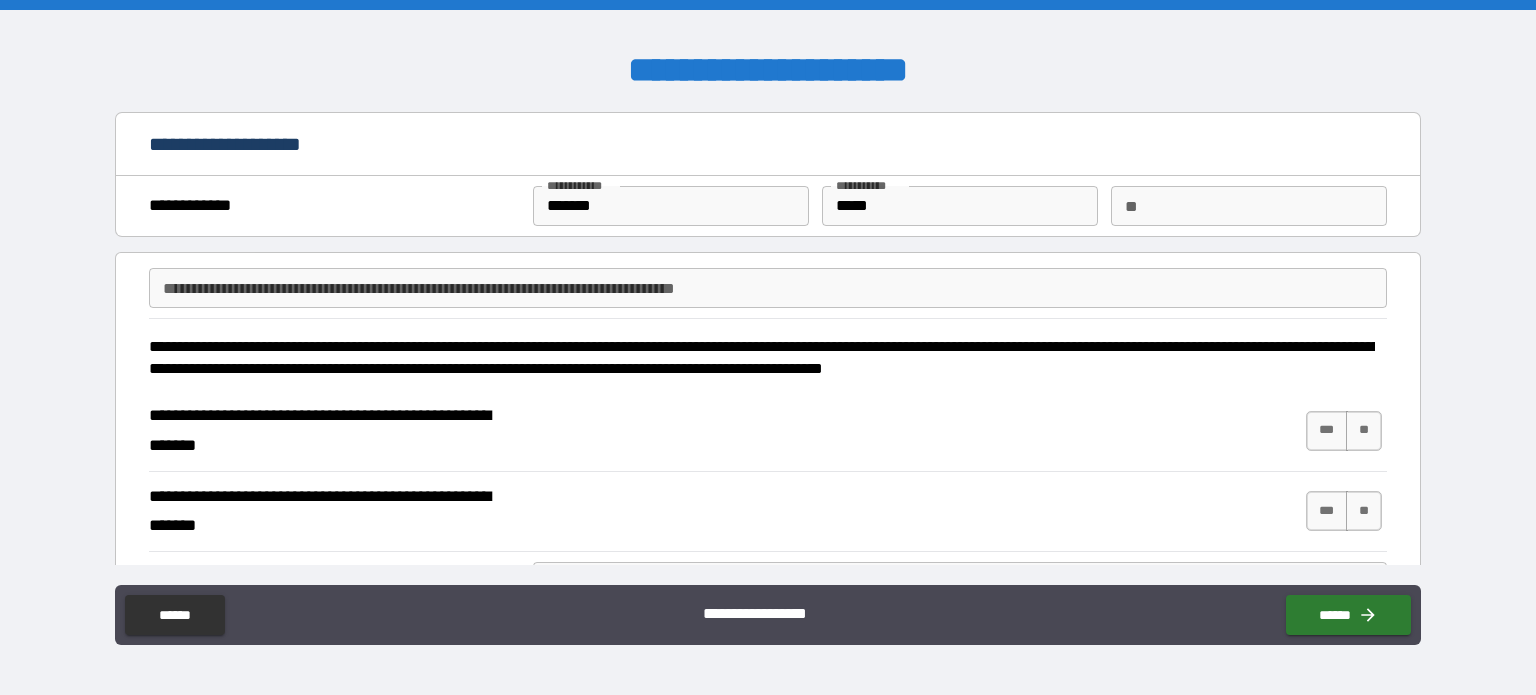 click on "**" at bounding box center [1249, 206] 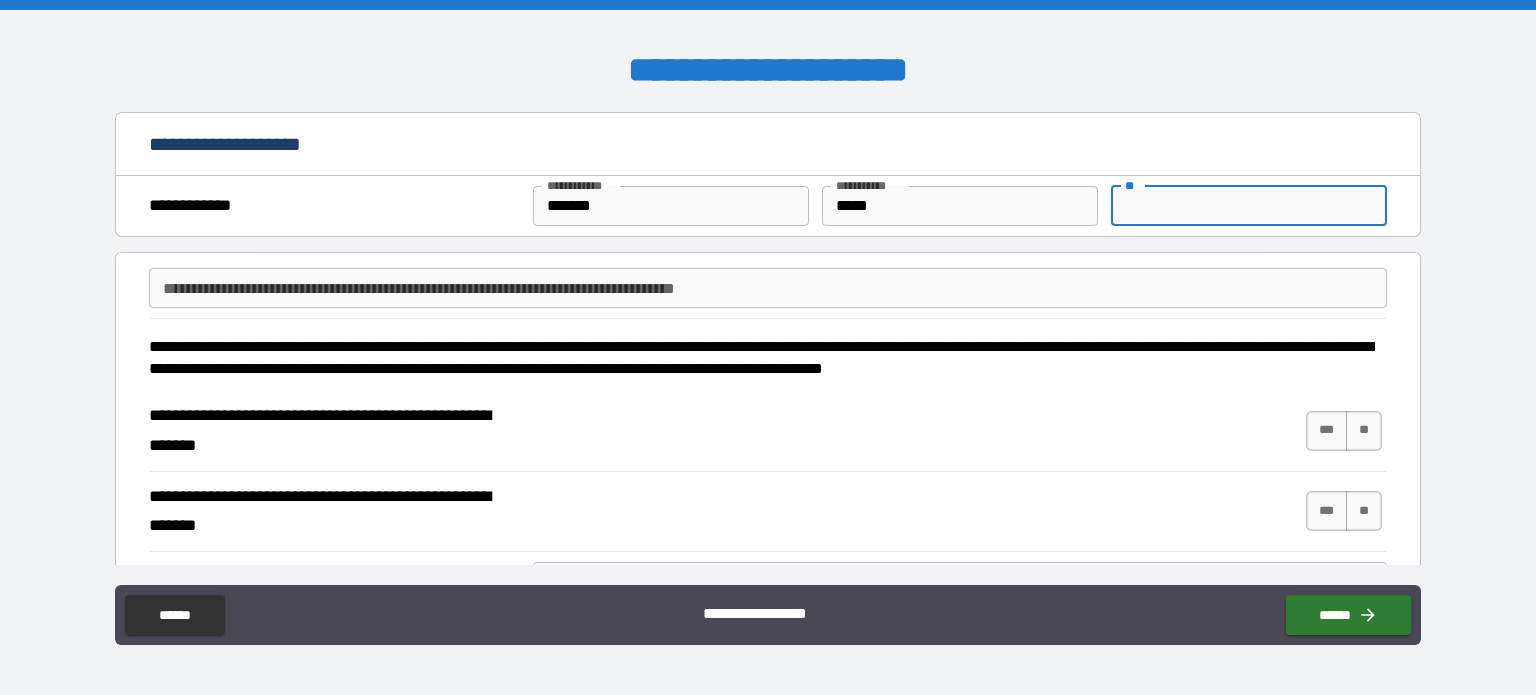 click on "**********" at bounding box center [768, 146] 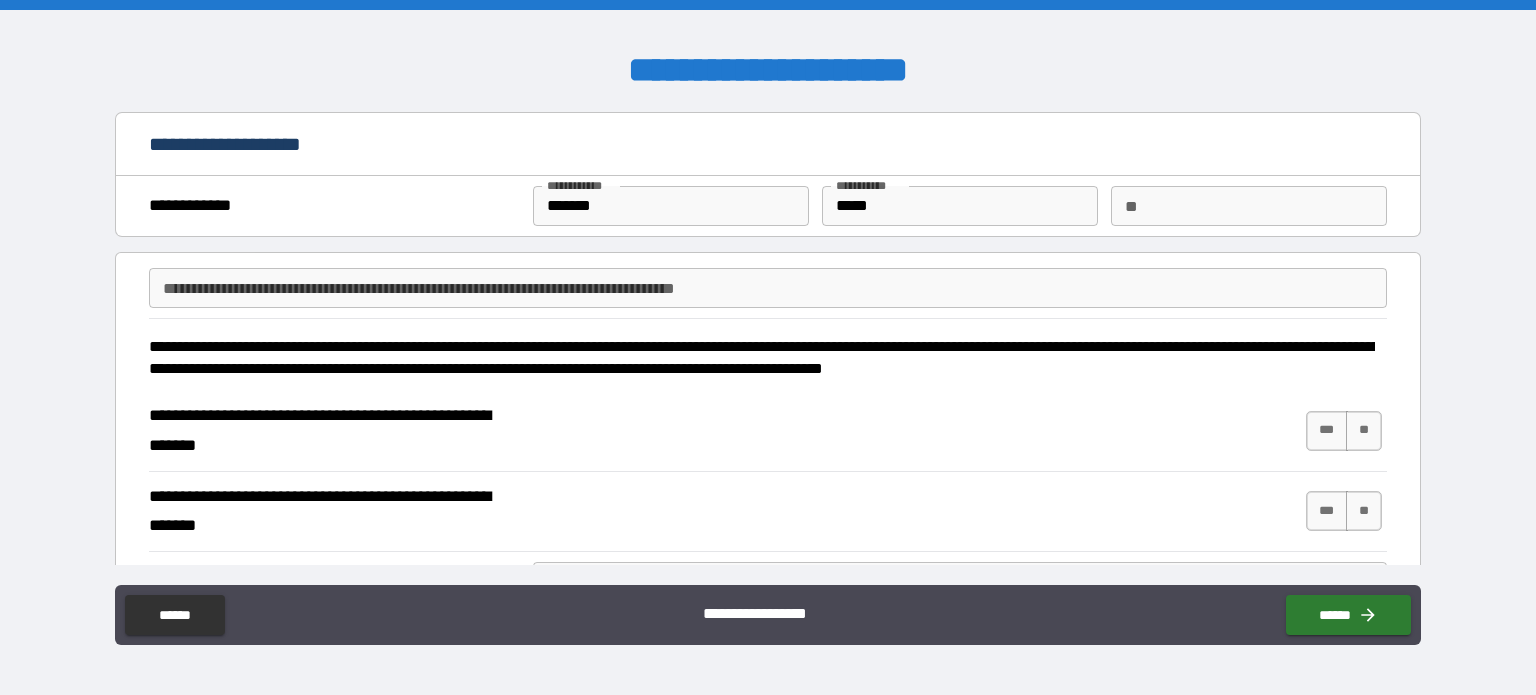 click on "**********" at bounding box center [768, 288] 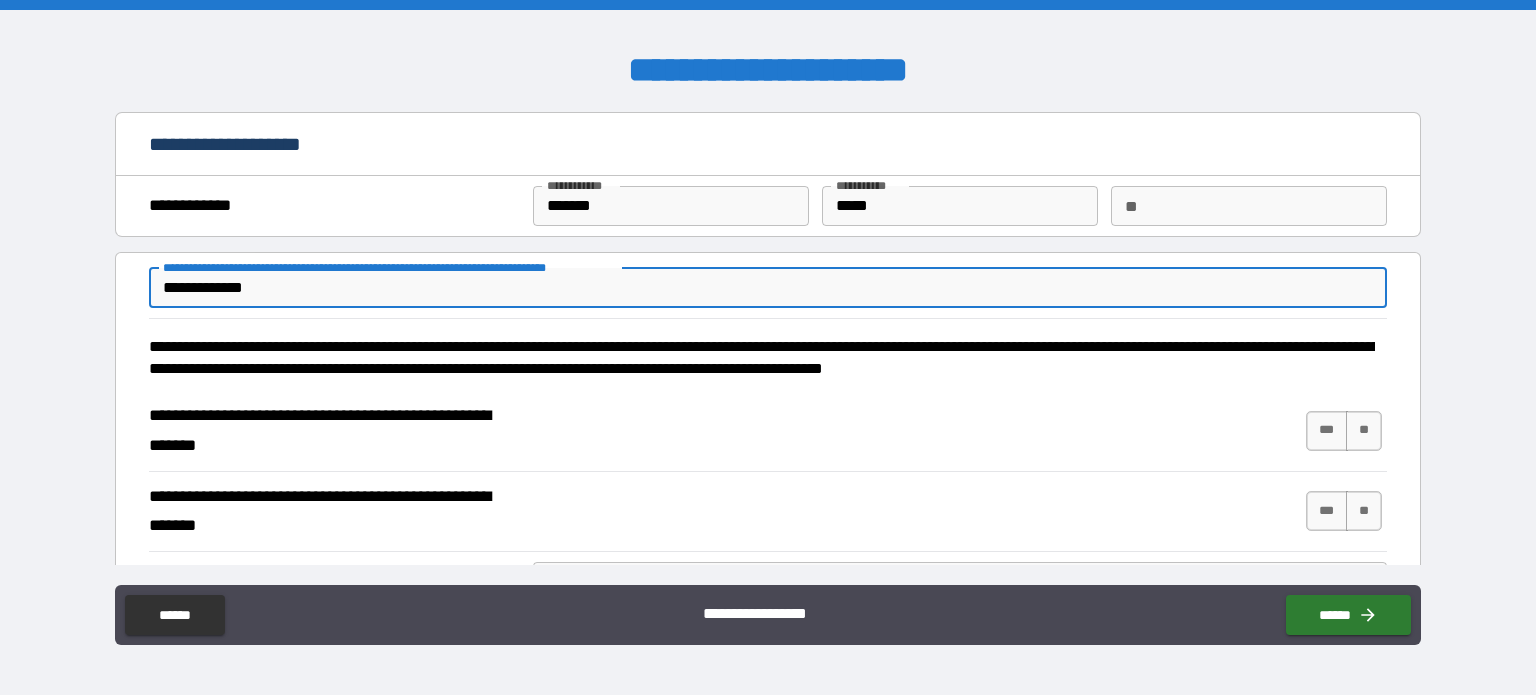 type on "**********" 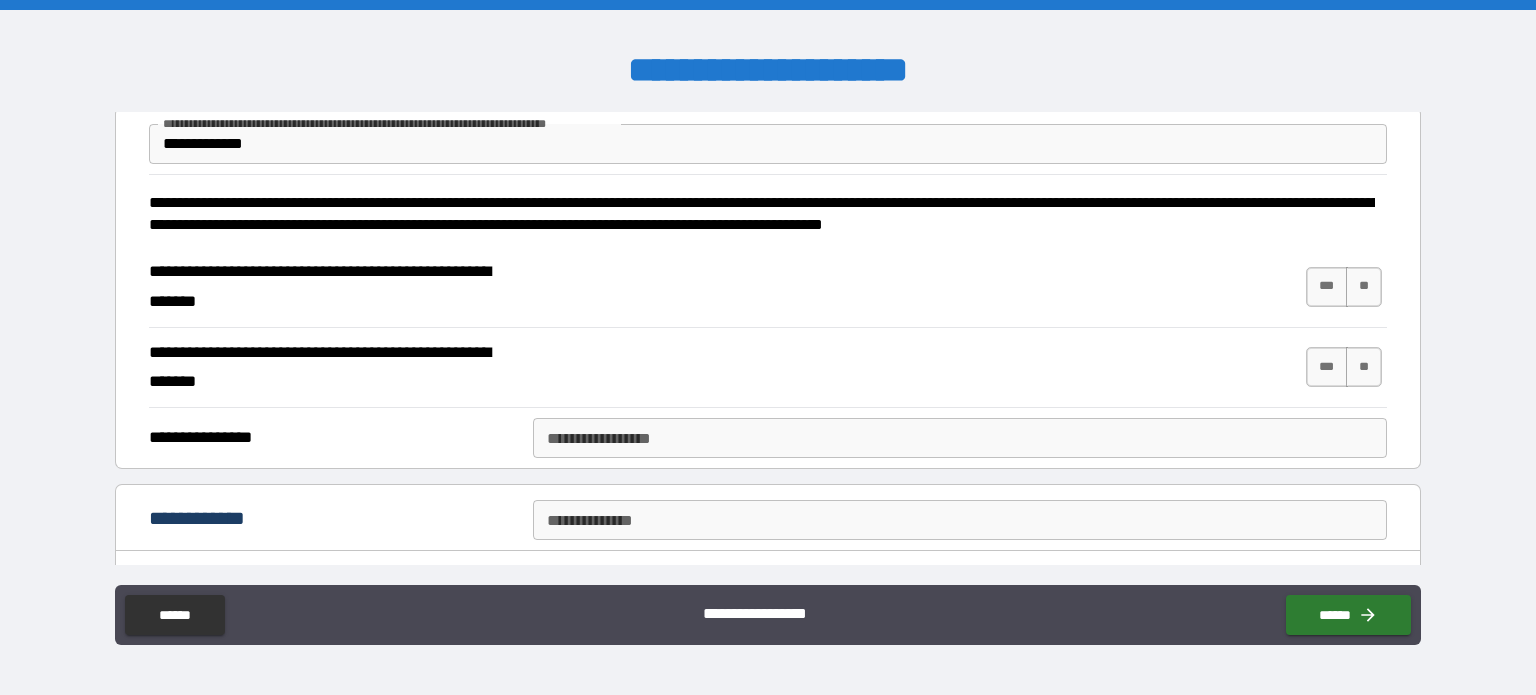 scroll, scrollTop: 146, scrollLeft: 0, axis: vertical 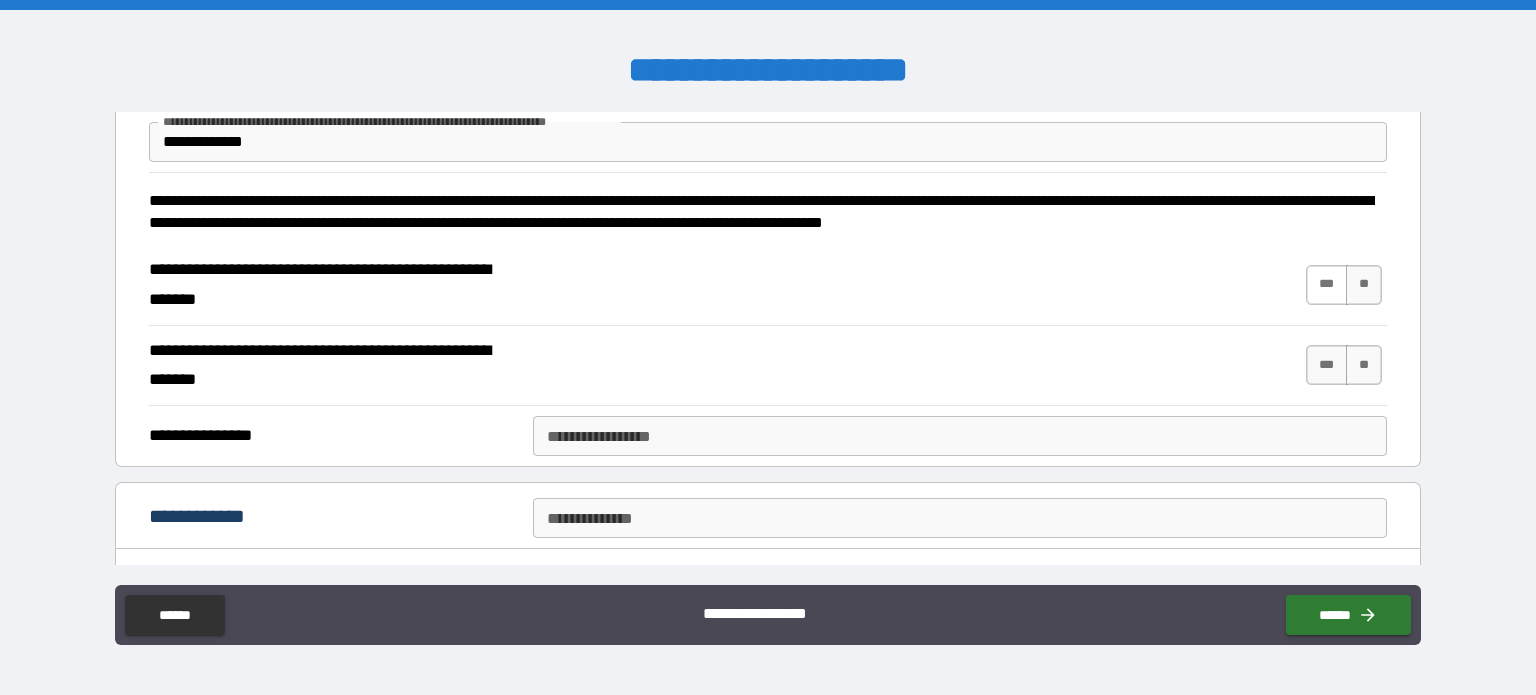 click on "***" at bounding box center (1327, 285) 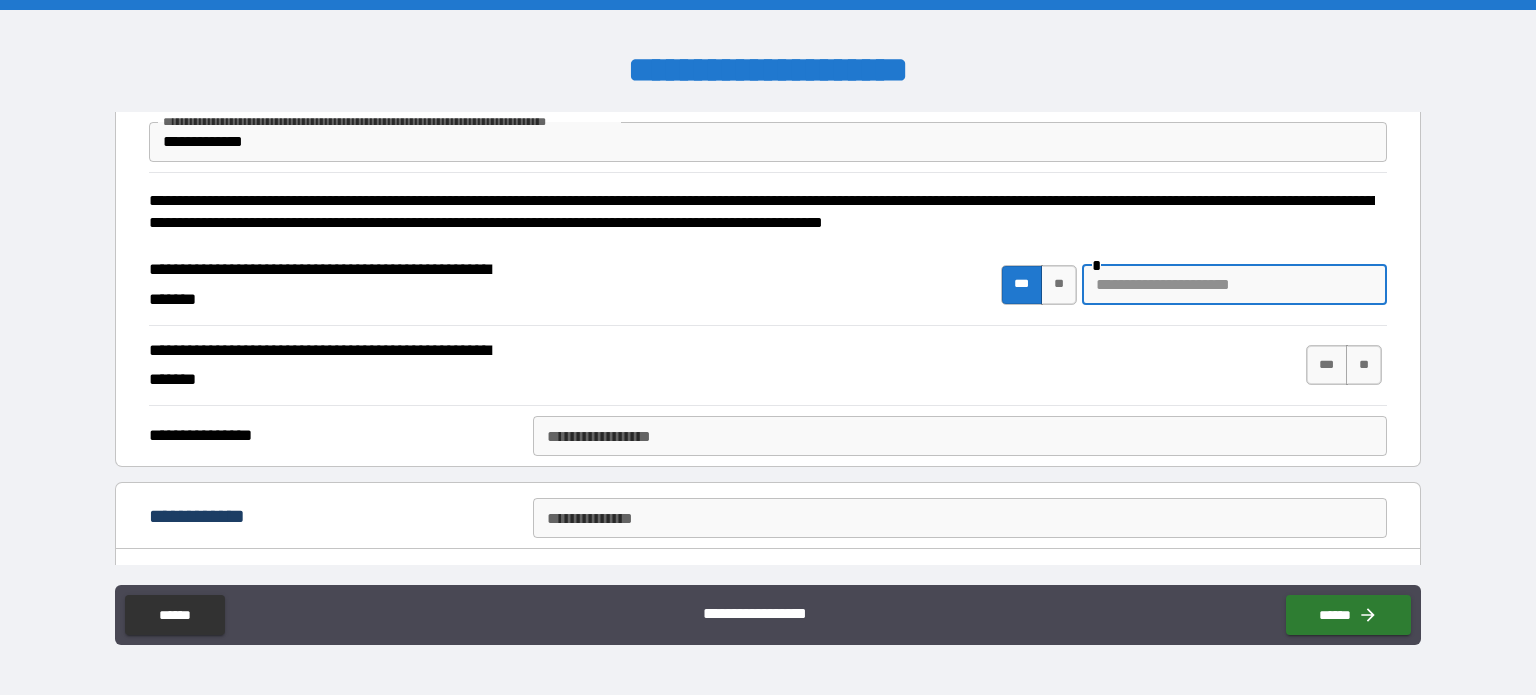 click at bounding box center [1234, 285] 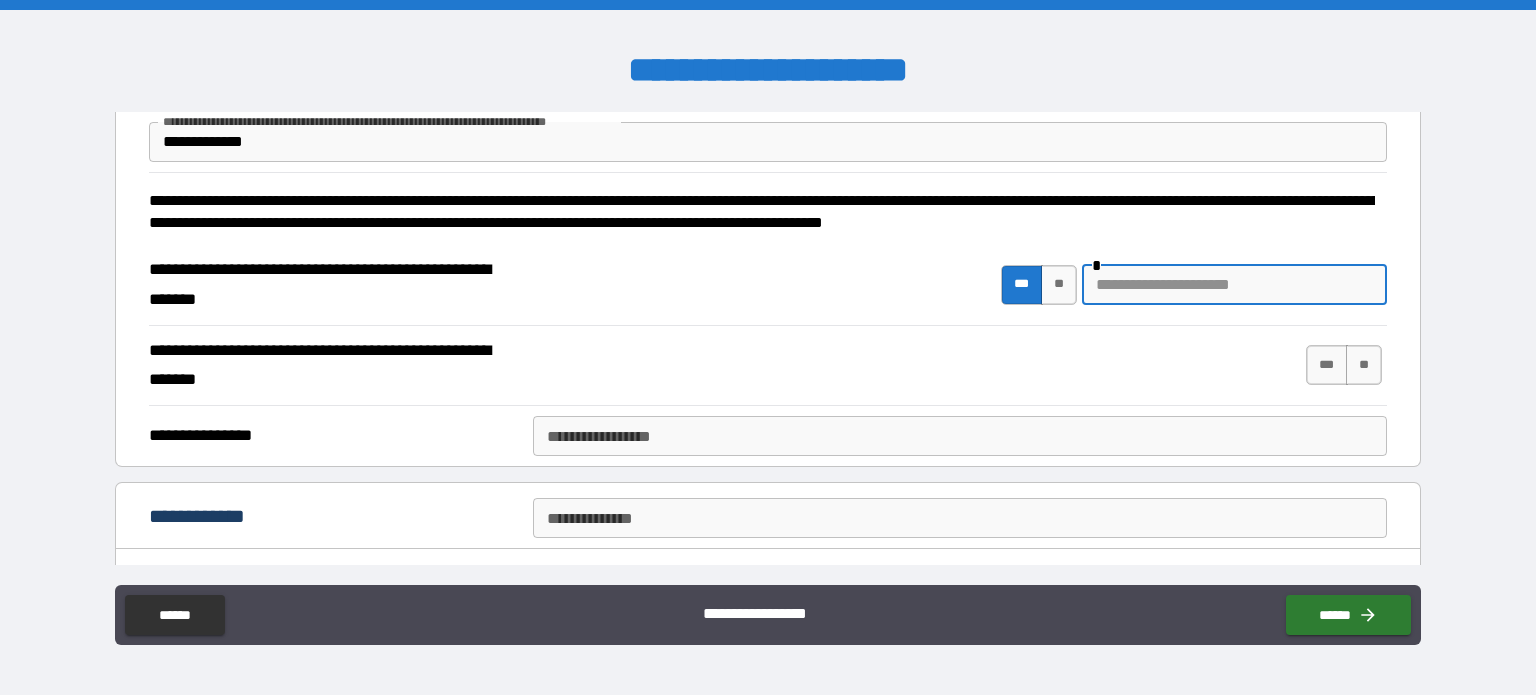 type on "*" 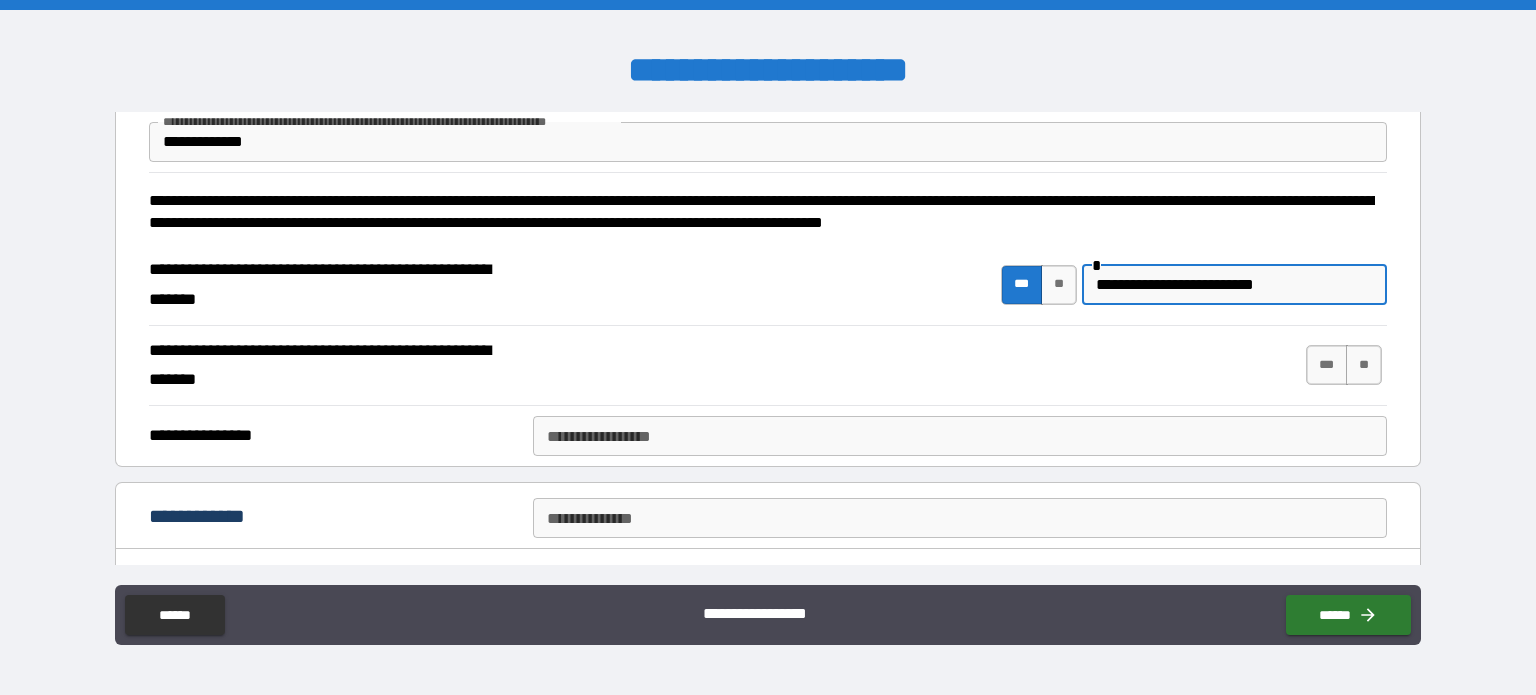 scroll, scrollTop: 208, scrollLeft: 0, axis: vertical 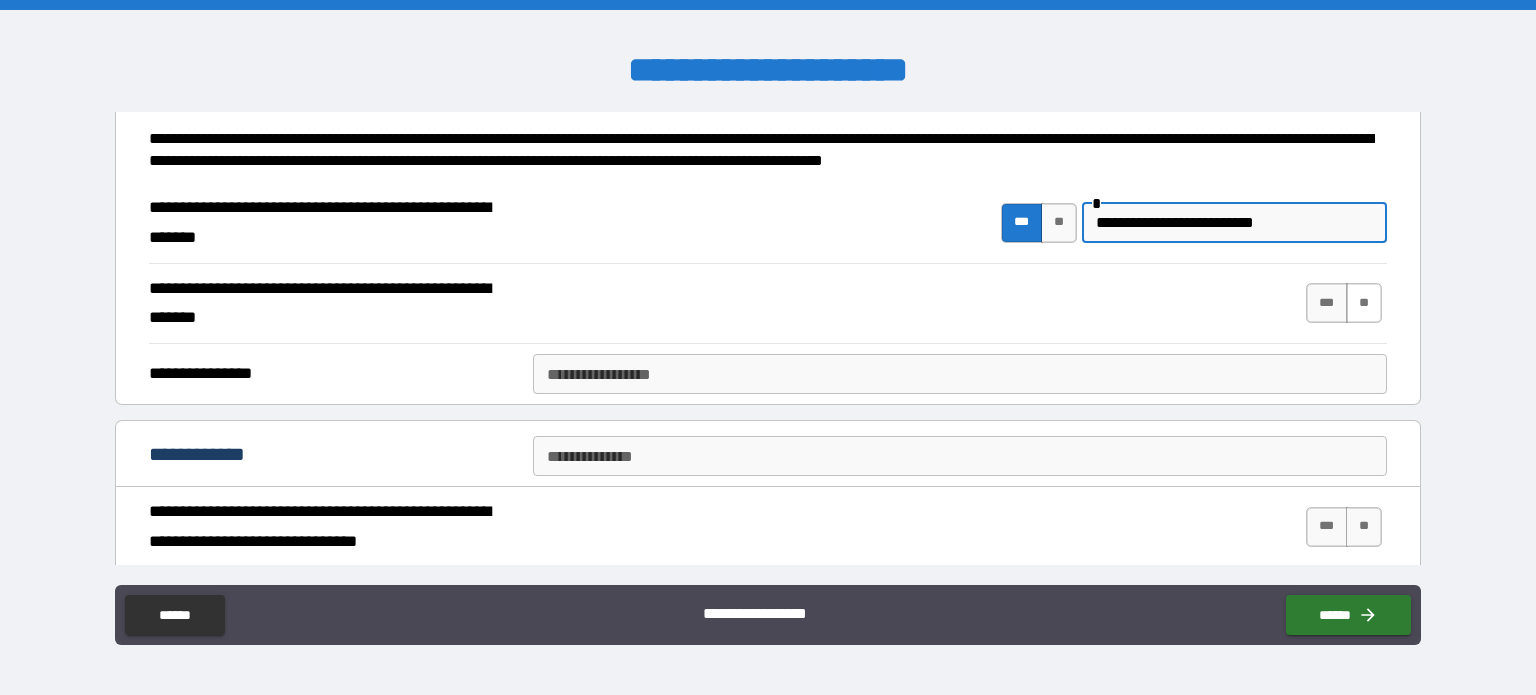 type on "**********" 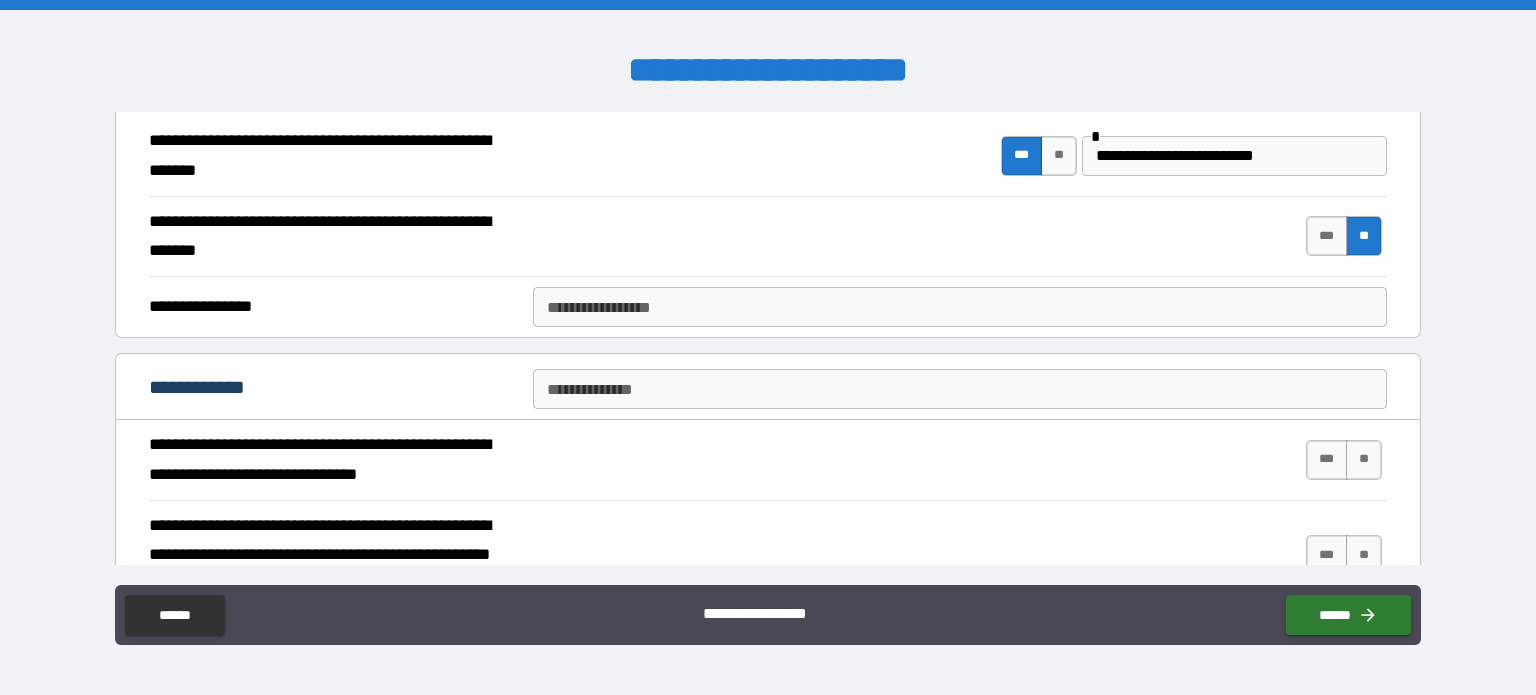 scroll, scrollTop: 284, scrollLeft: 0, axis: vertical 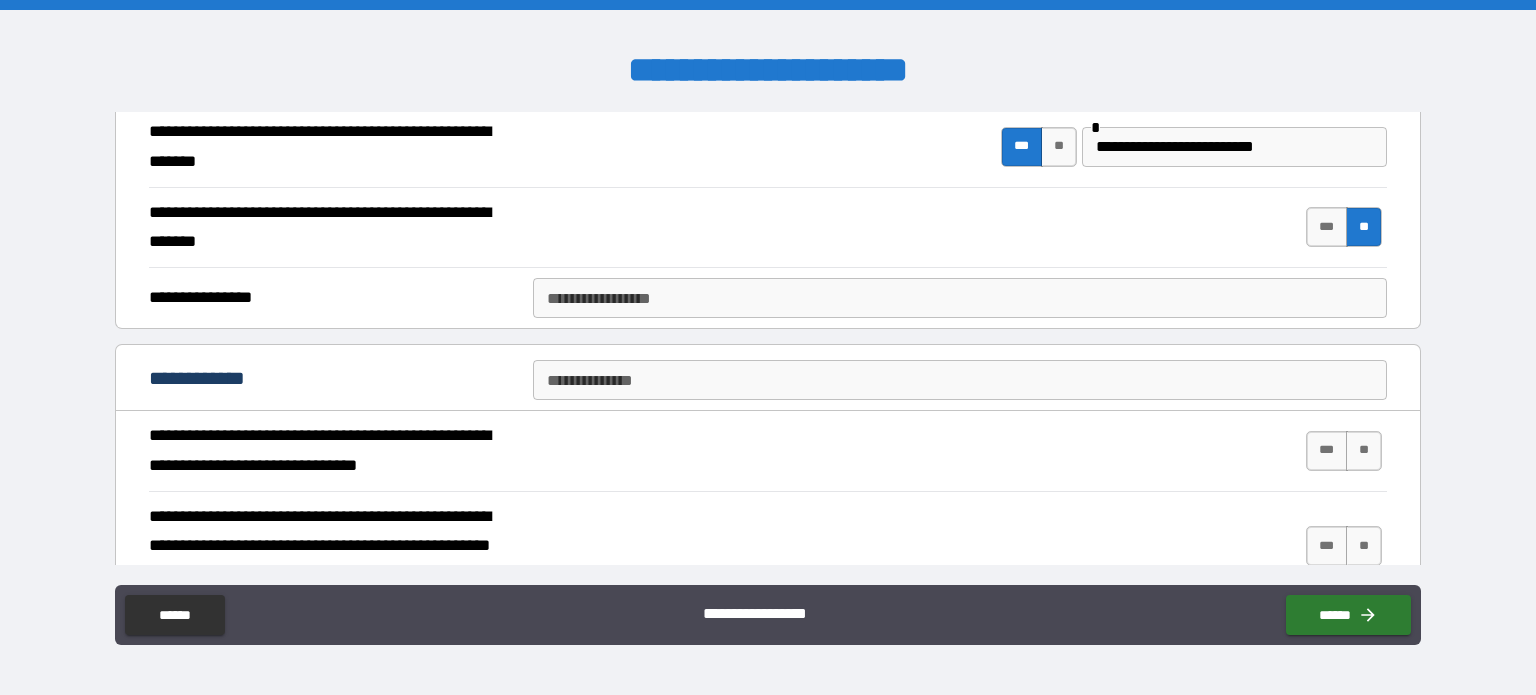 click on "**********" at bounding box center [960, 298] 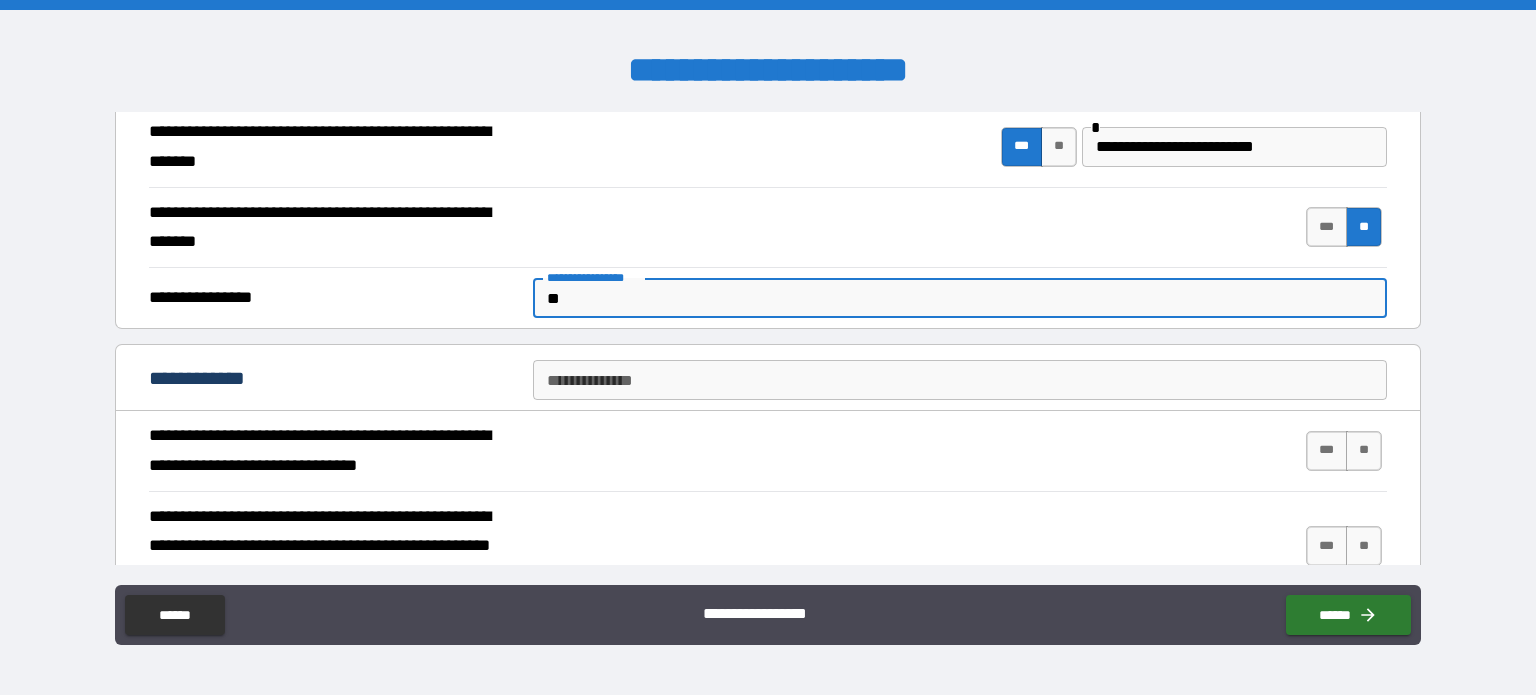 type on "**" 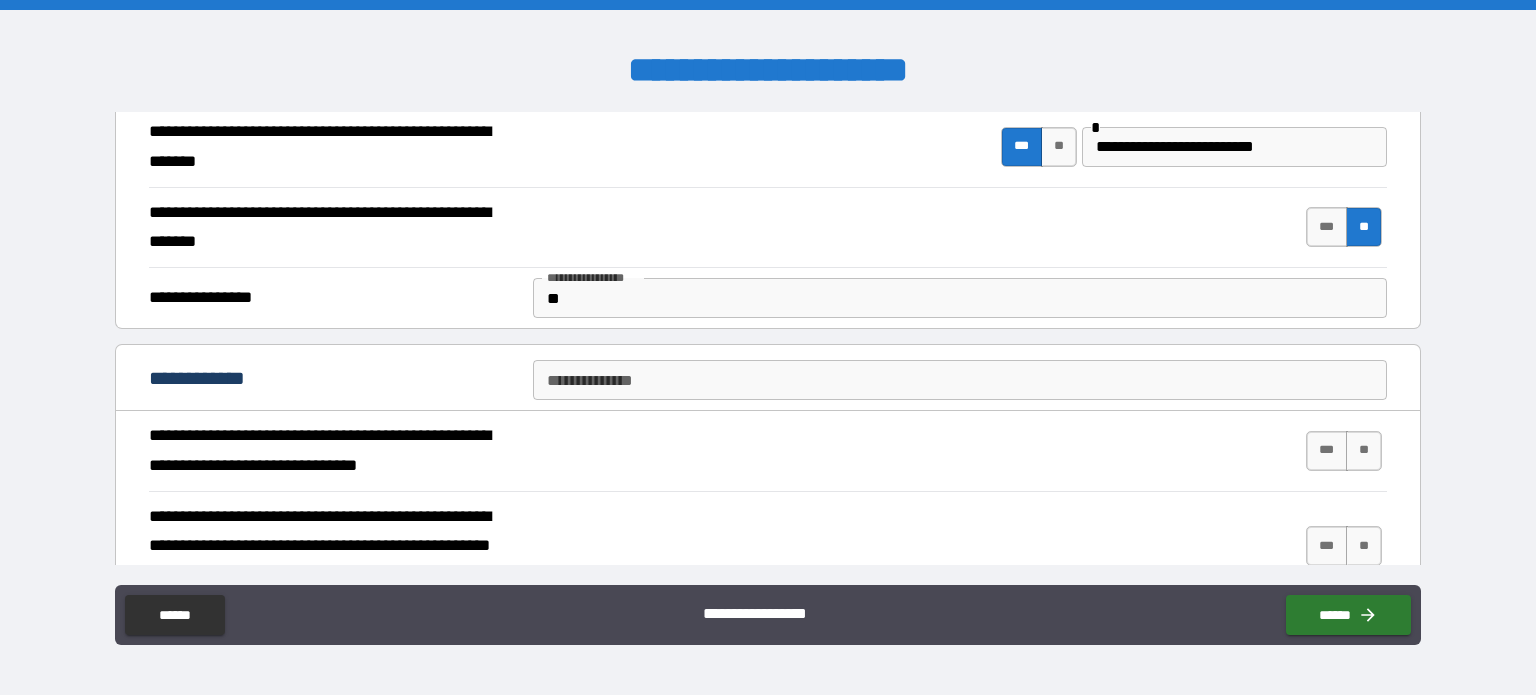 scroll, scrollTop: 320, scrollLeft: 0, axis: vertical 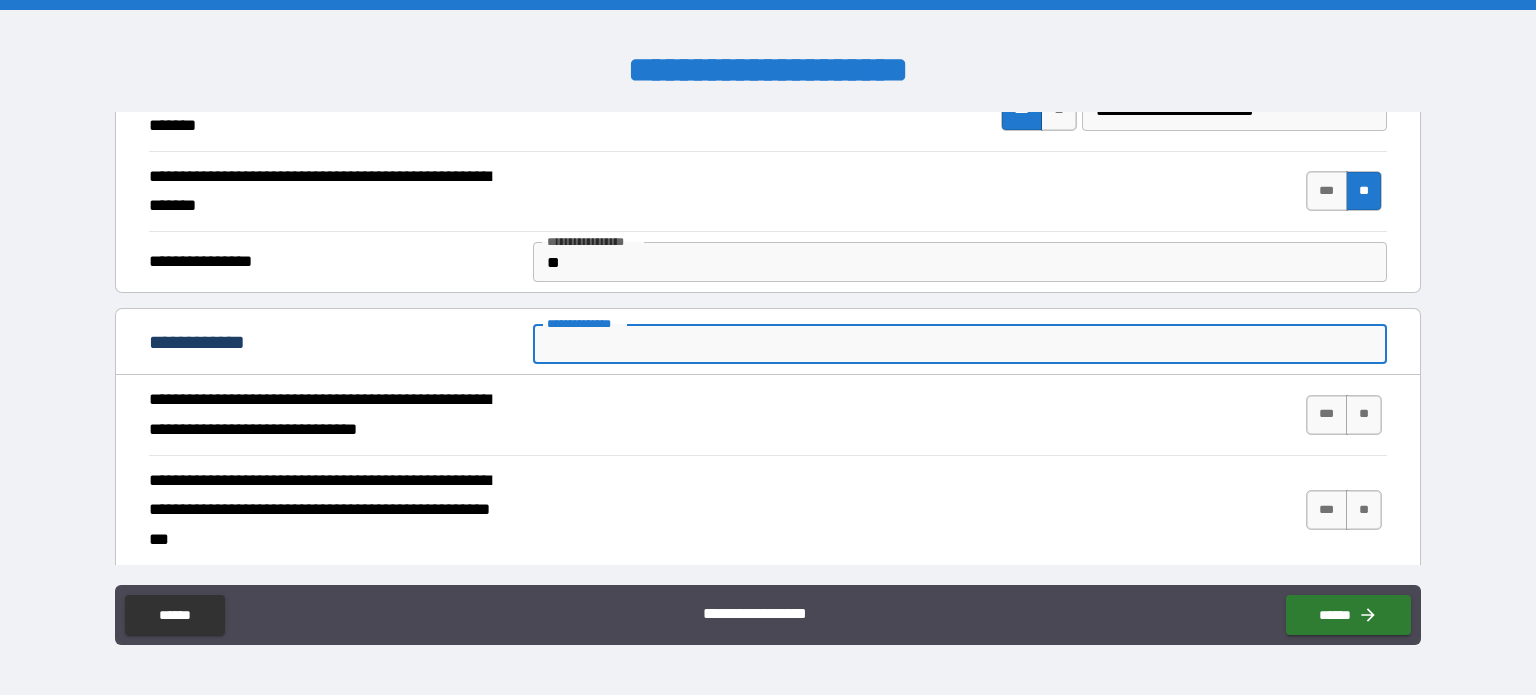 click on "**********" at bounding box center (960, 344) 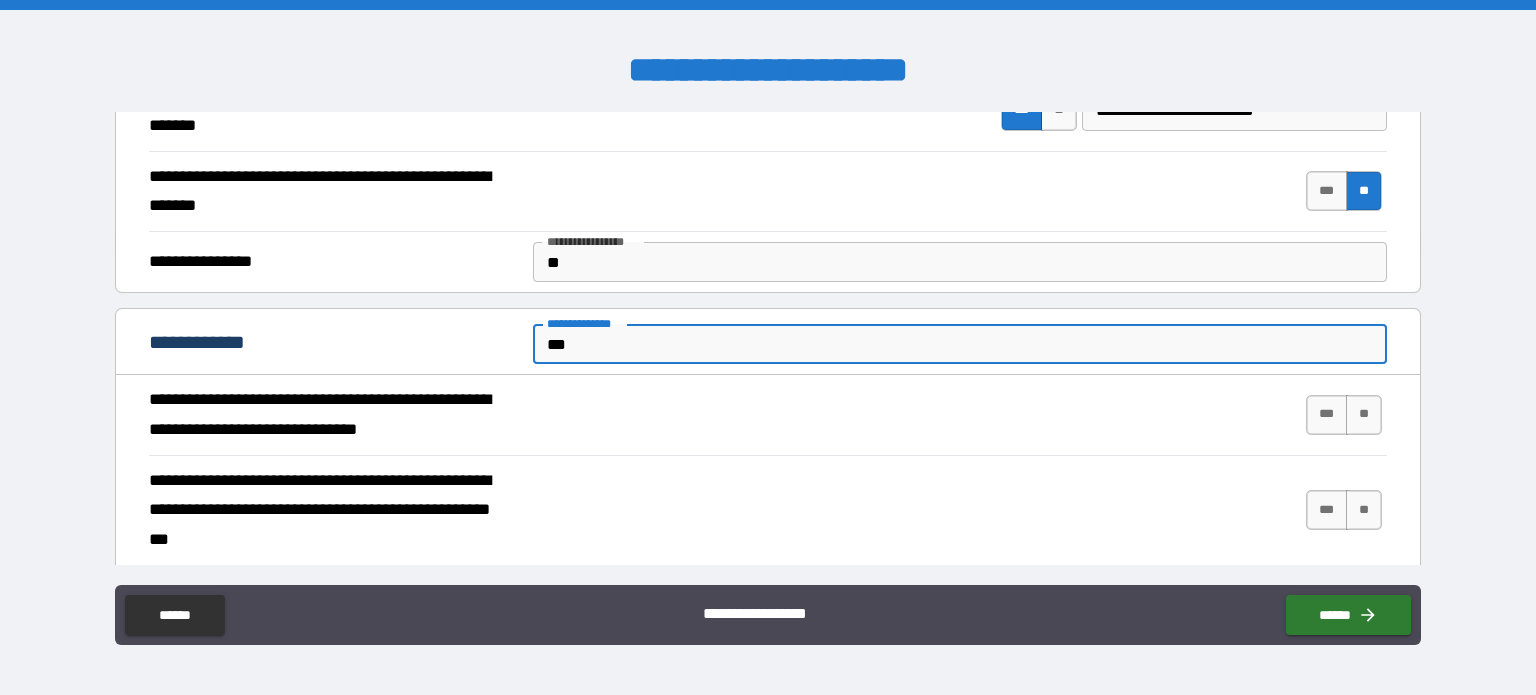 type on "***" 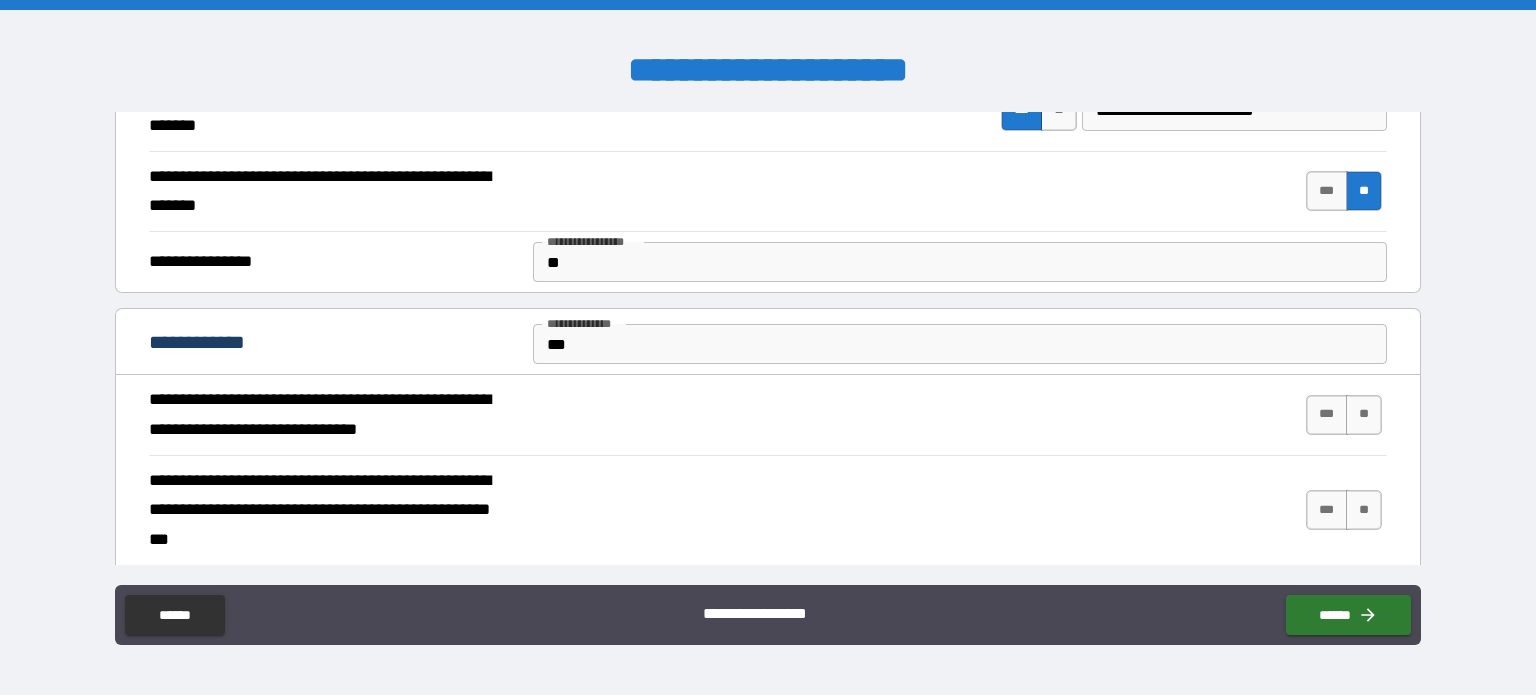 click on "**********" at bounding box center [768, 344] 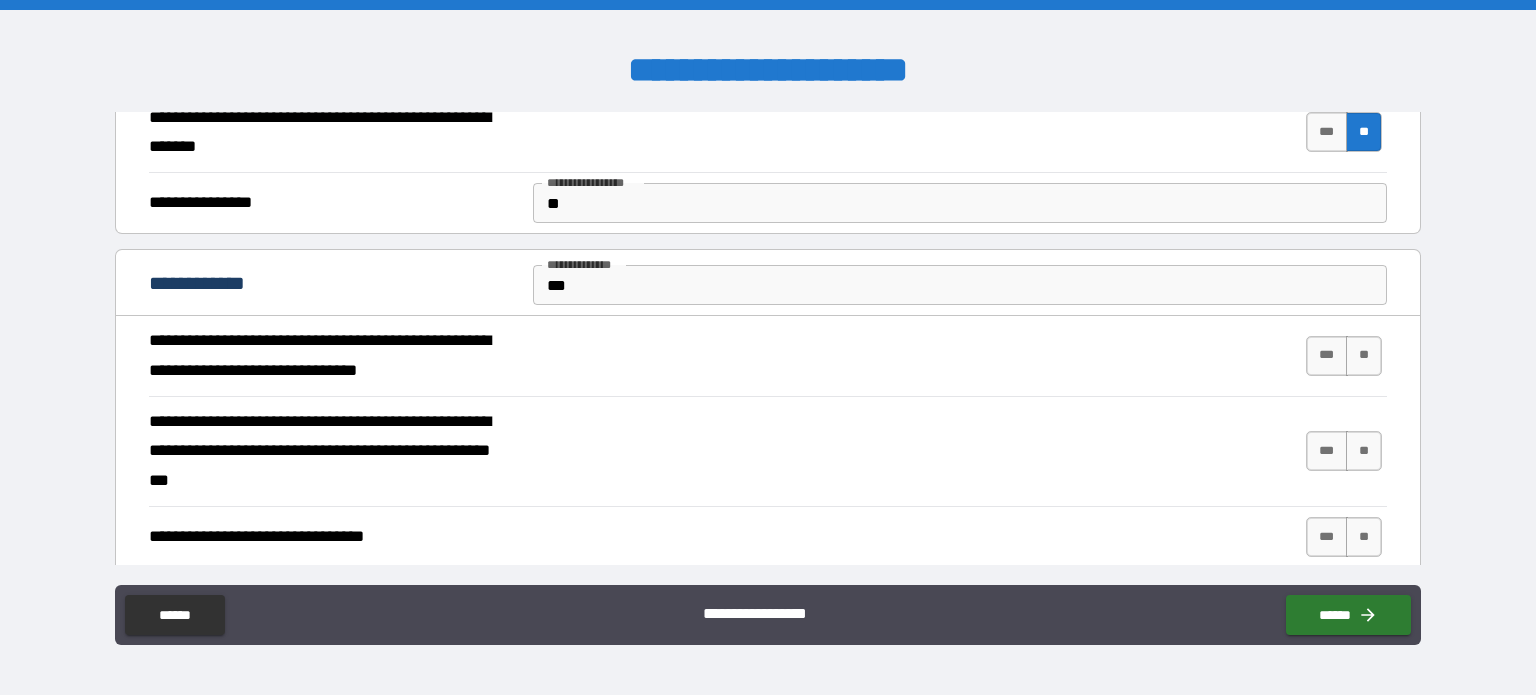 scroll, scrollTop: 380, scrollLeft: 0, axis: vertical 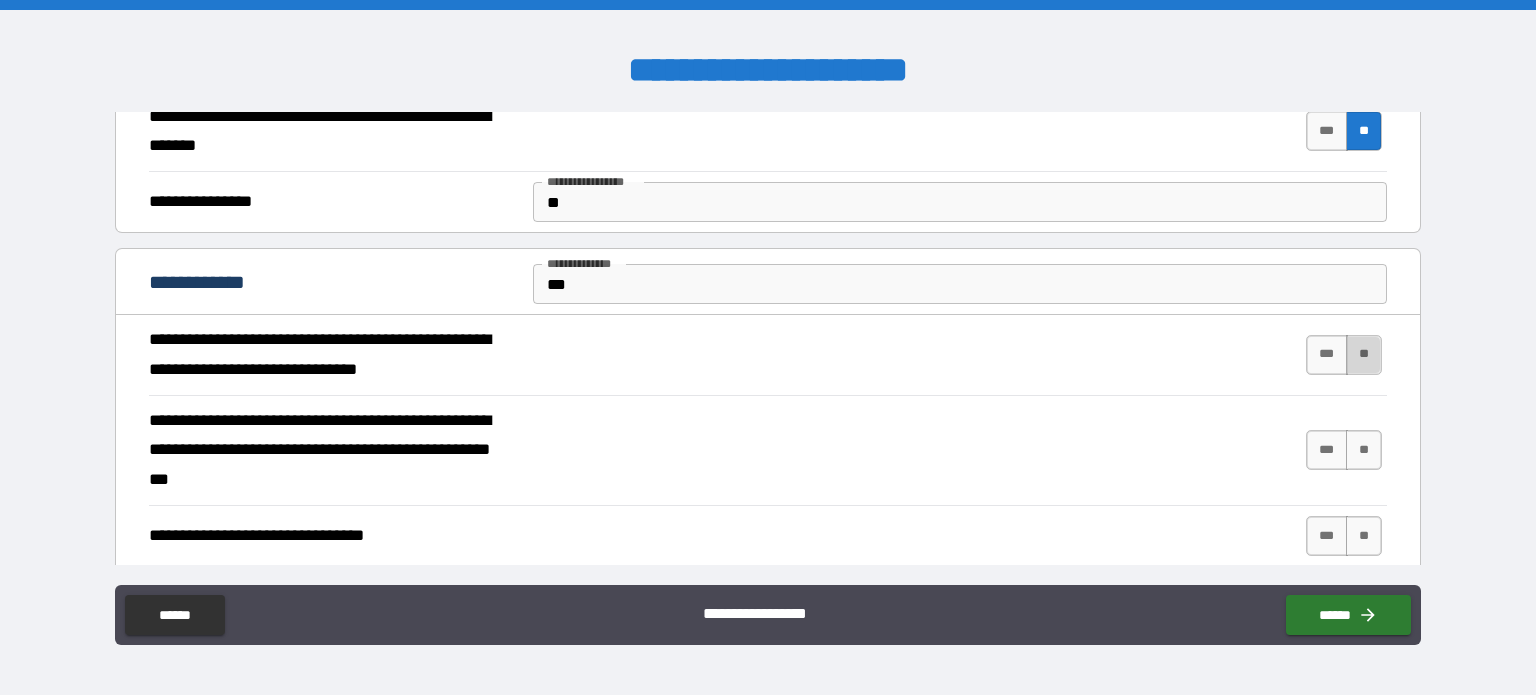 click on "**" at bounding box center [1364, 355] 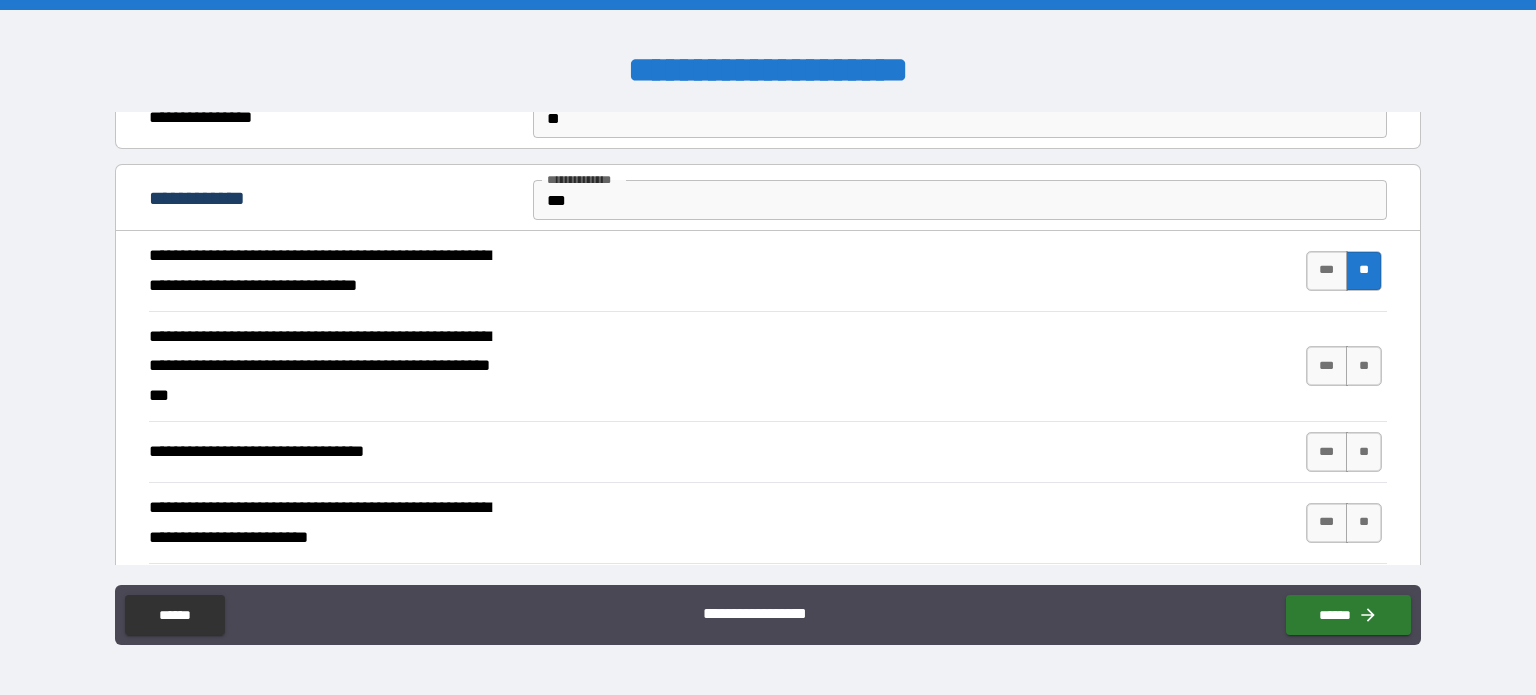 scroll, scrollTop: 466, scrollLeft: 0, axis: vertical 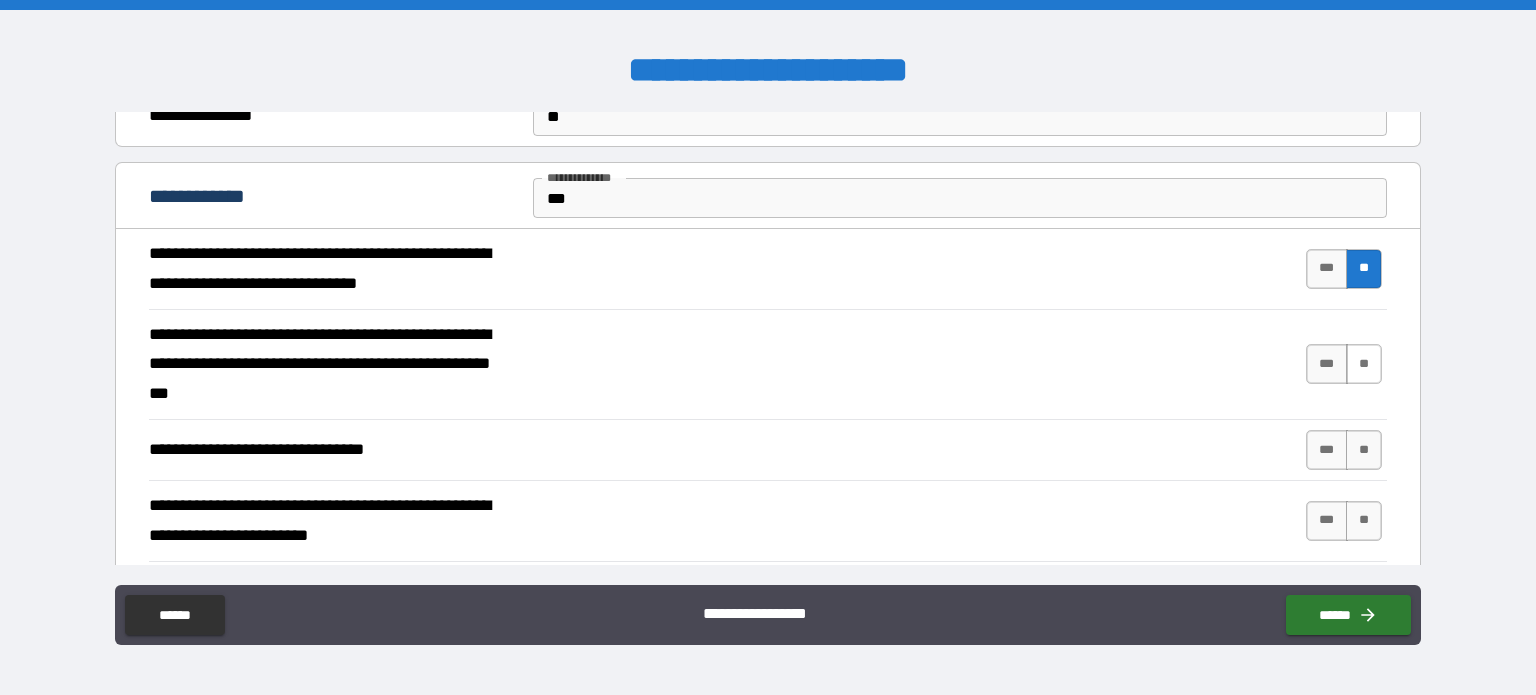 click on "**" at bounding box center [1364, 364] 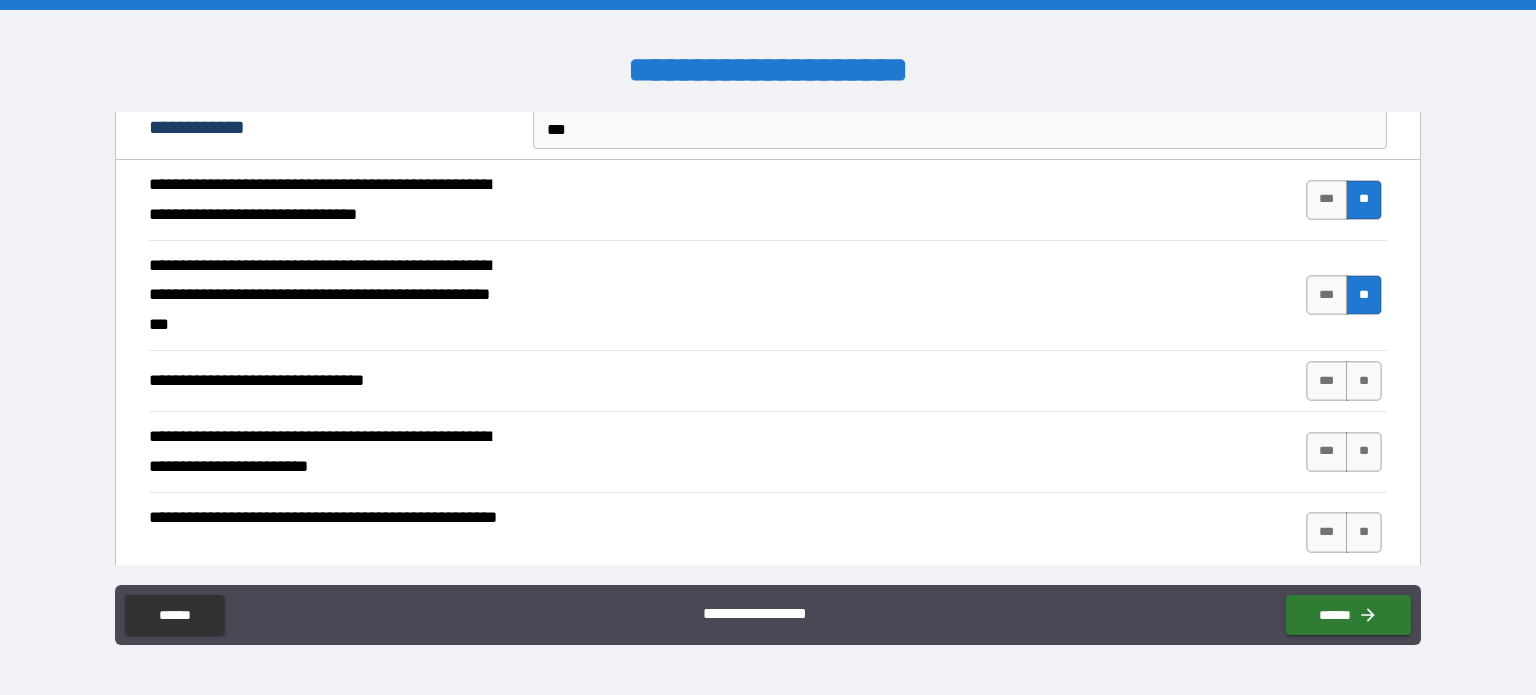 scroll, scrollTop: 543, scrollLeft: 0, axis: vertical 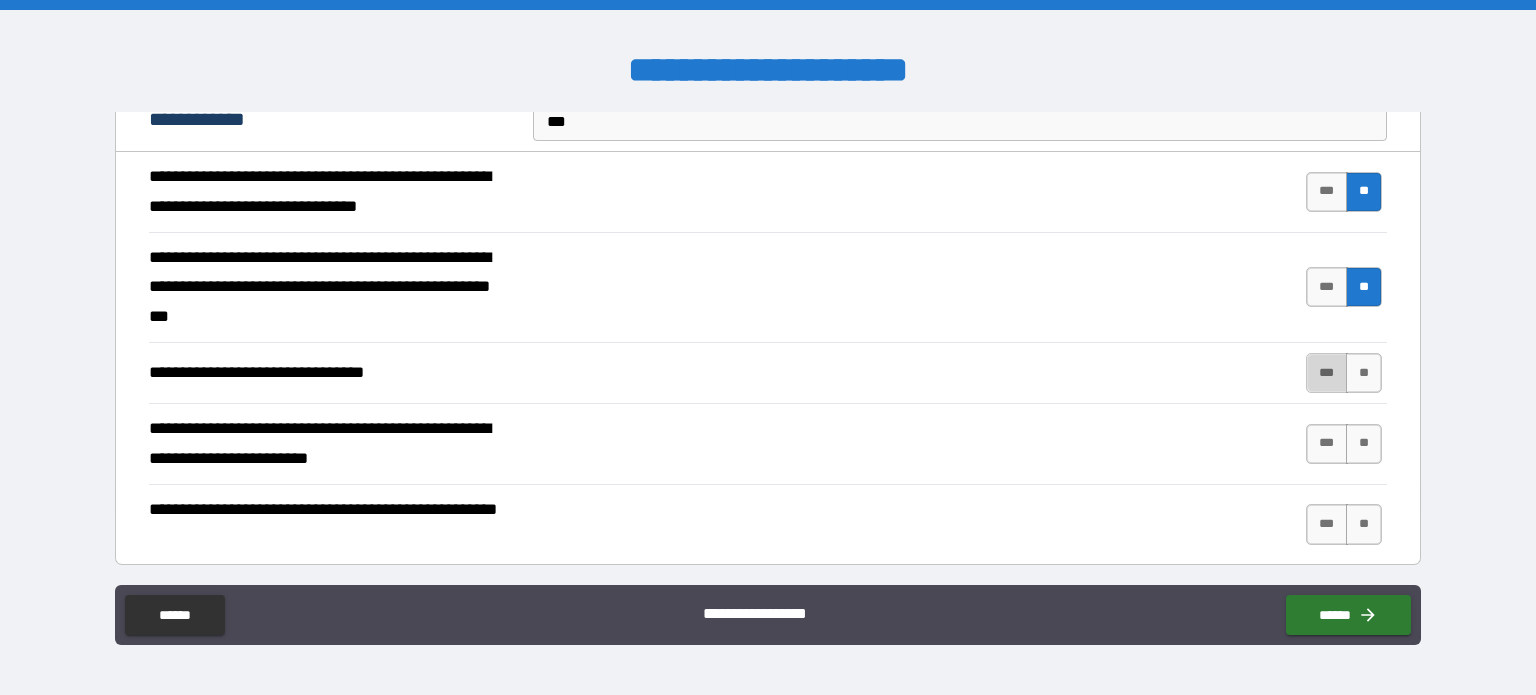 click on "***" at bounding box center [1327, 373] 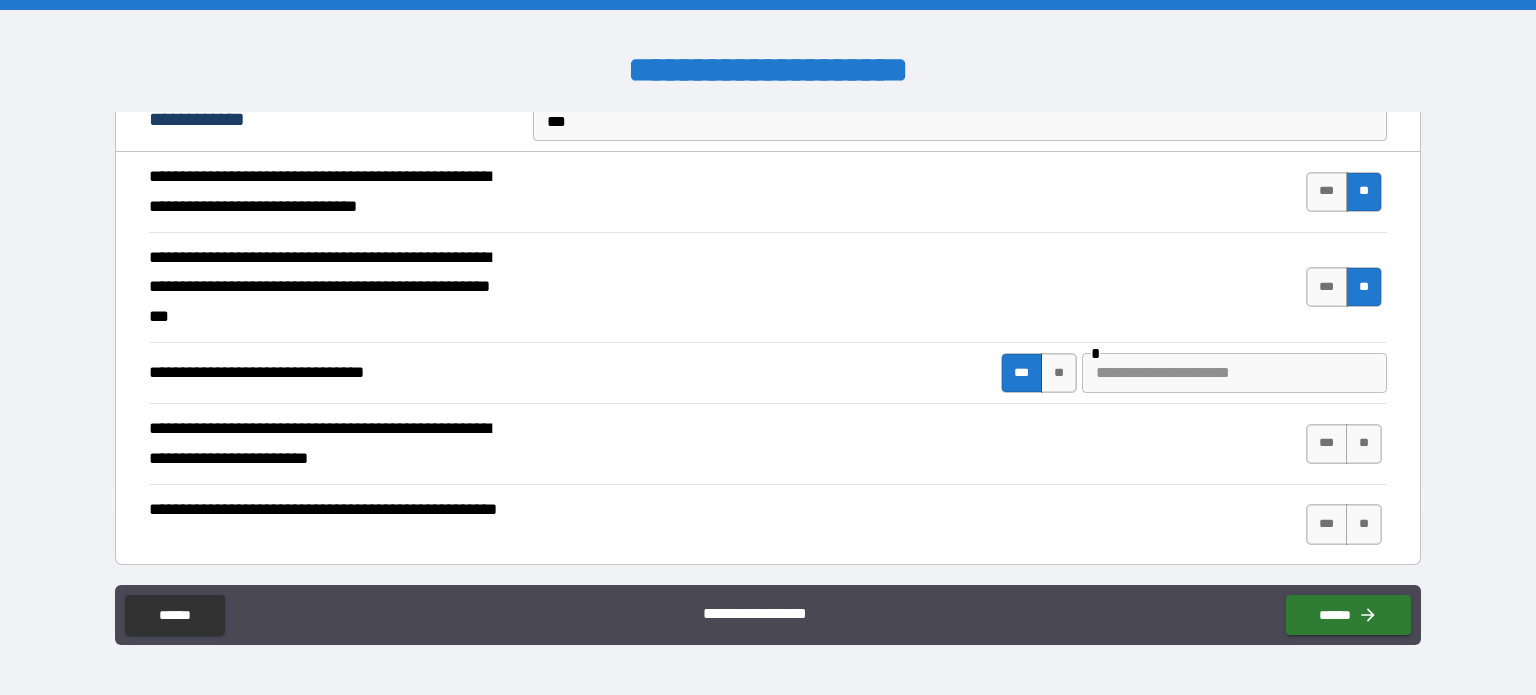 click at bounding box center (1234, 373) 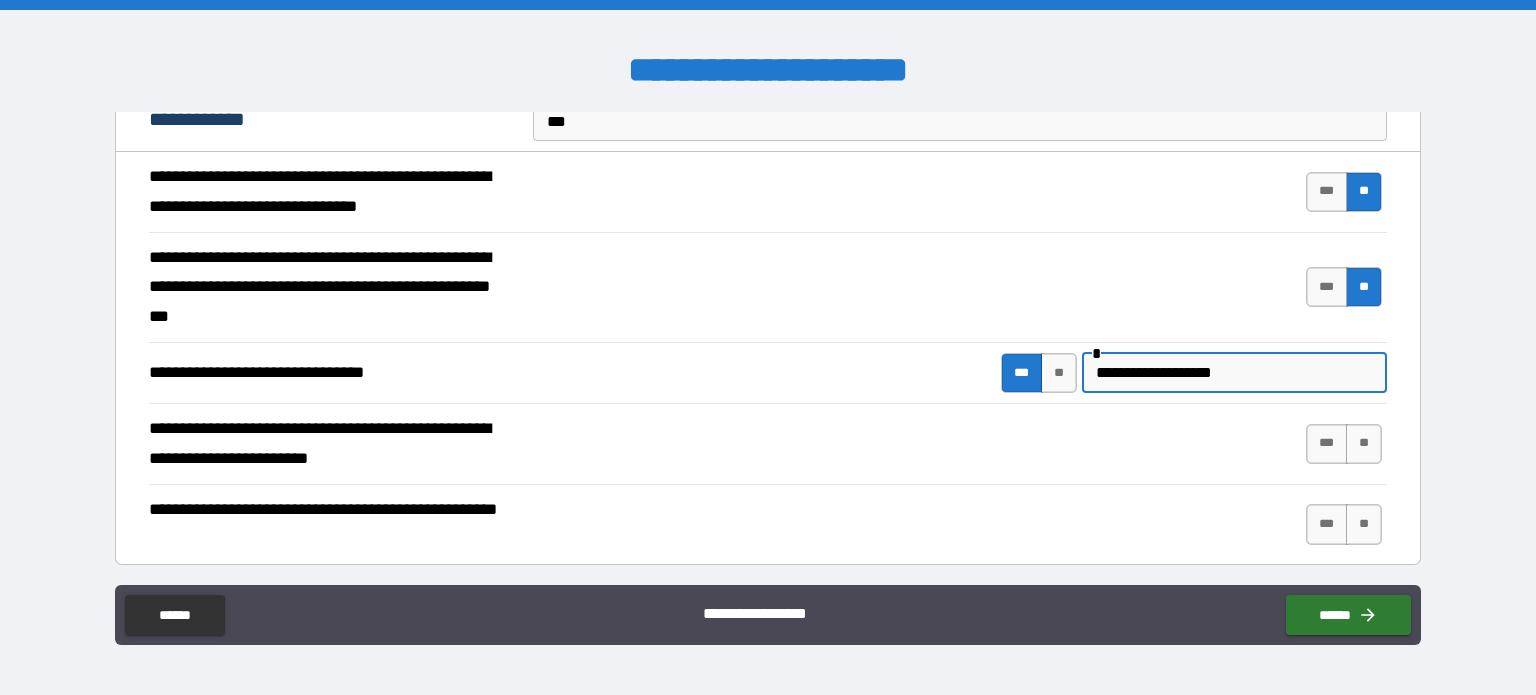 type on "**********" 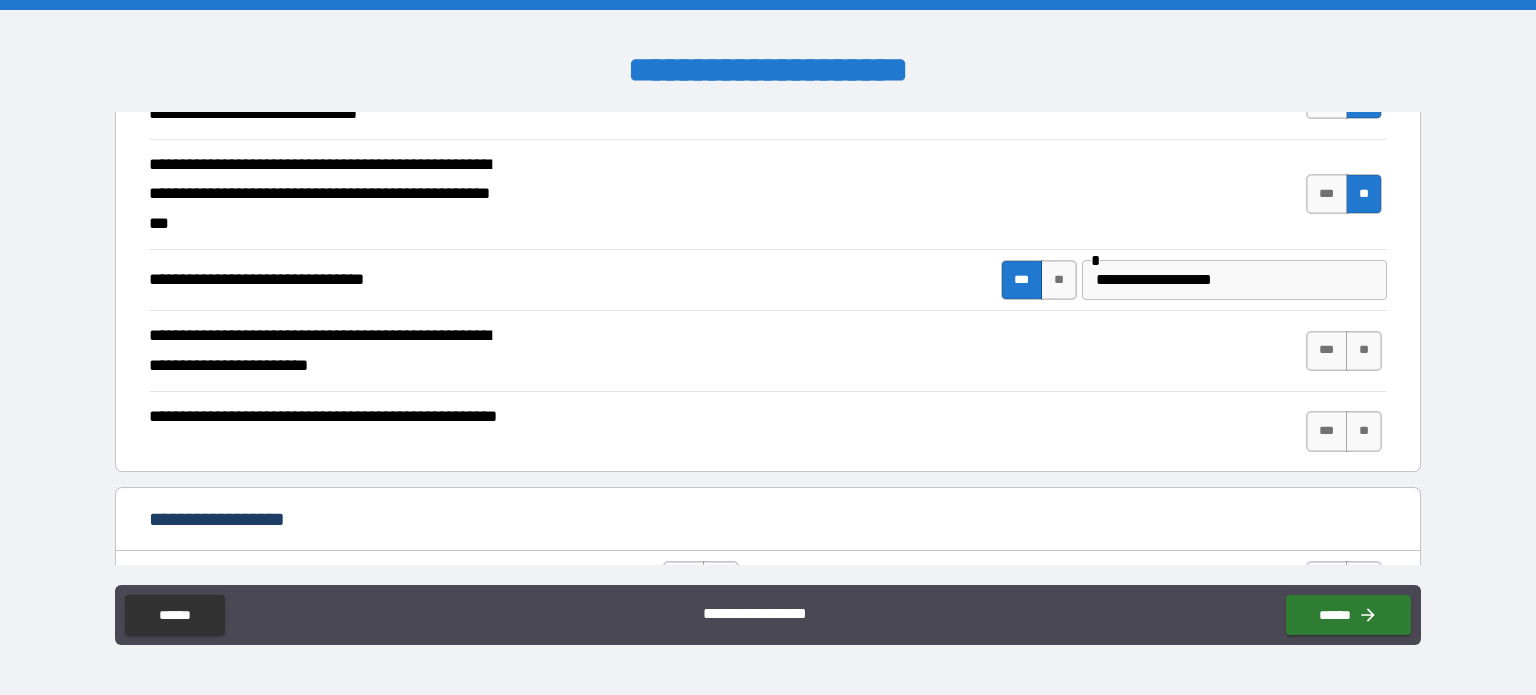 scroll, scrollTop: 638, scrollLeft: 0, axis: vertical 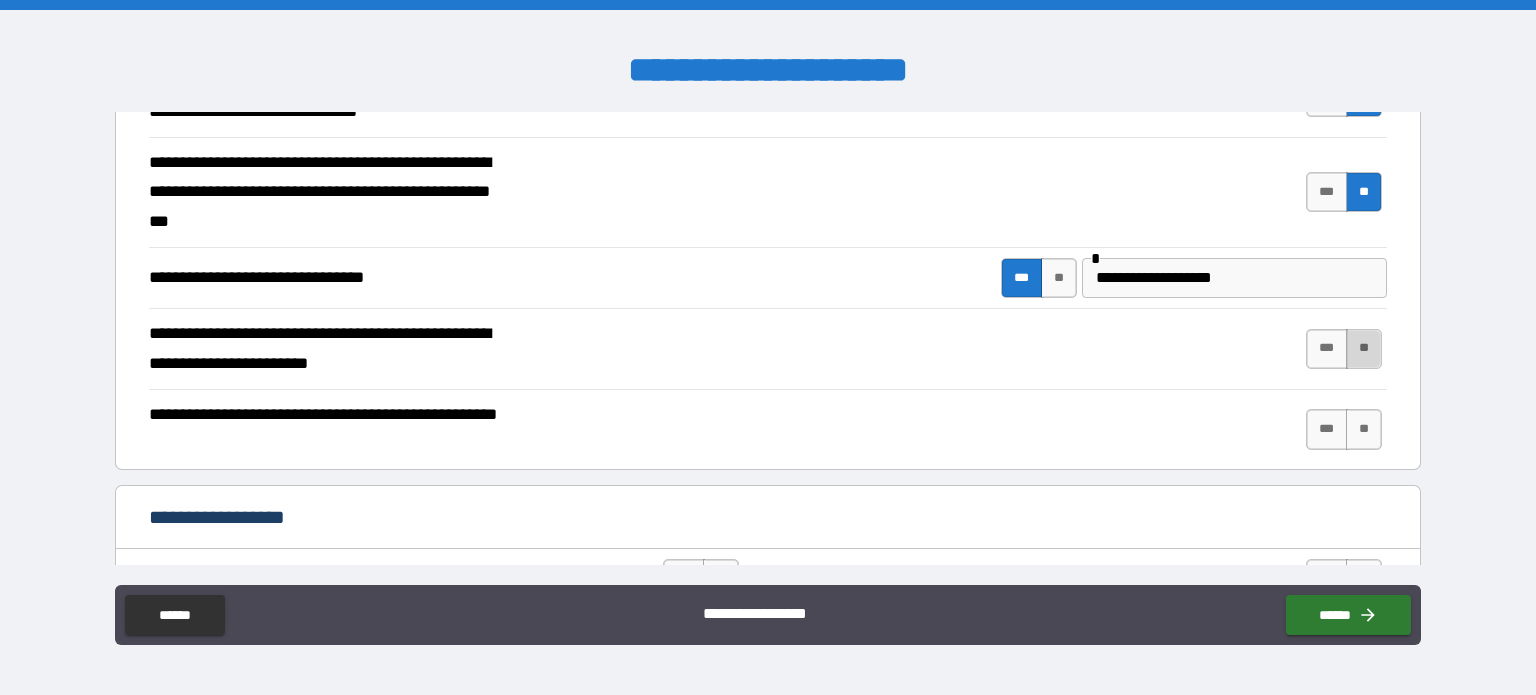 click on "**" at bounding box center [1364, 349] 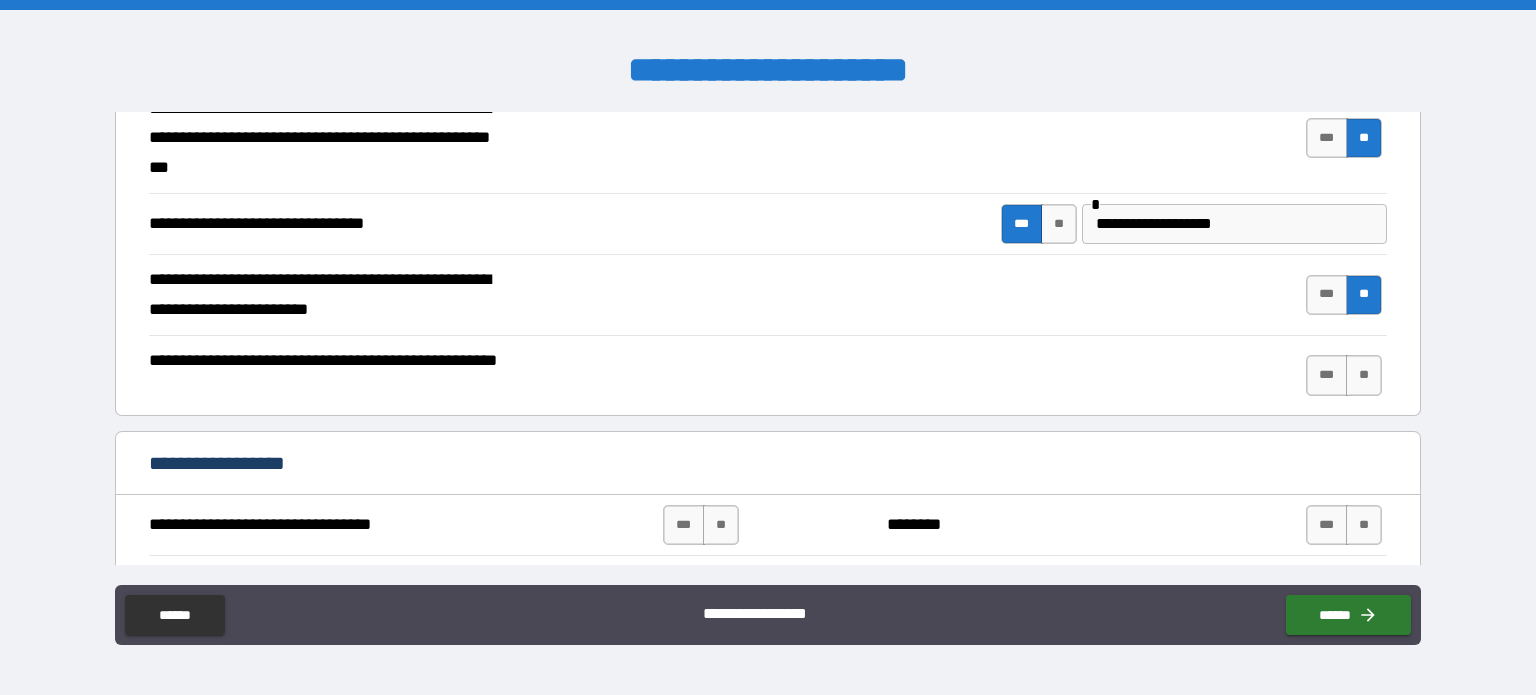 scroll, scrollTop: 694, scrollLeft: 0, axis: vertical 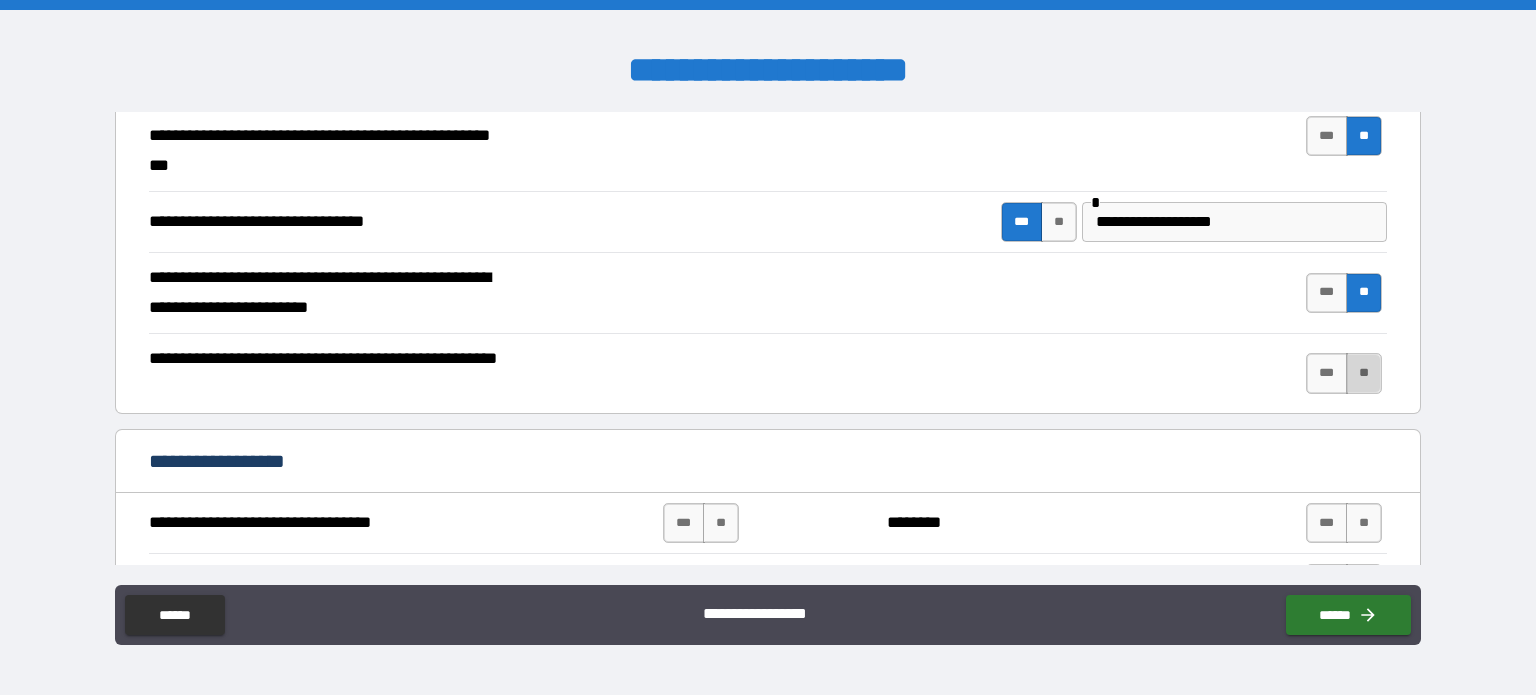 click on "**" at bounding box center (1364, 373) 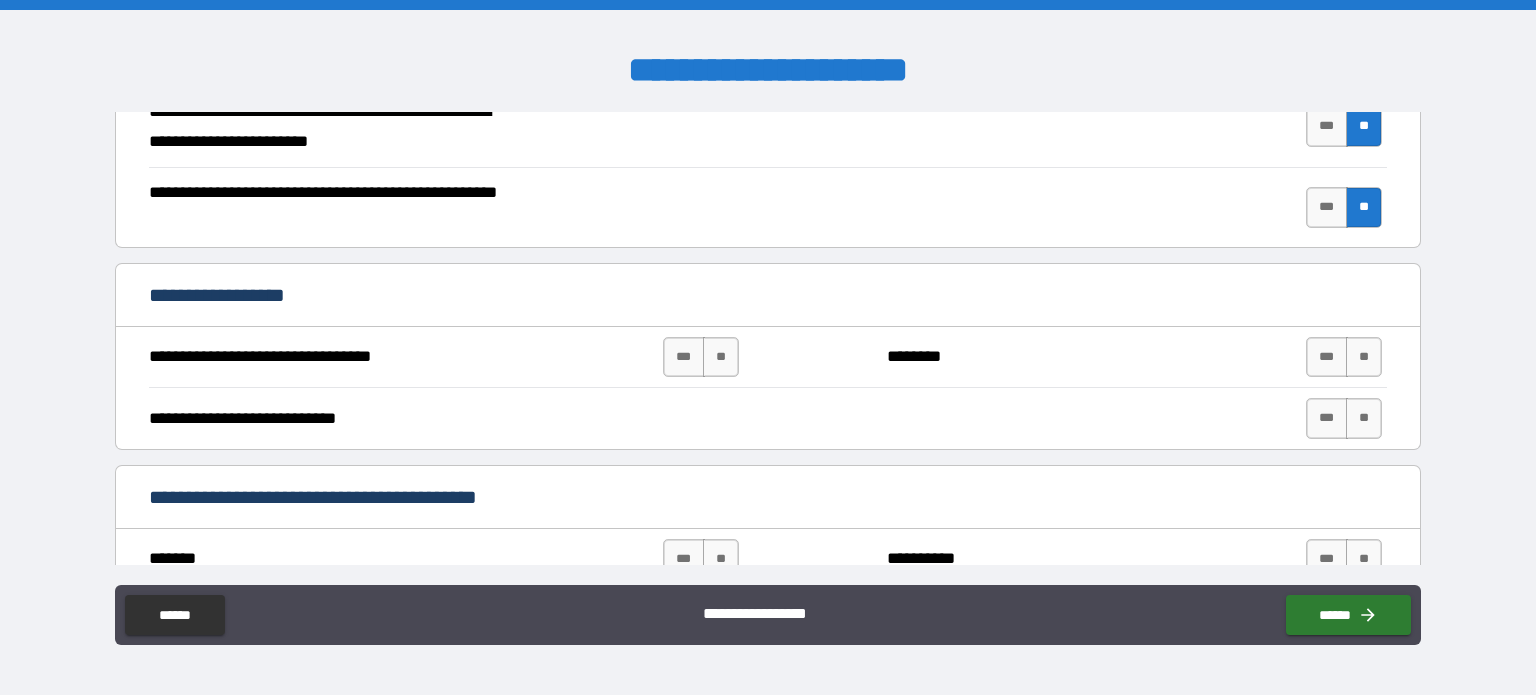 scroll, scrollTop: 862, scrollLeft: 0, axis: vertical 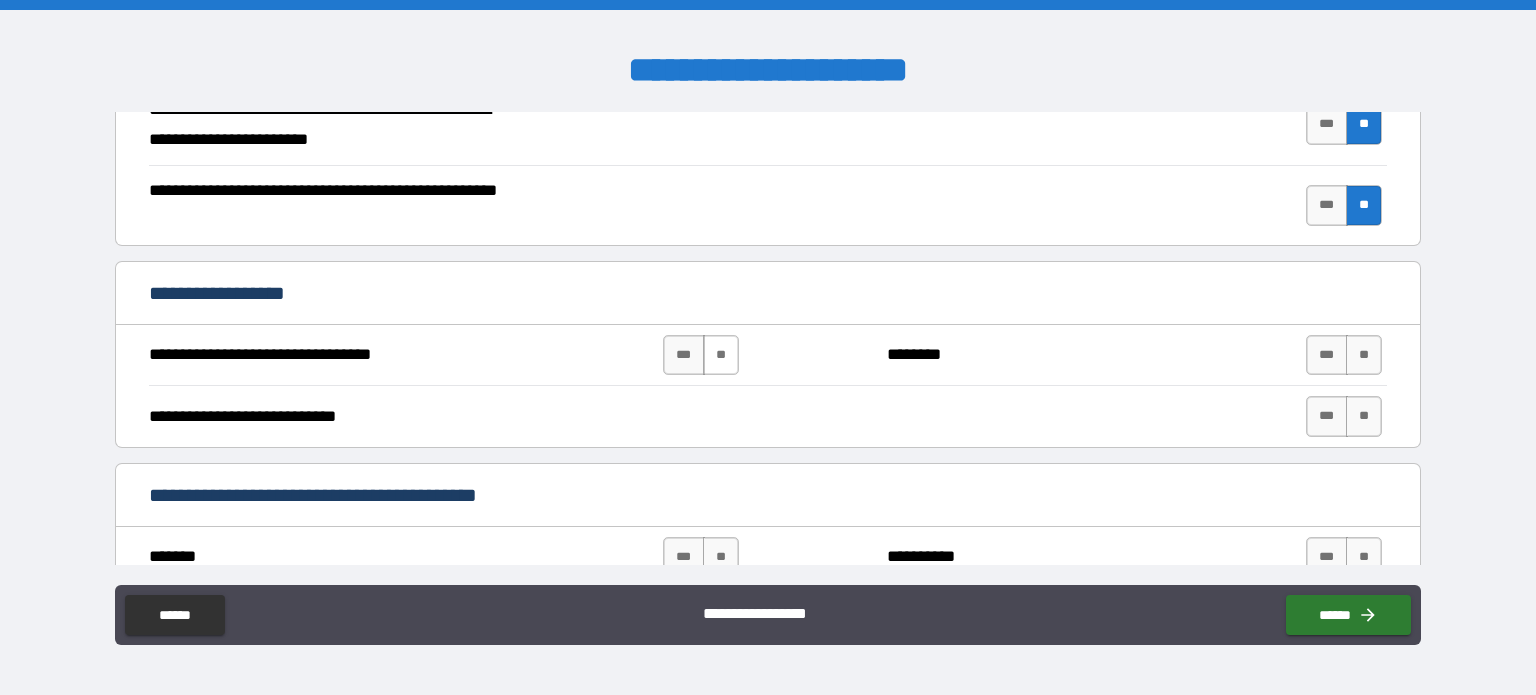 click on "**" at bounding box center [721, 355] 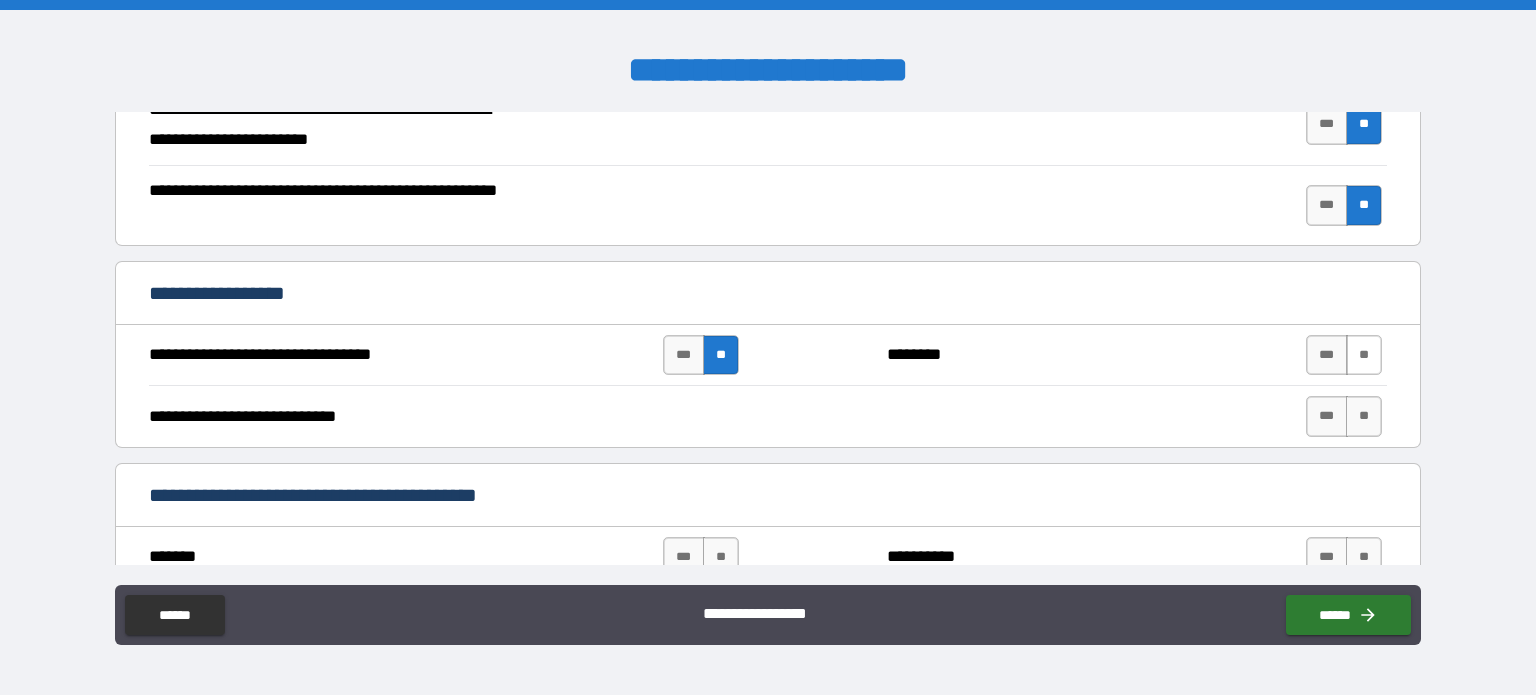 click on "**" at bounding box center [1364, 355] 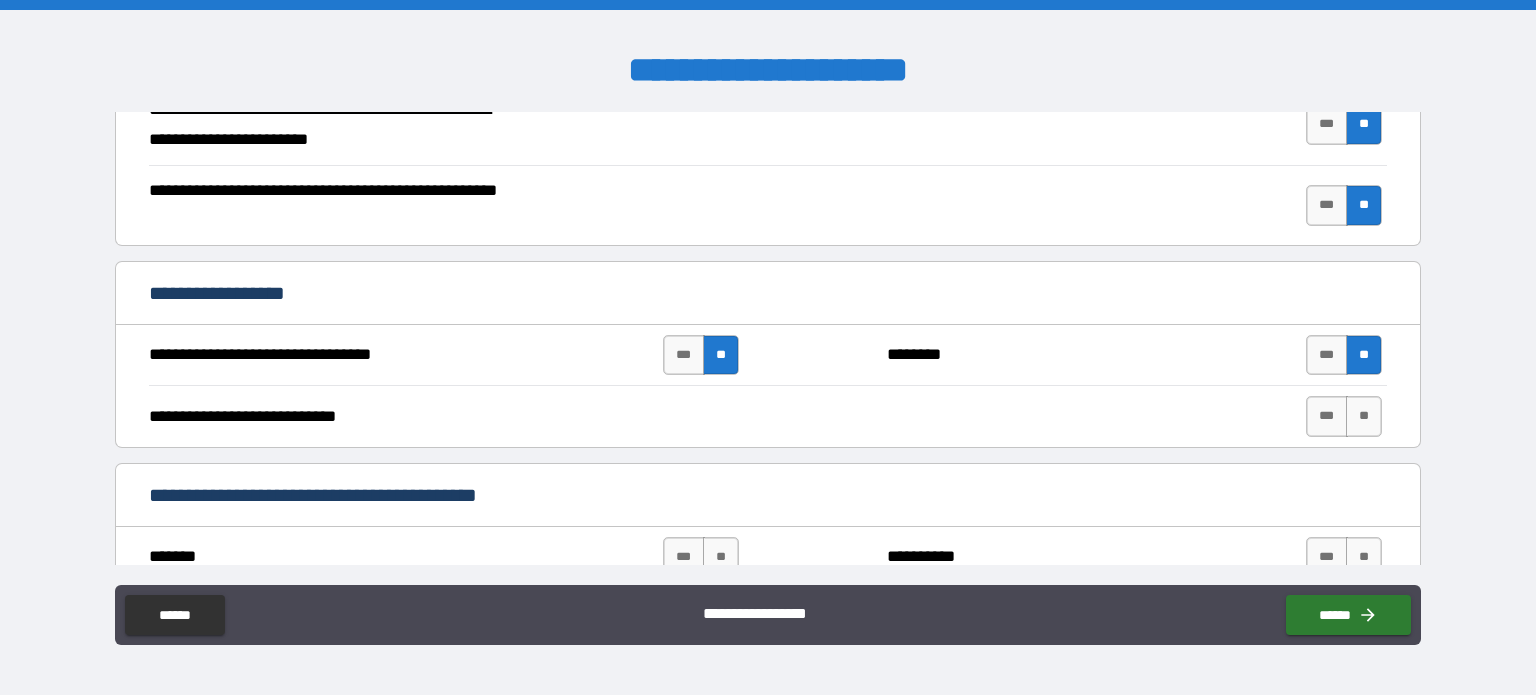 scroll, scrollTop: 886, scrollLeft: 0, axis: vertical 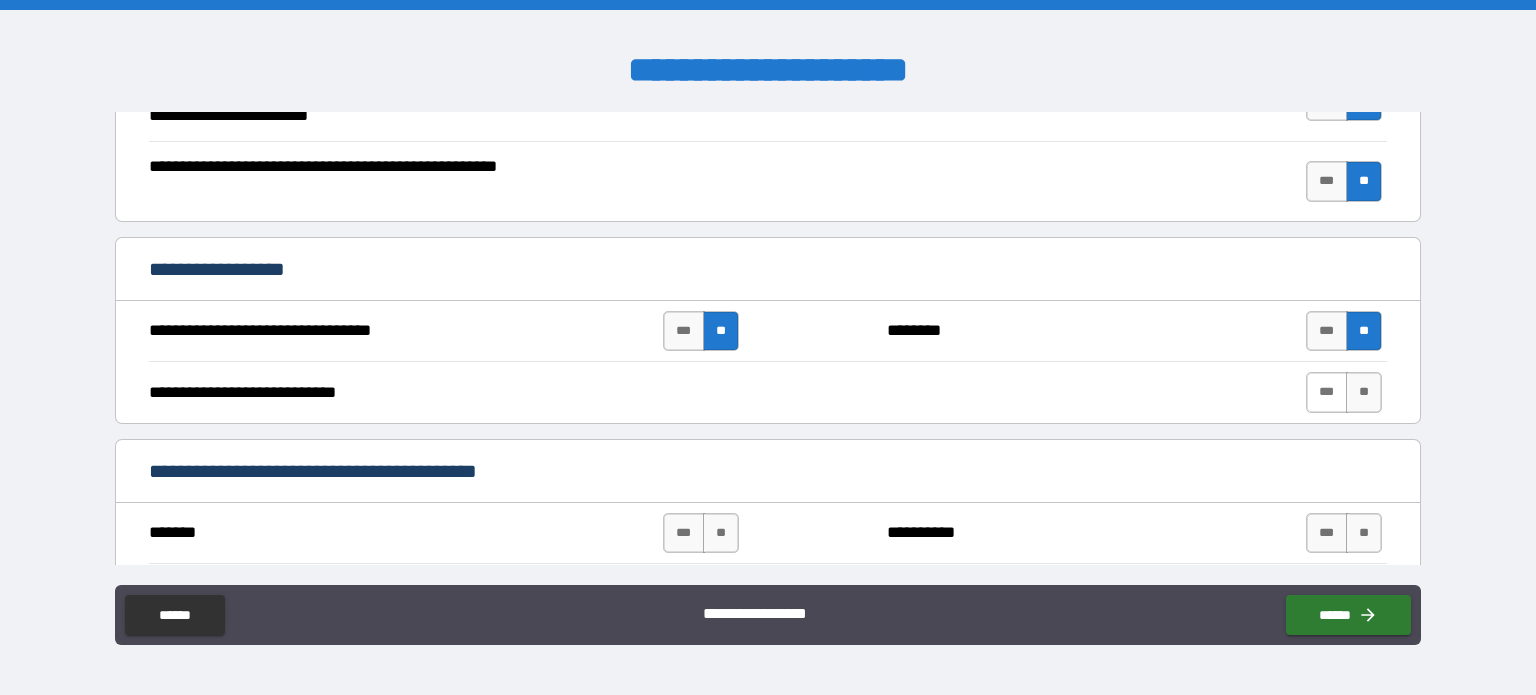 click on "***" at bounding box center [1327, 392] 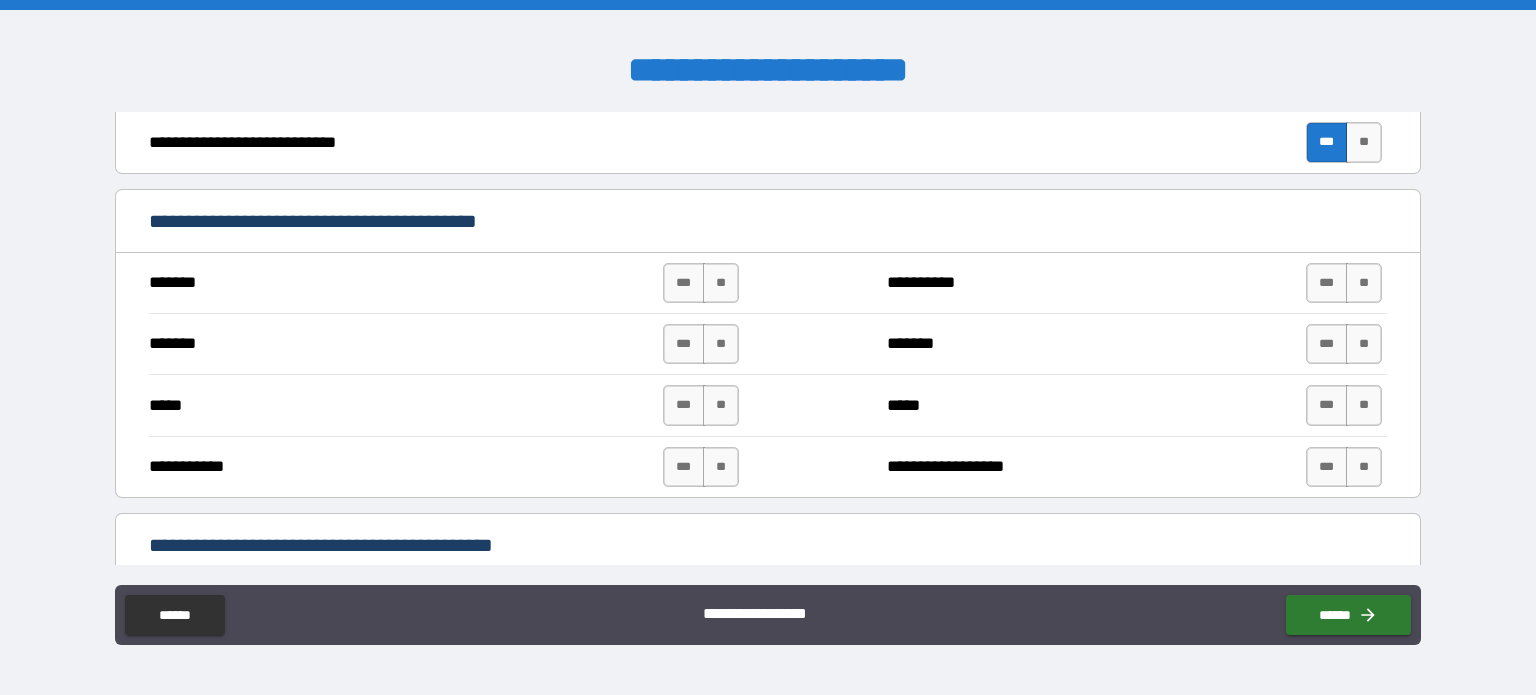 scroll, scrollTop: 1136, scrollLeft: 0, axis: vertical 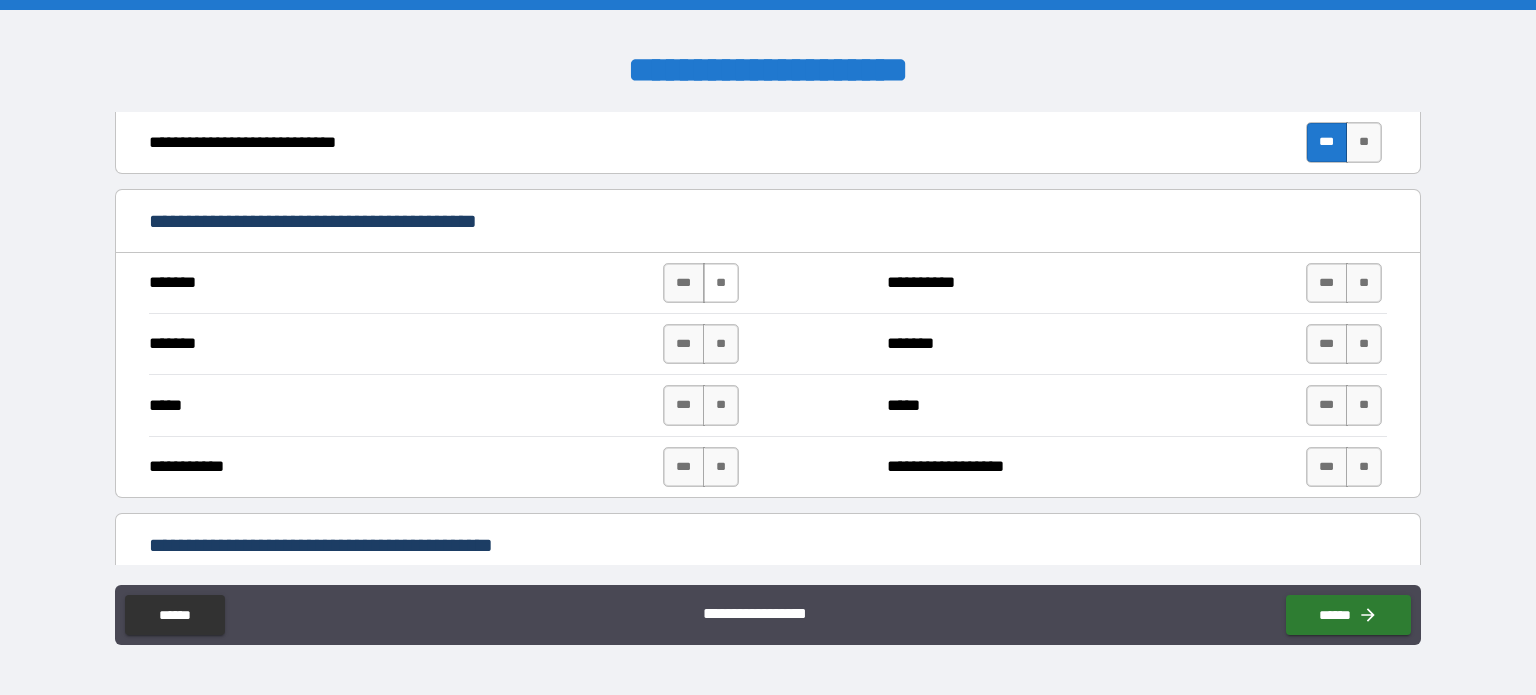 click on "**" at bounding box center (721, 283) 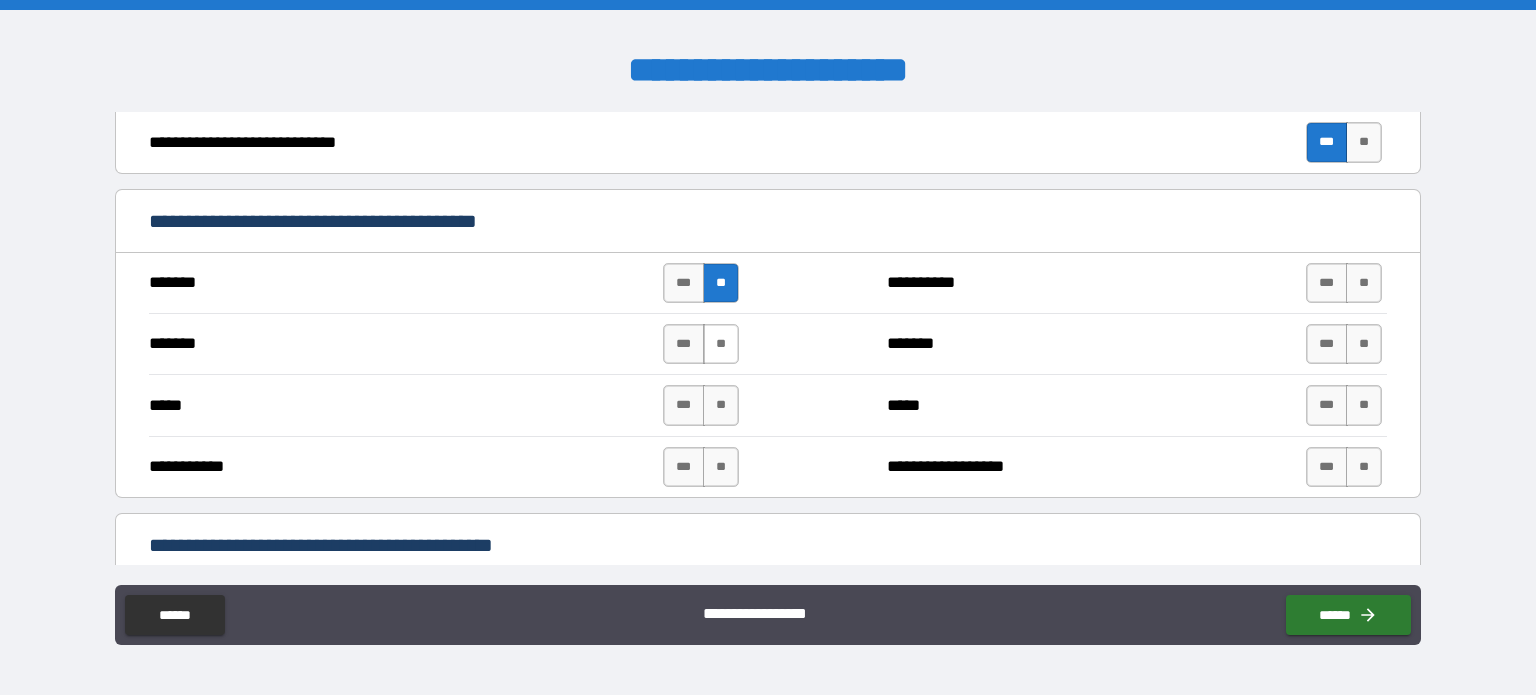 click on "**" at bounding box center [721, 344] 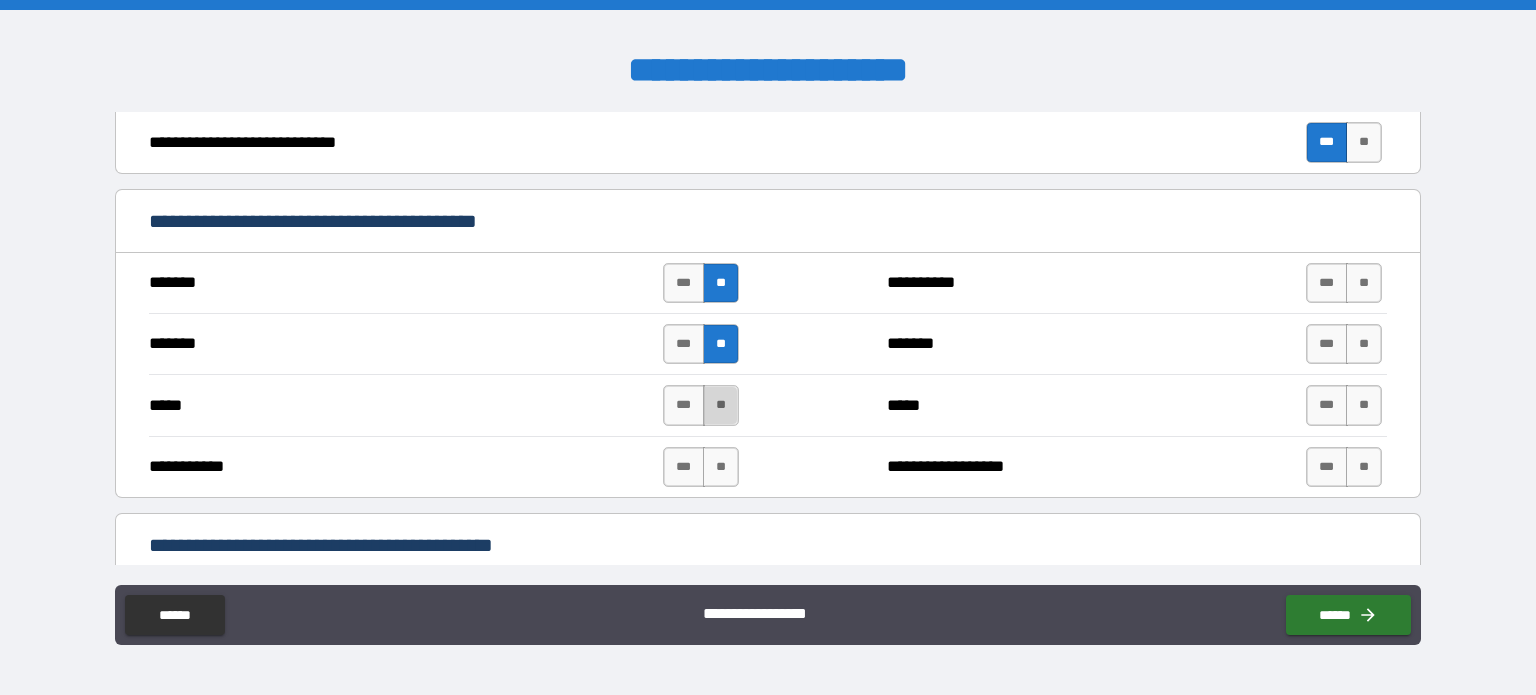 click on "**" at bounding box center (721, 405) 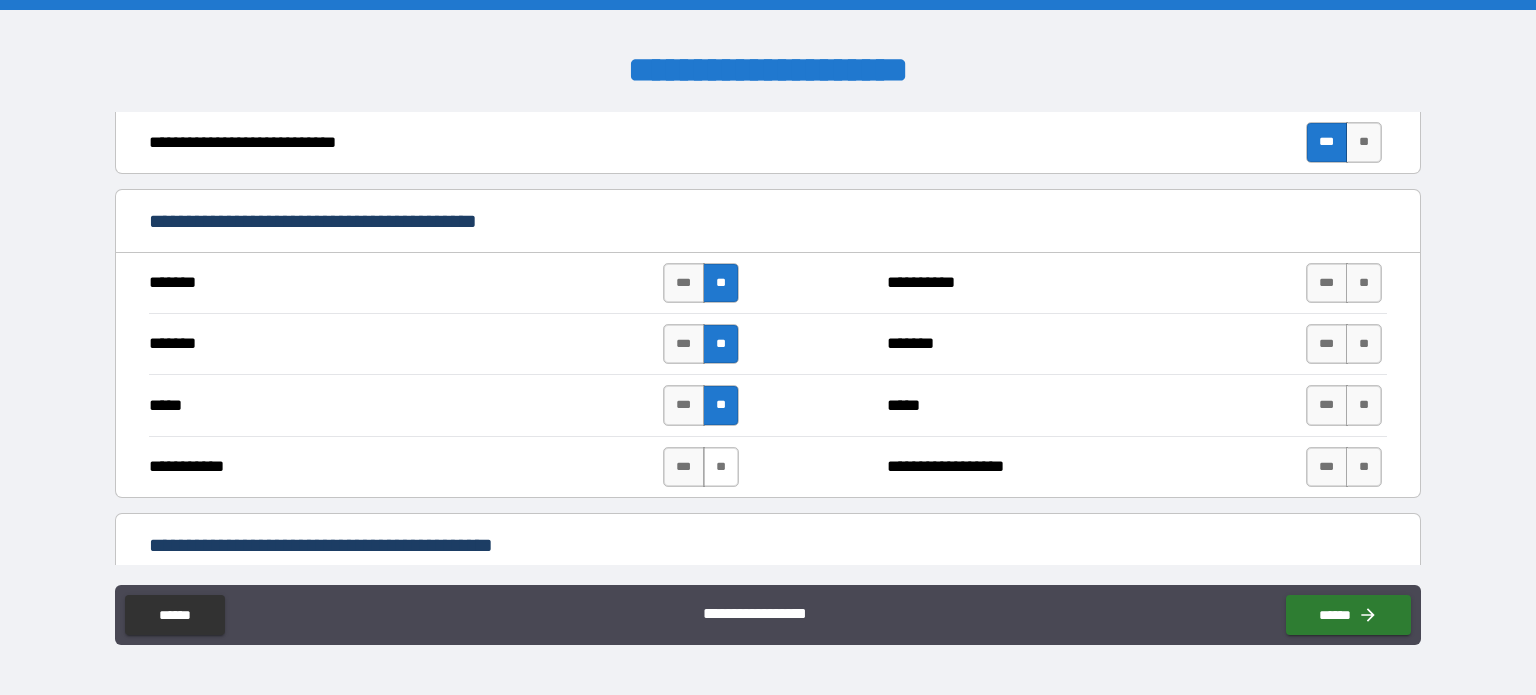 click on "**" at bounding box center [721, 467] 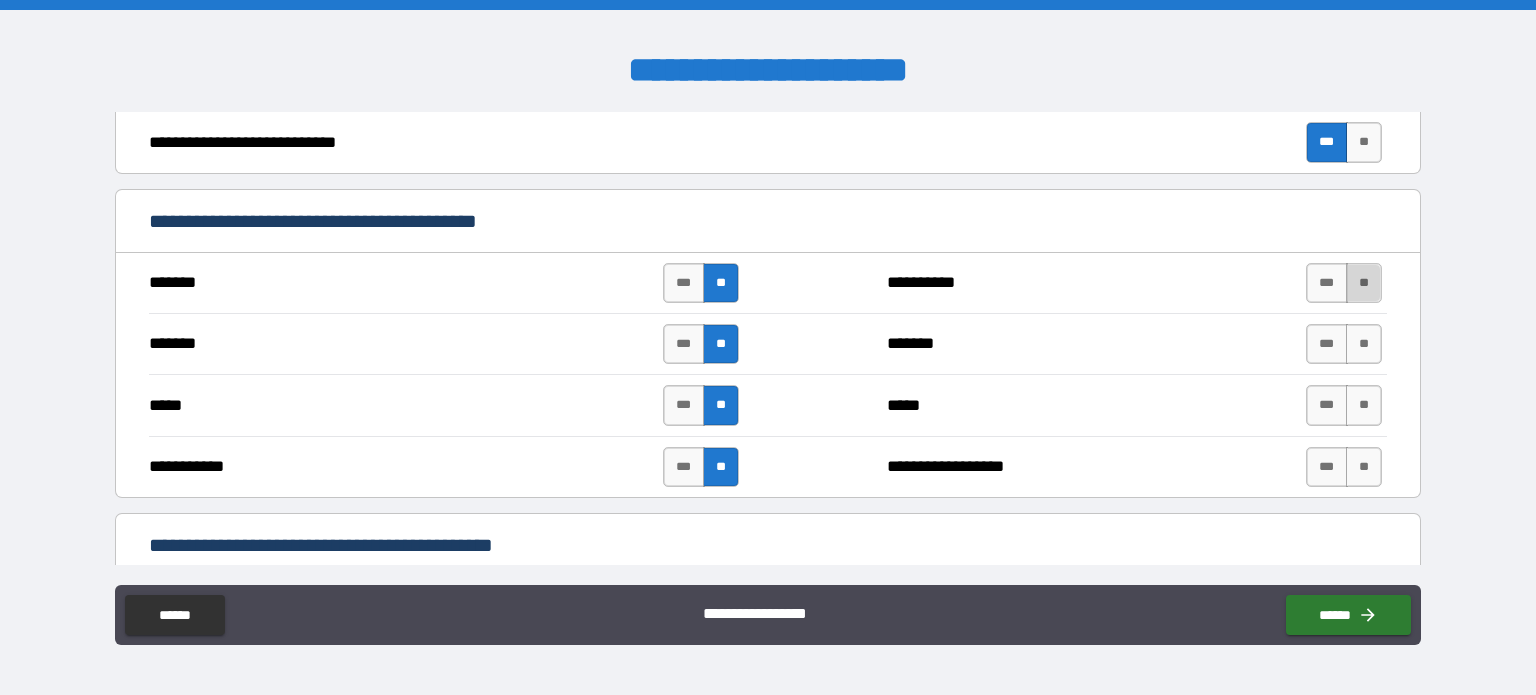 click on "**" at bounding box center [1364, 283] 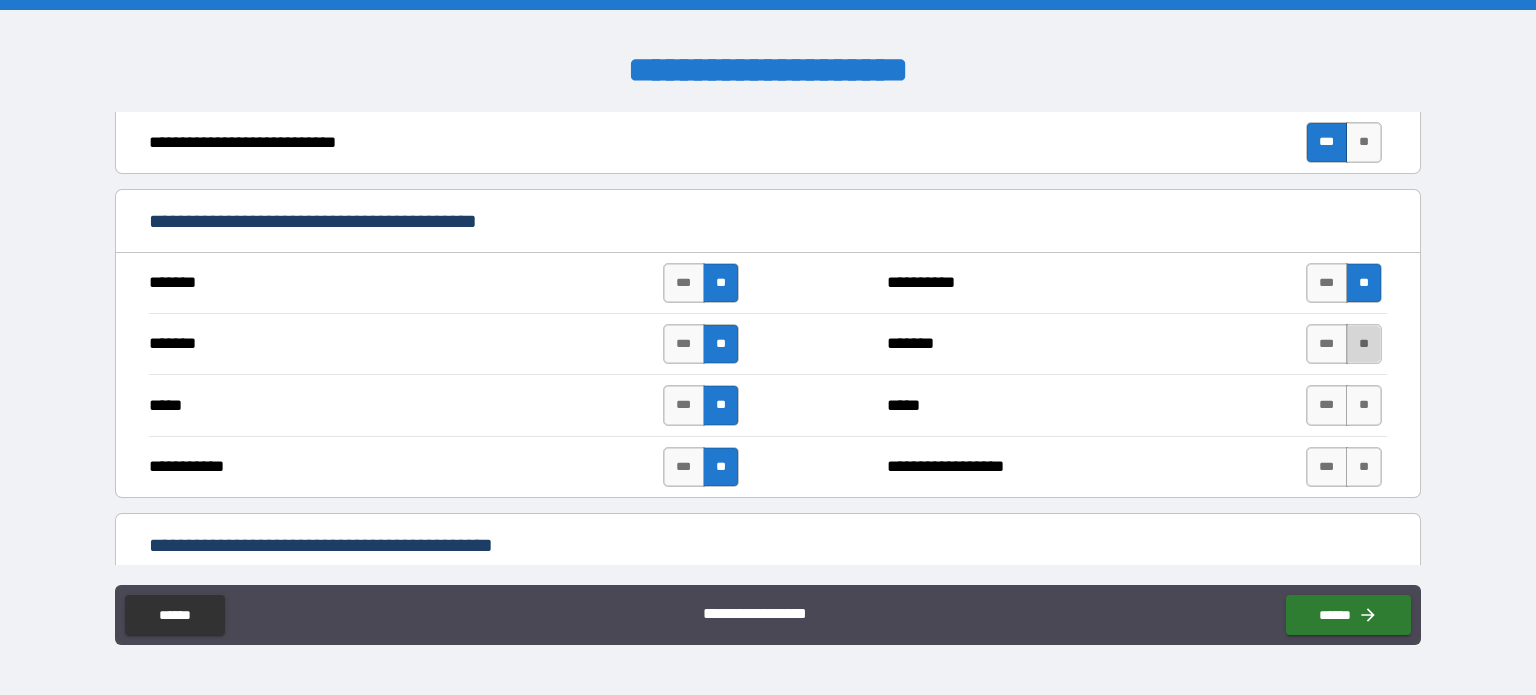 click on "**" at bounding box center [1364, 344] 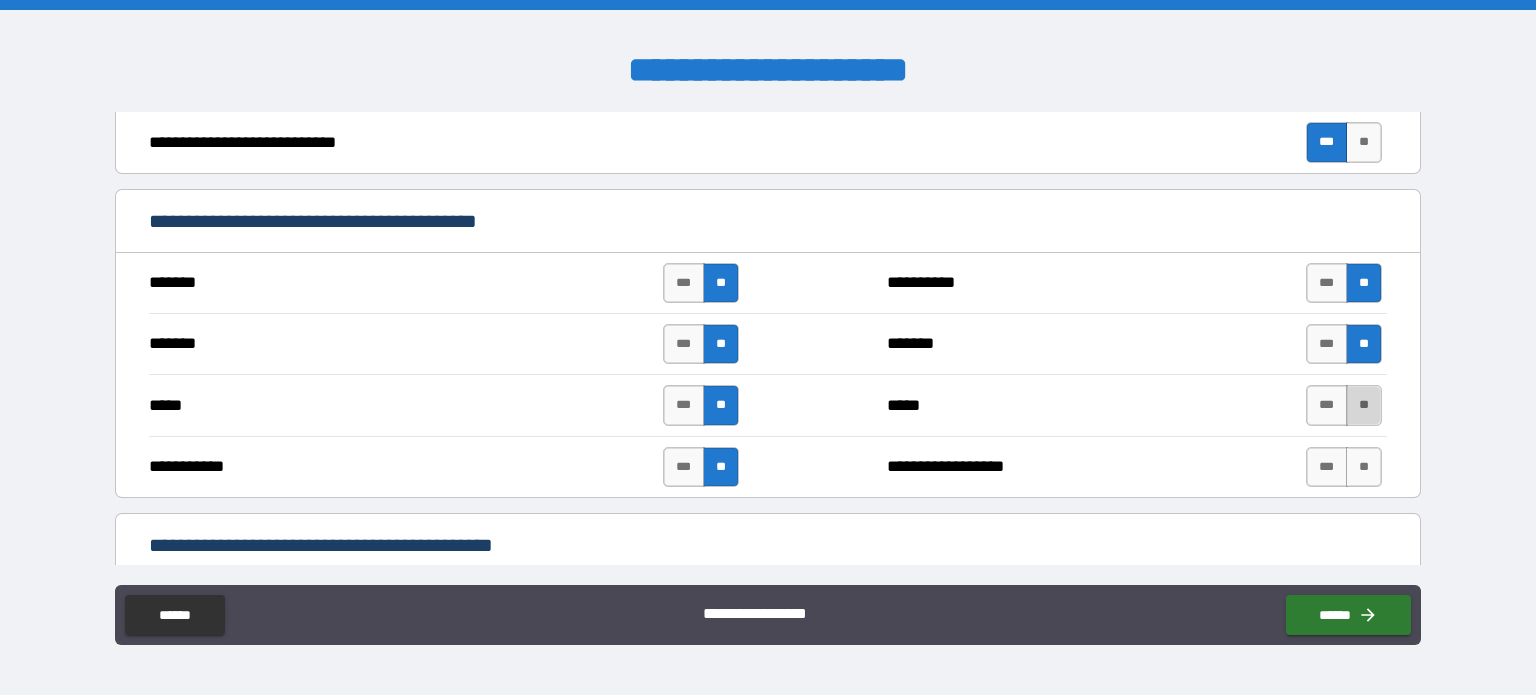 click on "**" at bounding box center [1364, 405] 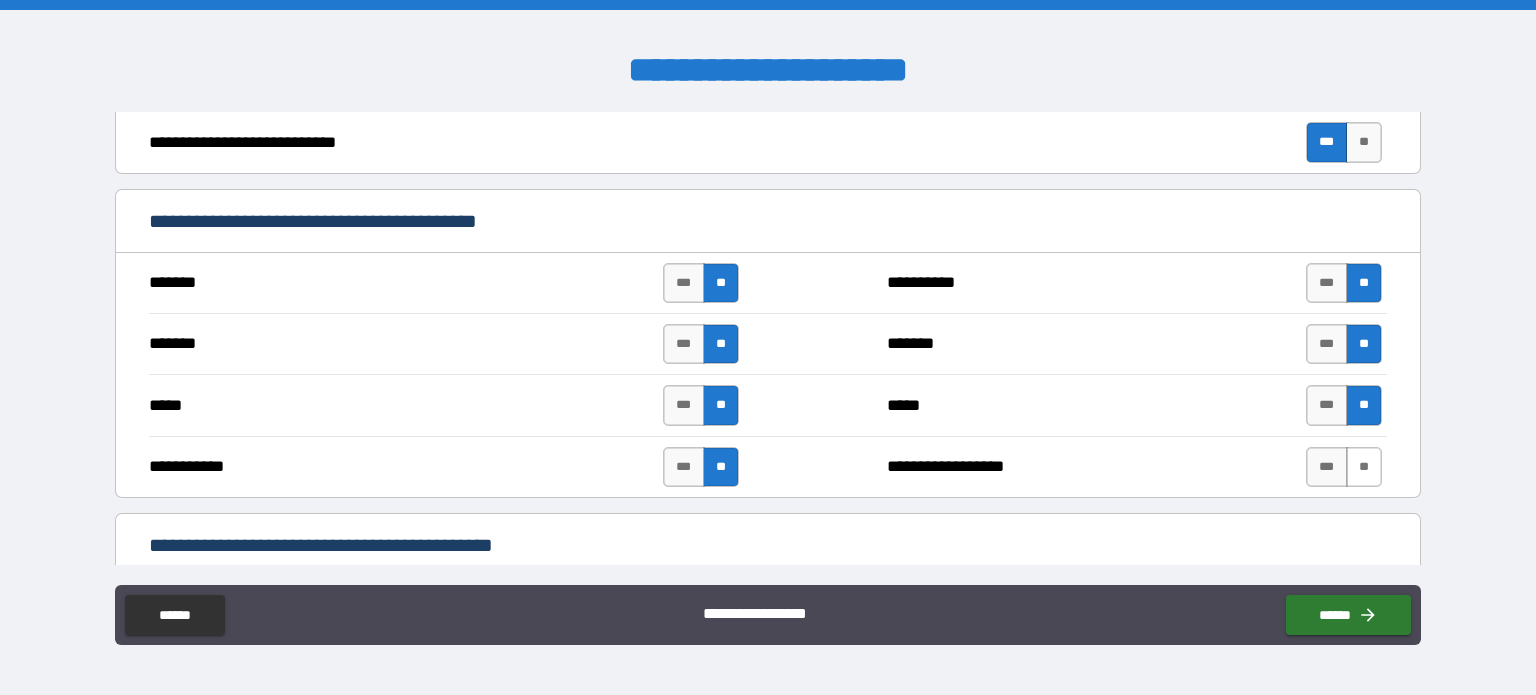 click on "**" at bounding box center [1364, 467] 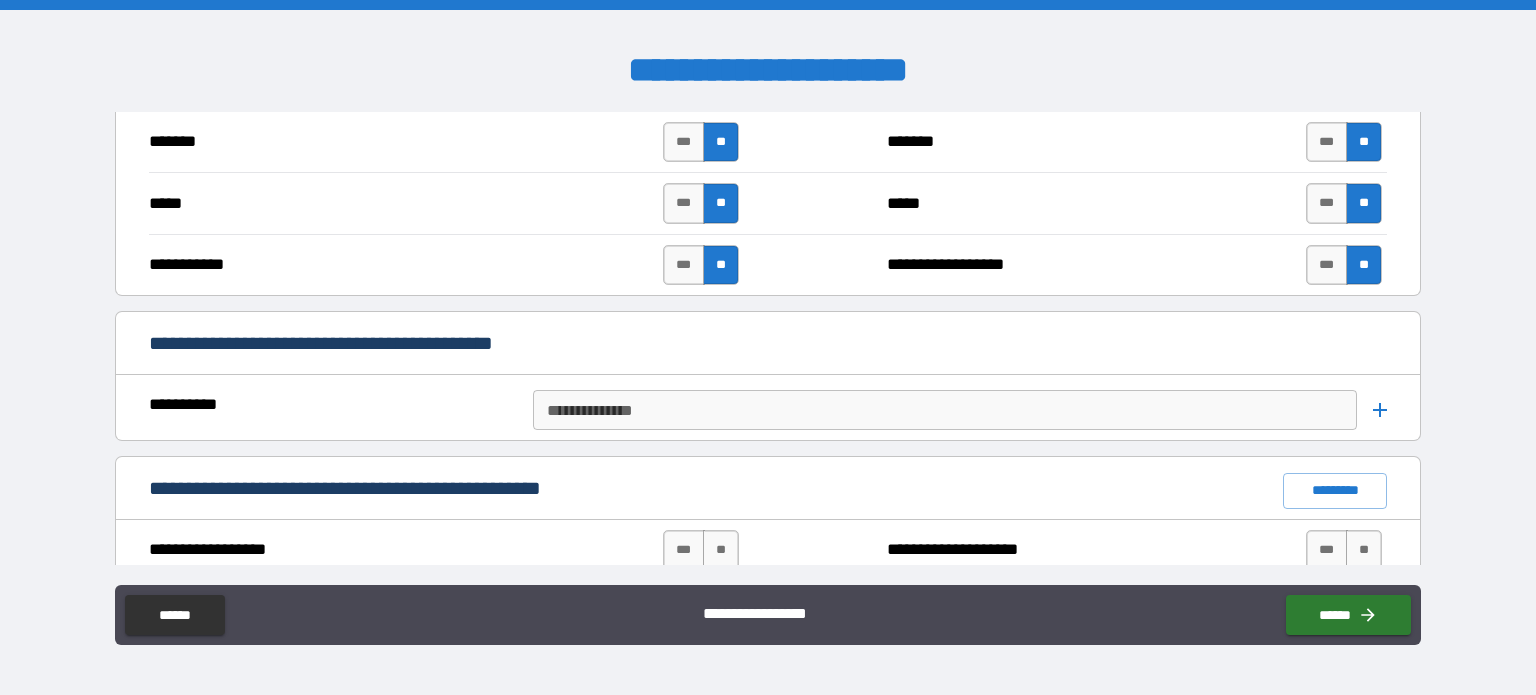 scroll, scrollTop: 1339, scrollLeft: 0, axis: vertical 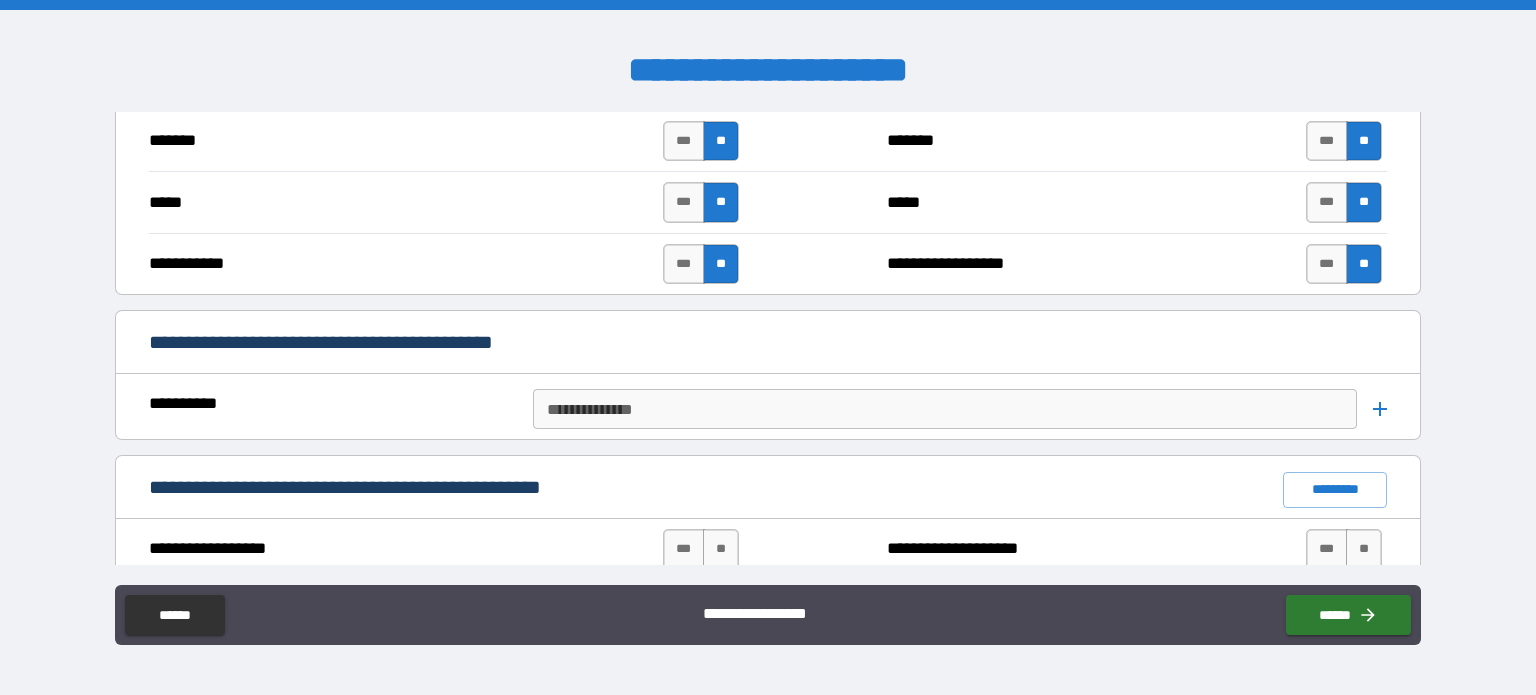 click on "**********" at bounding box center (944, 409) 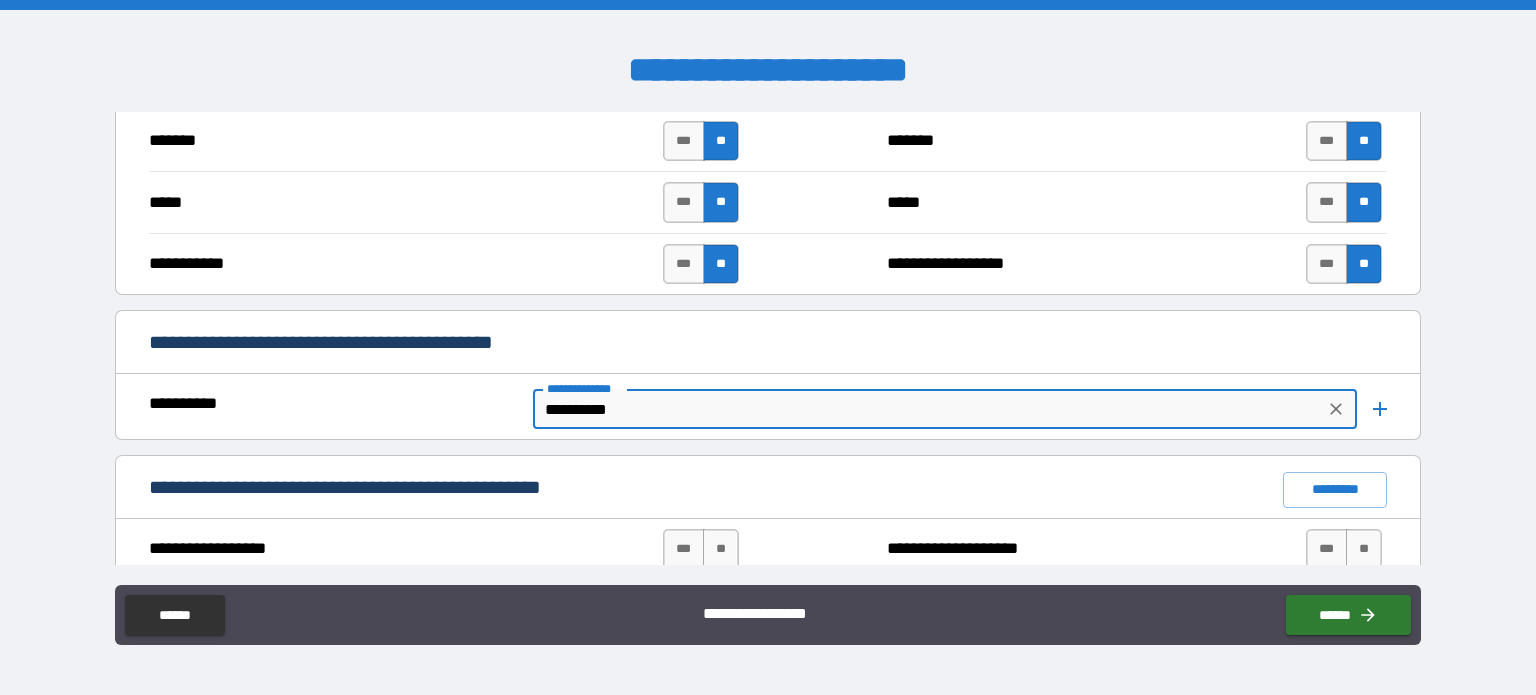 type on "**********" 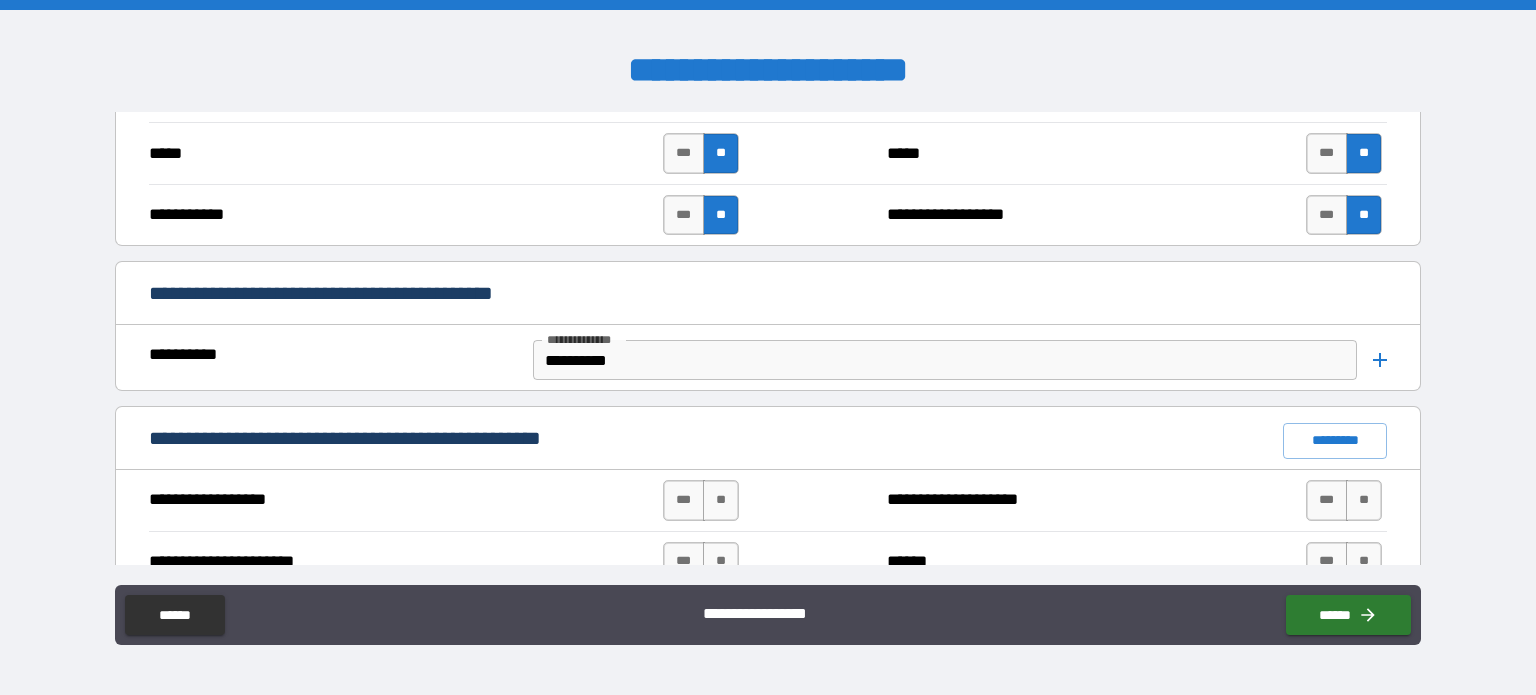 scroll, scrollTop: 1387, scrollLeft: 0, axis: vertical 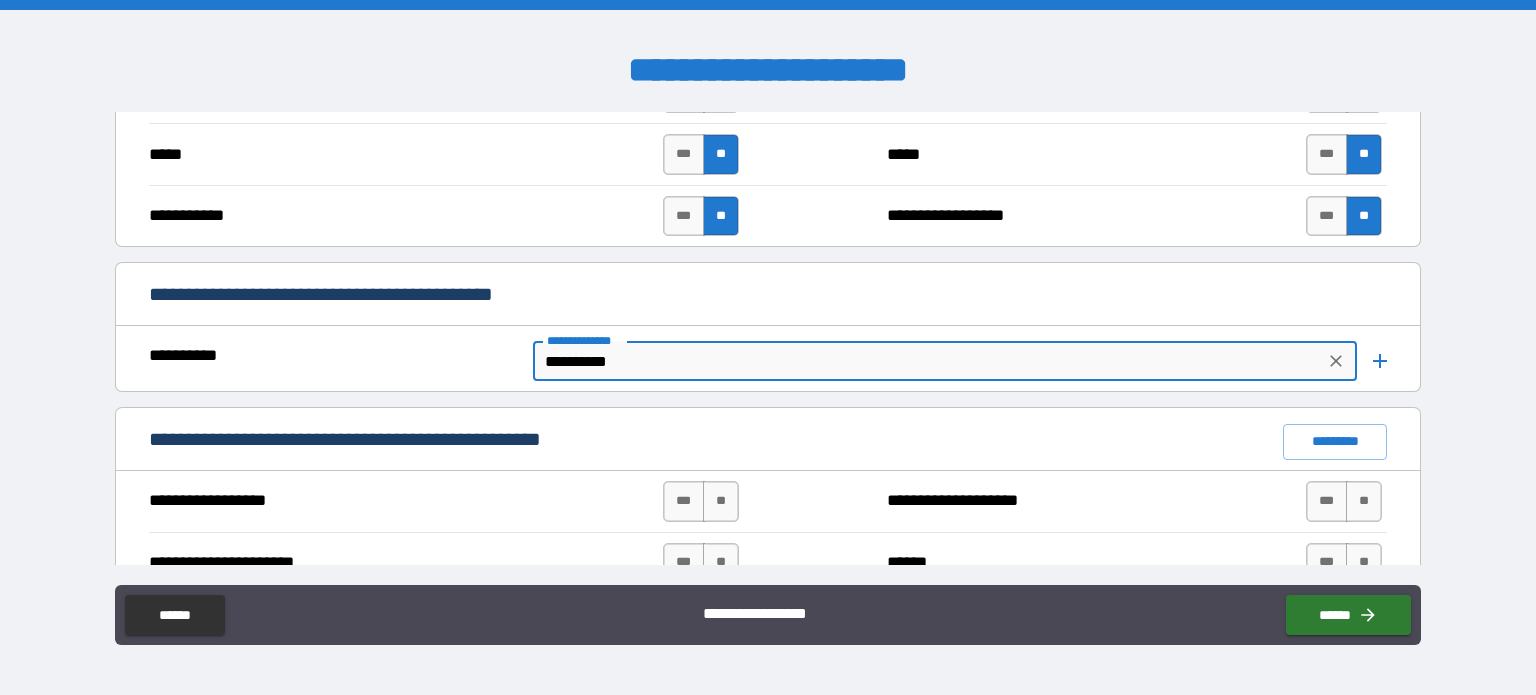 click on "**********" at bounding box center (929, 361) 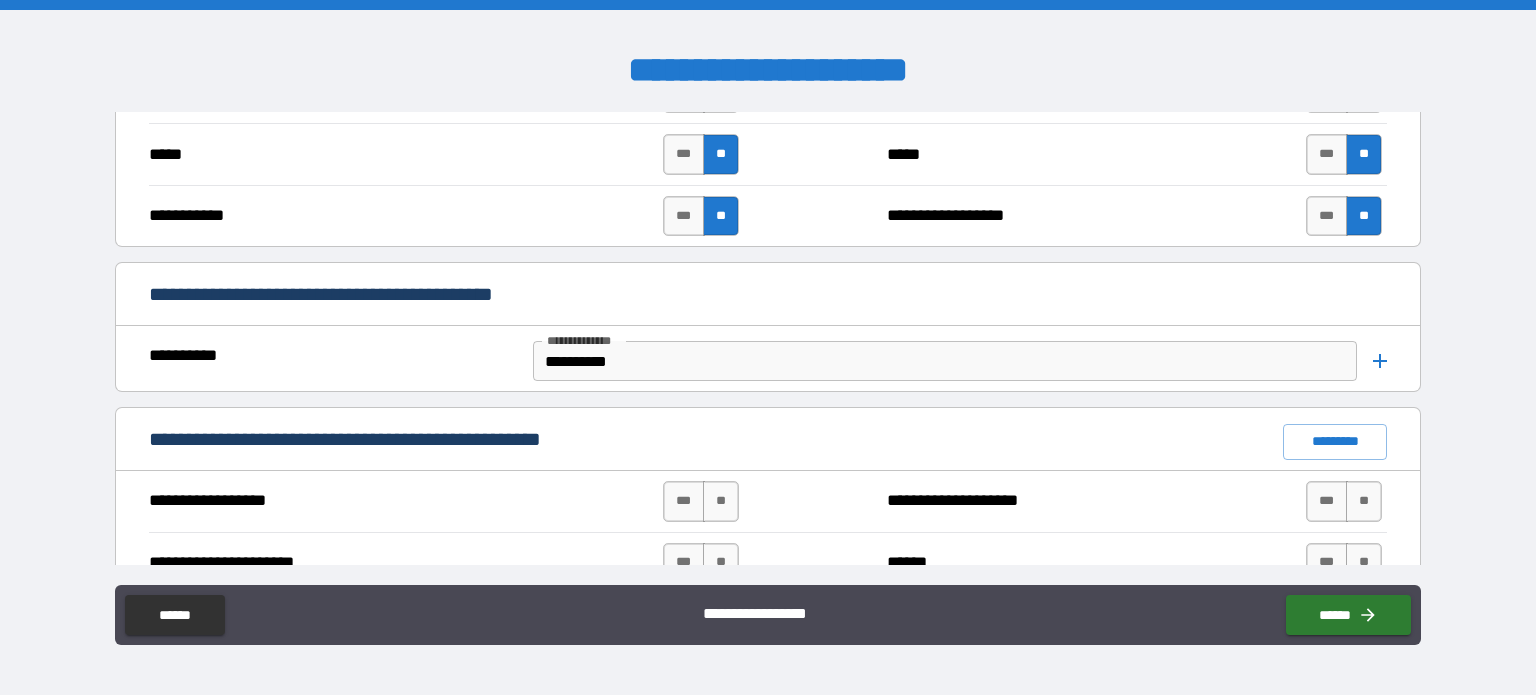 click on "**********" at bounding box center [768, 296] 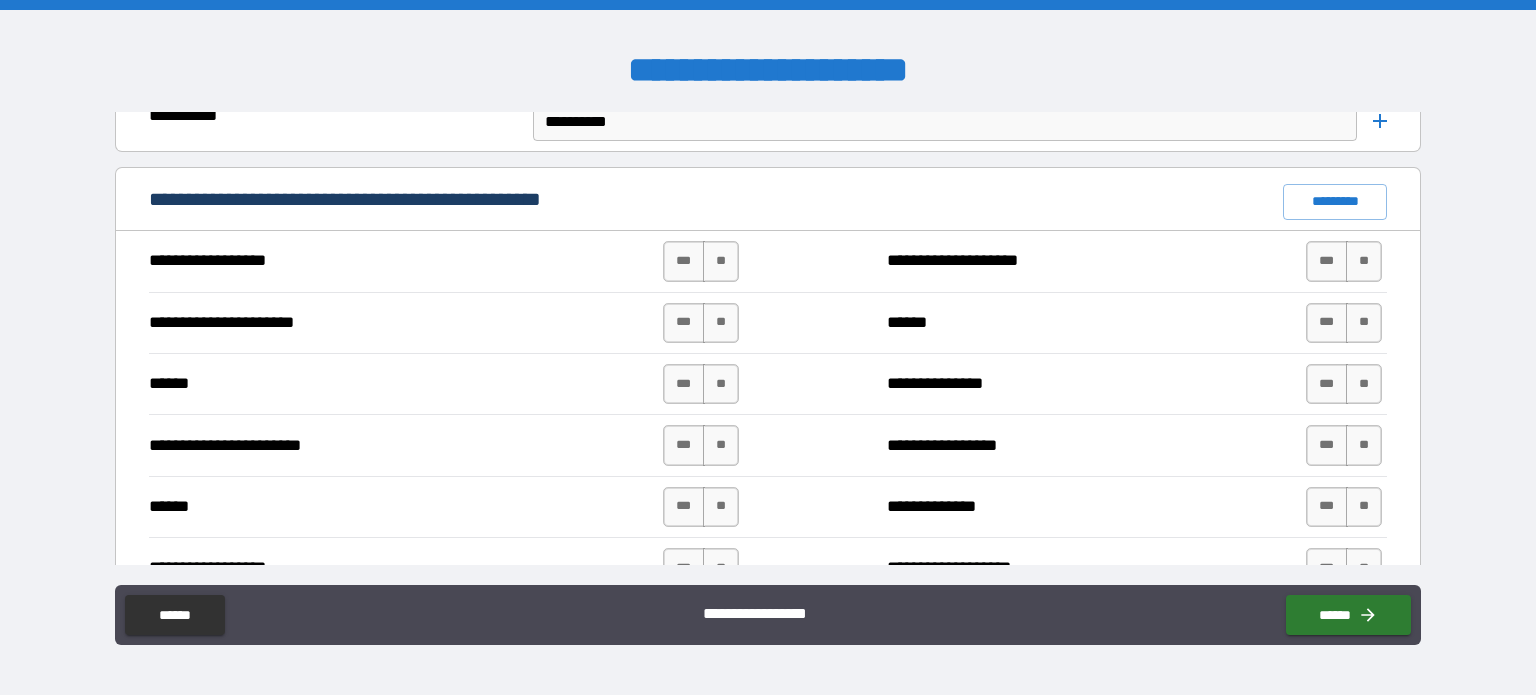 scroll, scrollTop: 1627, scrollLeft: 0, axis: vertical 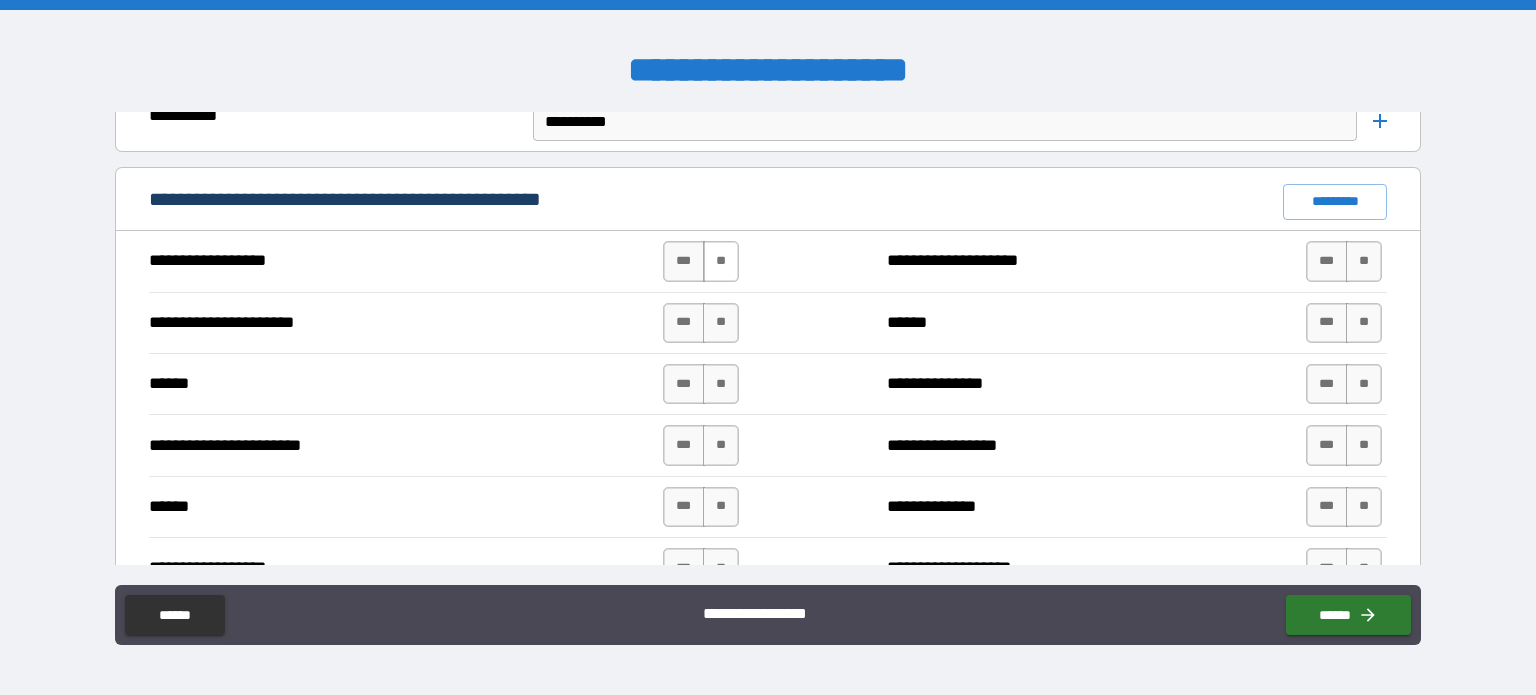 click on "**" at bounding box center [721, 261] 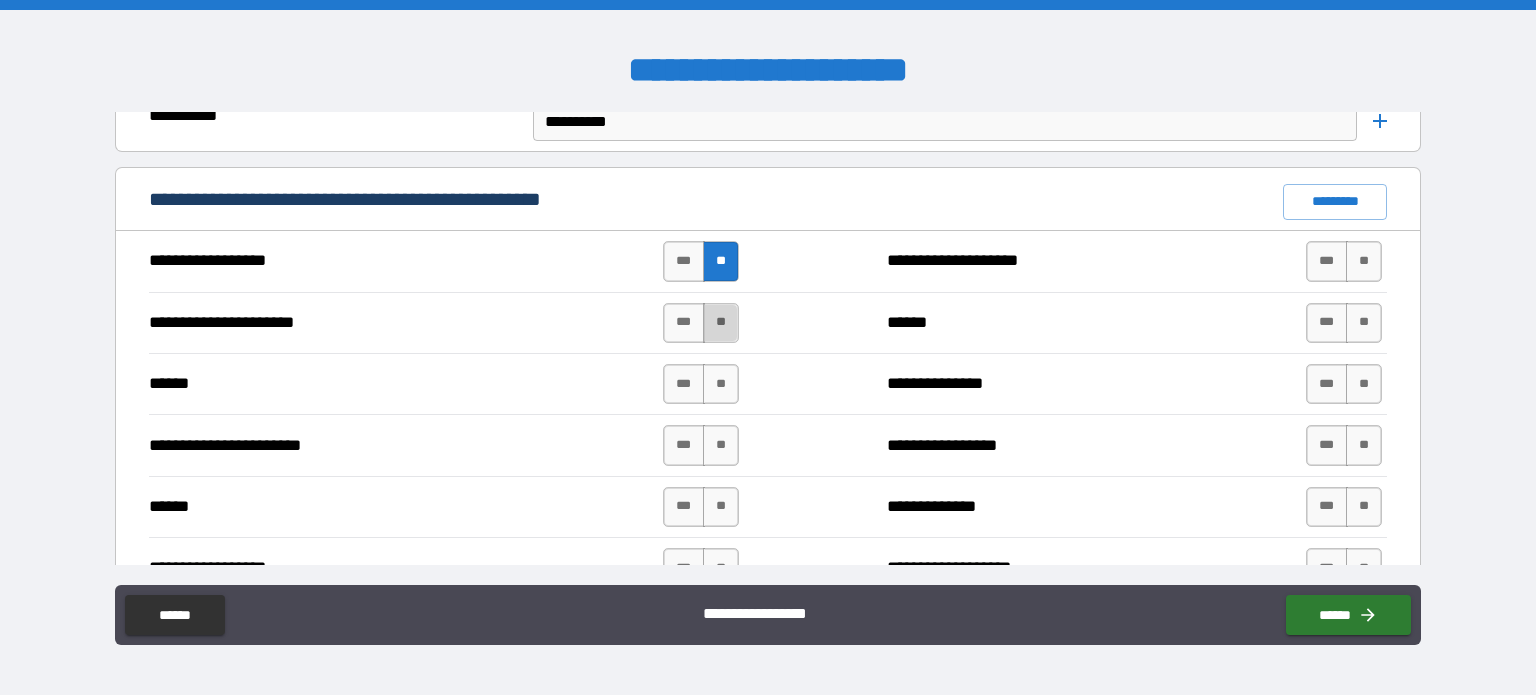 click on "**" at bounding box center [721, 323] 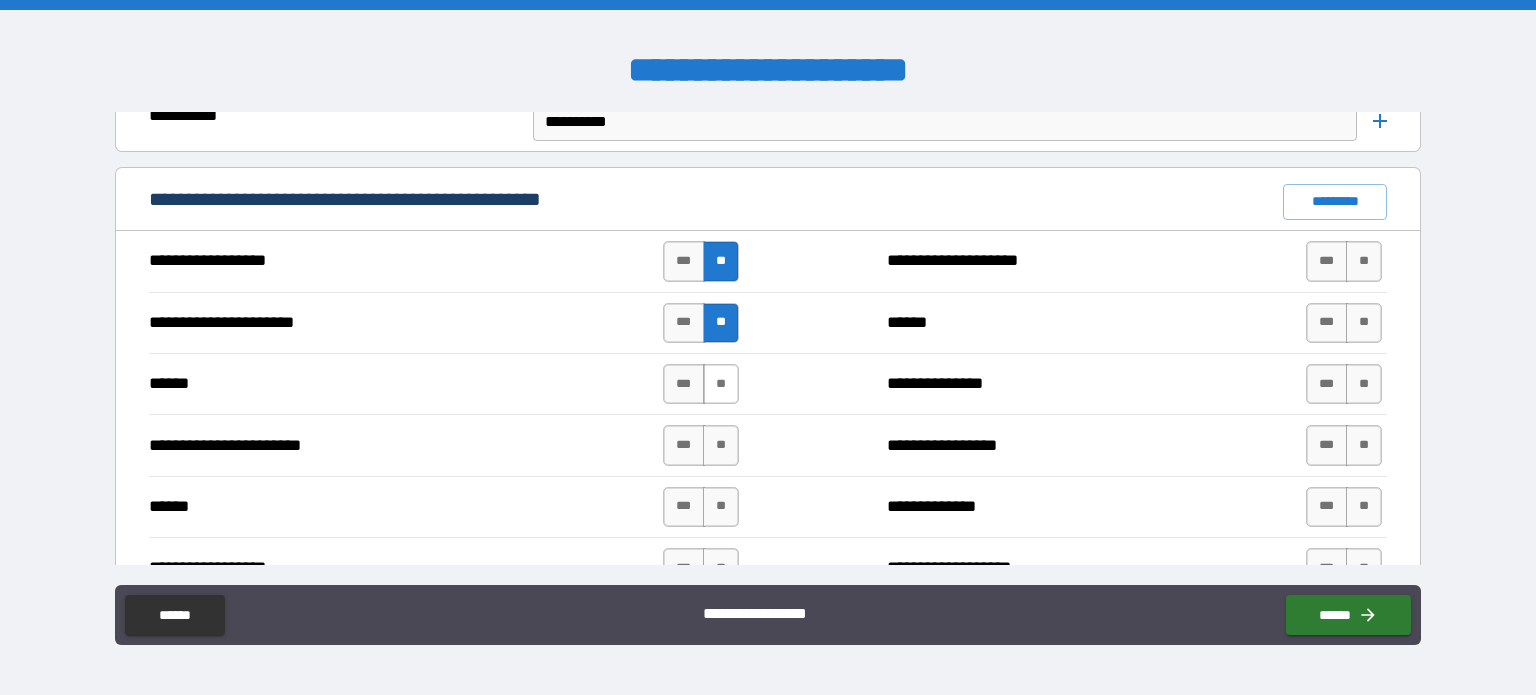 click on "**" at bounding box center (721, 384) 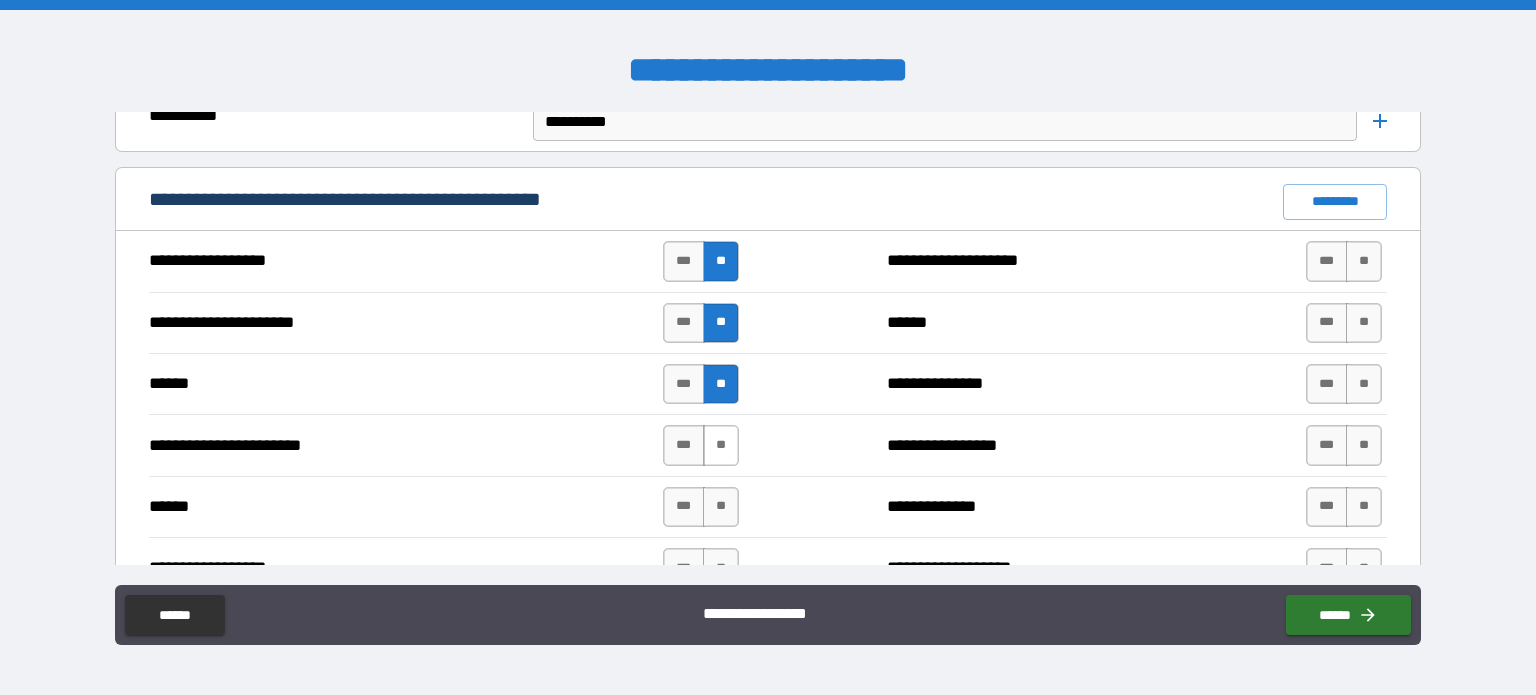 click on "**" at bounding box center [721, 445] 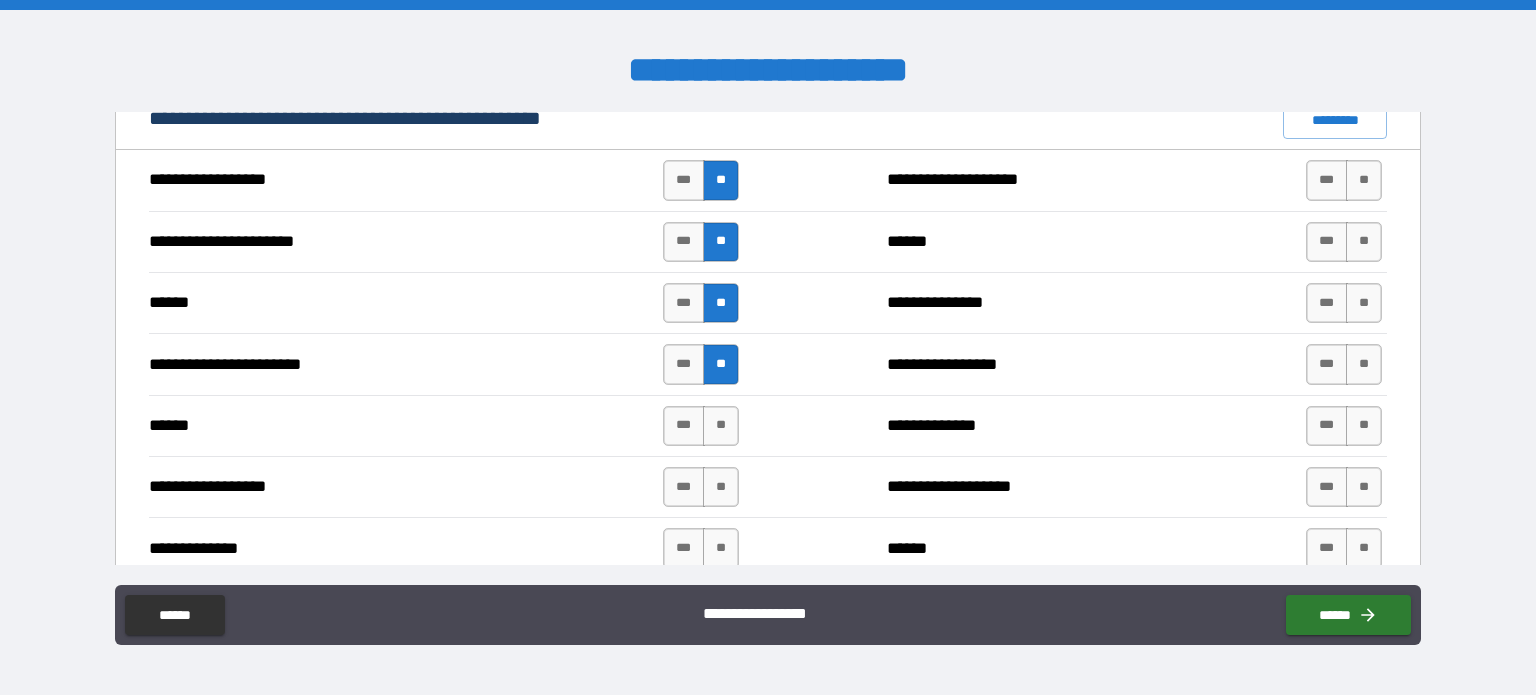 scroll, scrollTop: 1710, scrollLeft: 0, axis: vertical 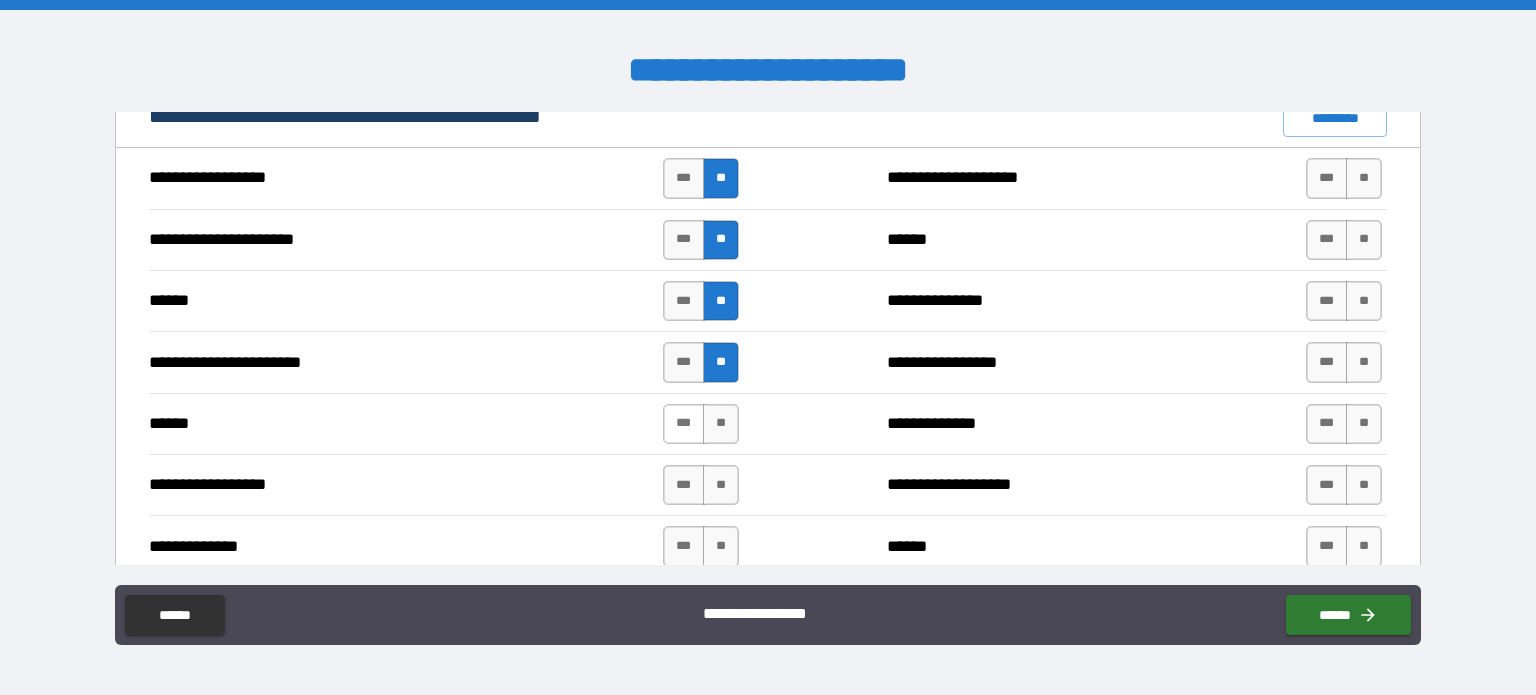 click on "***" at bounding box center [684, 424] 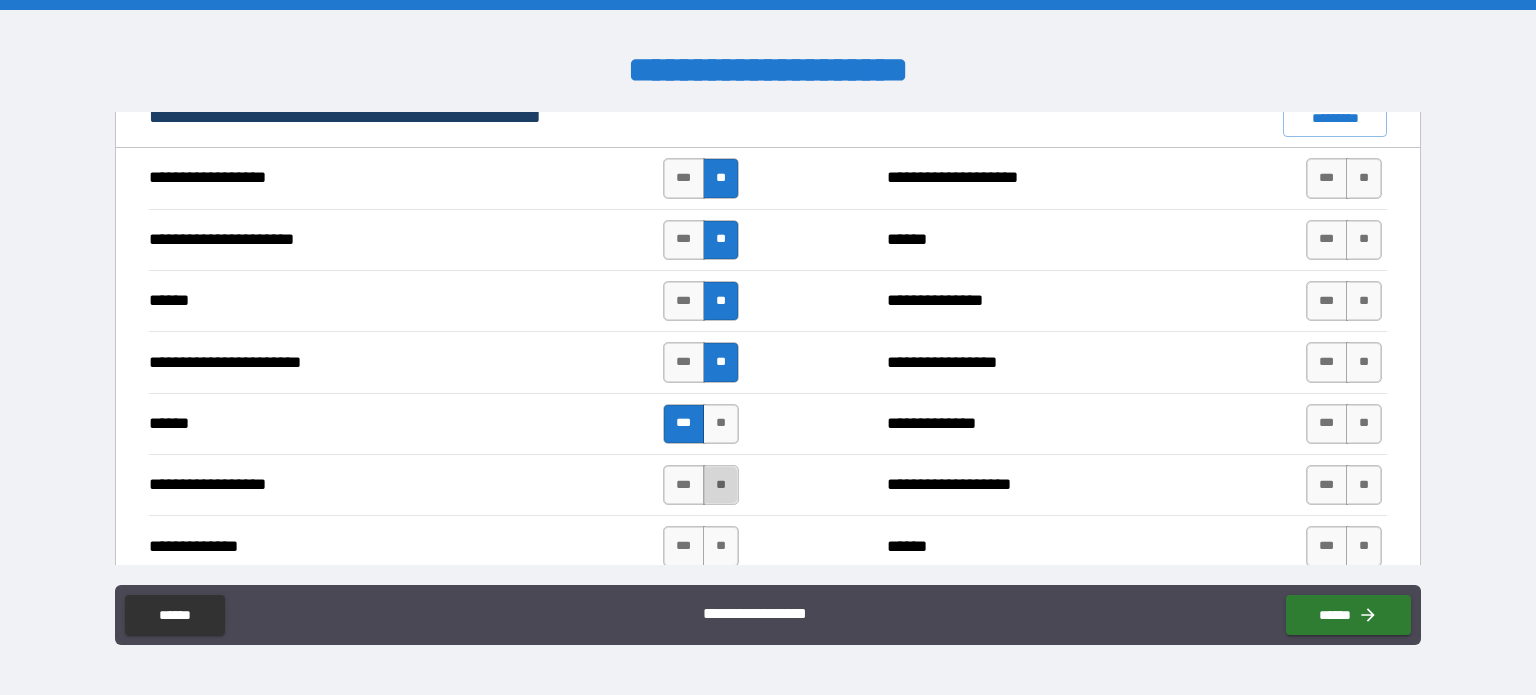 click on "**" at bounding box center (721, 485) 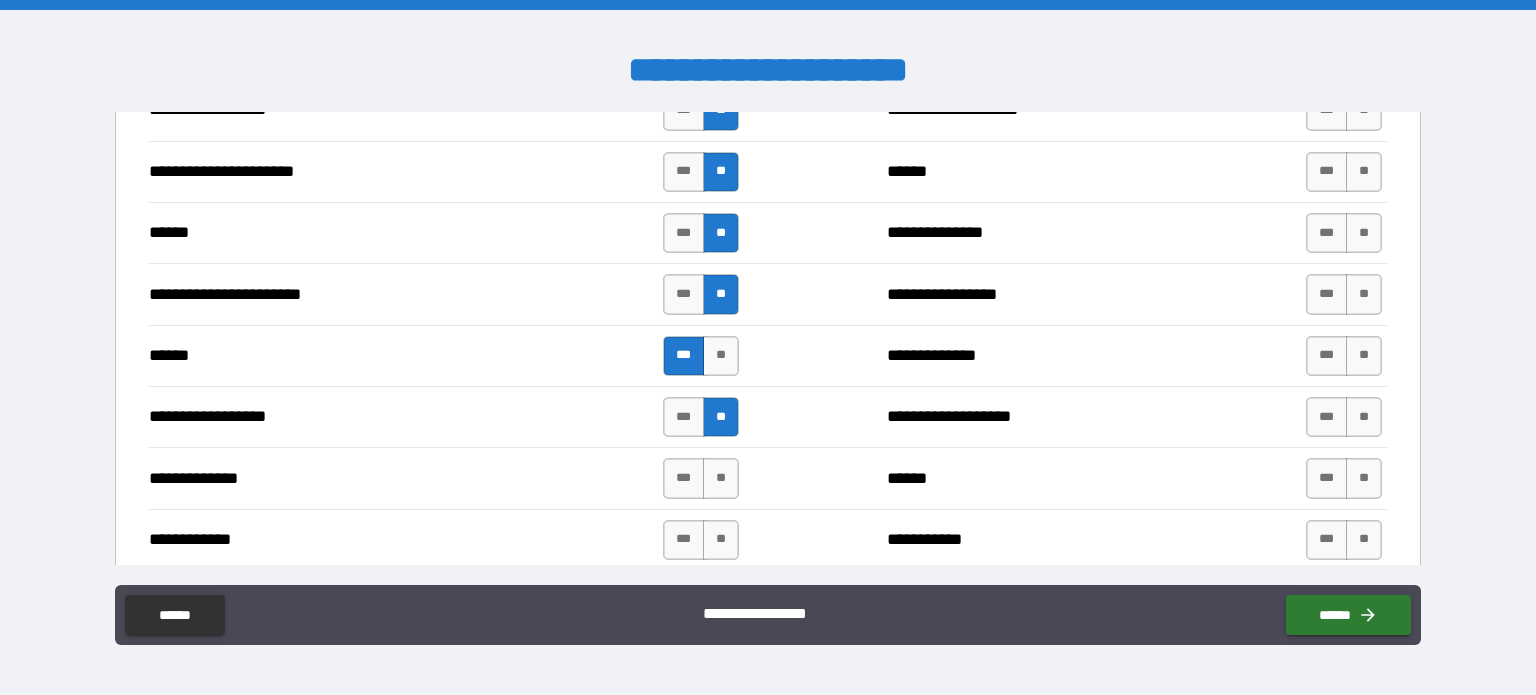 scroll, scrollTop: 1778, scrollLeft: 0, axis: vertical 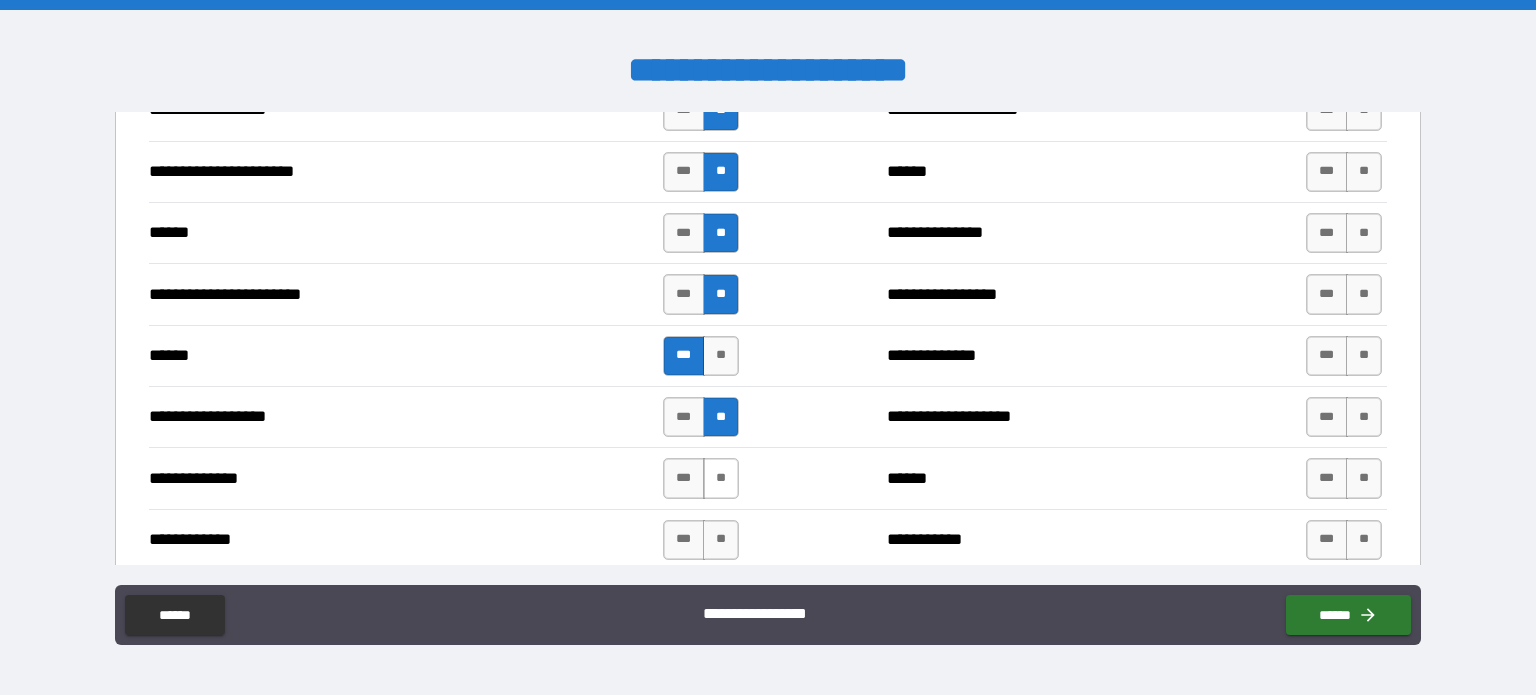 click on "**" at bounding box center [721, 478] 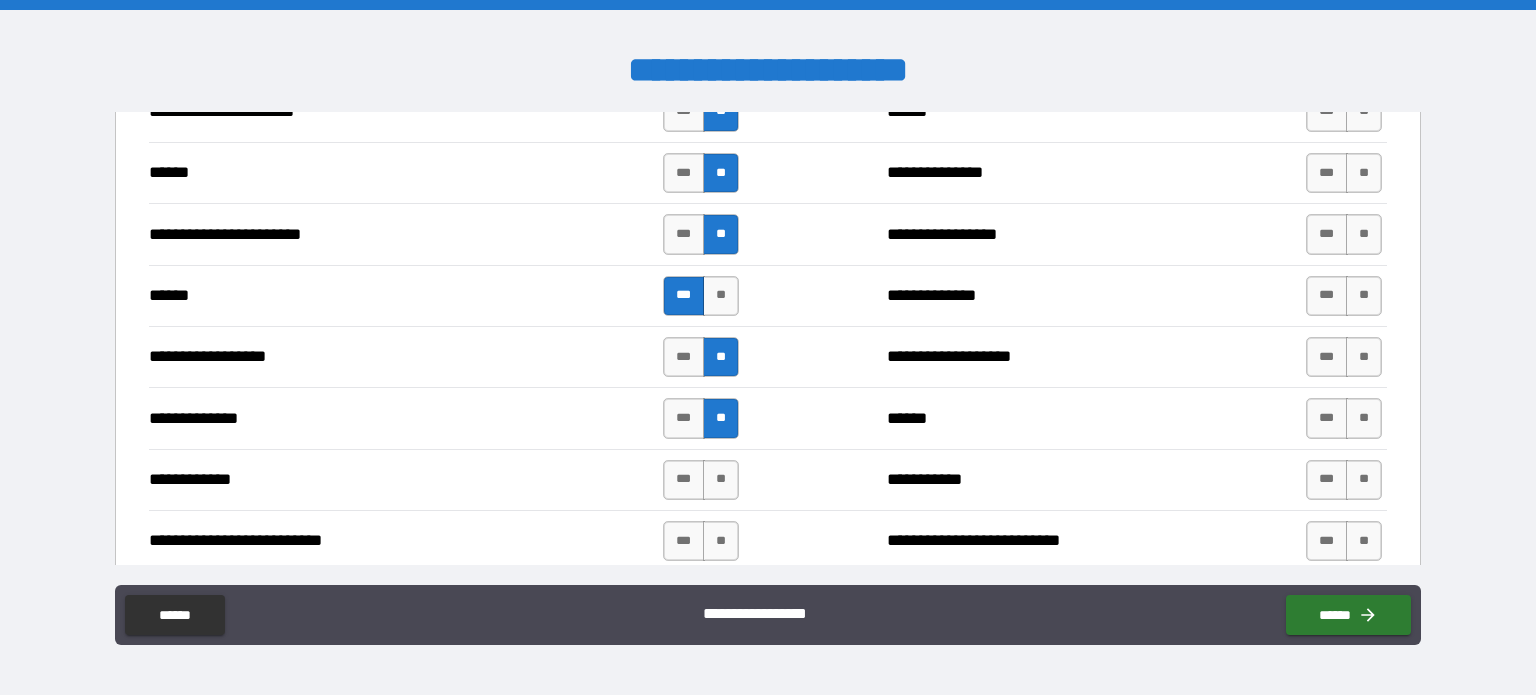 scroll, scrollTop: 1838, scrollLeft: 0, axis: vertical 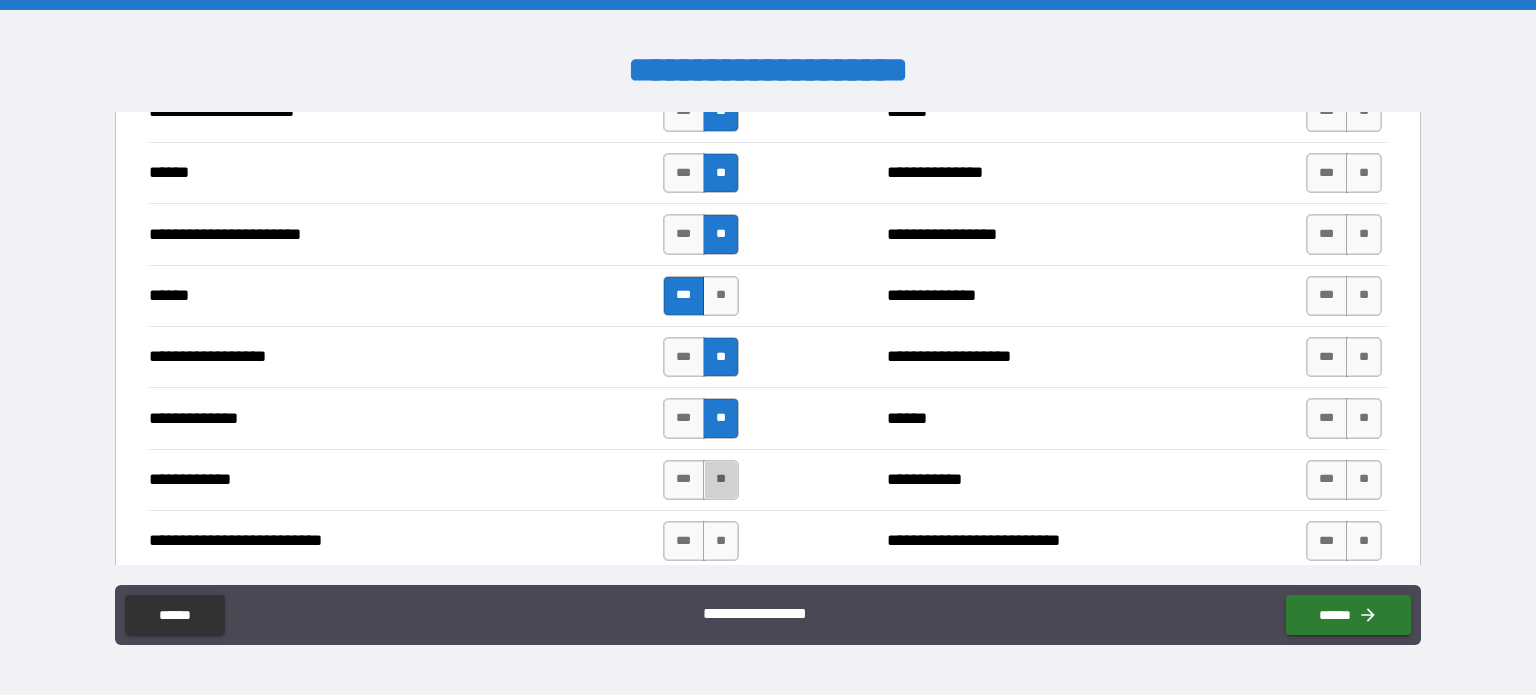 click on "**" at bounding box center (721, 480) 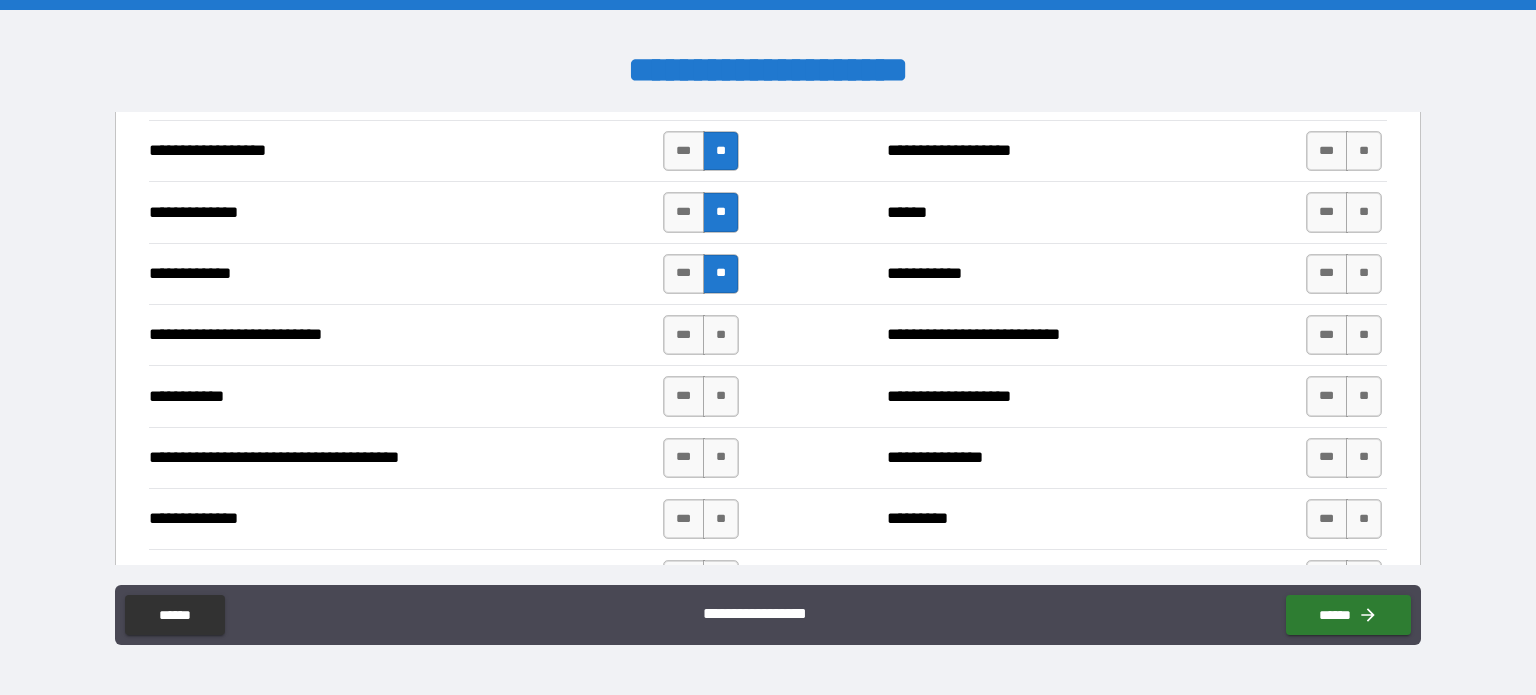 scroll, scrollTop: 2046, scrollLeft: 0, axis: vertical 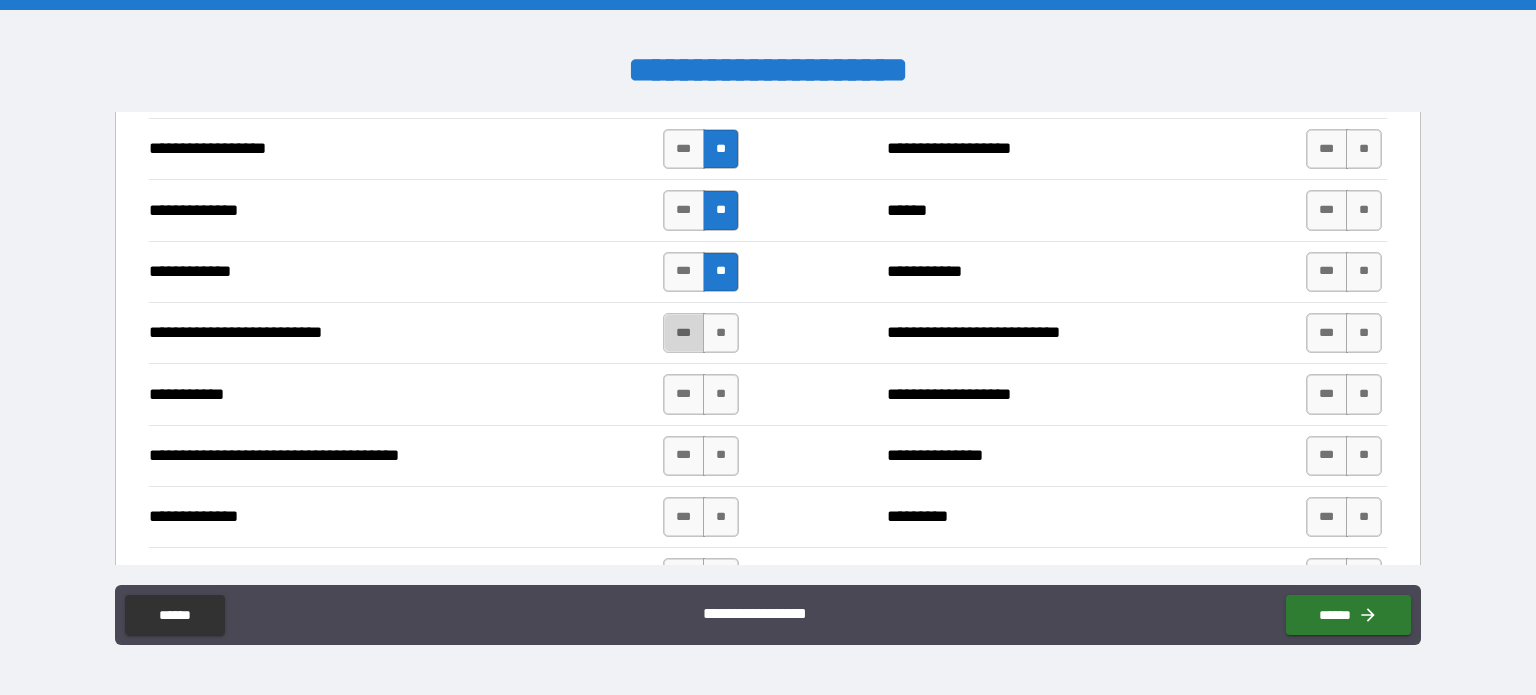 click on "***" at bounding box center [684, 333] 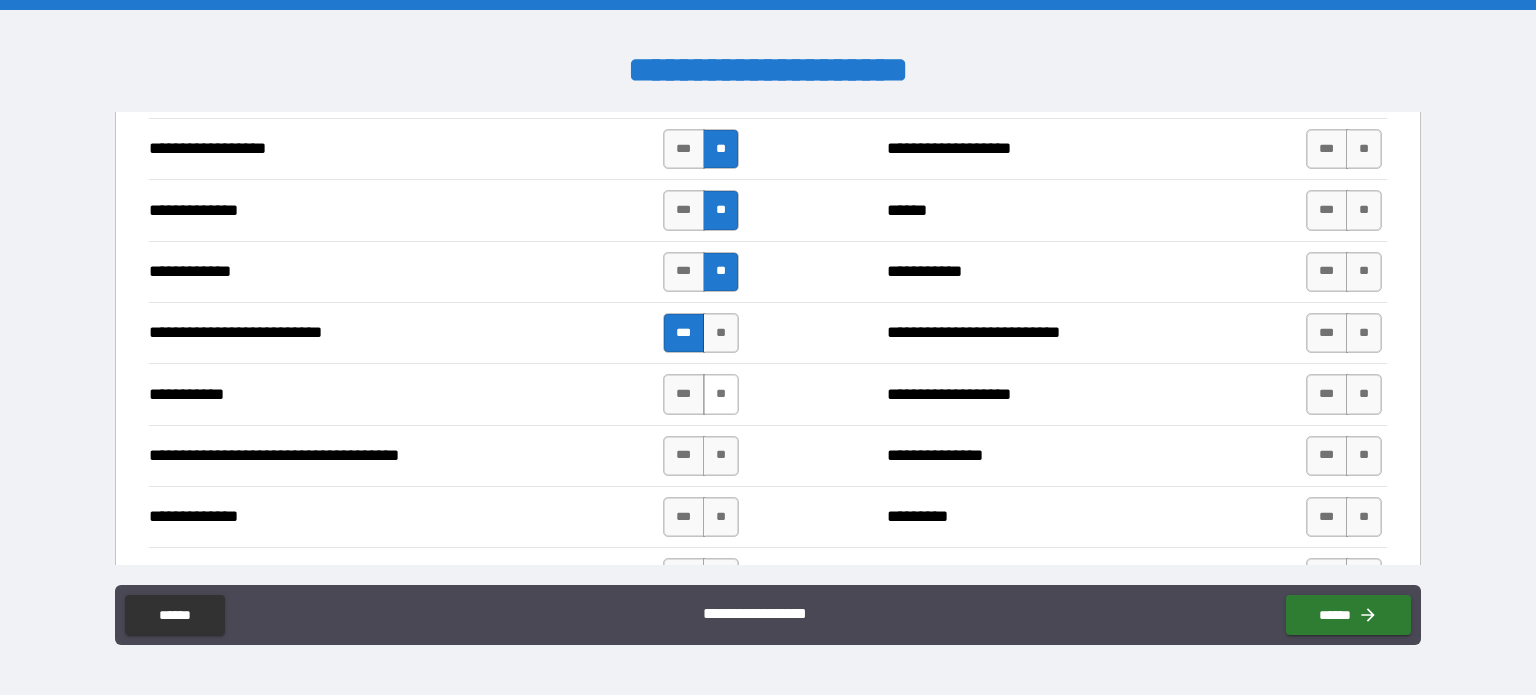 click on "**" at bounding box center [721, 394] 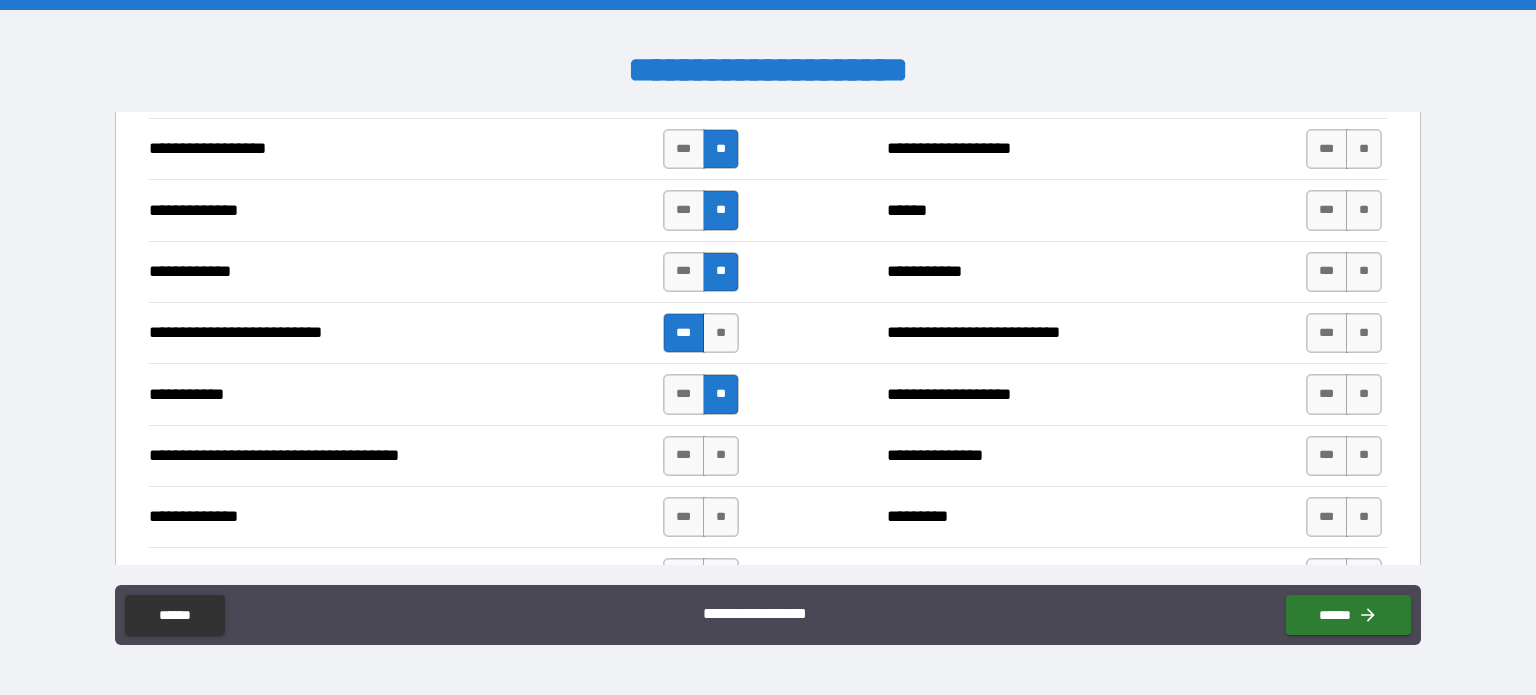 scroll, scrollTop: 2103, scrollLeft: 0, axis: vertical 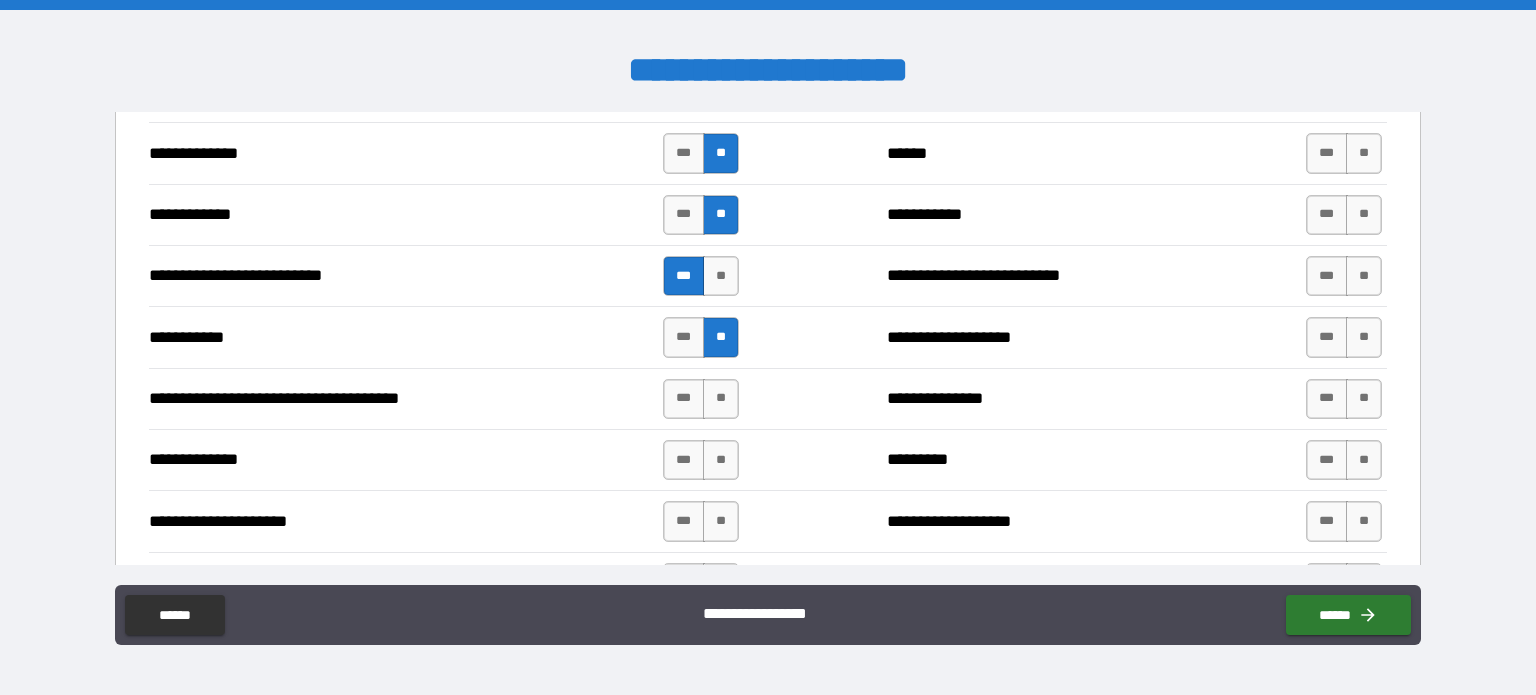 click on "**" at bounding box center (721, 399) 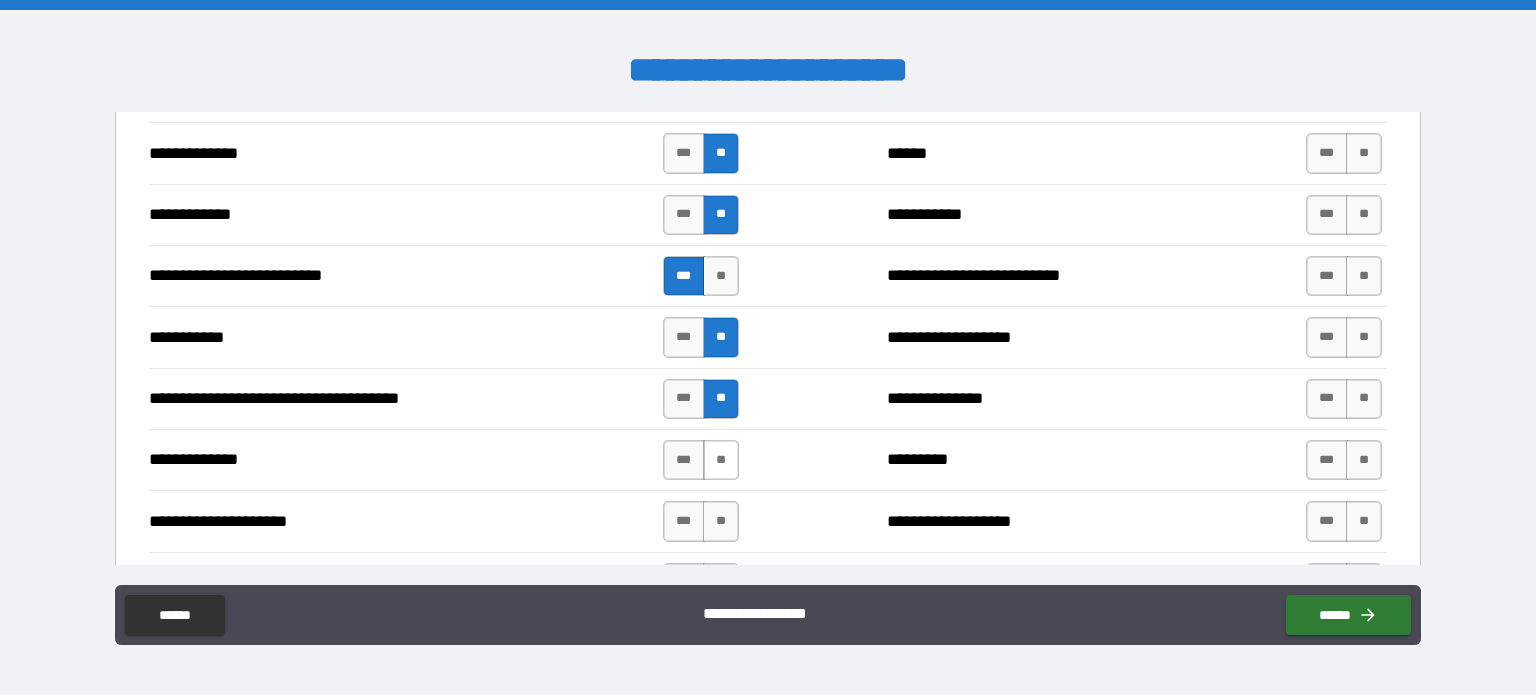 click on "**" at bounding box center [721, 460] 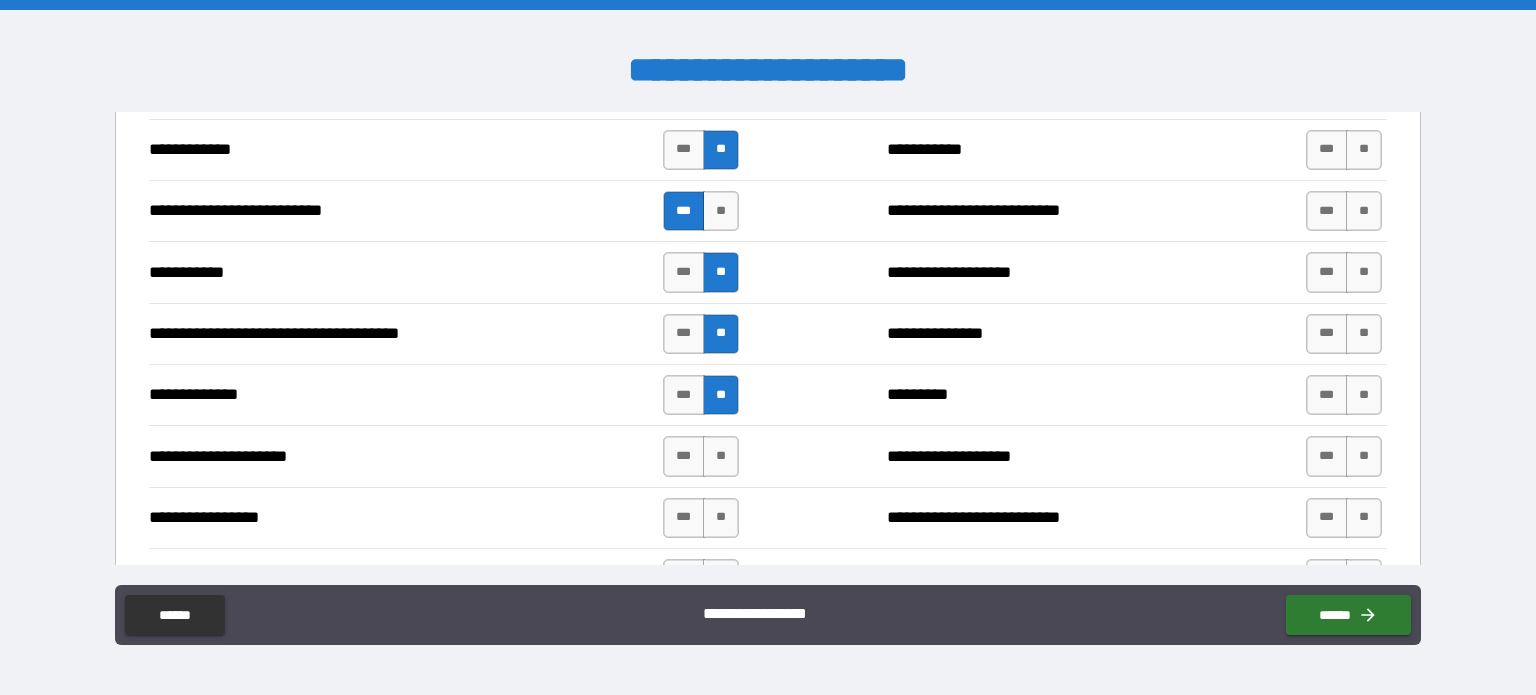 scroll, scrollTop: 2180, scrollLeft: 0, axis: vertical 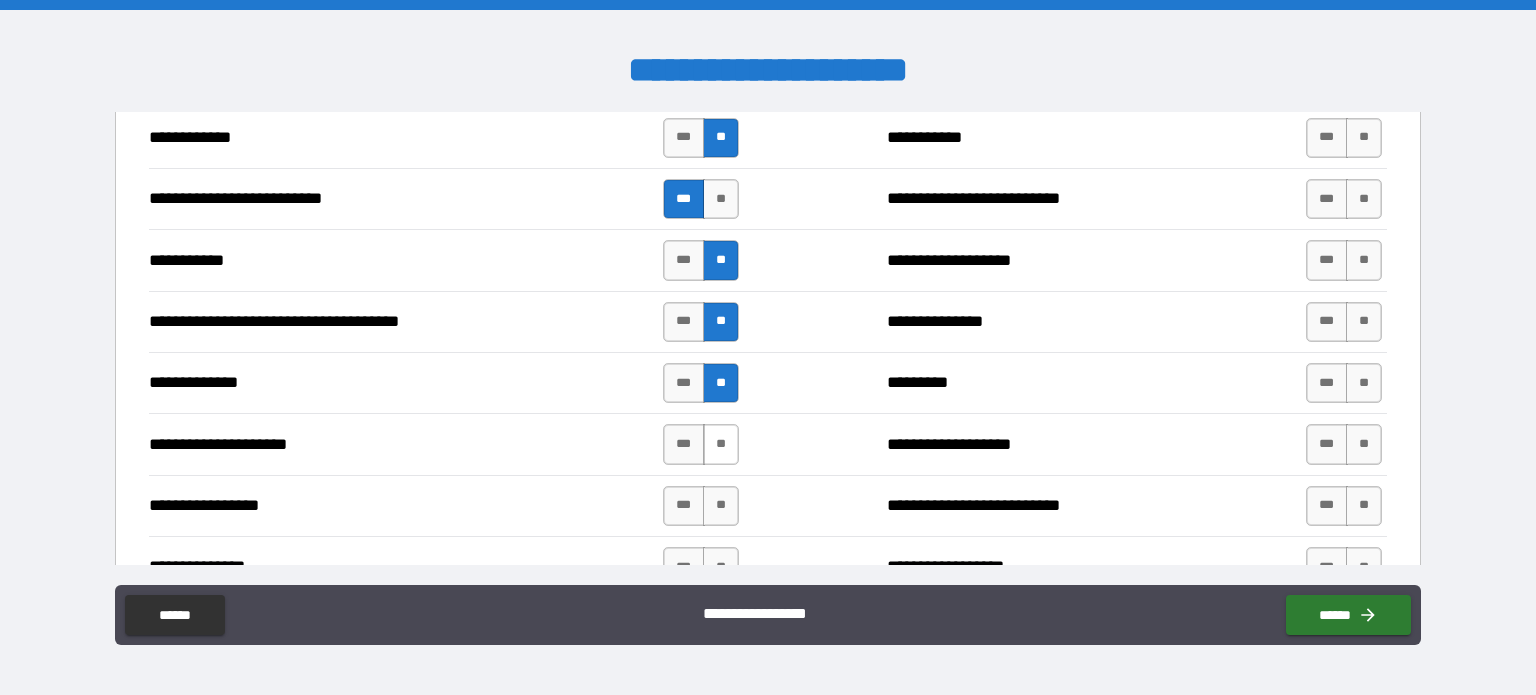 click on "**" at bounding box center [721, 444] 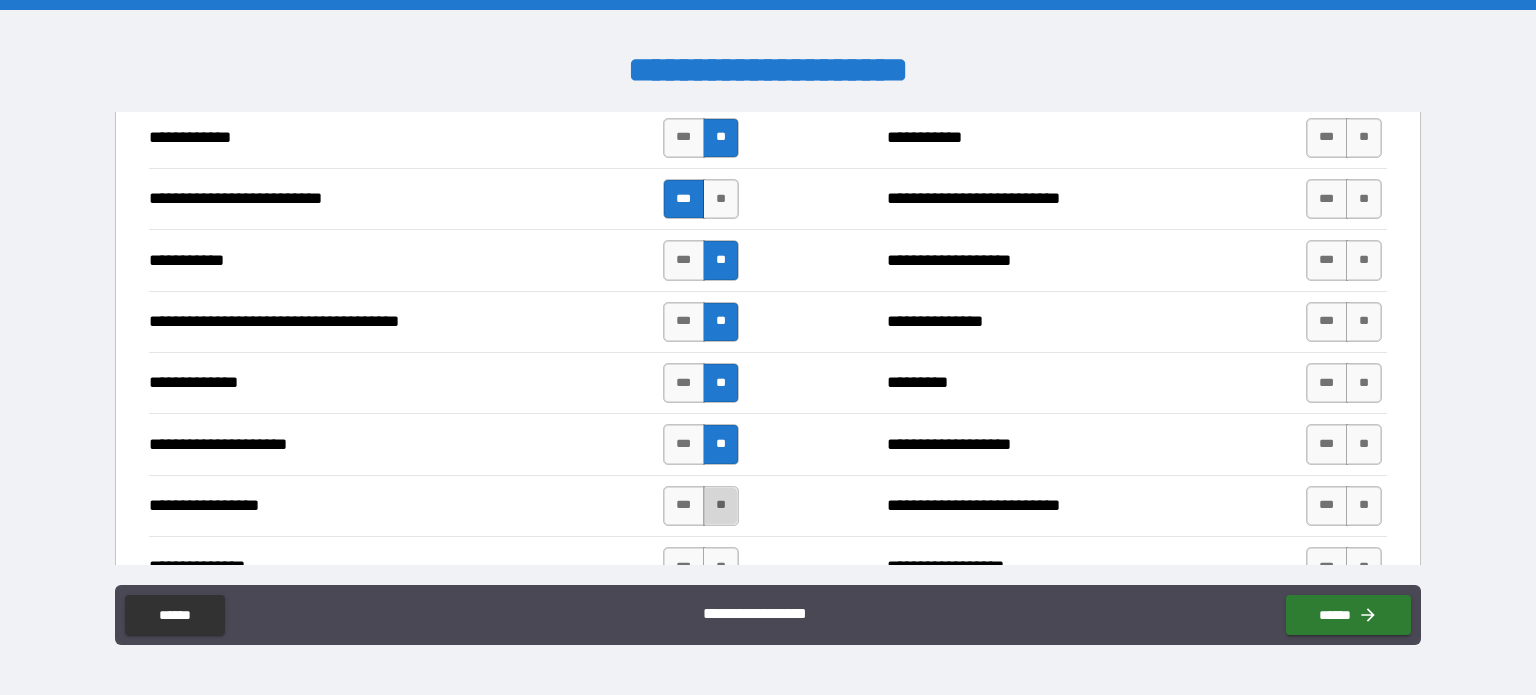 click on "**" at bounding box center [721, 506] 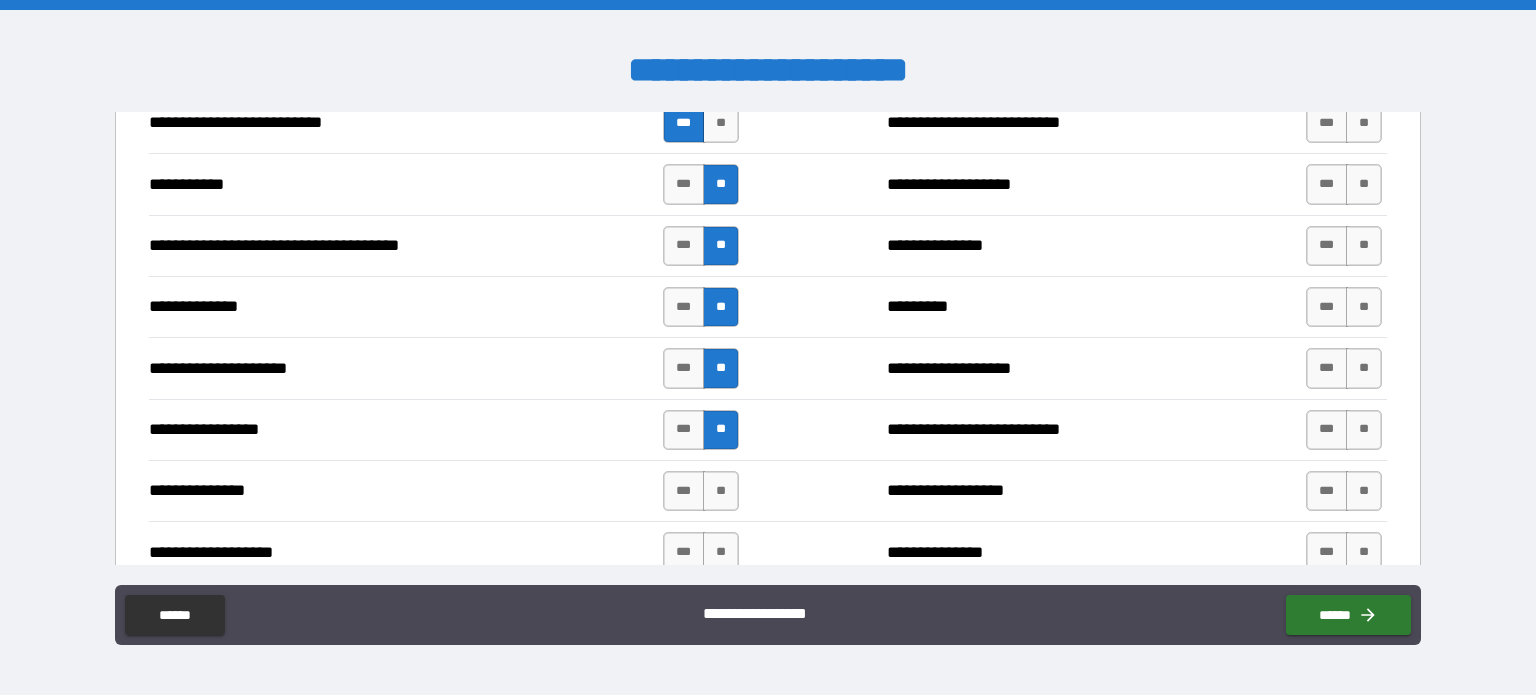 scroll, scrollTop: 2258, scrollLeft: 0, axis: vertical 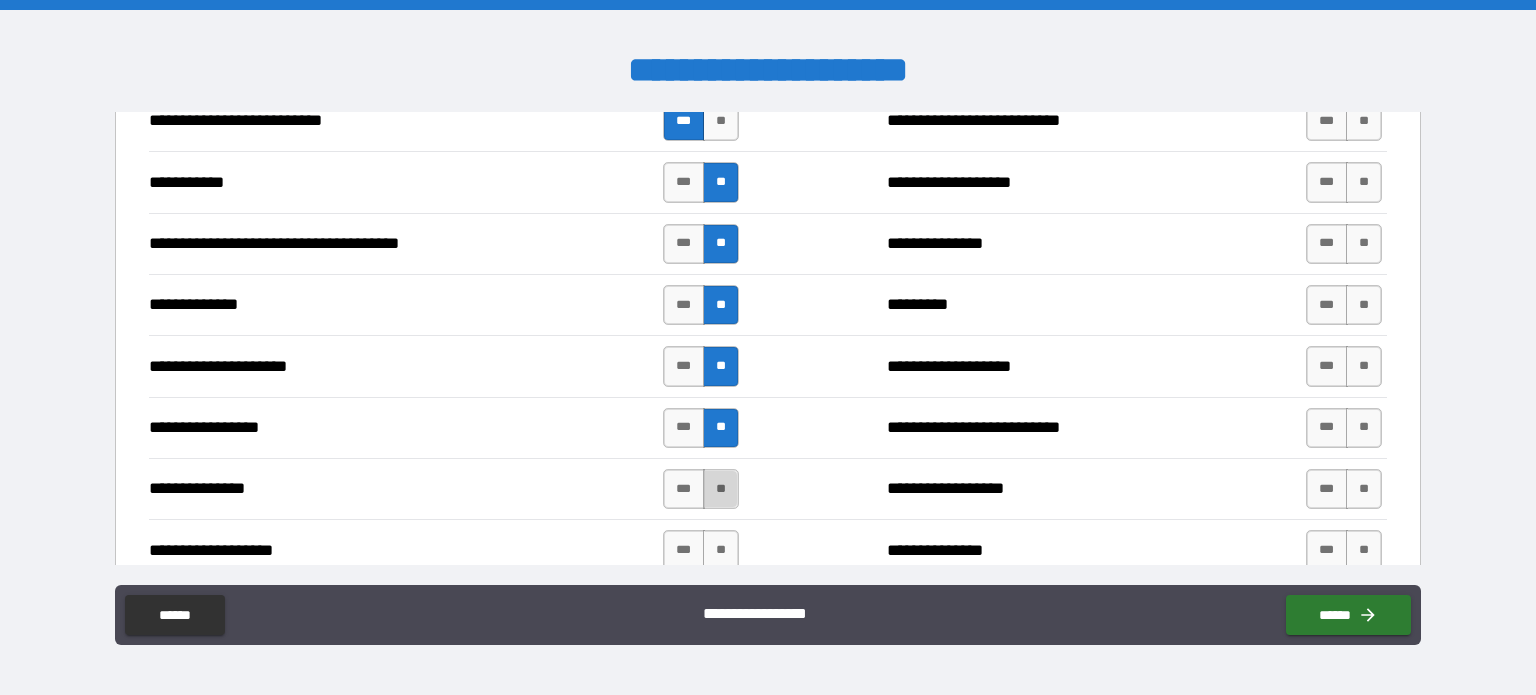 click on "**" at bounding box center [721, 489] 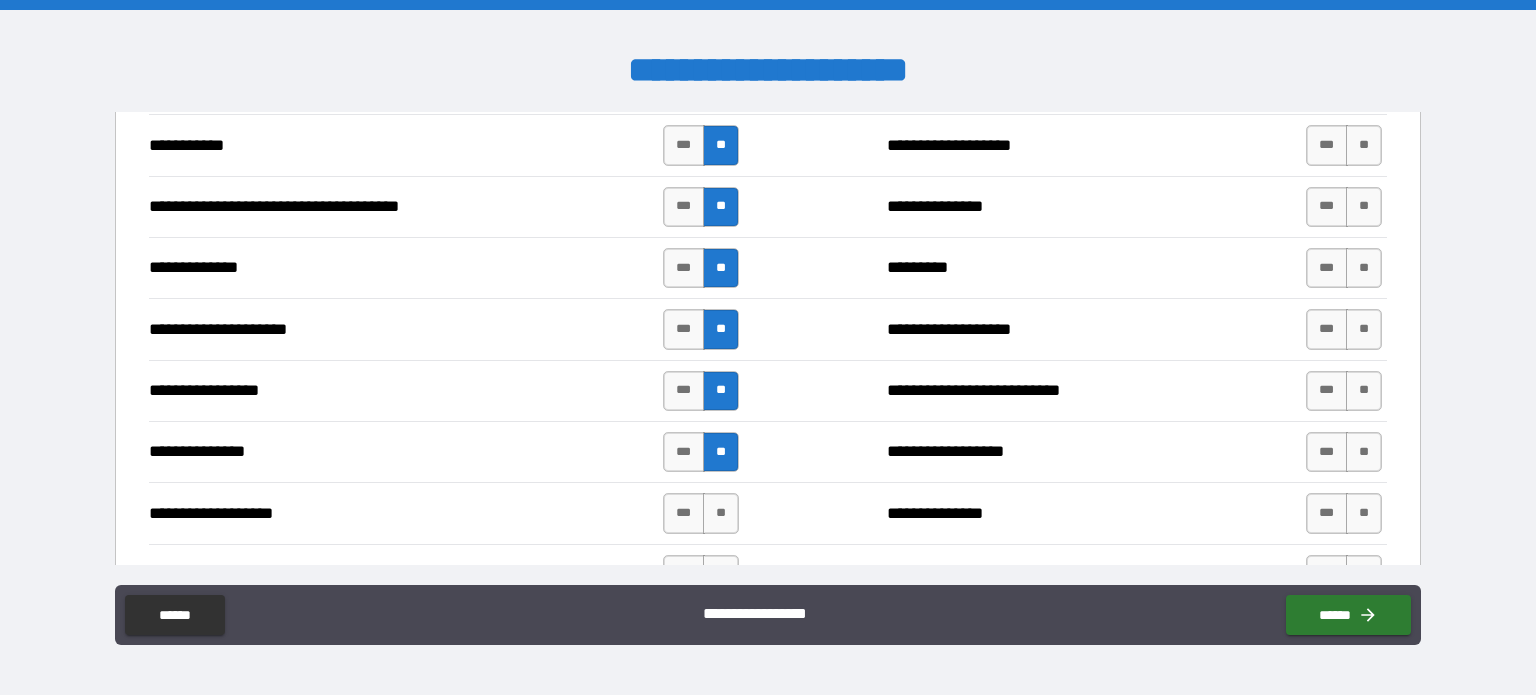 scroll, scrollTop: 2296, scrollLeft: 0, axis: vertical 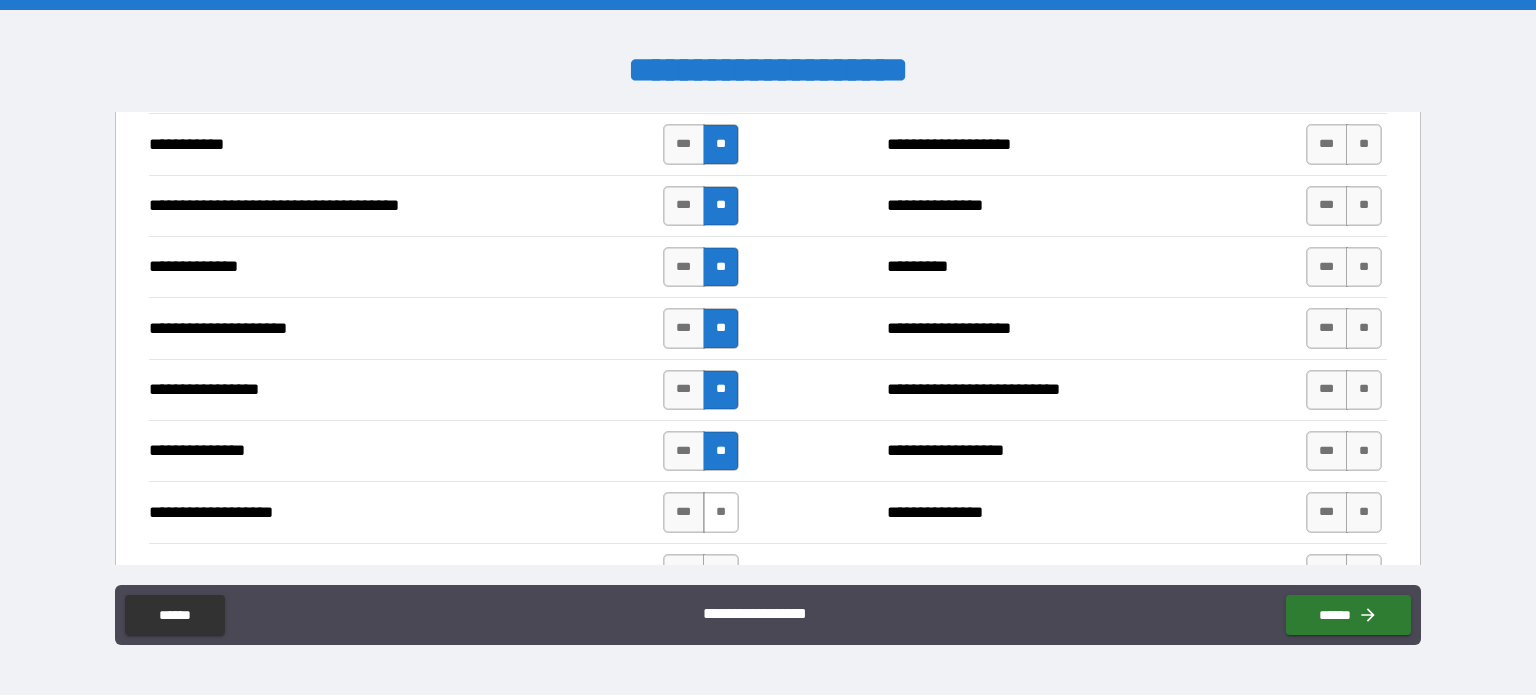 click on "**" at bounding box center (721, 512) 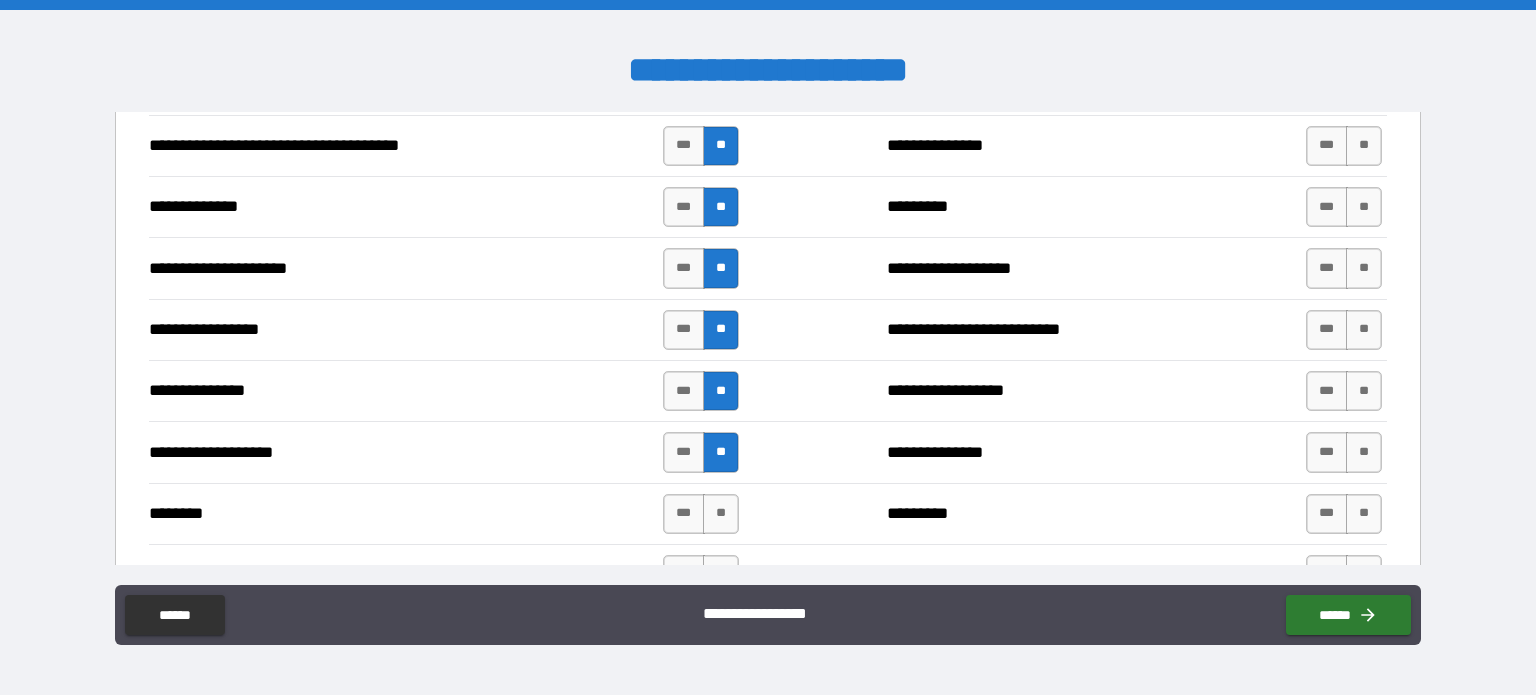 scroll, scrollTop: 2356, scrollLeft: 0, axis: vertical 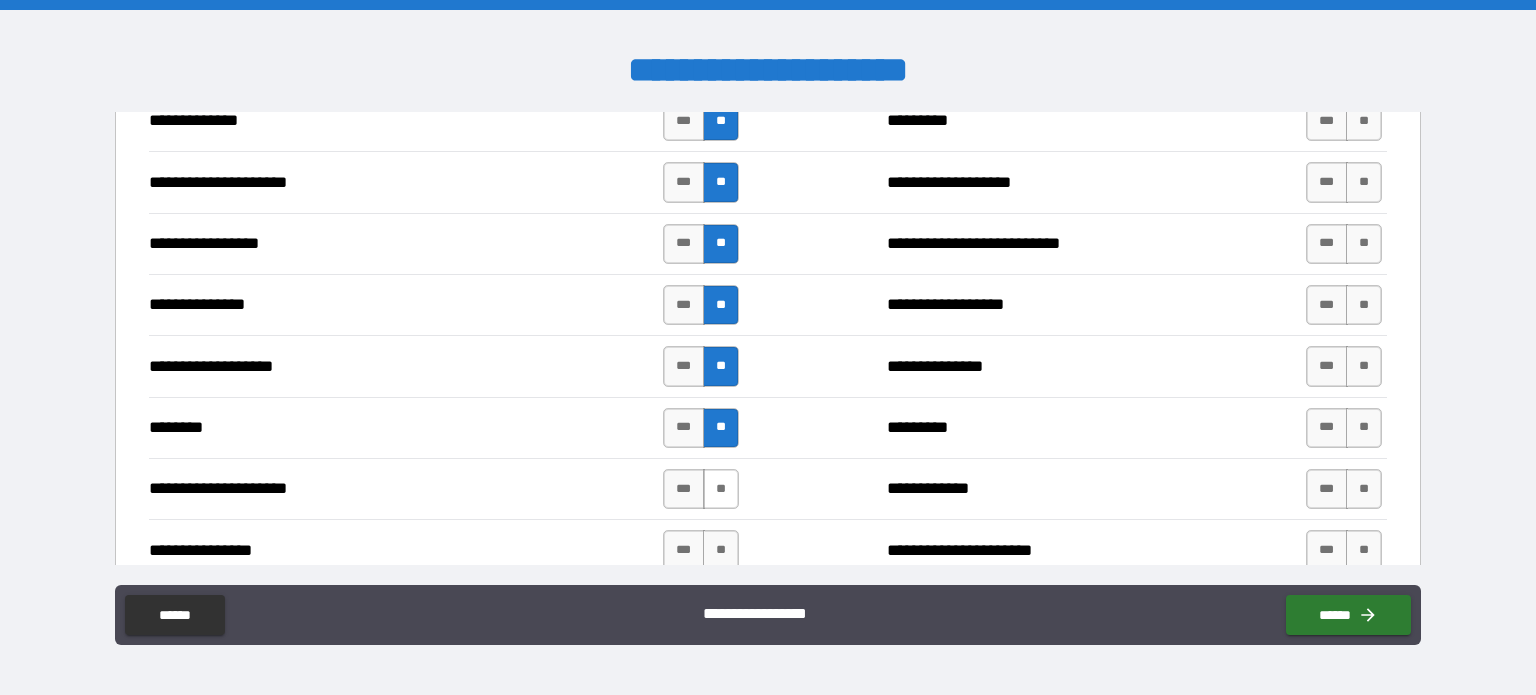click on "**" at bounding box center (721, 489) 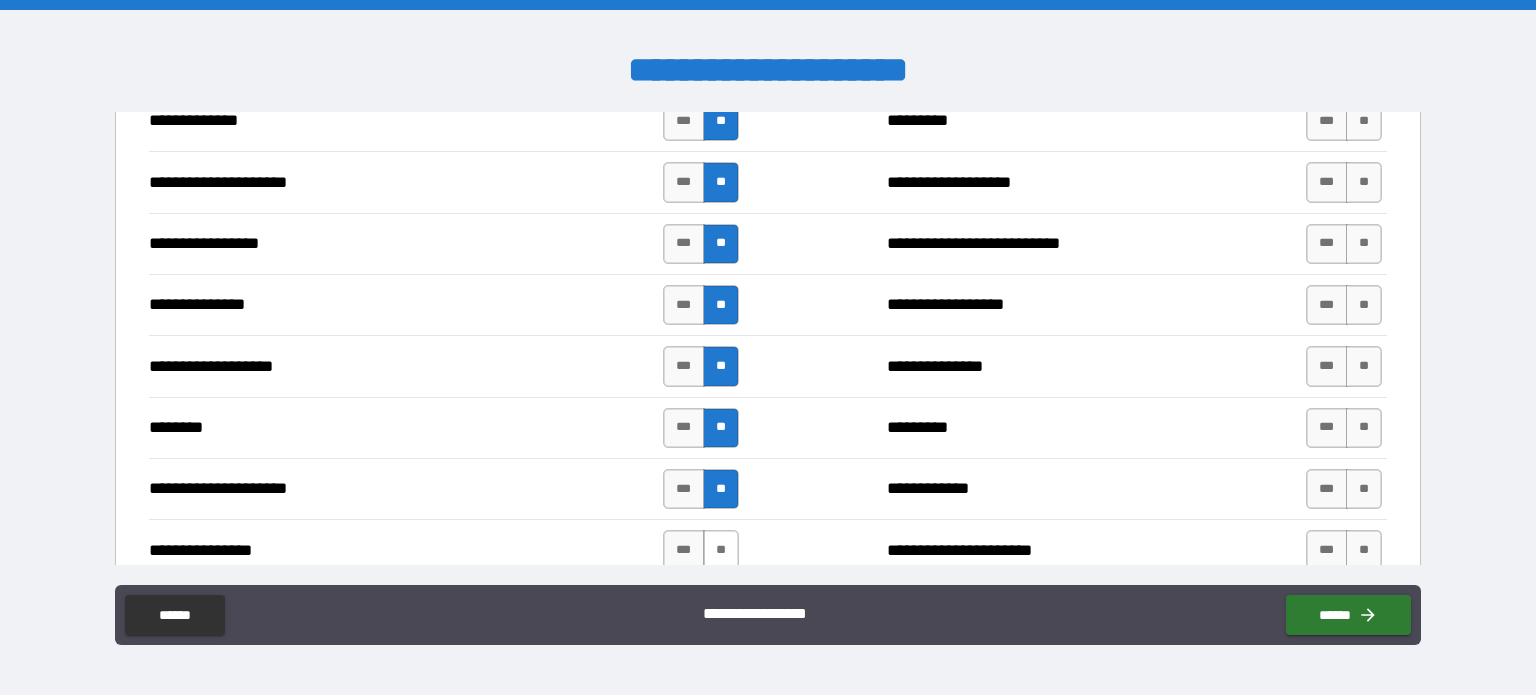click on "**" at bounding box center (721, 550) 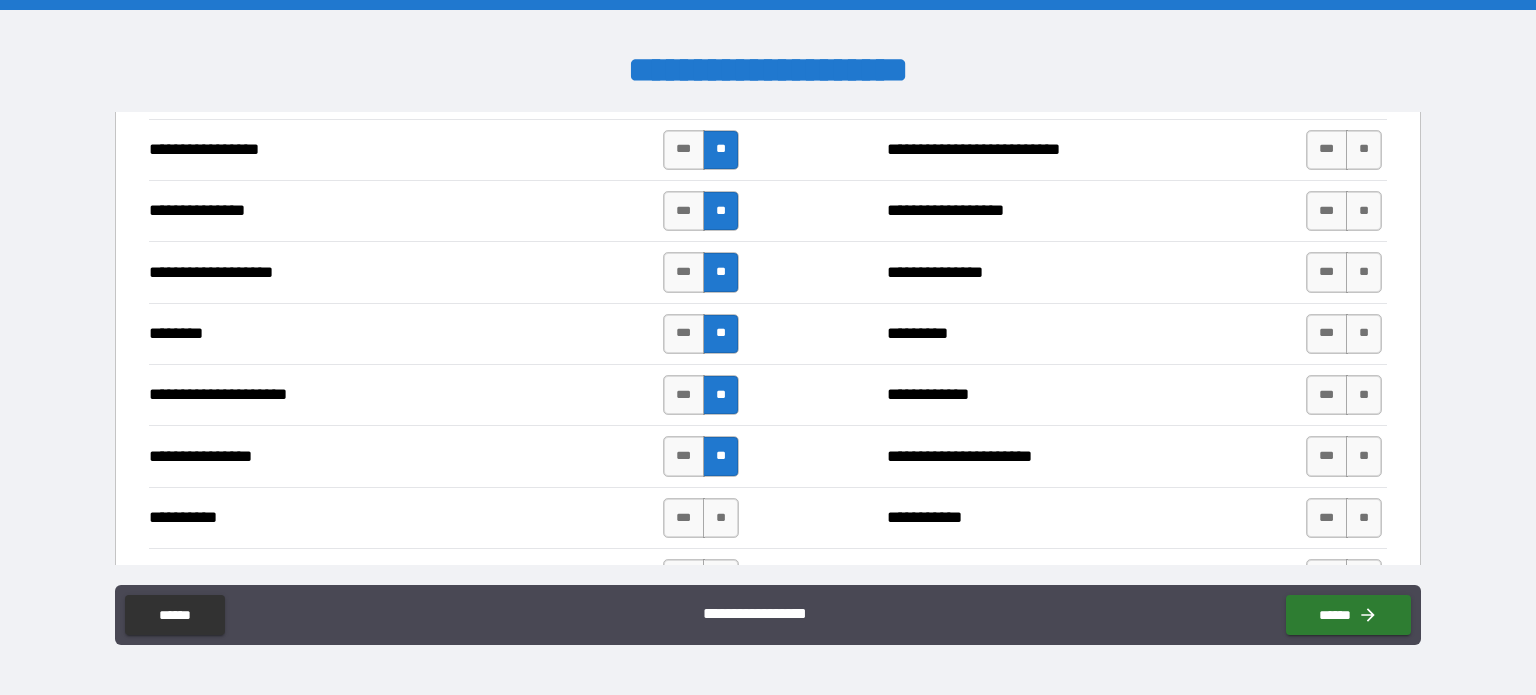 scroll, scrollTop: 2551, scrollLeft: 0, axis: vertical 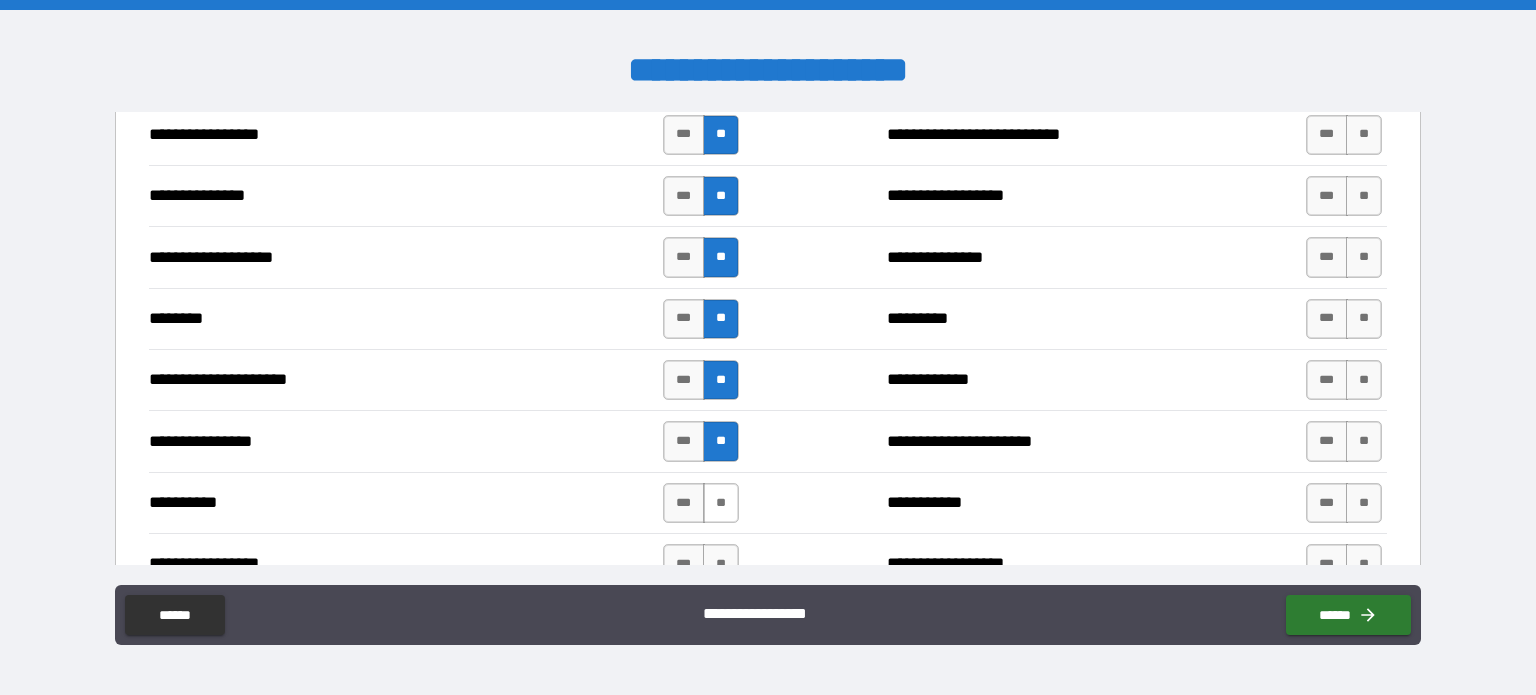 click on "**" at bounding box center (721, 503) 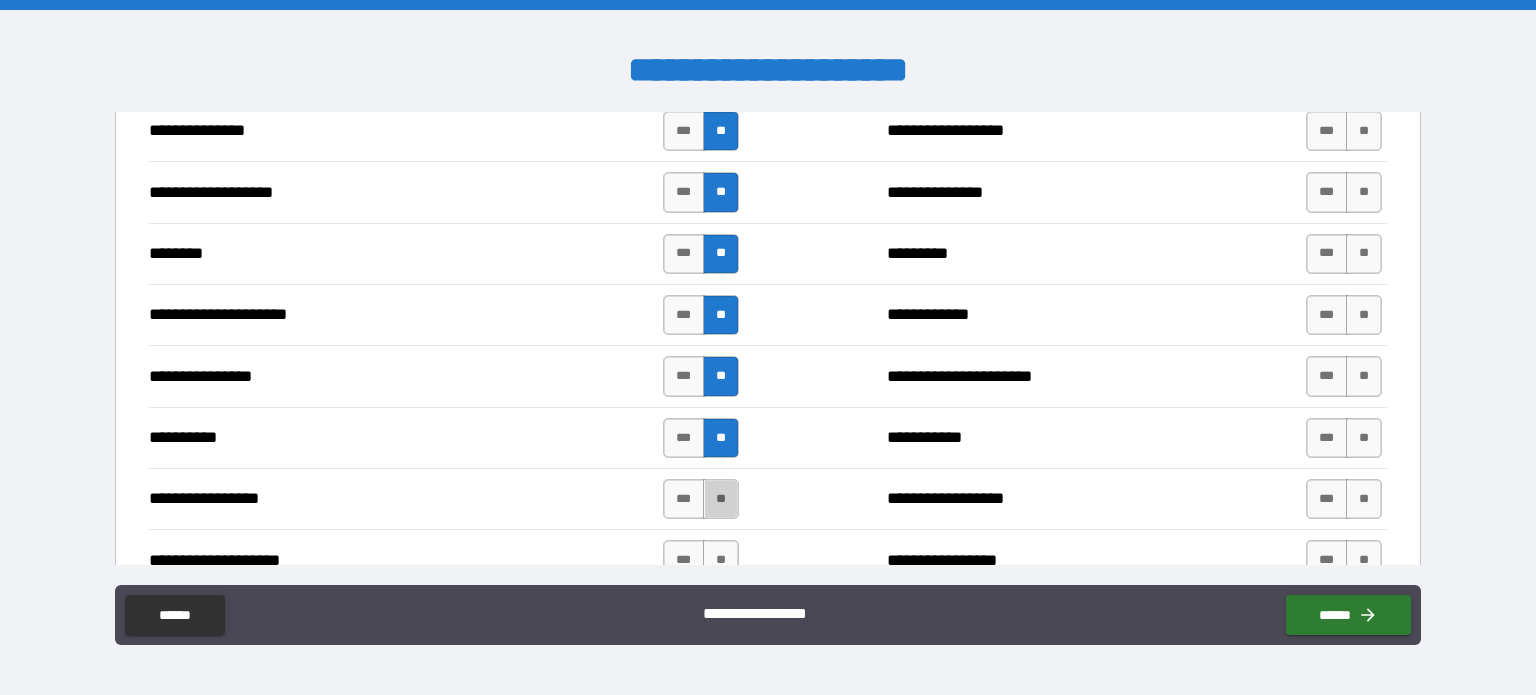 click on "**" at bounding box center [721, 499] 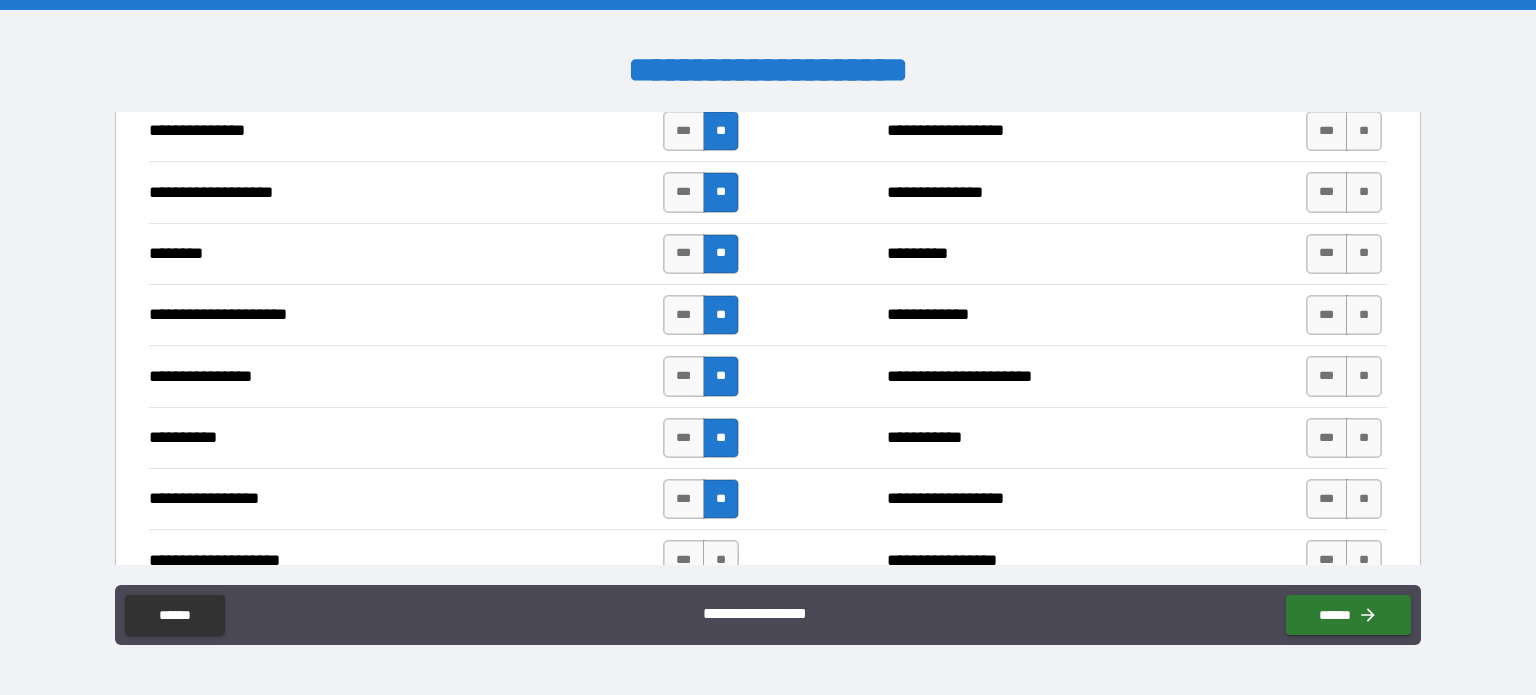 scroll, scrollTop: 2704, scrollLeft: 0, axis: vertical 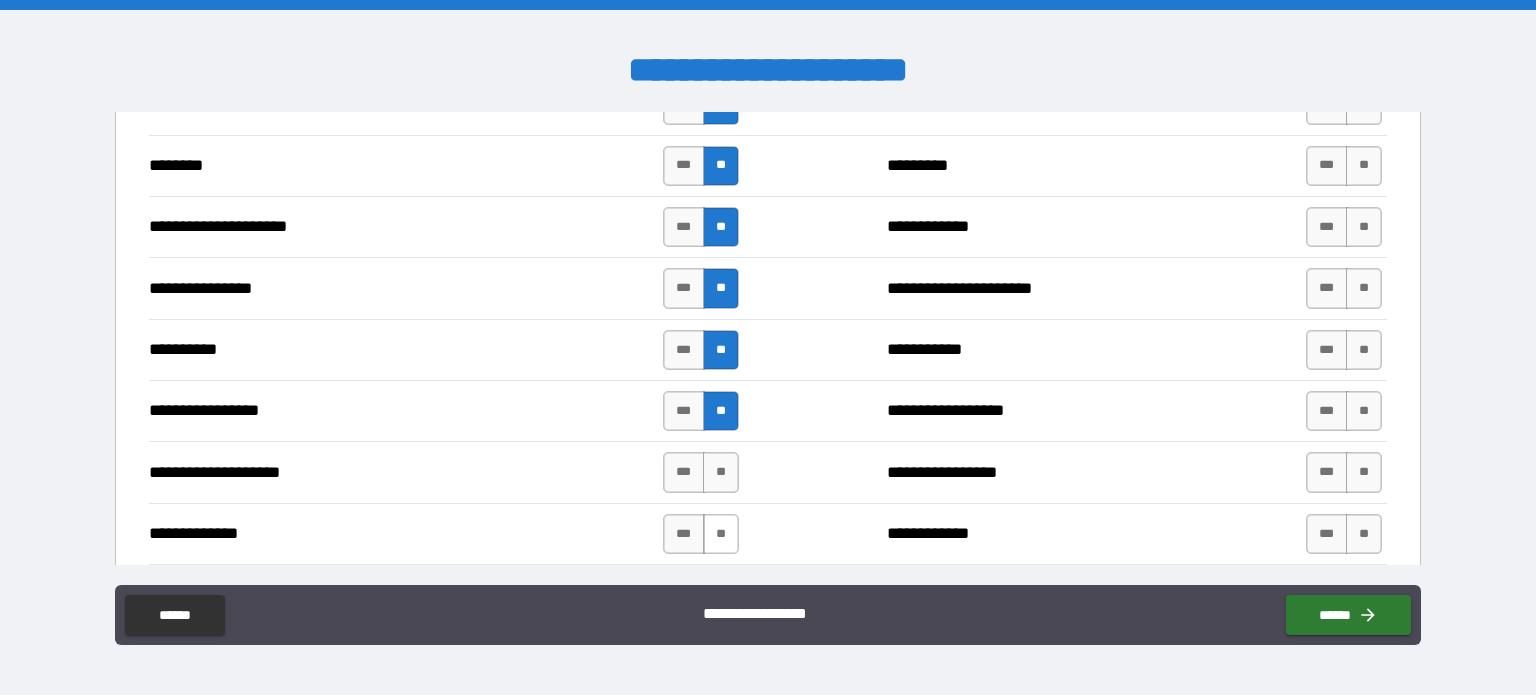 click on "**" at bounding box center (721, 472) 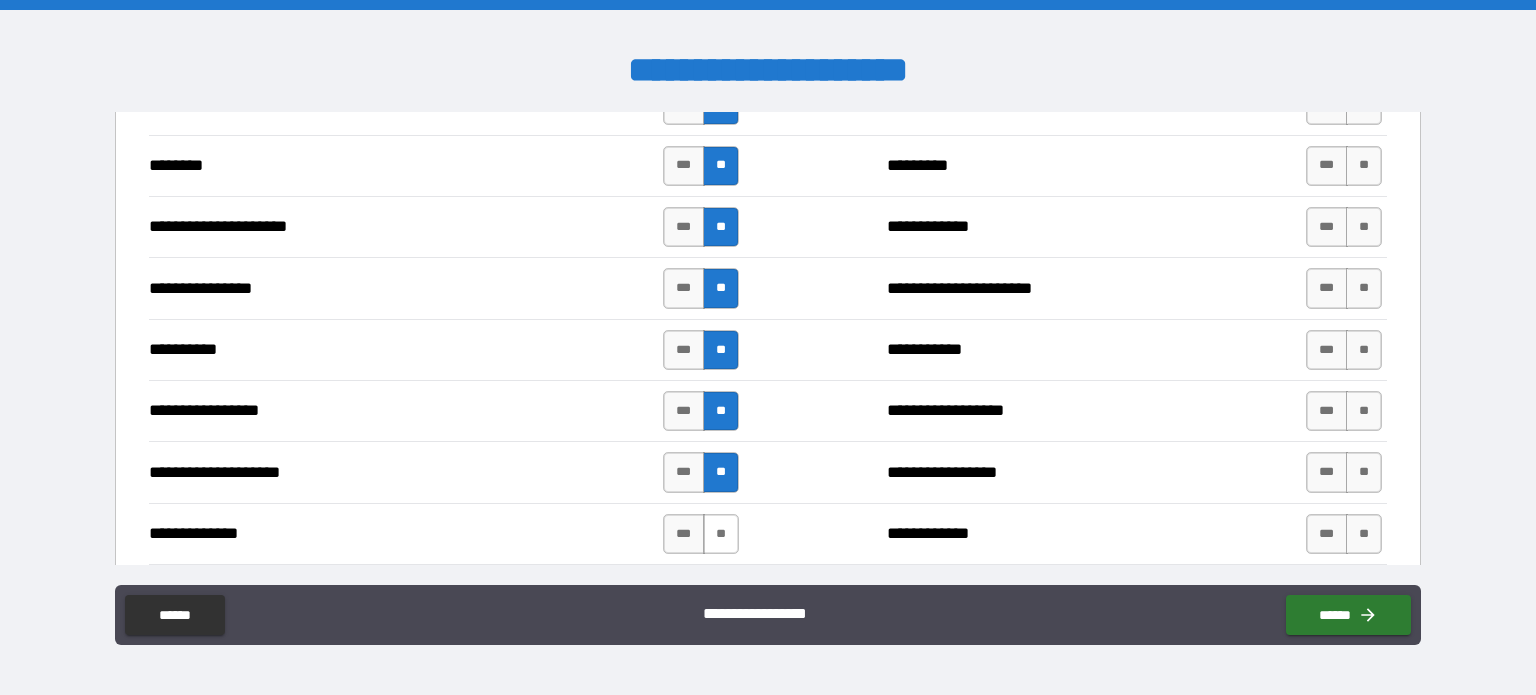 click on "**" at bounding box center [721, 534] 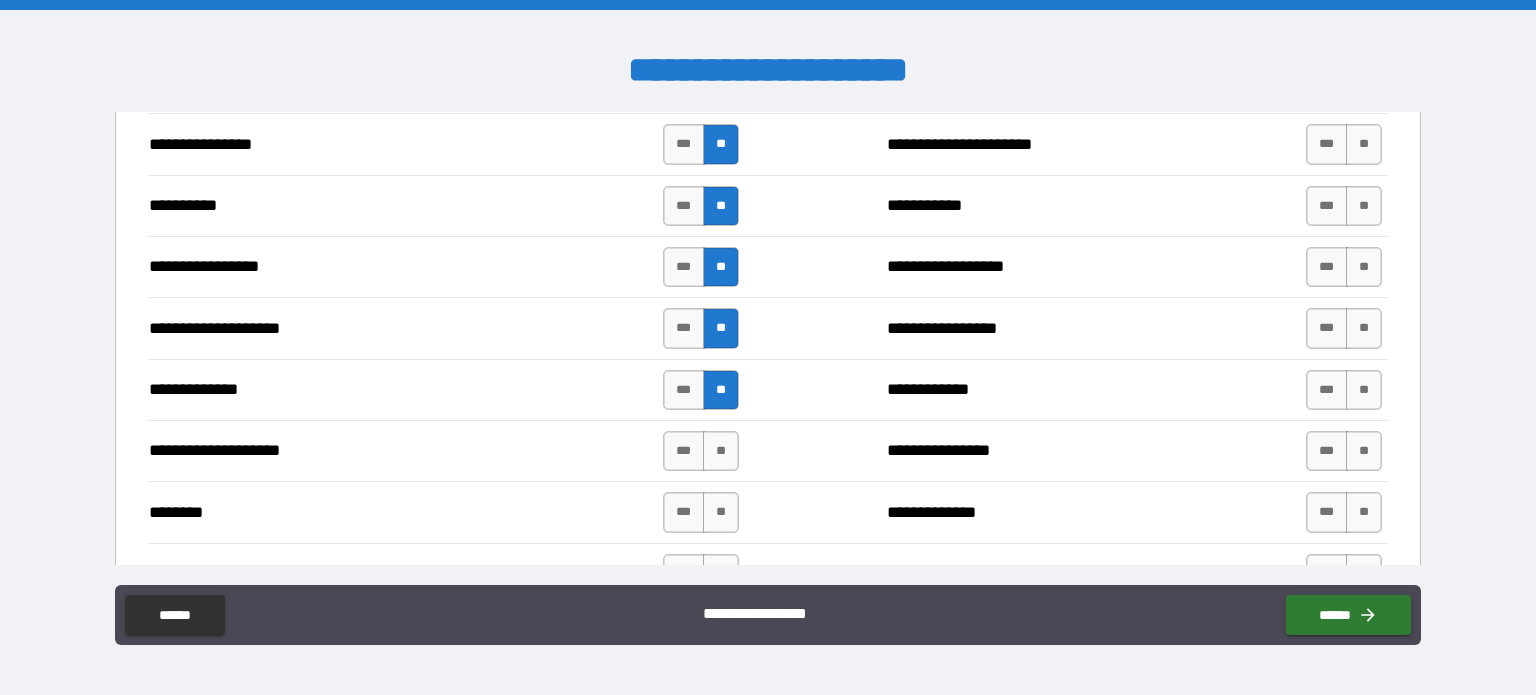 scroll, scrollTop: 2848, scrollLeft: 0, axis: vertical 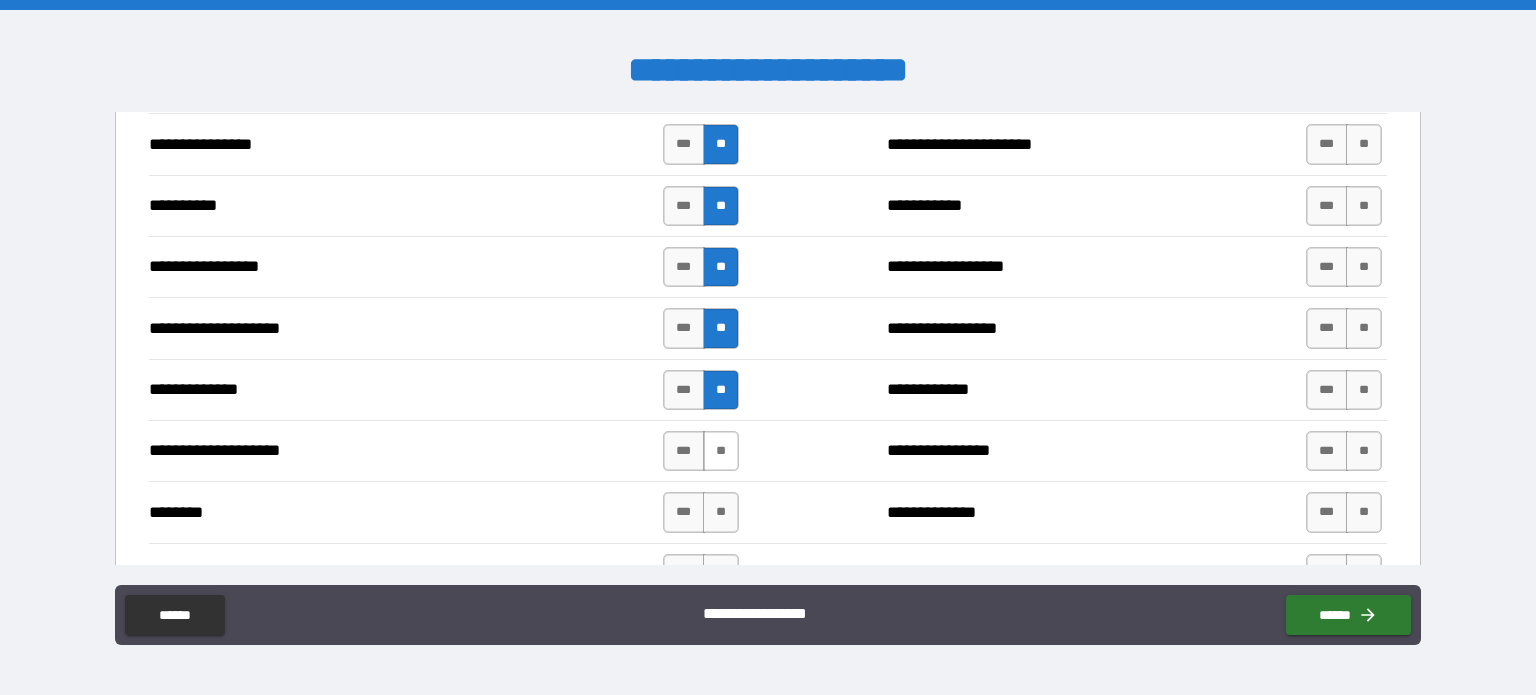 click on "**" at bounding box center [721, 451] 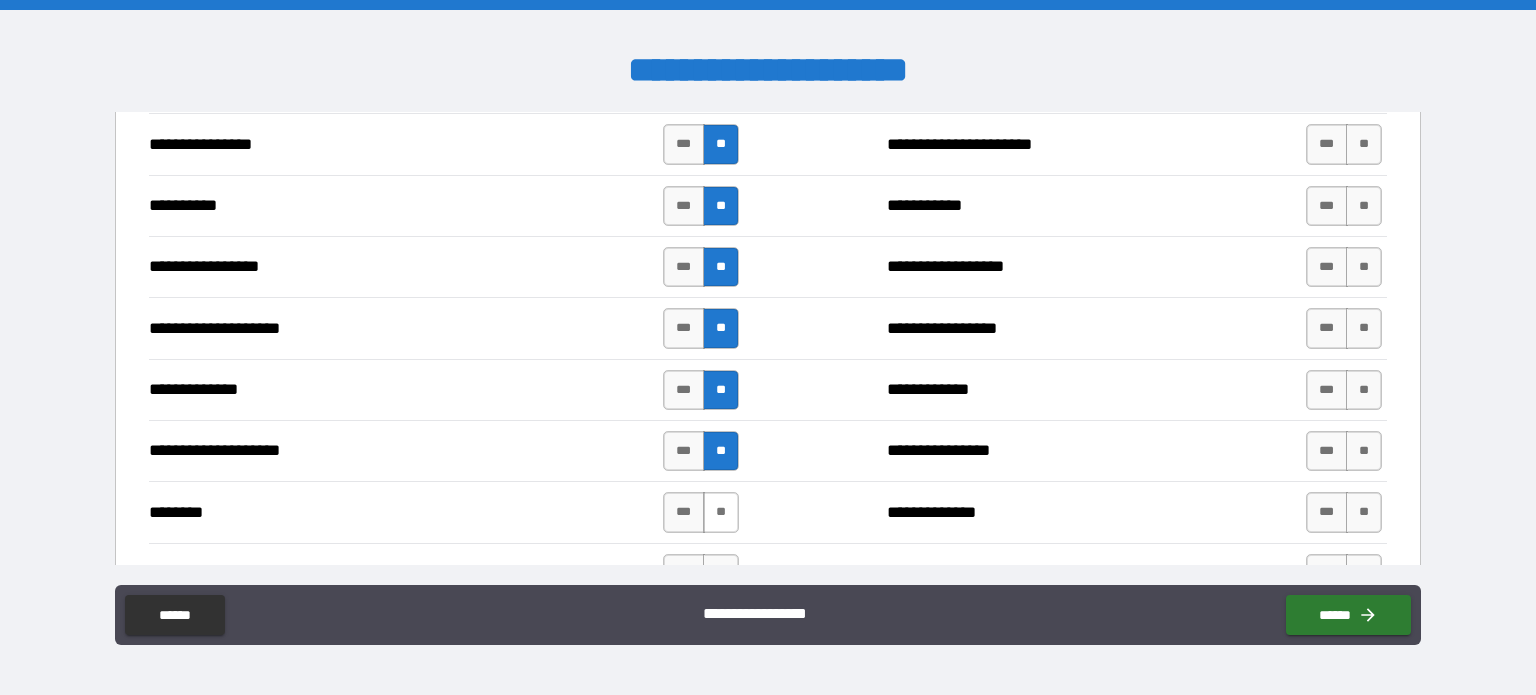 click on "**" at bounding box center (721, 512) 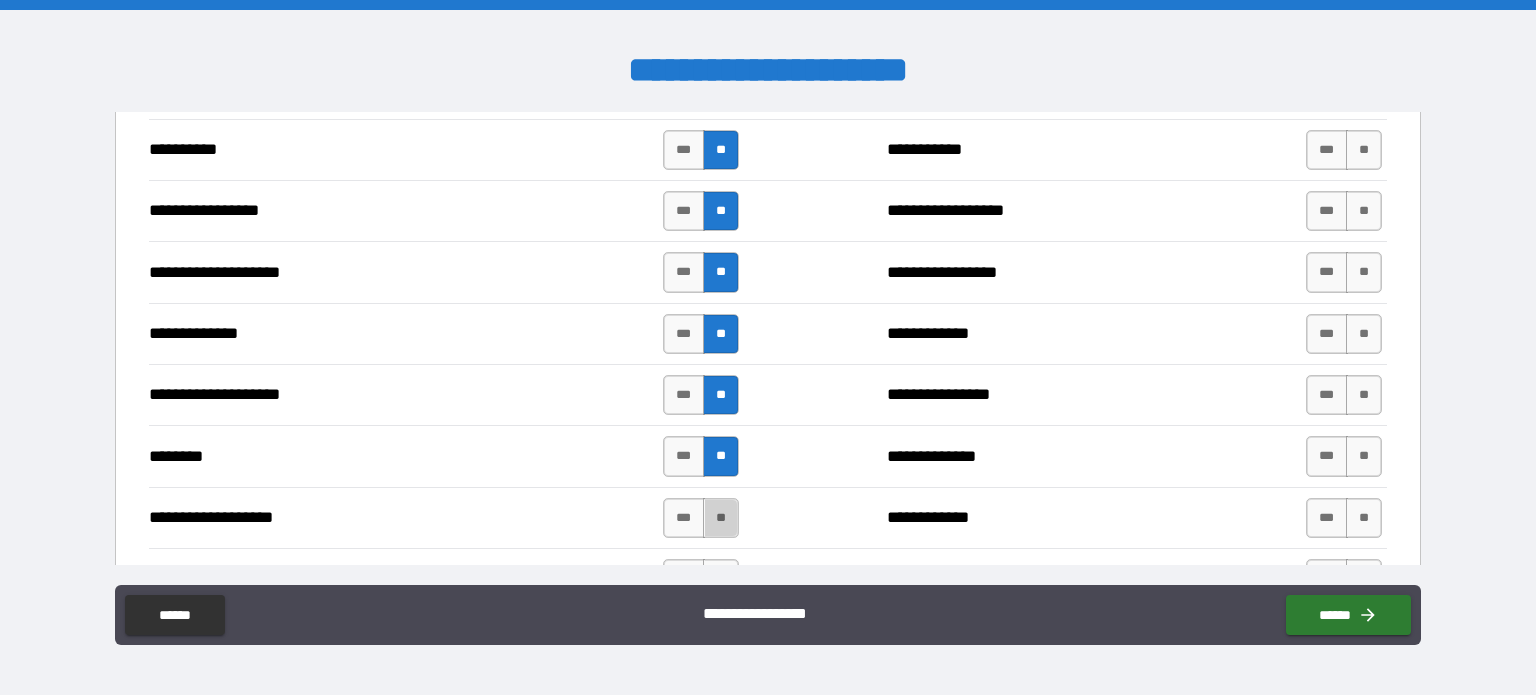 click on "**" at bounding box center (721, 518) 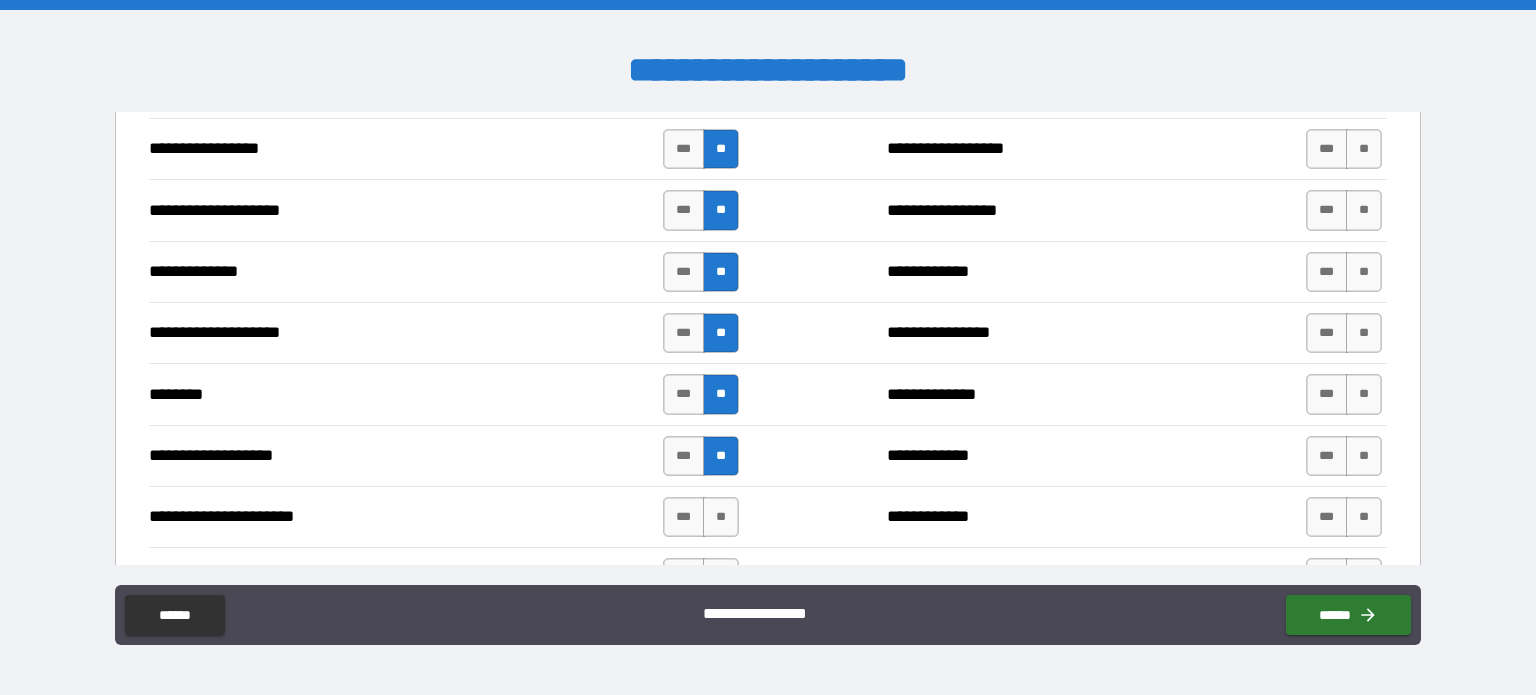 scroll, scrollTop: 2967, scrollLeft: 0, axis: vertical 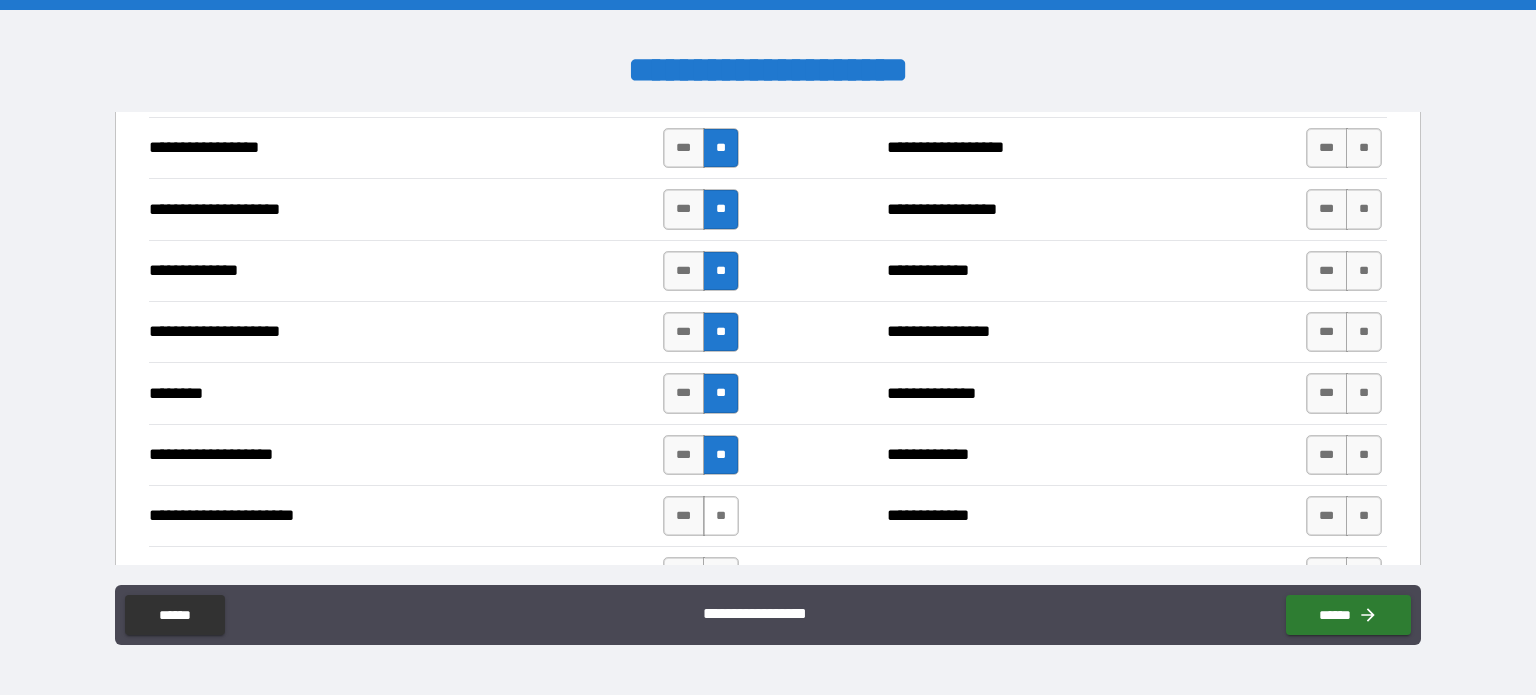 click on "**" at bounding box center [721, 516] 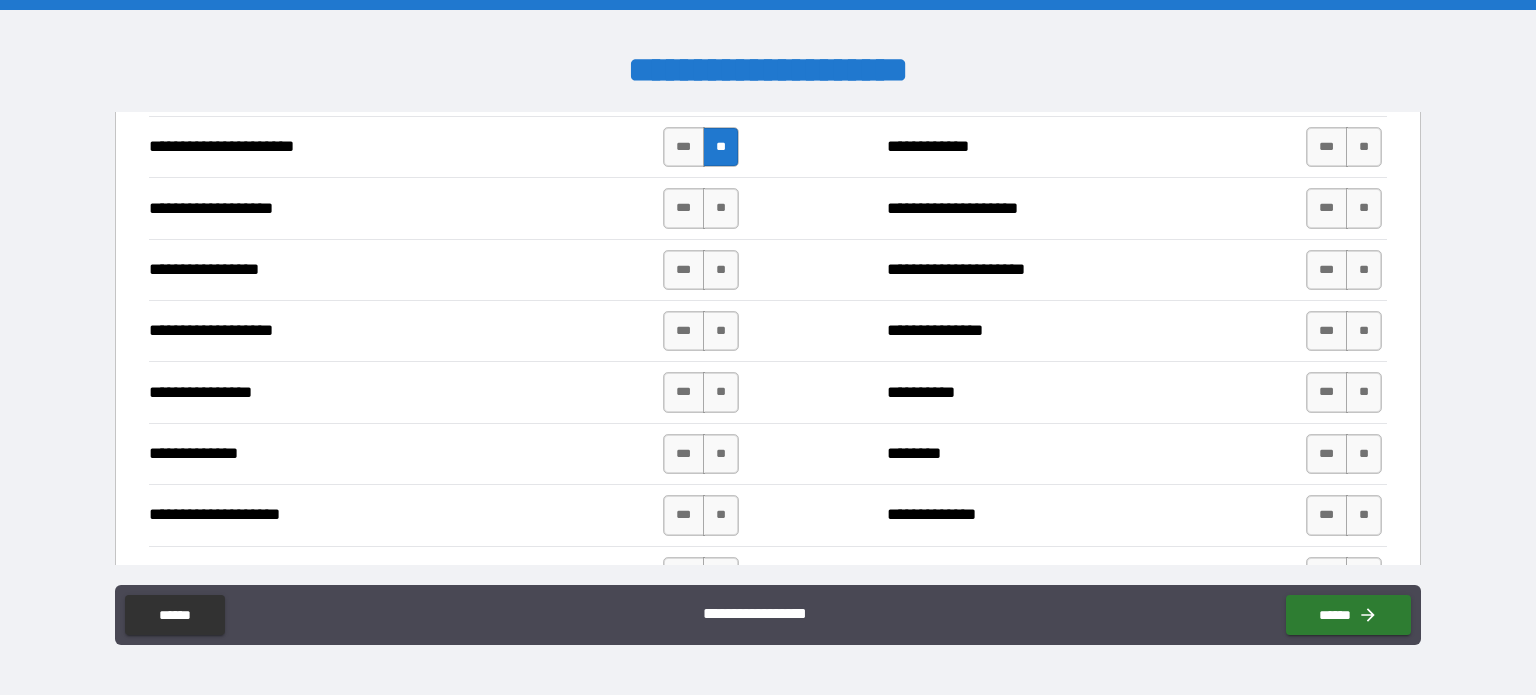 scroll, scrollTop: 3332, scrollLeft: 0, axis: vertical 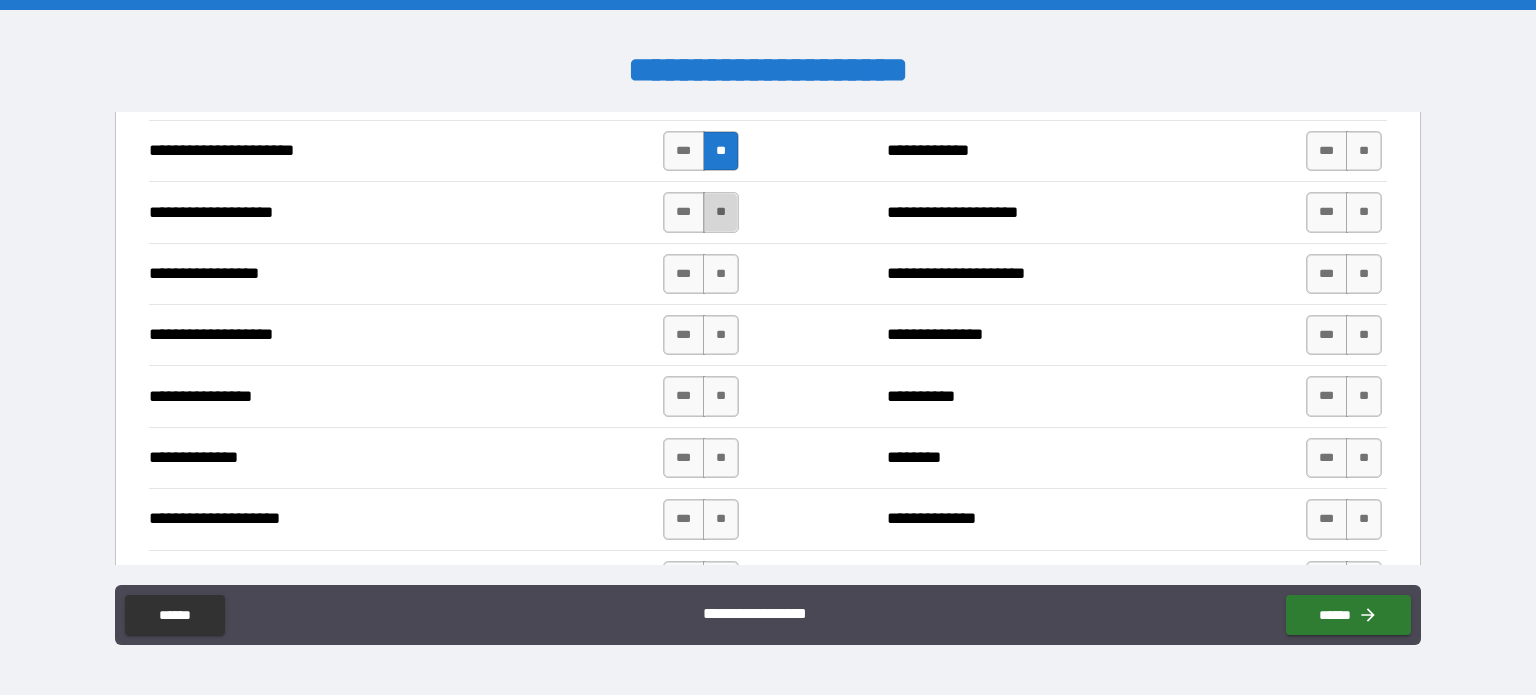 click on "**" at bounding box center (721, 212) 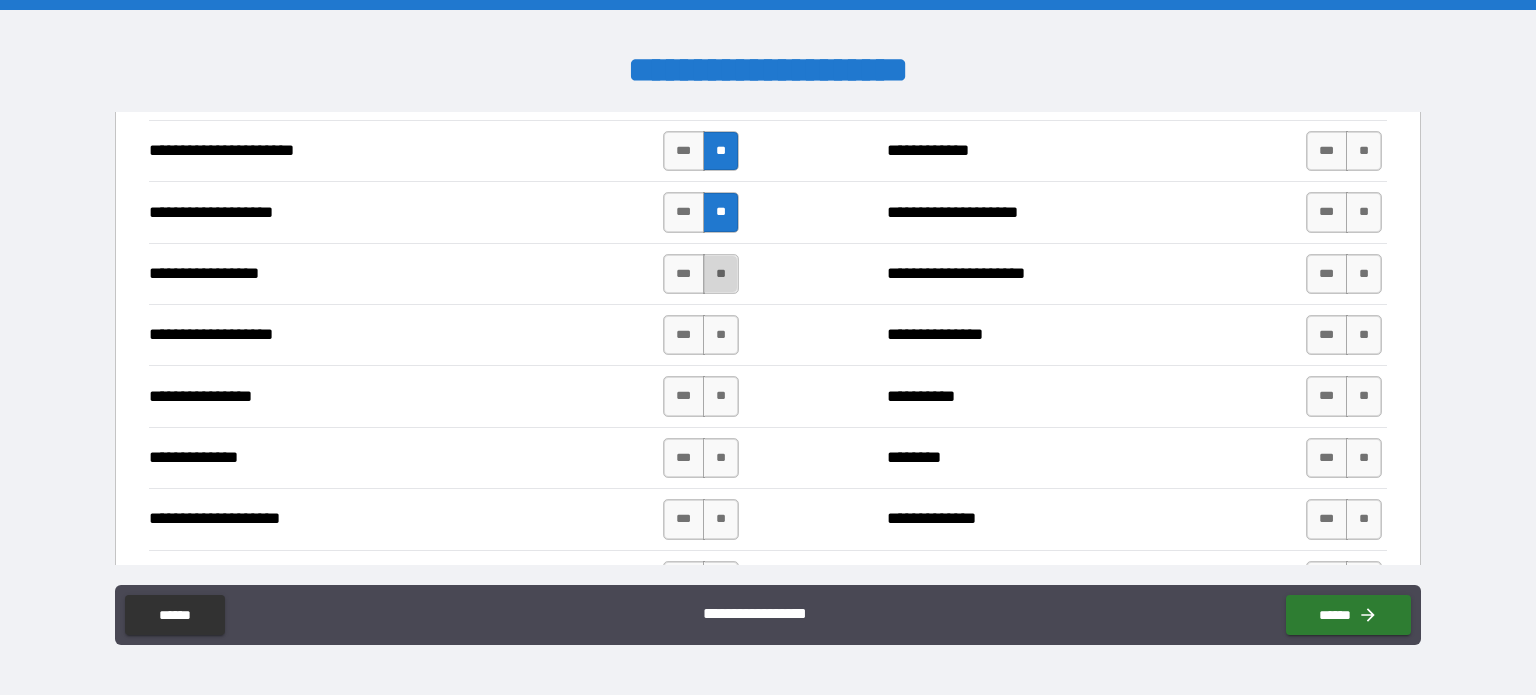 click on "**" at bounding box center [721, 274] 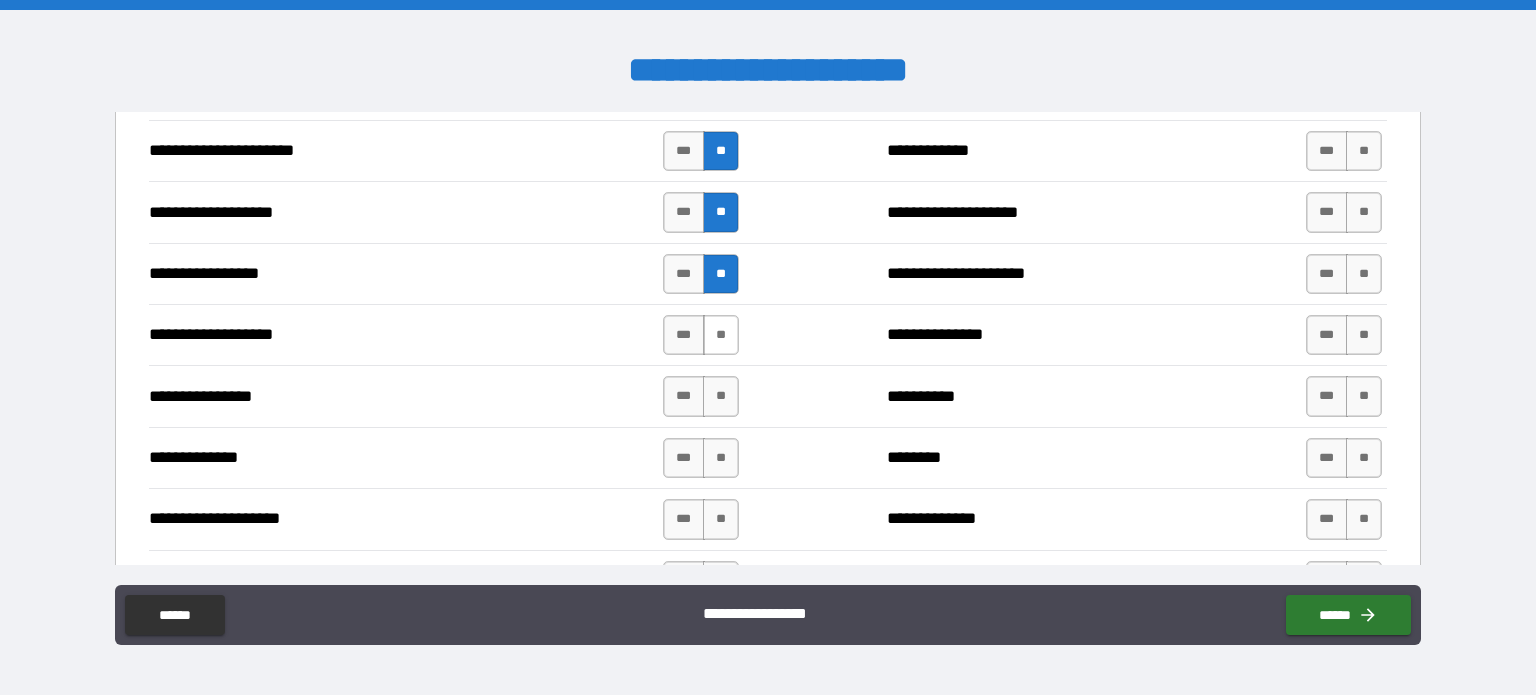 click on "**" at bounding box center [721, 335] 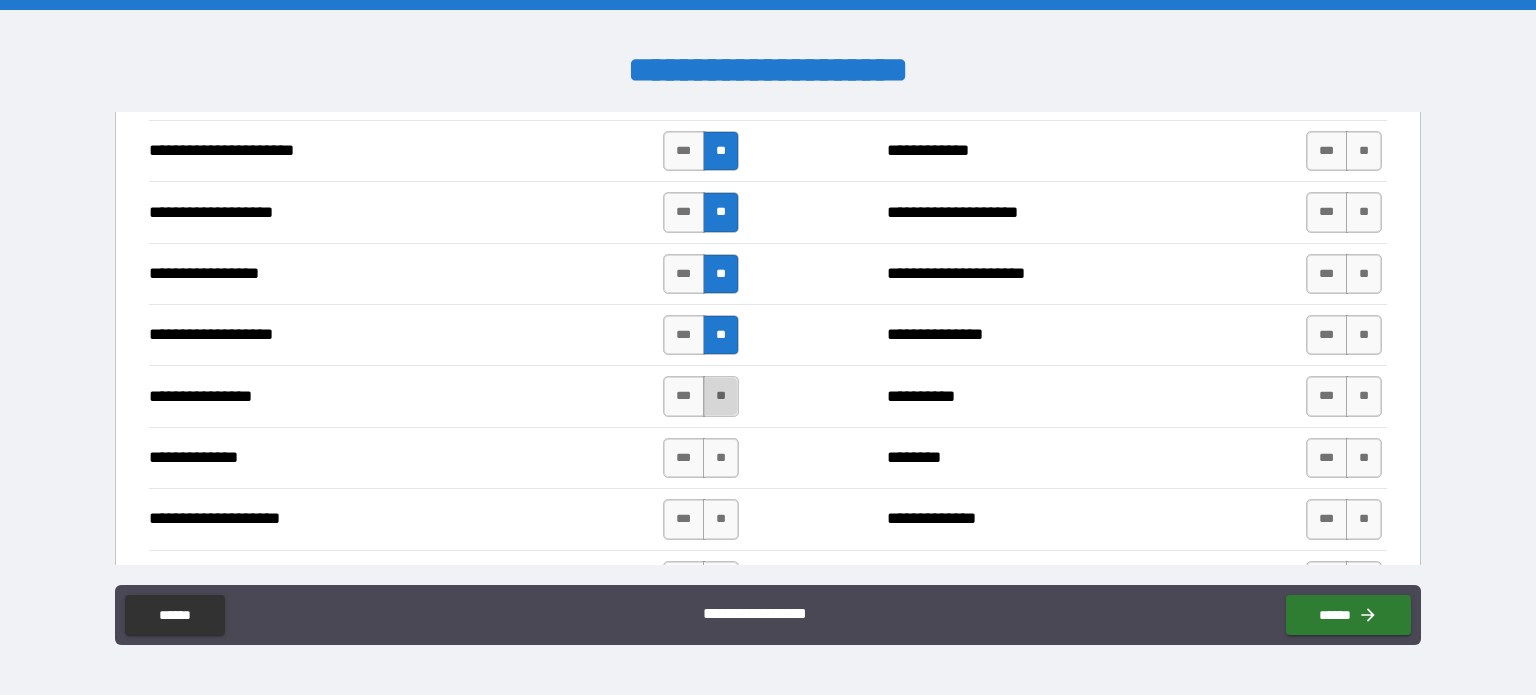 click on "**" at bounding box center (721, 396) 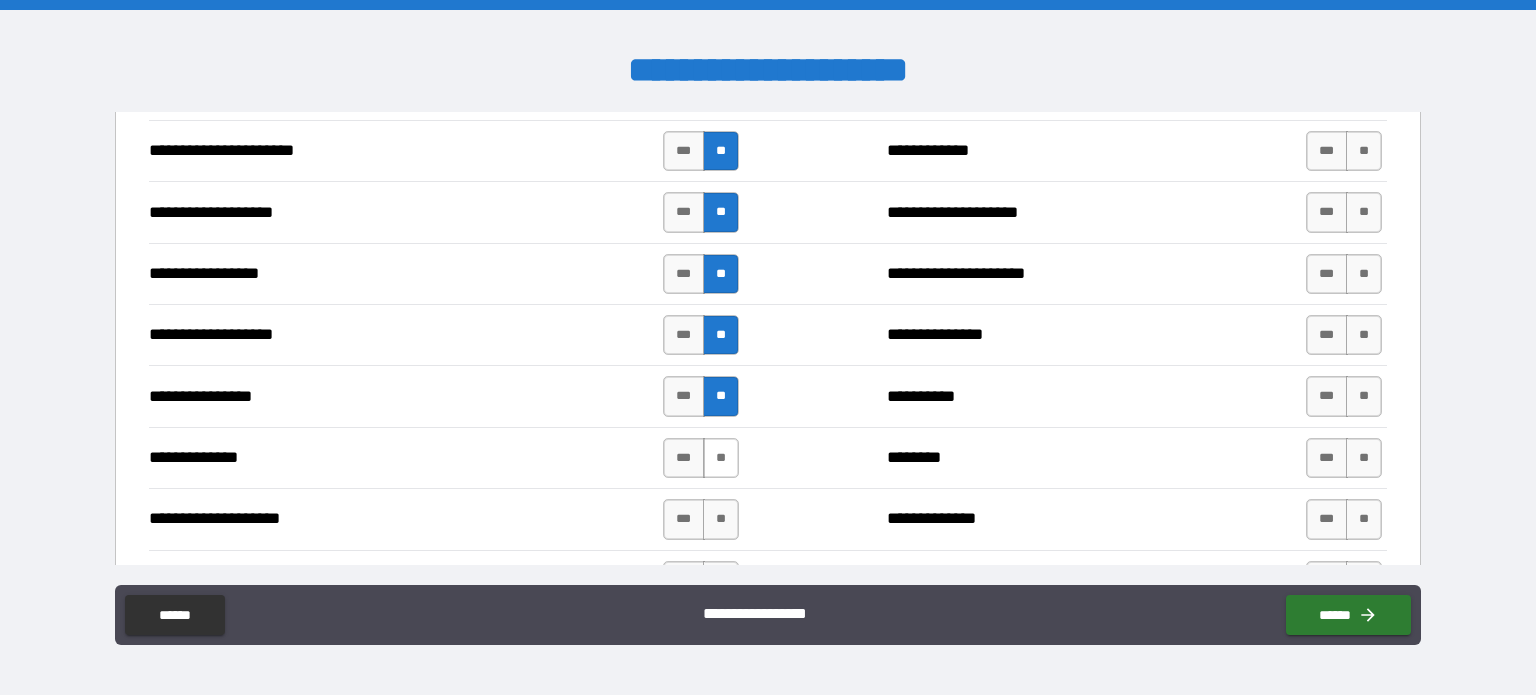 click on "**" at bounding box center (721, 458) 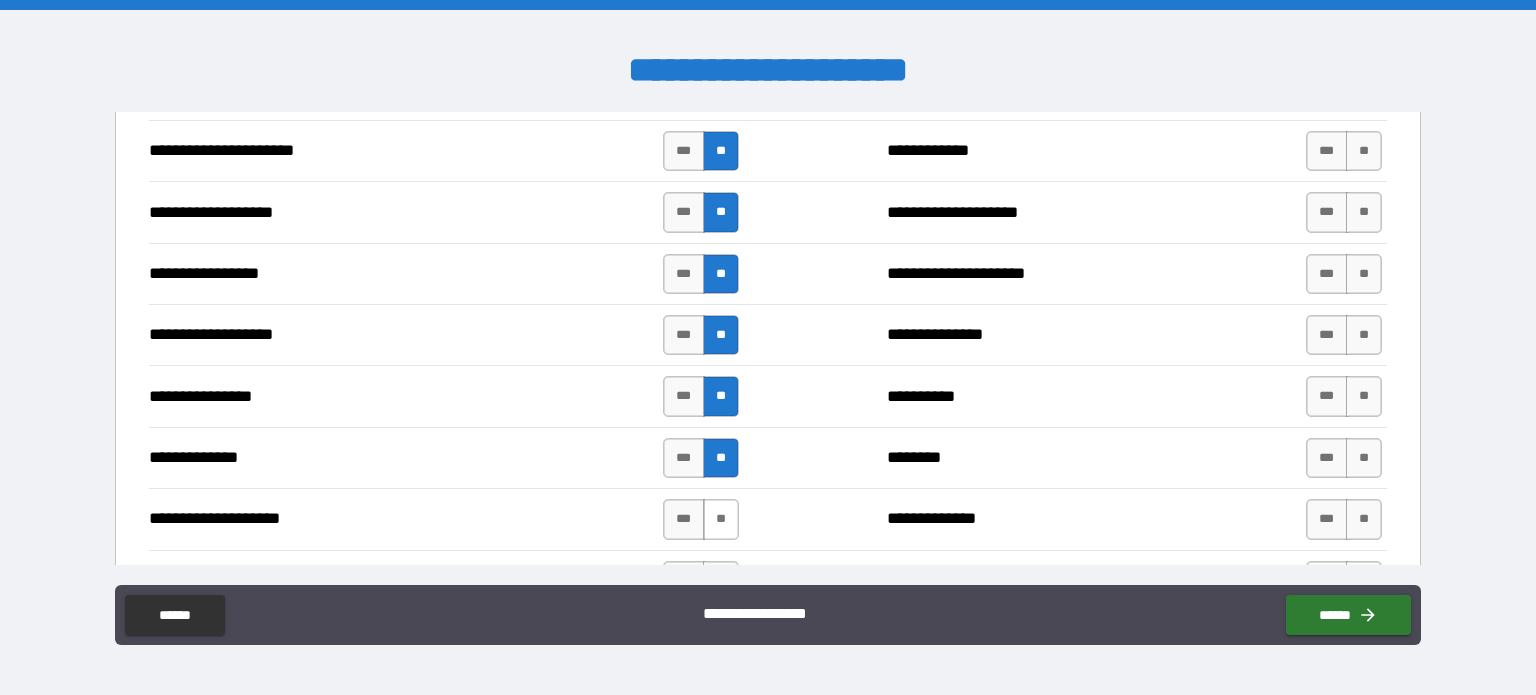 click on "**" at bounding box center (721, 519) 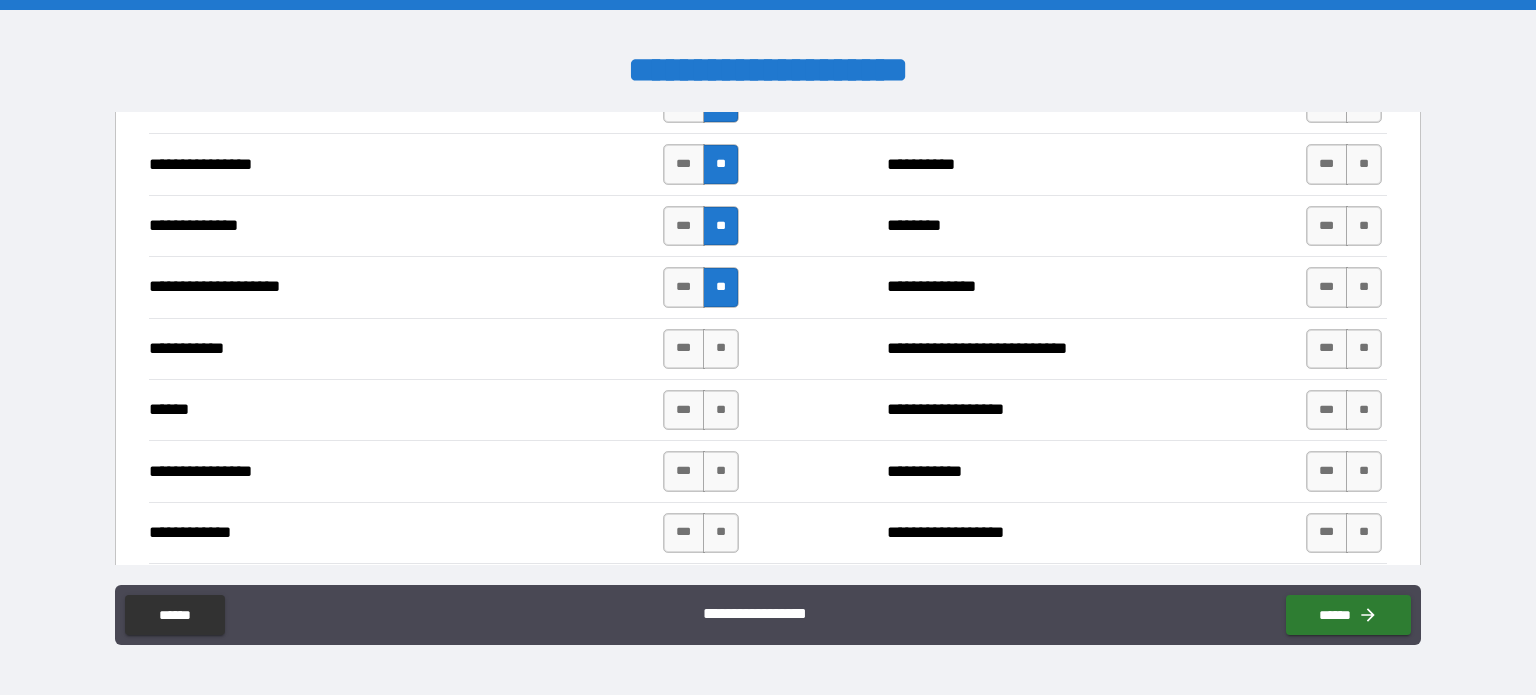 scroll, scrollTop: 3574, scrollLeft: 0, axis: vertical 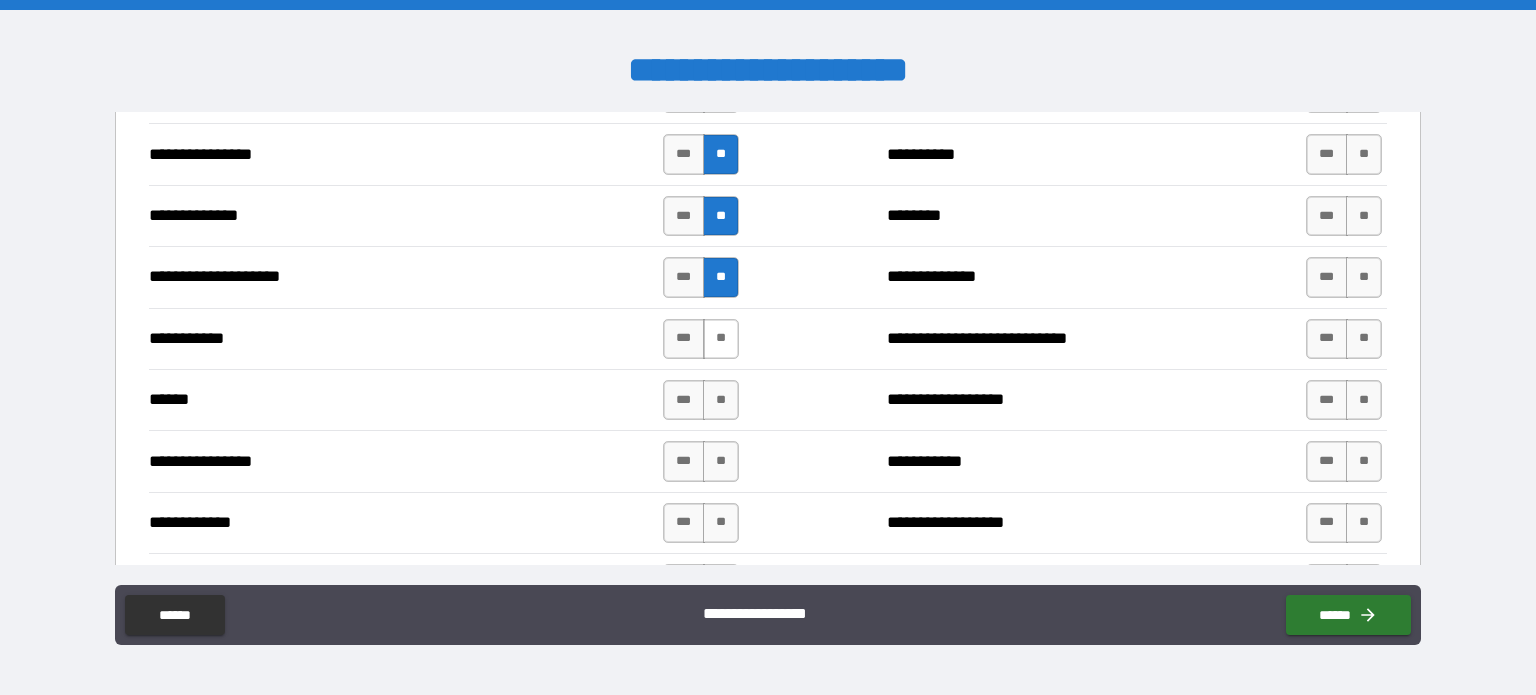 click on "**" at bounding box center (721, 339) 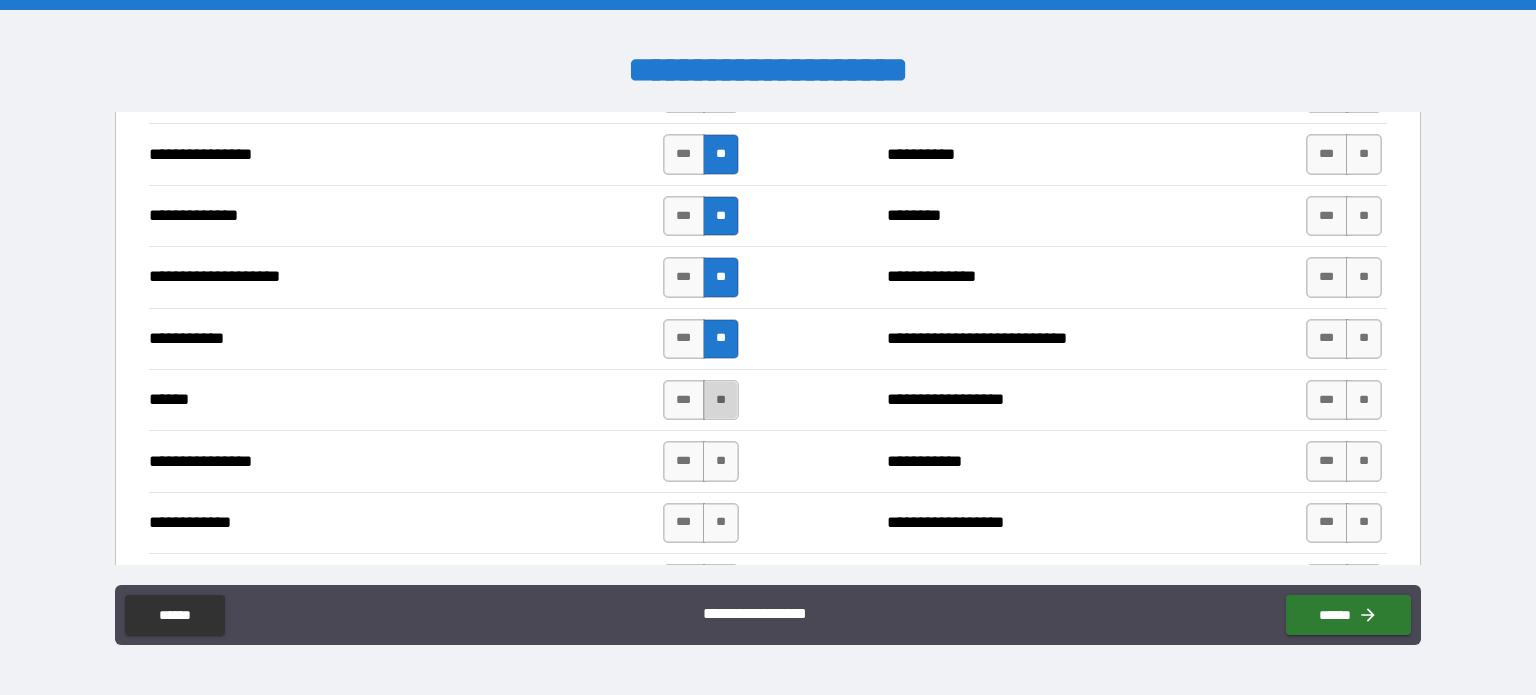 click on "**" at bounding box center [721, 400] 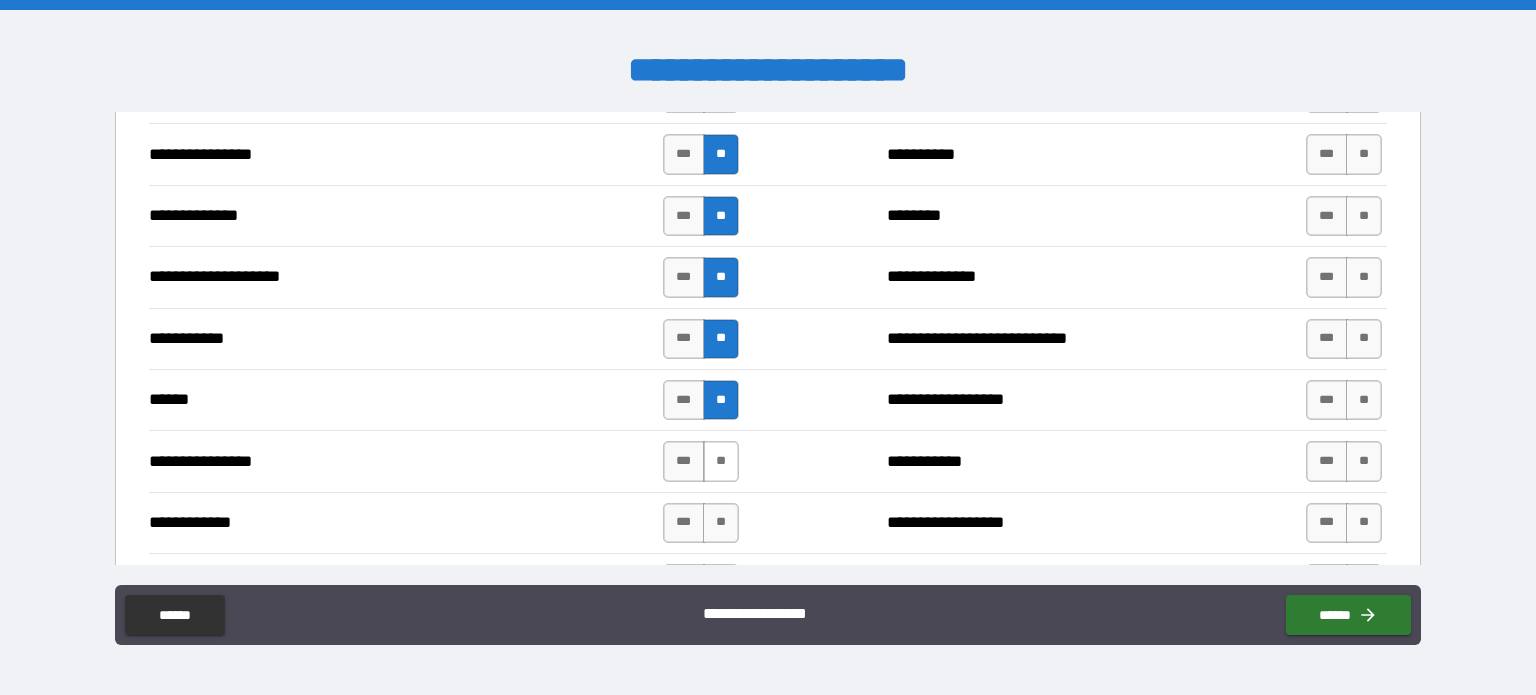 click on "**" at bounding box center (721, 461) 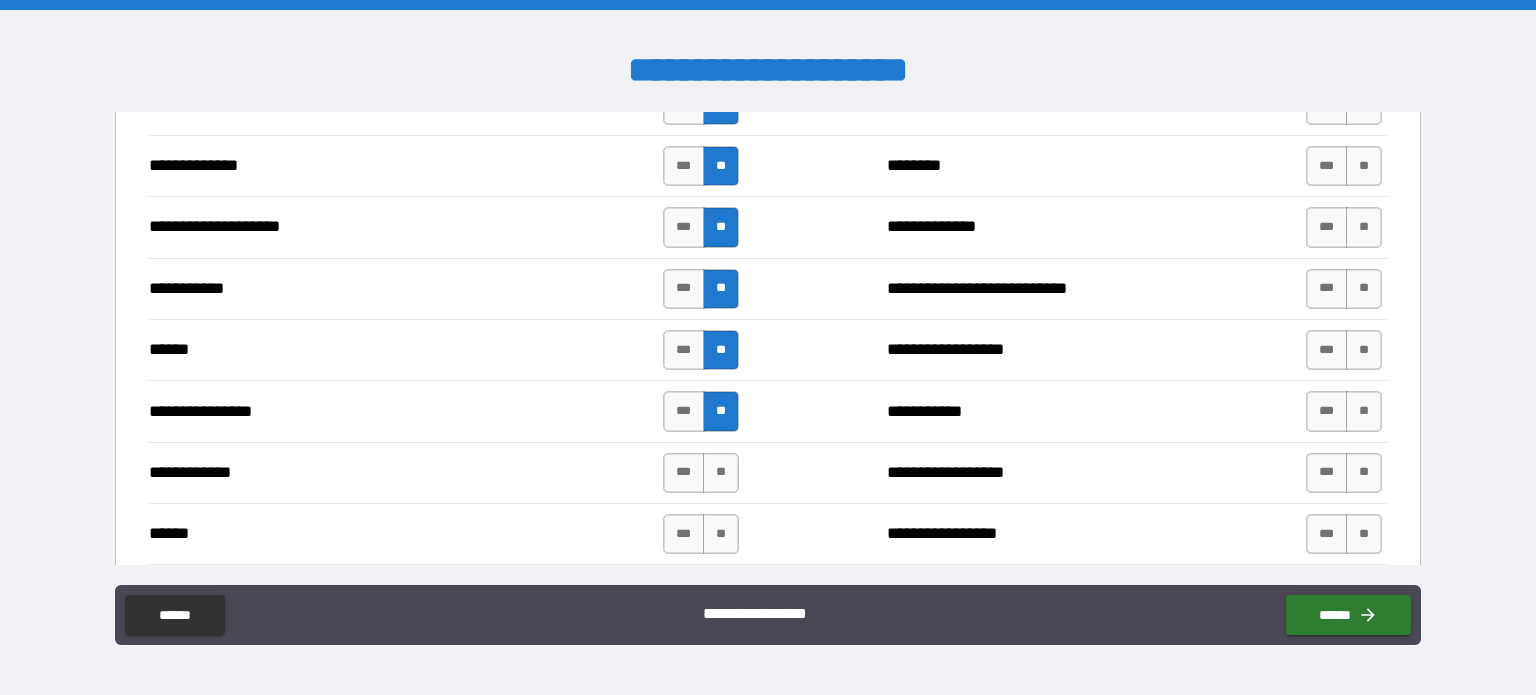 scroll, scrollTop: 3626, scrollLeft: 0, axis: vertical 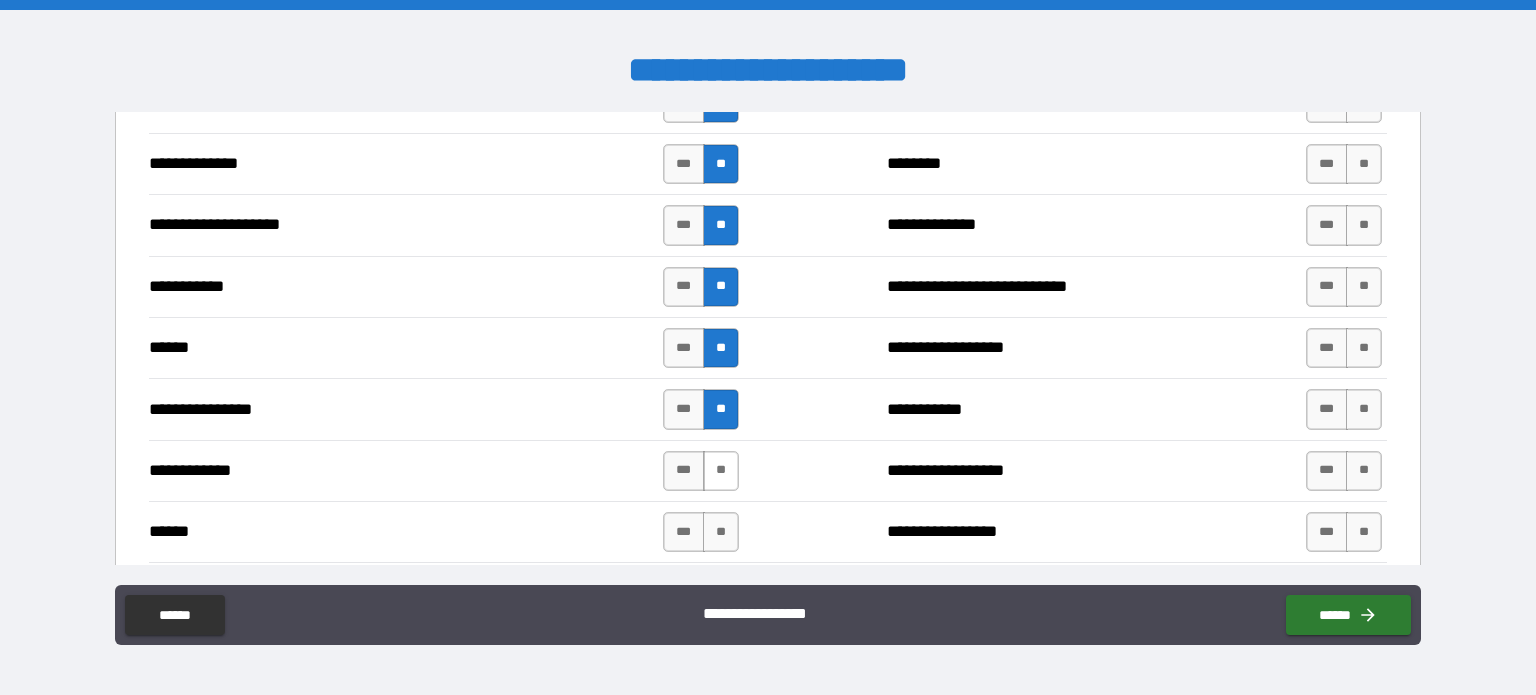 click on "**" at bounding box center [721, 471] 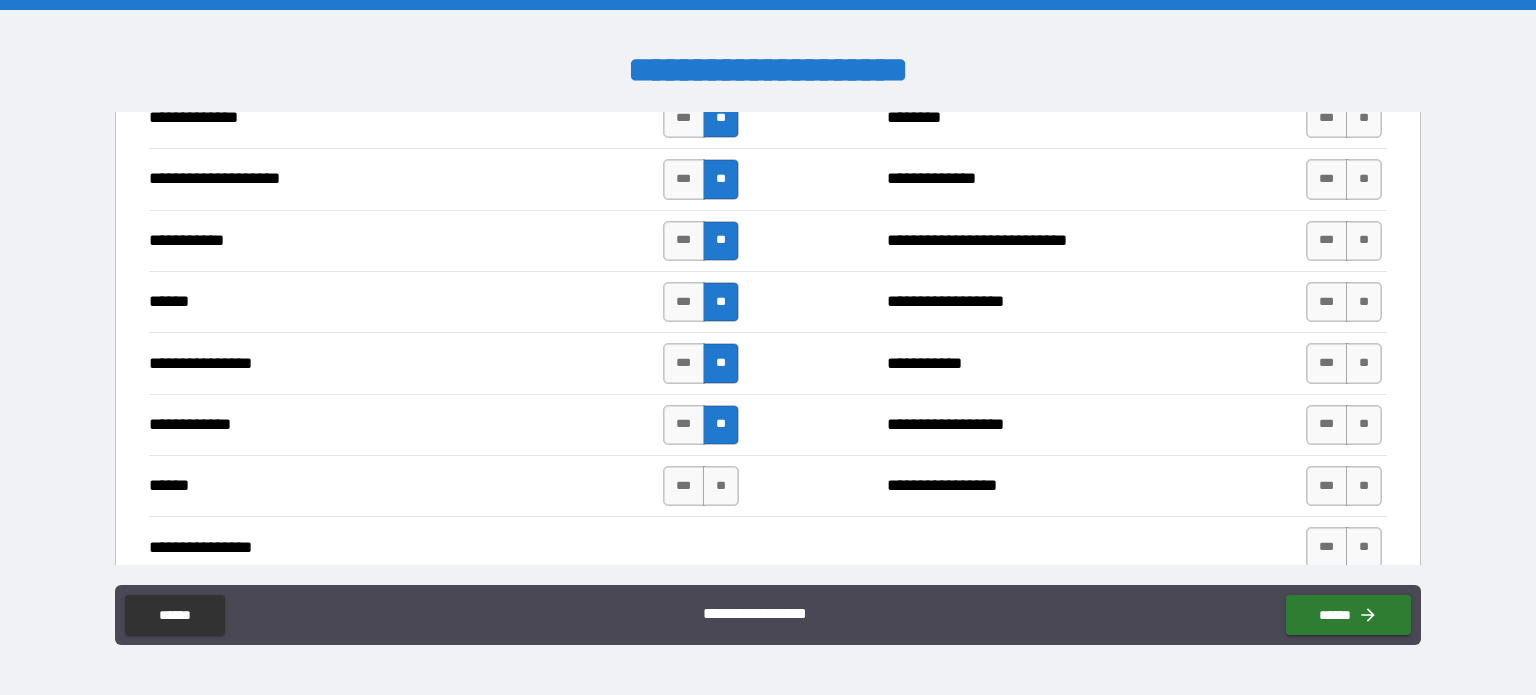scroll, scrollTop: 3676, scrollLeft: 0, axis: vertical 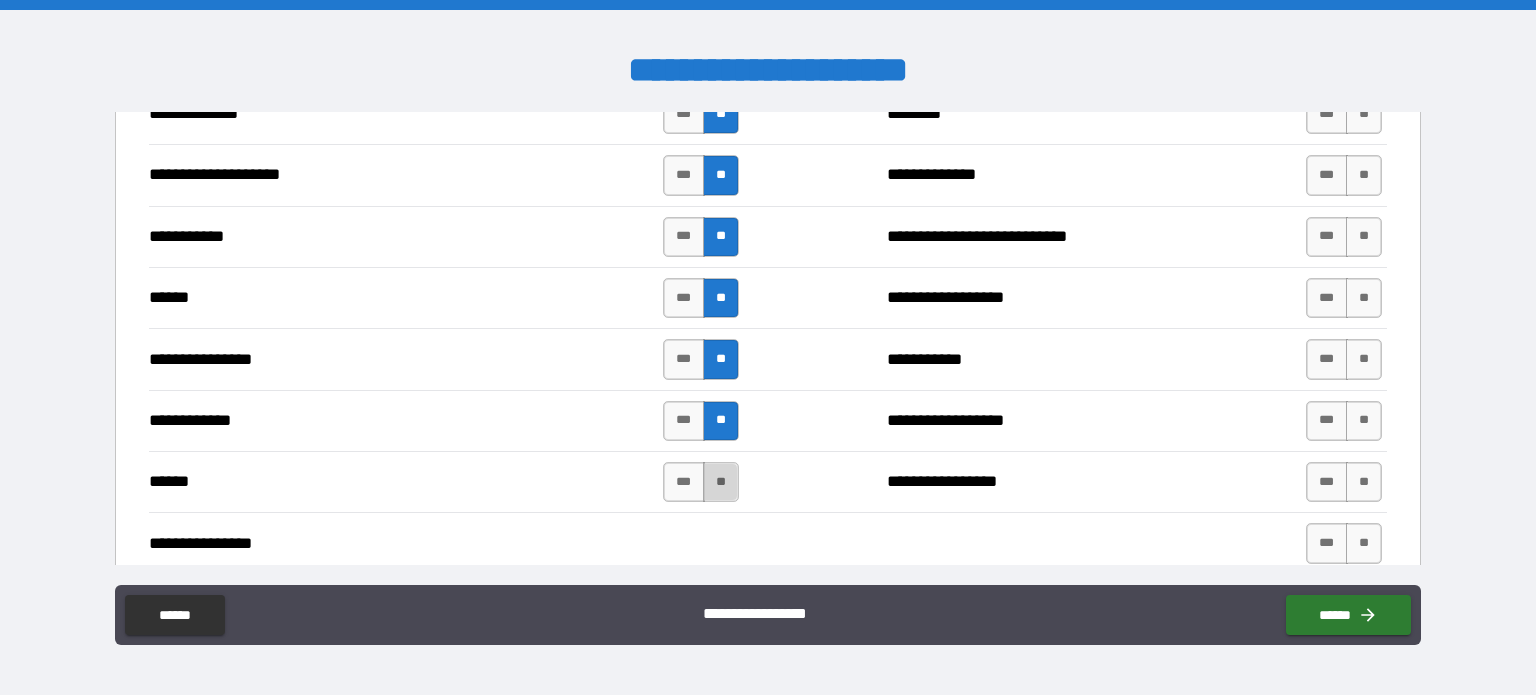 click on "**" at bounding box center [721, 482] 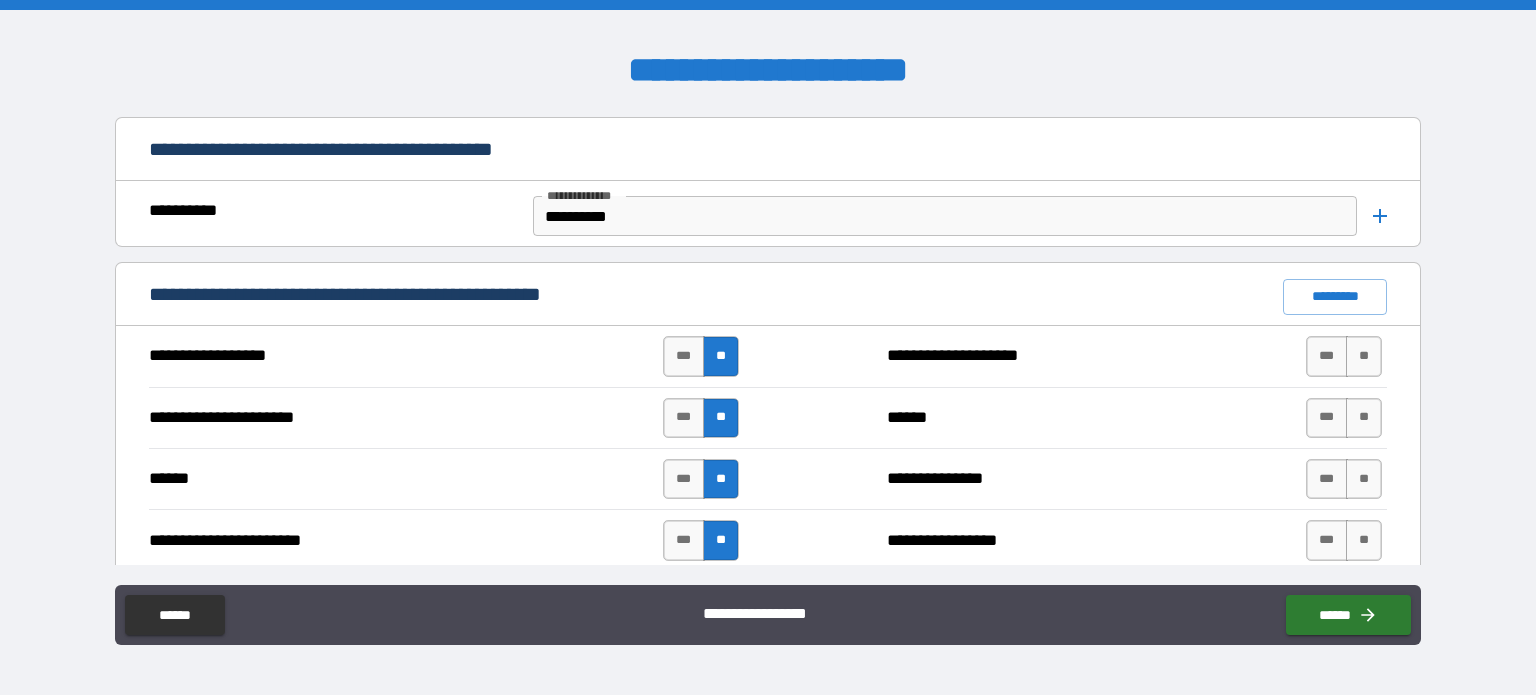 scroll, scrollTop: 1638, scrollLeft: 0, axis: vertical 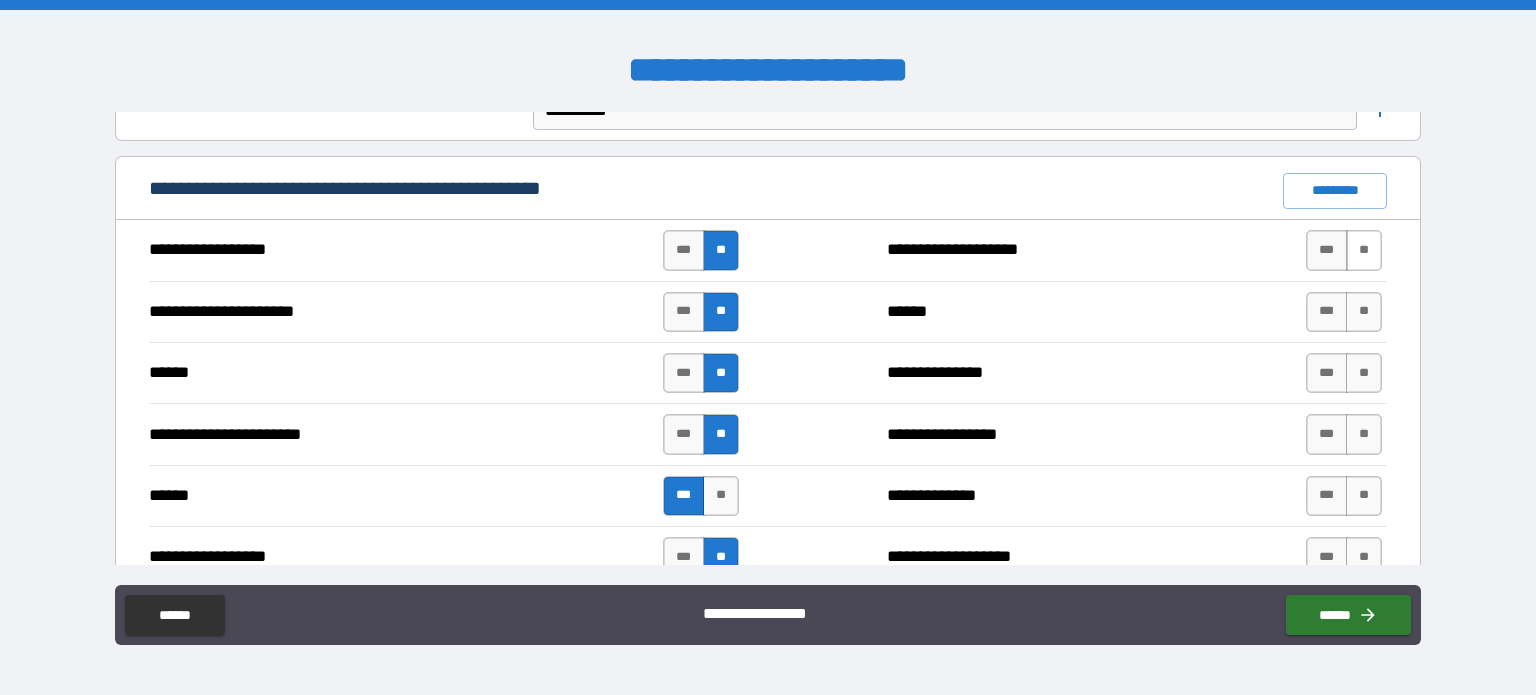click on "**" at bounding box center [1364, 250] 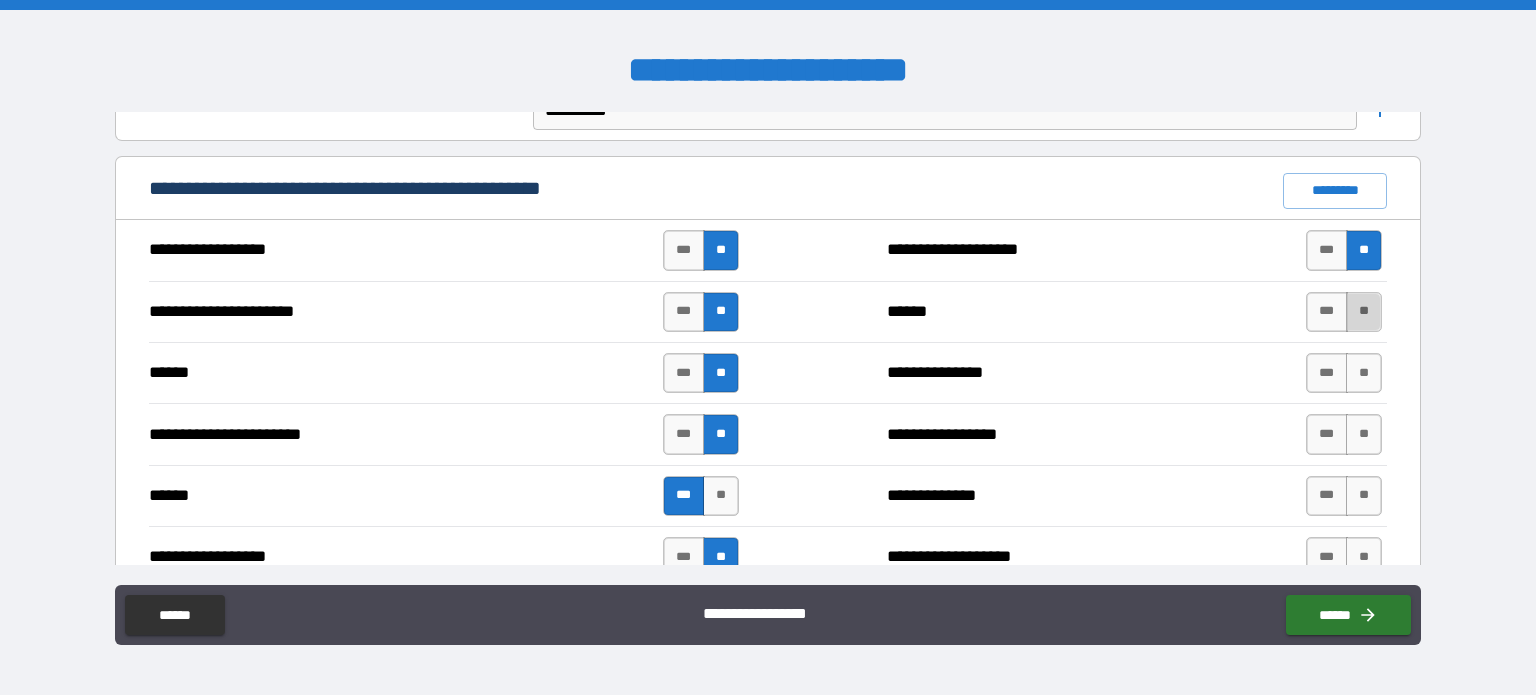 click on "**" at bounding box center [1364, 312] 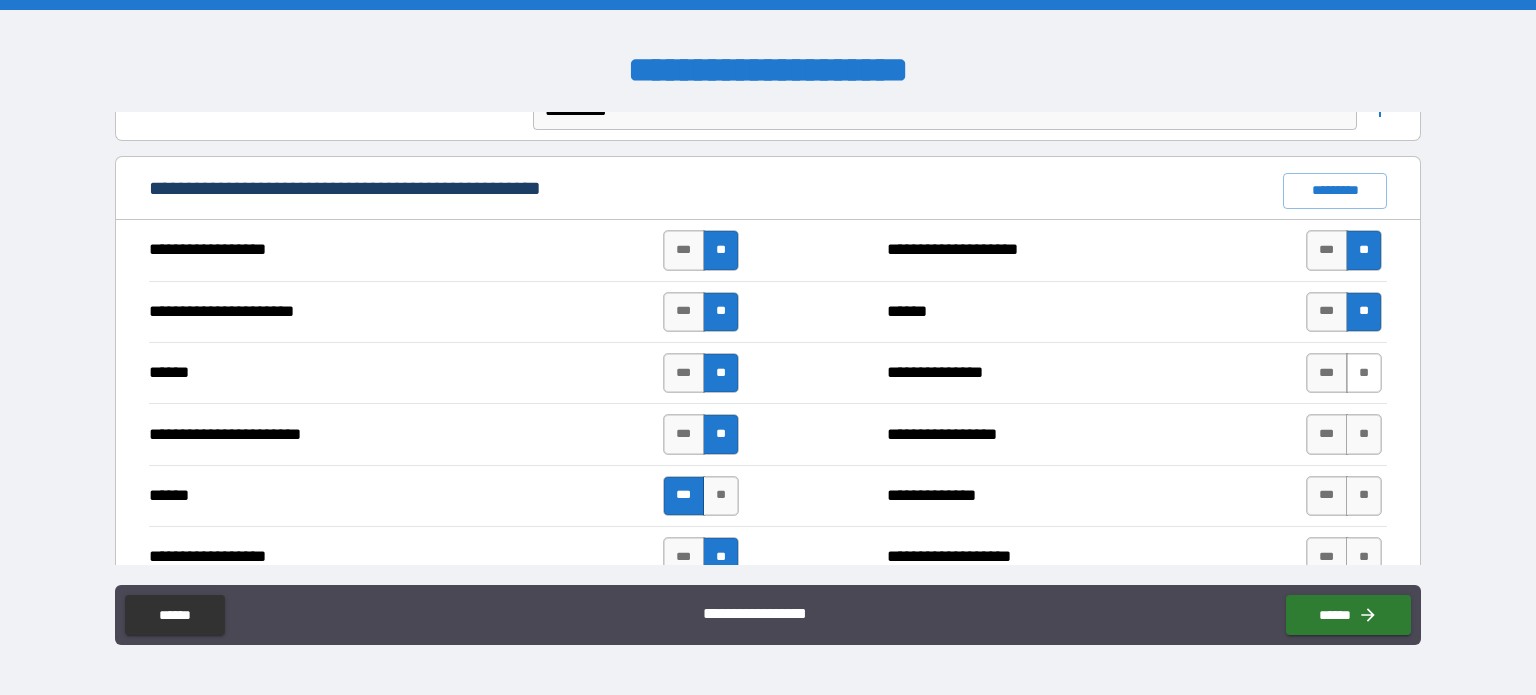 click on "**" at bounding box center [1364, 373] 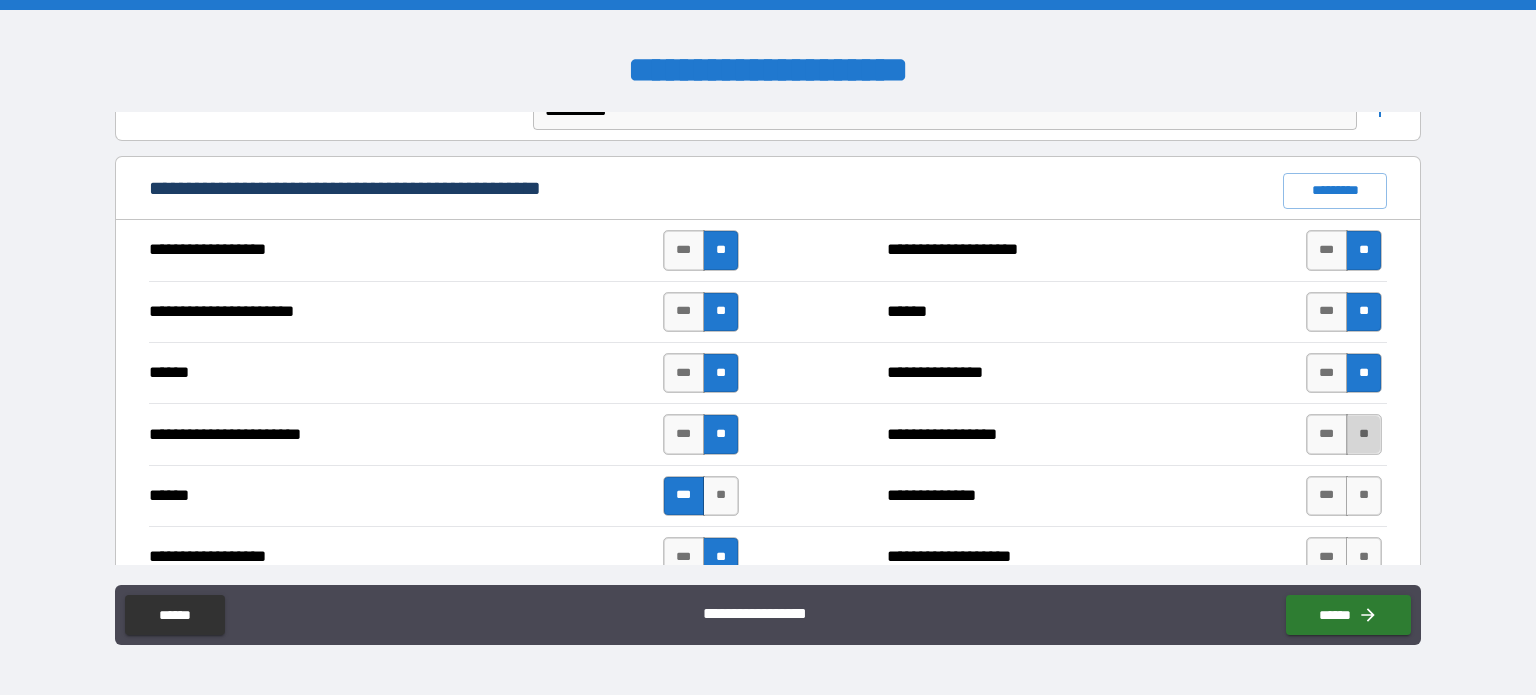 click on "**" at bounding box center [1364, 434] 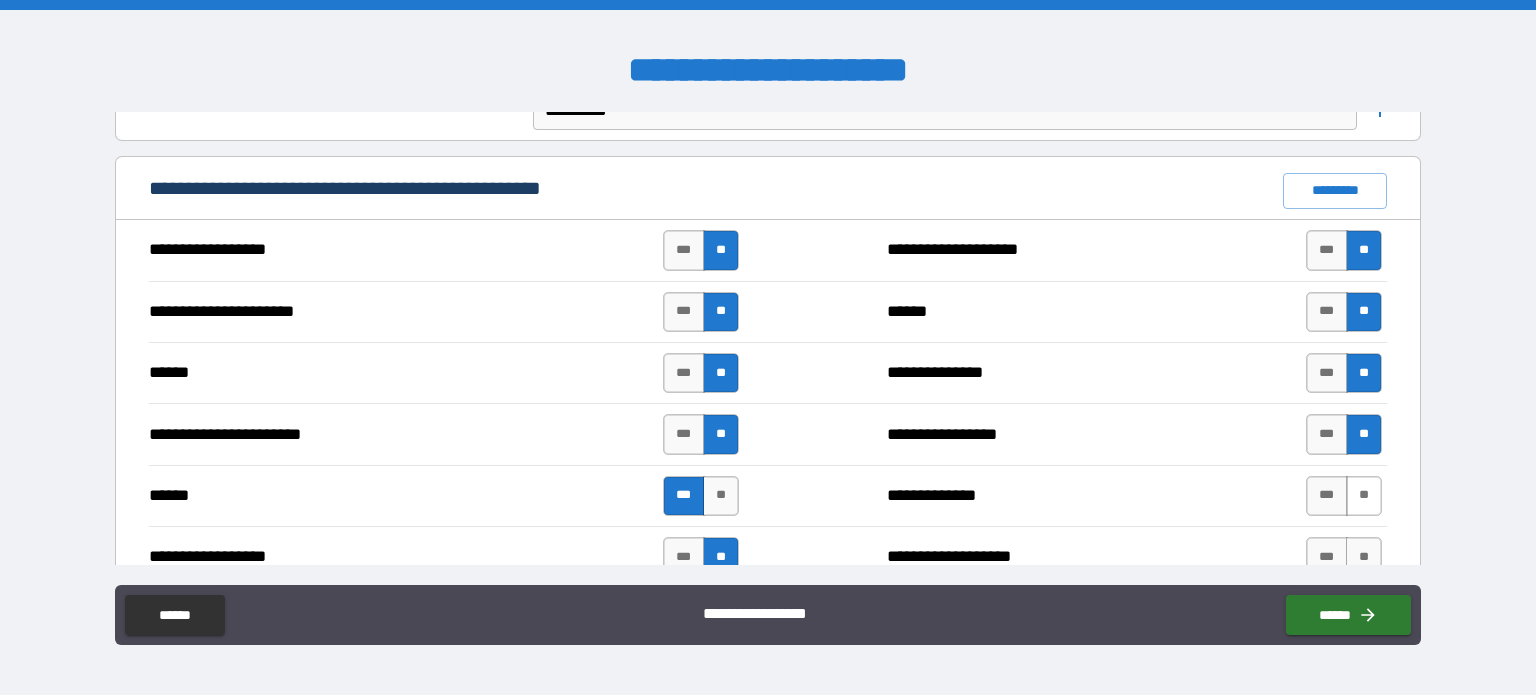 click on "**" at bounding box center [1364, 496] 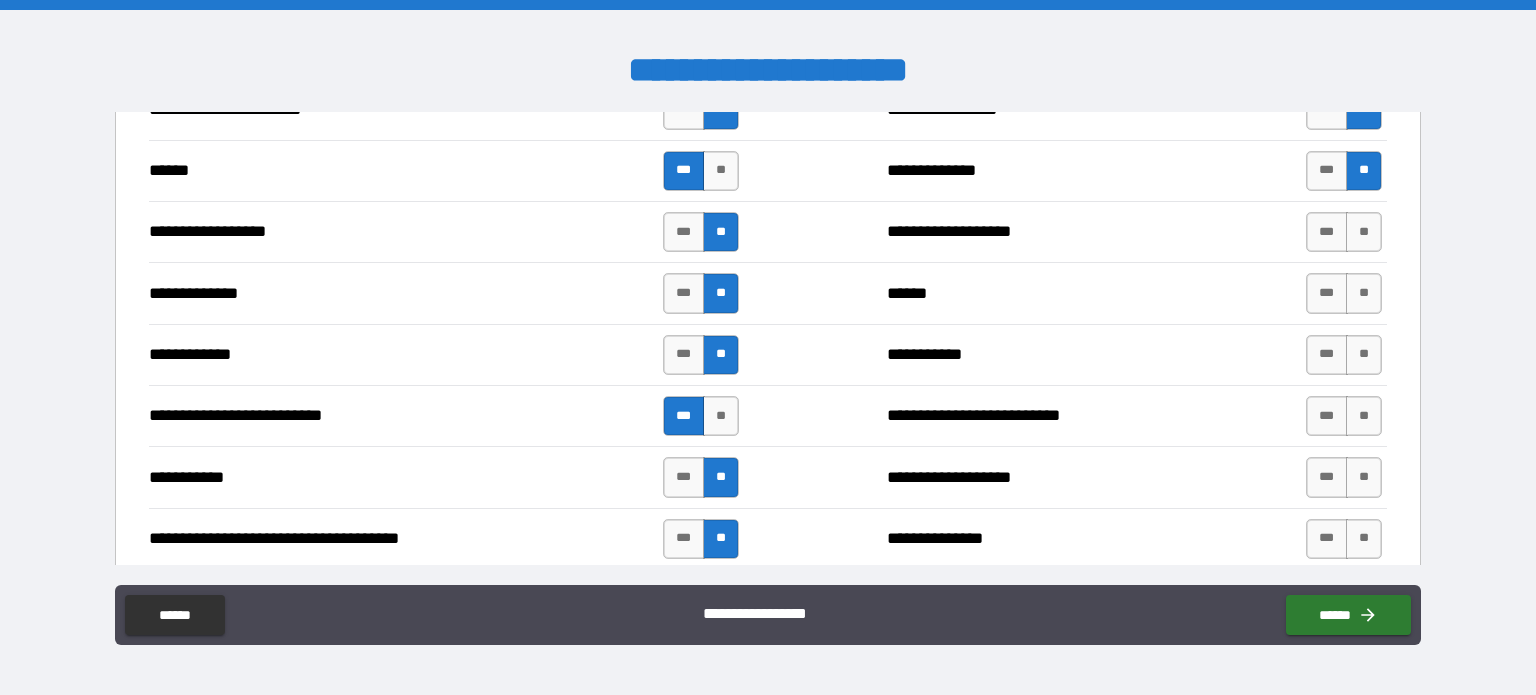 scroll, scrollTop: 1963, scrollLeft: 0, axis: vertical 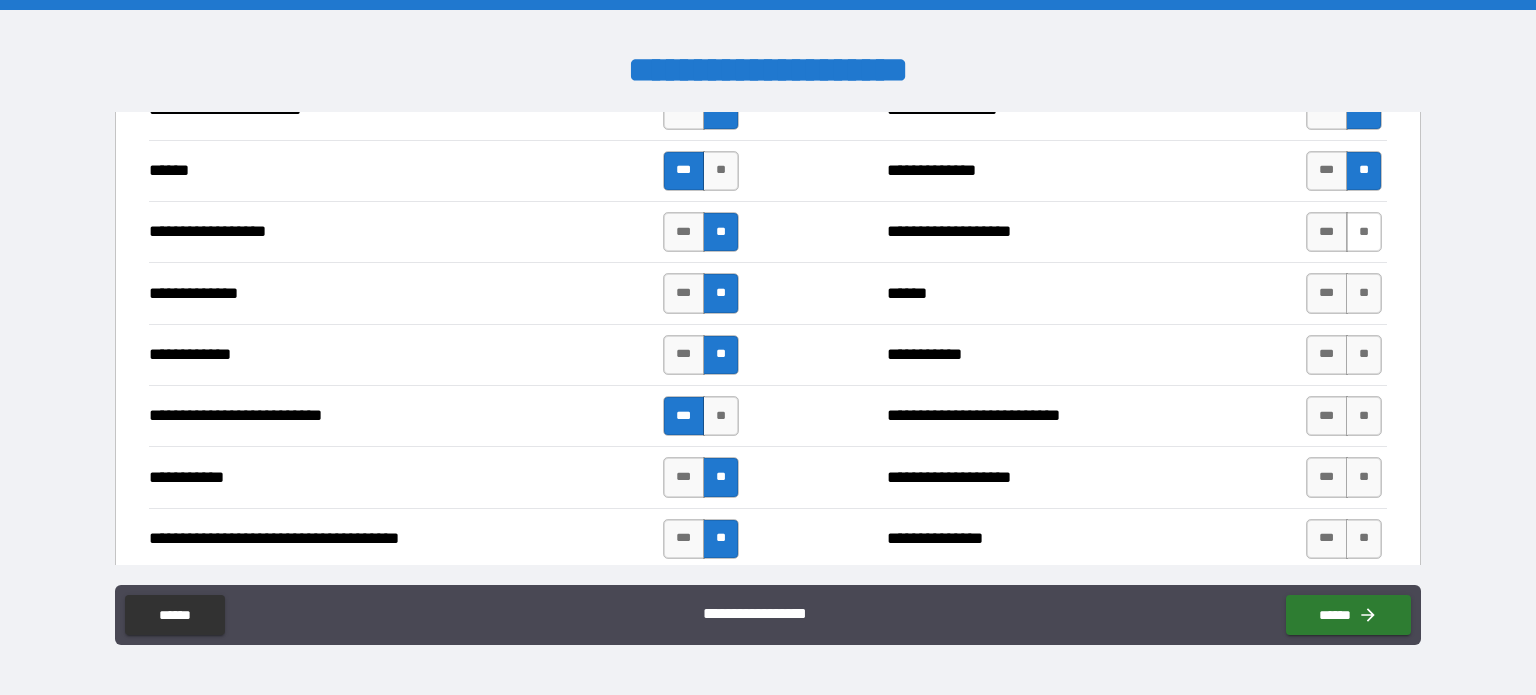 click on "**" at bounding box center (1364, 232) 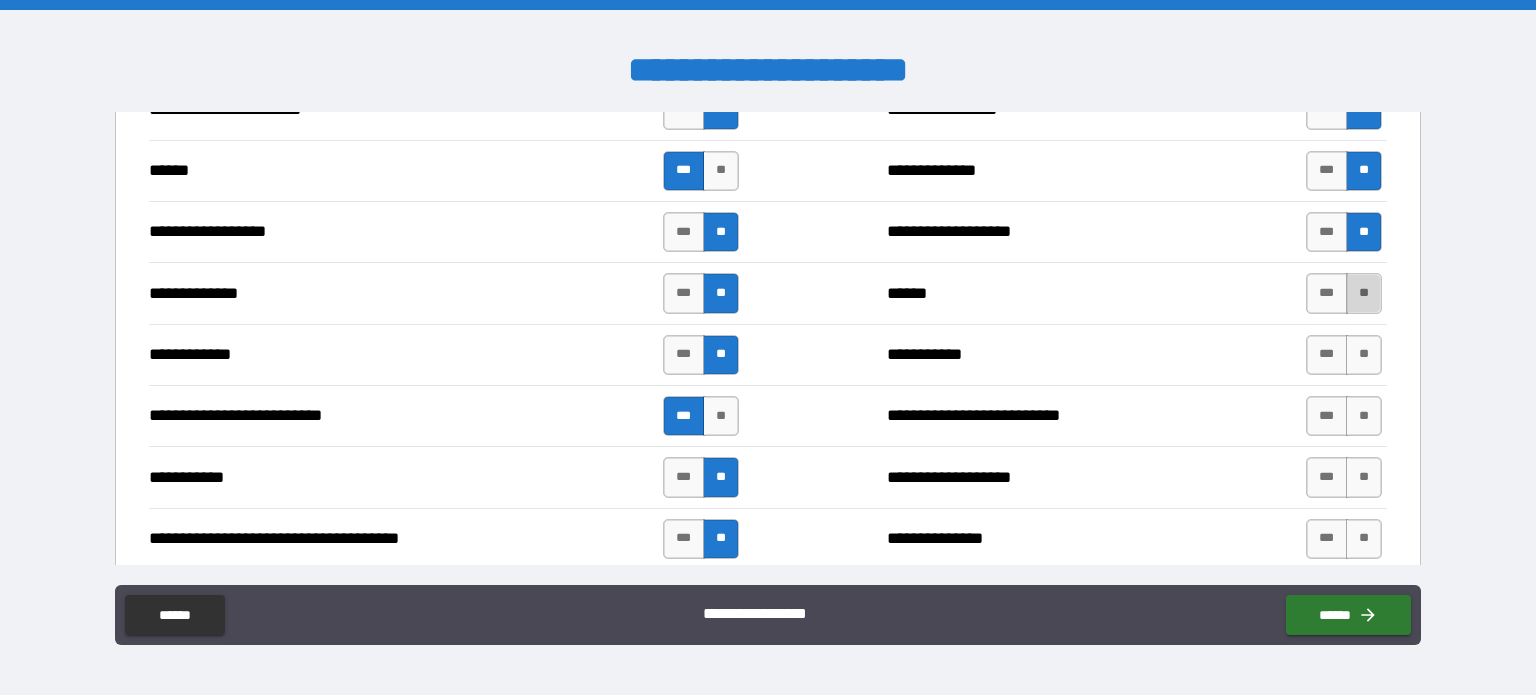 click on "**" at bounding box center (1364, 293) 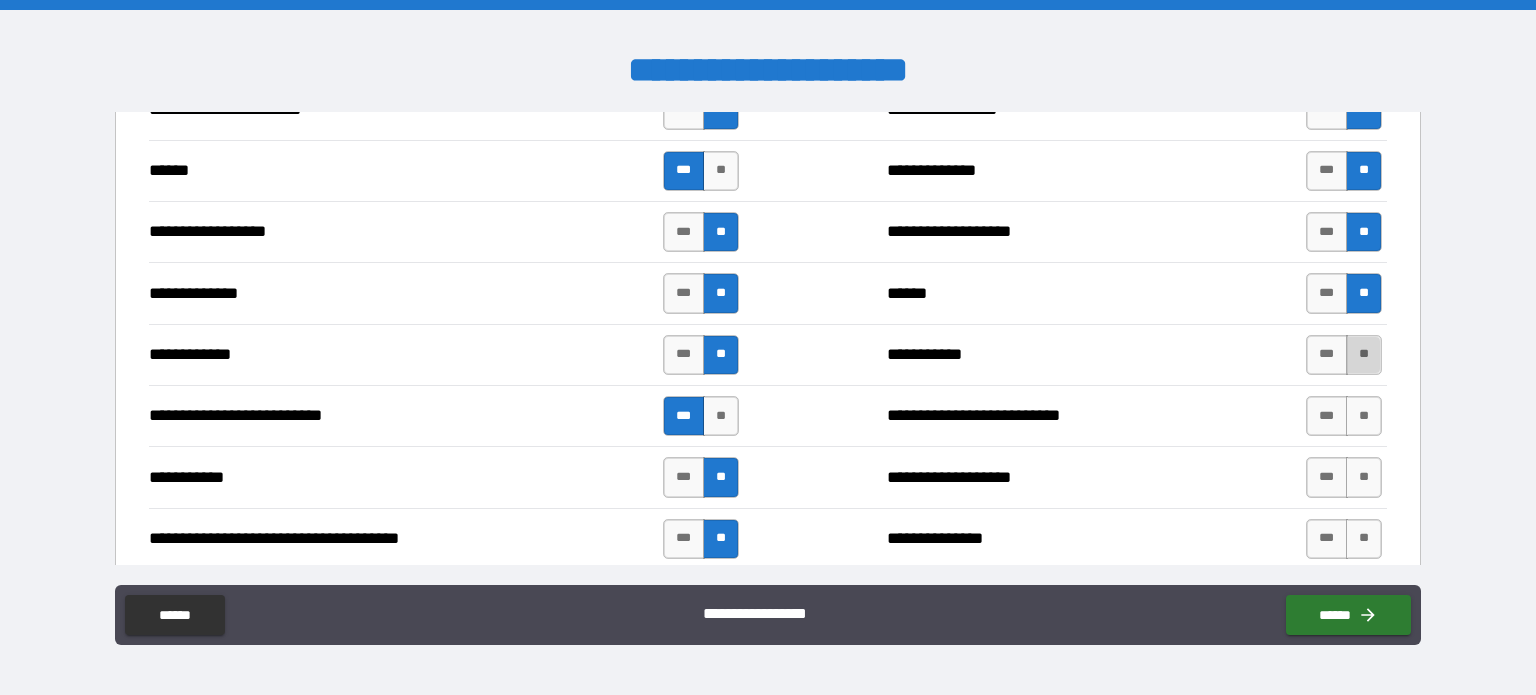 click on "**" at bounding box center (1364, 355) 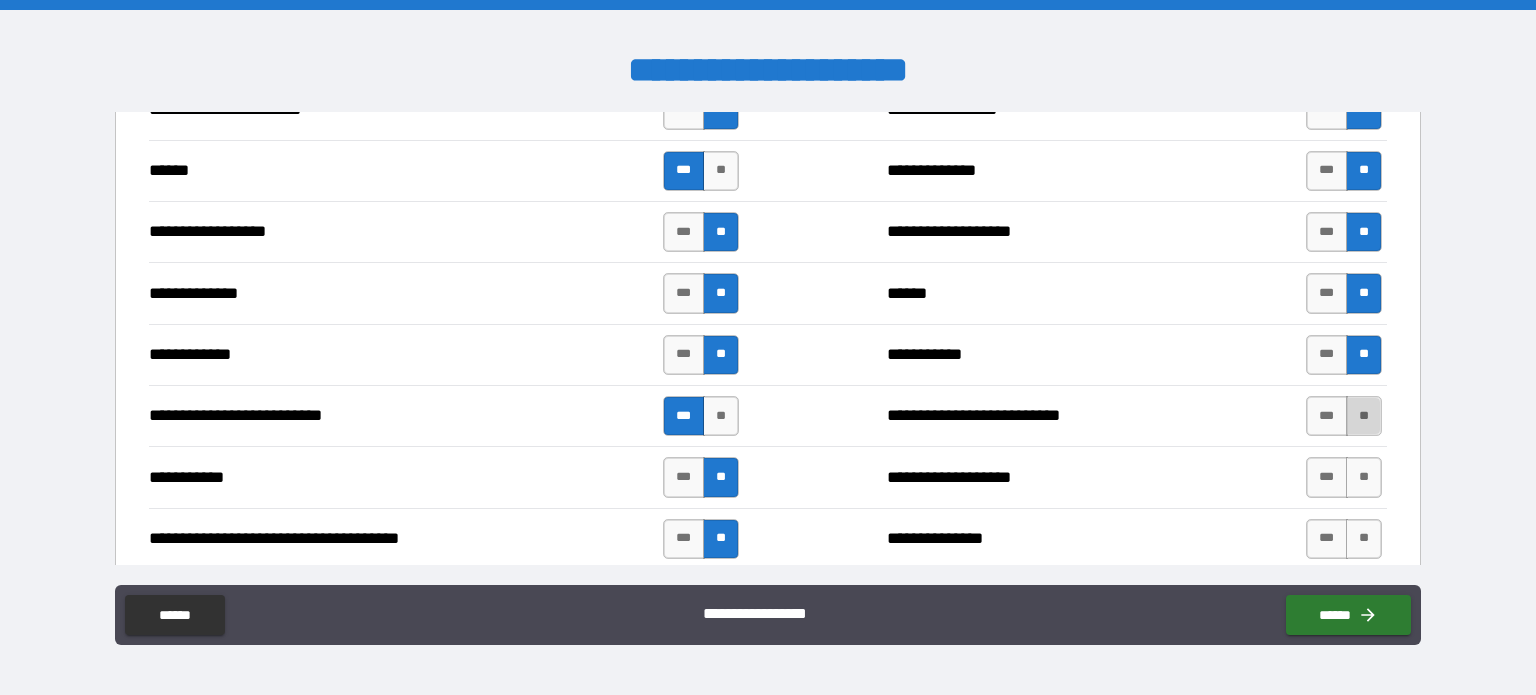 click on "**" at bounding box center [1364, 416] 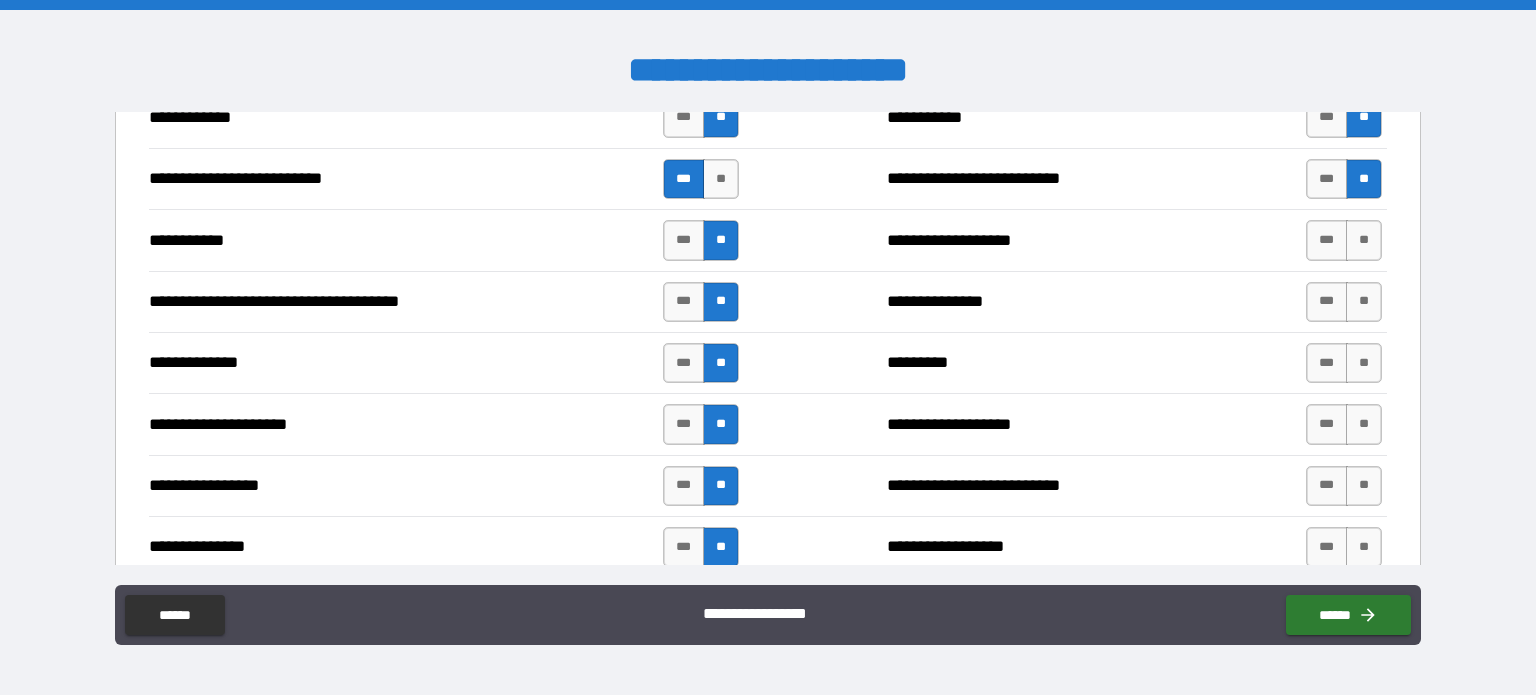 scroll, scrollTop: 2202, scrollLeft: 0, axis: vertical 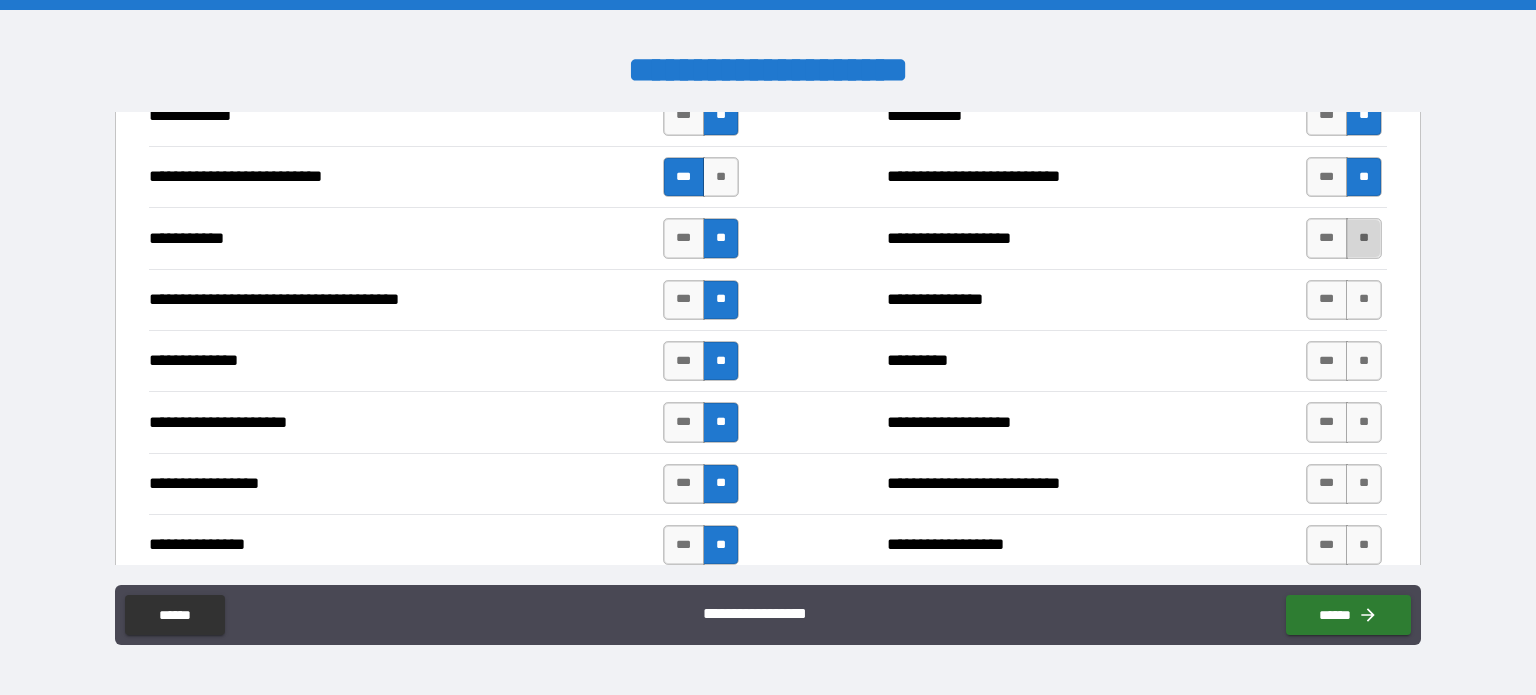 click on "**" at bounding box center (1364, 238) 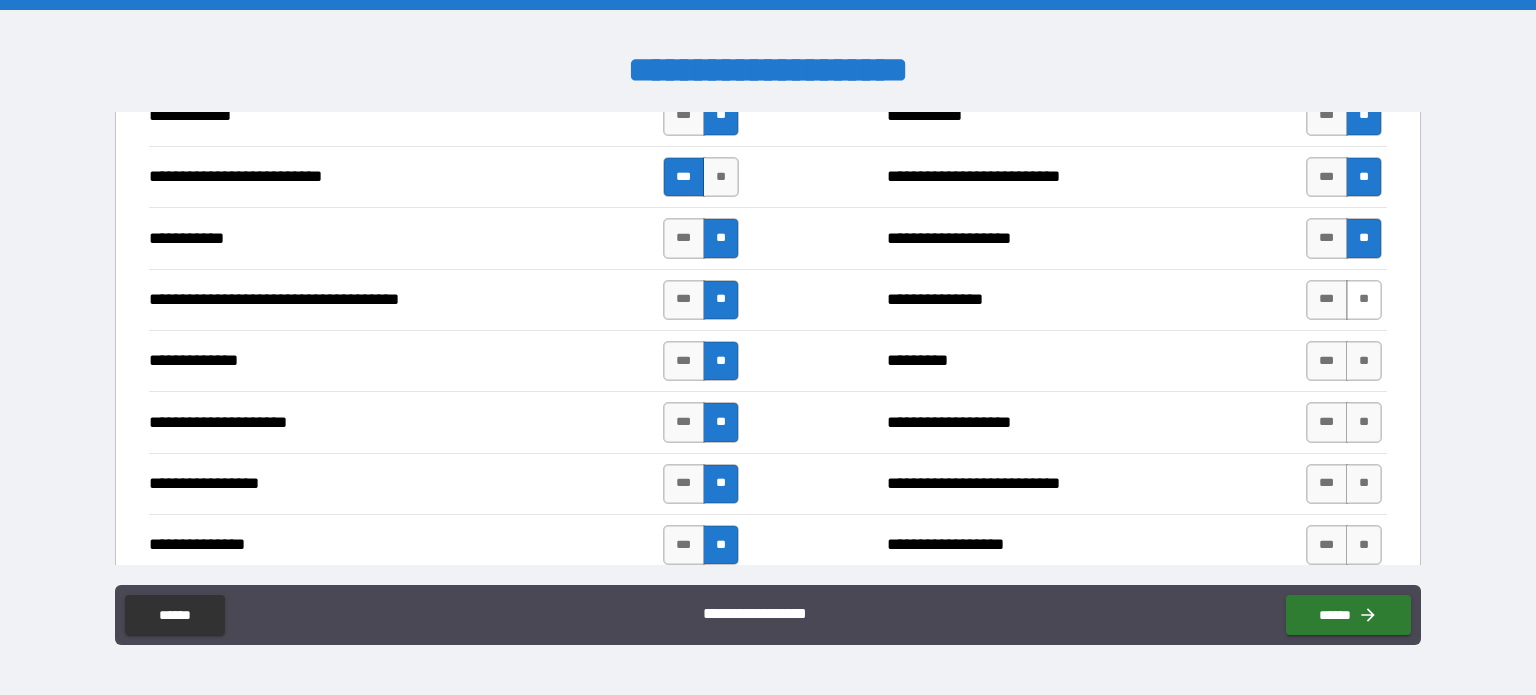 click on "**" at bounding box center [1364, 300] 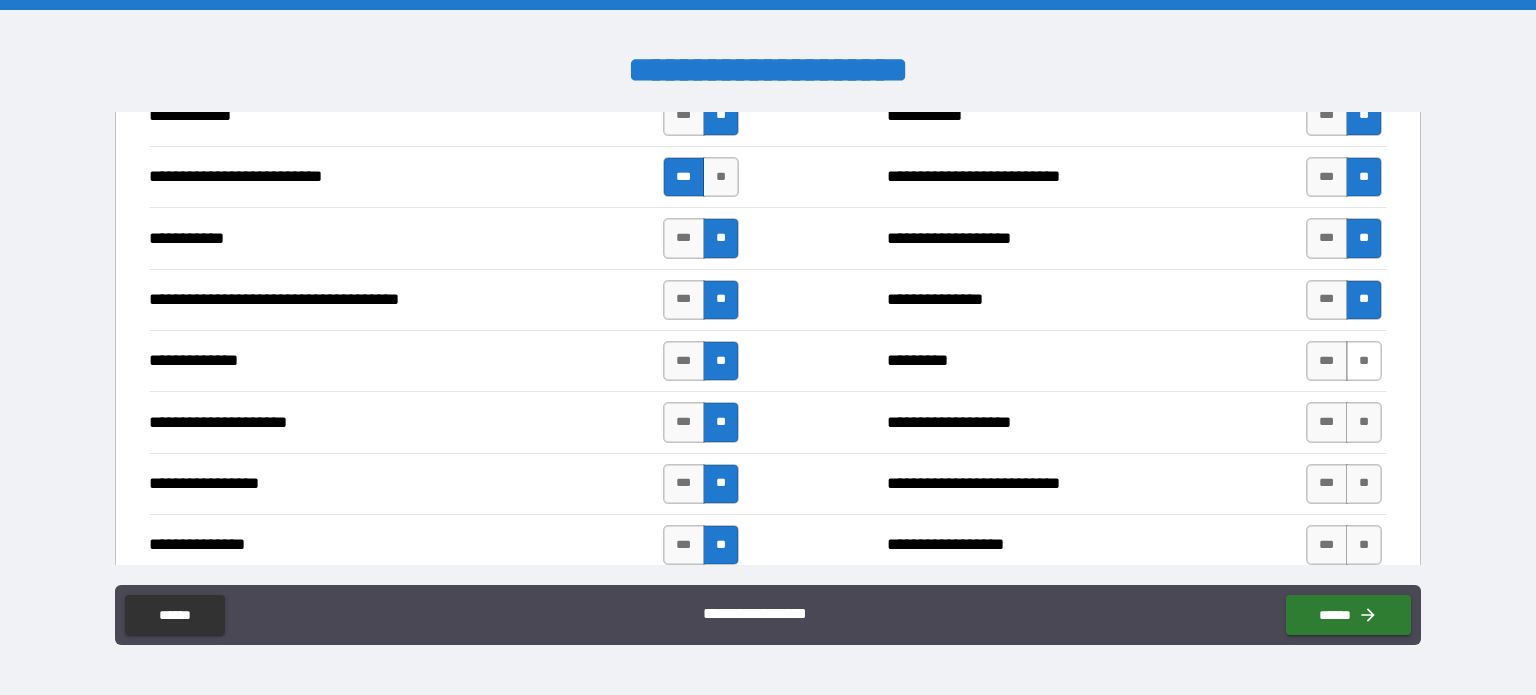 click on "**" at bounding box center (1364, 361) 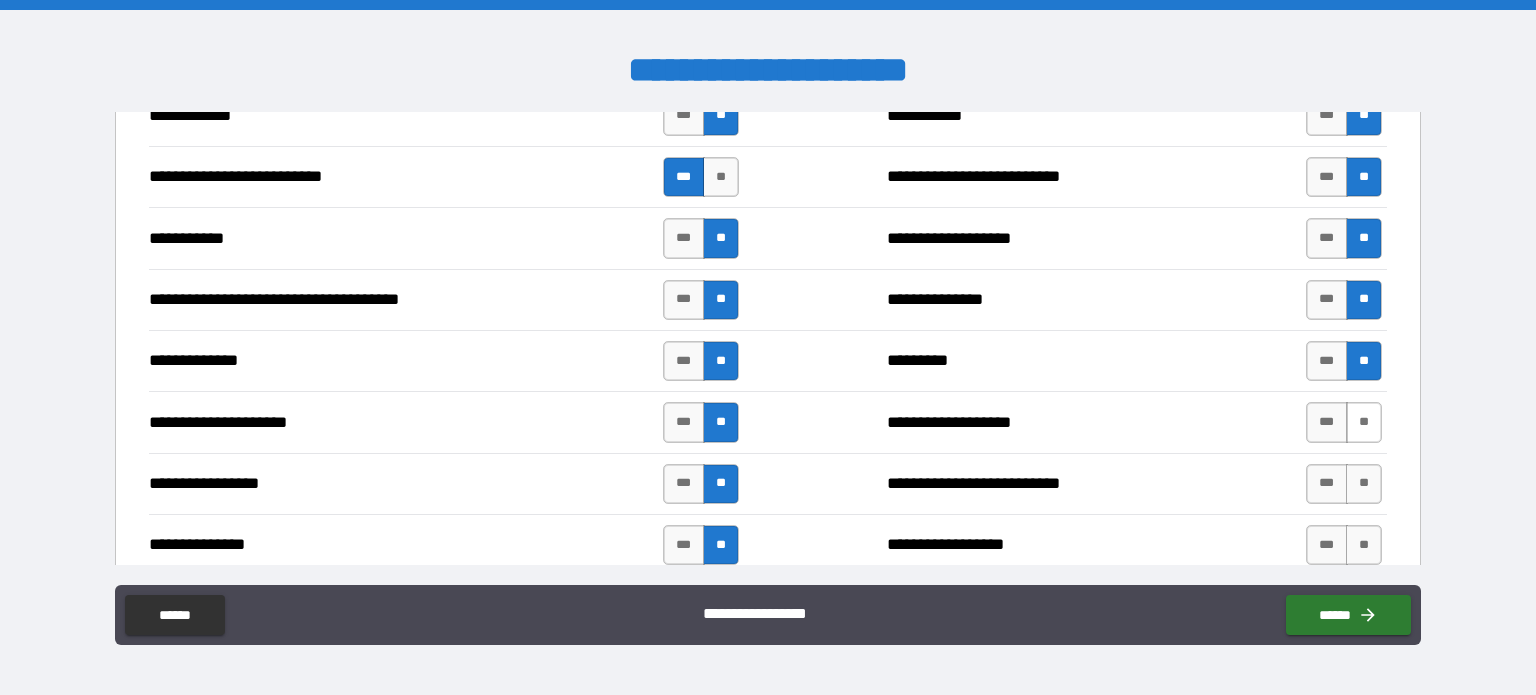 click on "**" at bounding box center (1364, 422) 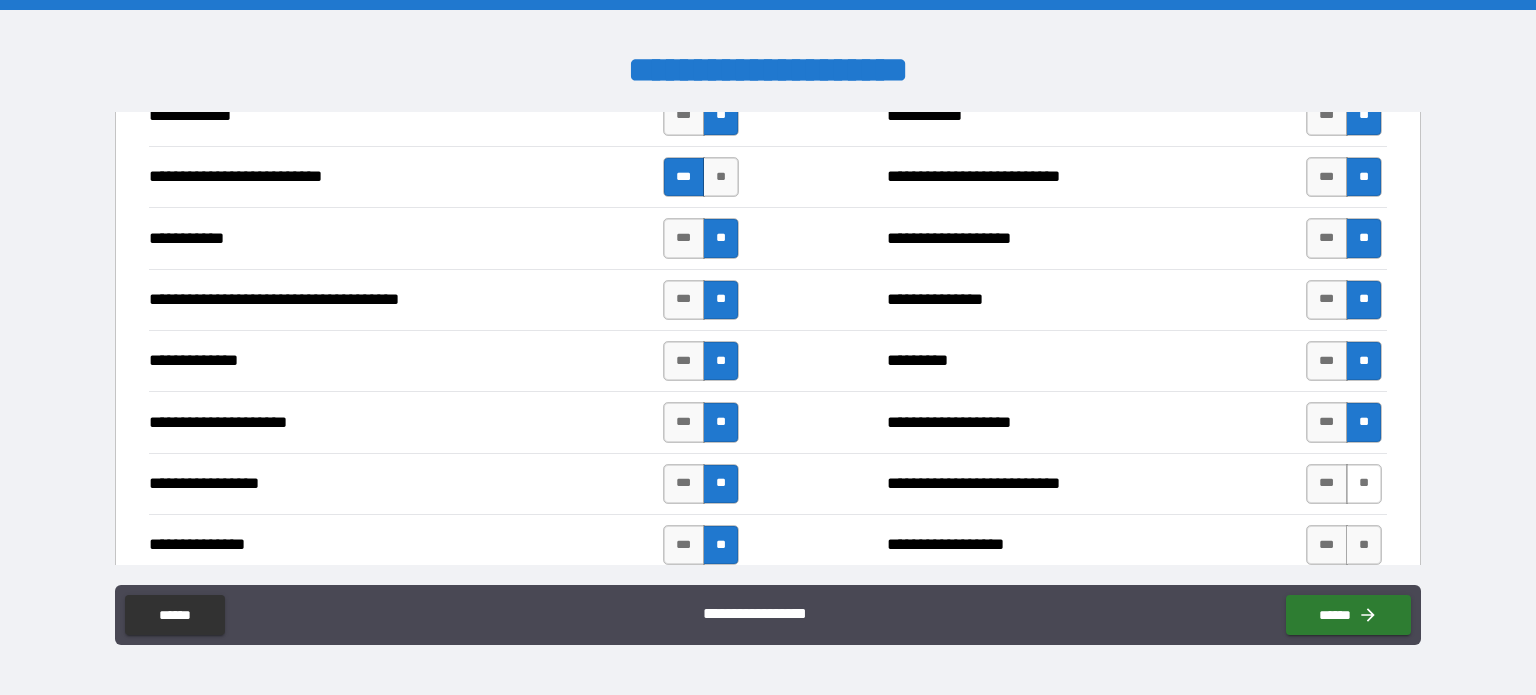 click on "**" at bounding box center (1364, 484) 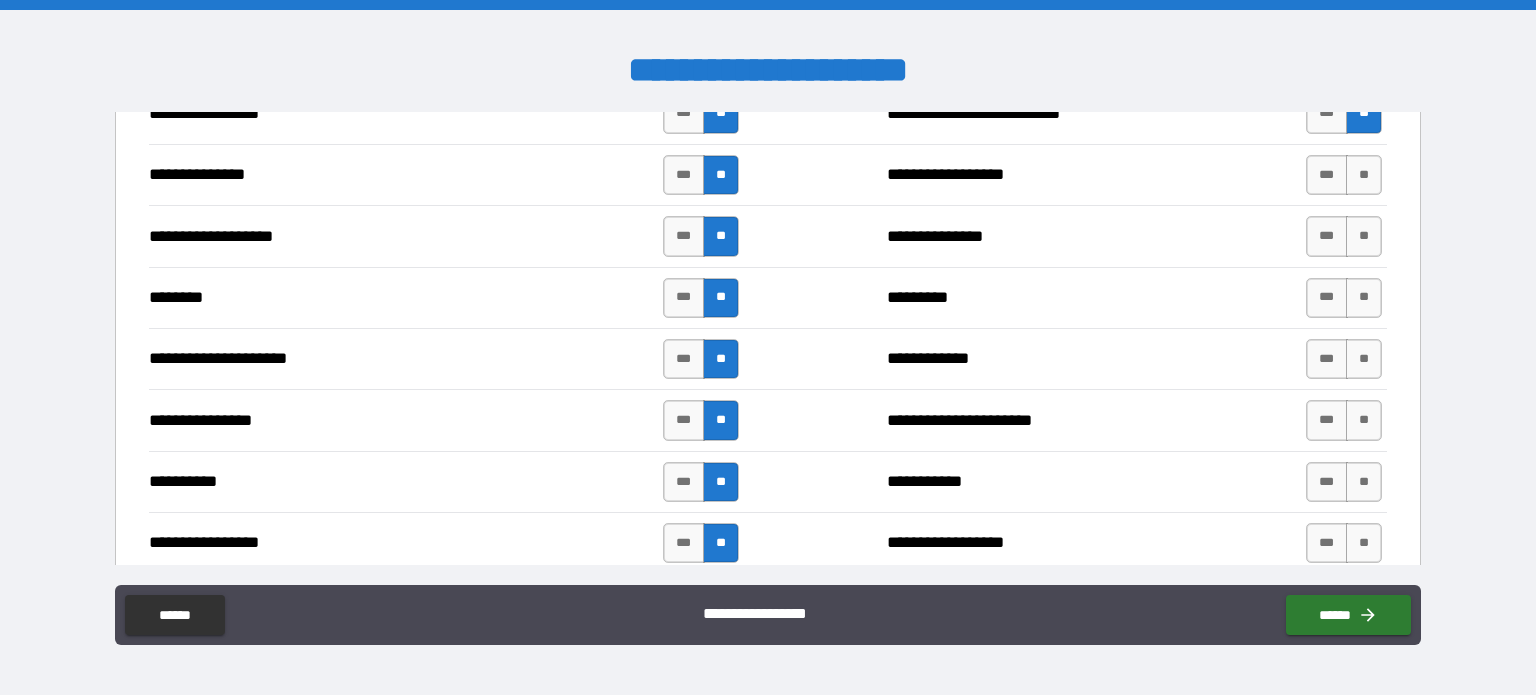 scroll, scrollTop: 2574, scrollLeft: 0, axis: vertical 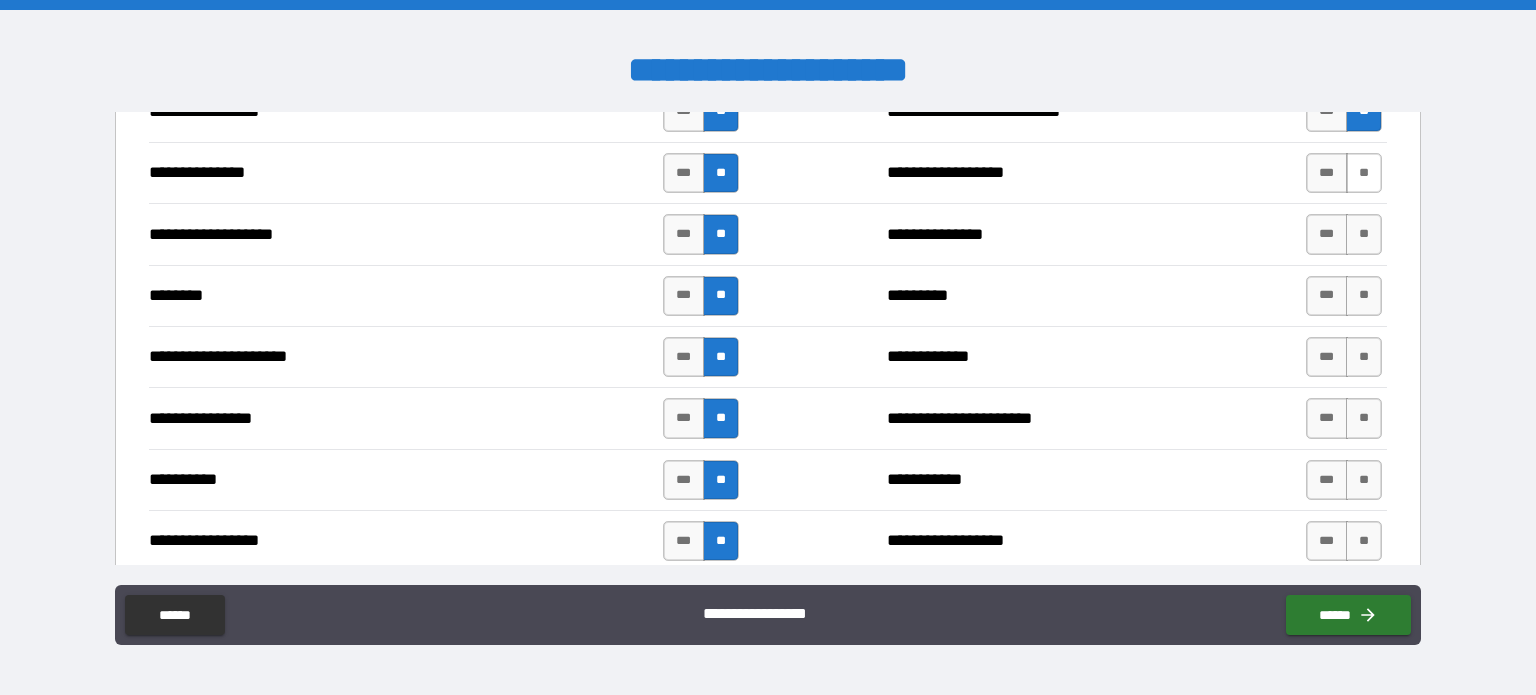 click on "**" at bounding box center (1364, 173) 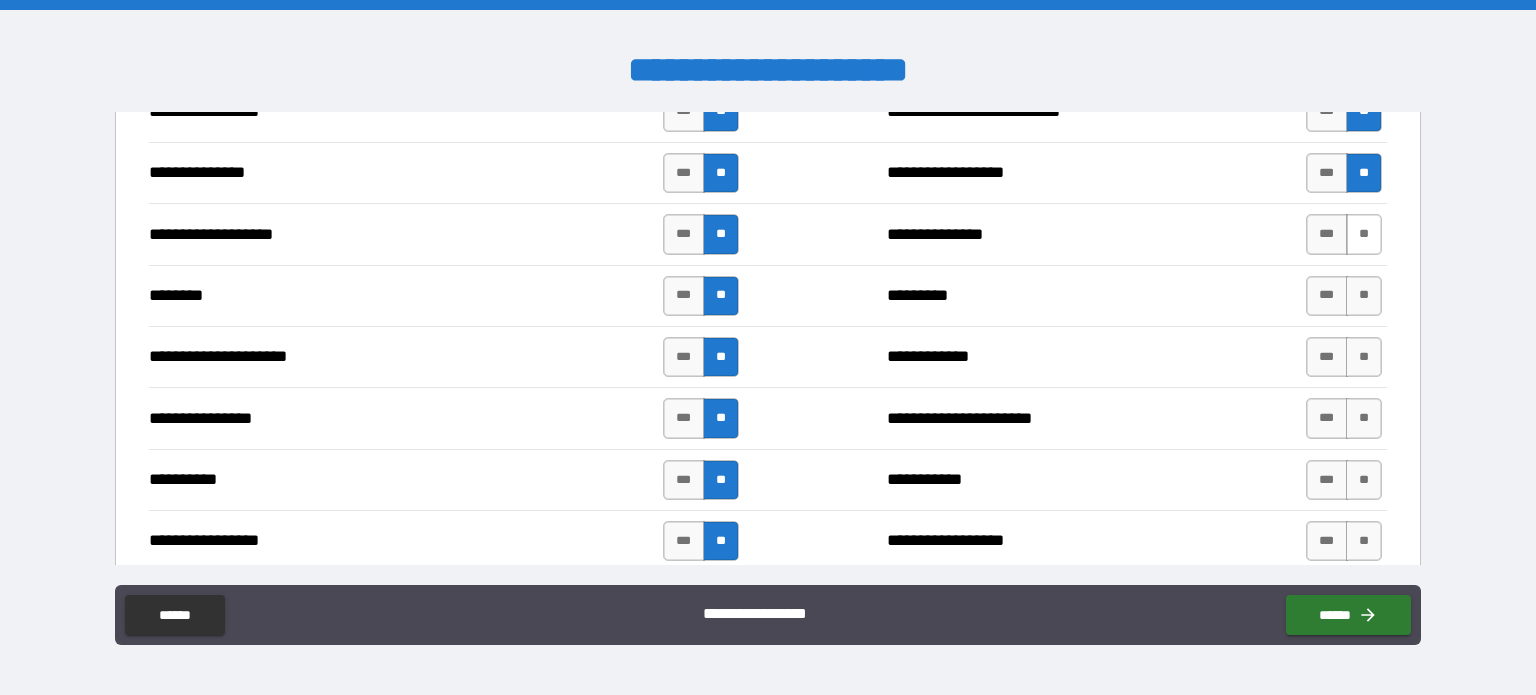 click on "**" at bounding box center (1364, 234) 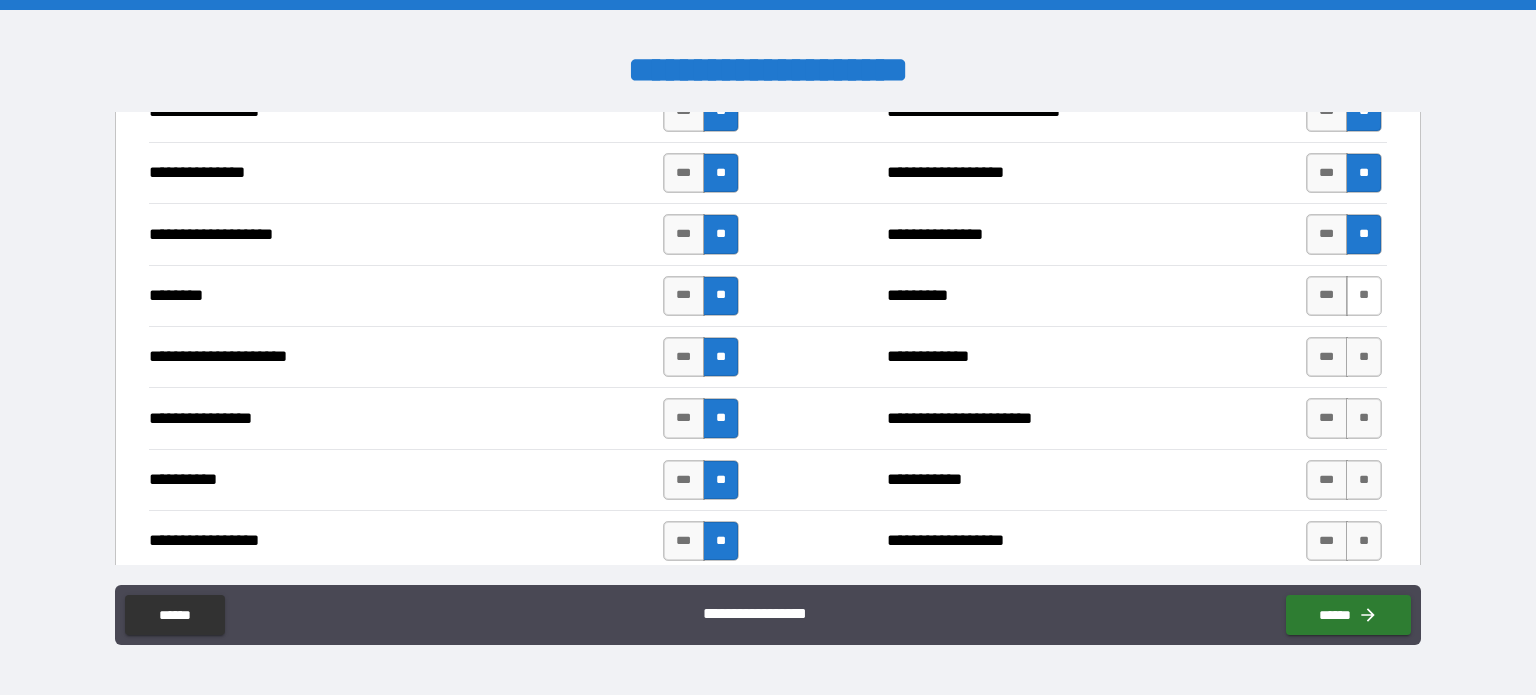 click on "**" at bounding box center [1364, 296] 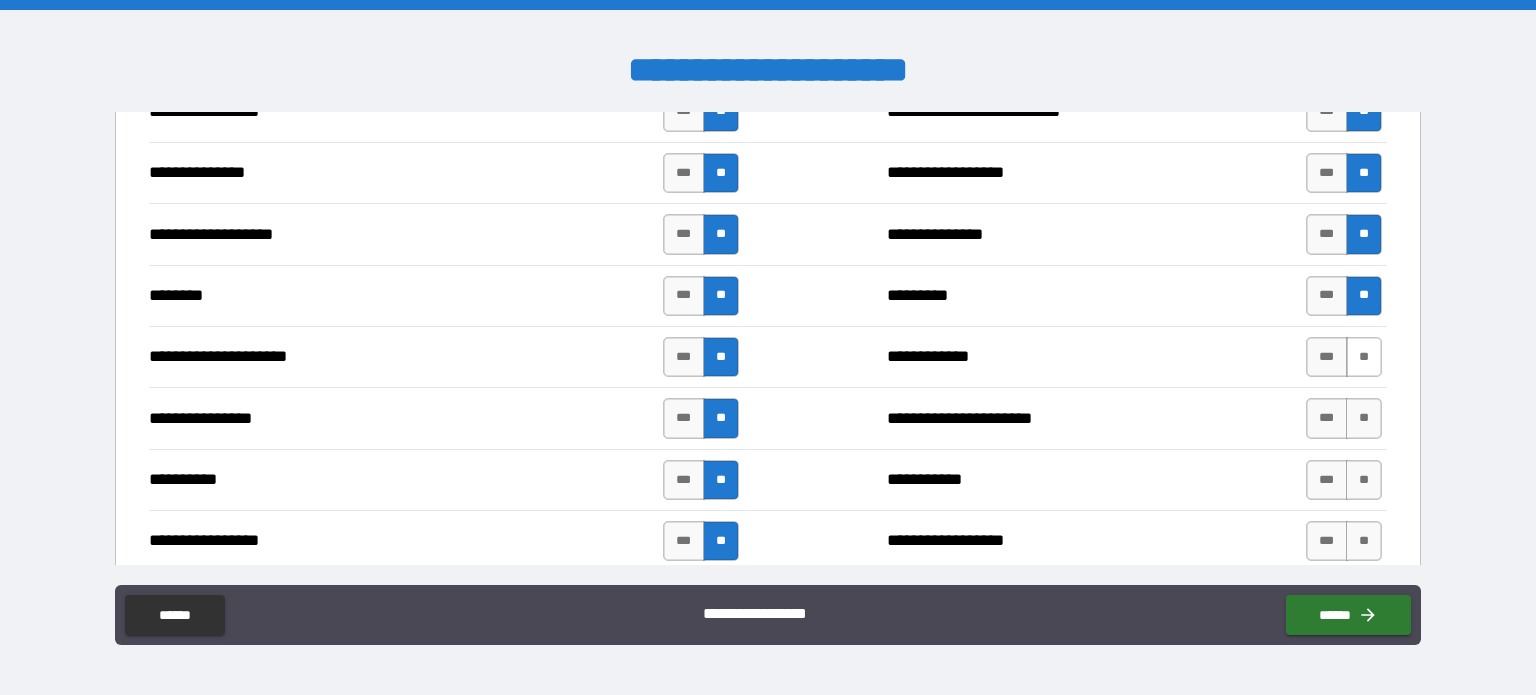 click on "**" at bounding box center (1364, 357) 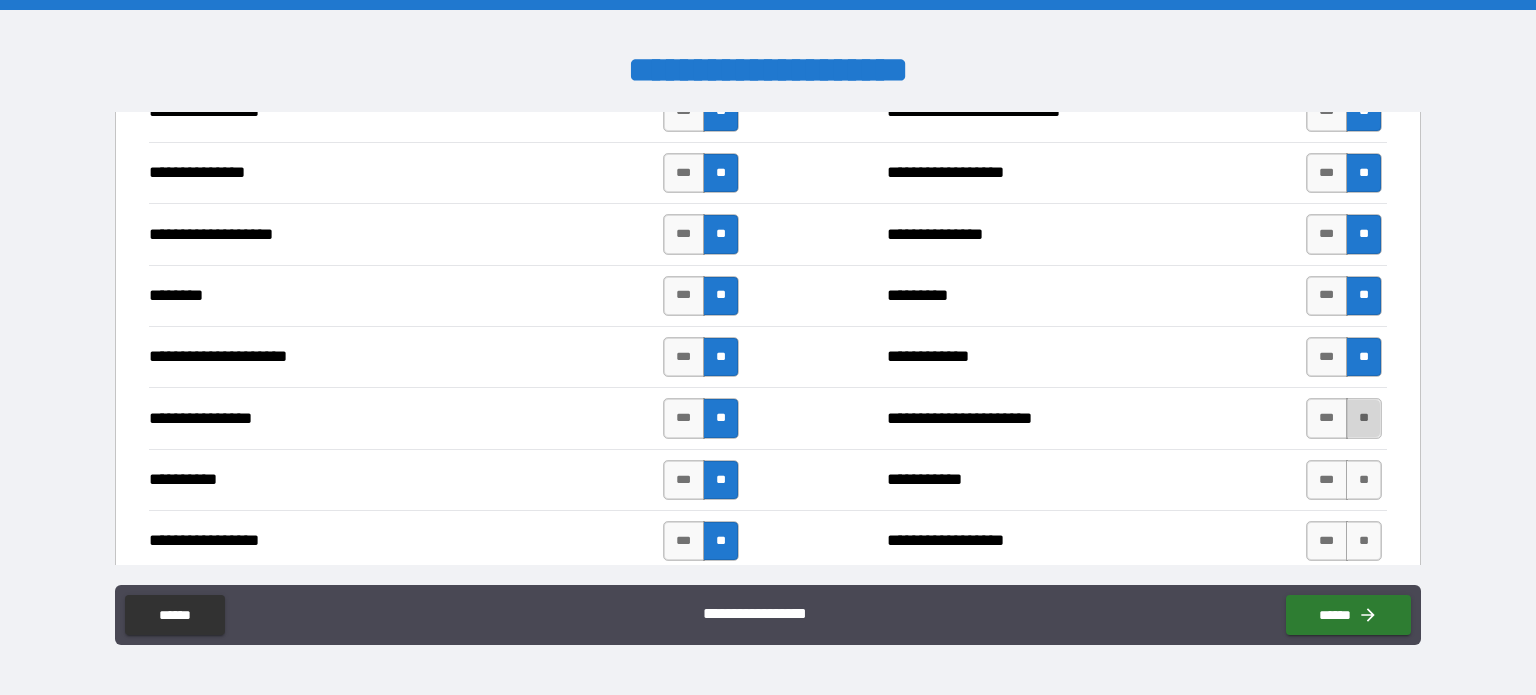 click on "**" at bounding box center (1364, 418) 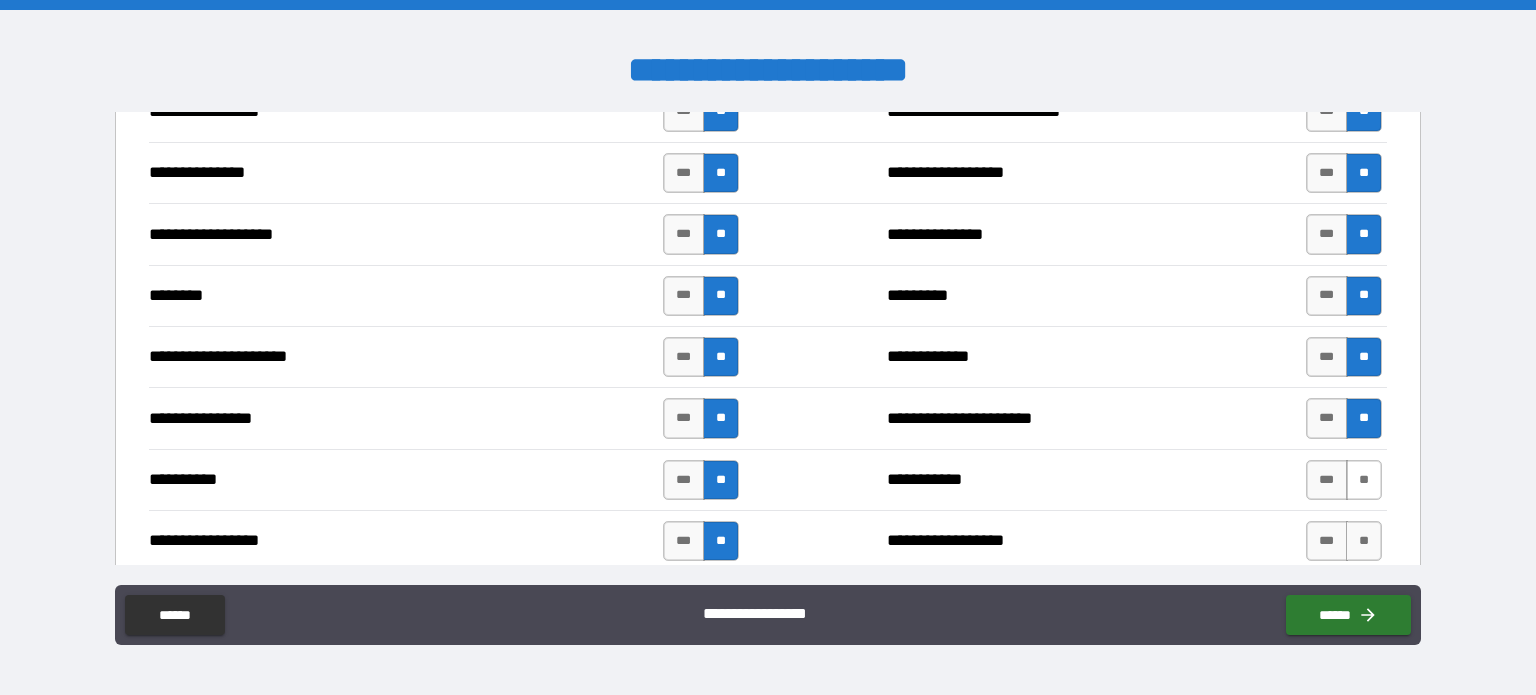 click on "**" at bounding box center (1364, 480) 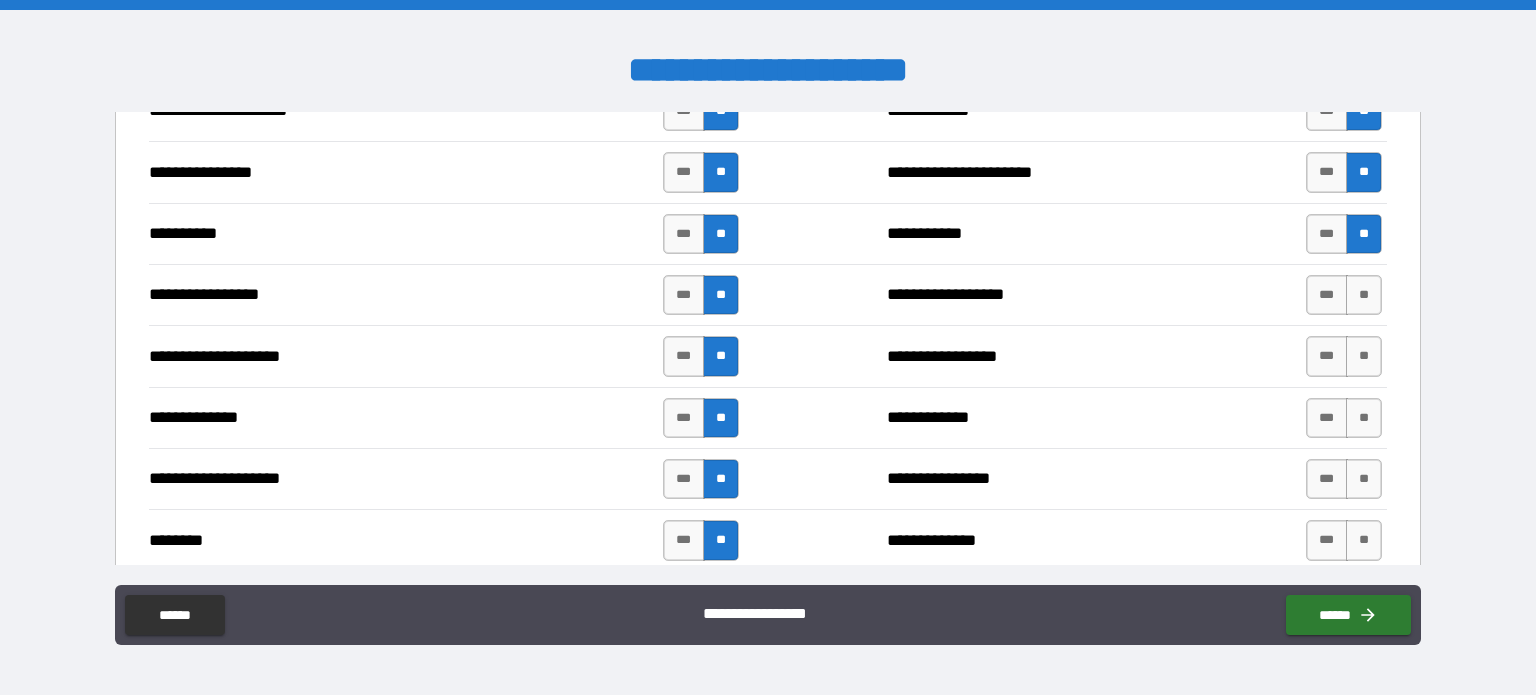 scroll, scrollTop: 2820, scrollLeft: 0, axis: vertical 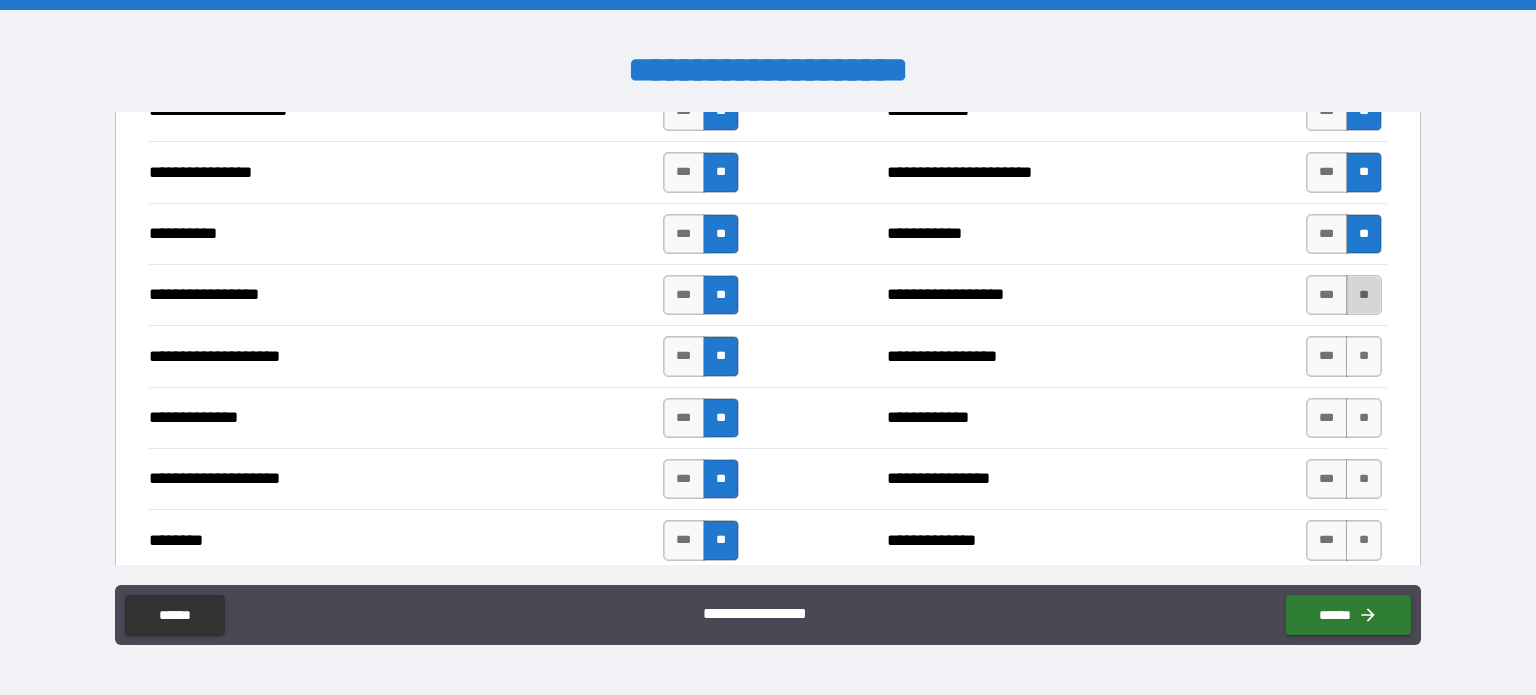 click on "**" at bounding box center (1364, 295) 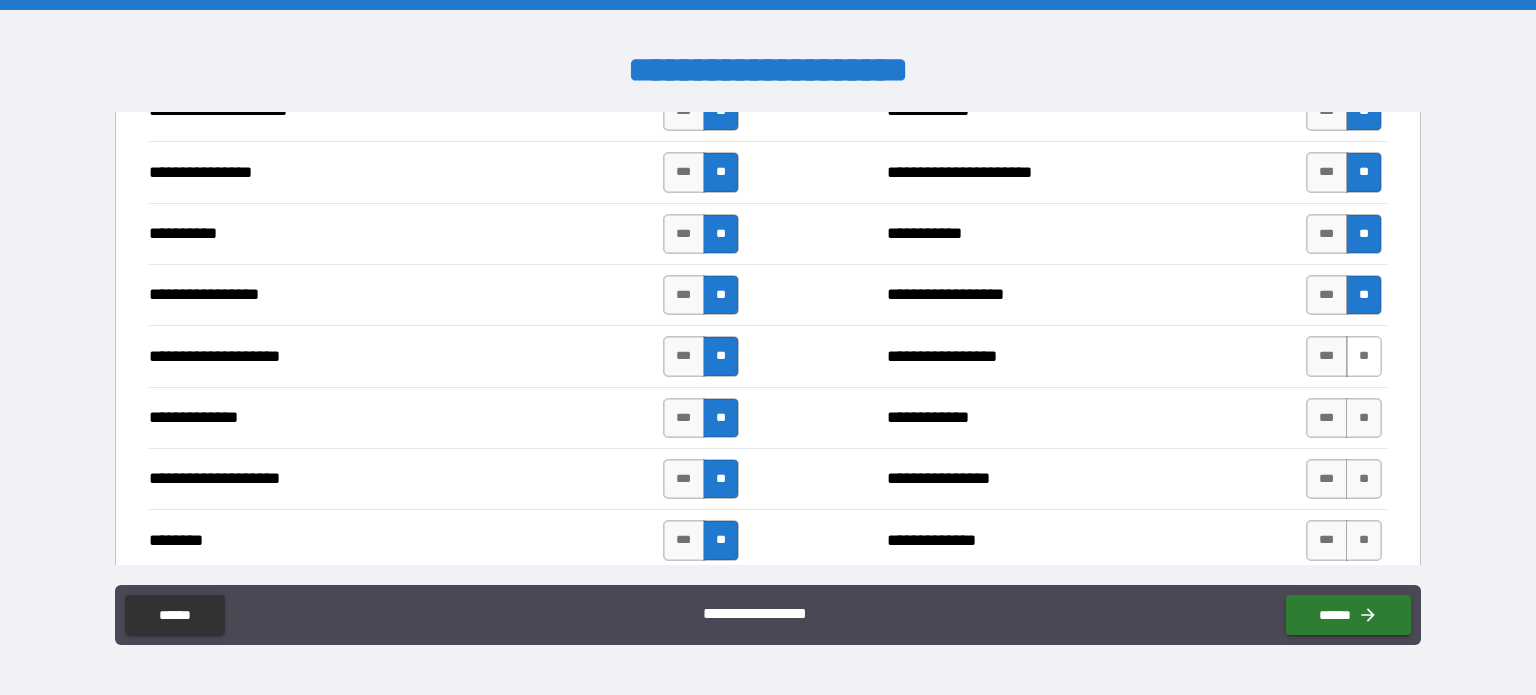 click on "**" at bounding box center (1364, 356) 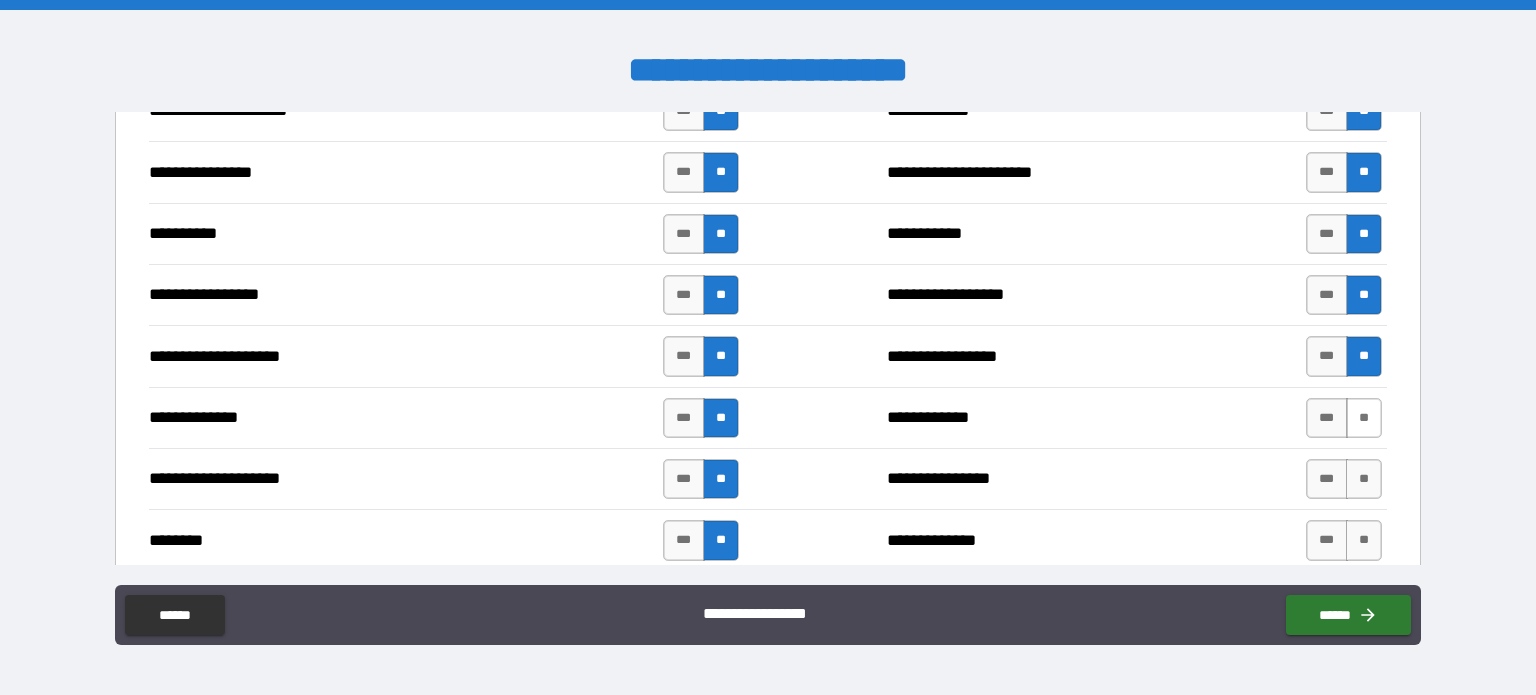 click on "**" at bounding box center (1364, 418) 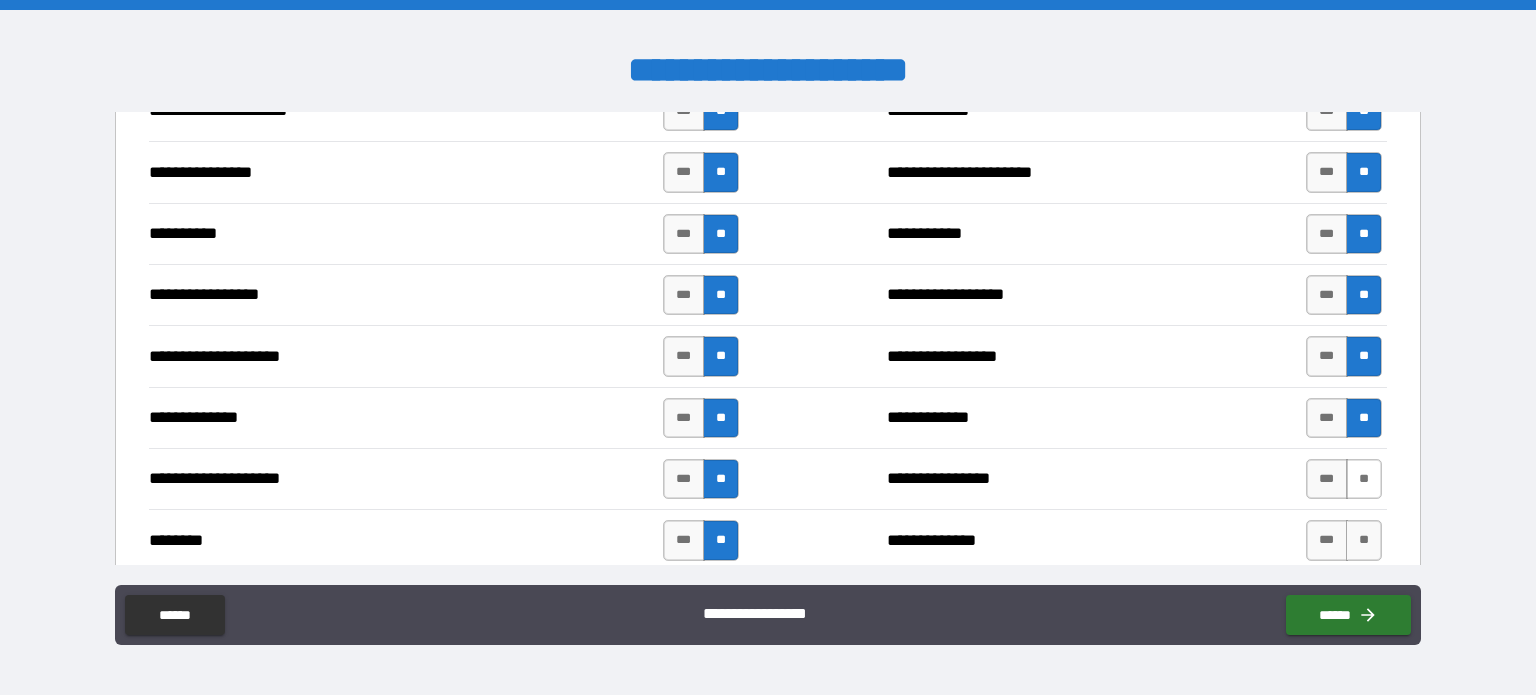 click on "**" at bounding box center (1364, 479) 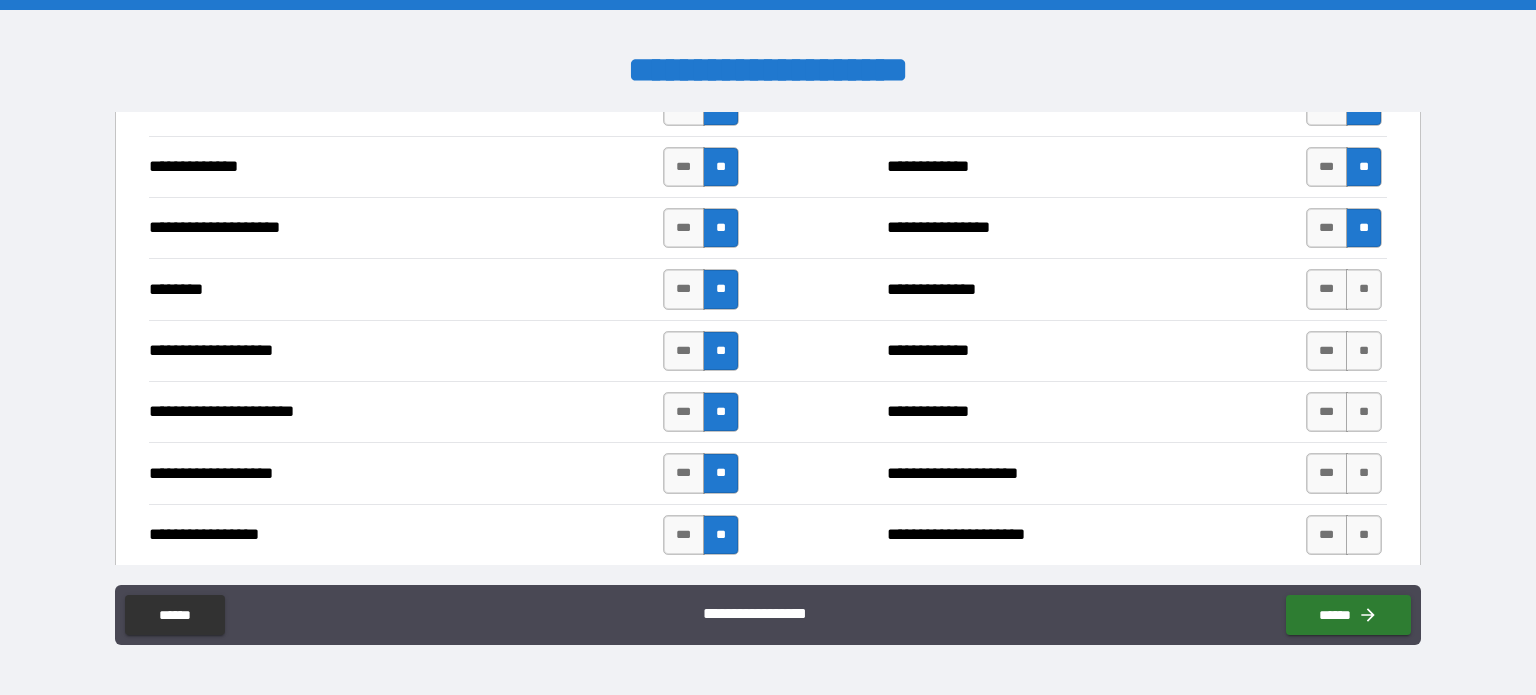 scroll, scrollTop: 3072, scrollLeft: 0, axis: vertical 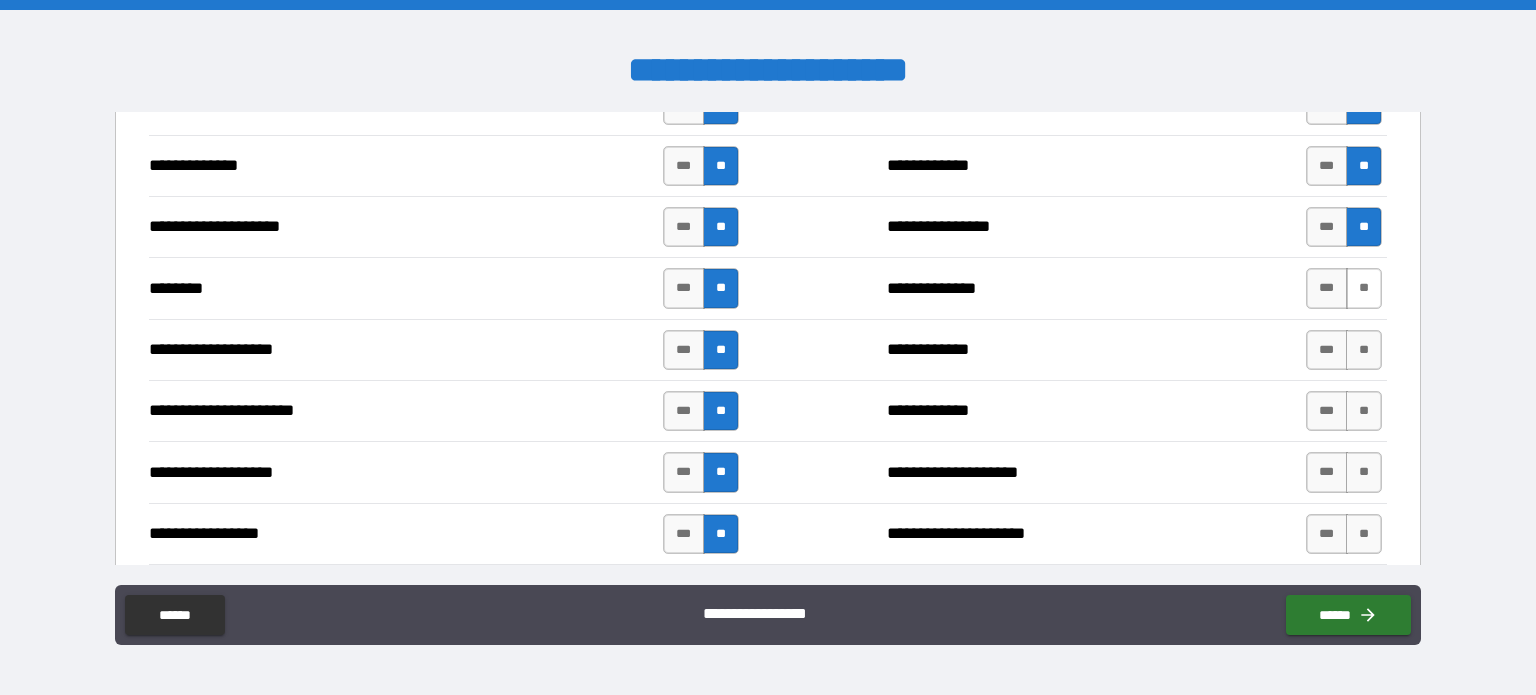 click on "**" at bounding box center [1364, 288] 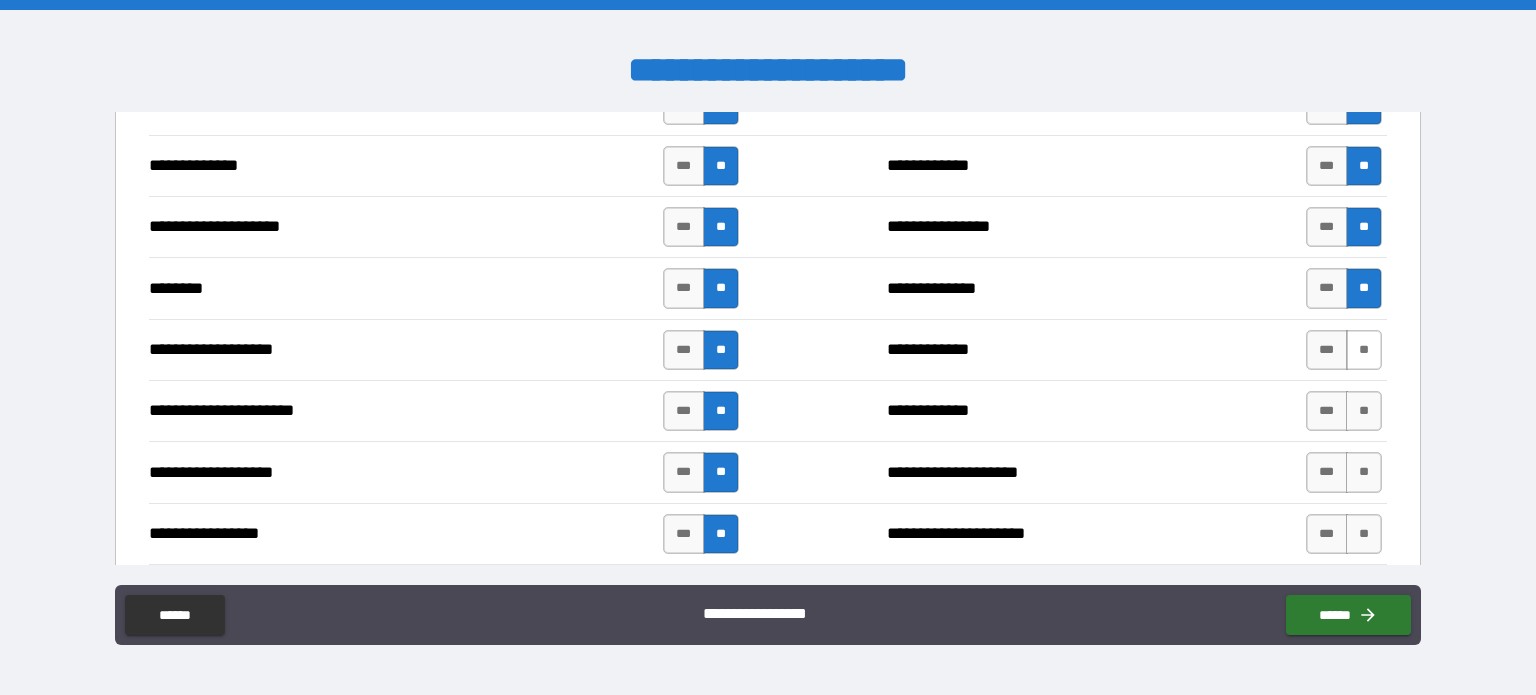 click on "**" at bounding box center (1364, 350) 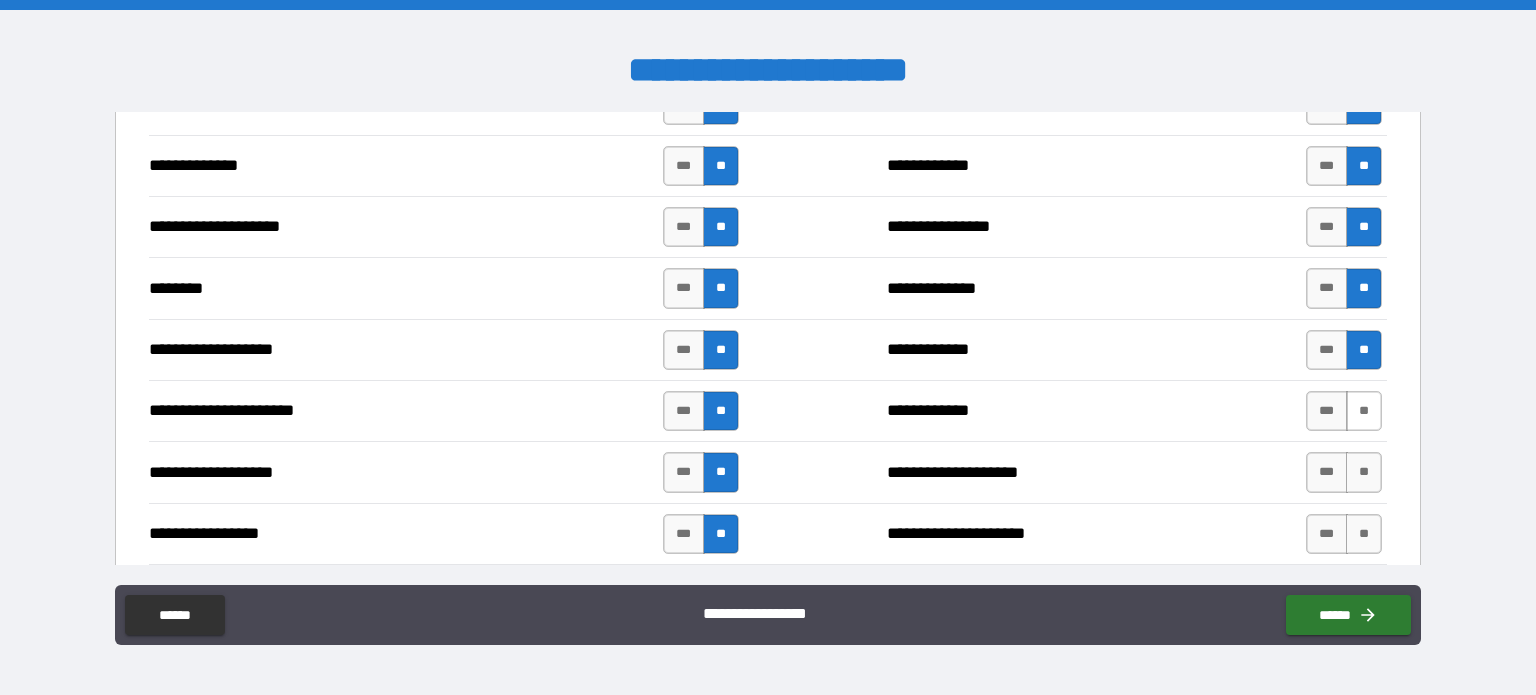 click on "**" at bounding box center (1364, 411) 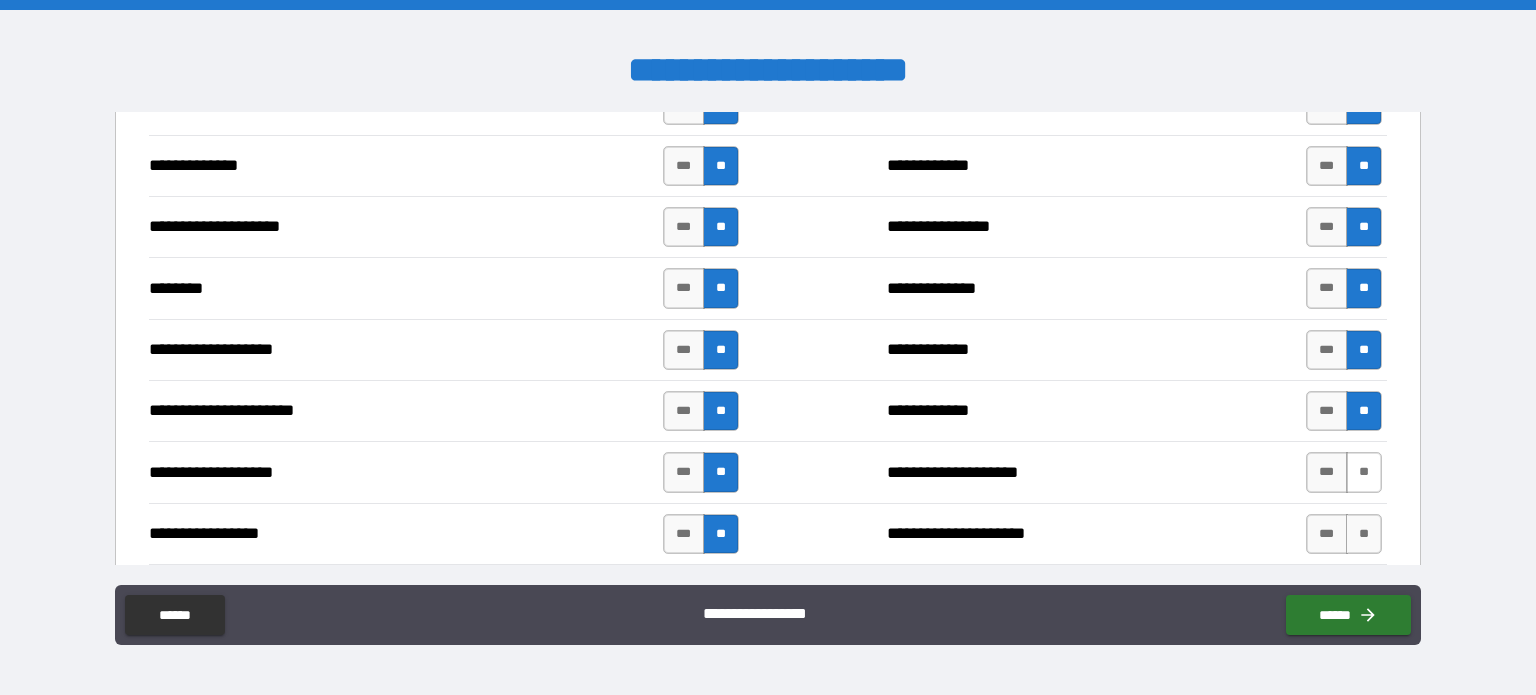 click on "**" at bounding box center [1364, 472] 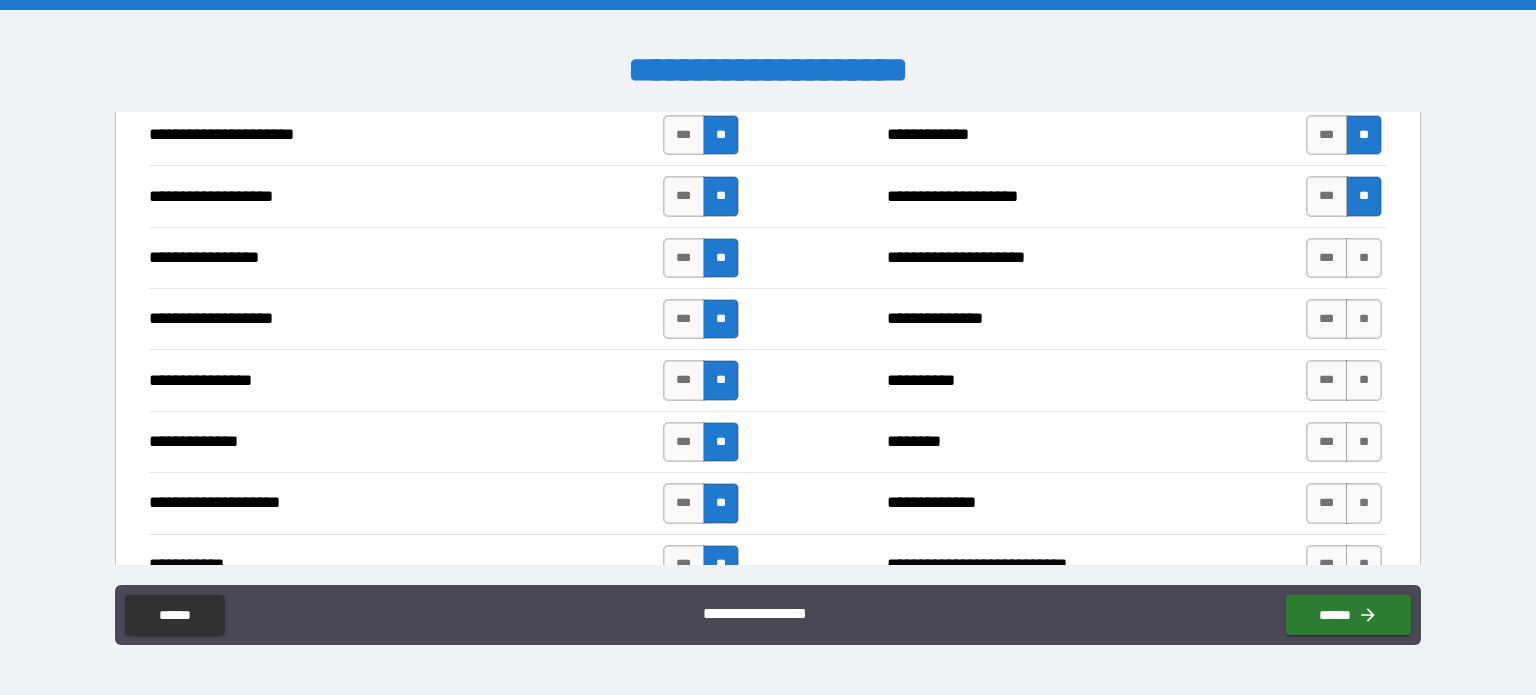 scroll, scrollTop: 3351, scrollLeft: 0, axis: vertical 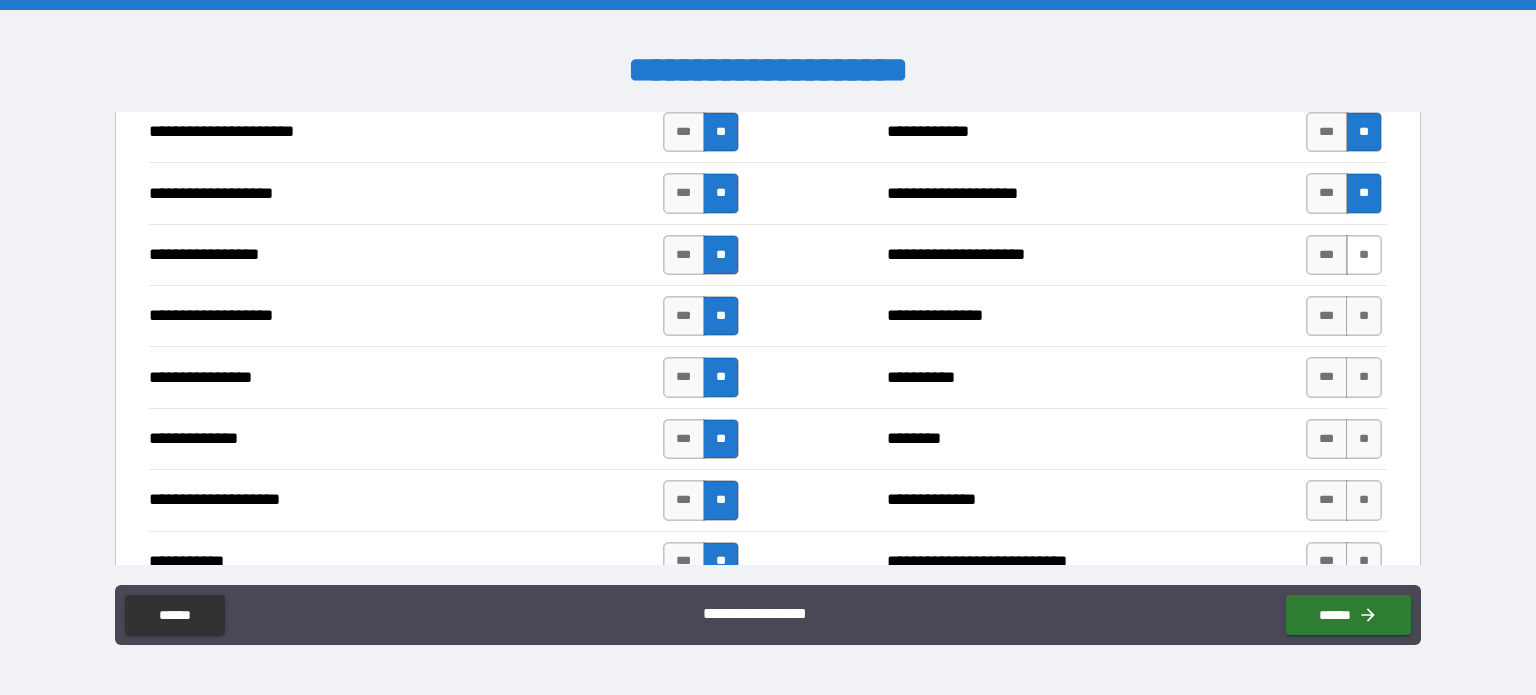 click on "**" at bounding box center (1364, 255) 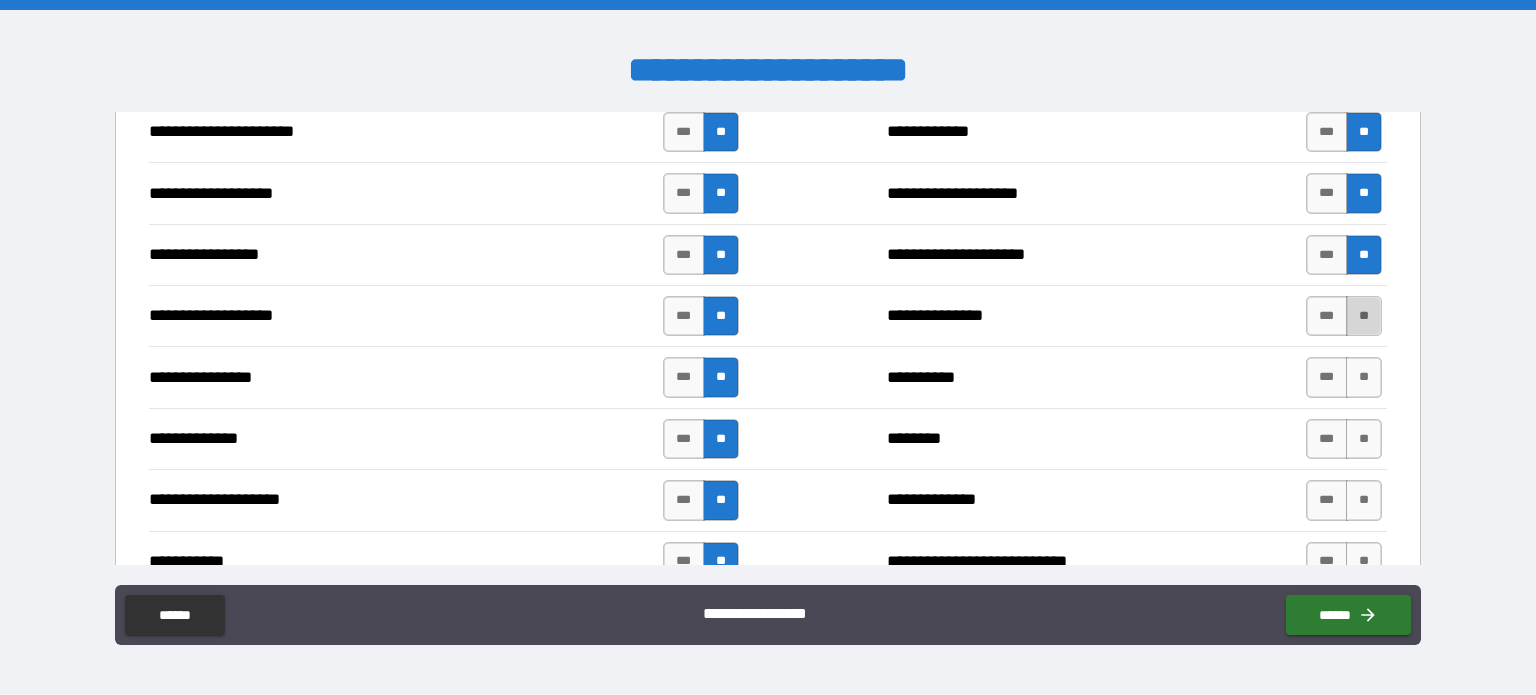 click on "**" at bounding box center (1364, 316) 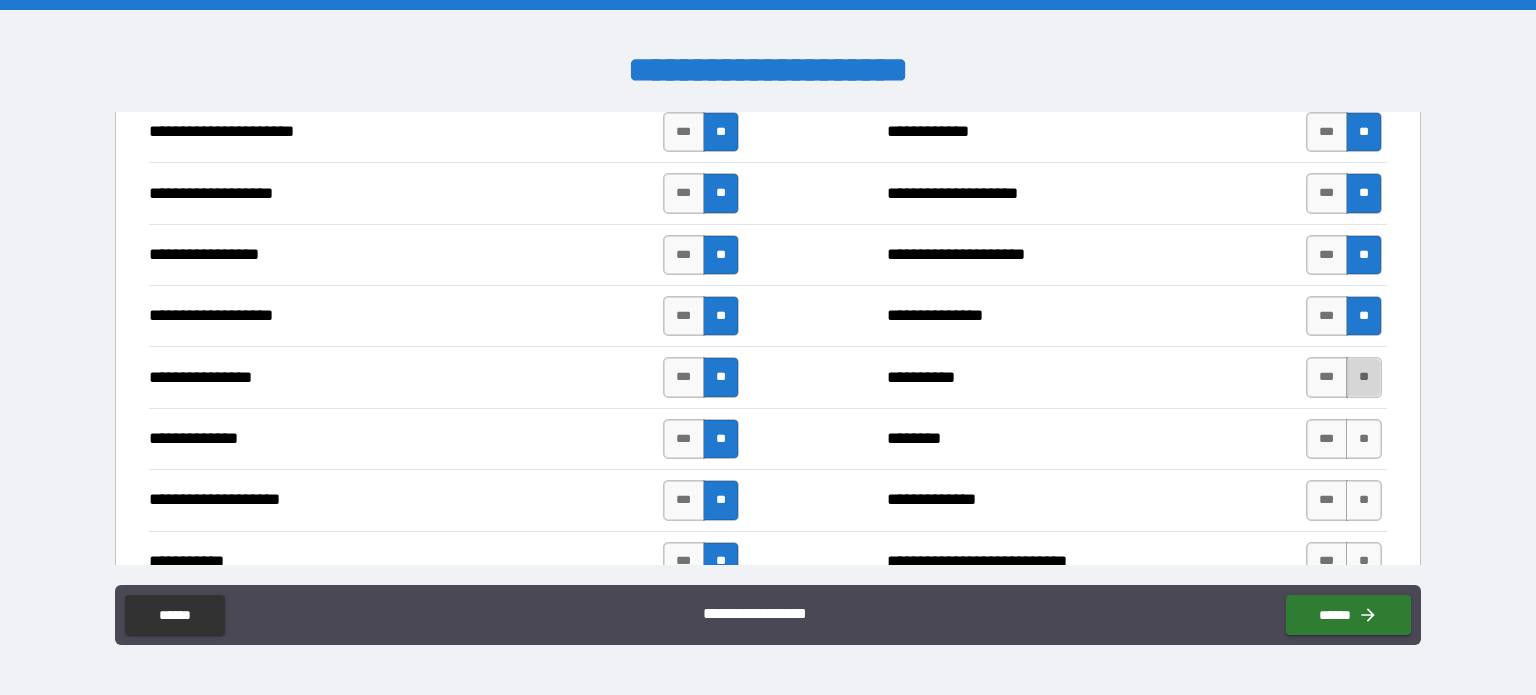 click on "**" at bounding box center (1364, 377) 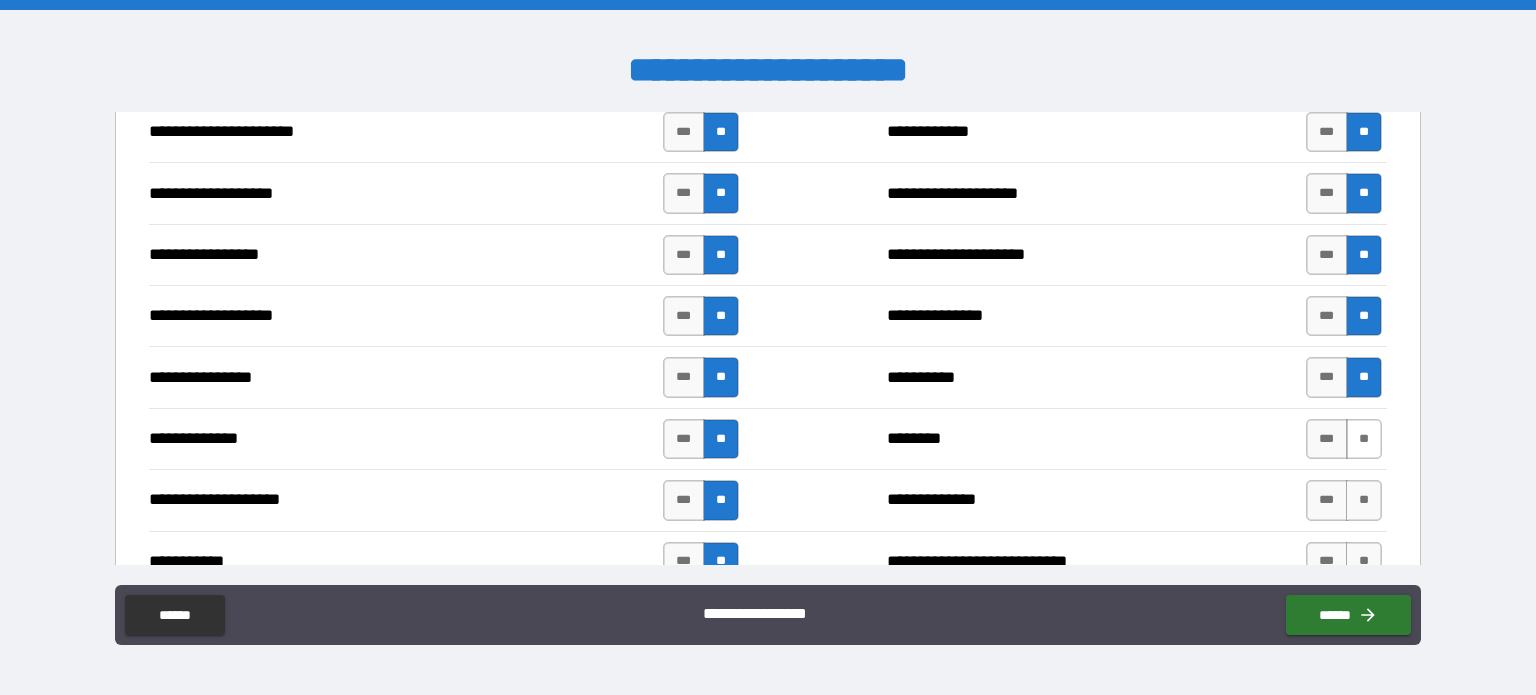click on "**" at bounding box center (1364, 439) 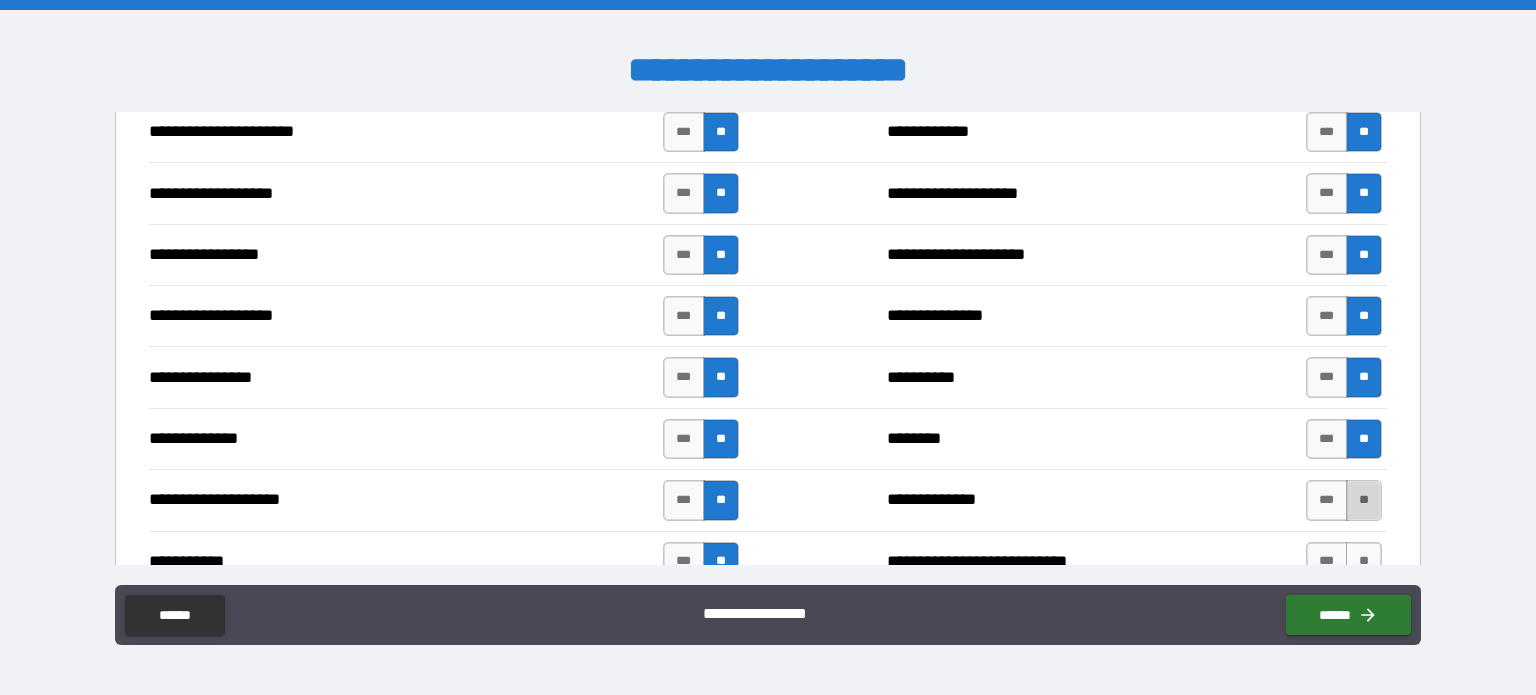 click on "**" at bounding box center [1364, 500] 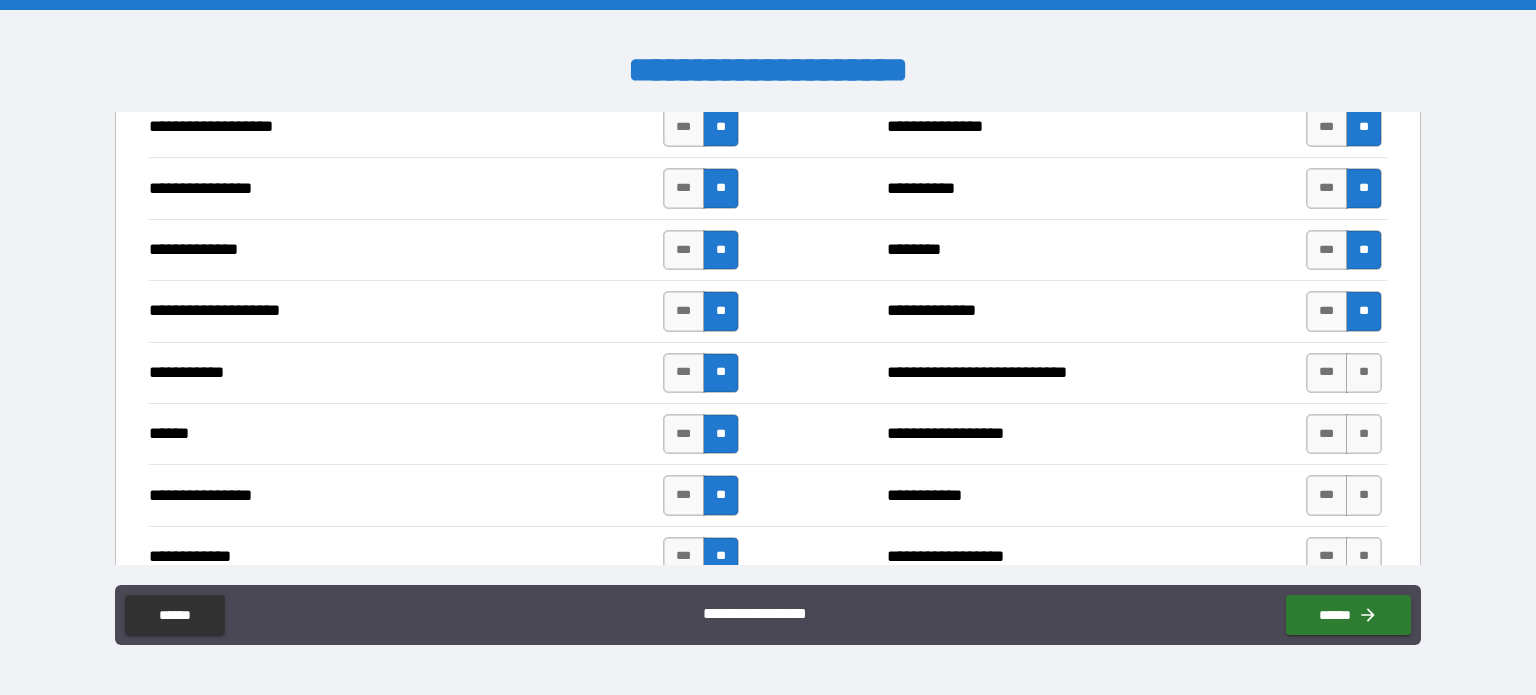 scroll, scrollTop: 3567, scrollLeft: 0, axis: vertical 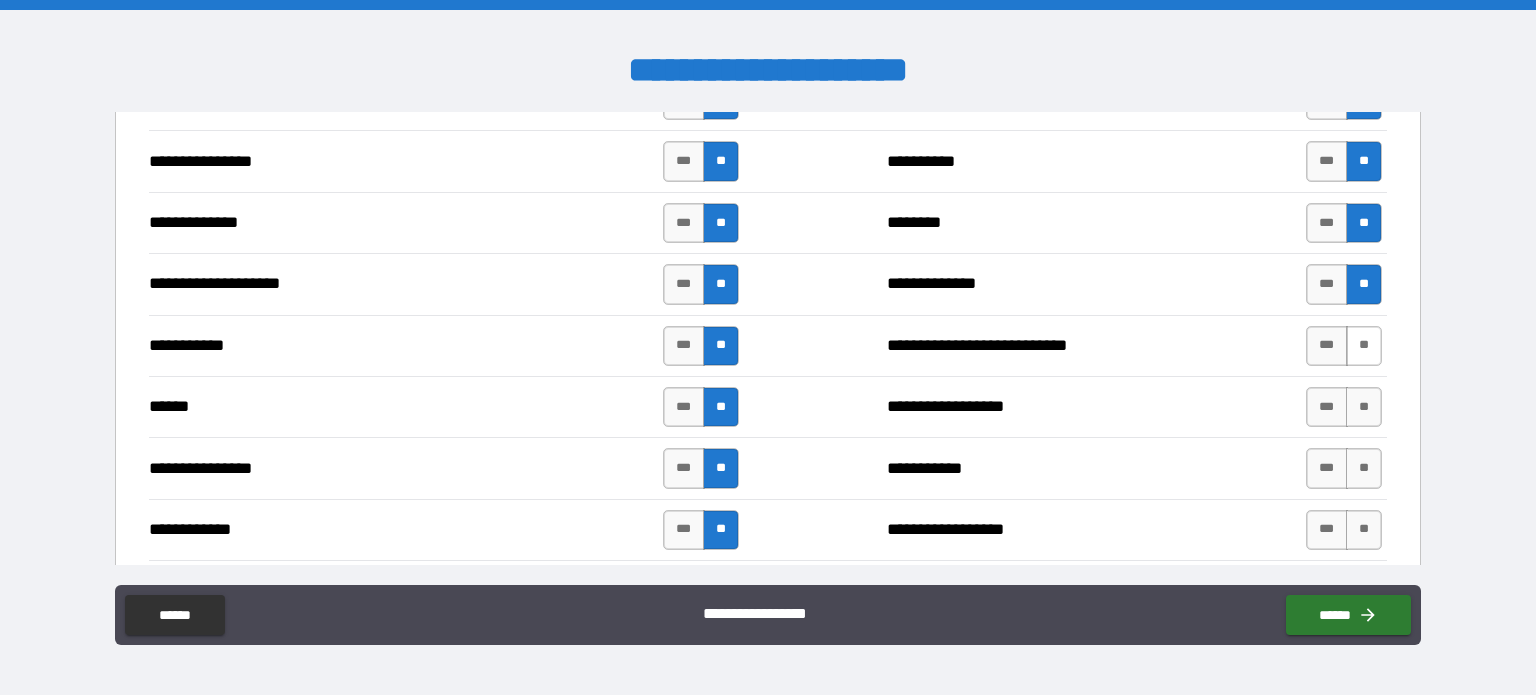 click on "**" at bounding box center (1364, 346) 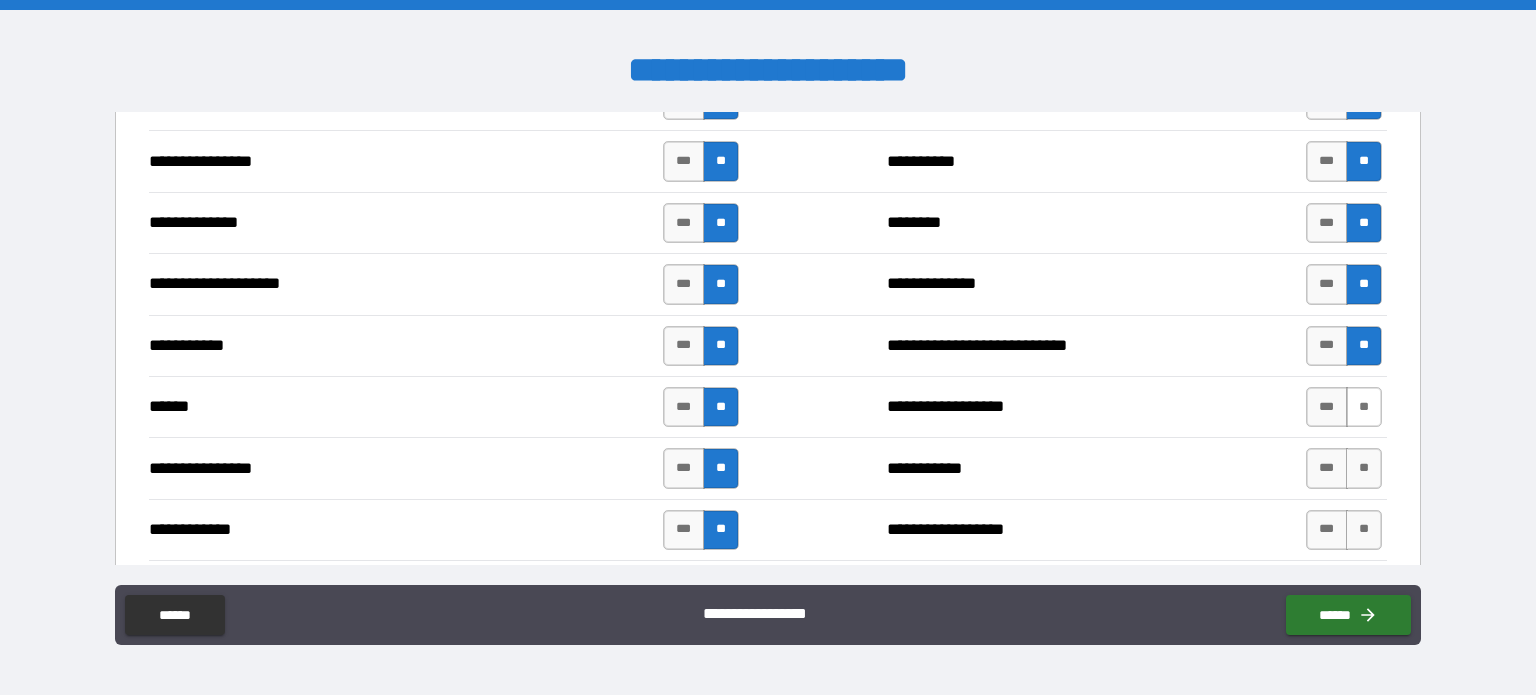 click on "**" at bounding box center (1364, 407) 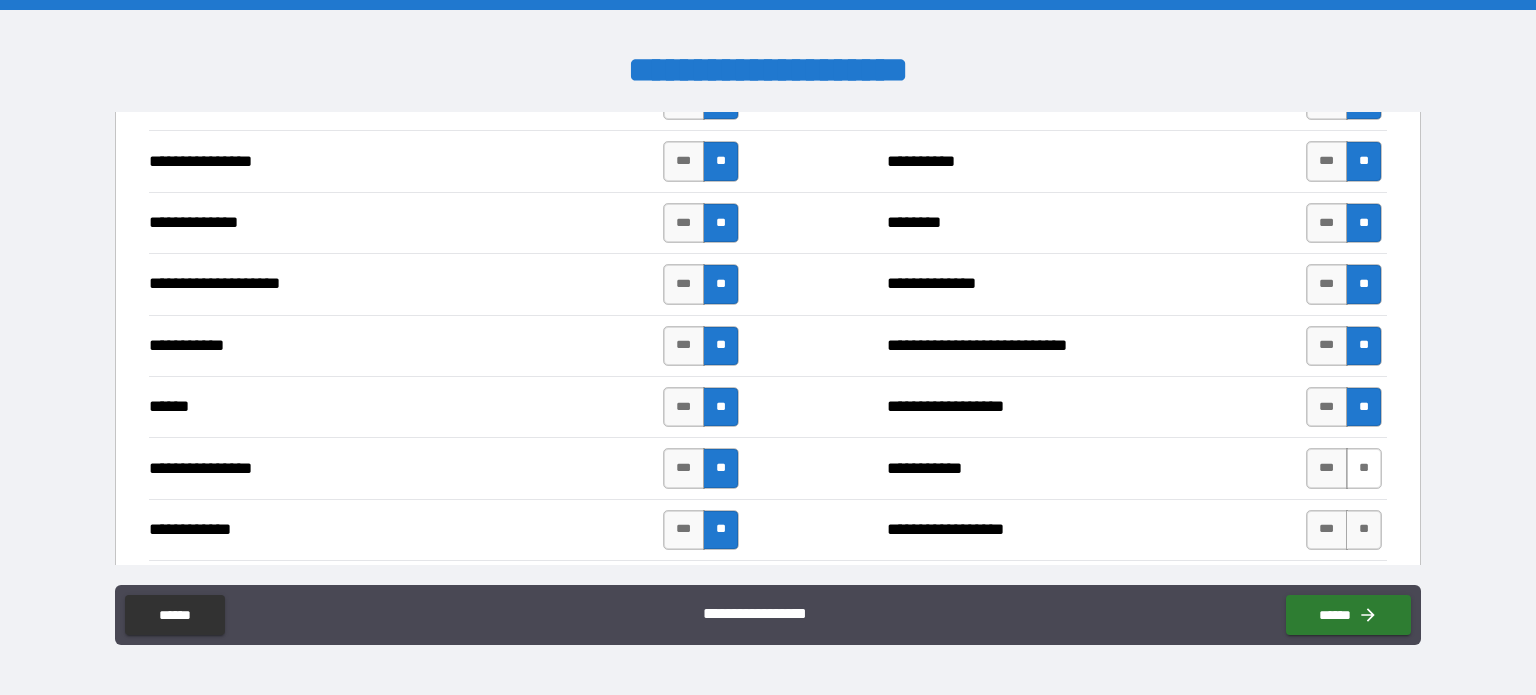 click on "**" at bounding box center [1364, 468] 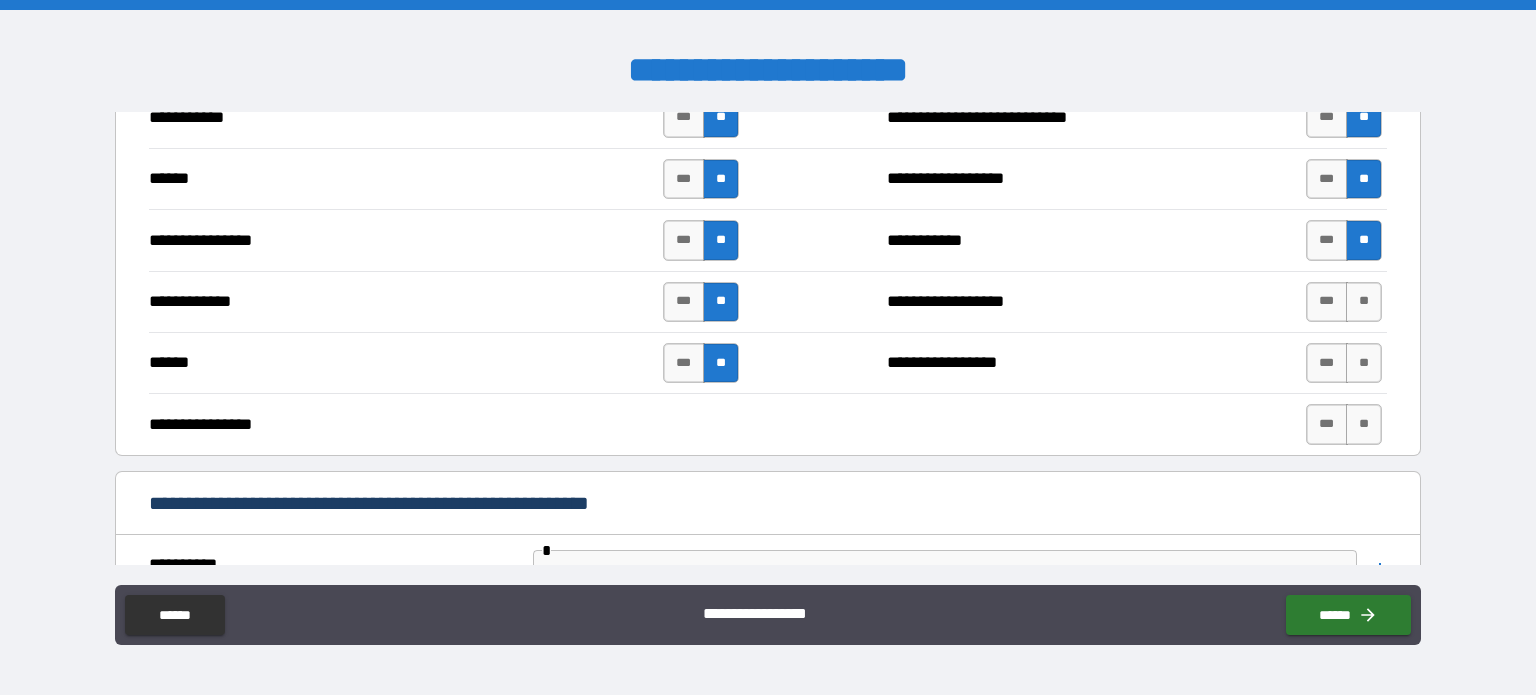 scroll, scrollTop: 3800, scrollLeft: 0, axis: vertical 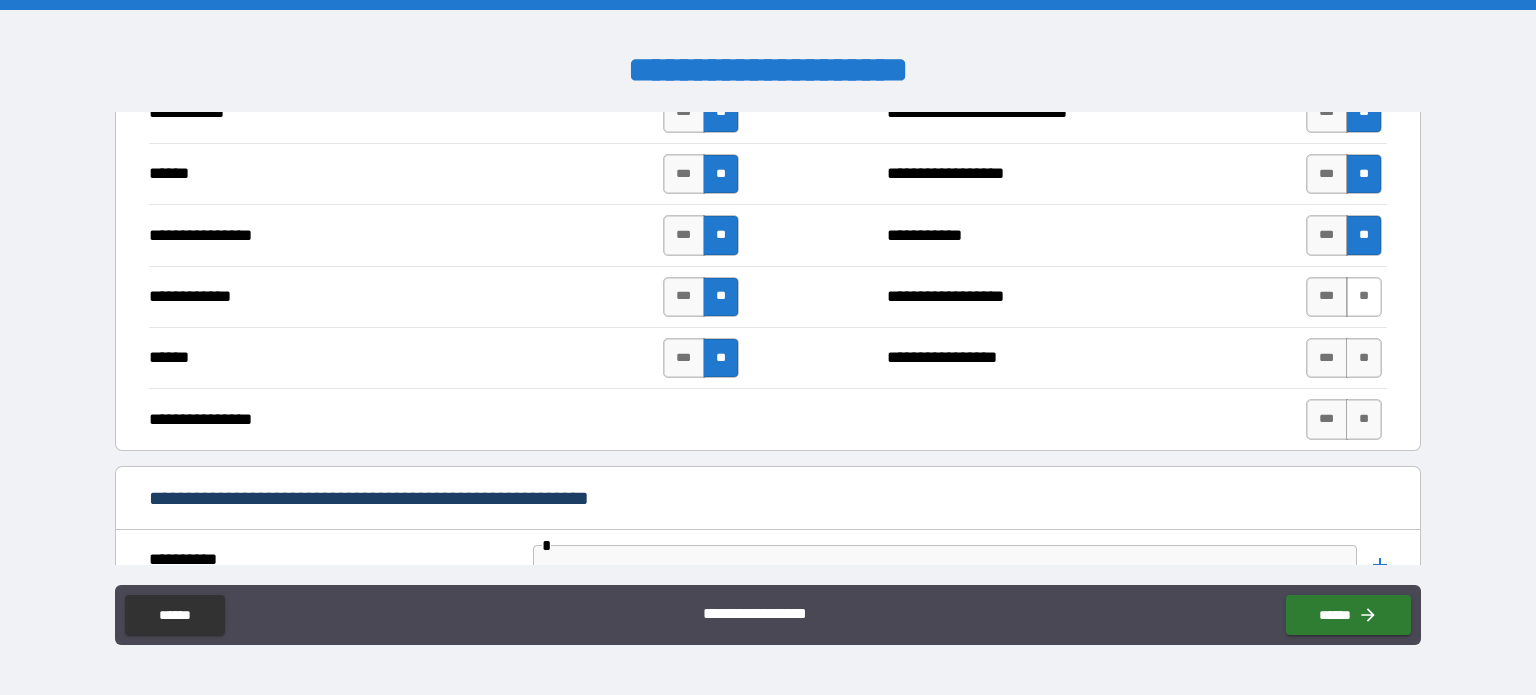 click on "**" at bounding box center [1364, 297] 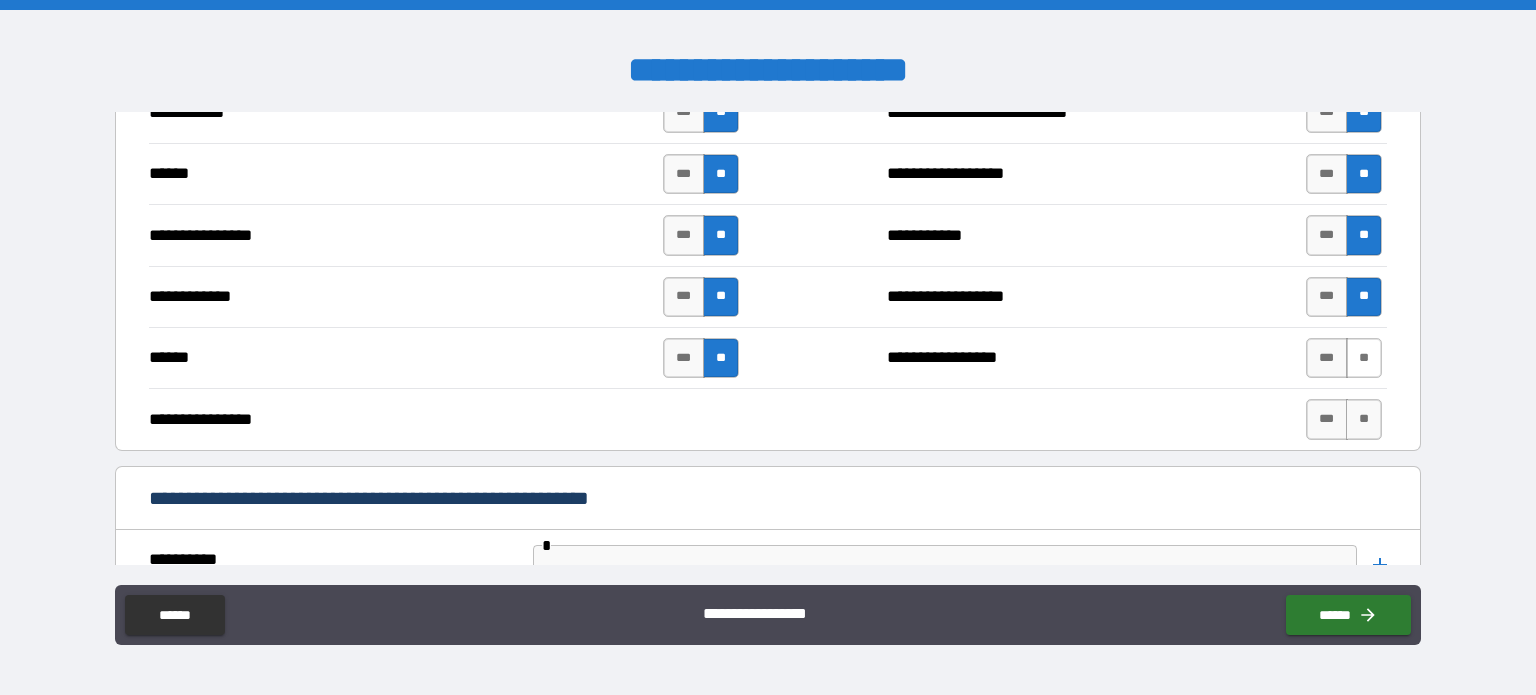 click on "**" at bounding box center [1364, 358] 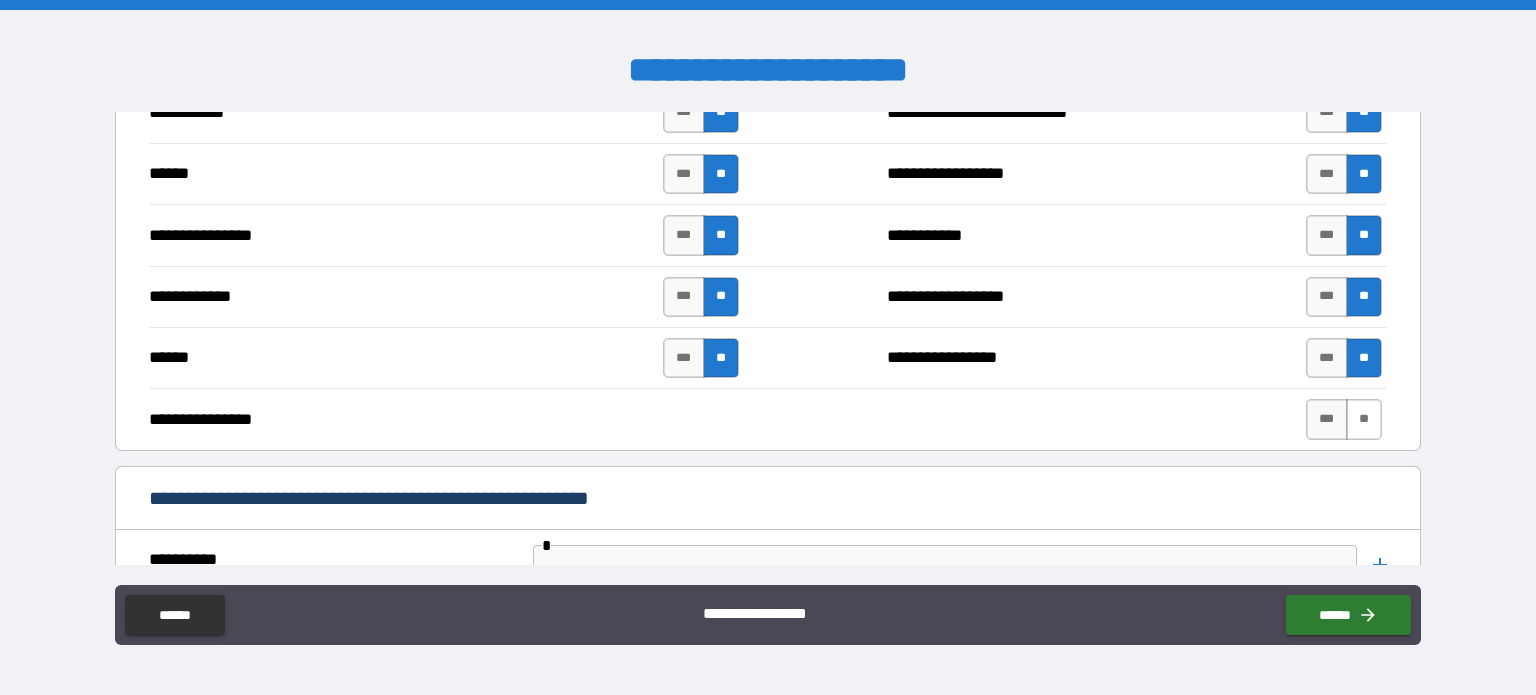 click on "**" at bounding box center [1364, 419] 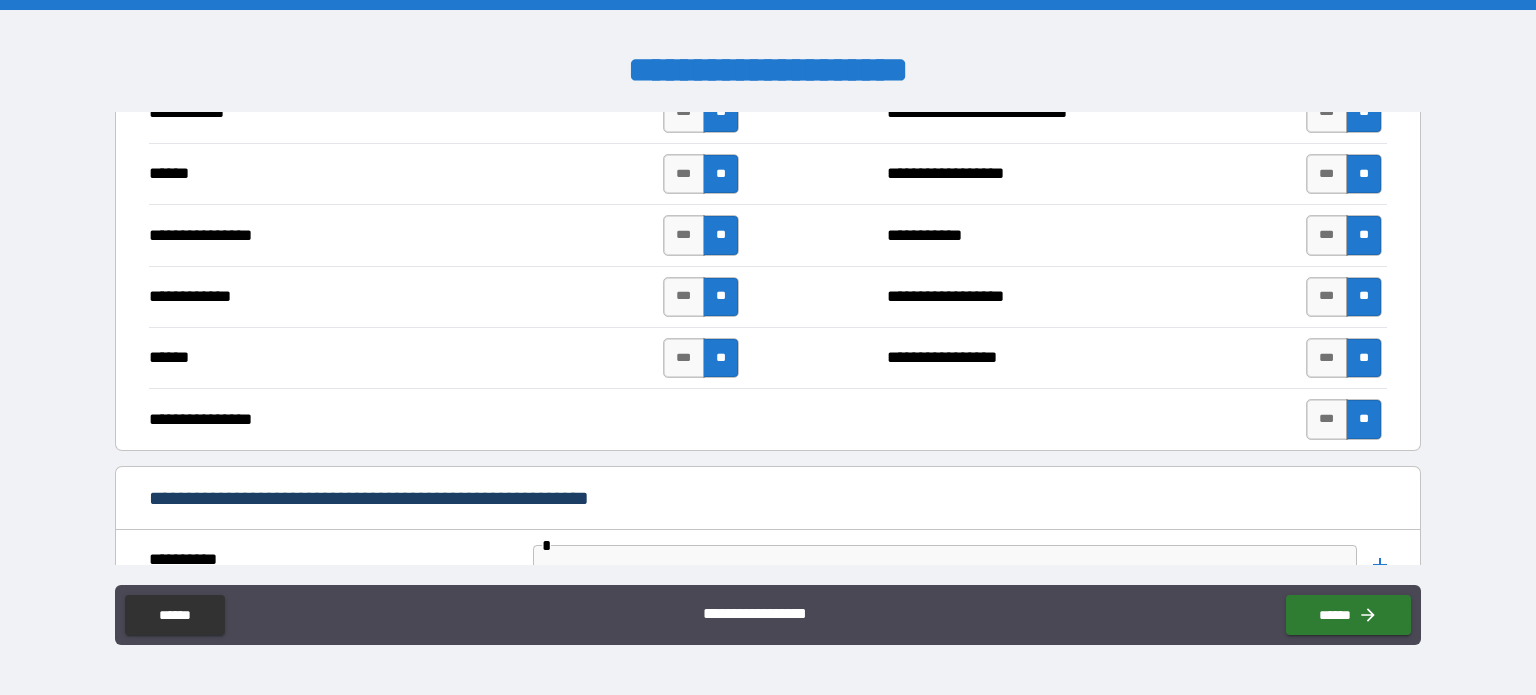 click on "**" at bounding box center (1364, 419) 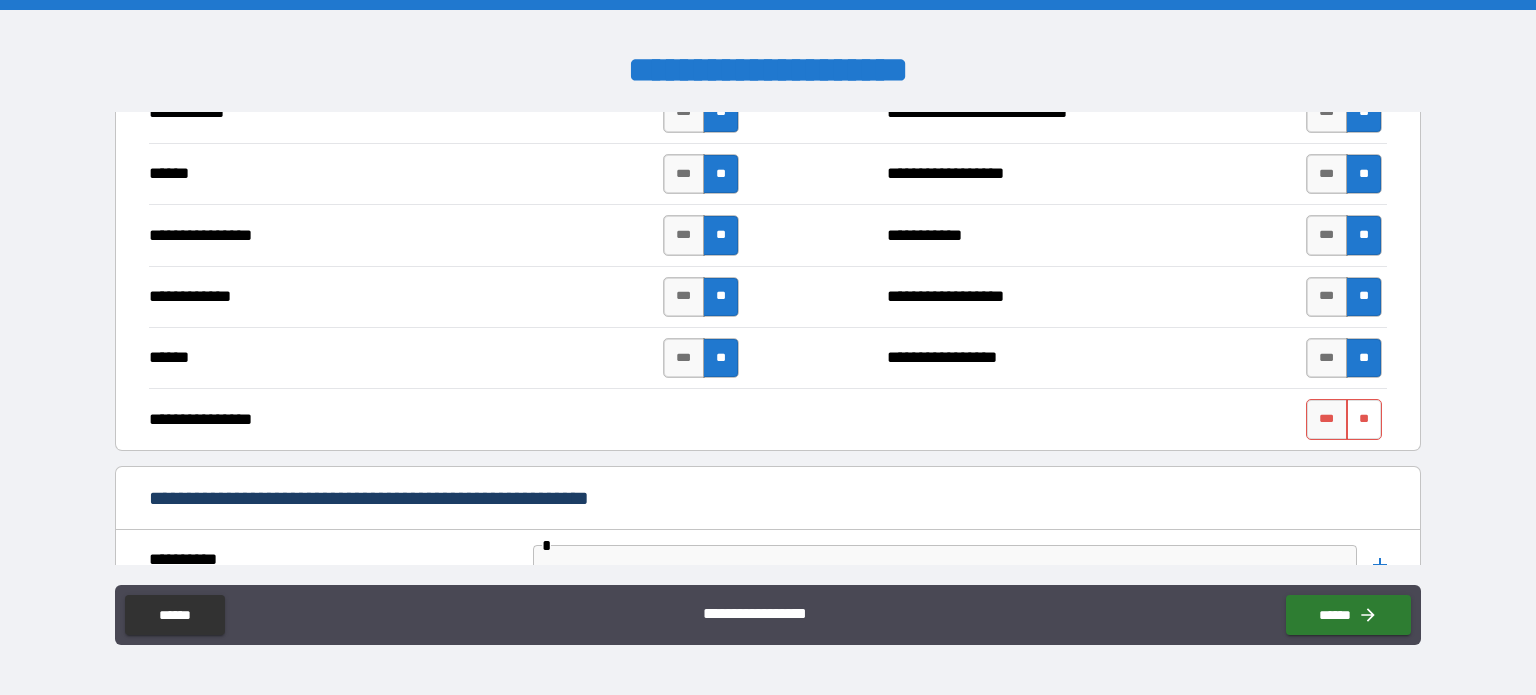 click on "**" at bounding box center [1364, 419] 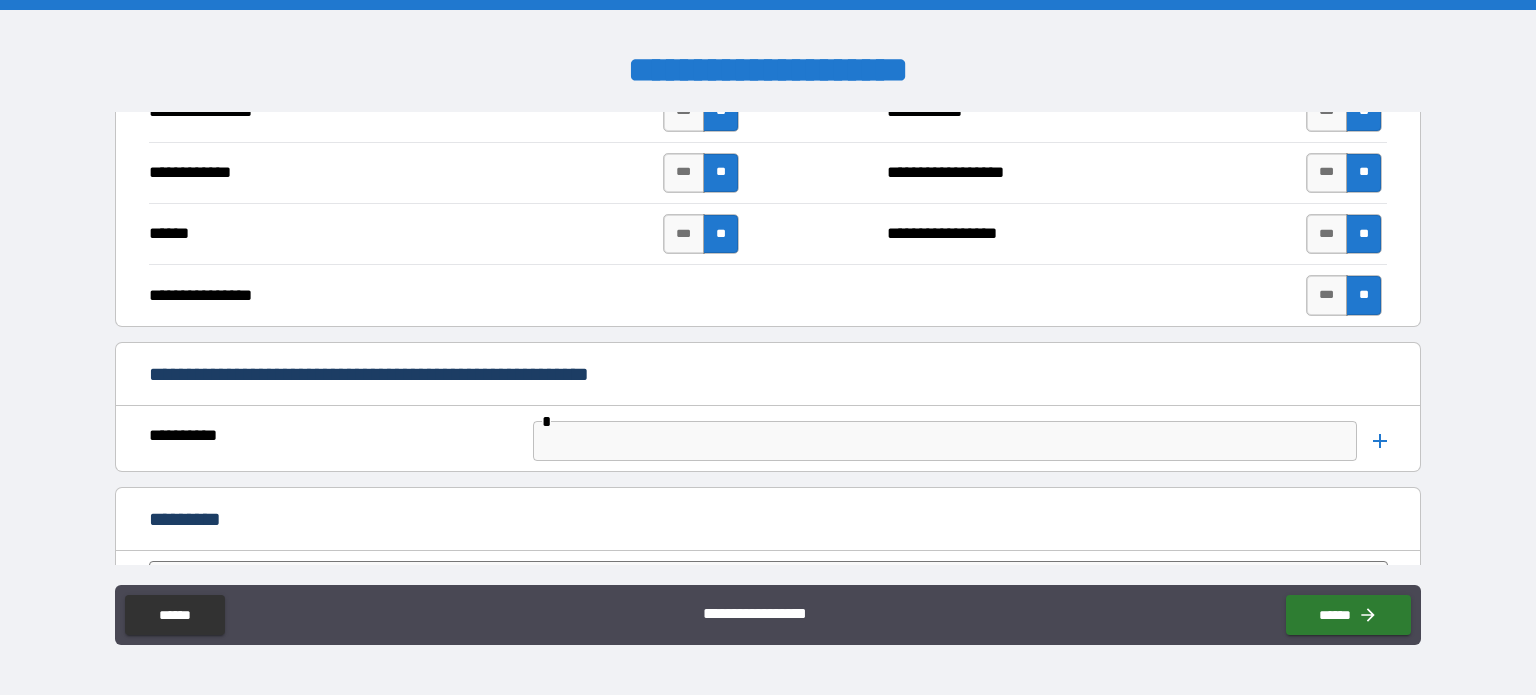 scroll, scrollTop: 3926, scrollLeft: 0, axis: vertical 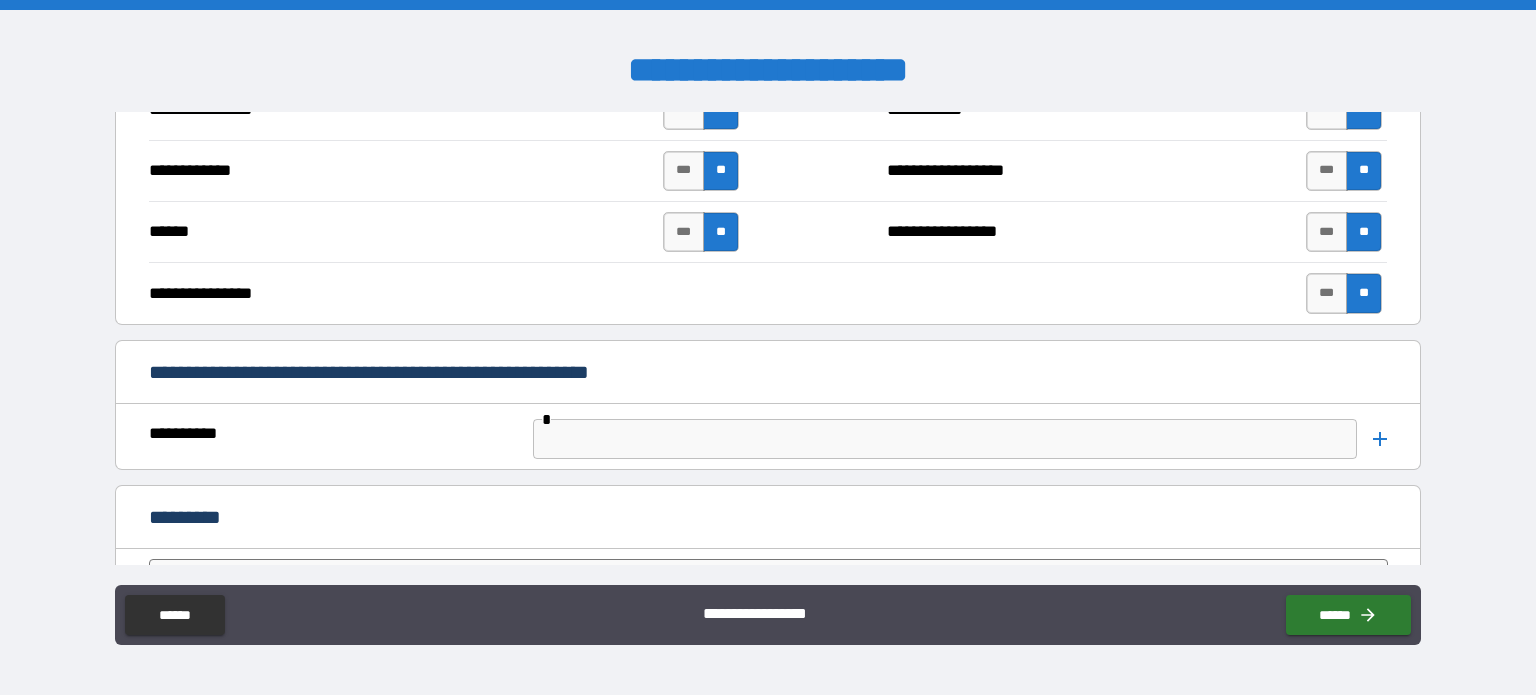 click at bounding box center (945, 439) 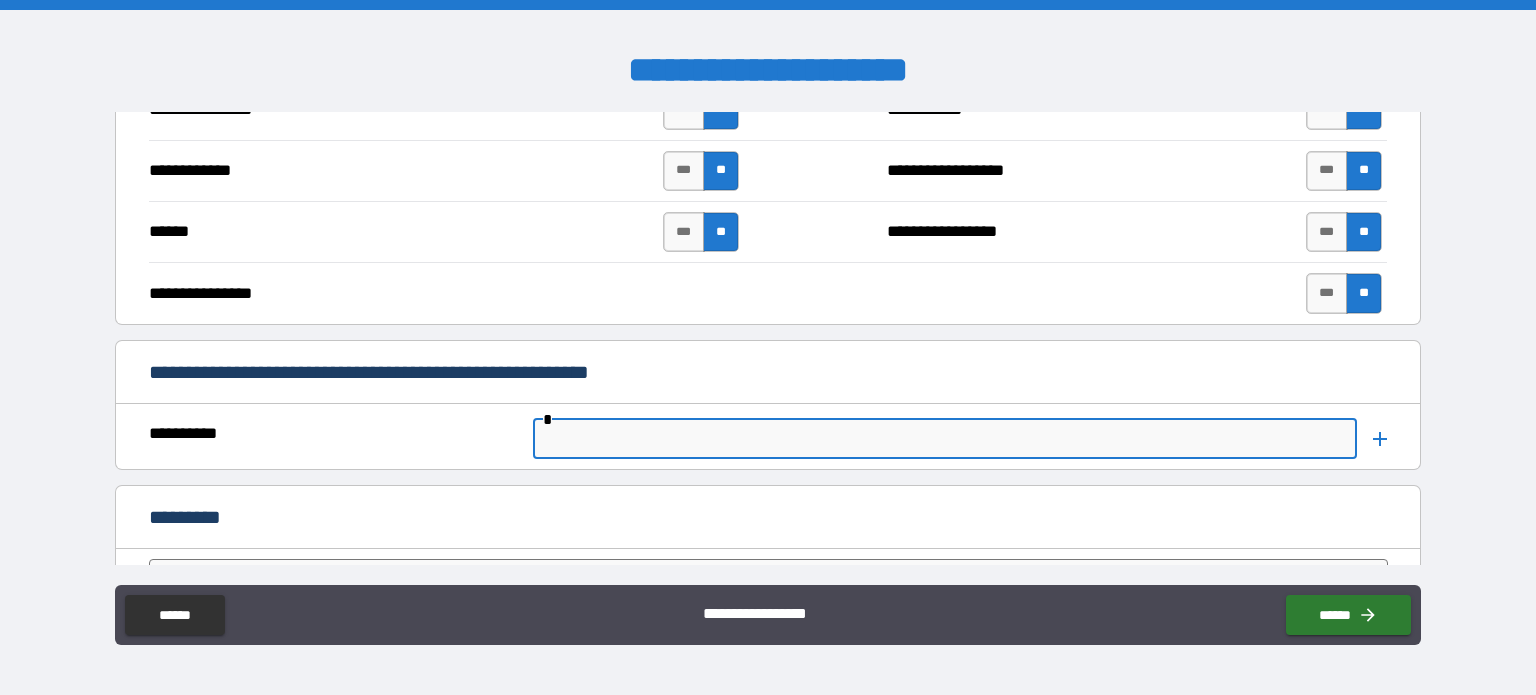 click on "**********" at bounding box center (768, 374) 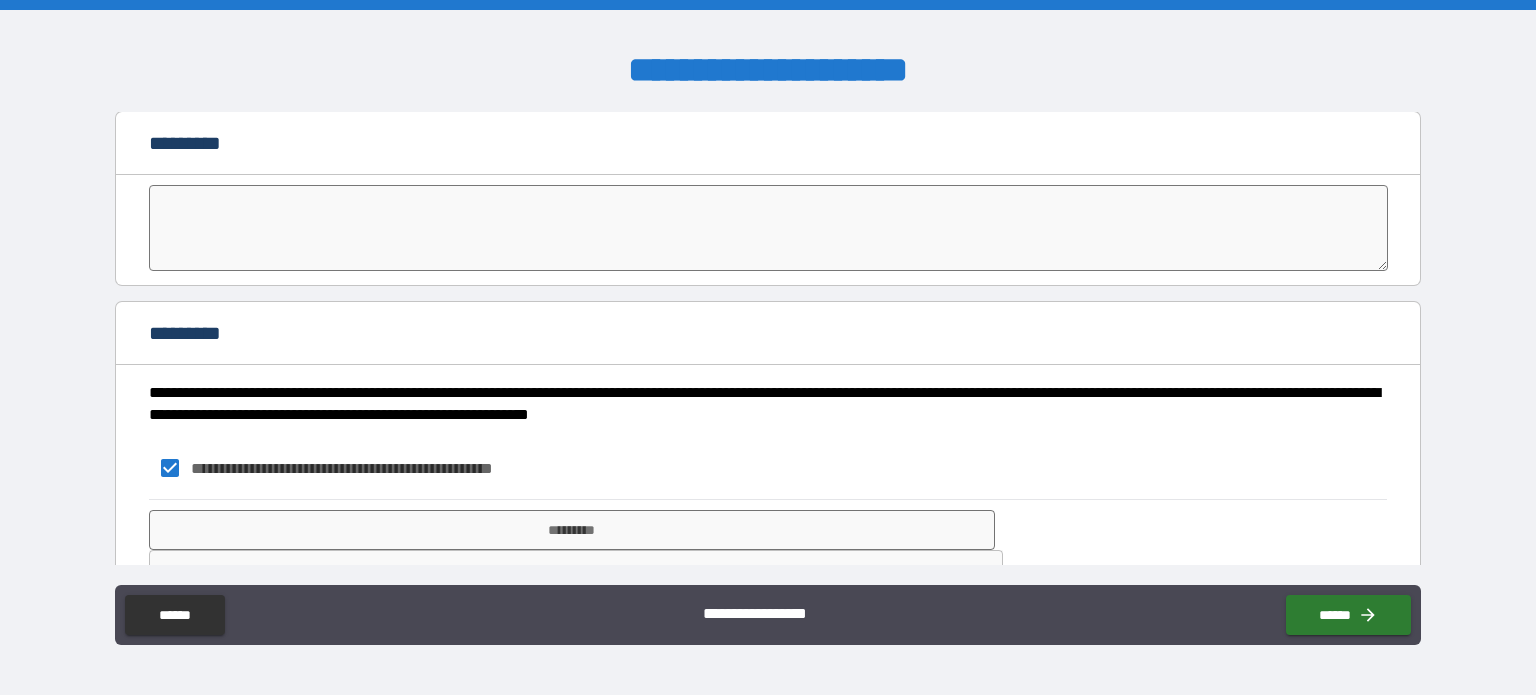 scroll, scrollTop: 4340, scrollLeft: 0, axis: vertical 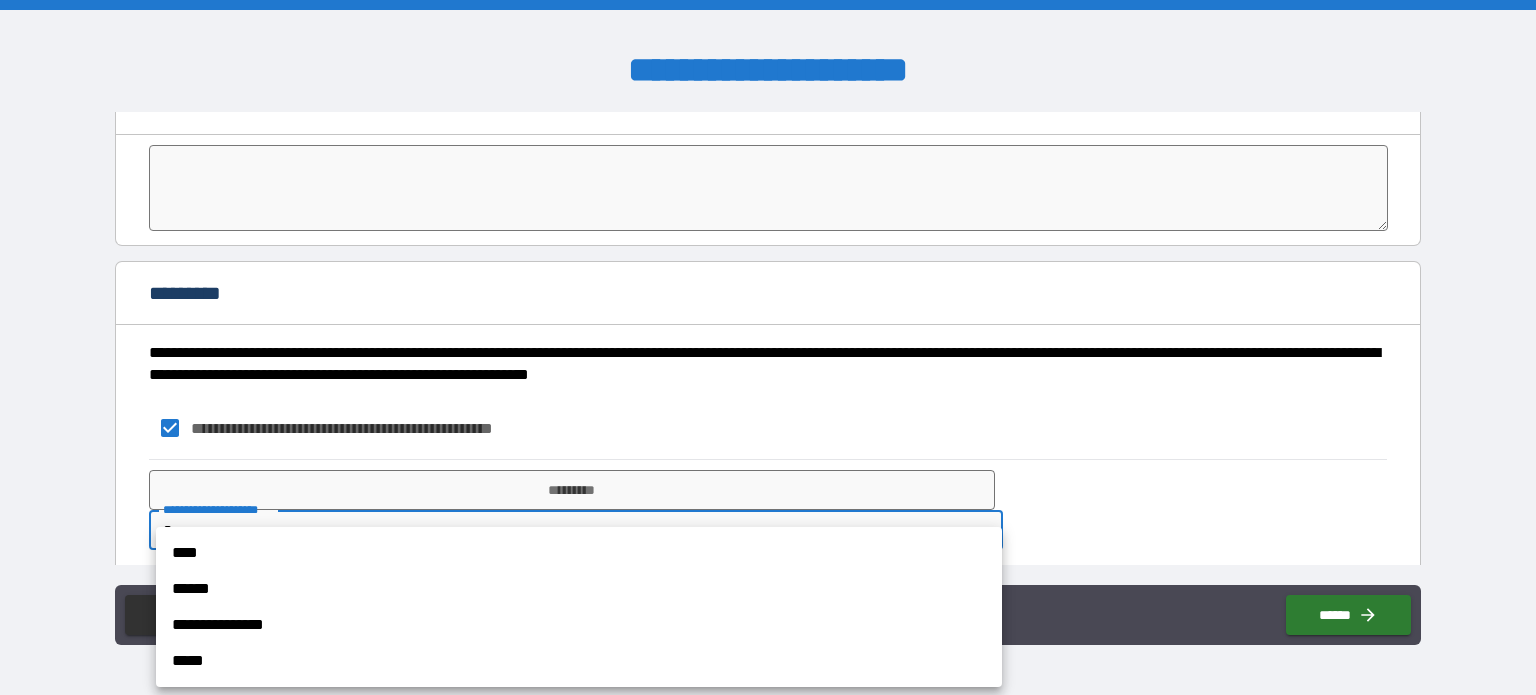 click on "**********" at bounding box center (768, 347) 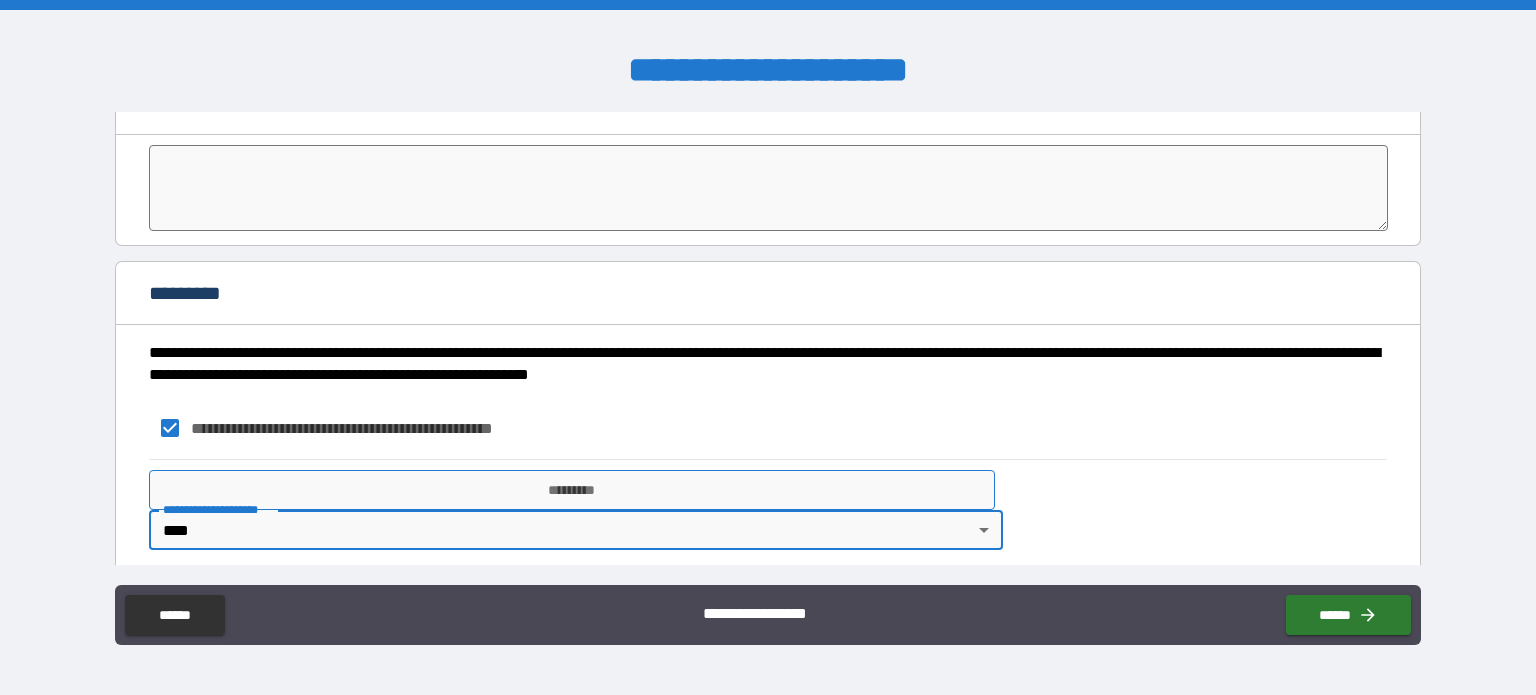 click on "*********" at bounding box center (572, 490) 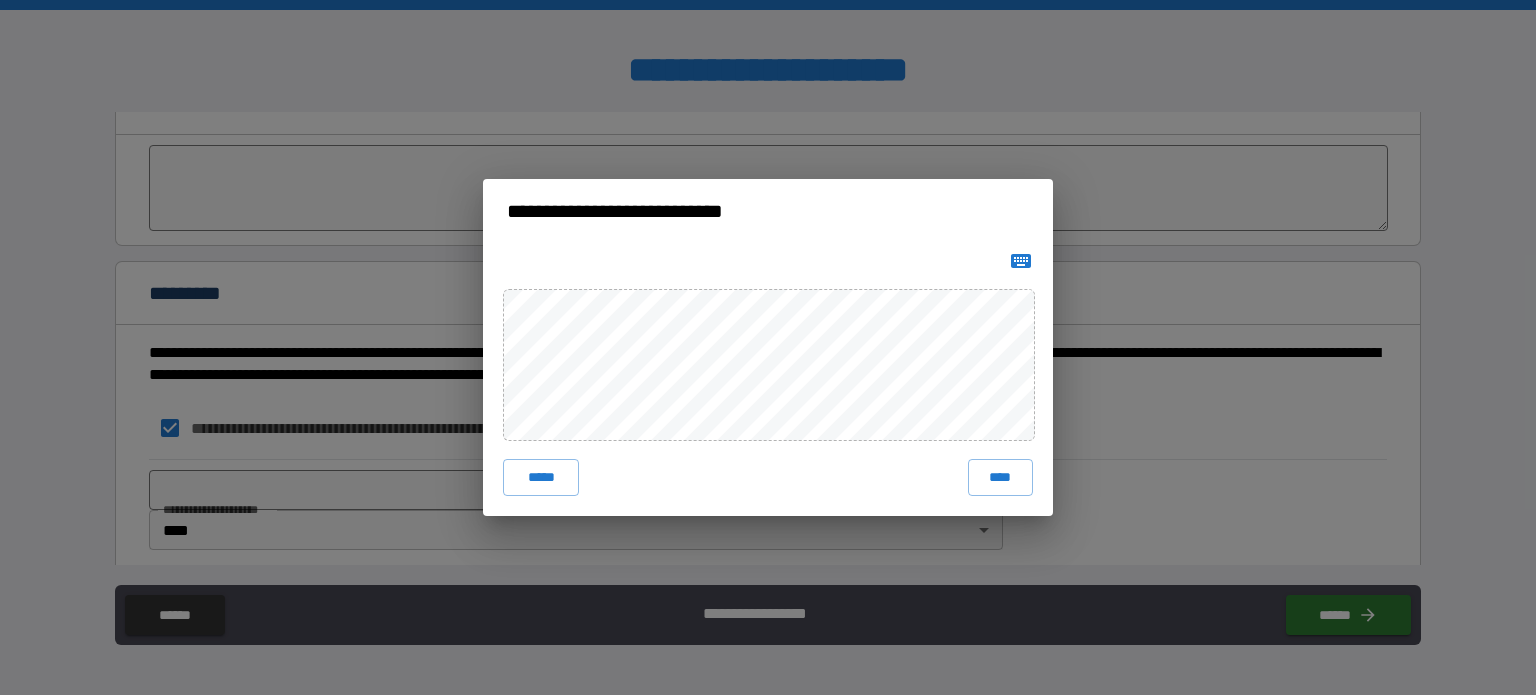 click 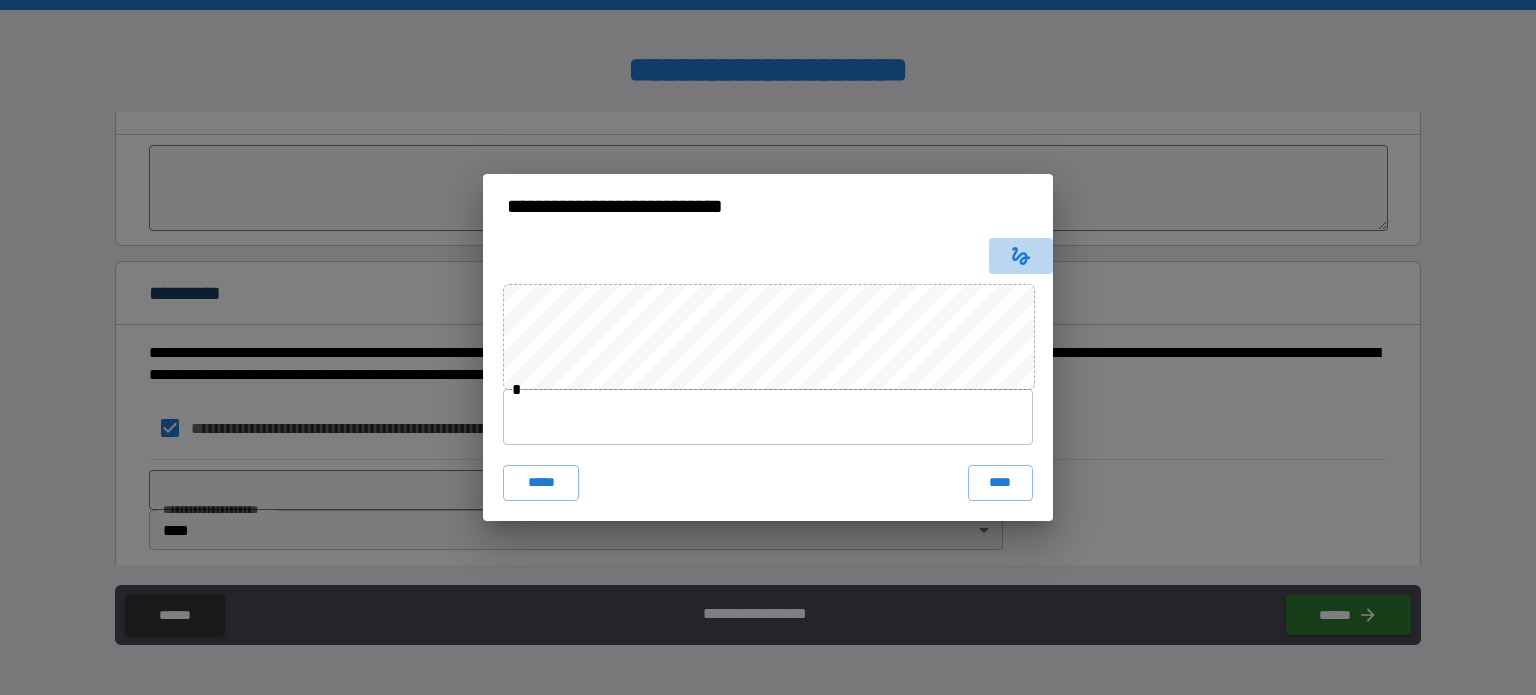 click 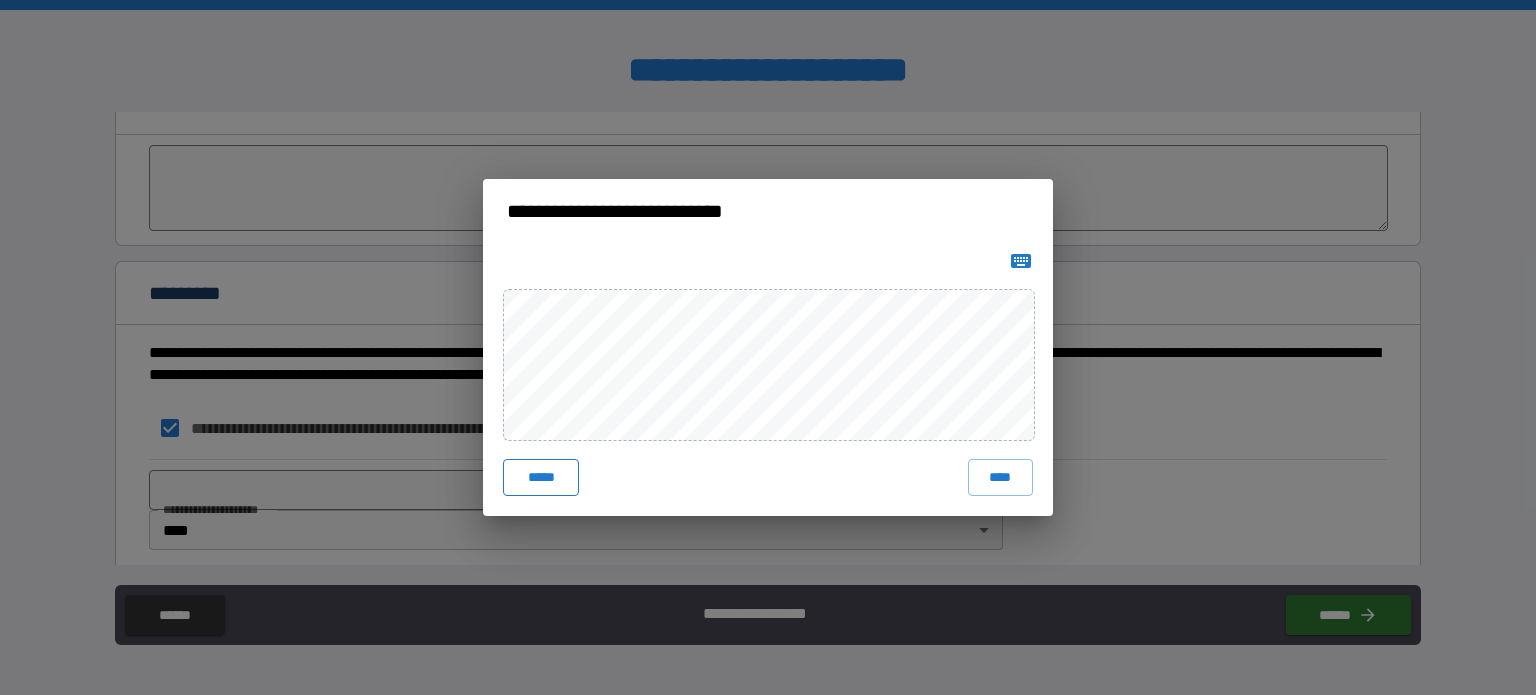 click on "*****" at bounding box center (541, 477) 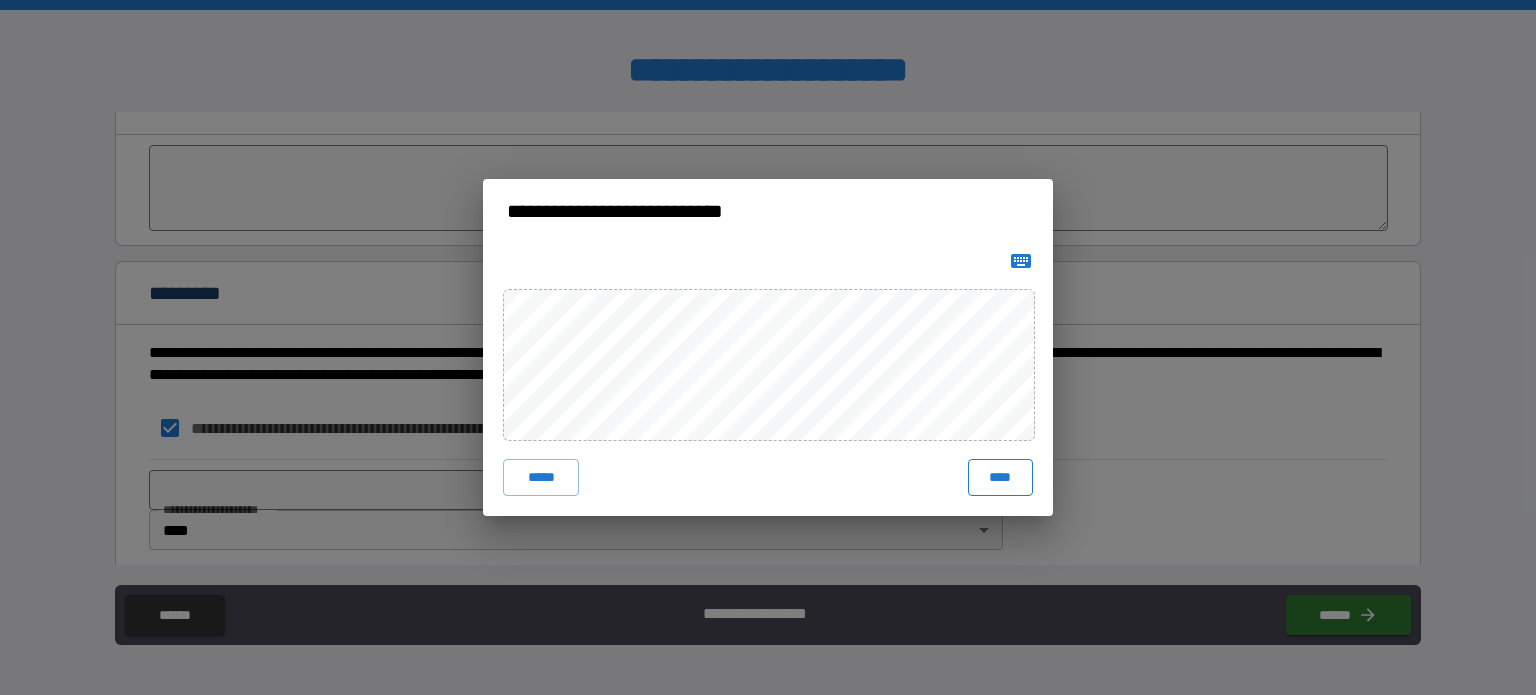 click on "****" at bounding box center [1000, 477] 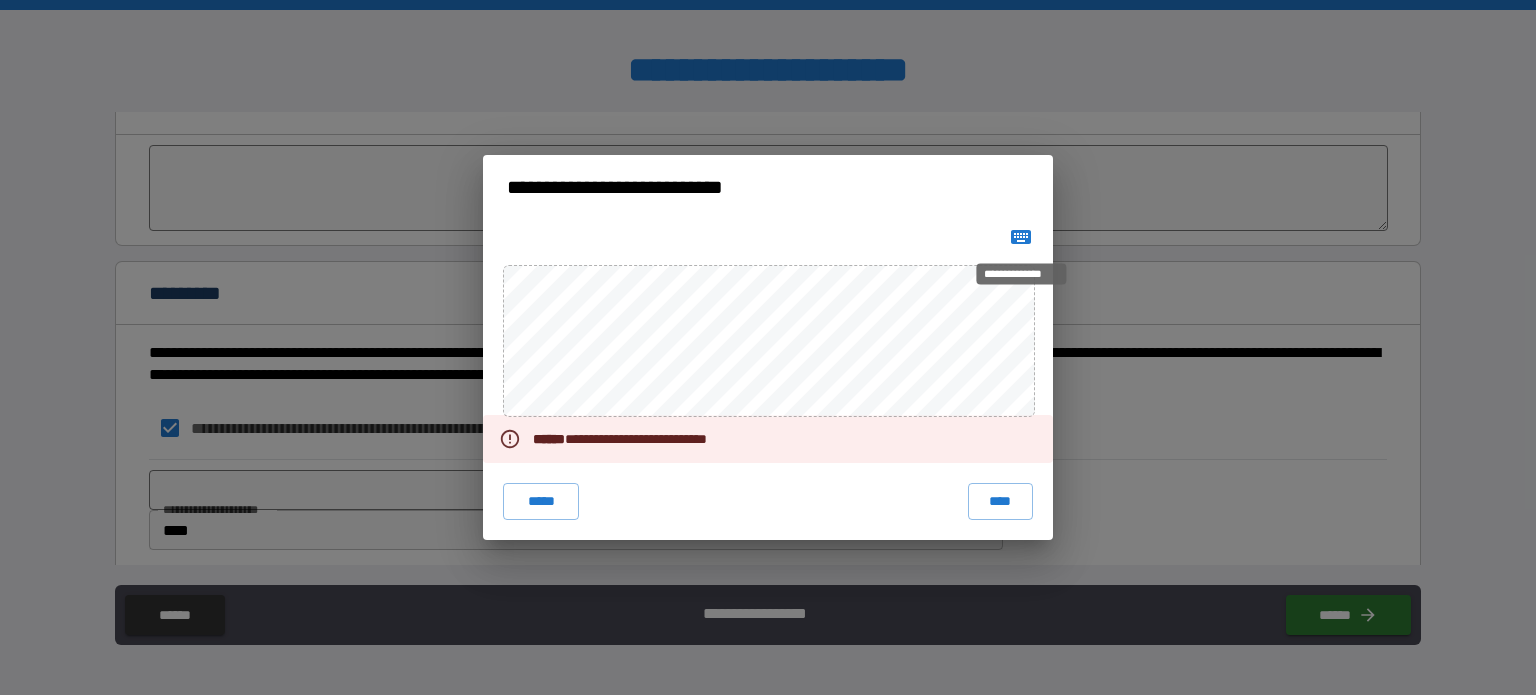 click 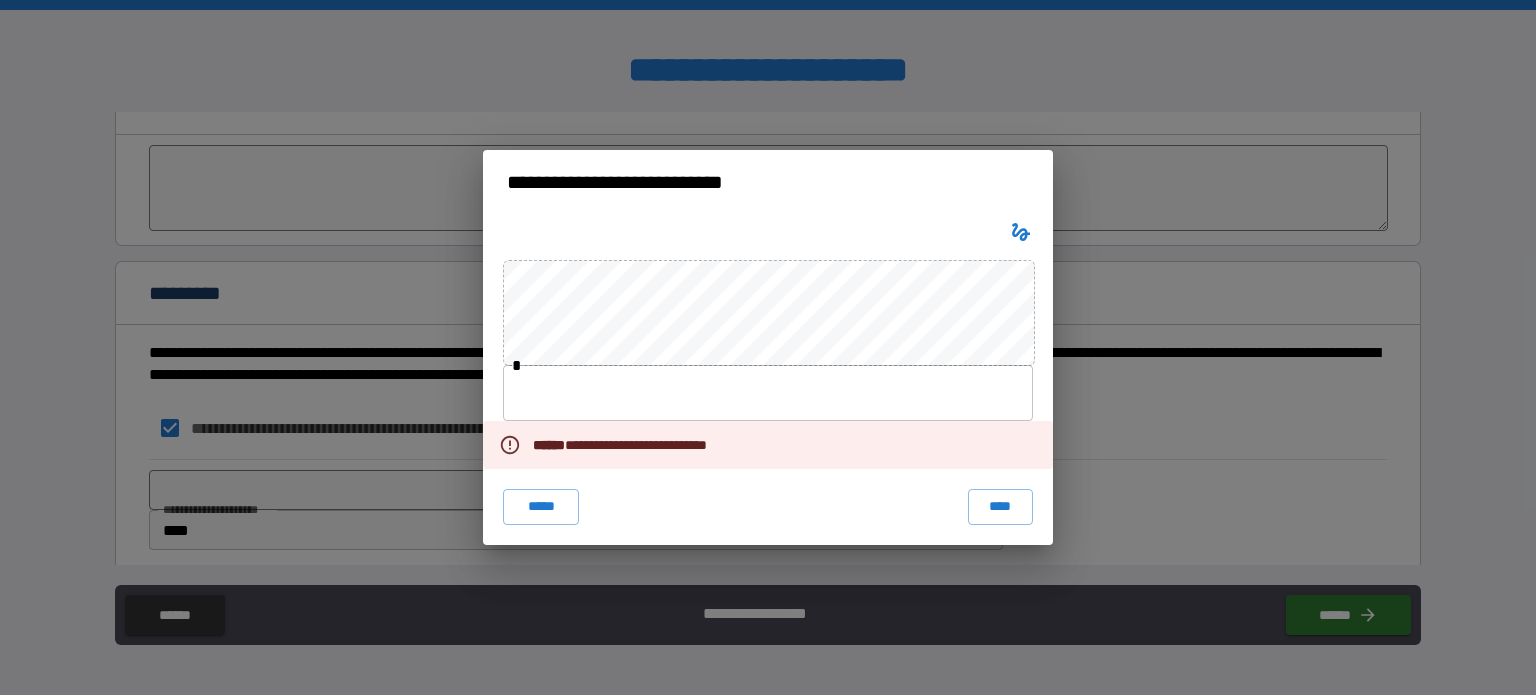 type 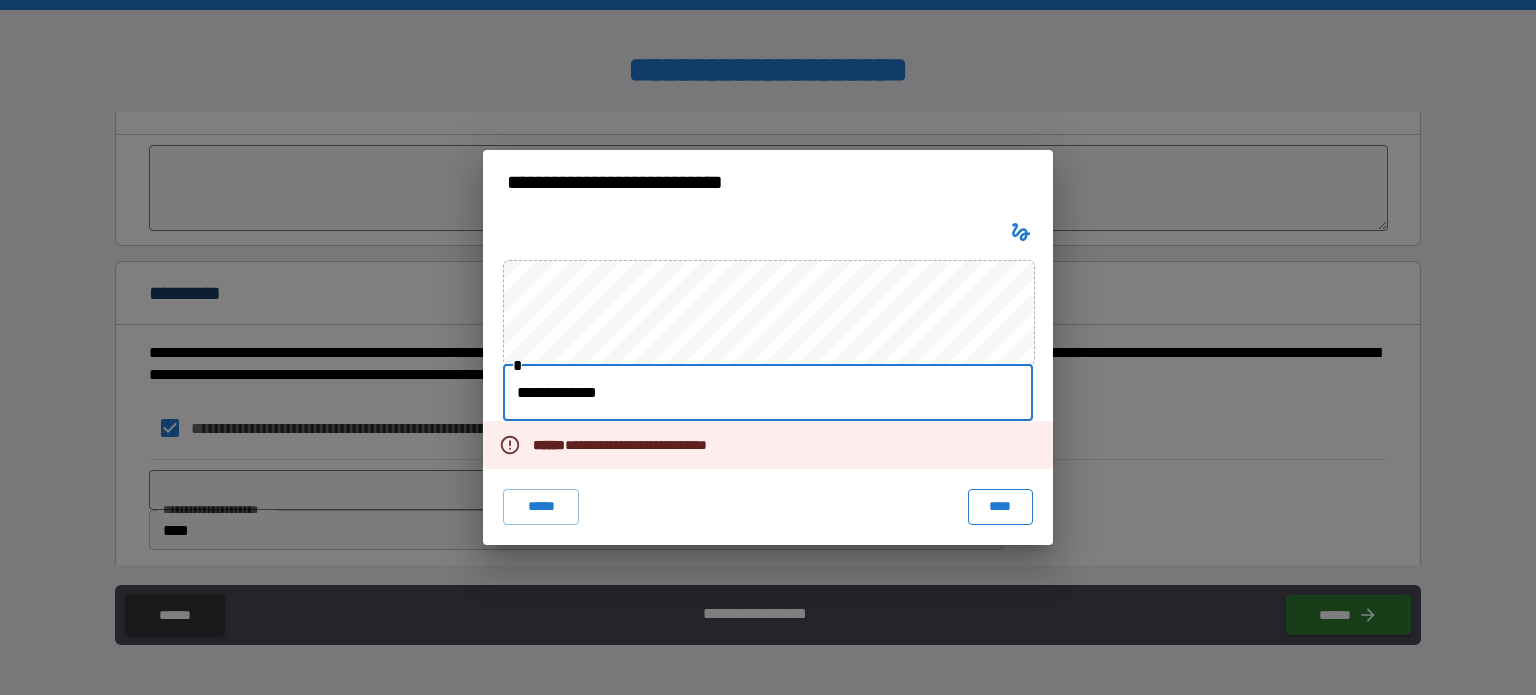 type on "**********" 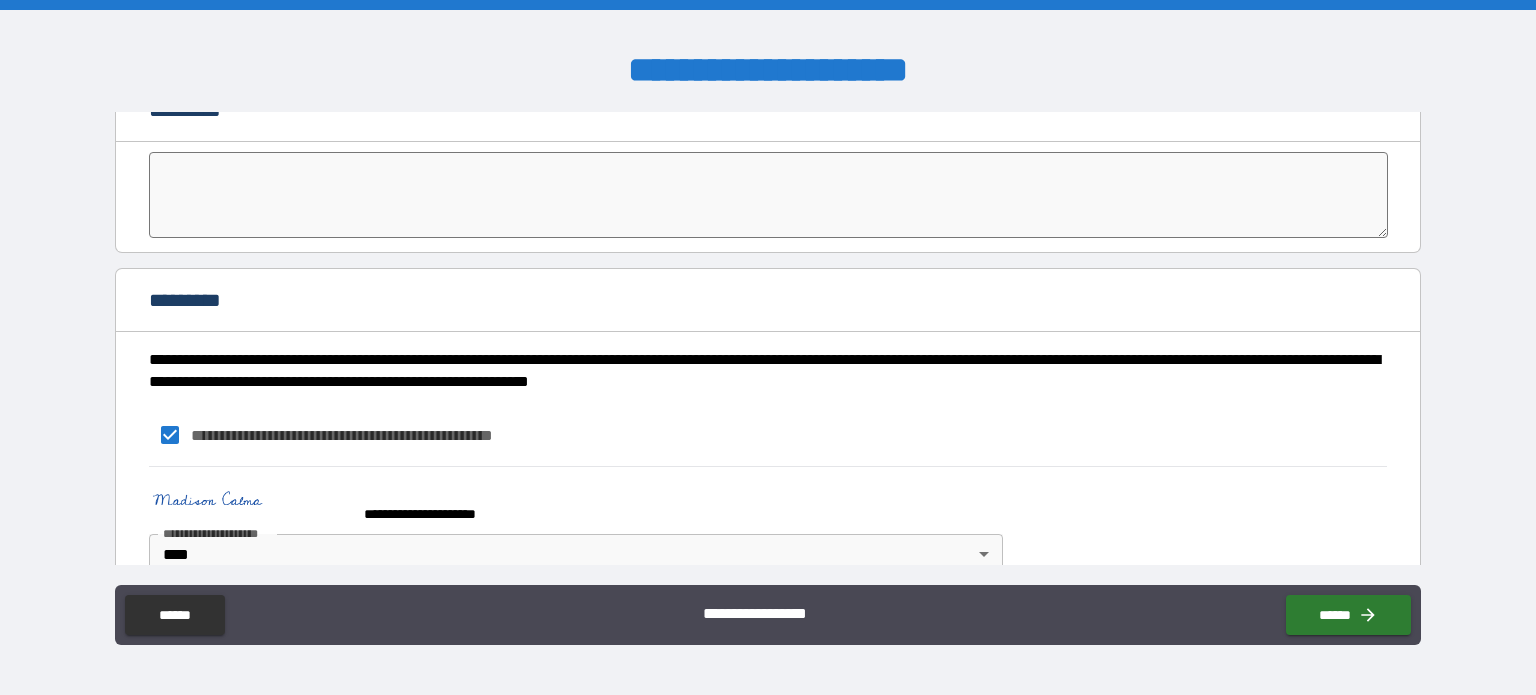 scroll, scrollTop: 4357, scrollLeft: 0, axis: vertical 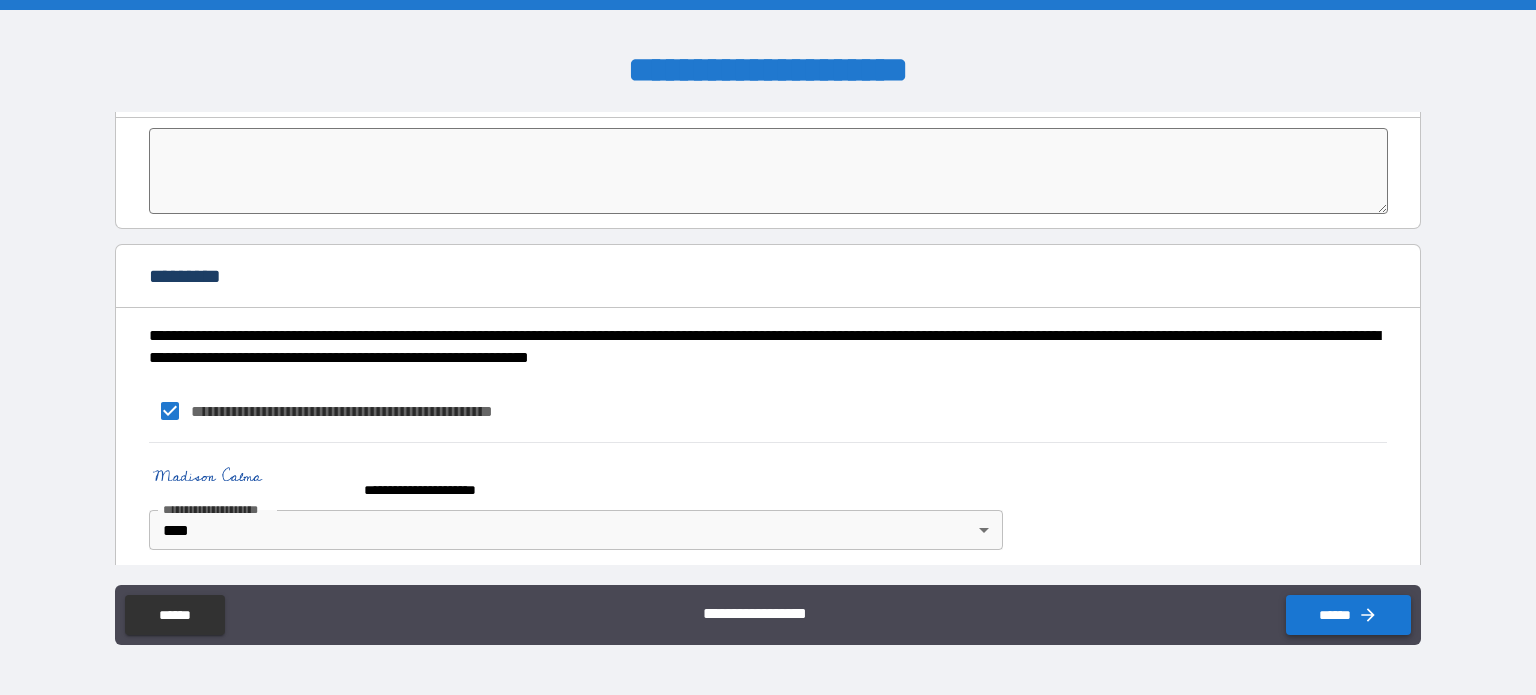 click on "******" at bounding box center (1348, 615) 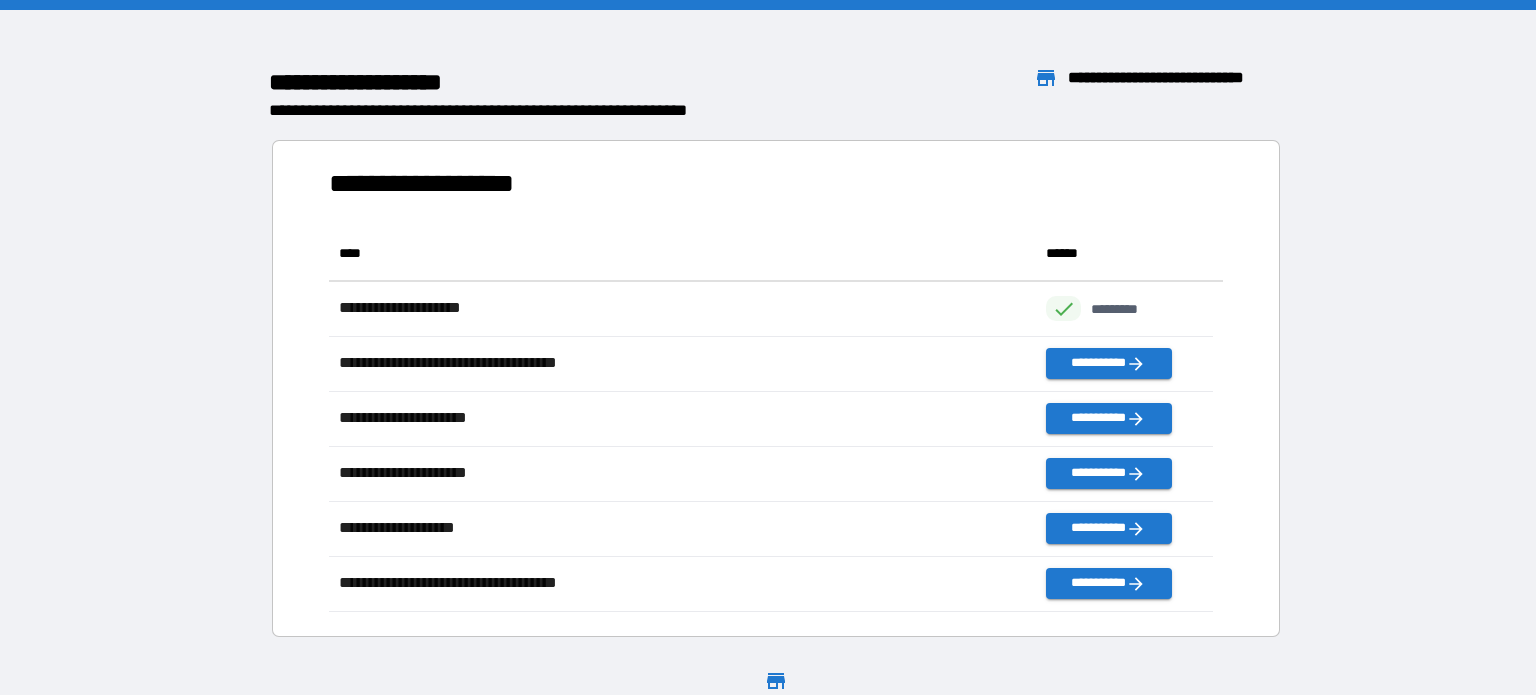 scroll, scrollTop: 16, scrollLeft: 16, axis: both 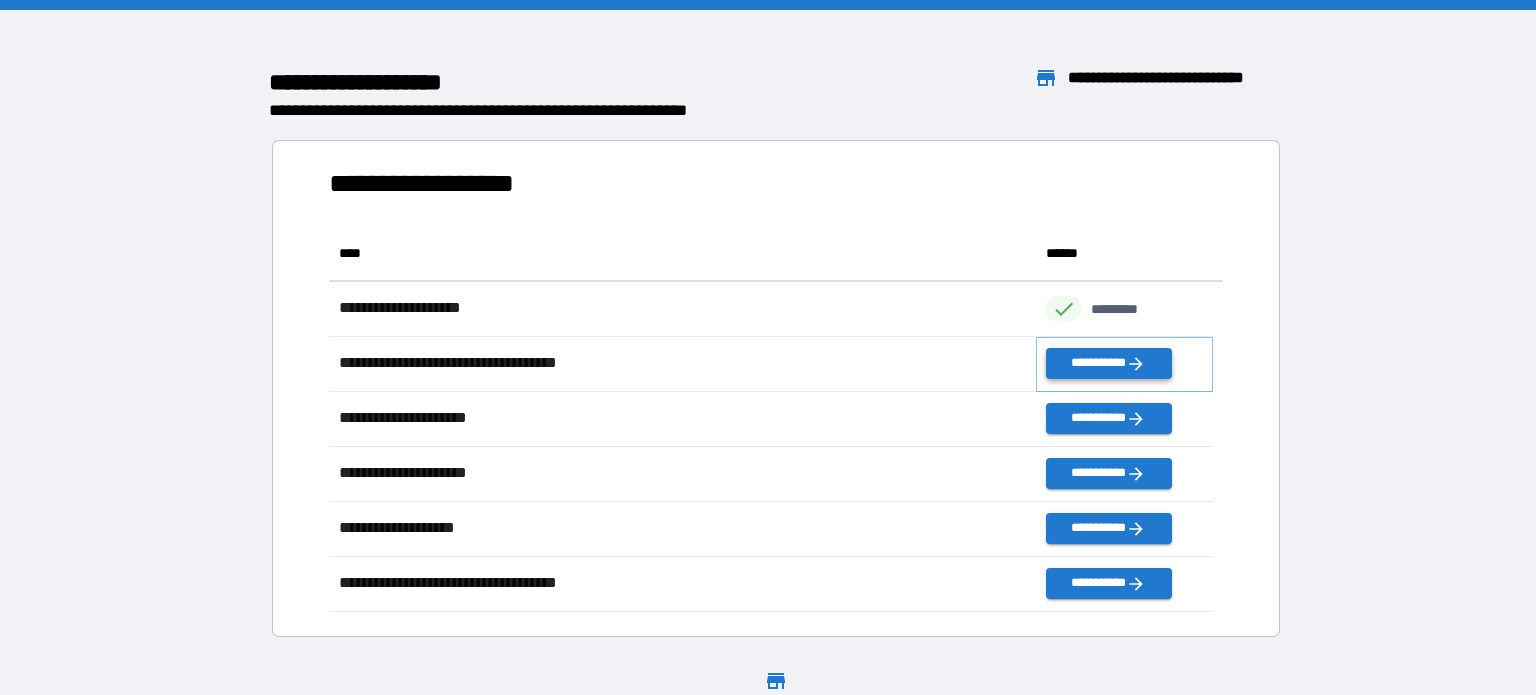 click on "**********" at bounding box center (1108, 363) 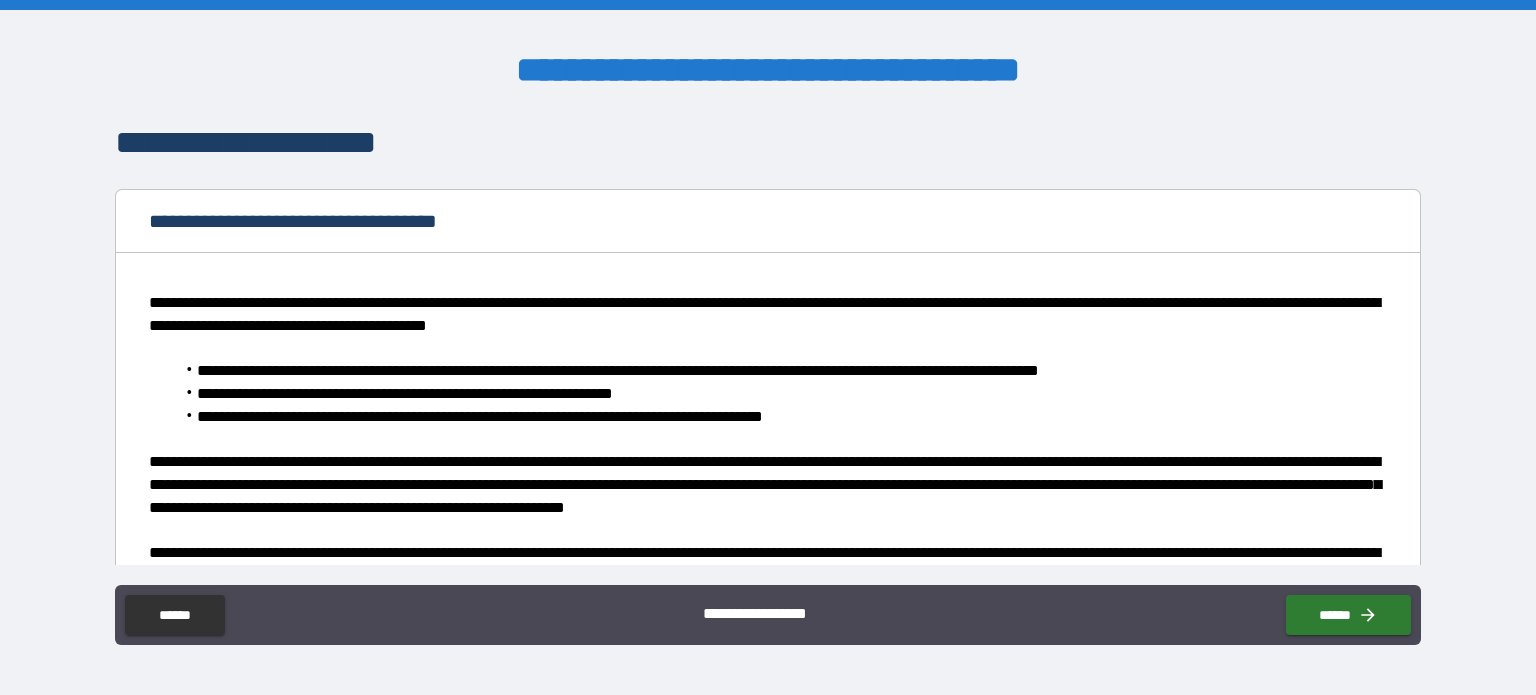 type on "*" 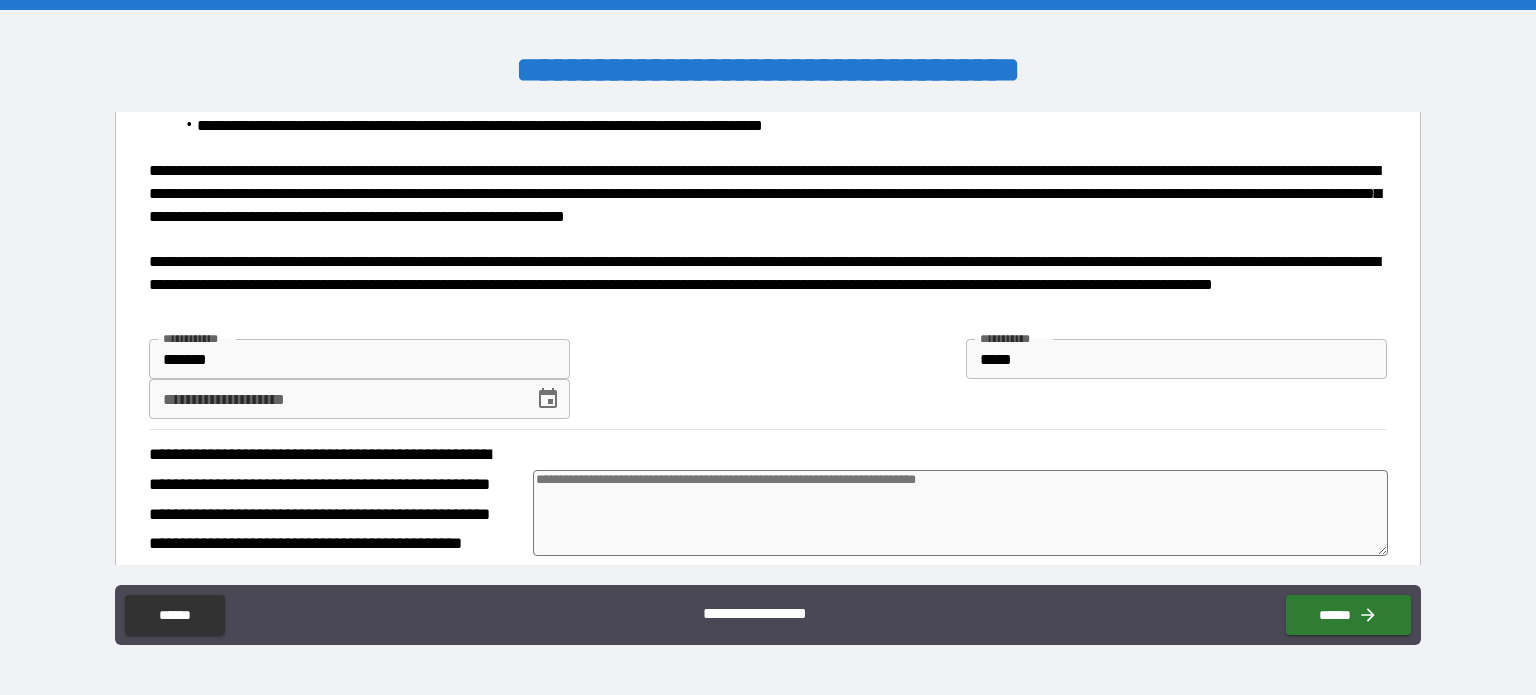 scroll, scrollTop: 406, scrollLeft: 0, axis: vertical 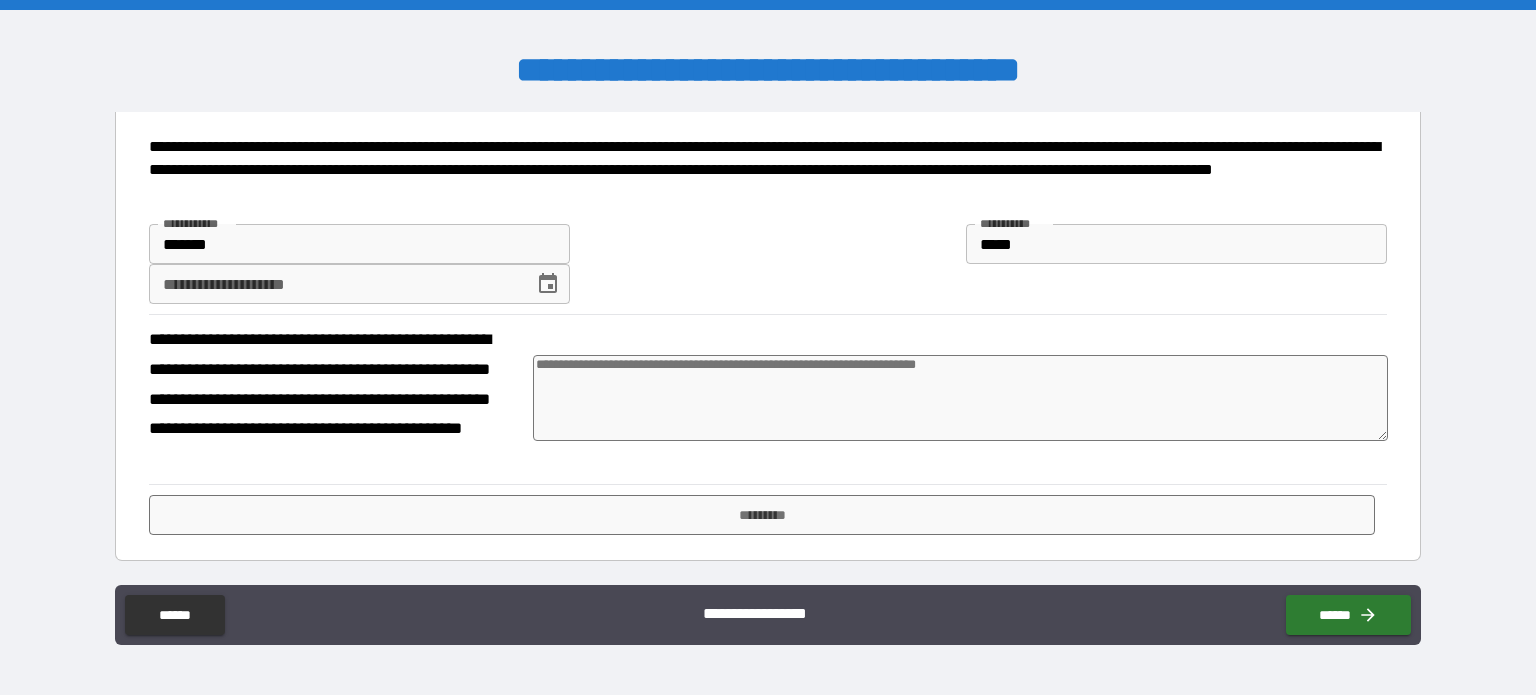 click on "**********" at bounding box center [334, 284] 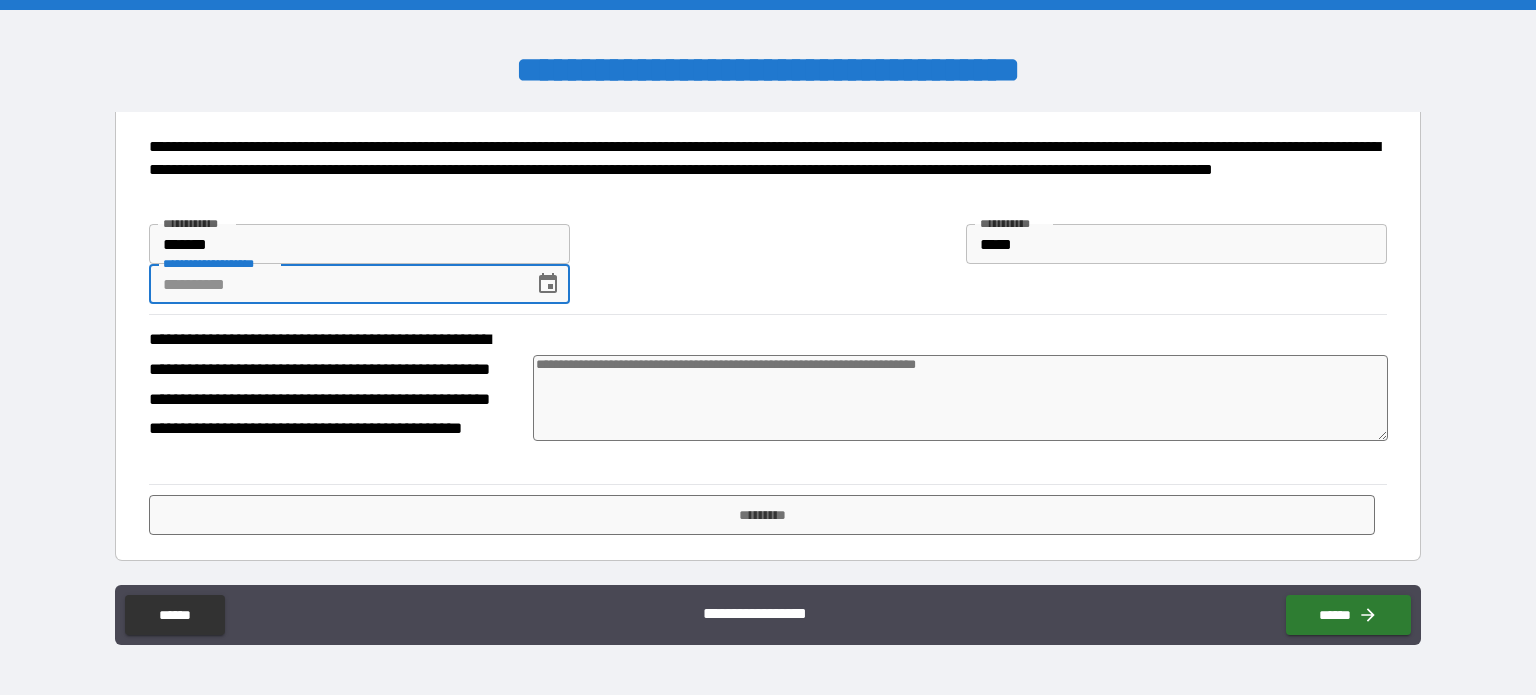 type on "*" 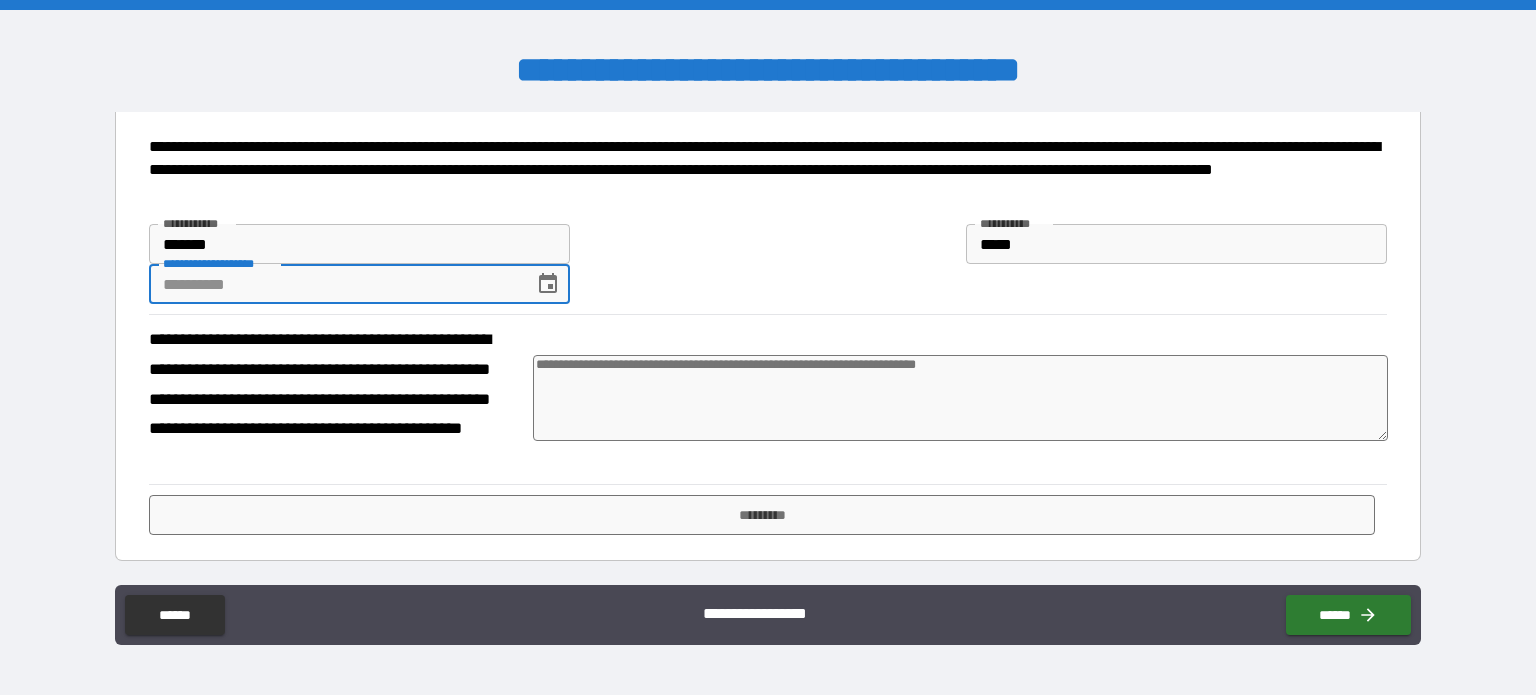 type on "*" 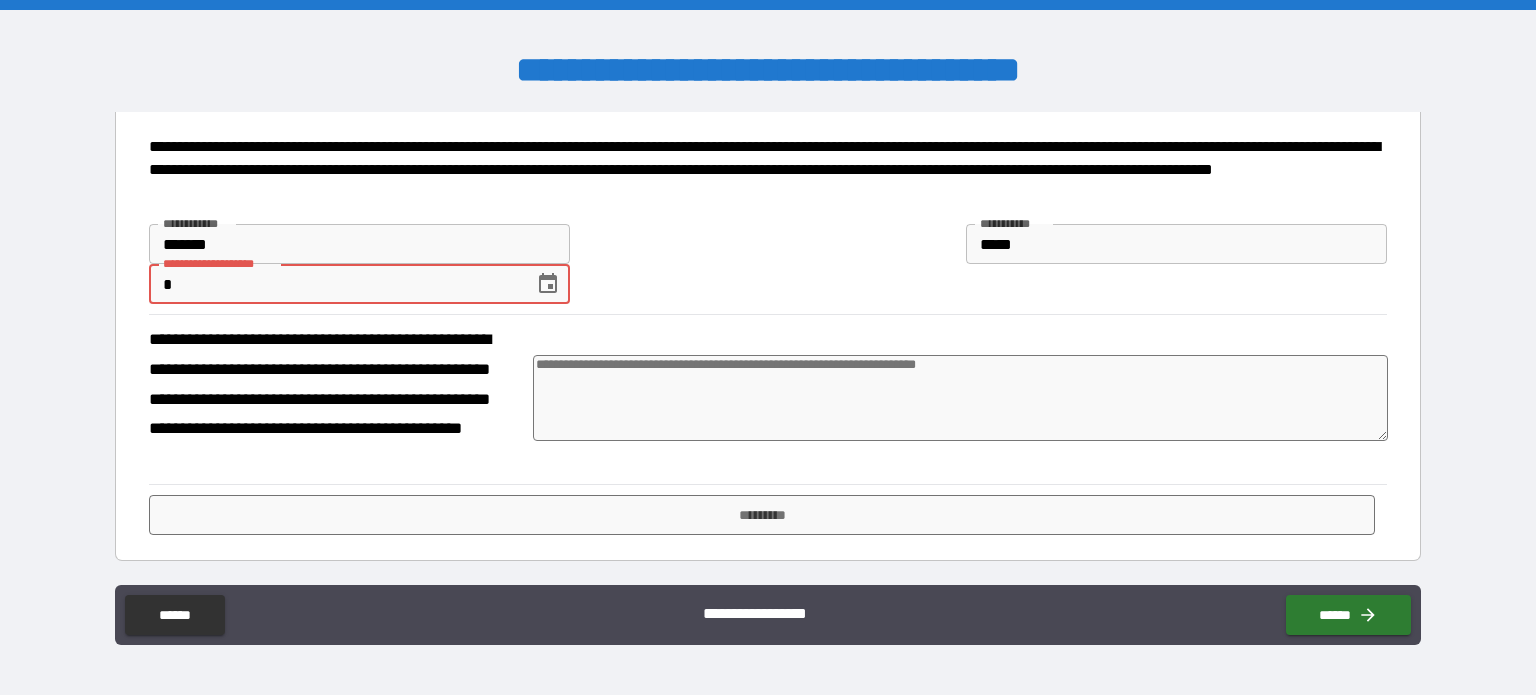 type on "***" 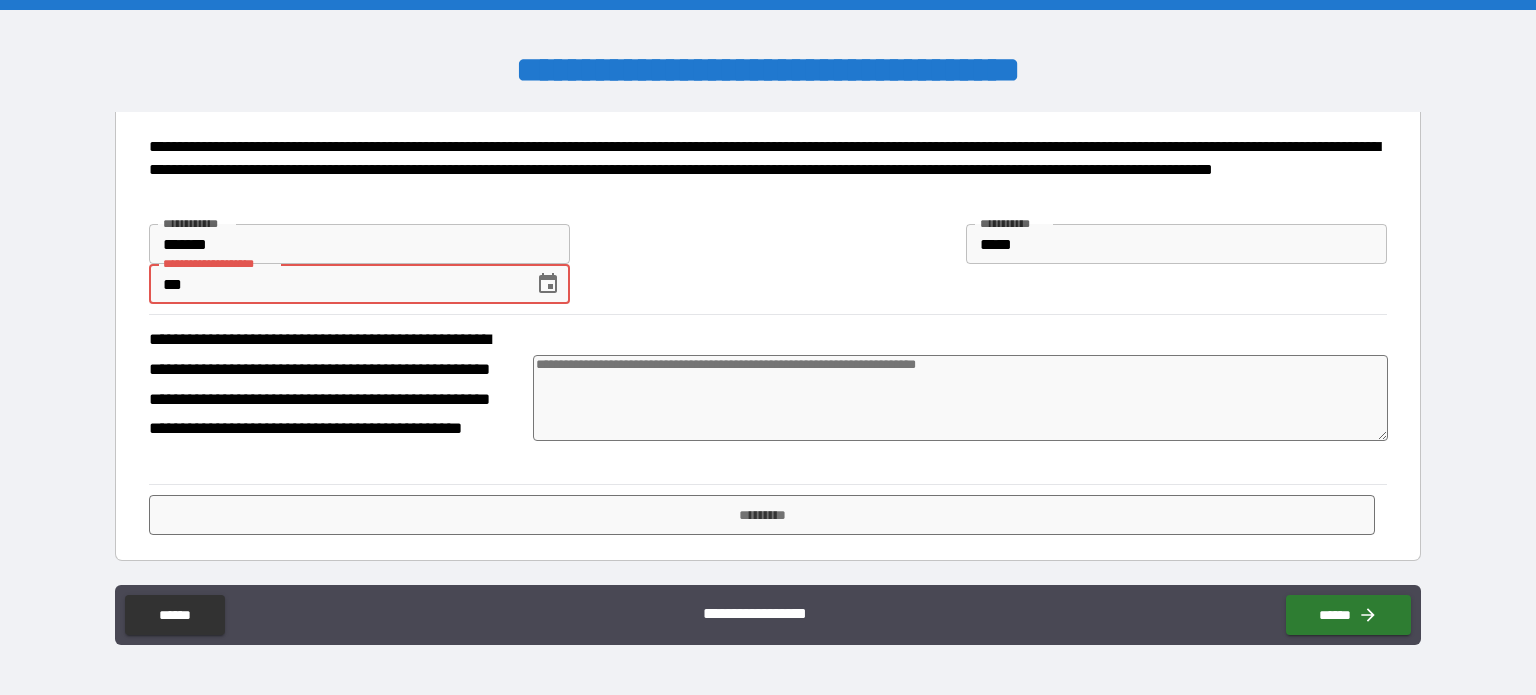 type on "*" 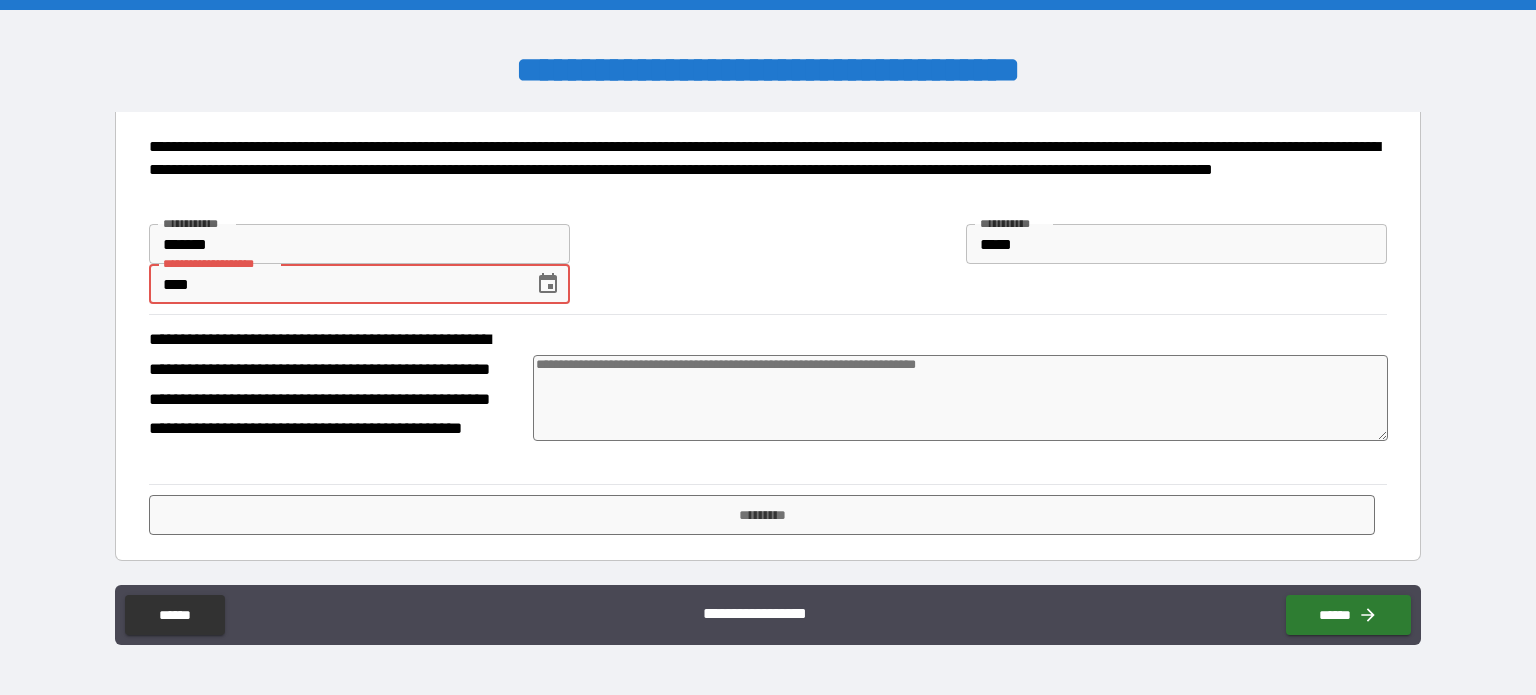 type on "******" 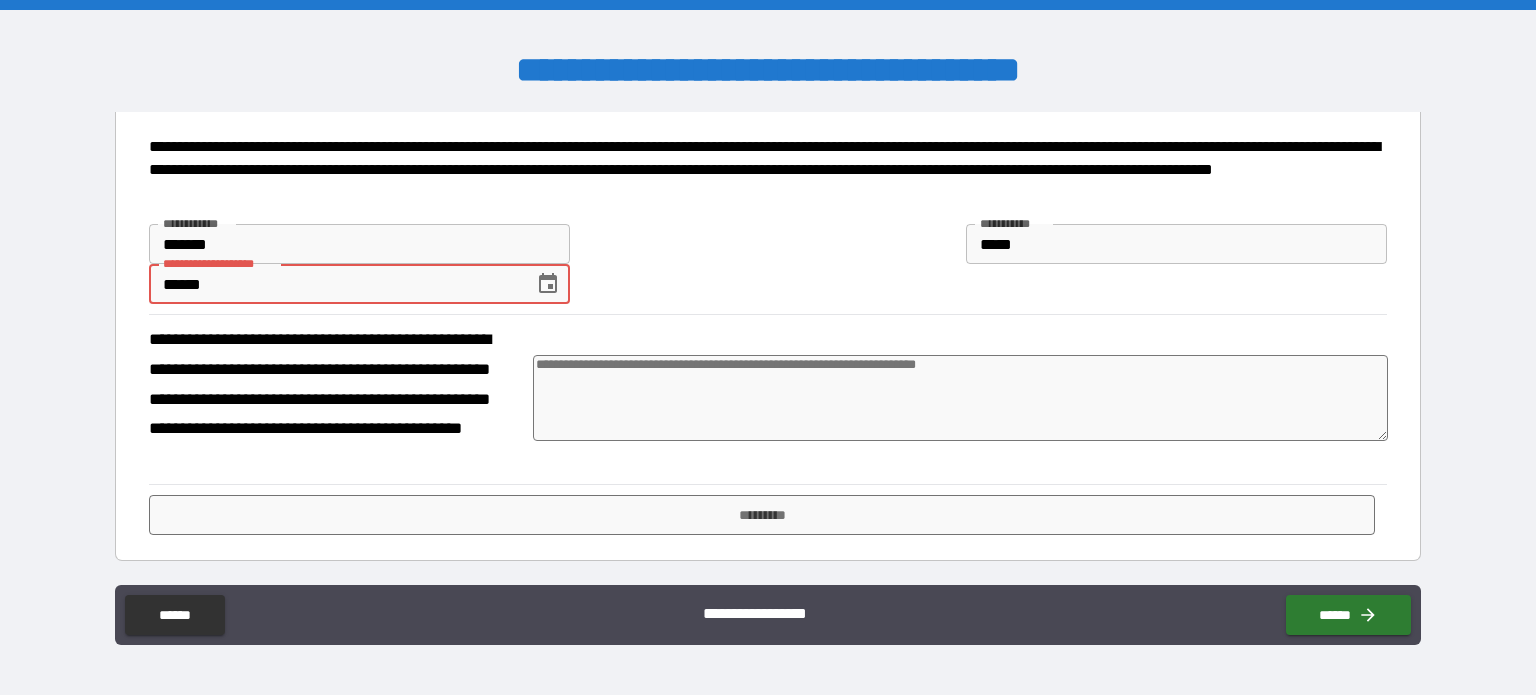 type on "*" 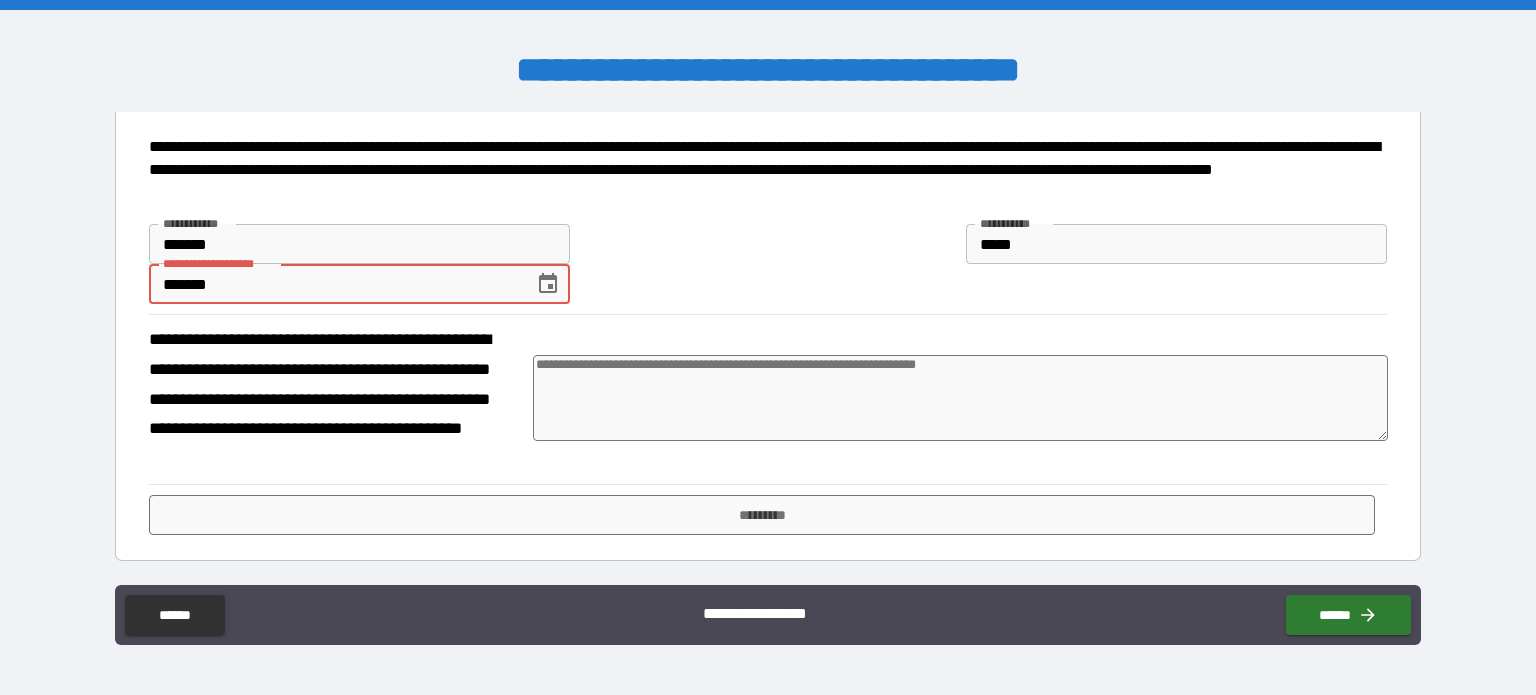 type on "********" 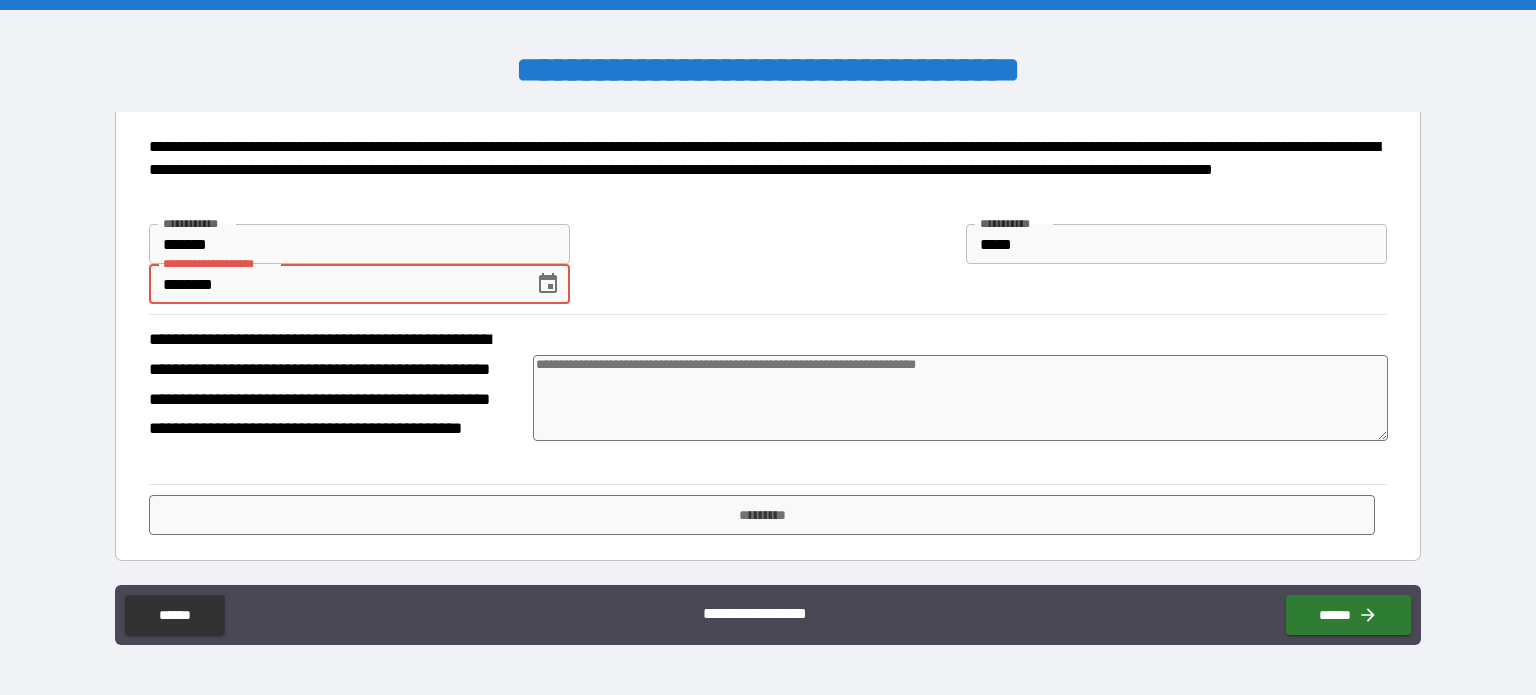 type on "*" 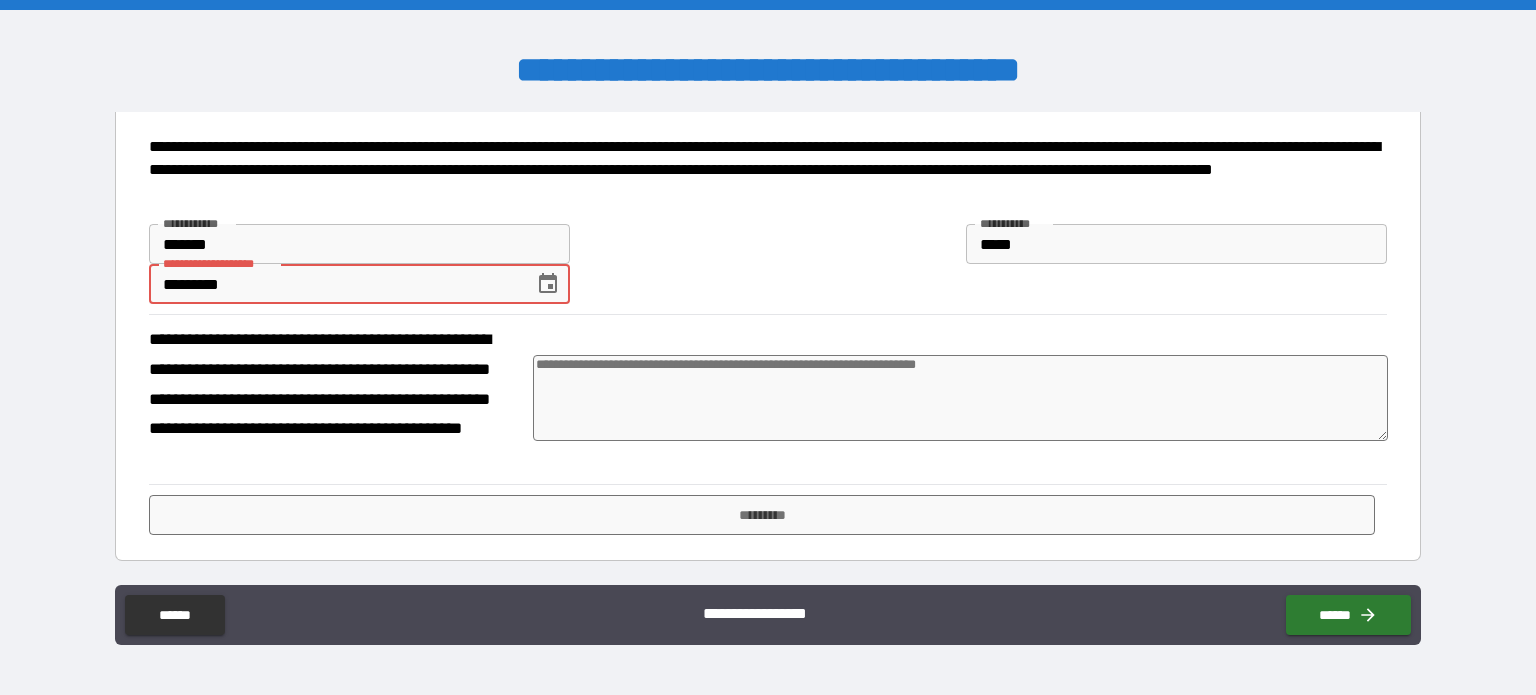 type on "*" 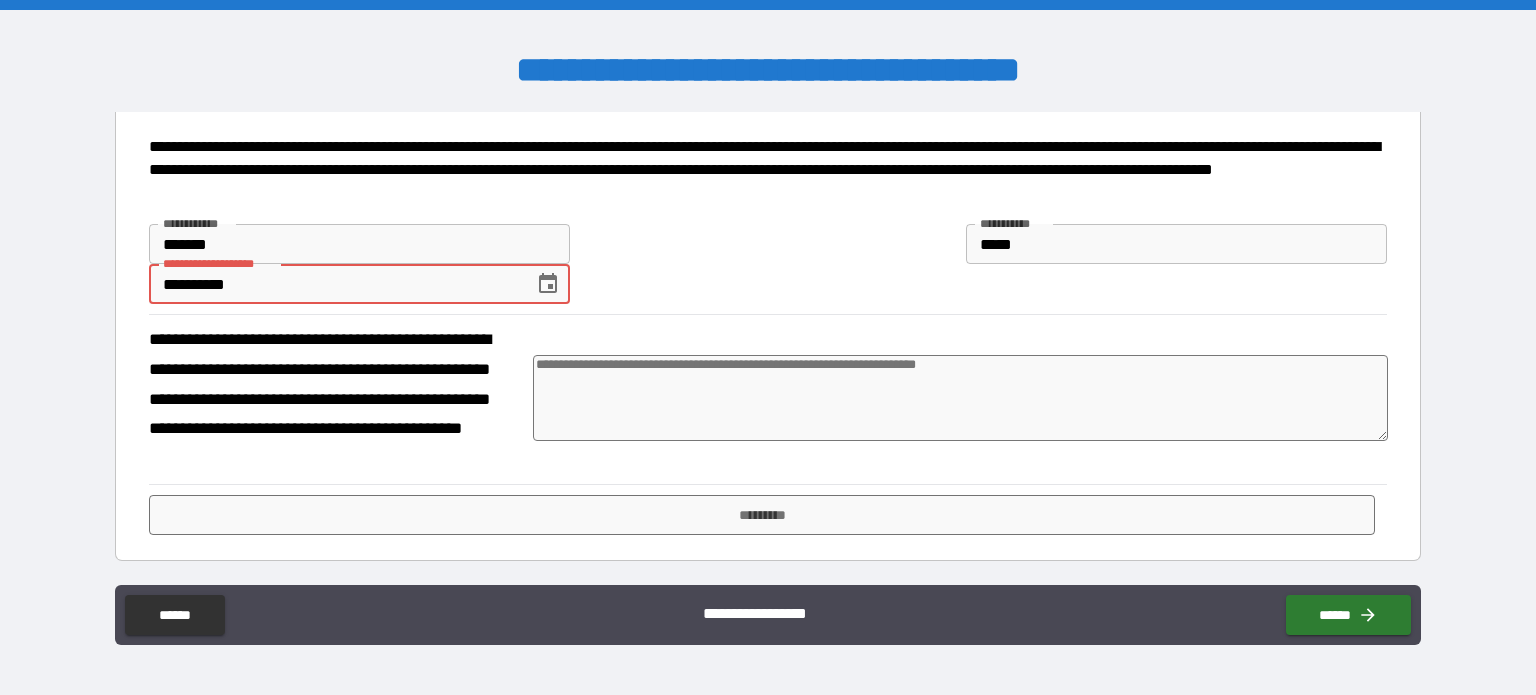 type on "*" 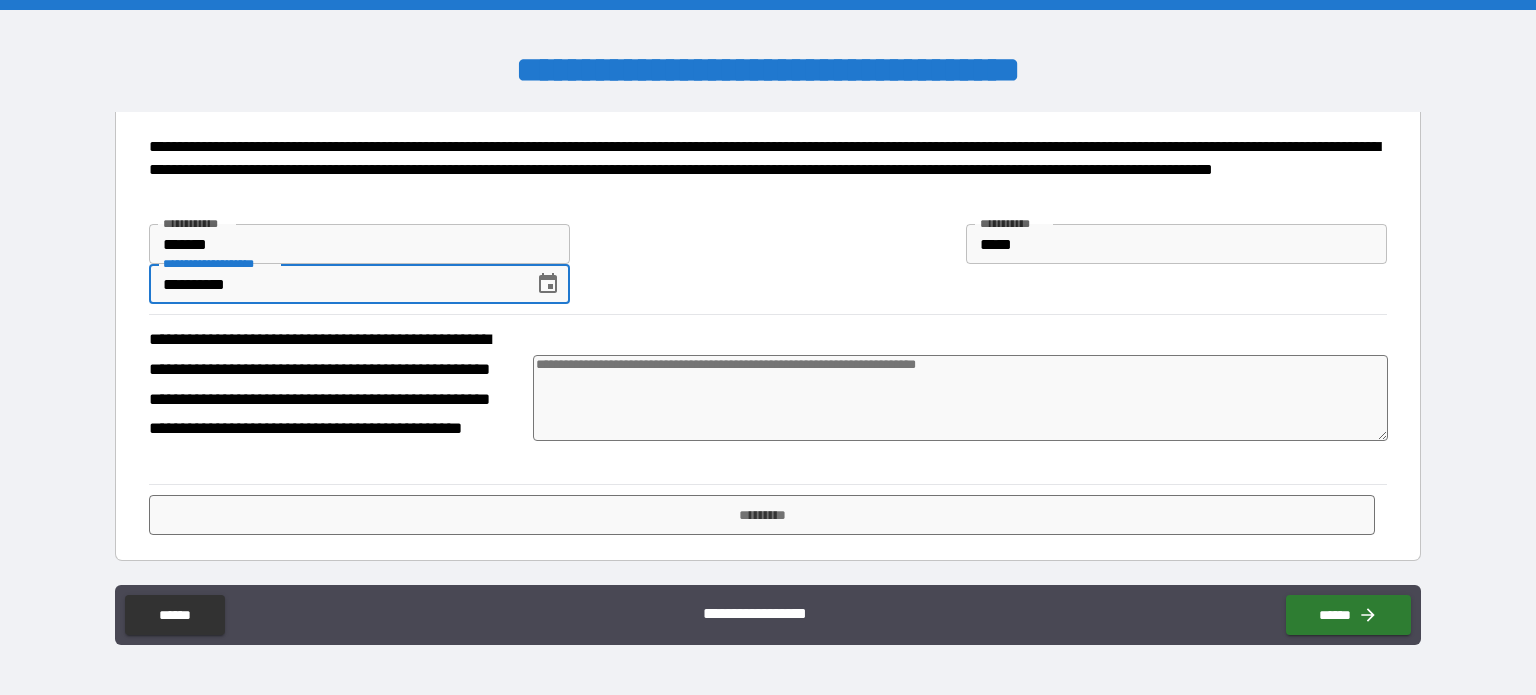 type on "**********" 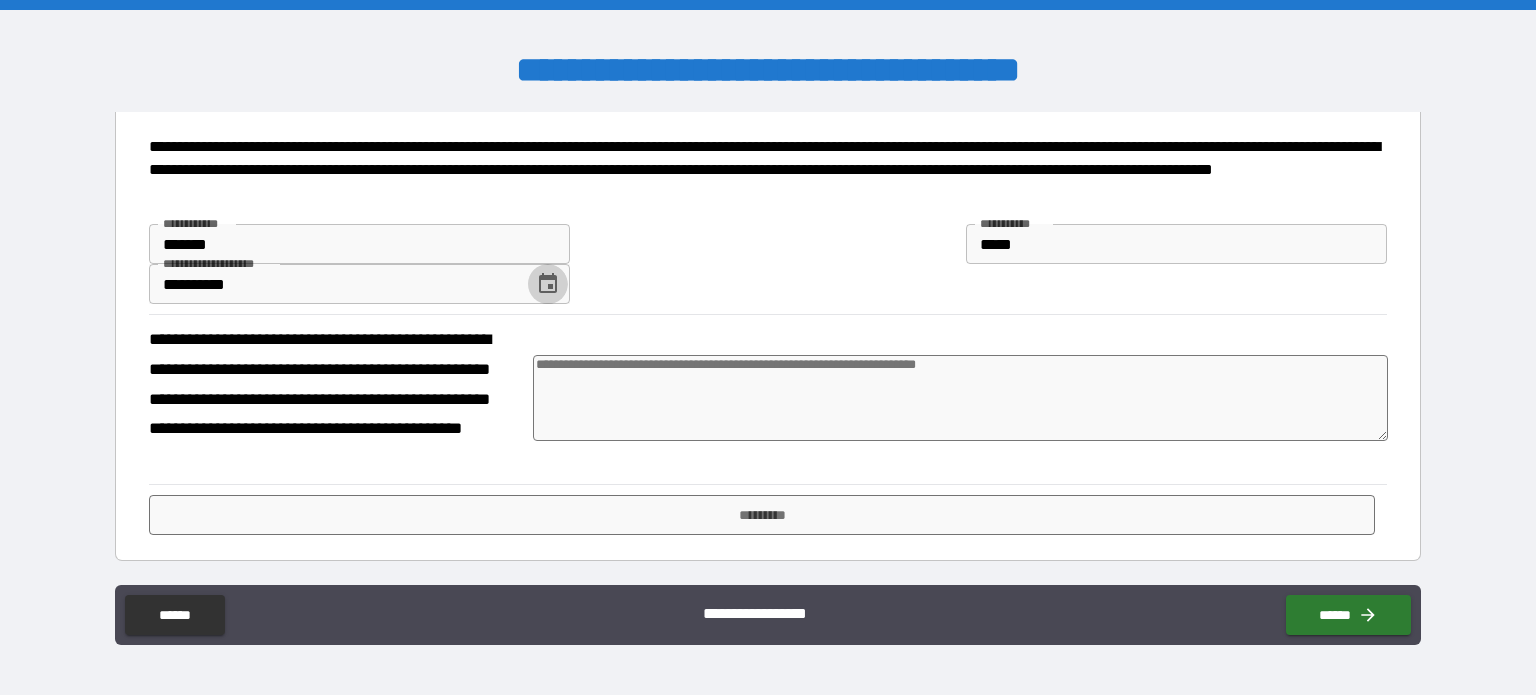 type 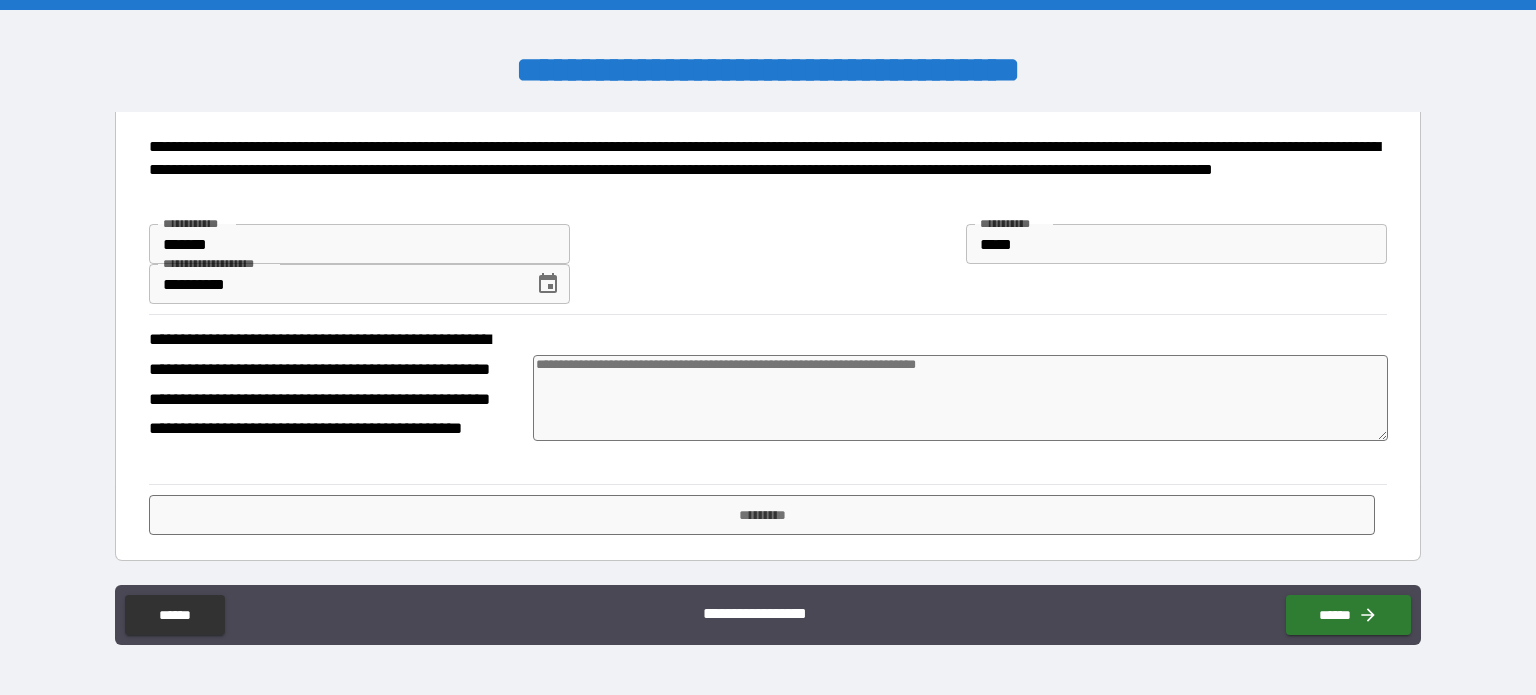 click on "**********" at bounding box center [768, 264] 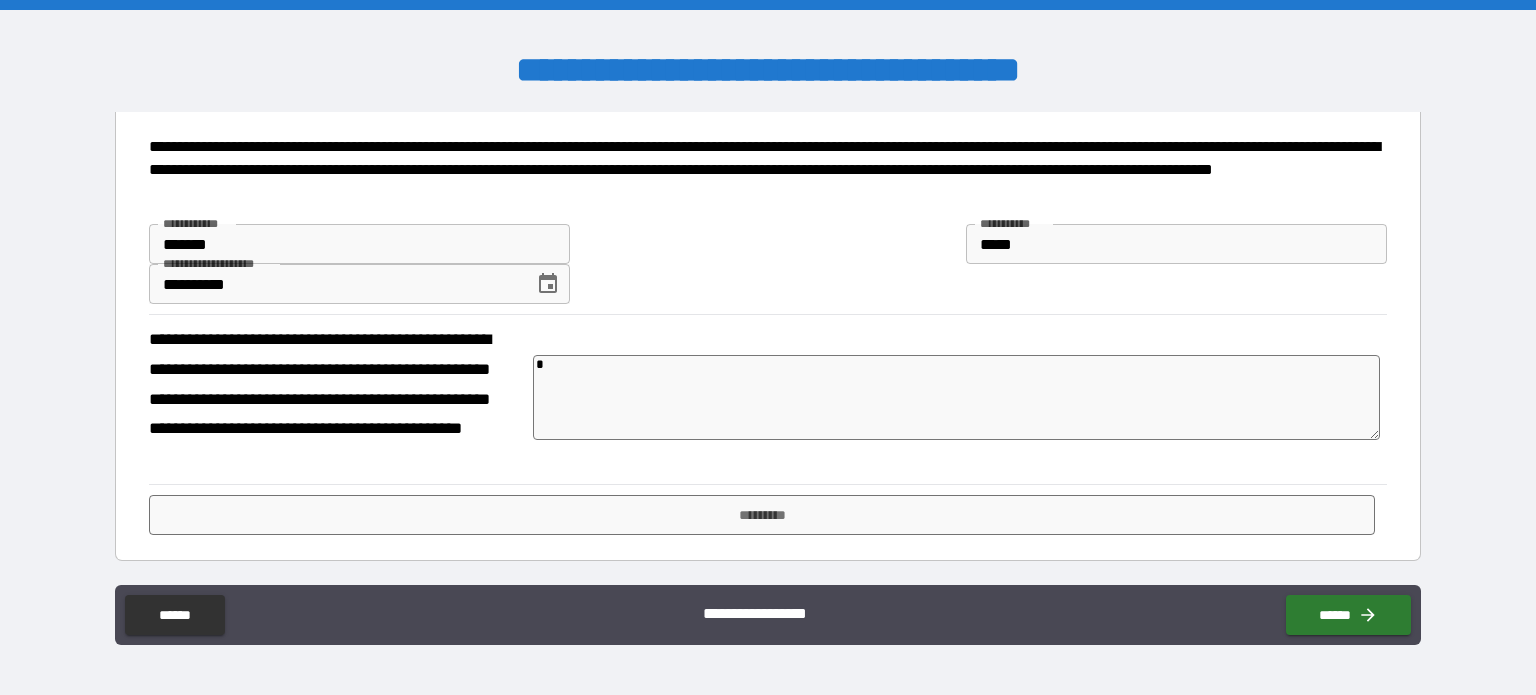 type on "*" 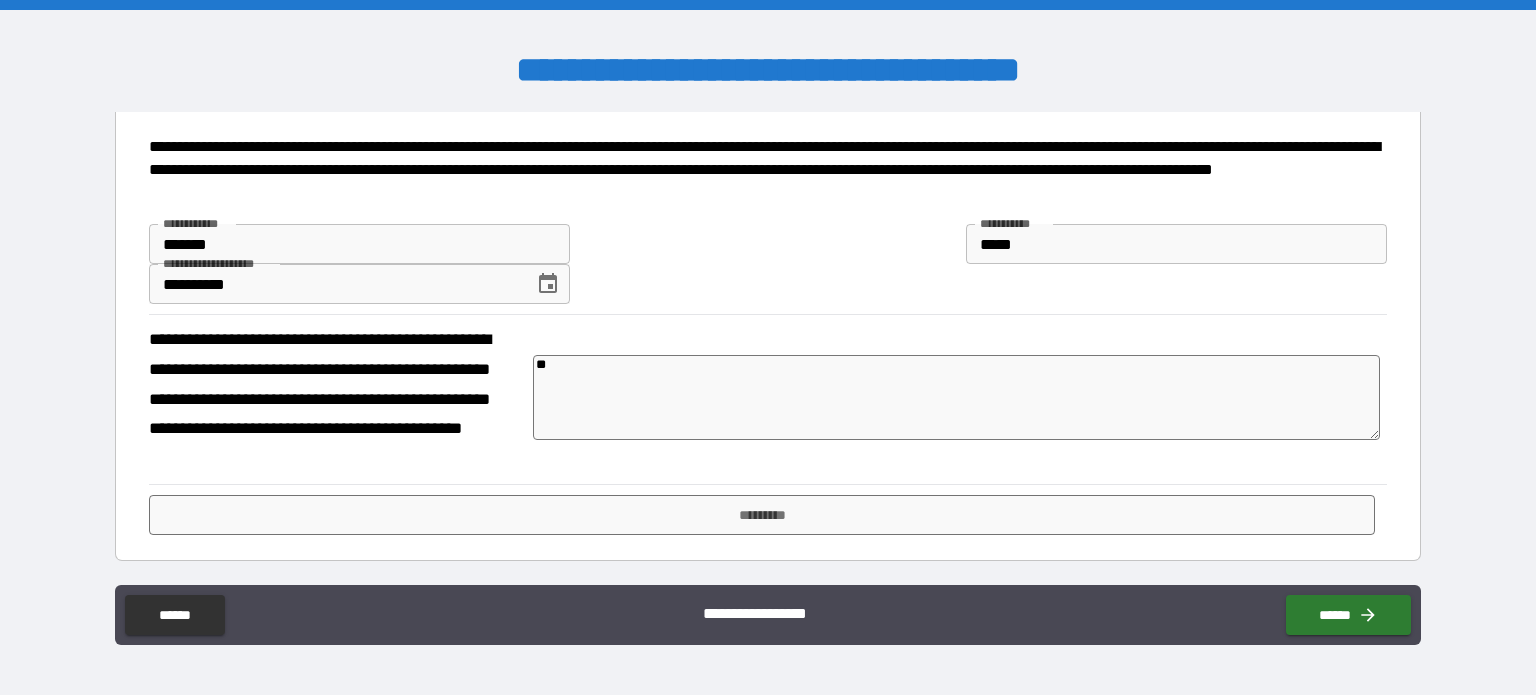 type on "***" 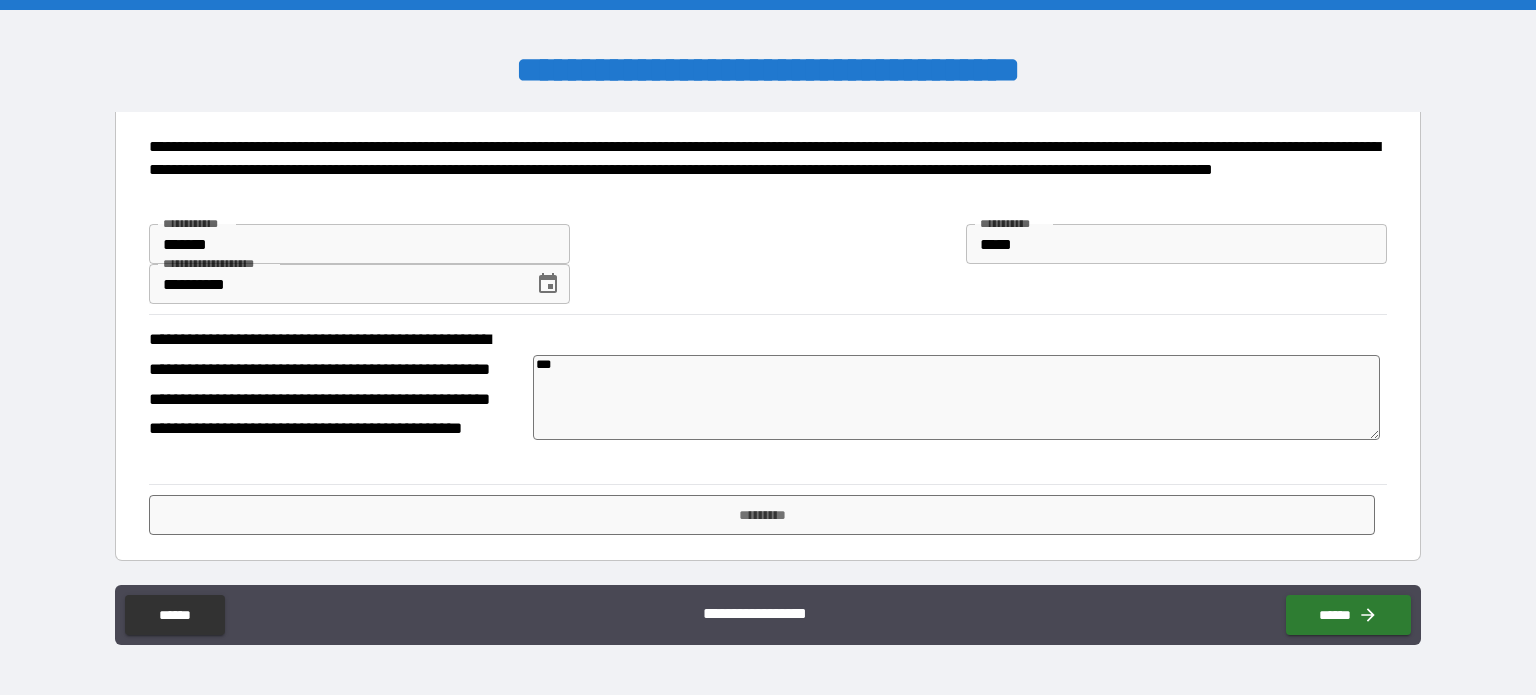 type on "*" 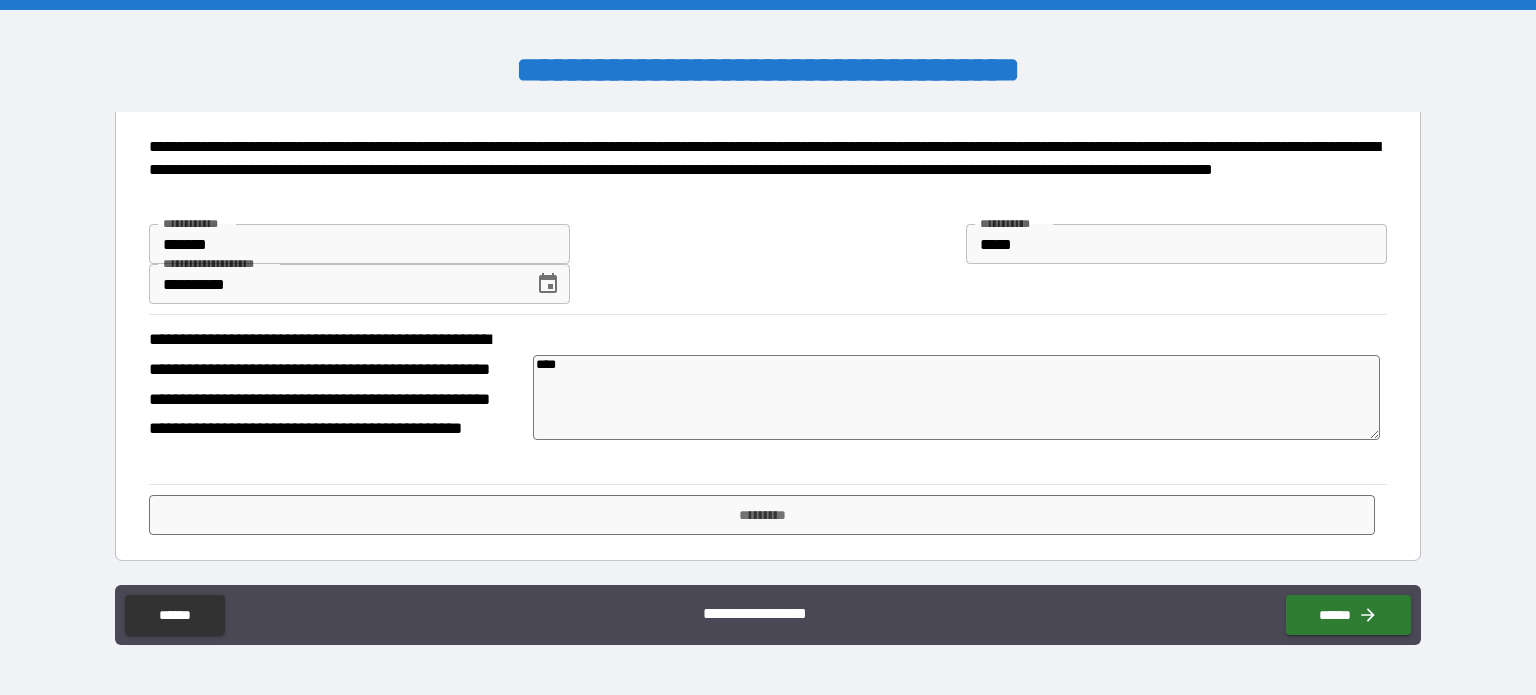type on "*****" 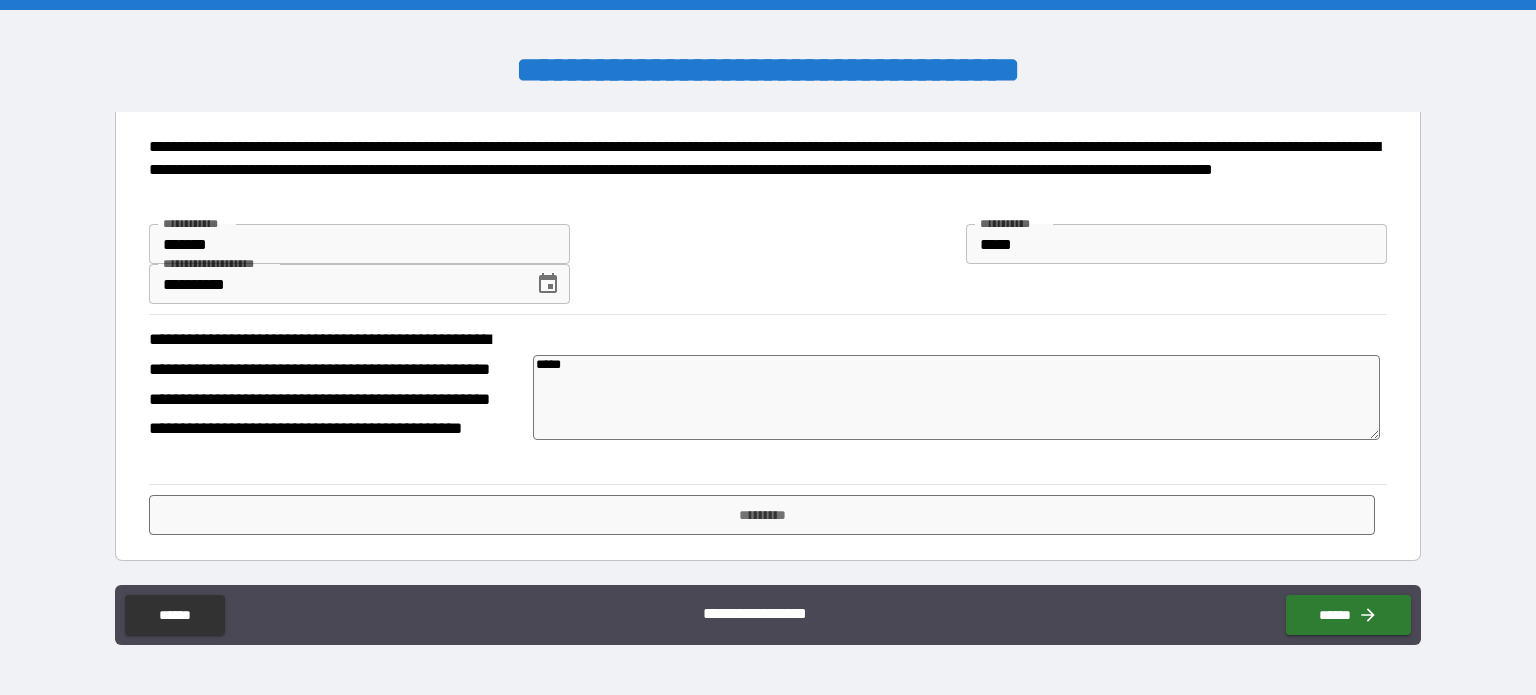 type on "*" 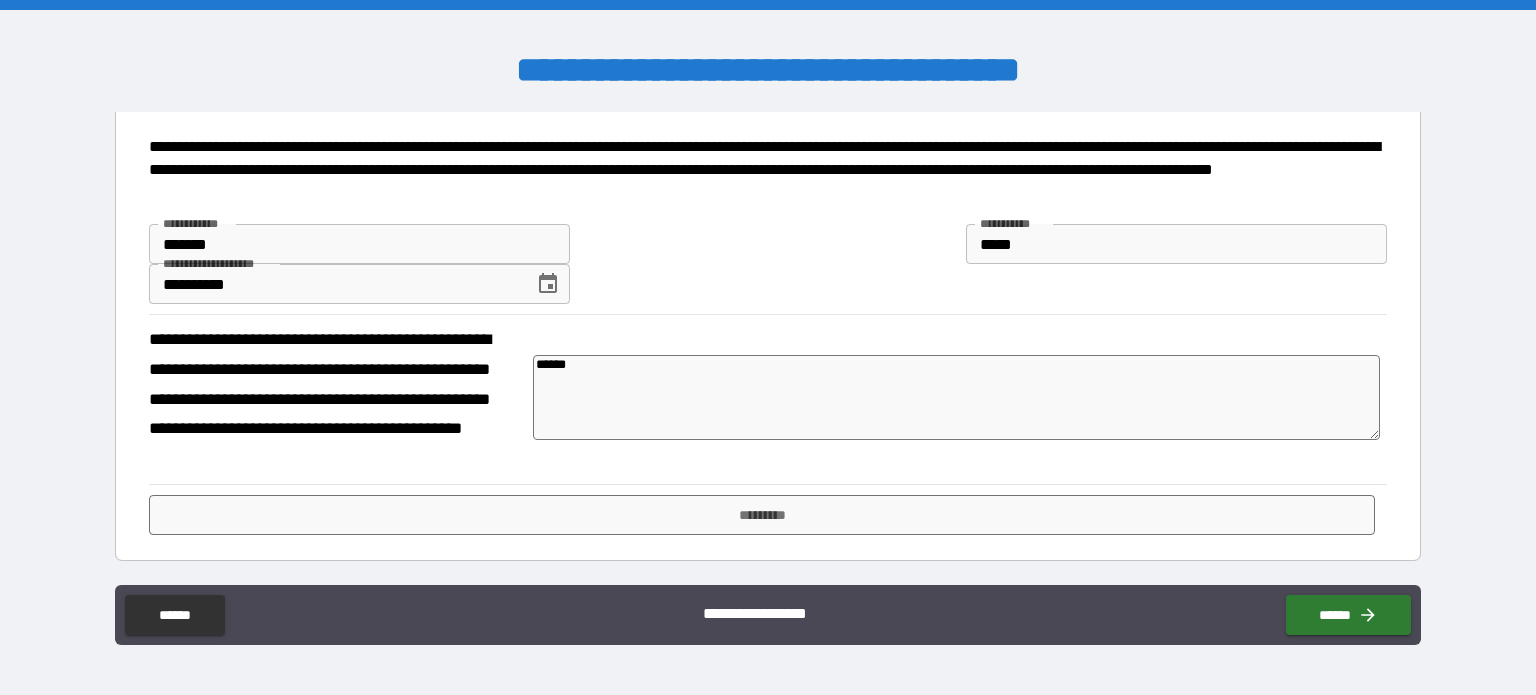 type on "*******" 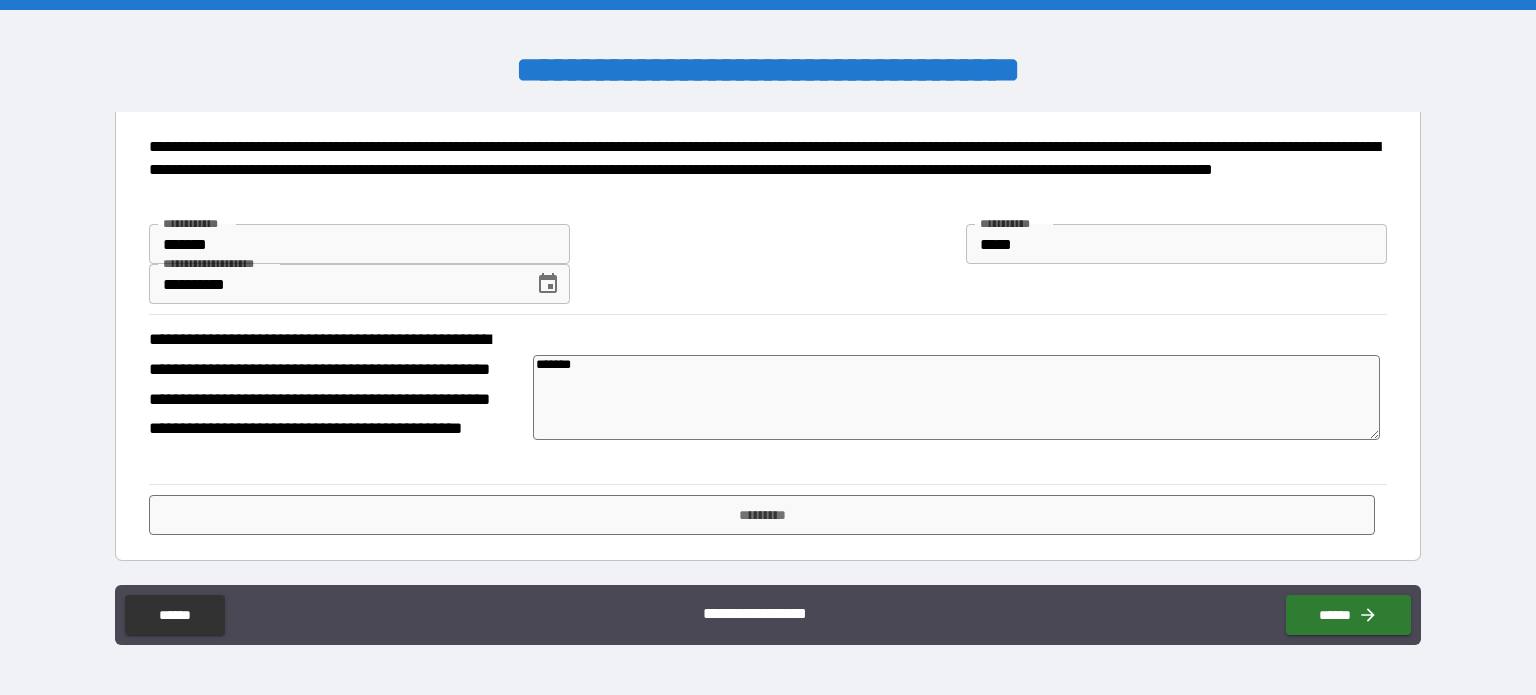 type on "*******" 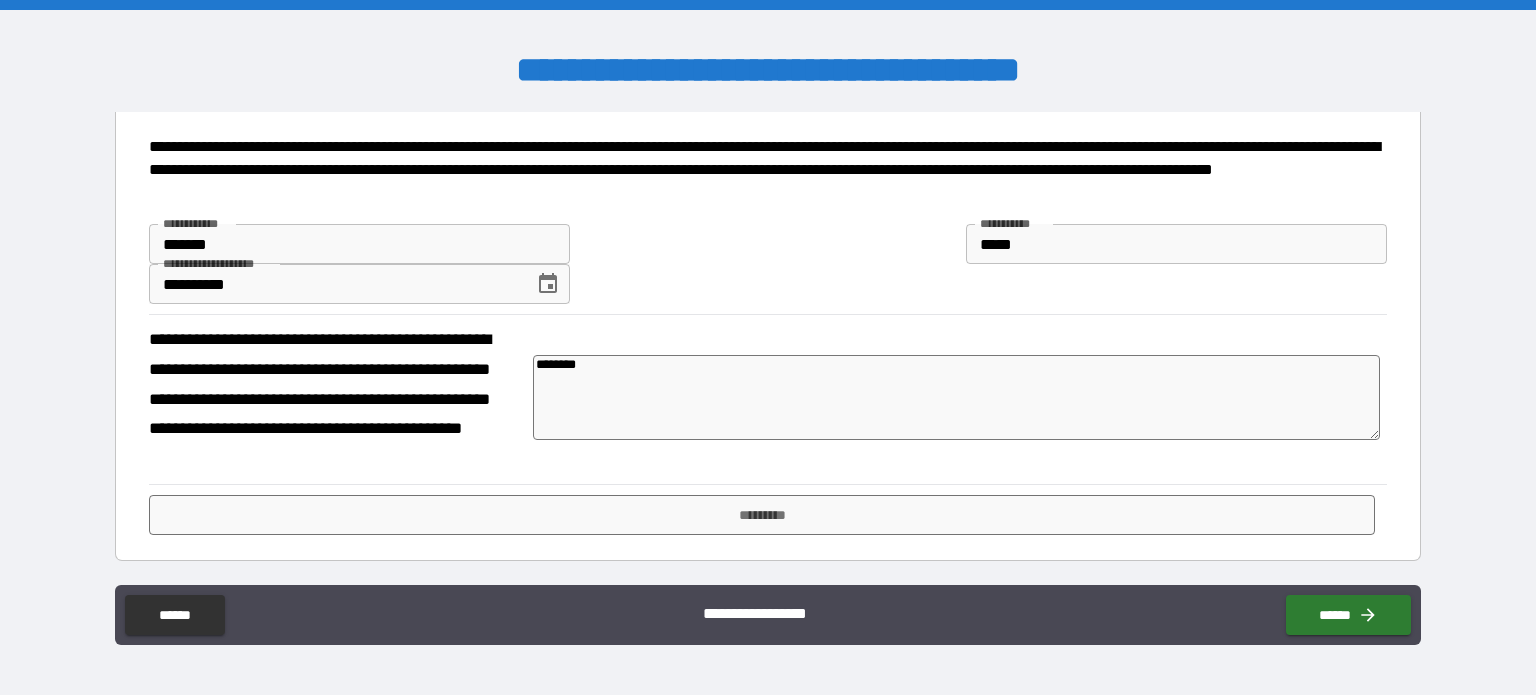 type on "*" 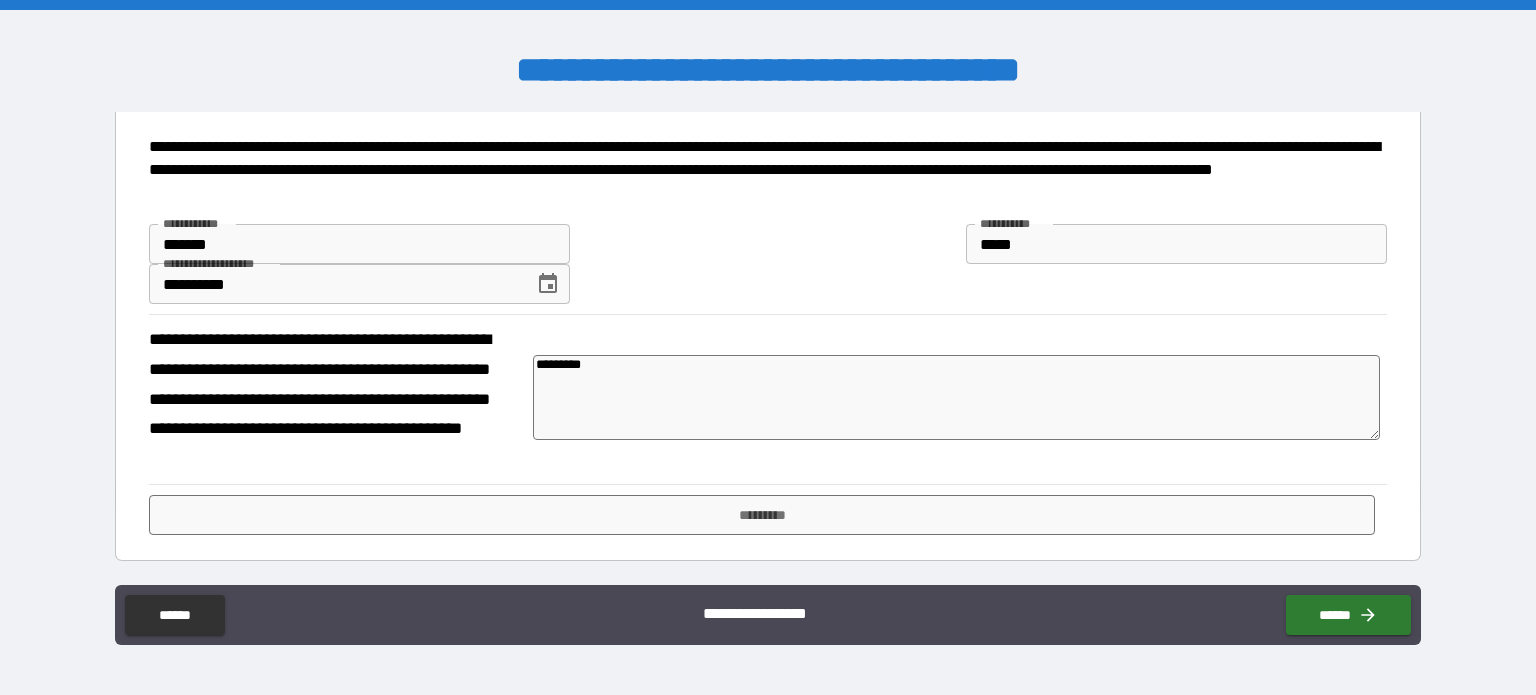 type on "**********" 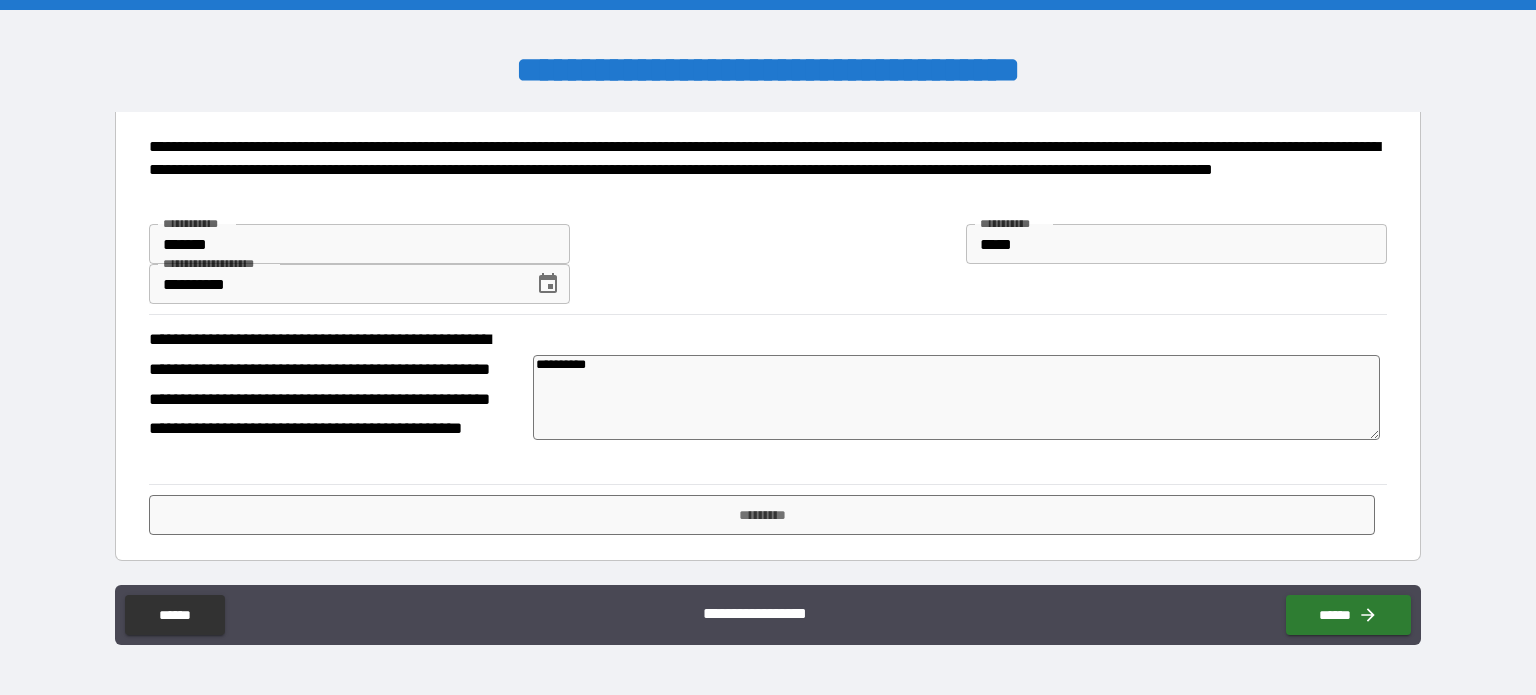 type on "**********" 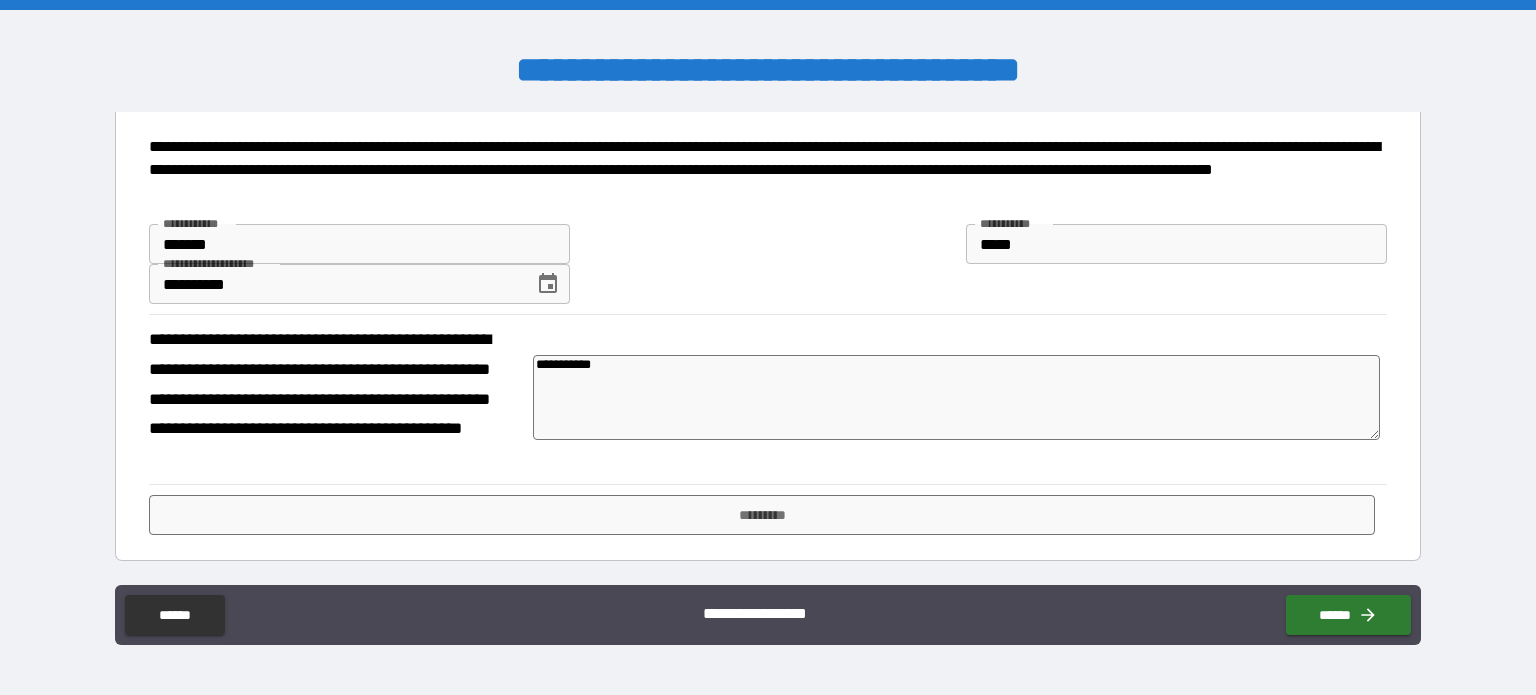 type on "**********" 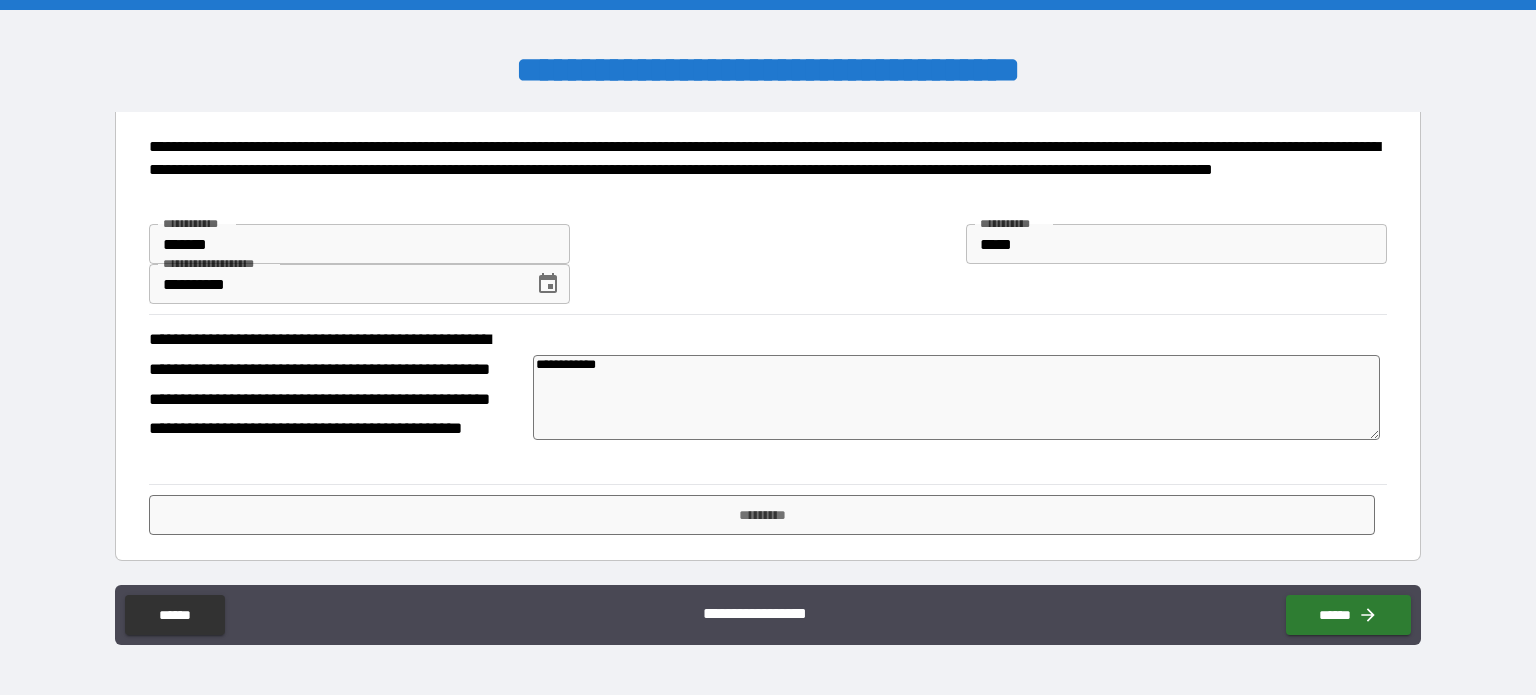type on "**********" 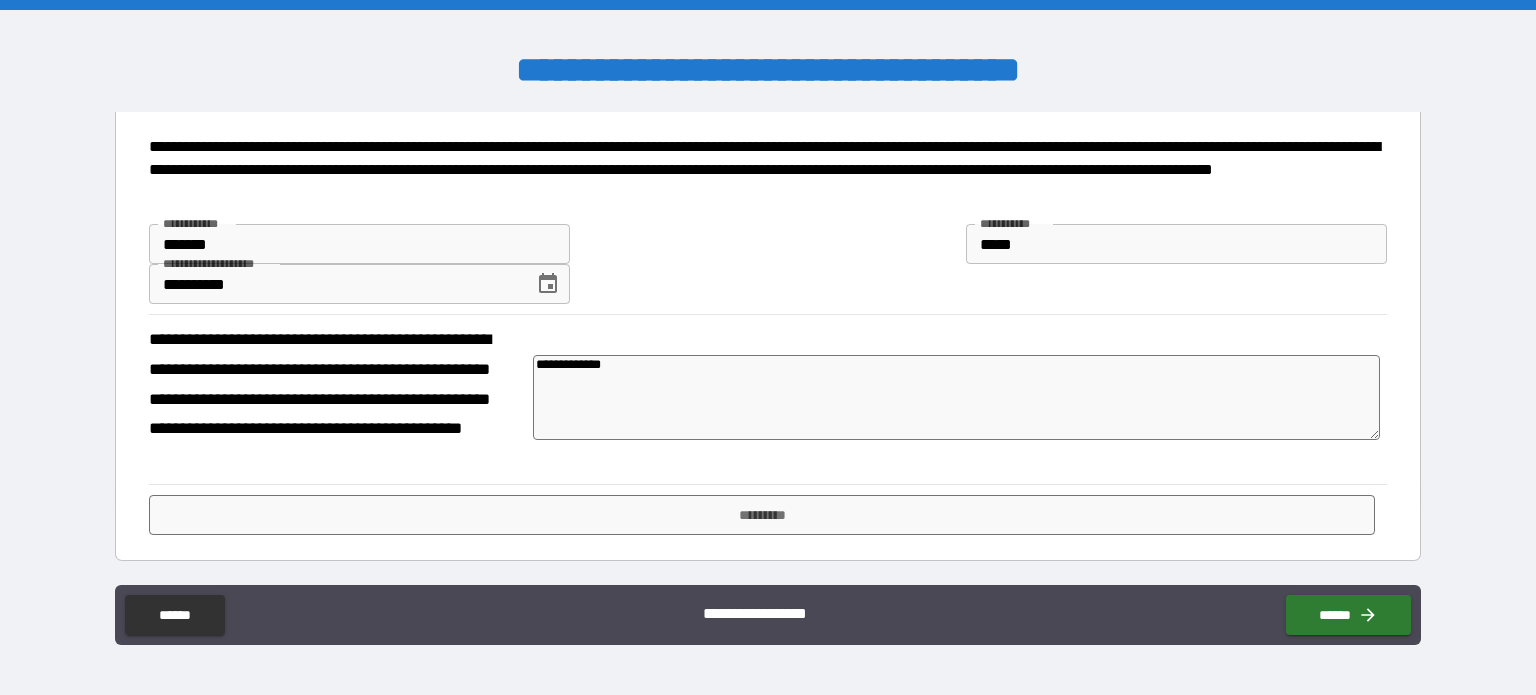 type on "**********" 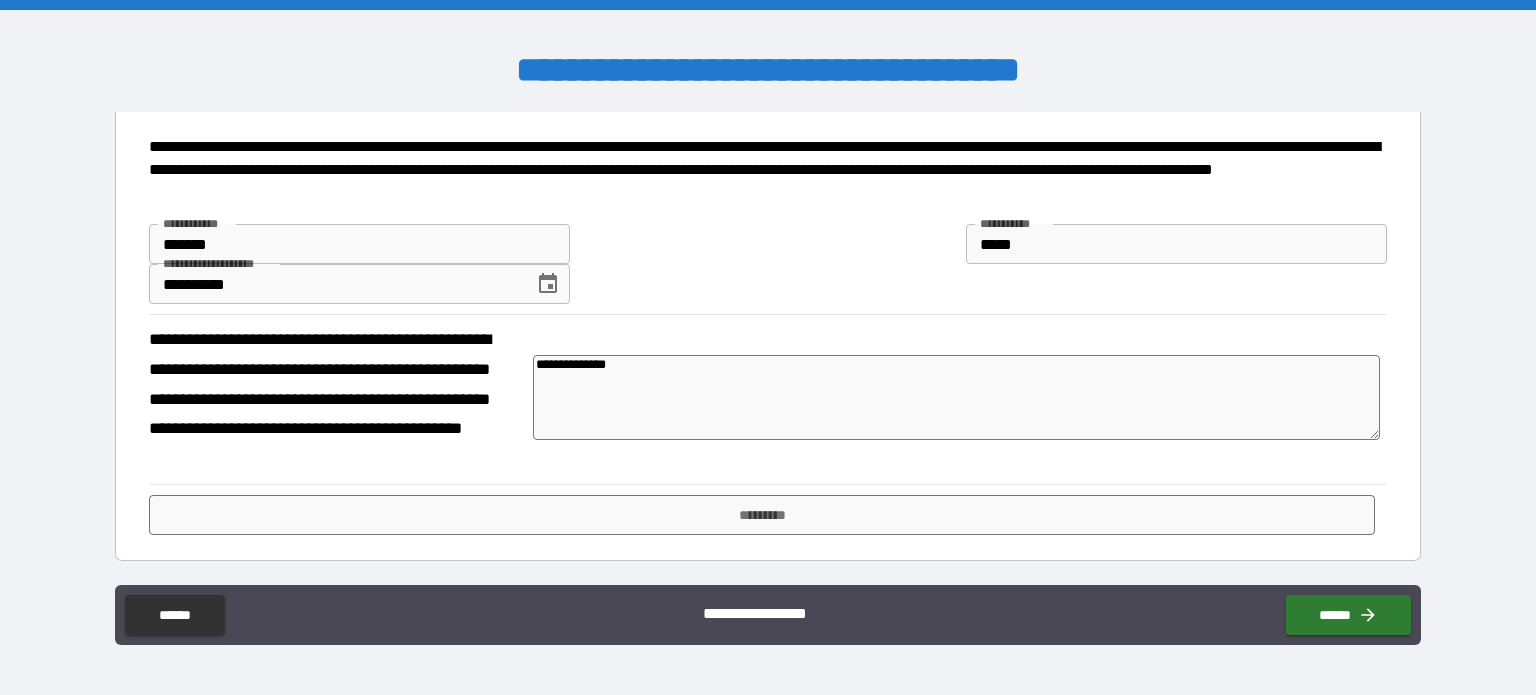 type on "*" 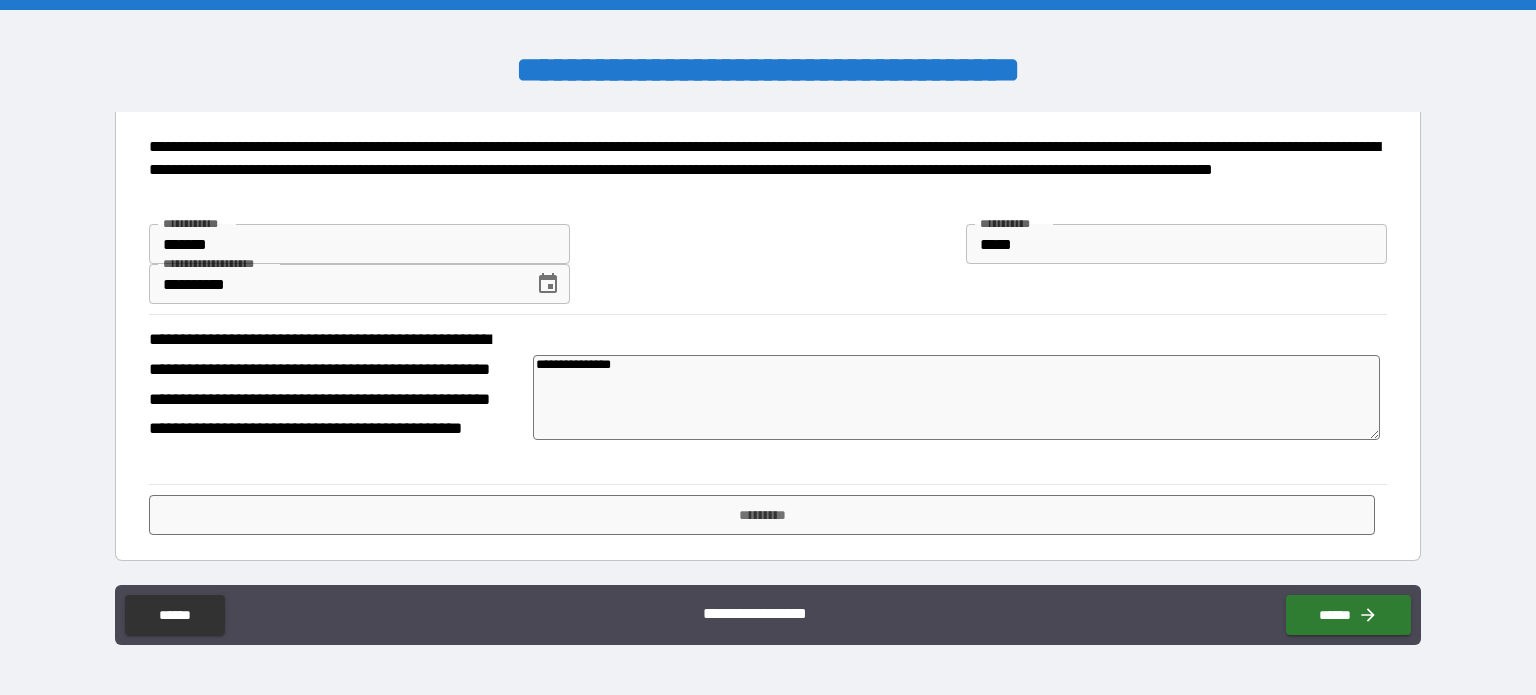type on "*" 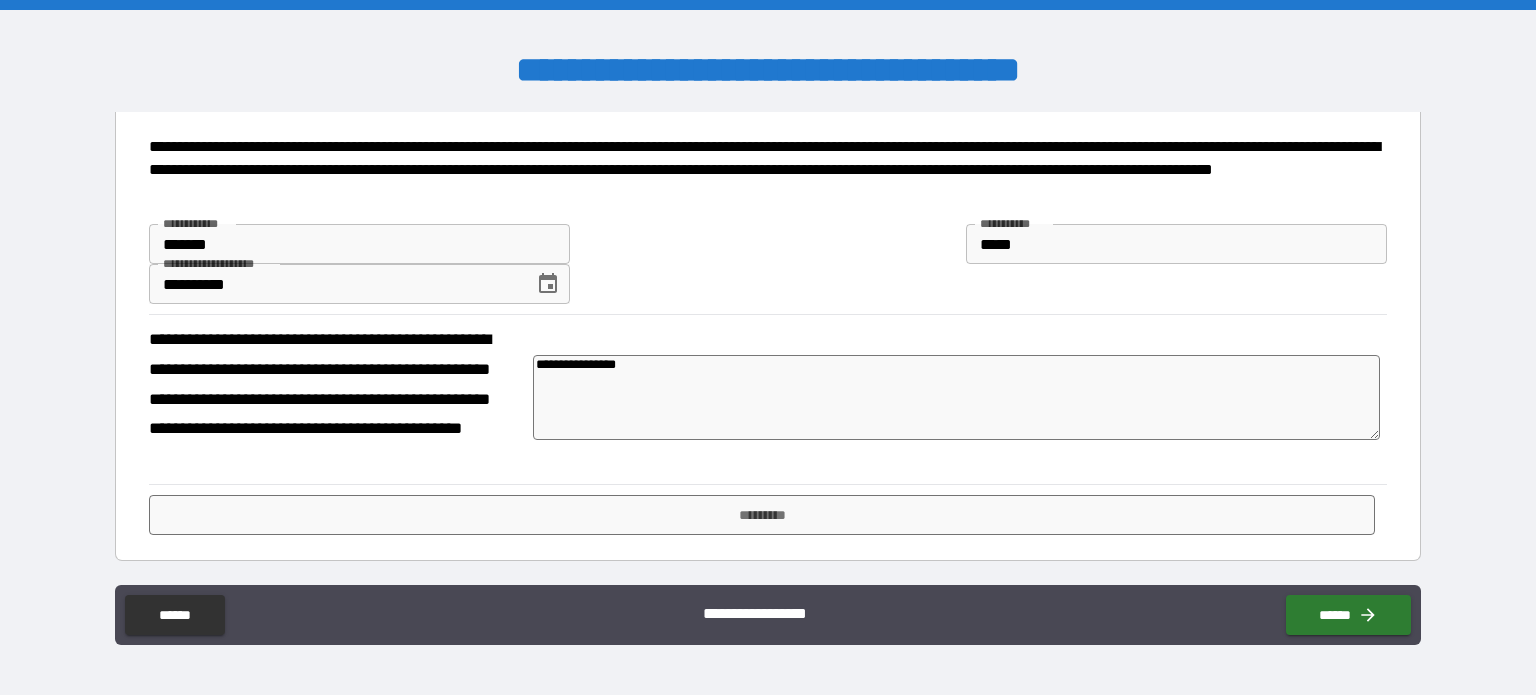 type on "**********" 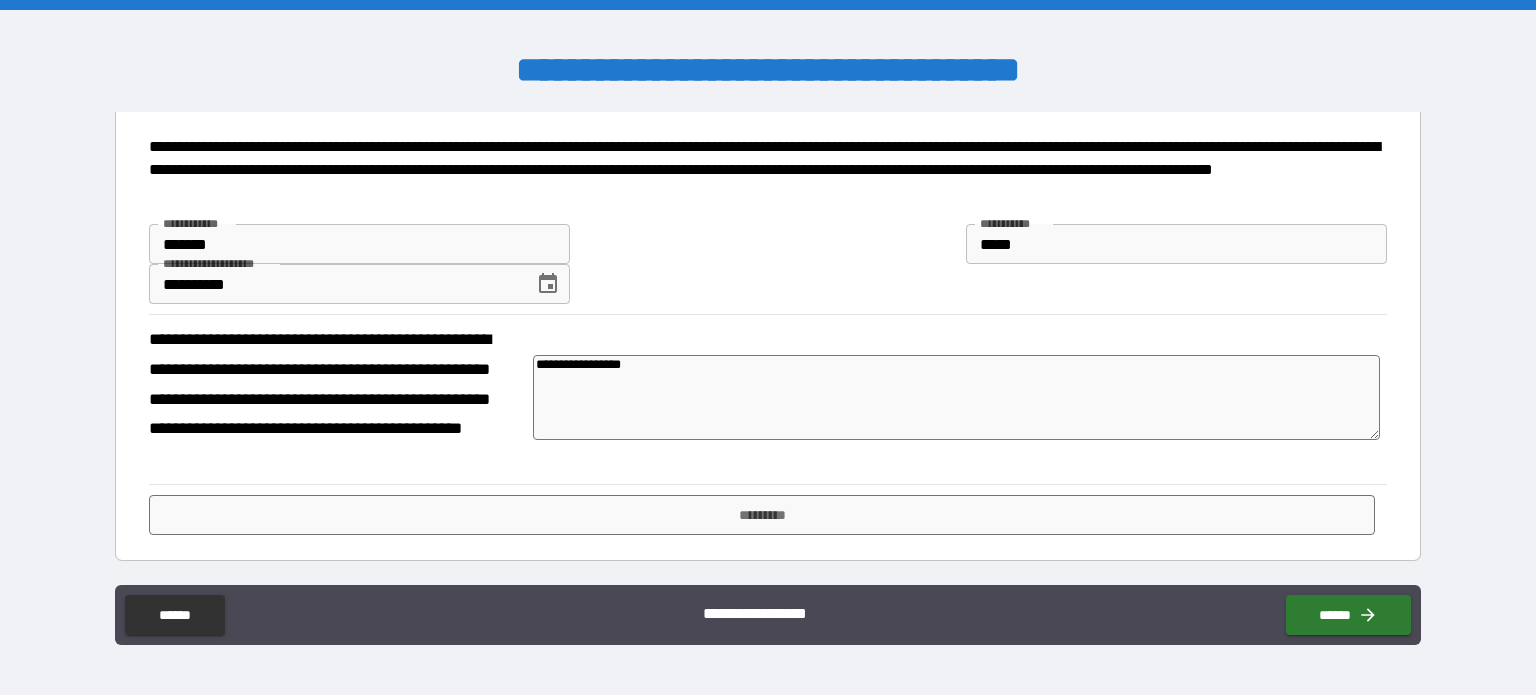 type on "**********" 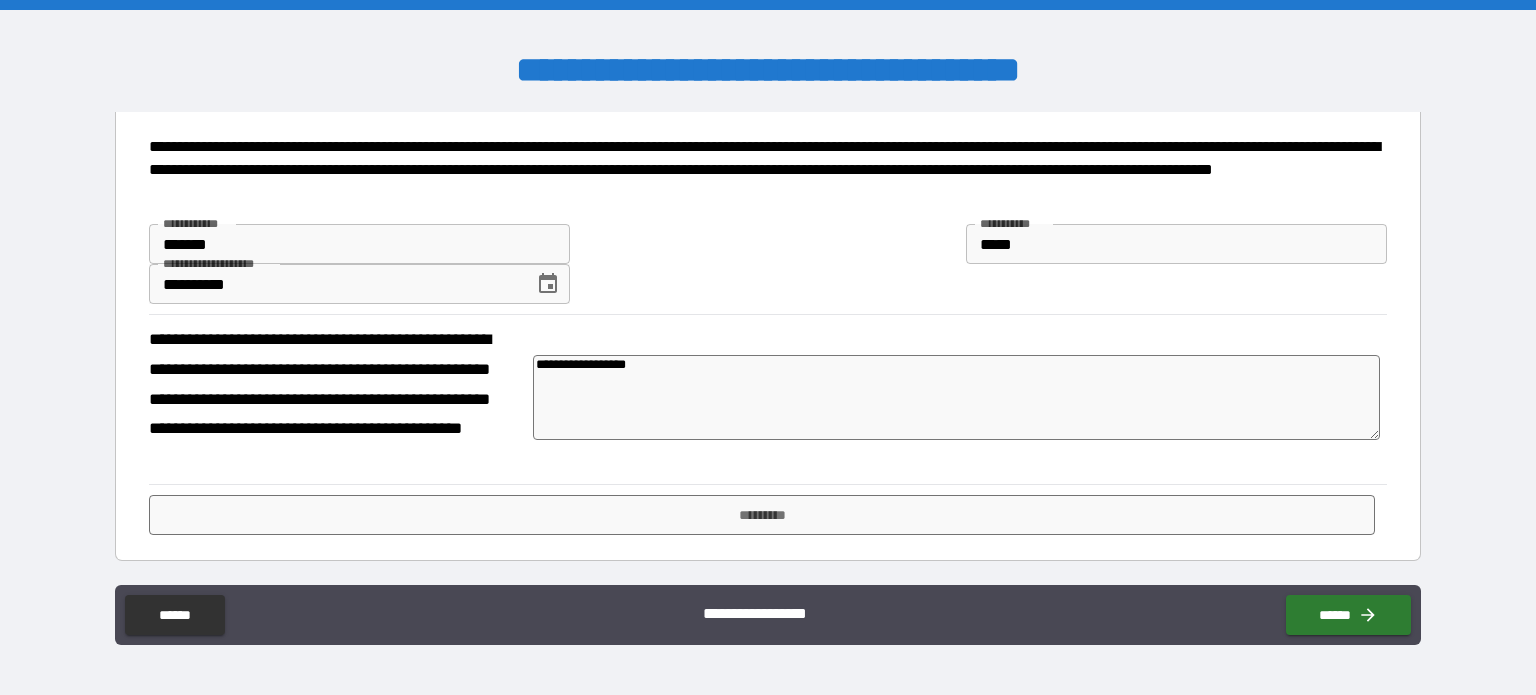 type on "**********" 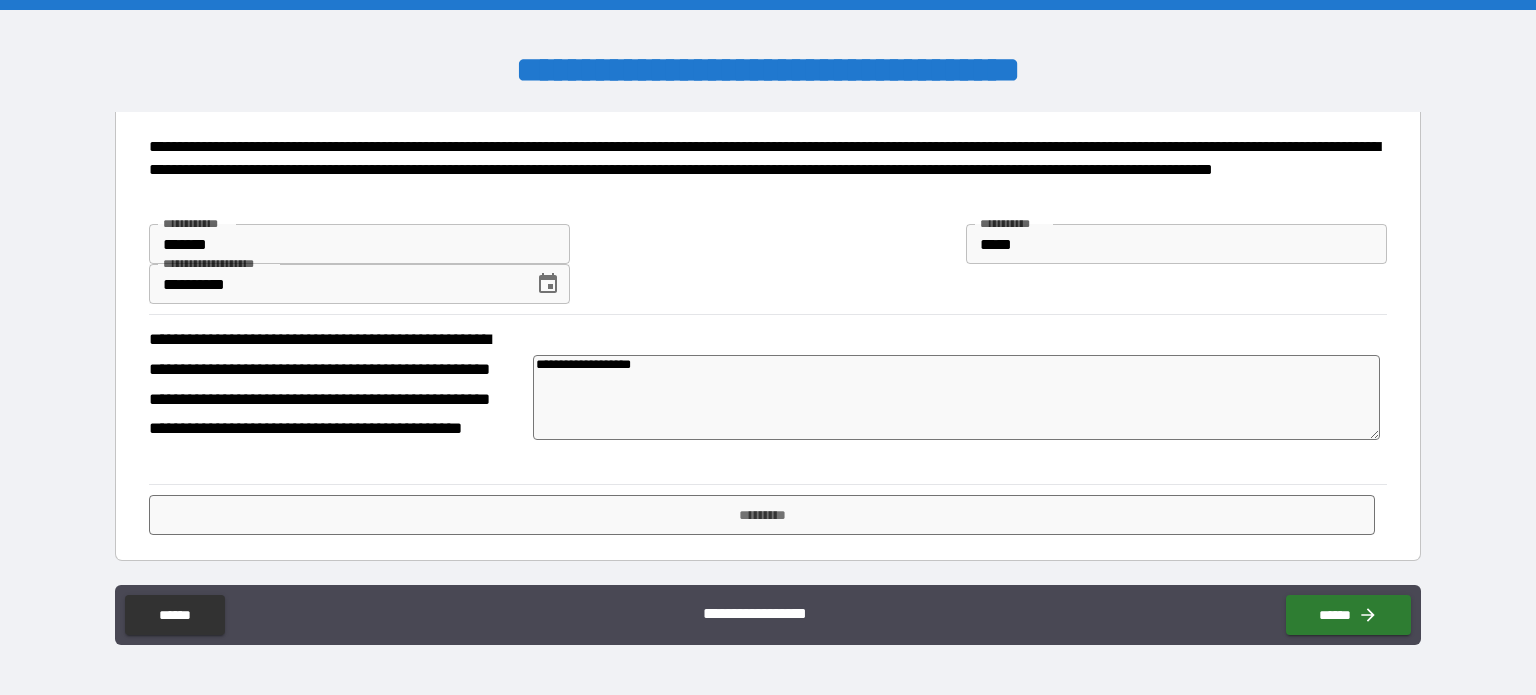 type on "*" 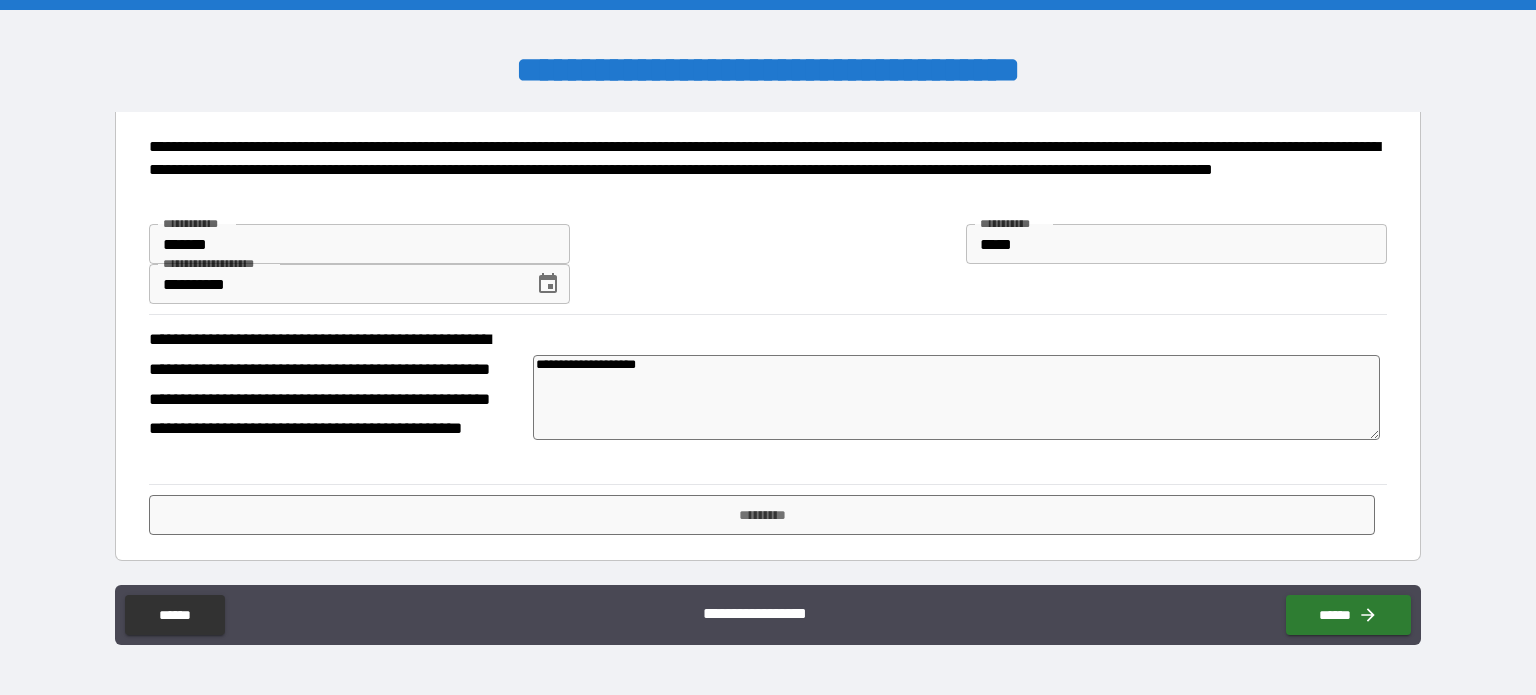 type on "*" 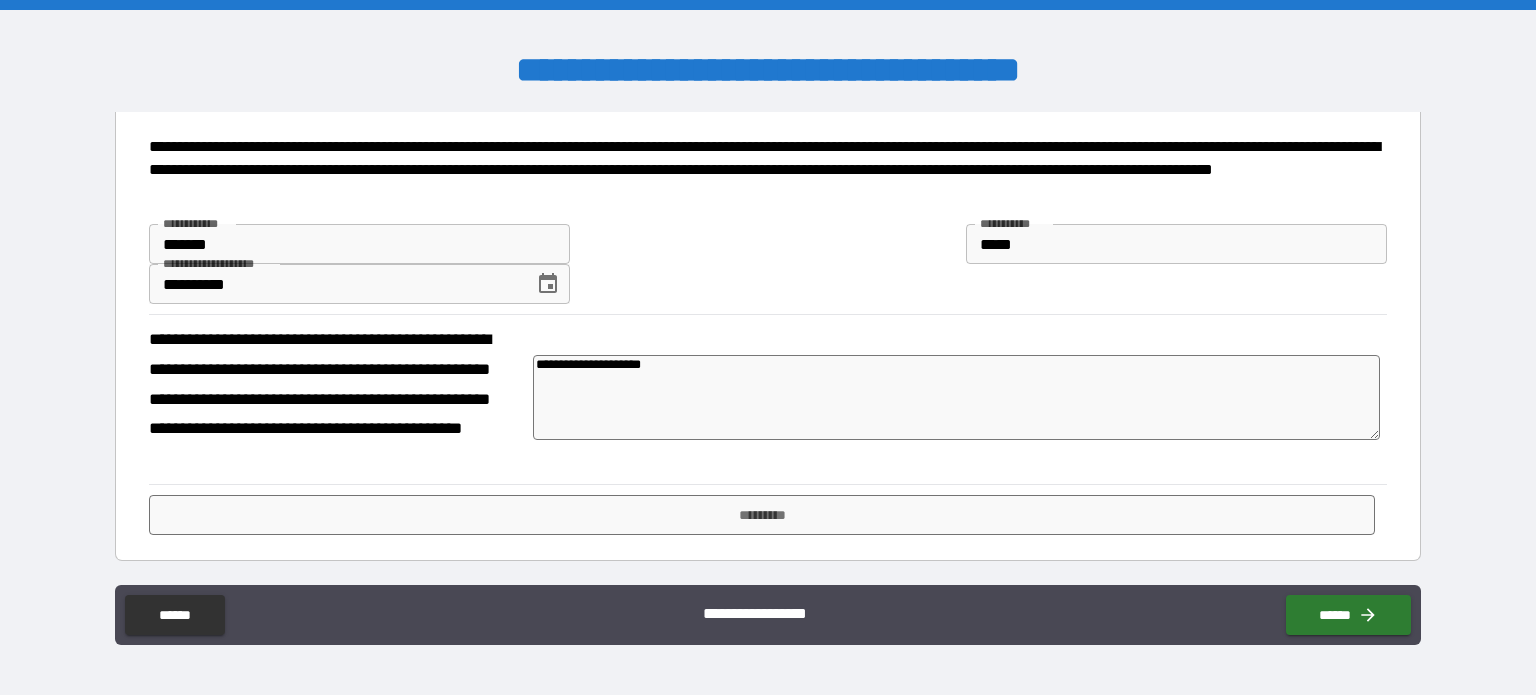 type on "**********" 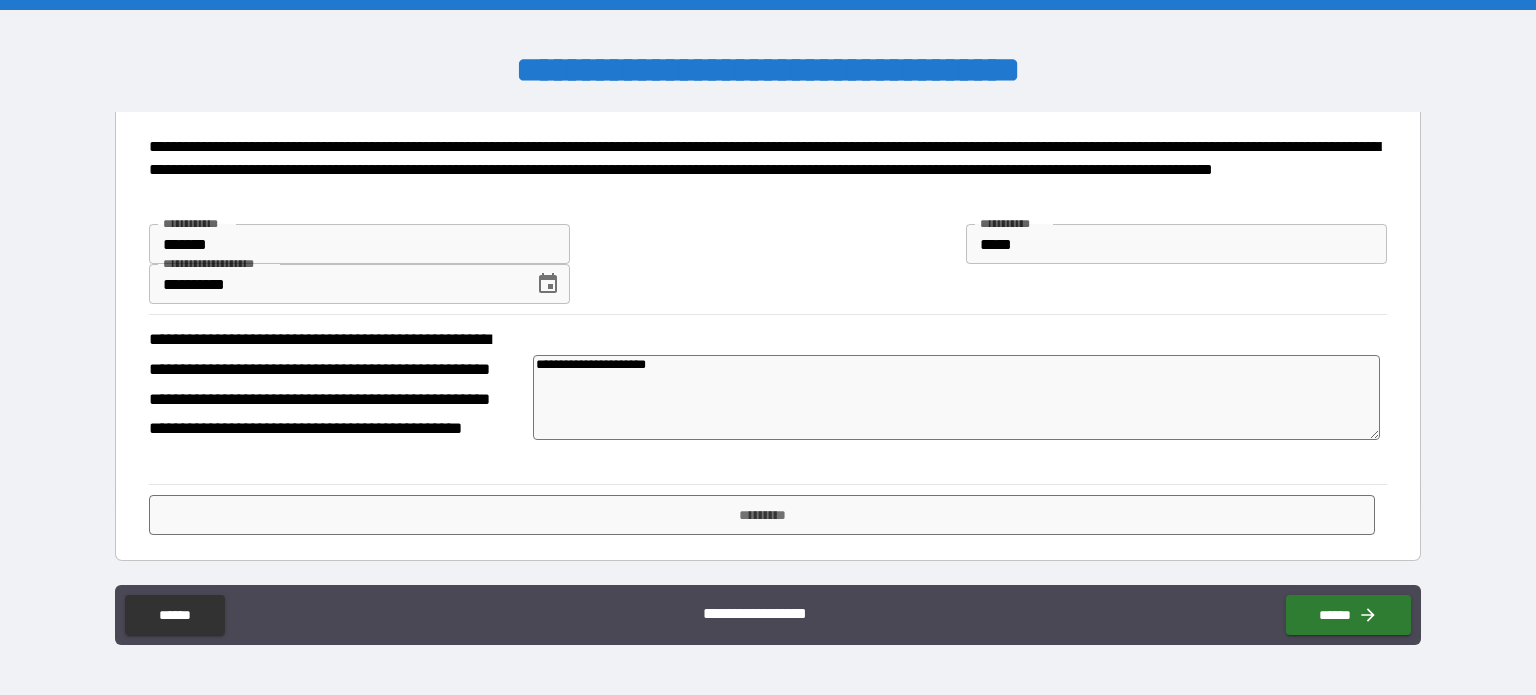 type on "**********" 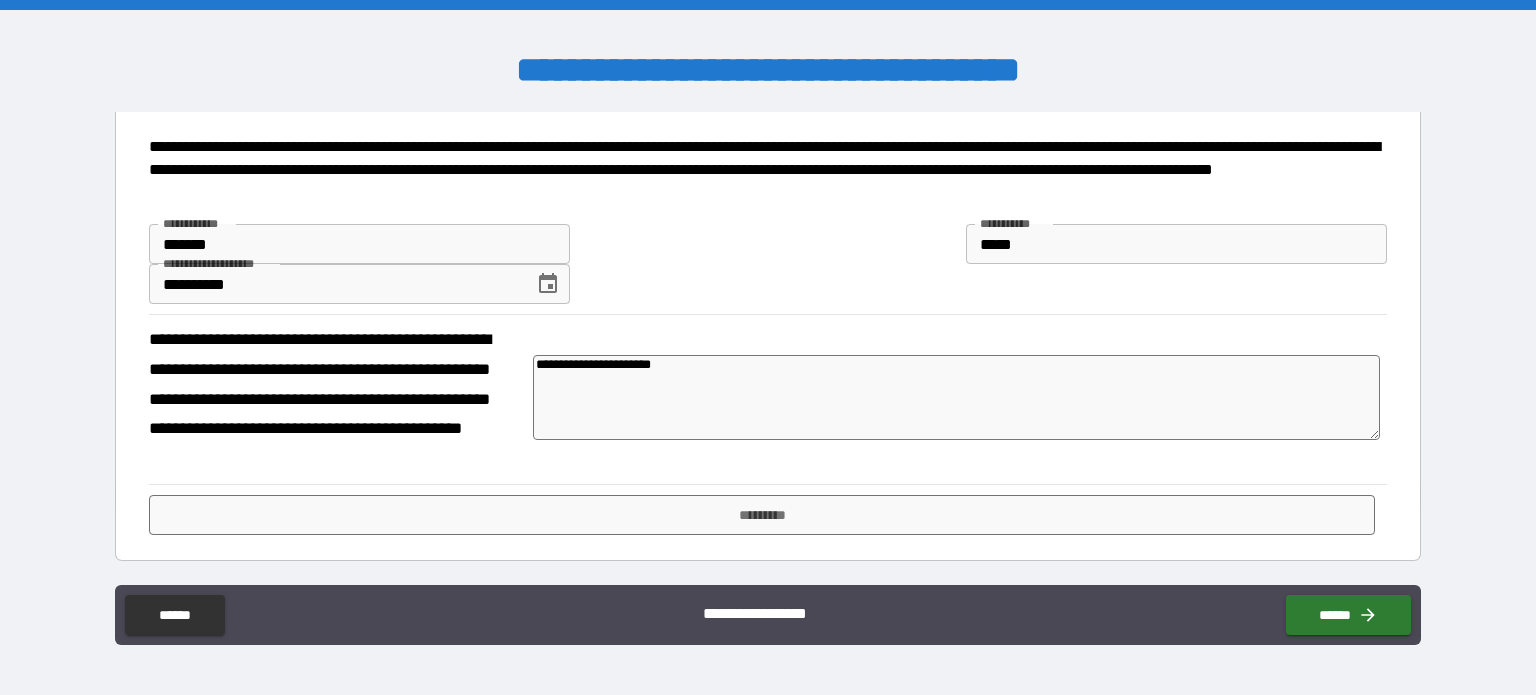 type on "*" 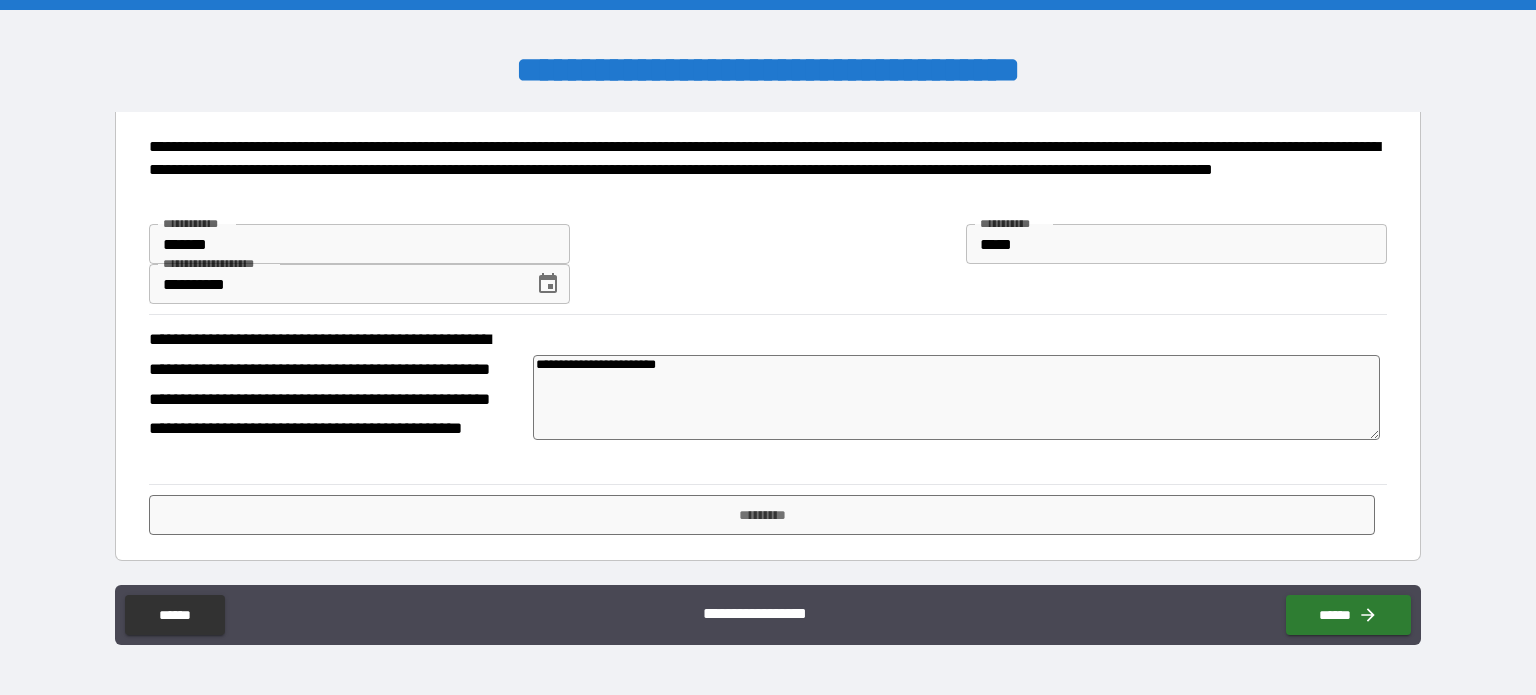 type on "**********" 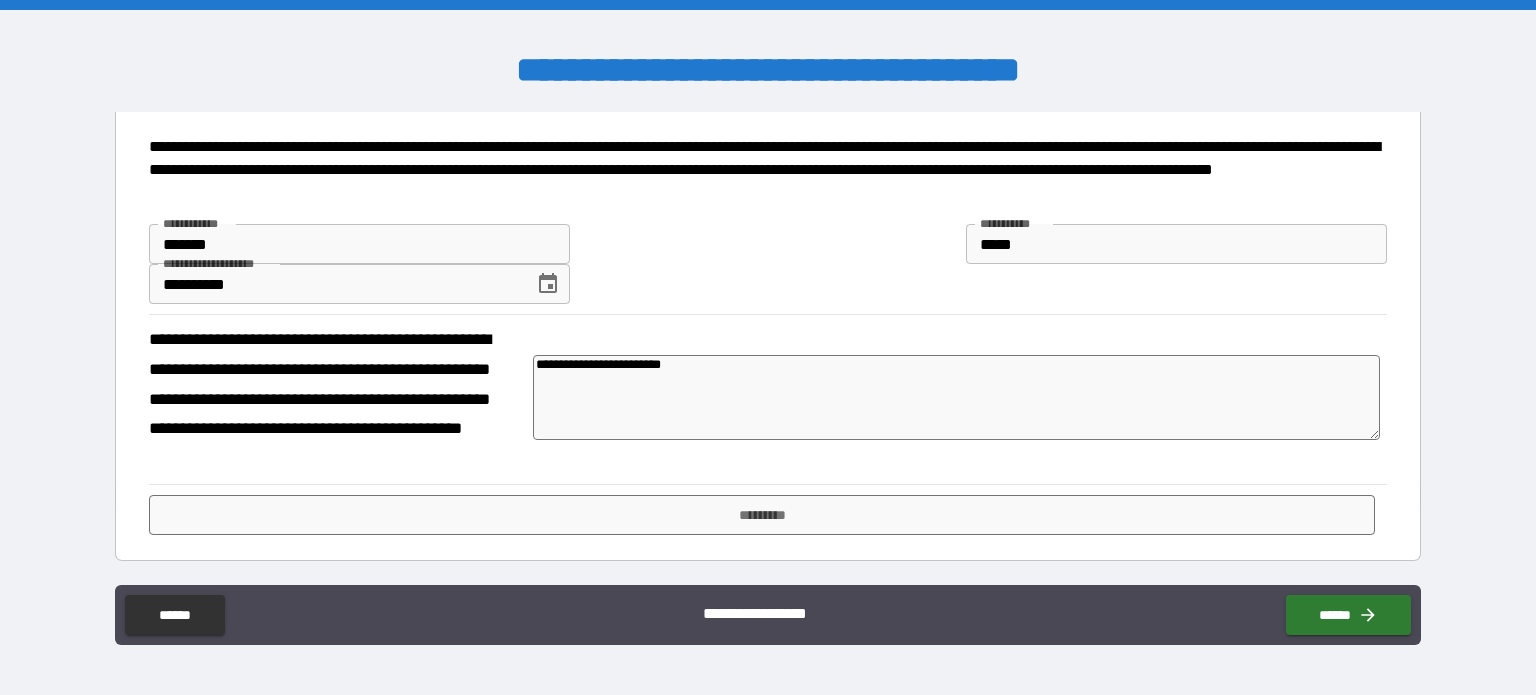type on "*" 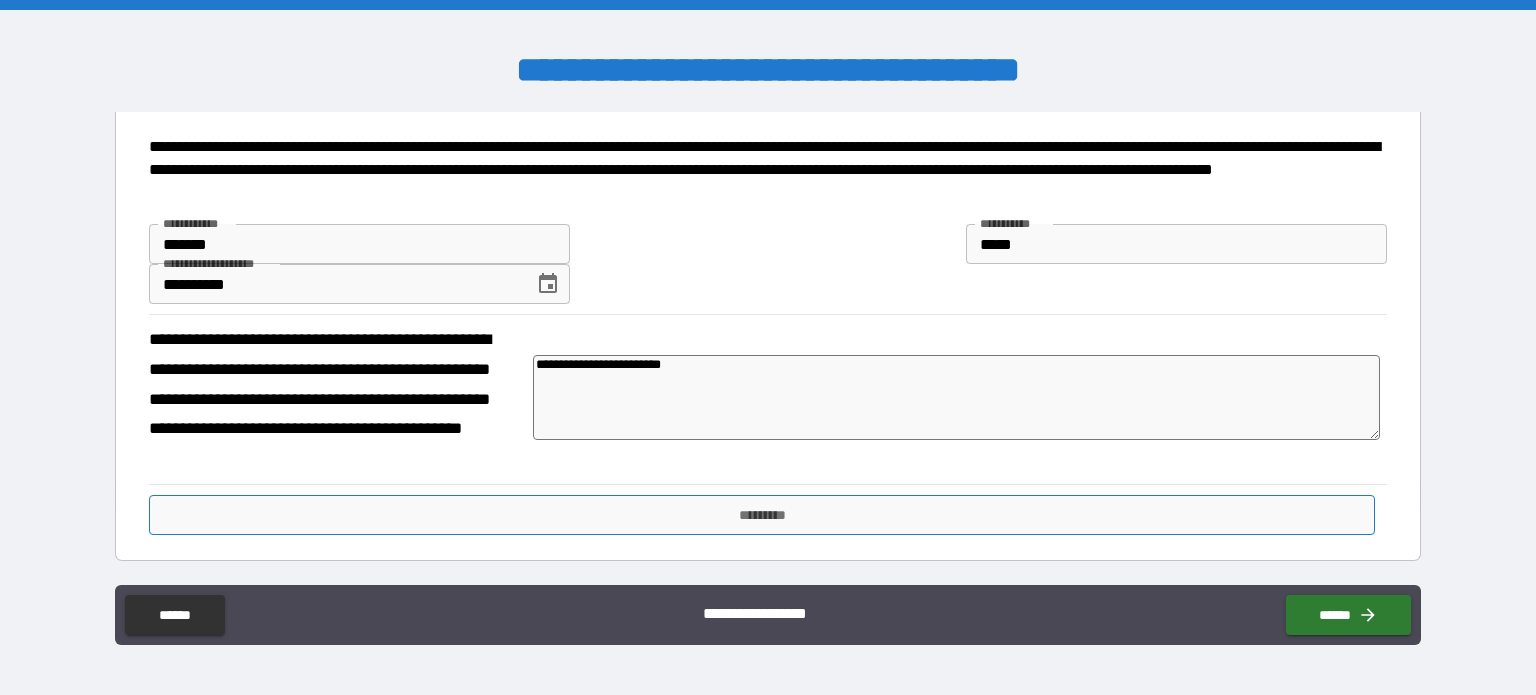 click on "*********" at bounding box center [762, 515] 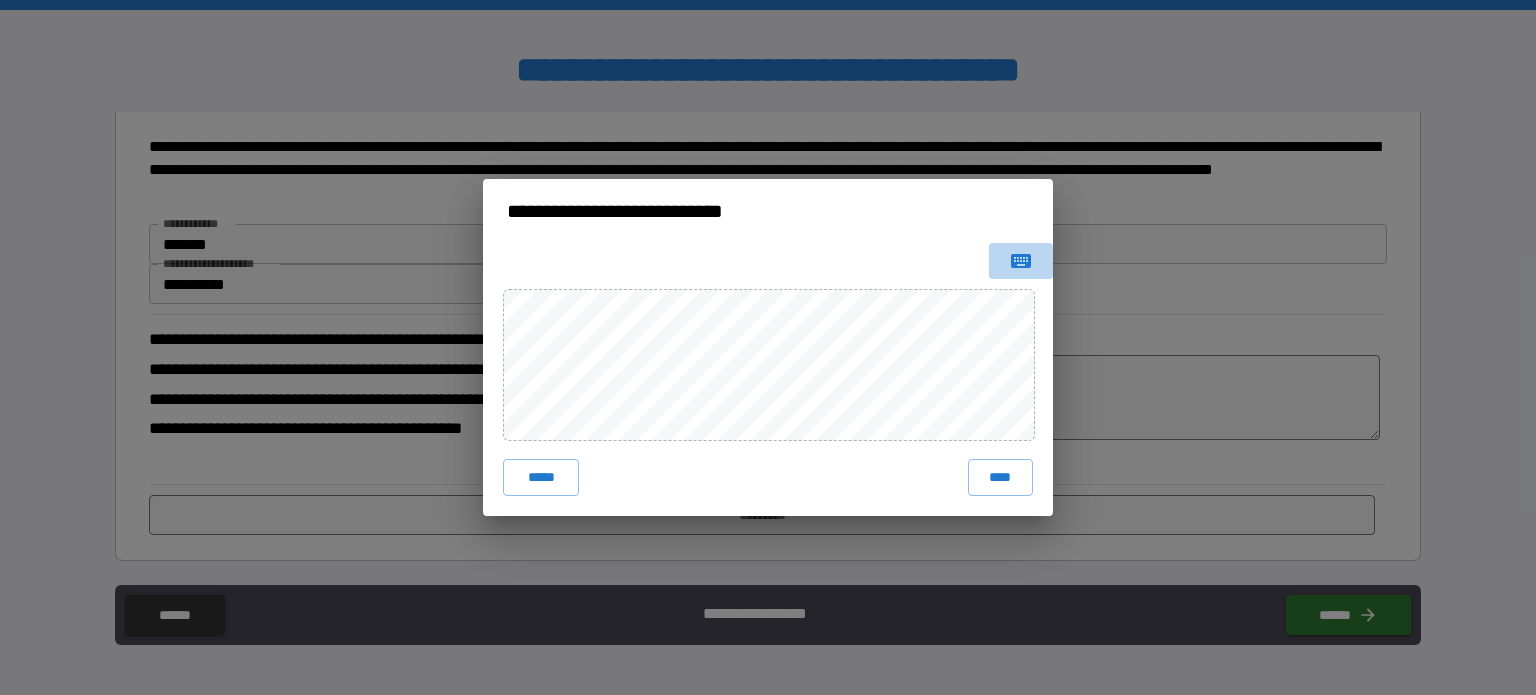 click 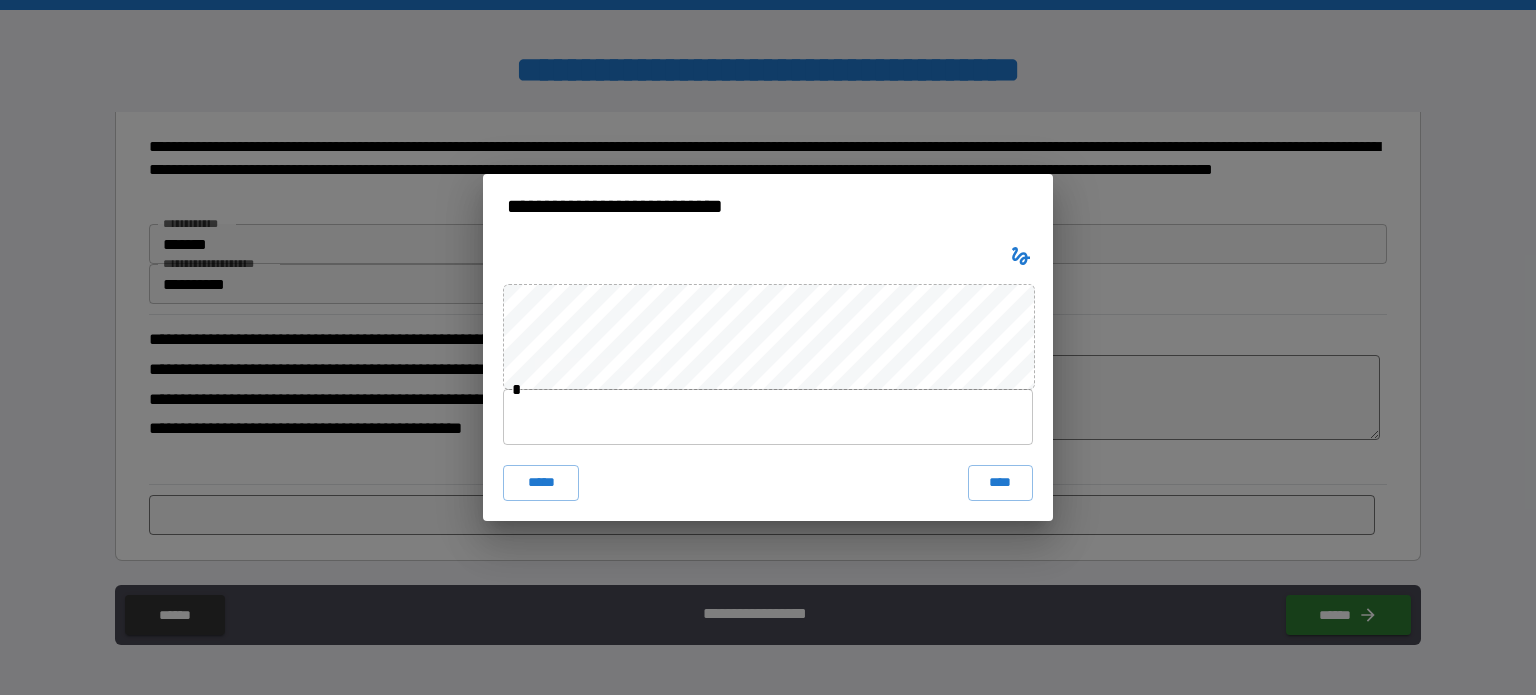 click at bounding box center (768, 417) 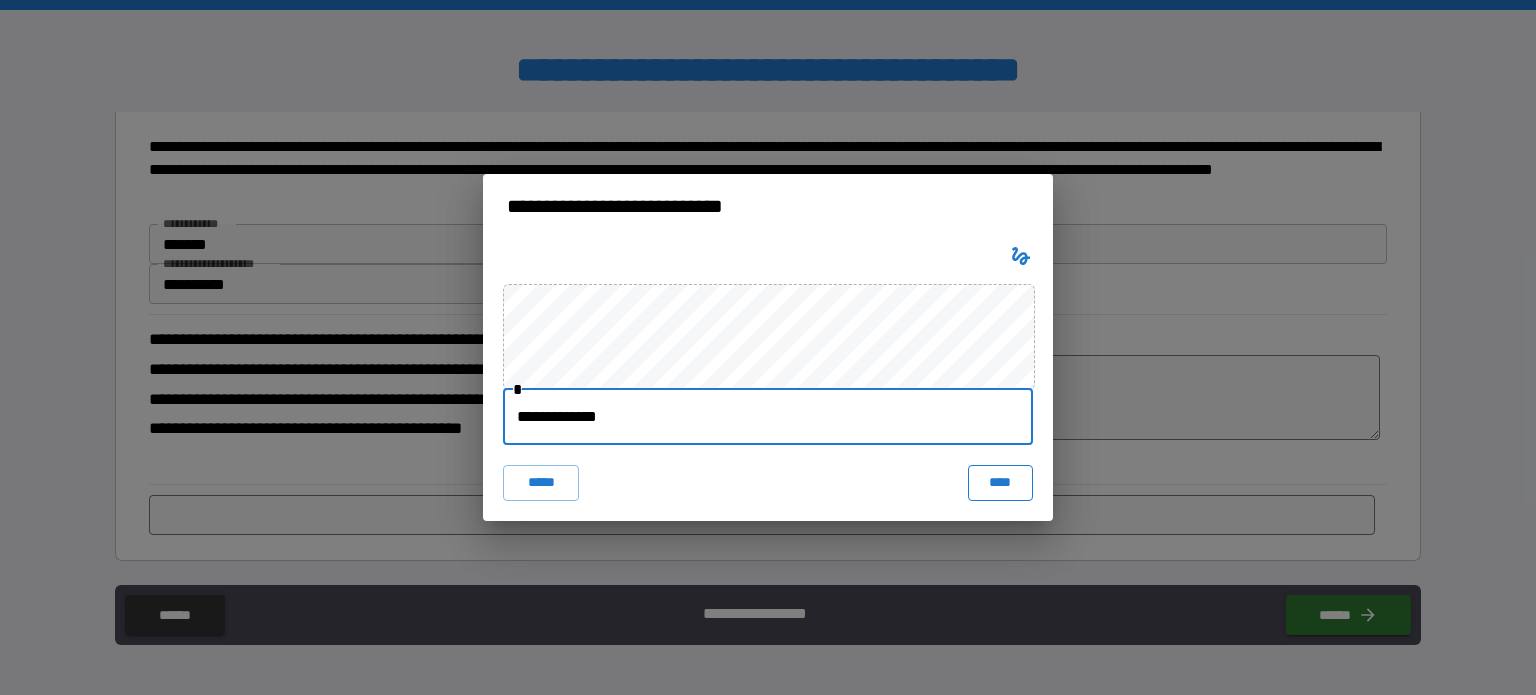 type on "**********" 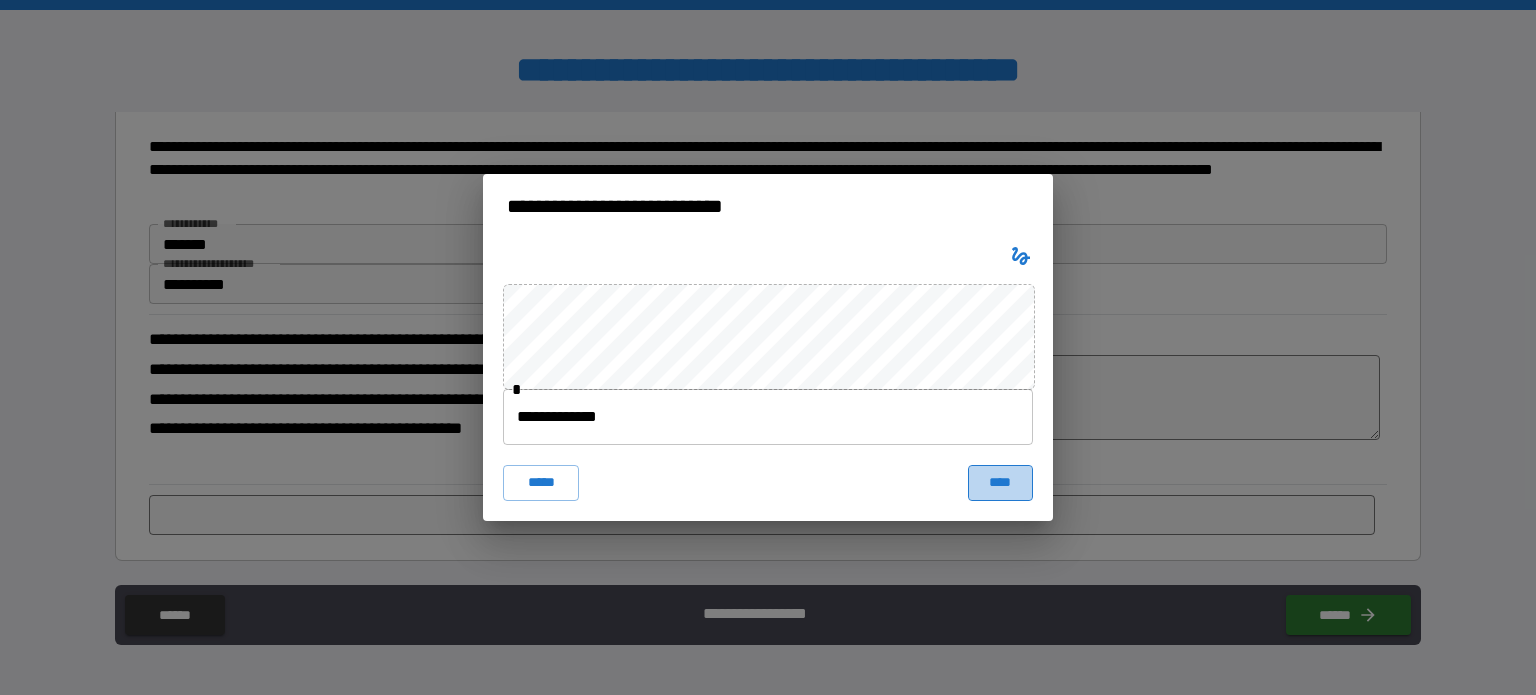 click on "****" at bounding box center (1000, 483) 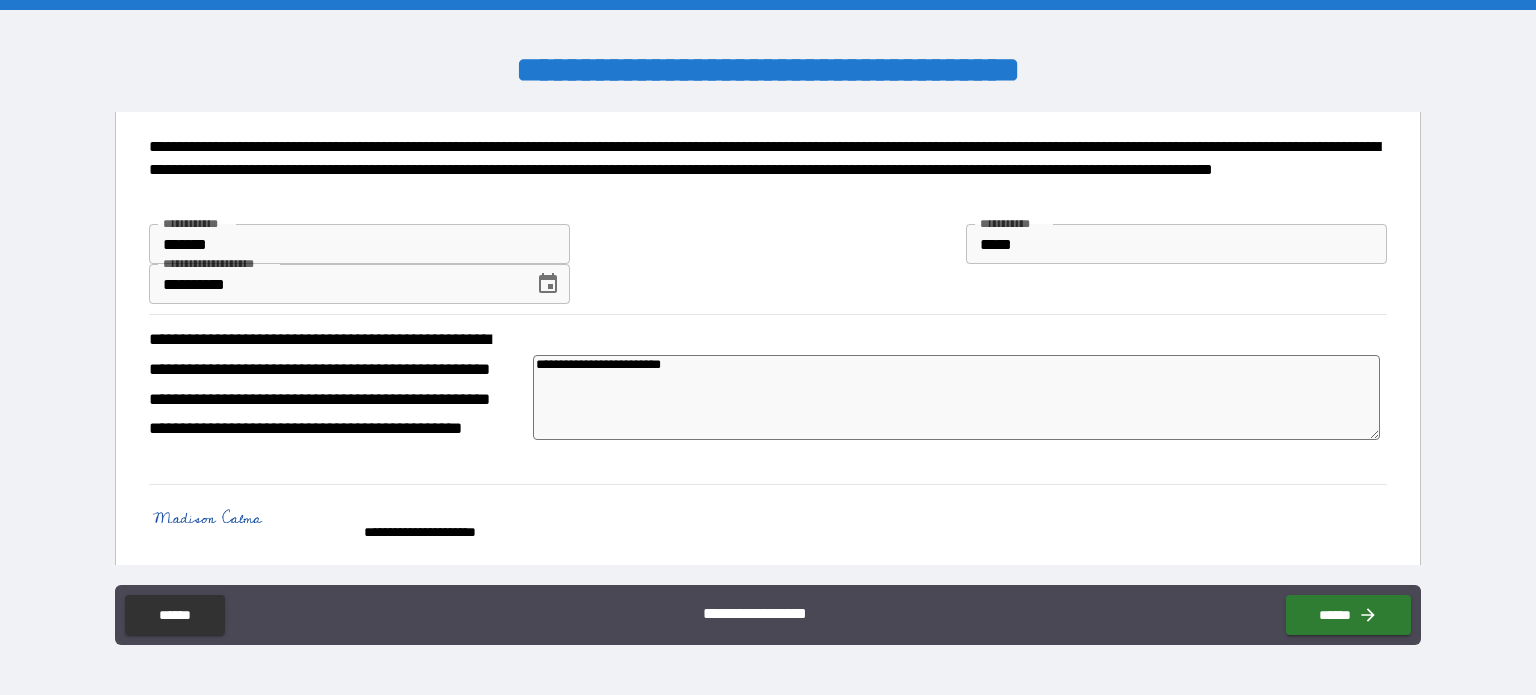 type on "*" 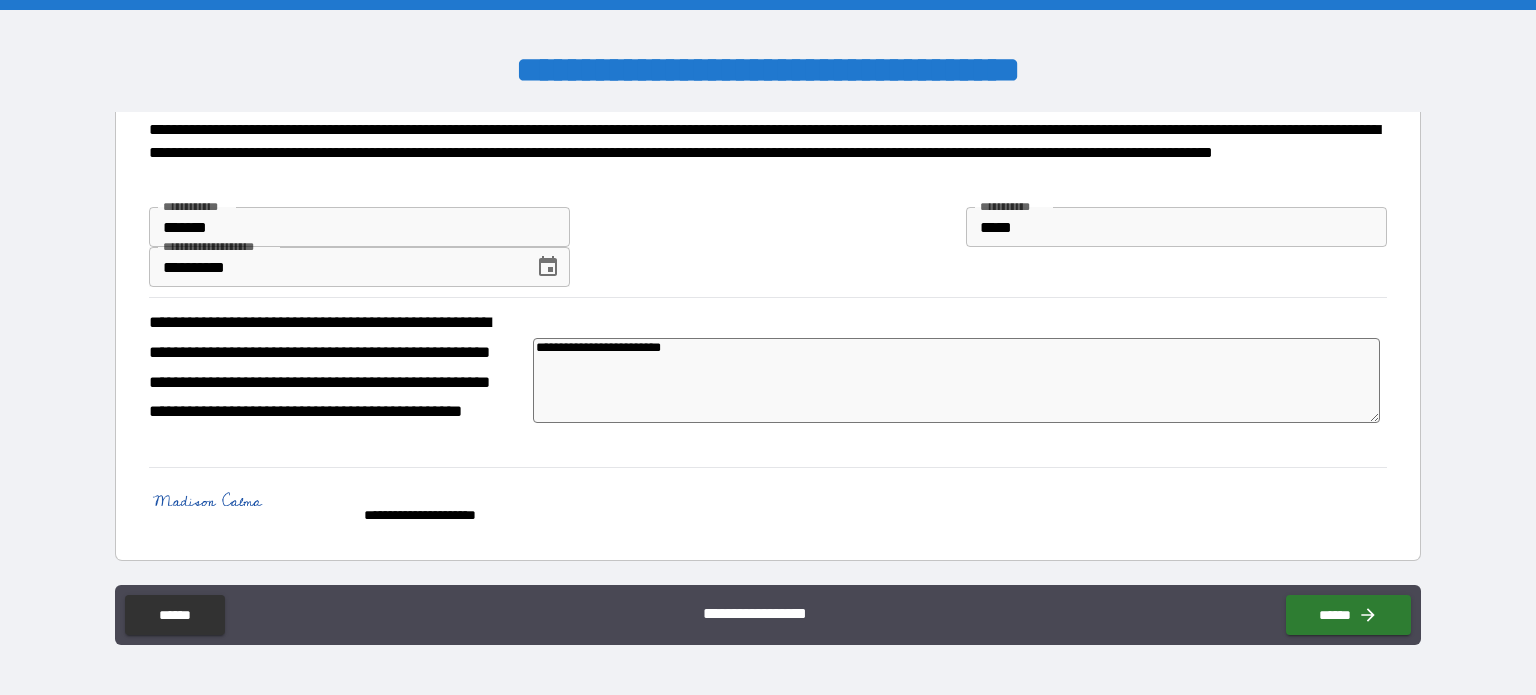 scroll, scrollTop: 422, scrollLeft: 0, axis: vertical 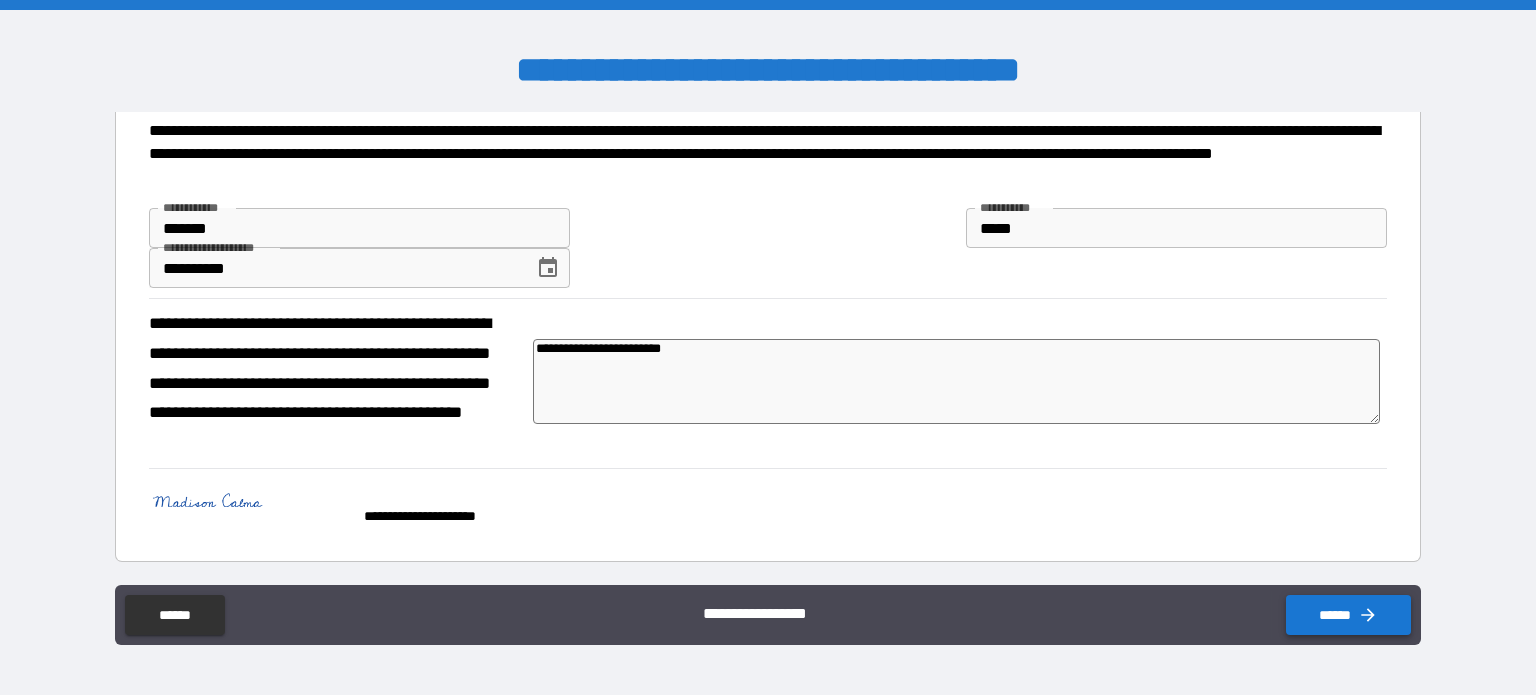 click on "******" at bounding box center [1348, 615] 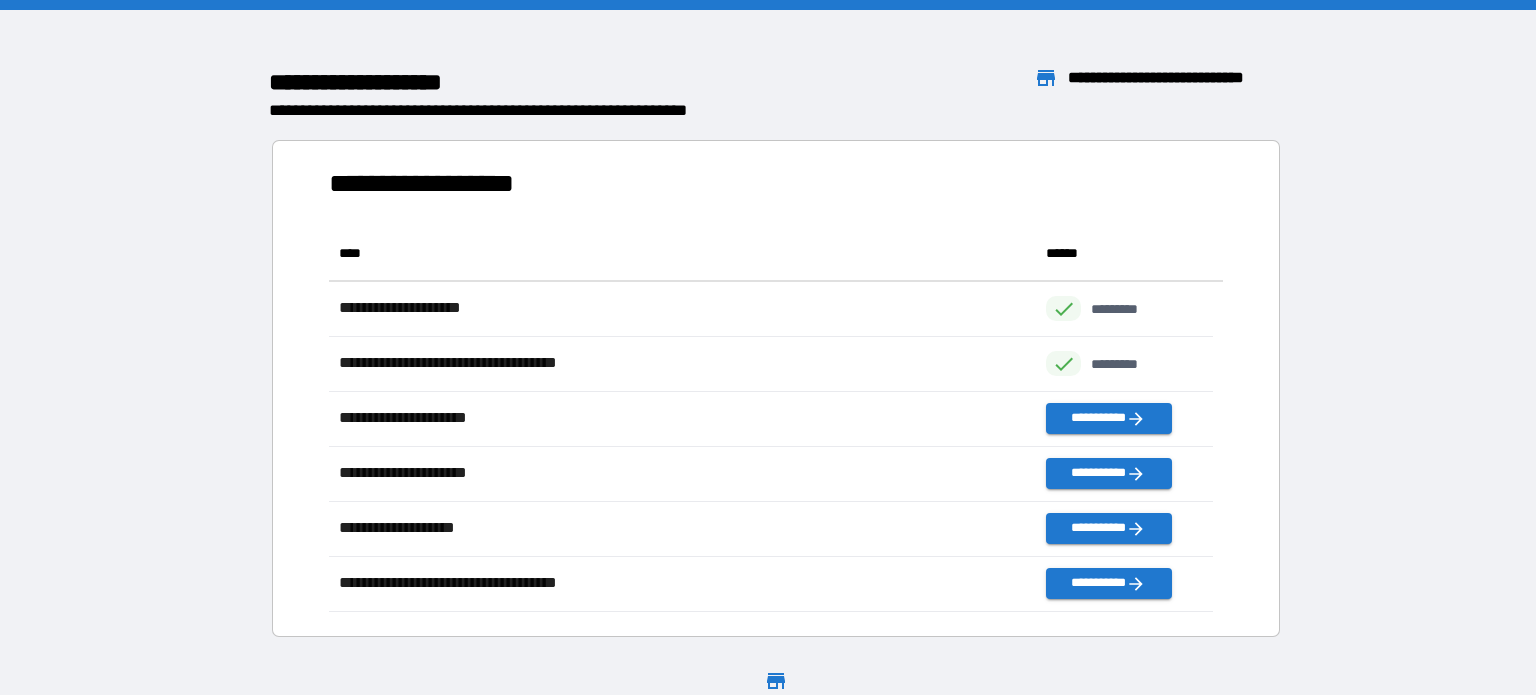 scroll, scrollTop: 16, scrollLeft: 16, axis: both 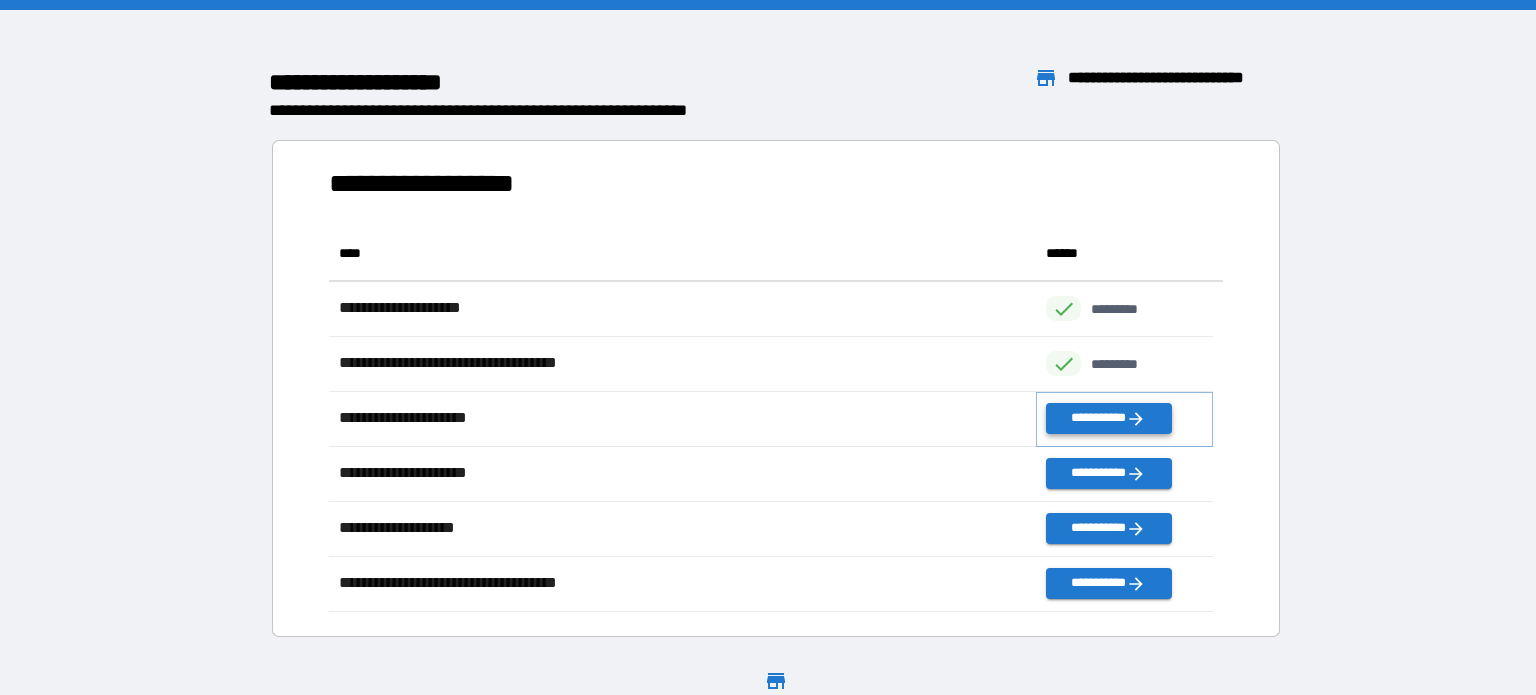 click 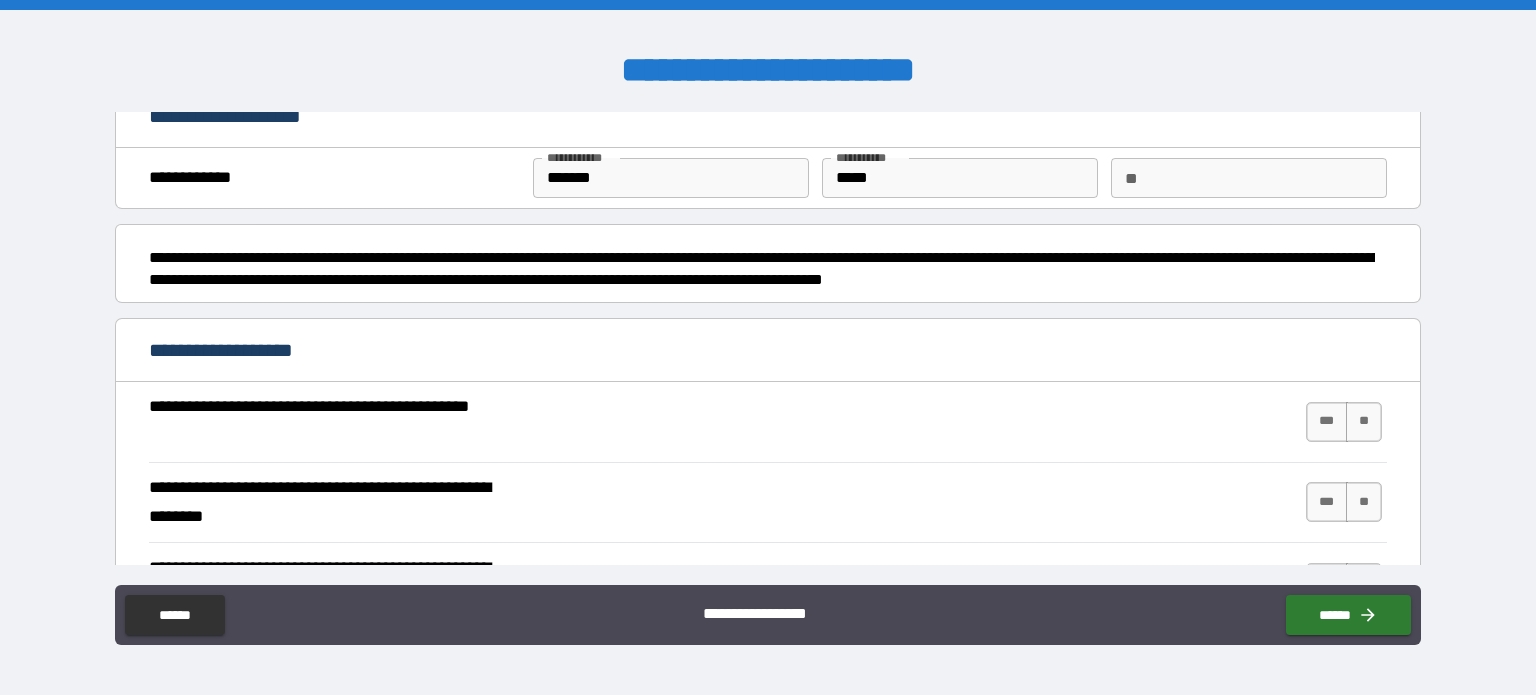 scroll, scrollTop: 34, scrollLeft: 0, axis: vertical 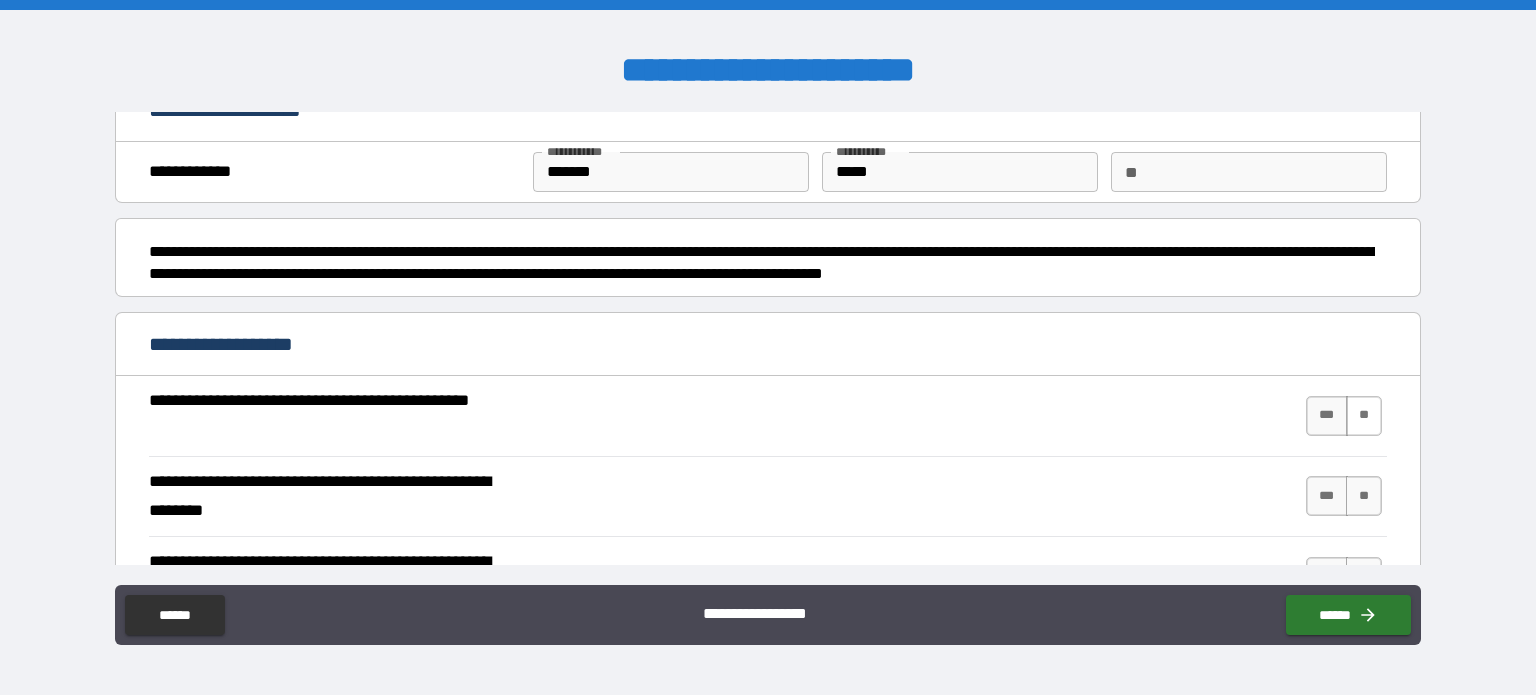 click on "**" at bounding box center (1364, 416) 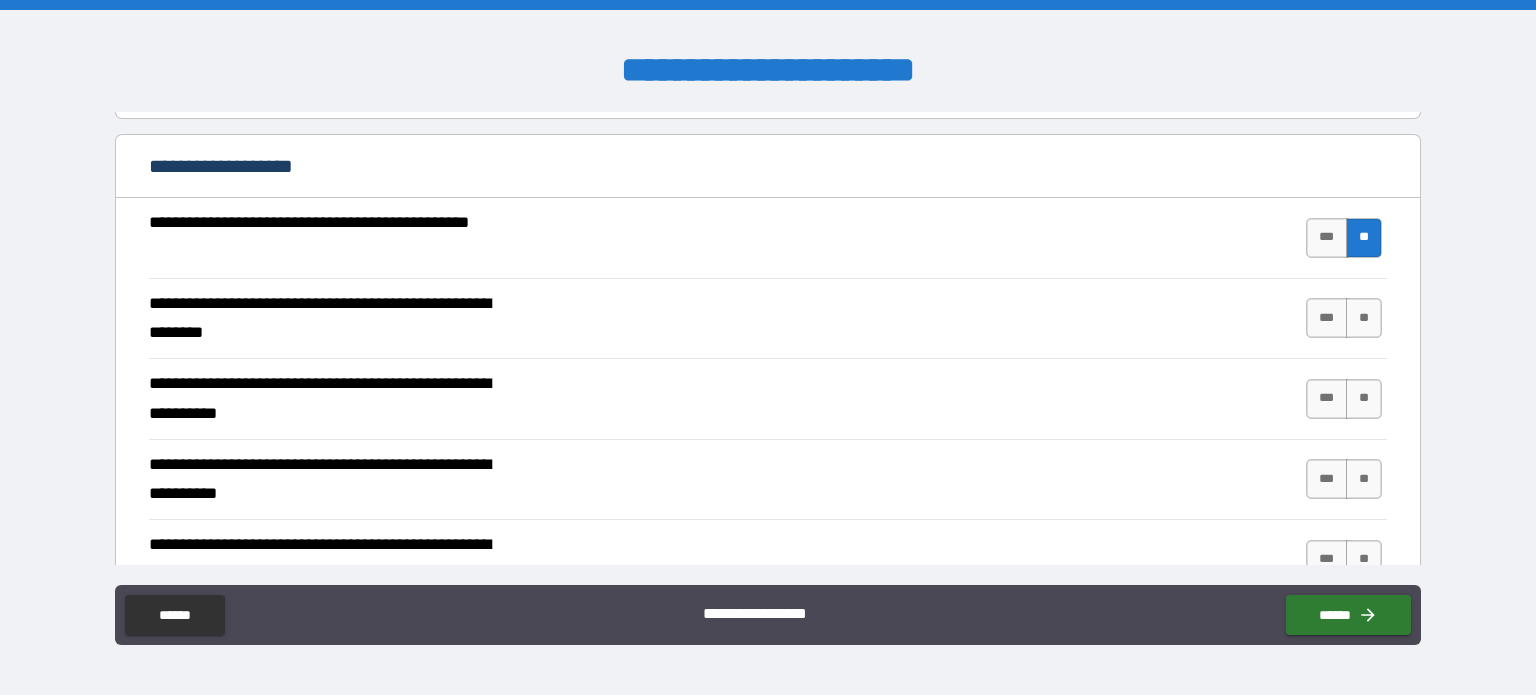 scroll, scrollTop: 222, scrollLeft: 0, axis: vertical 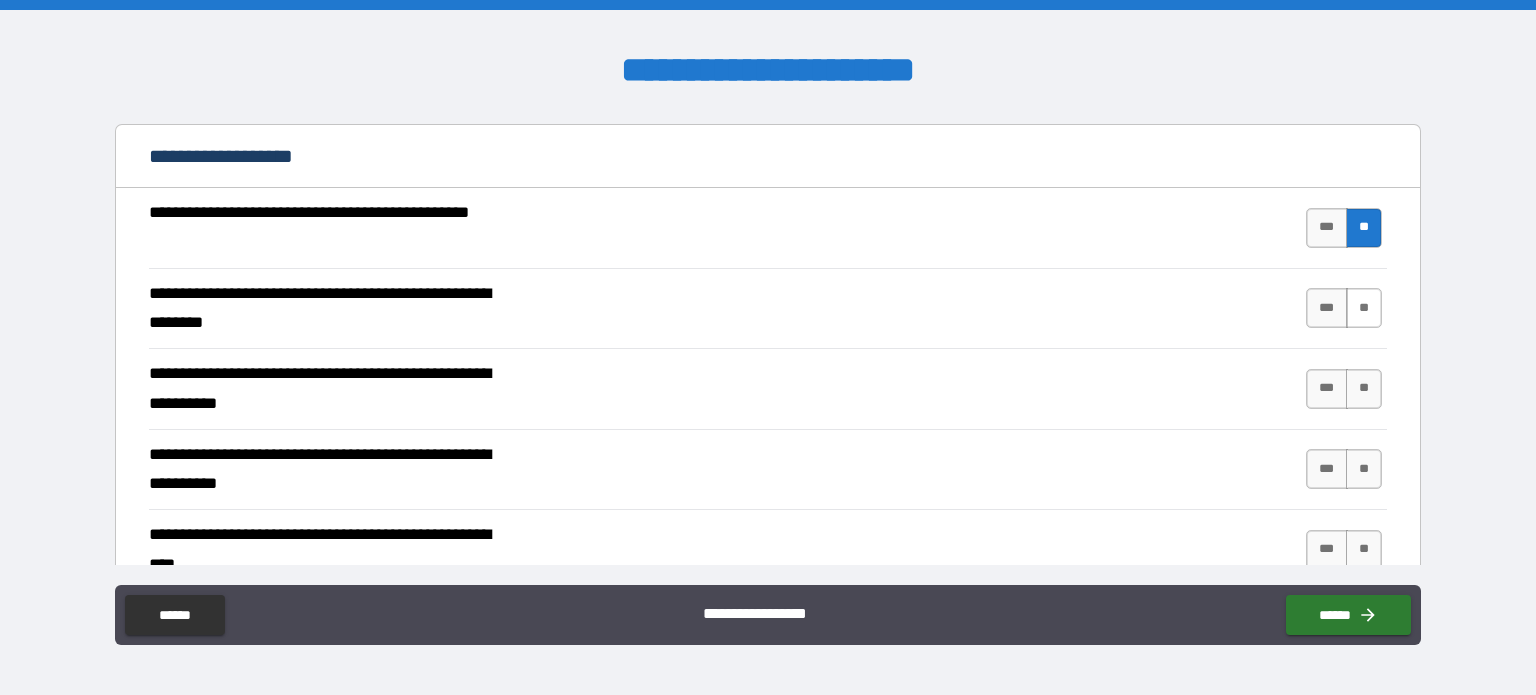 click on "**" at bounding box center (1364, 308) 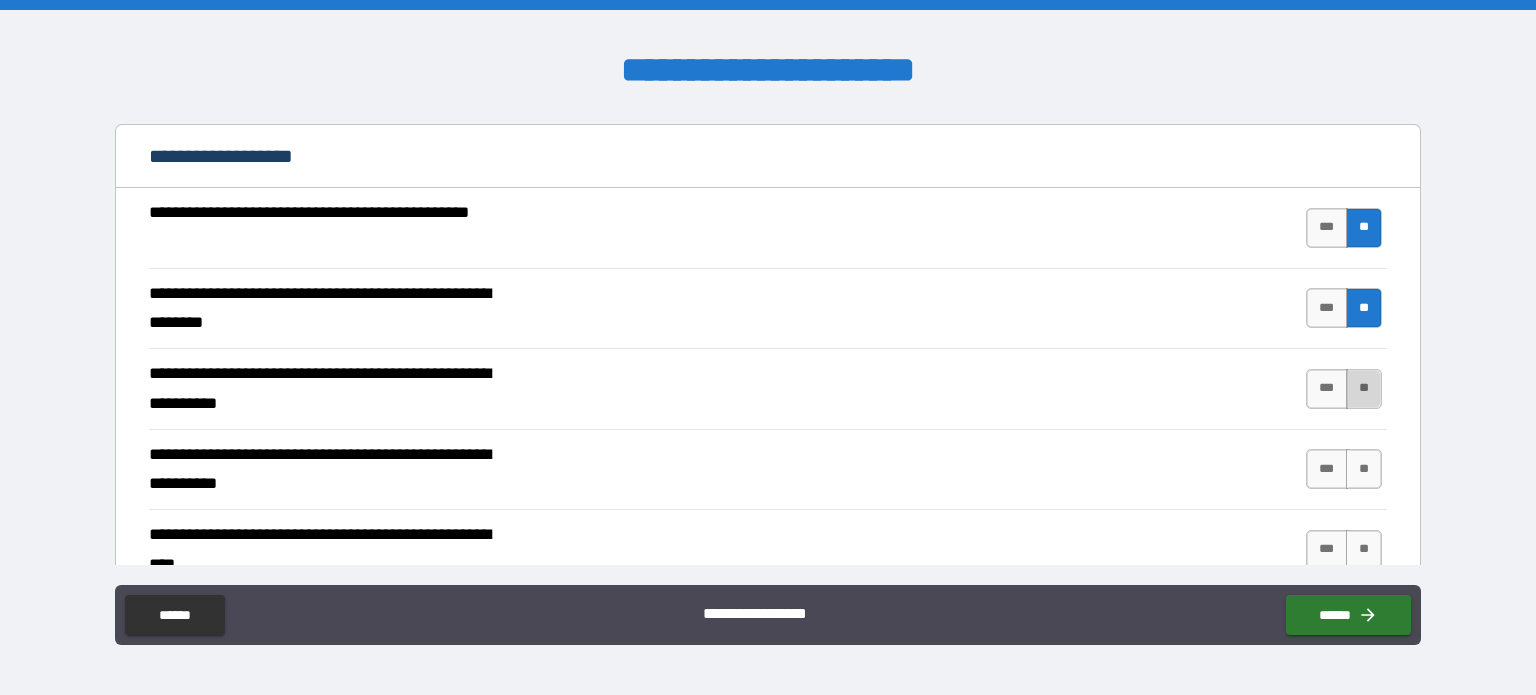 click on "**" at bounding box center [1364, 389] 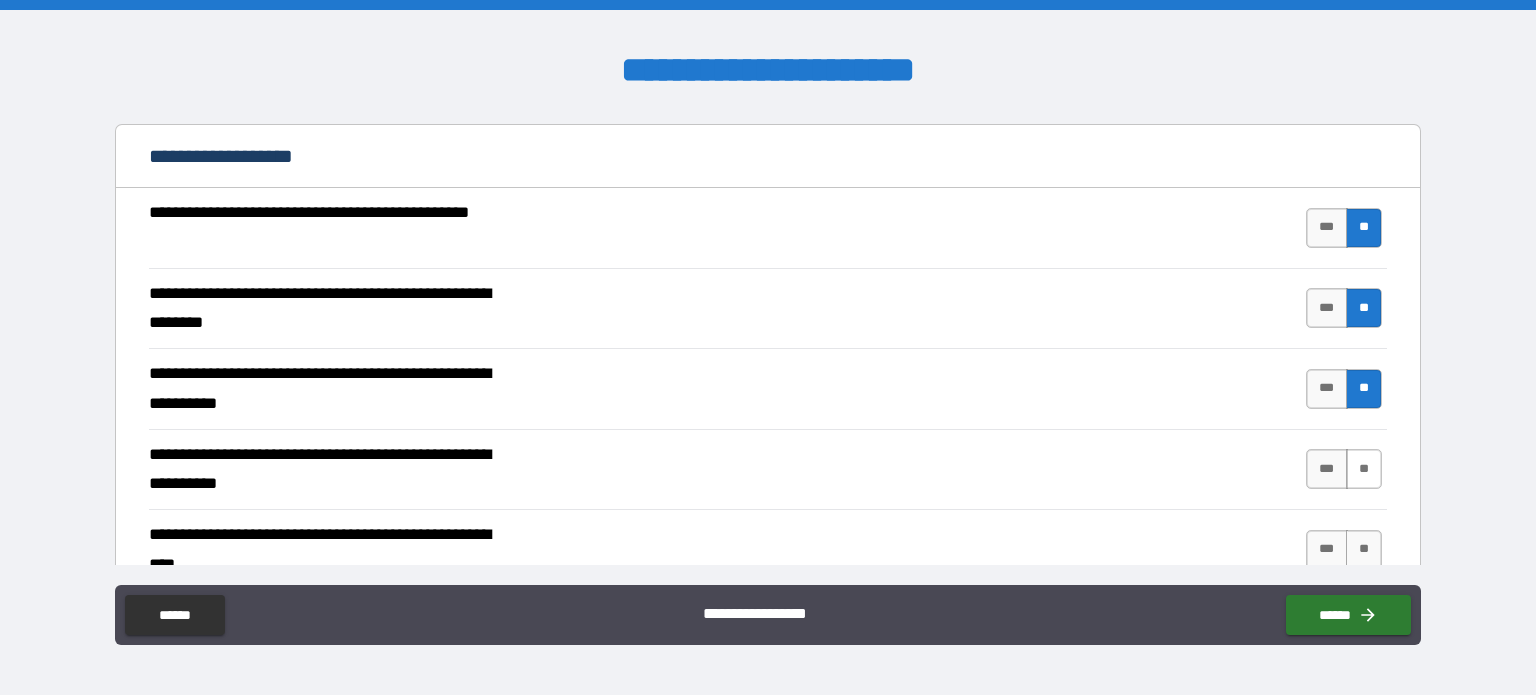 click on "**" at bounding box center (1364, 469) 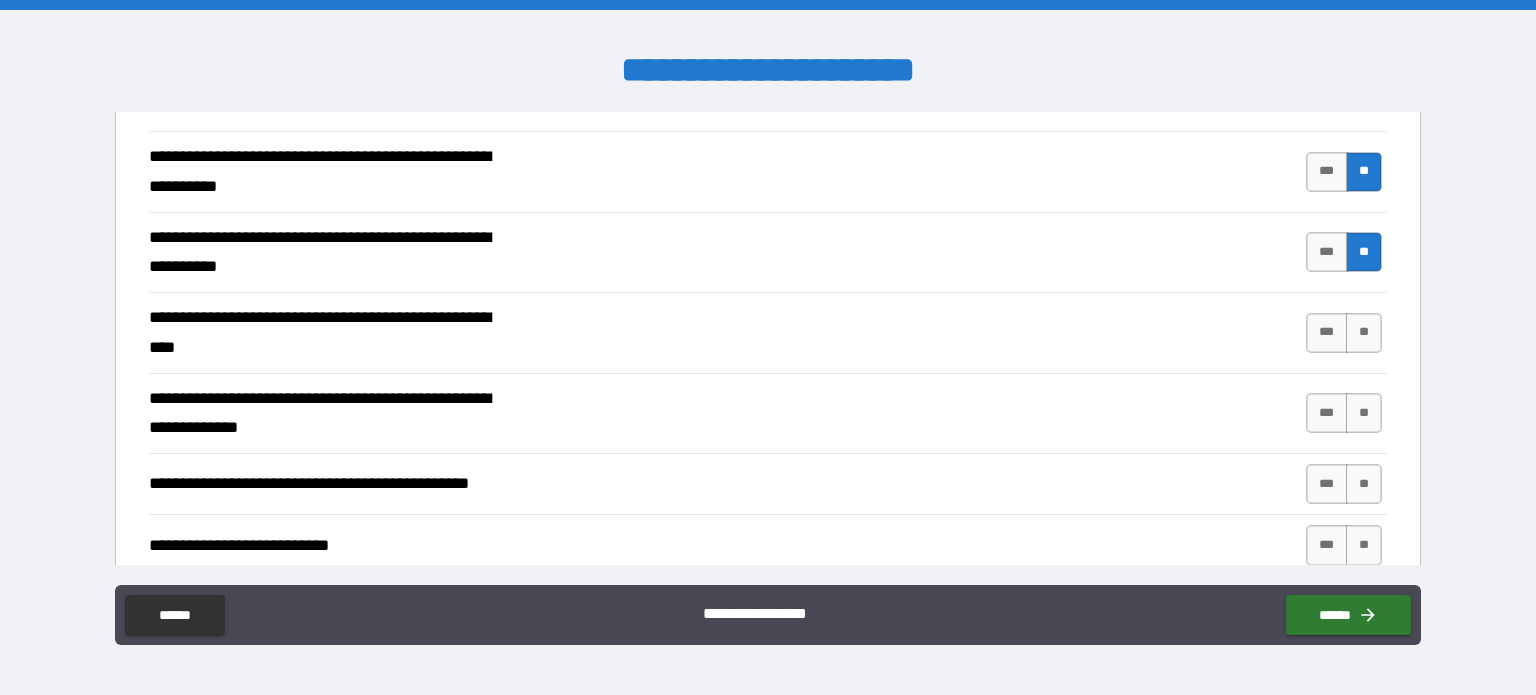 scroll, scrollTop: 448, scrollLeft: 0, axis: vertical 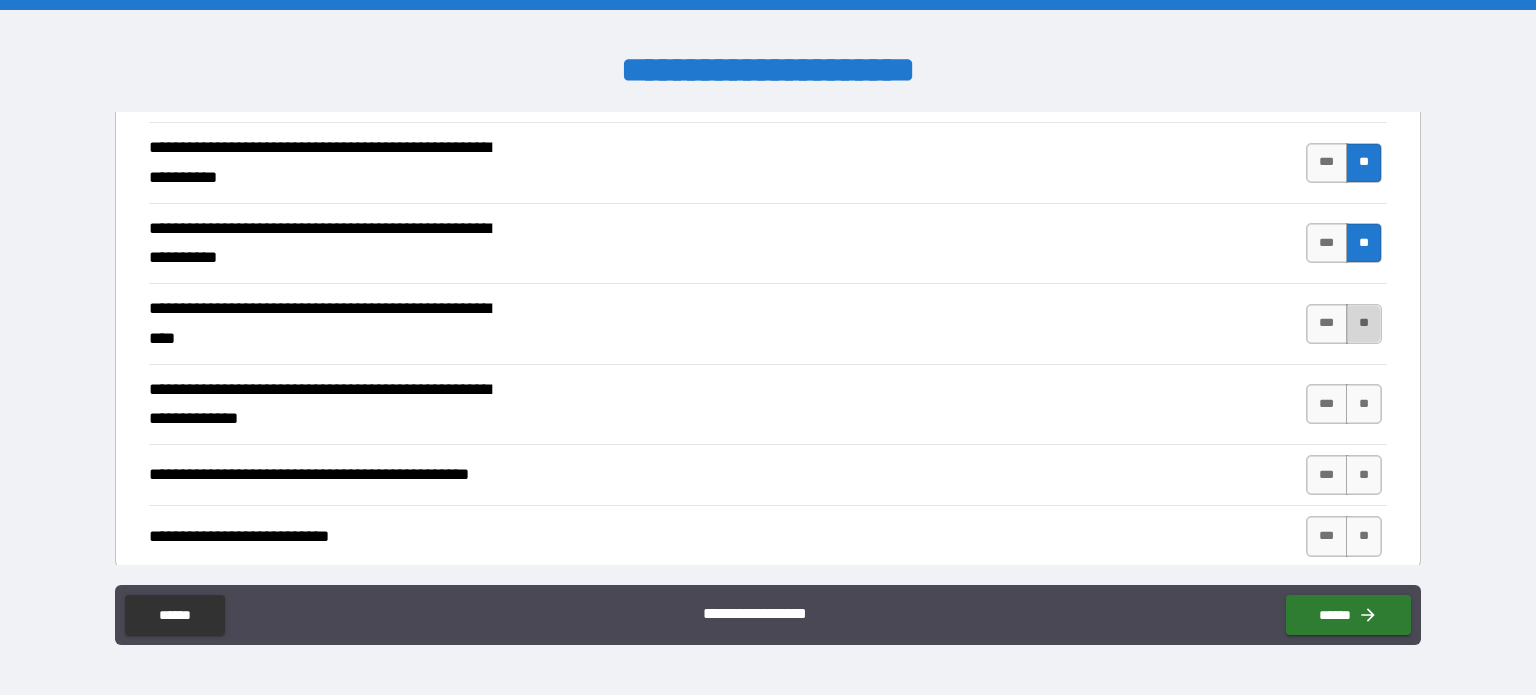 click on "**" at bounding box center [1364, 324] 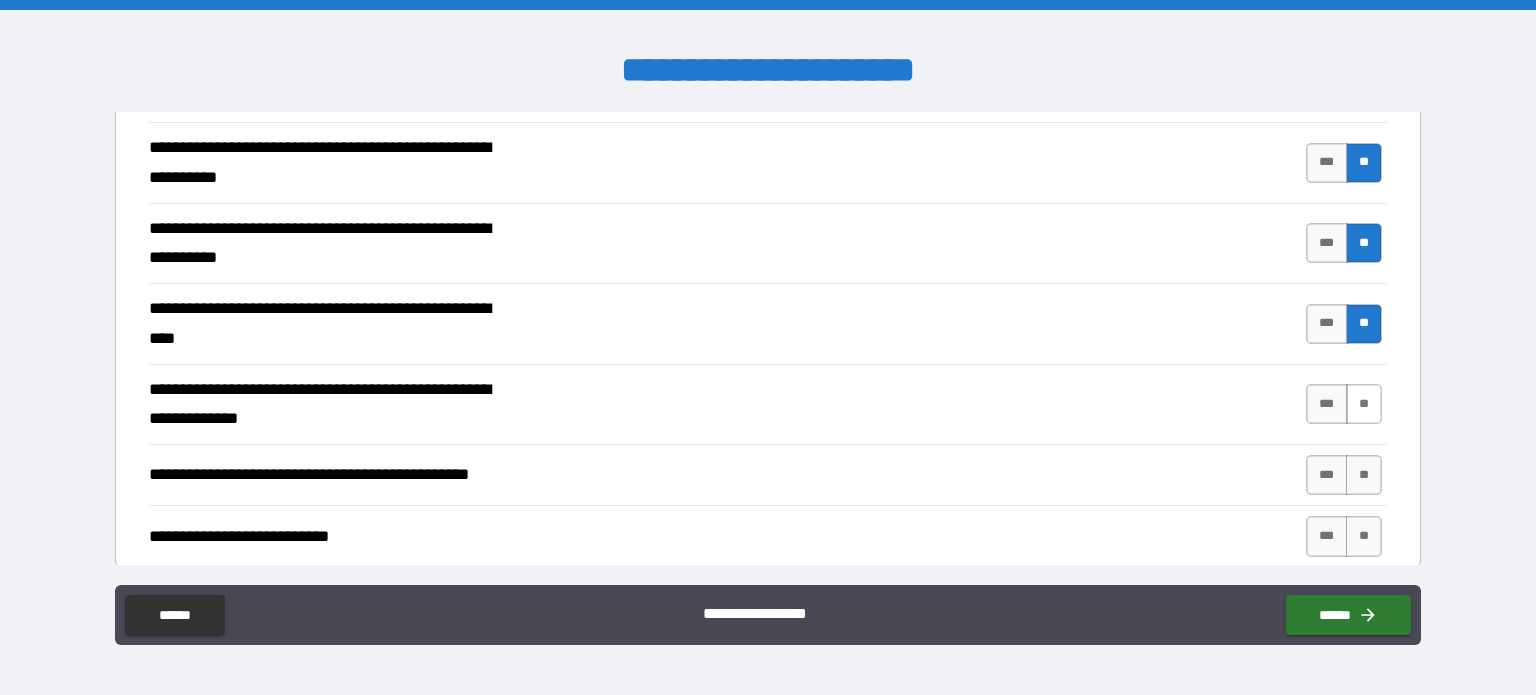 click on "**" at bounding box center [1364, 404] 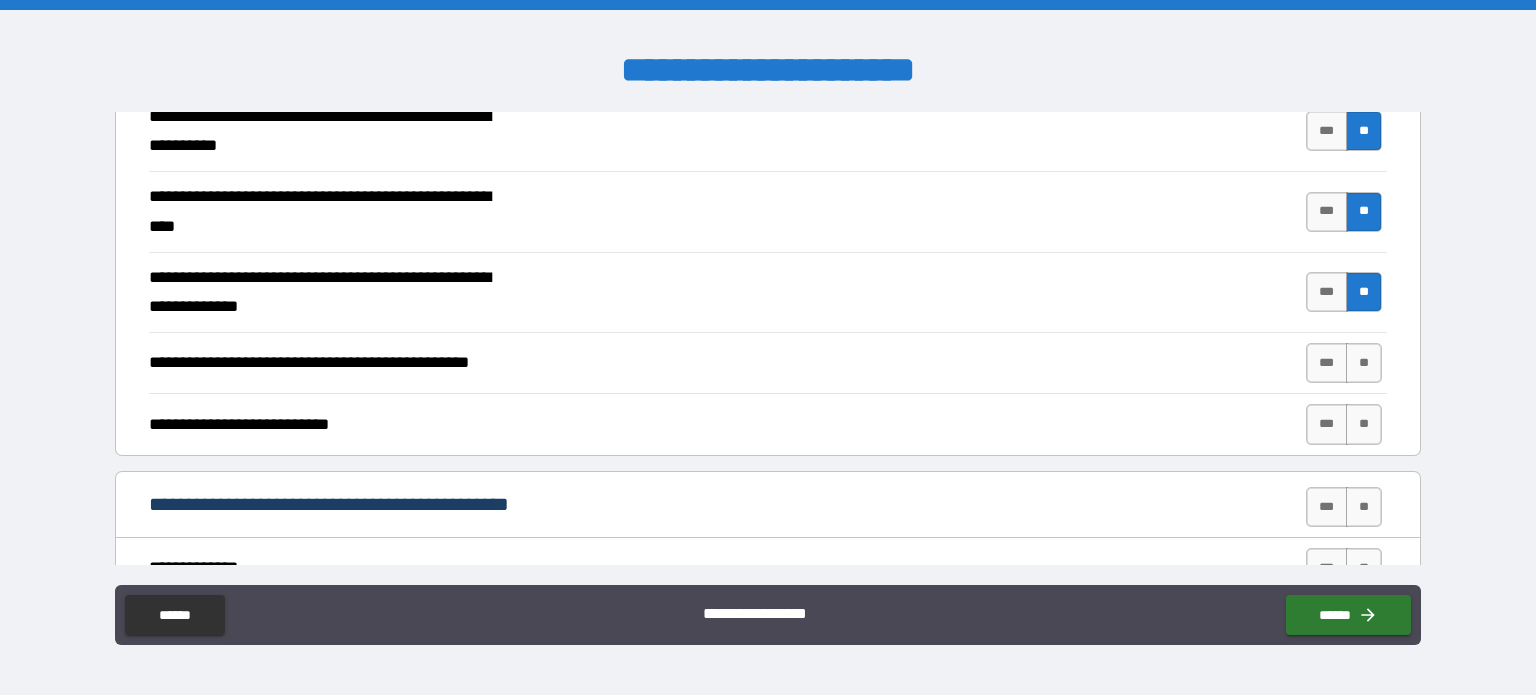 scroll, scrollTop: 567, scrollLeft: 0, axis: vertical 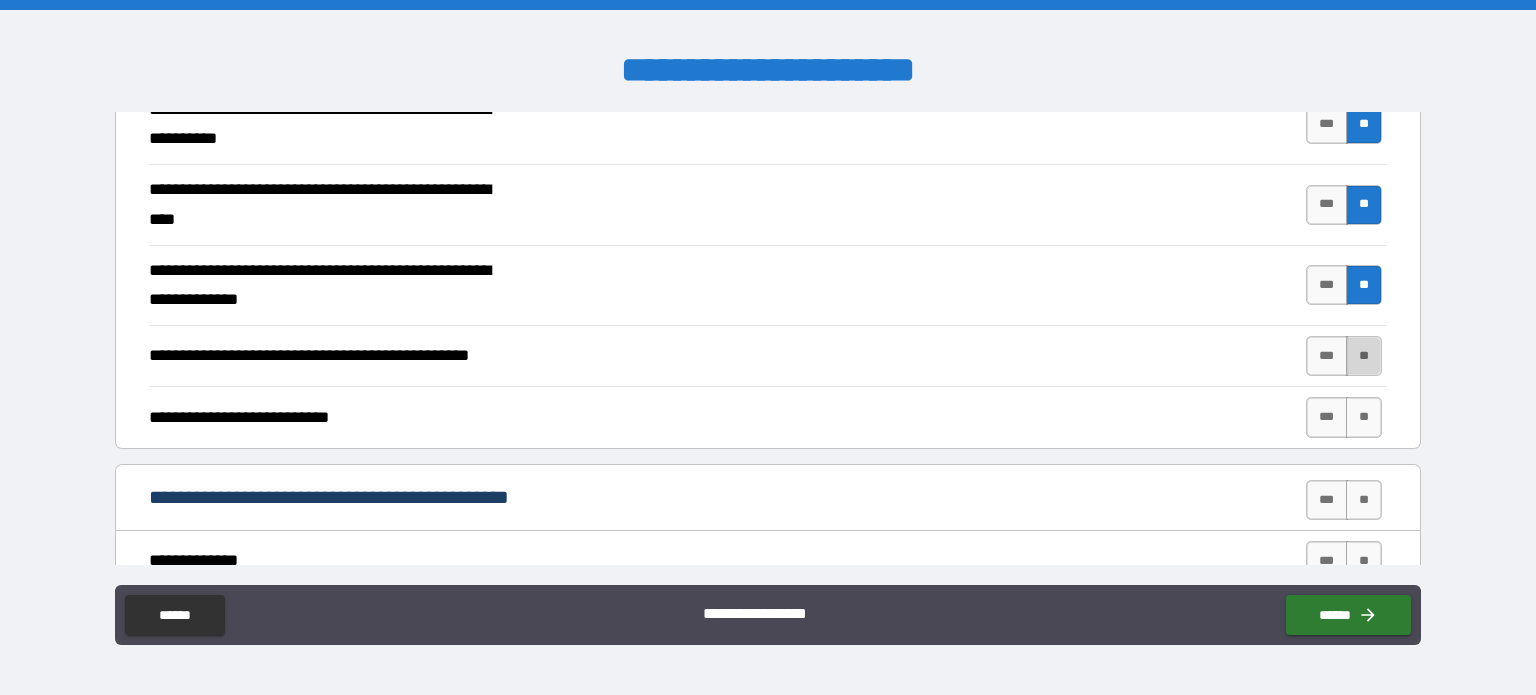 click on "**" at bounding box center [1364, 356] 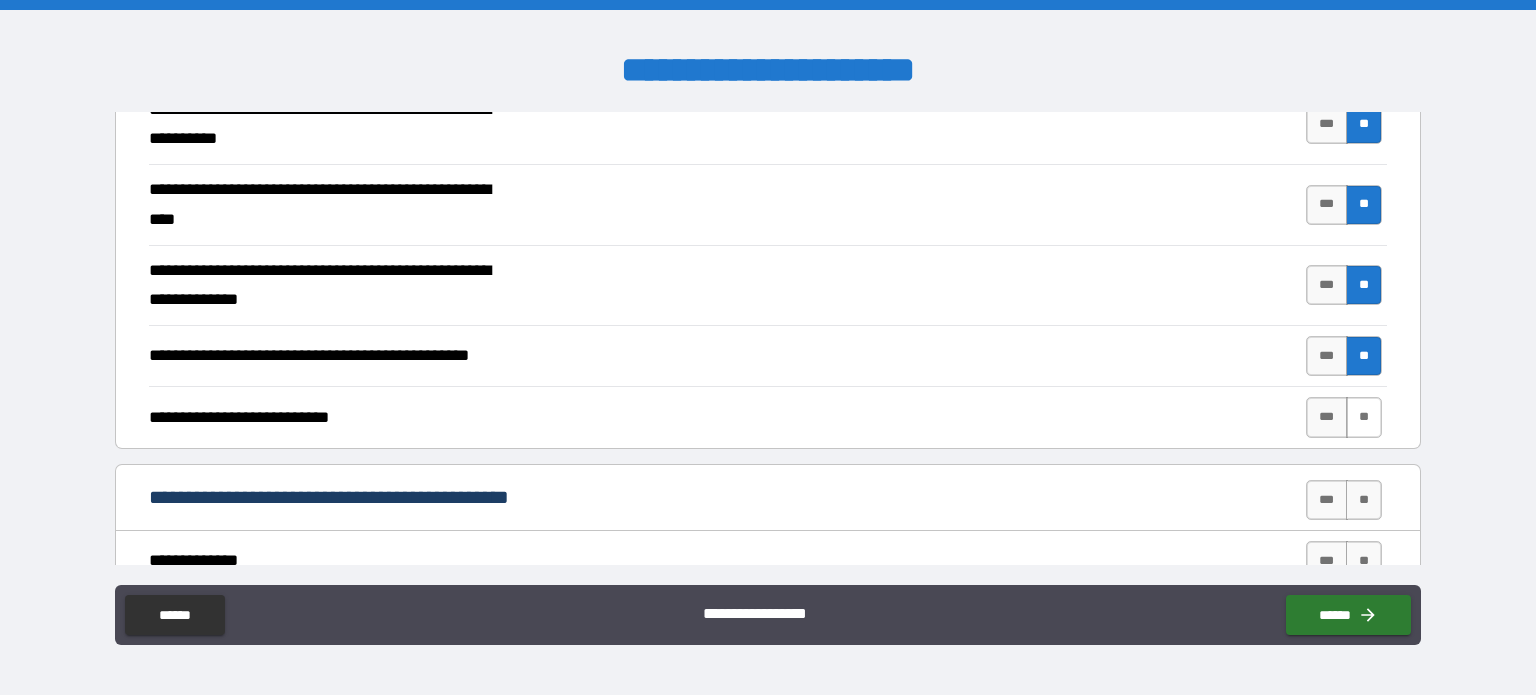 click on "**" at bounding box center (1364, 417) 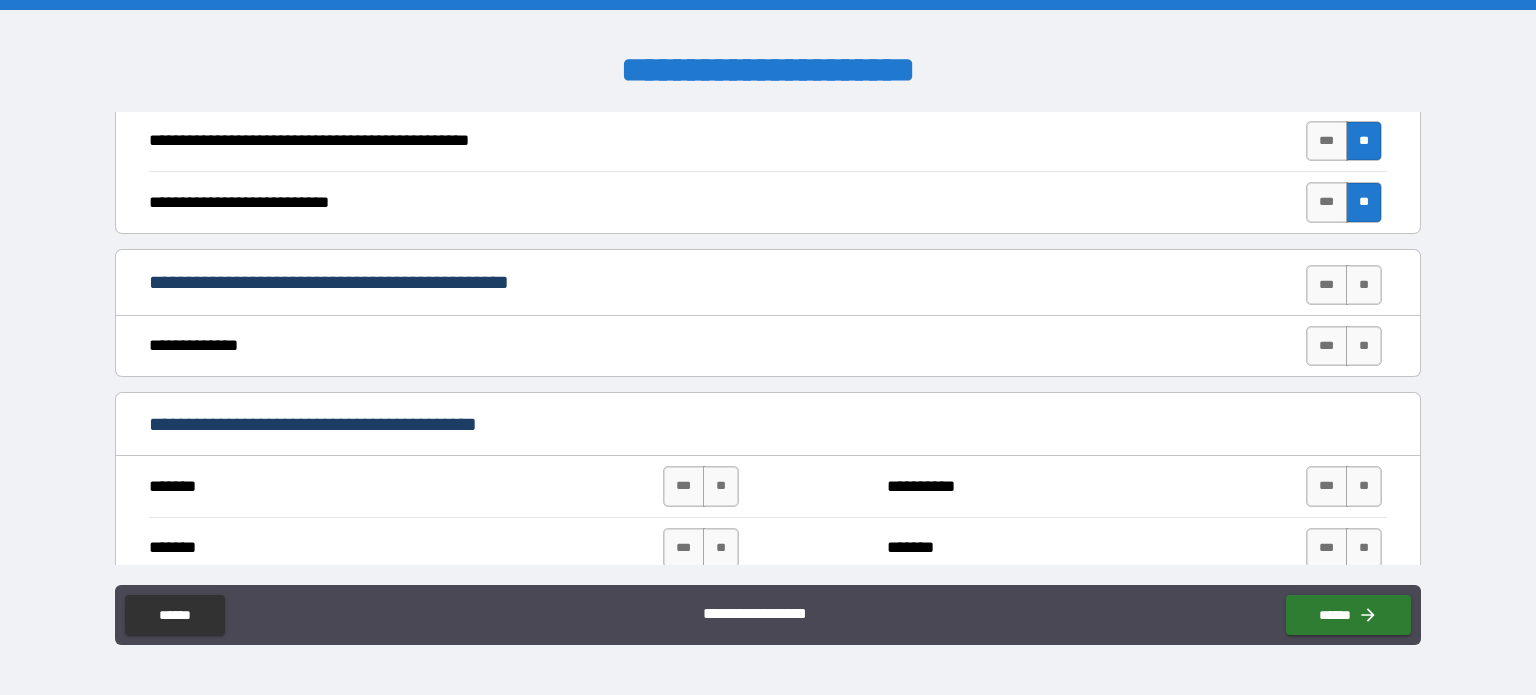 scroll, scrollTop: 782, scrollLeft: 0, axis: vertical 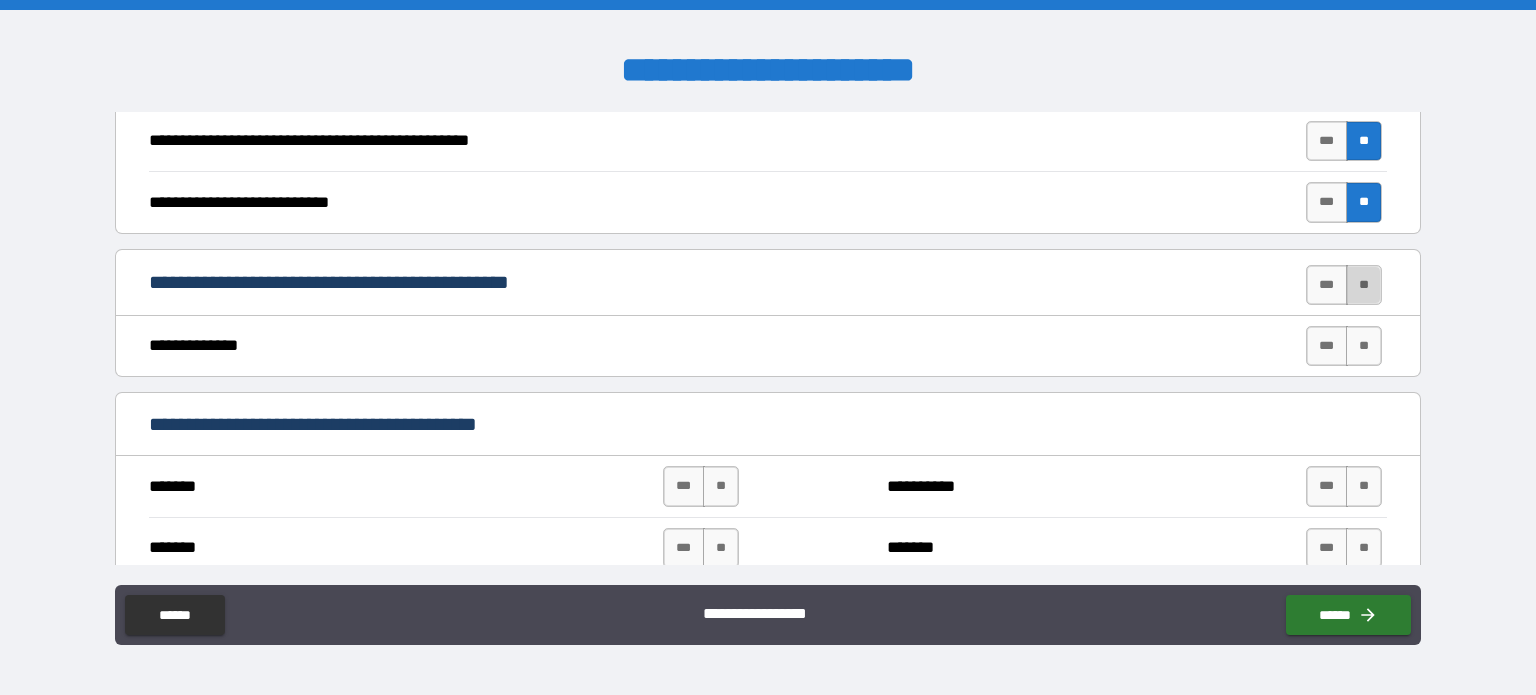 click on "**" at bounding box center (1364, 285) 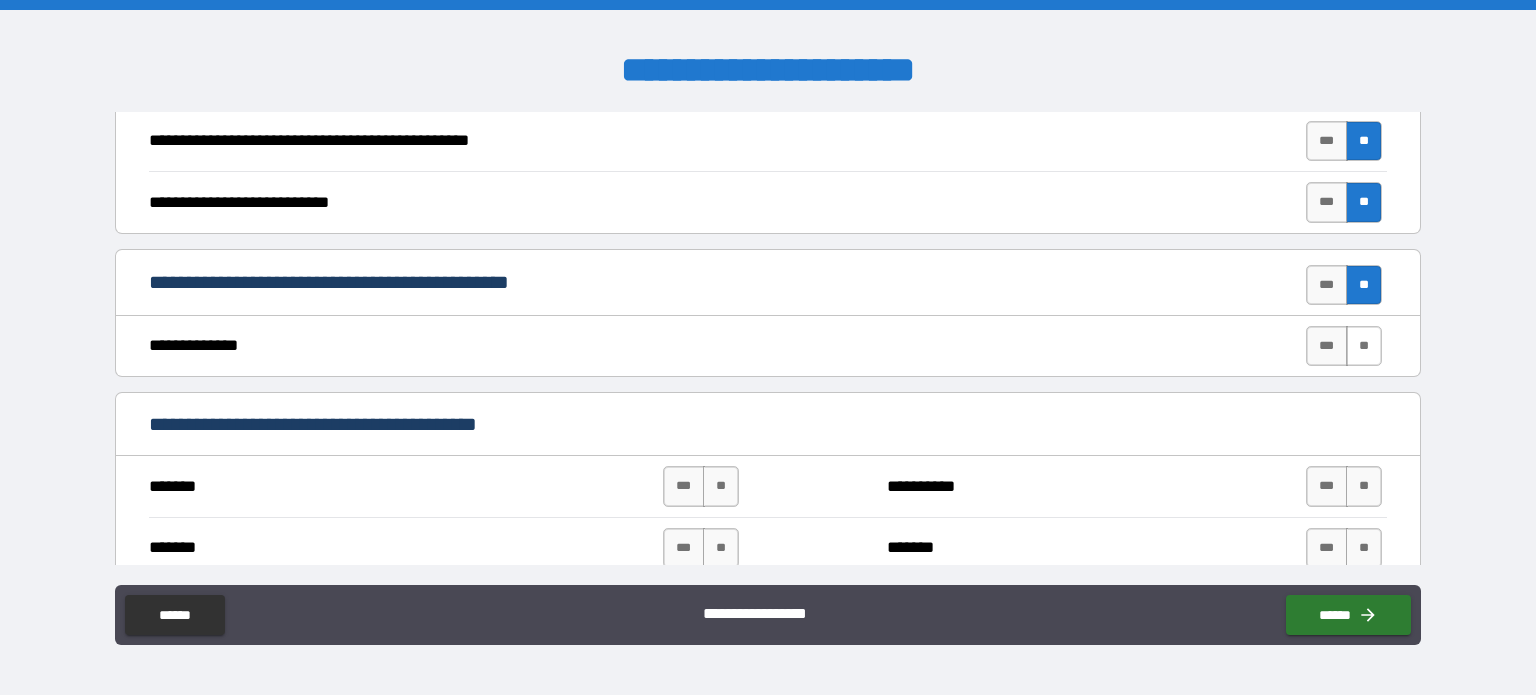 click on "**" at bounding box center [1364, 346] 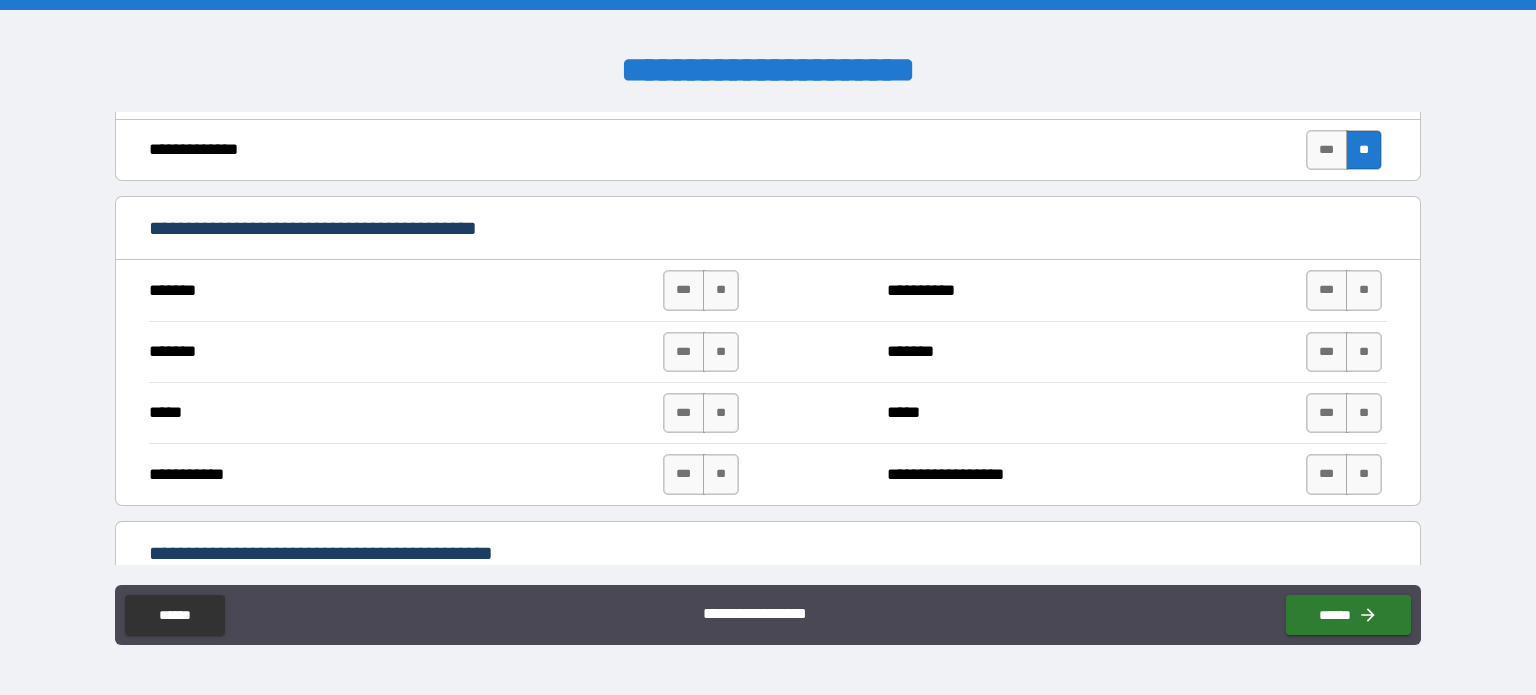 scroll, scrollTop: 979, scrollLeft: 0, axis: vertical 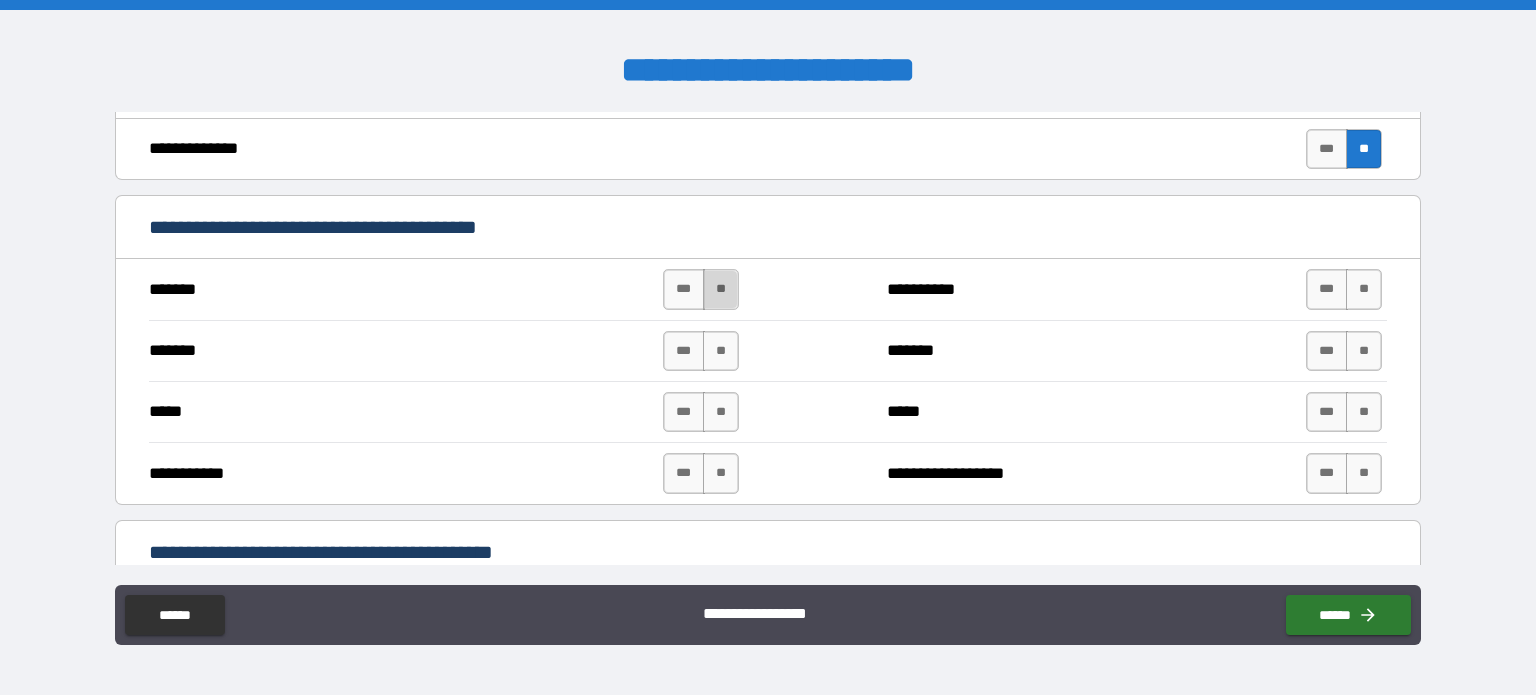 click on "**" at bounding box center (721, 289) 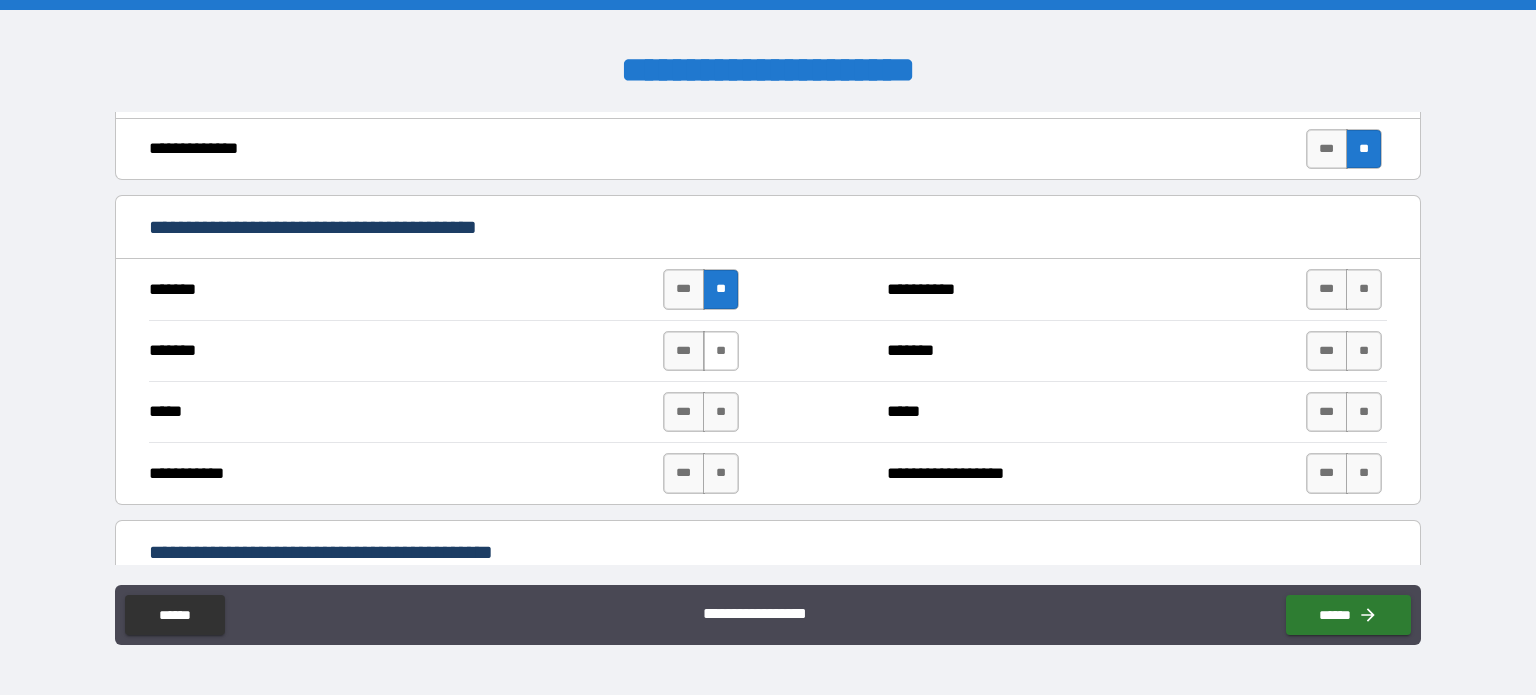 click on "**" at bounding box center (721, 351) 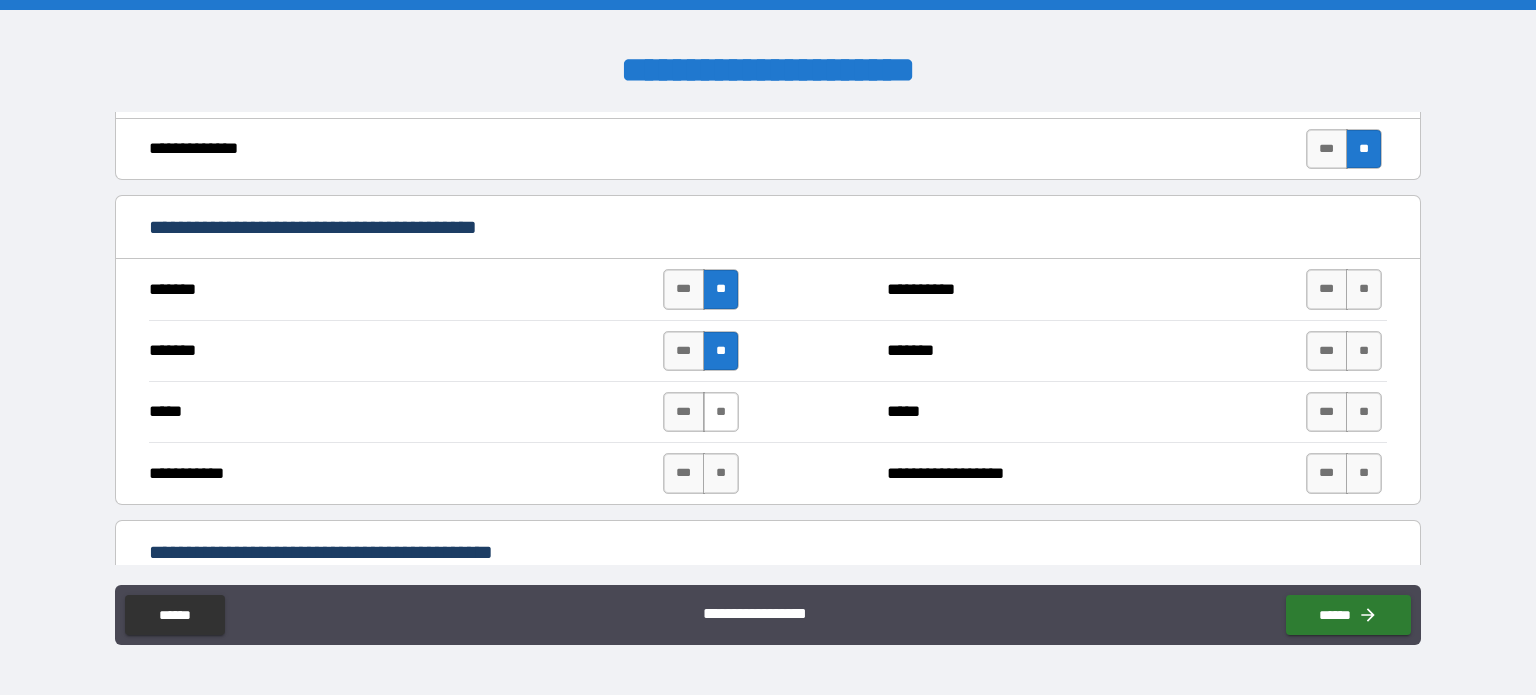 click on "**" at bounding box center (721, 412) 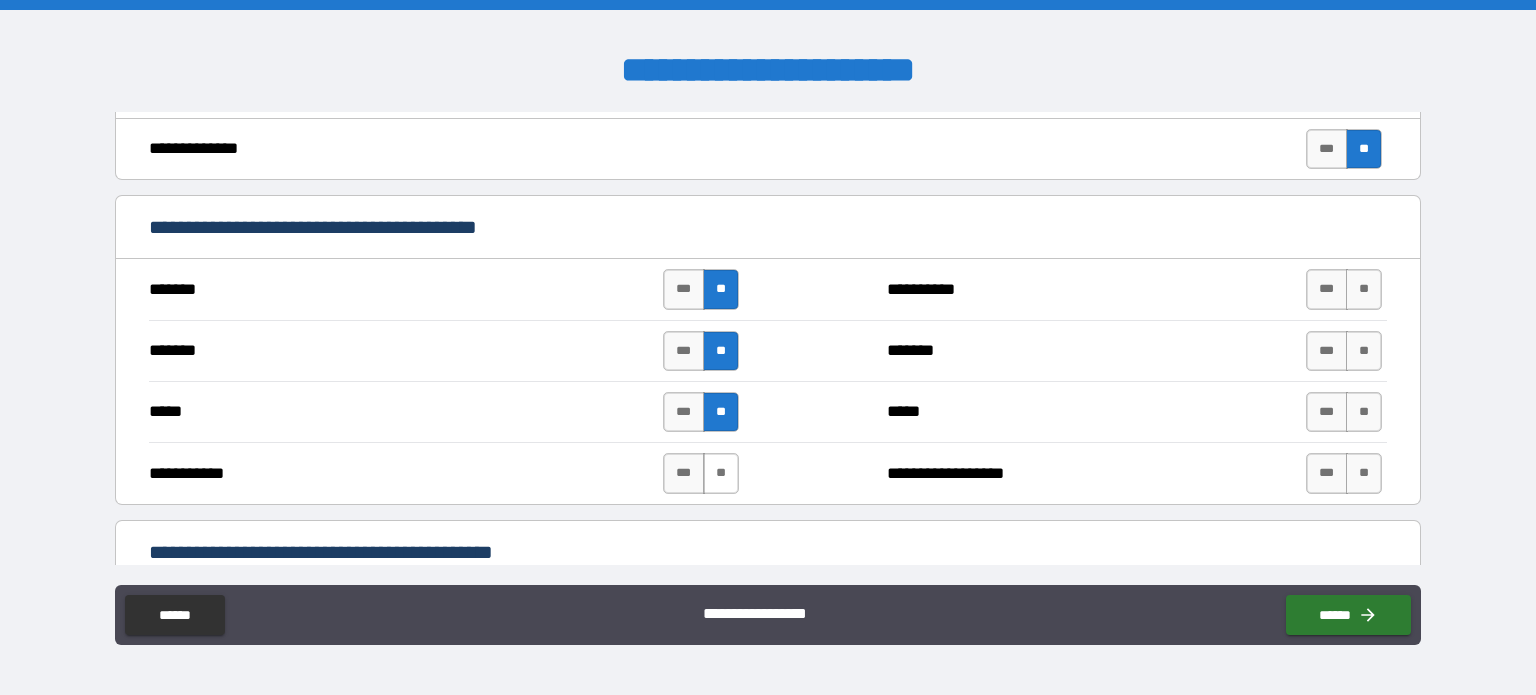 click on "**" at bounding box center [721, 473] 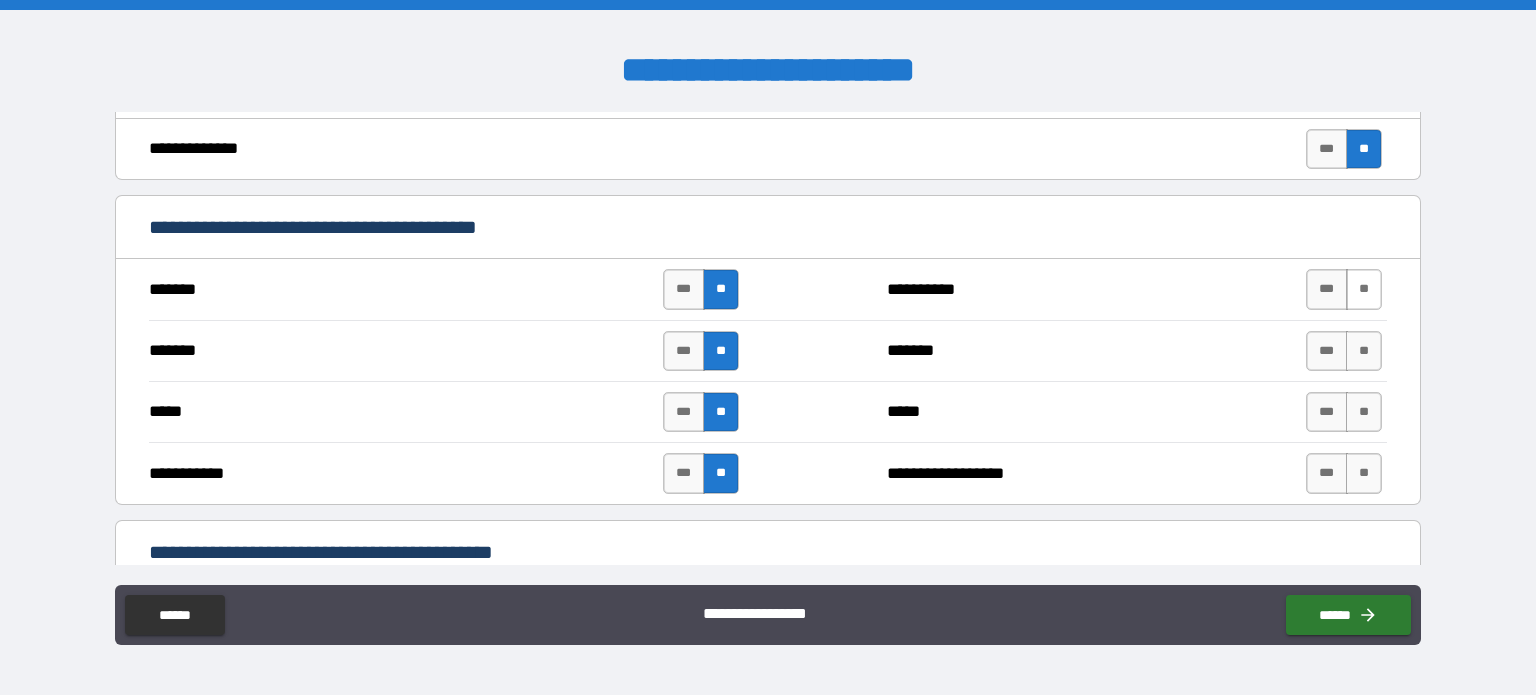 click on "**" at bounding box center (1364, 289) 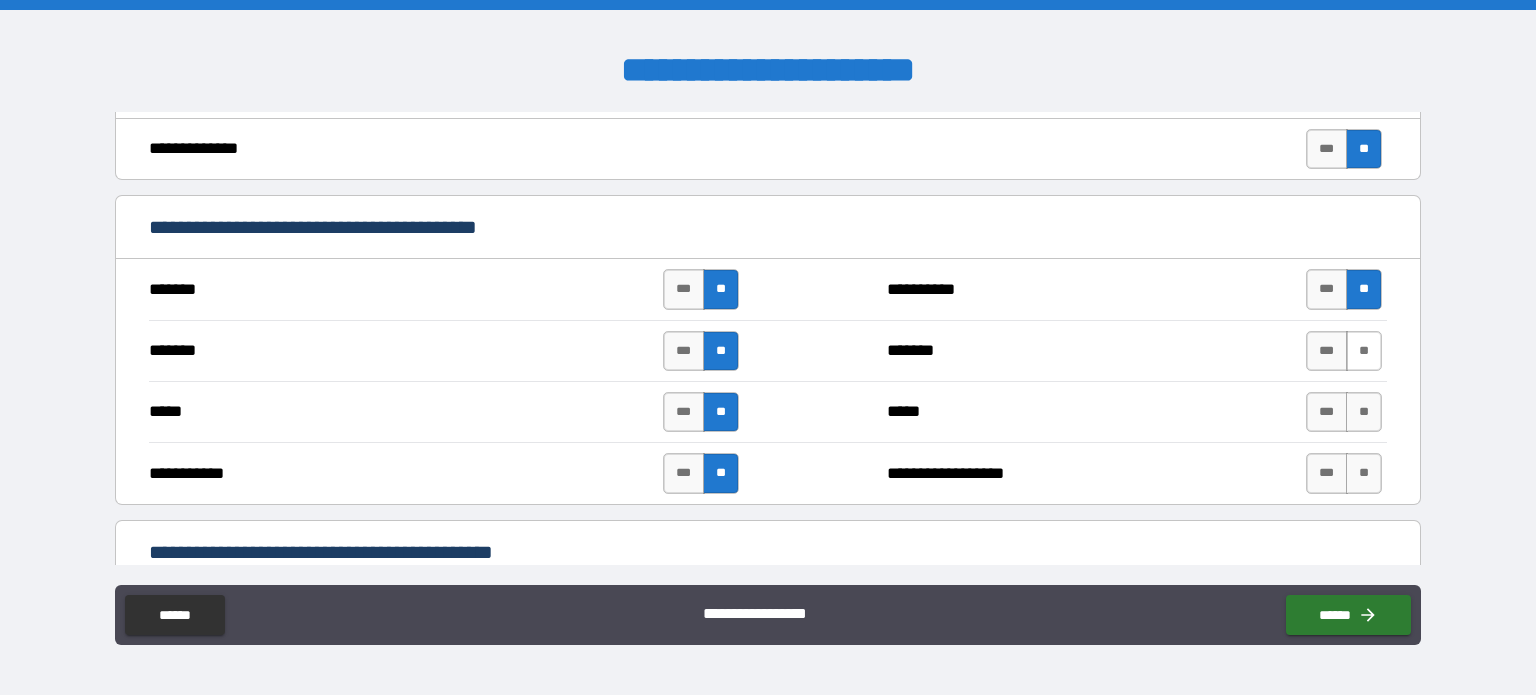 click on "**" at bounding box center (1364, 351) 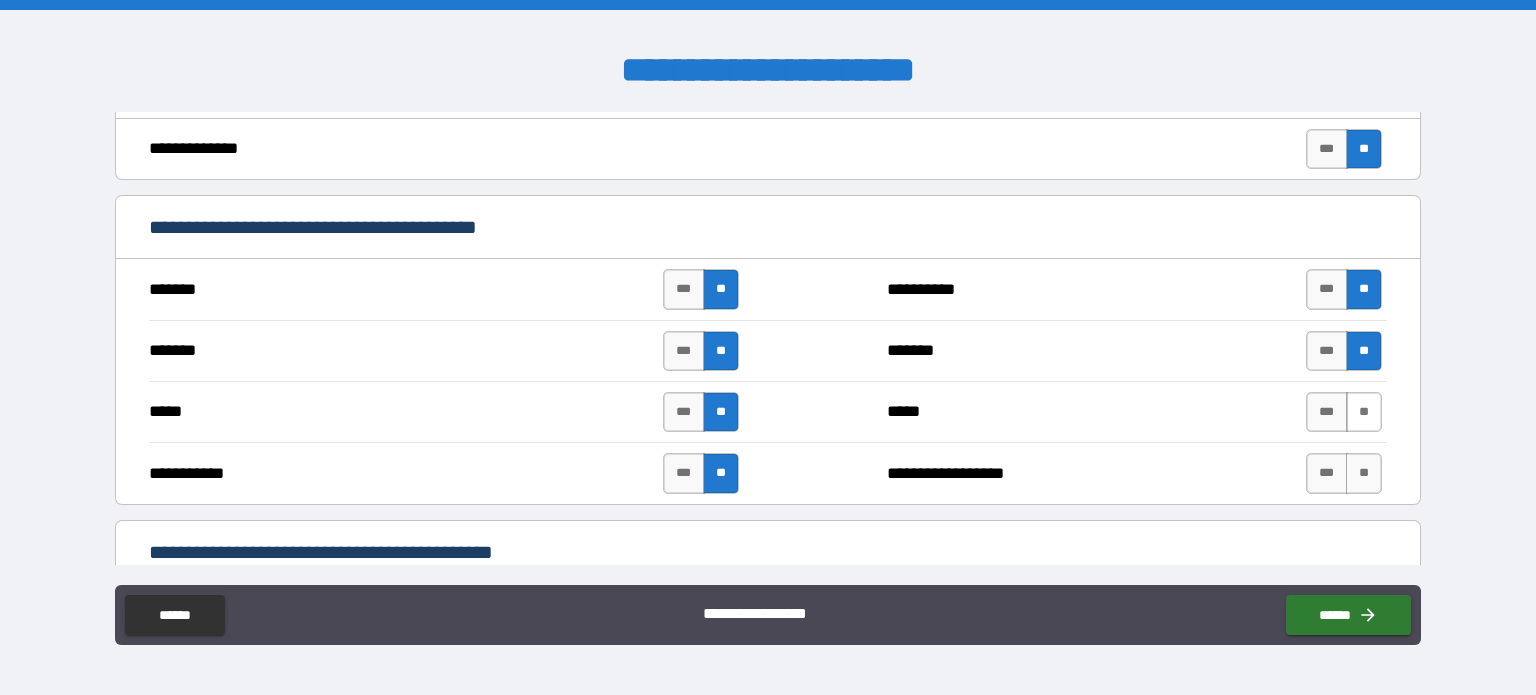 click on "**" at bounding box center (1364, 412) 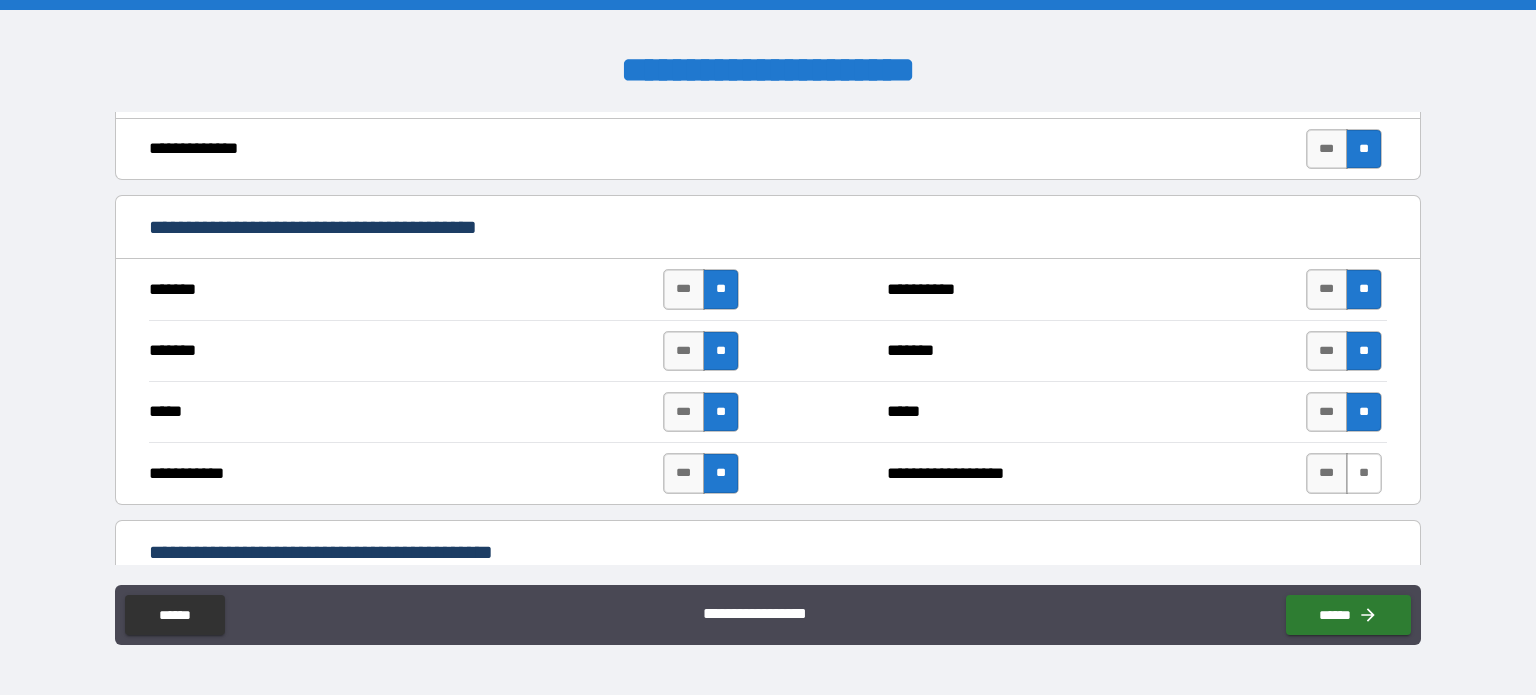 click on "**" at bounding box center (1364, 473) 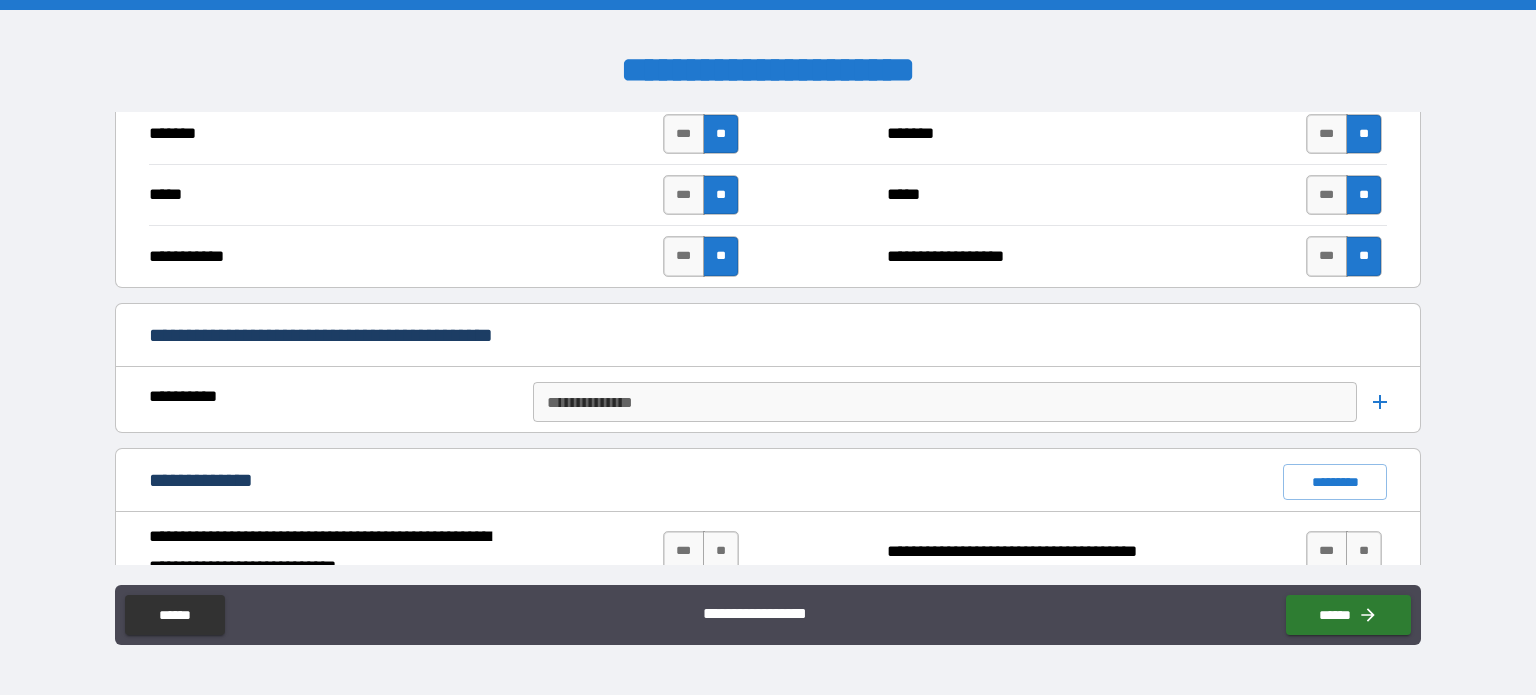 scroll, scrollTop: 1212, scrollLeft: 0, axis: vertical 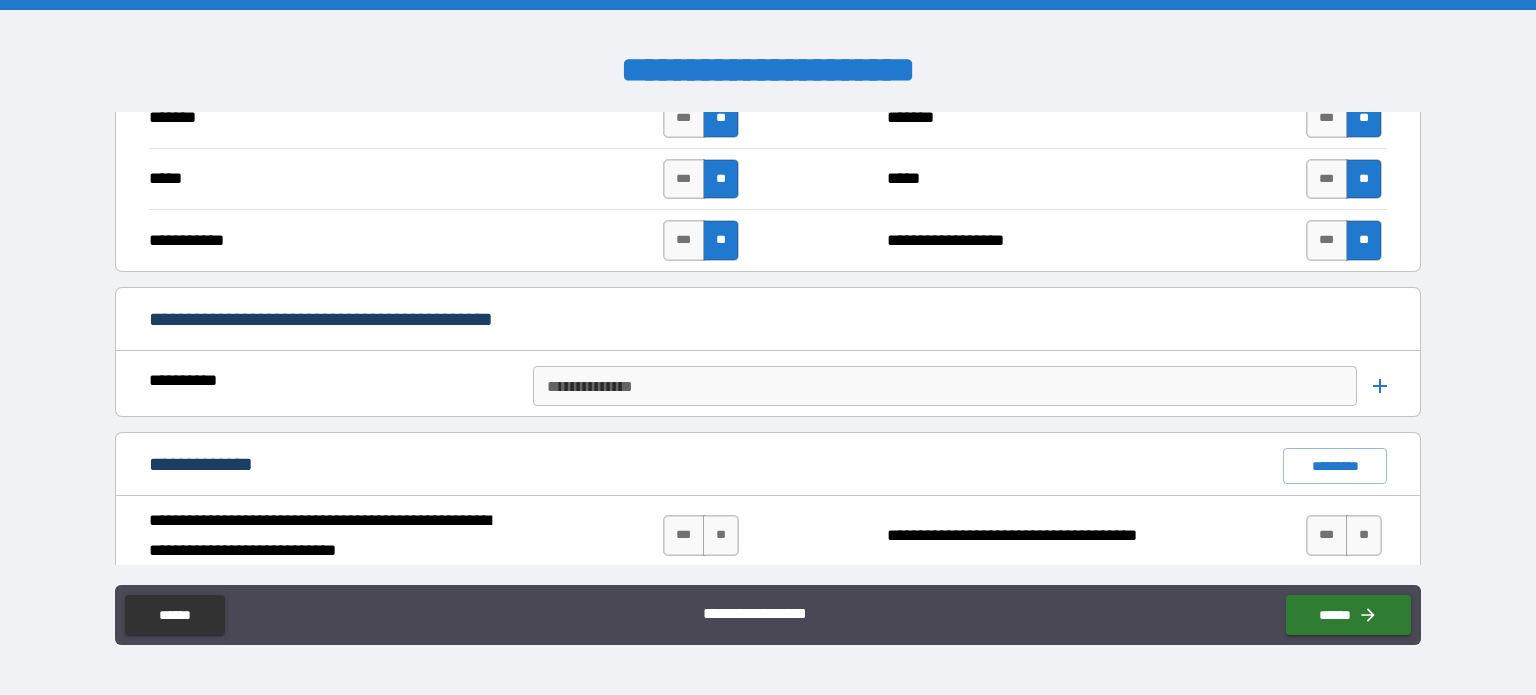 click on "**********" at bounding box center (944, 386) 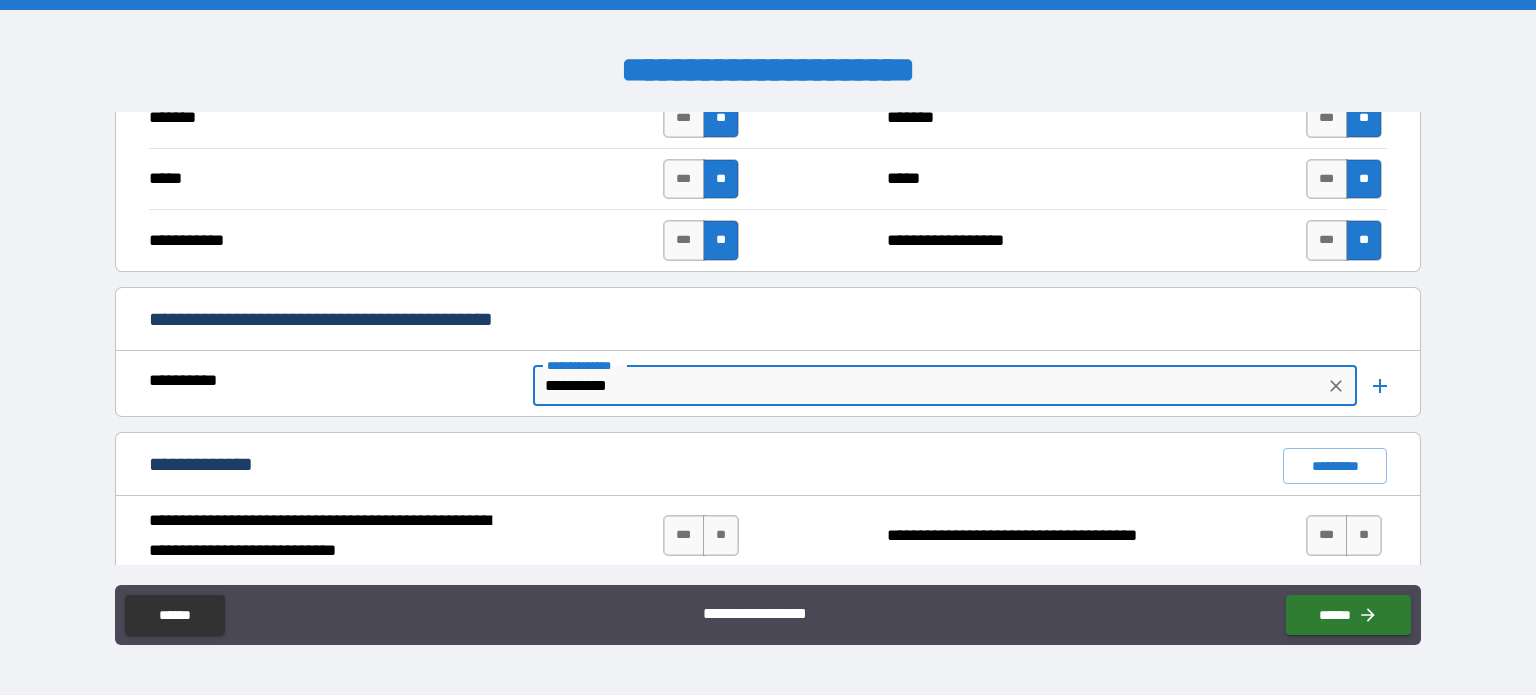 type on "**********" 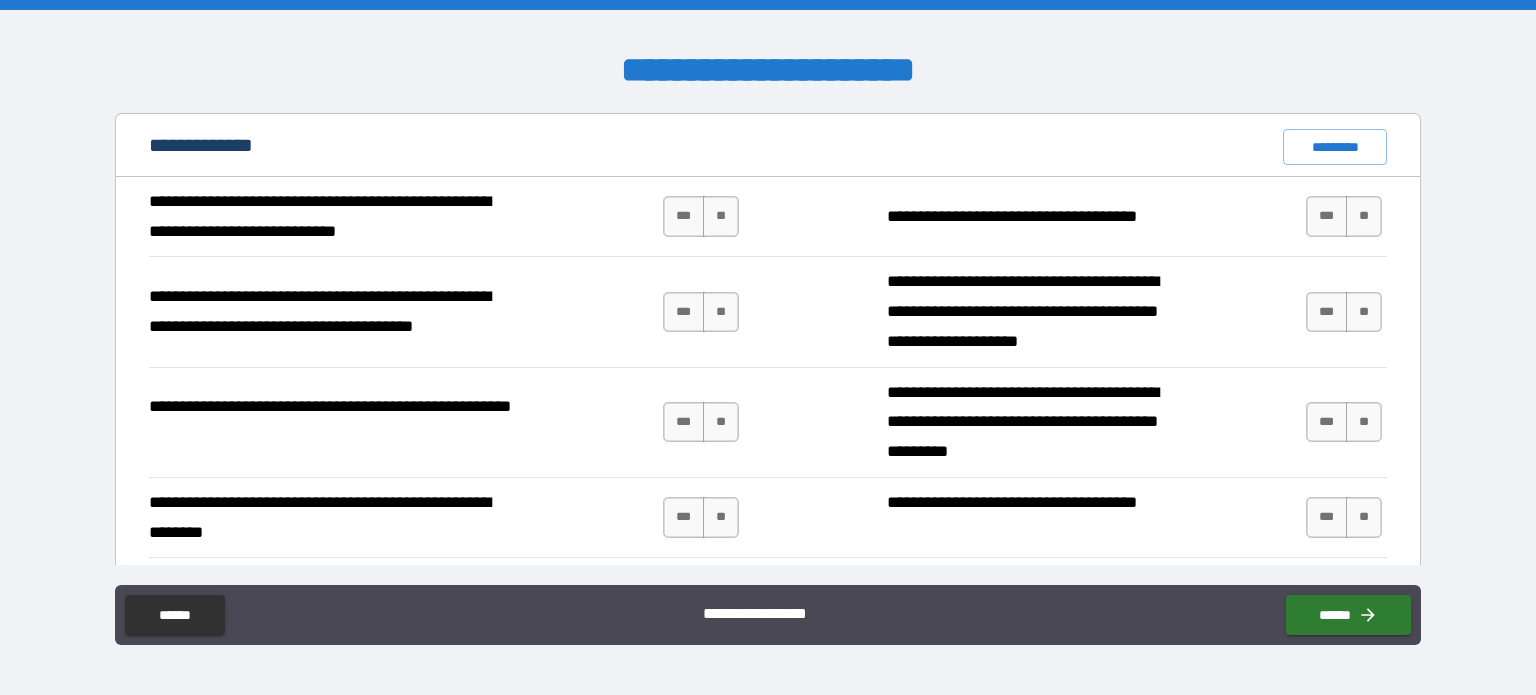 scroll, scrollTop: 1532, scrollLeft: 0, axis: vertical 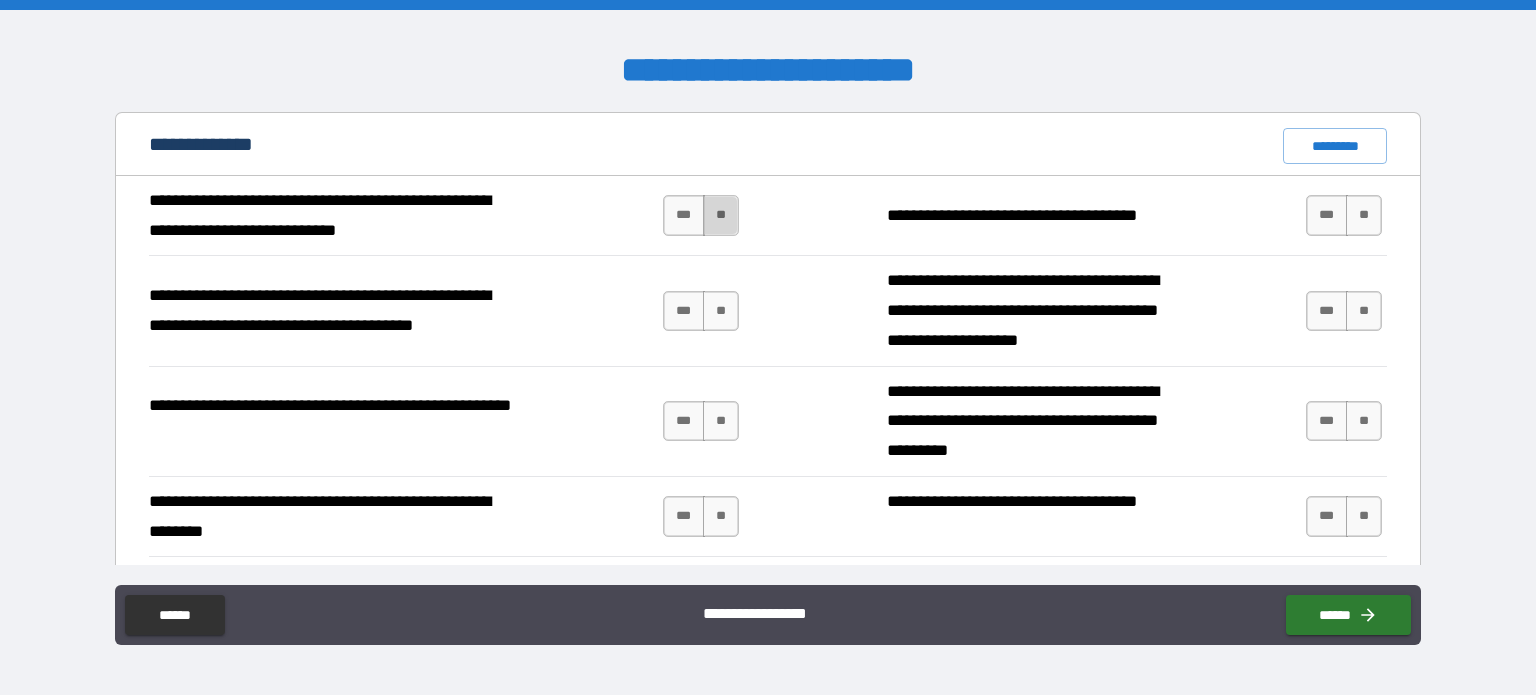 click on "**" at bounding box center (721, 215) 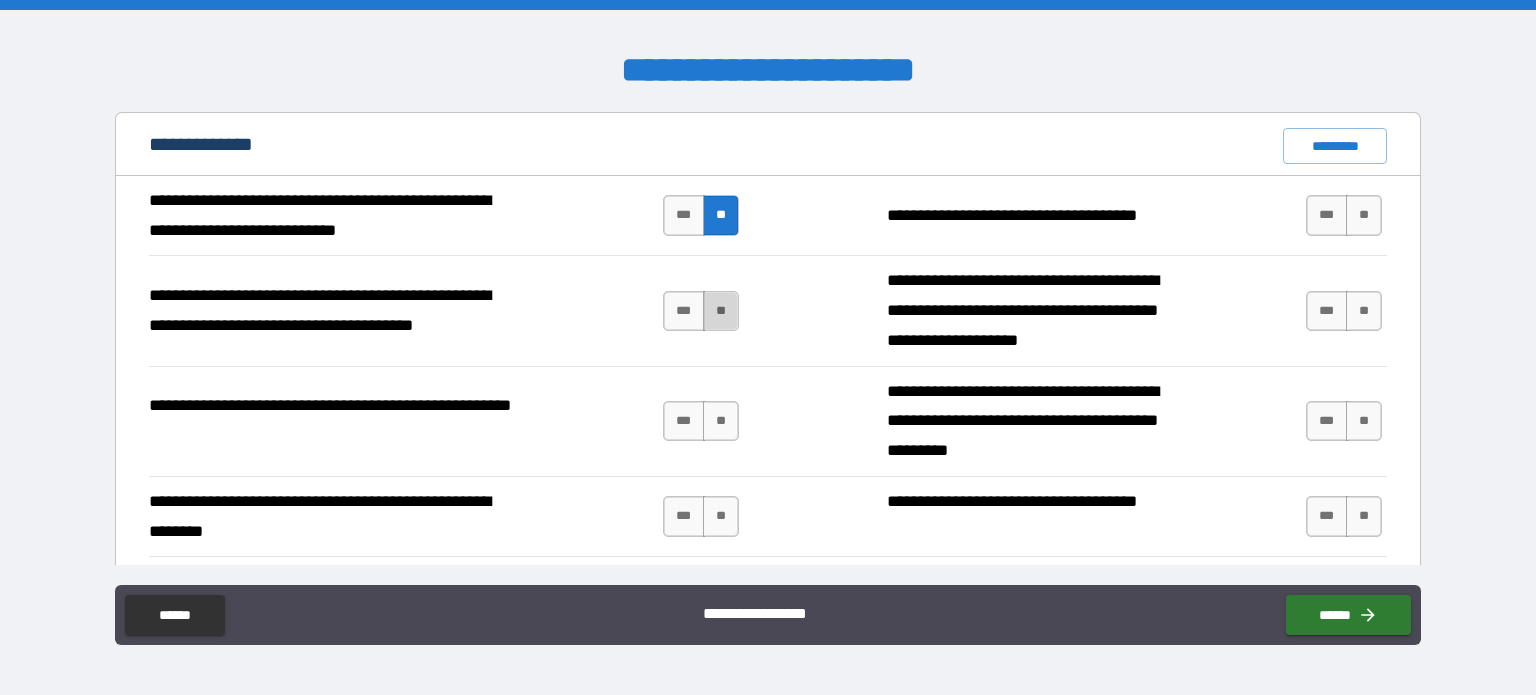click on "**" at bounding box center [721, 311] 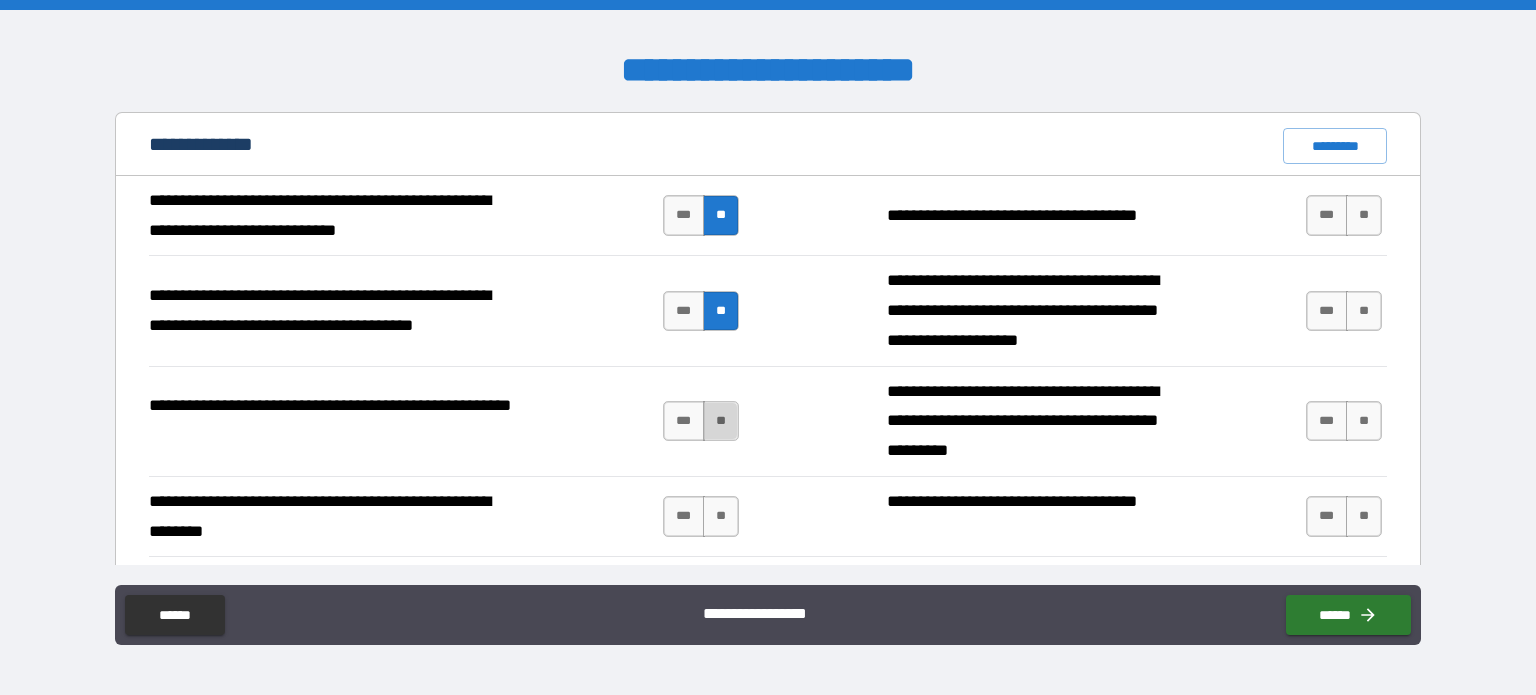 click on "**" at bounding box center [721, 421] 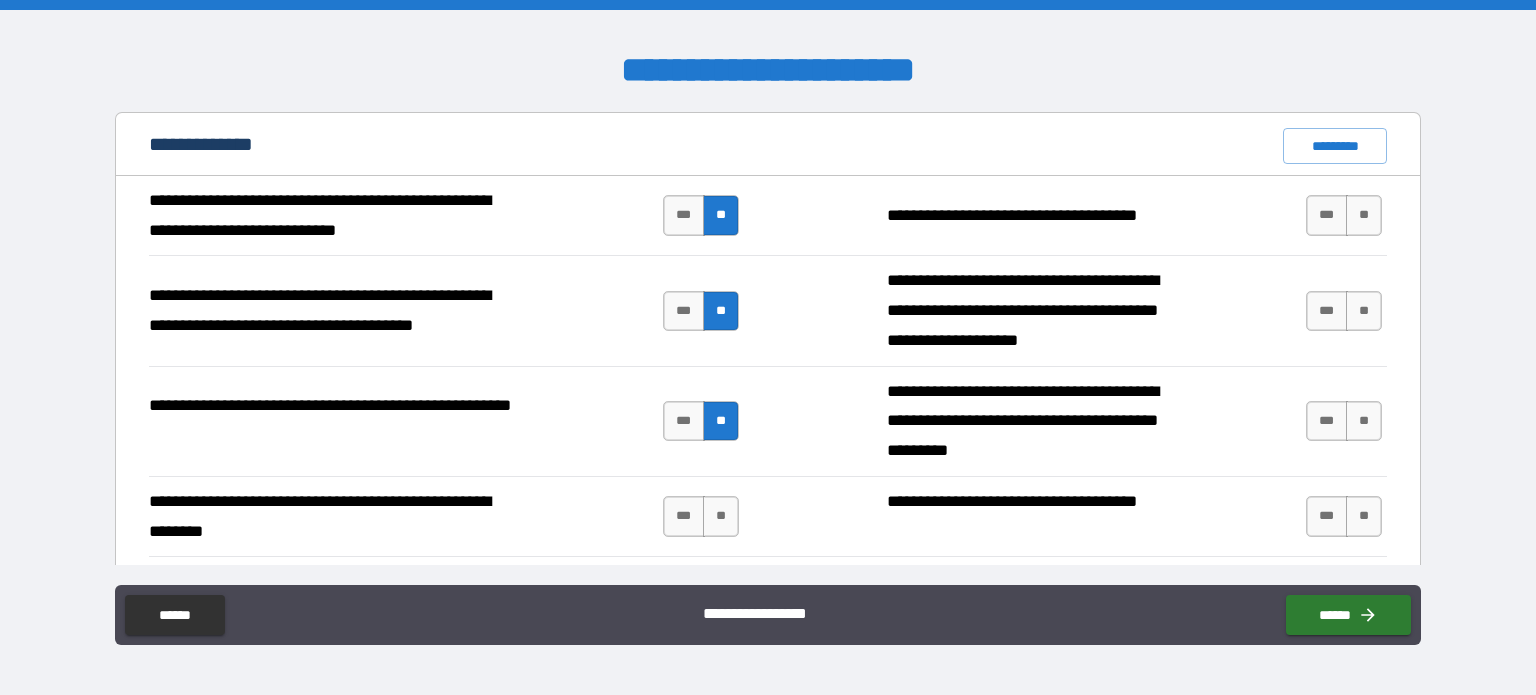 scroll, scrollTop: 1624, scrollLeft: 0, axis: vertical 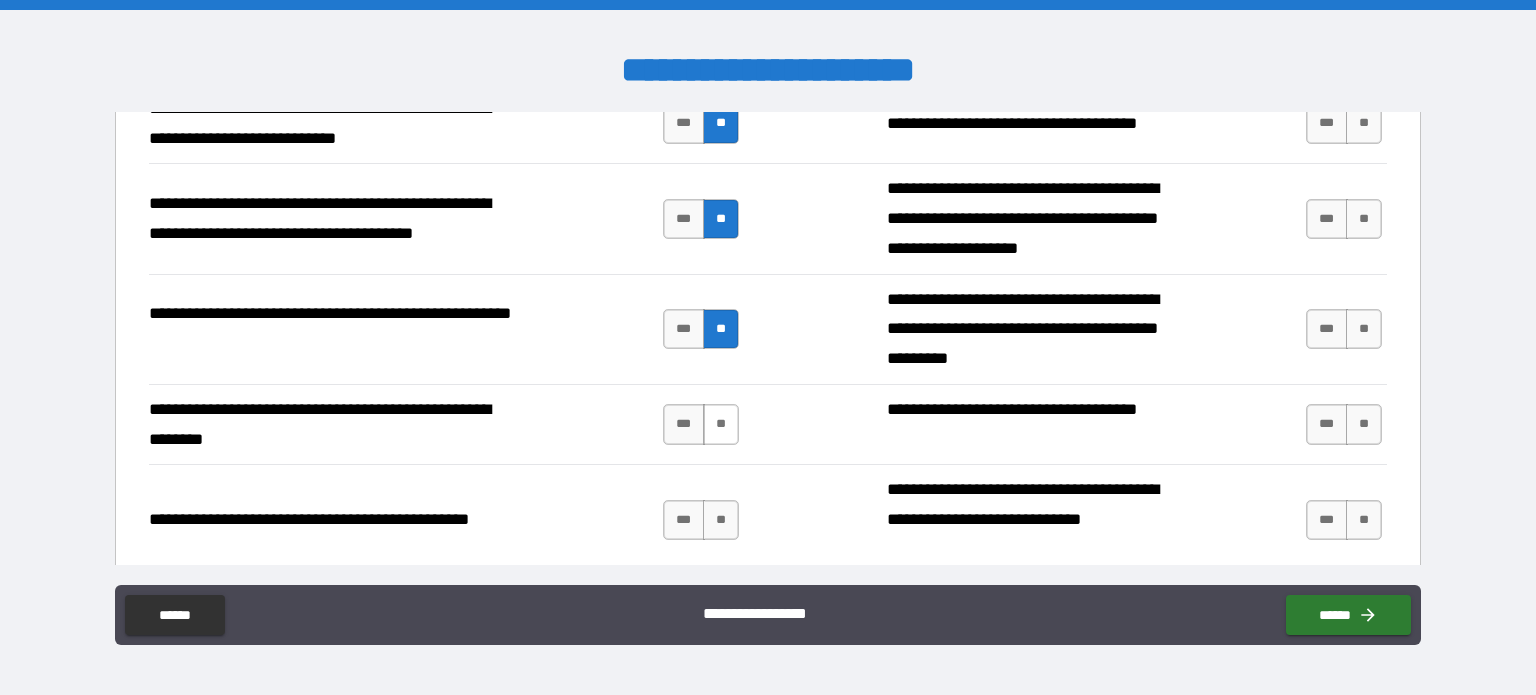 click on "**" at bounding box center (721, 424) 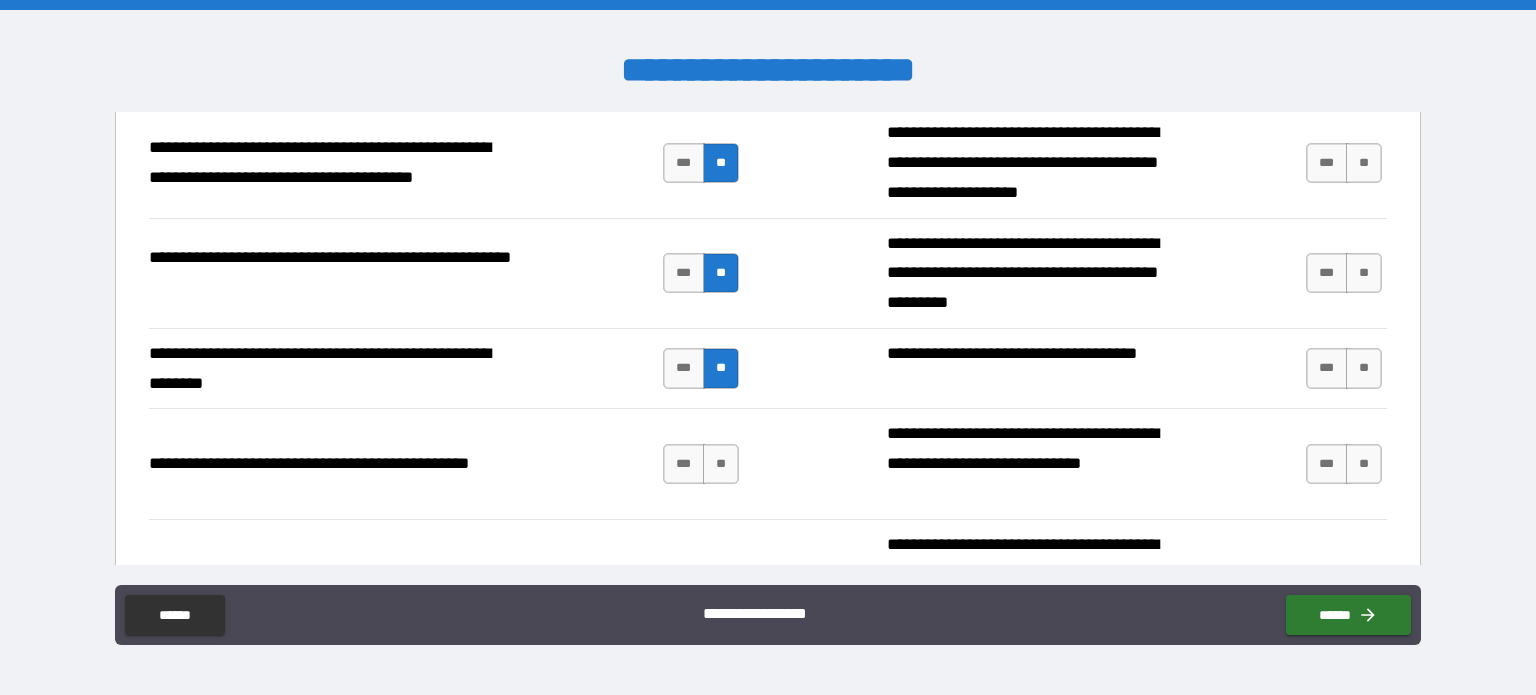 scroll, scrollTop: 1680, scrollLeft: 0, axis: vertical 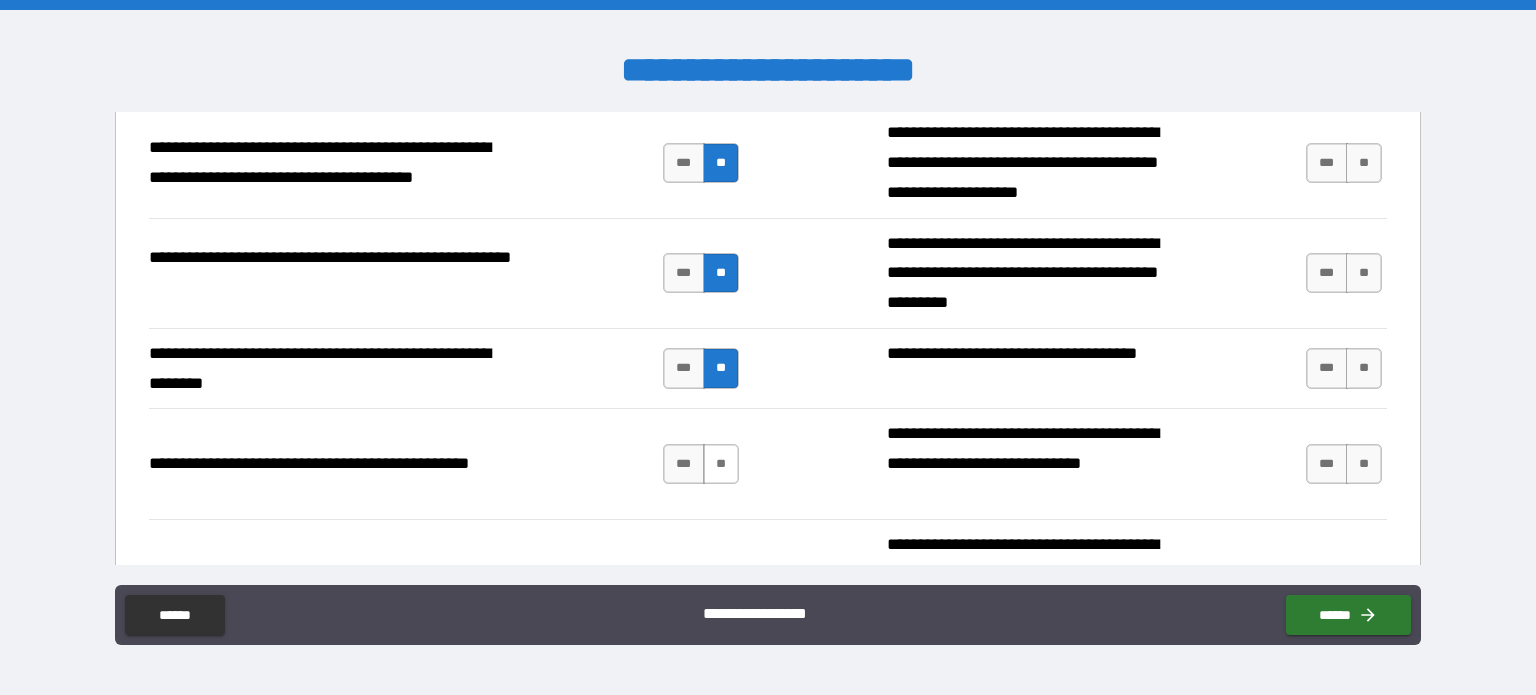 click on "**" at bounding box center [721, 464] 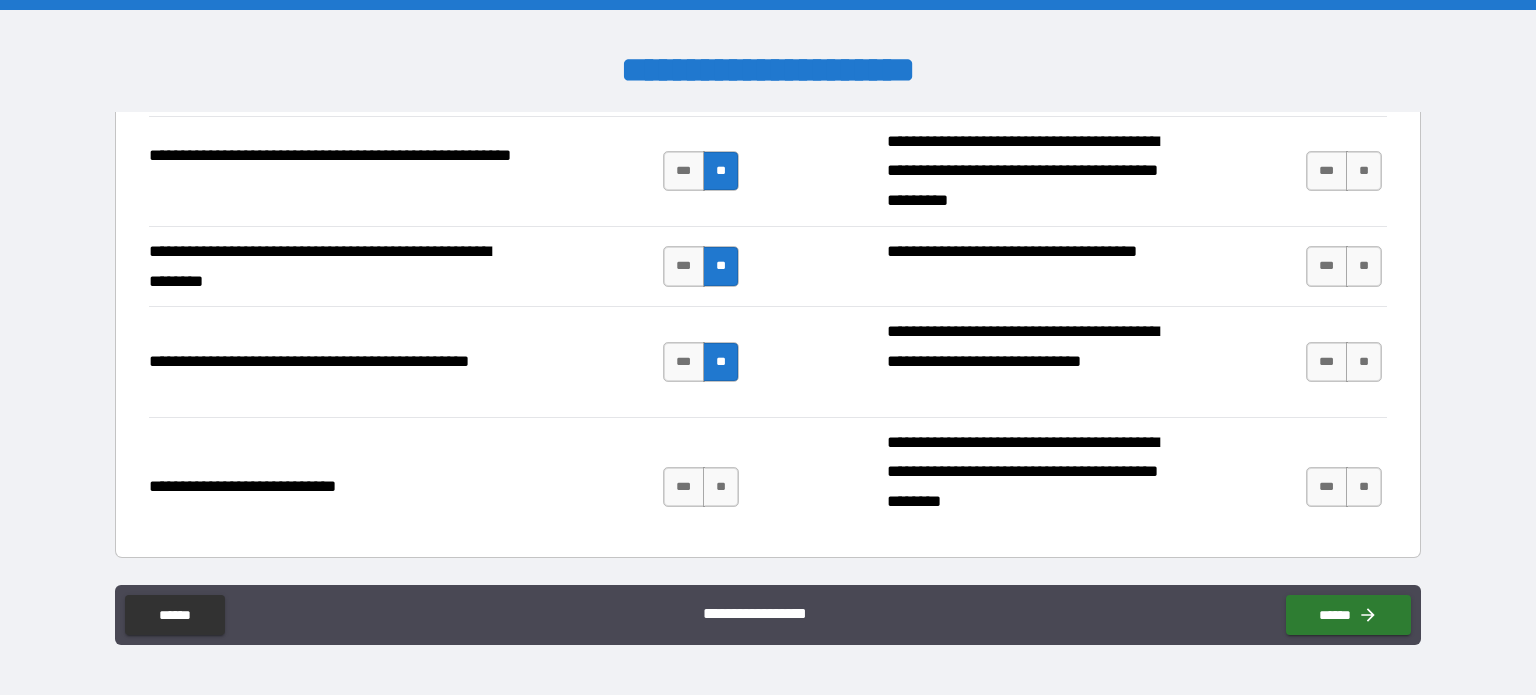 scroll, scrollTop: 1783, scrollLeft: 0, axis: vertical 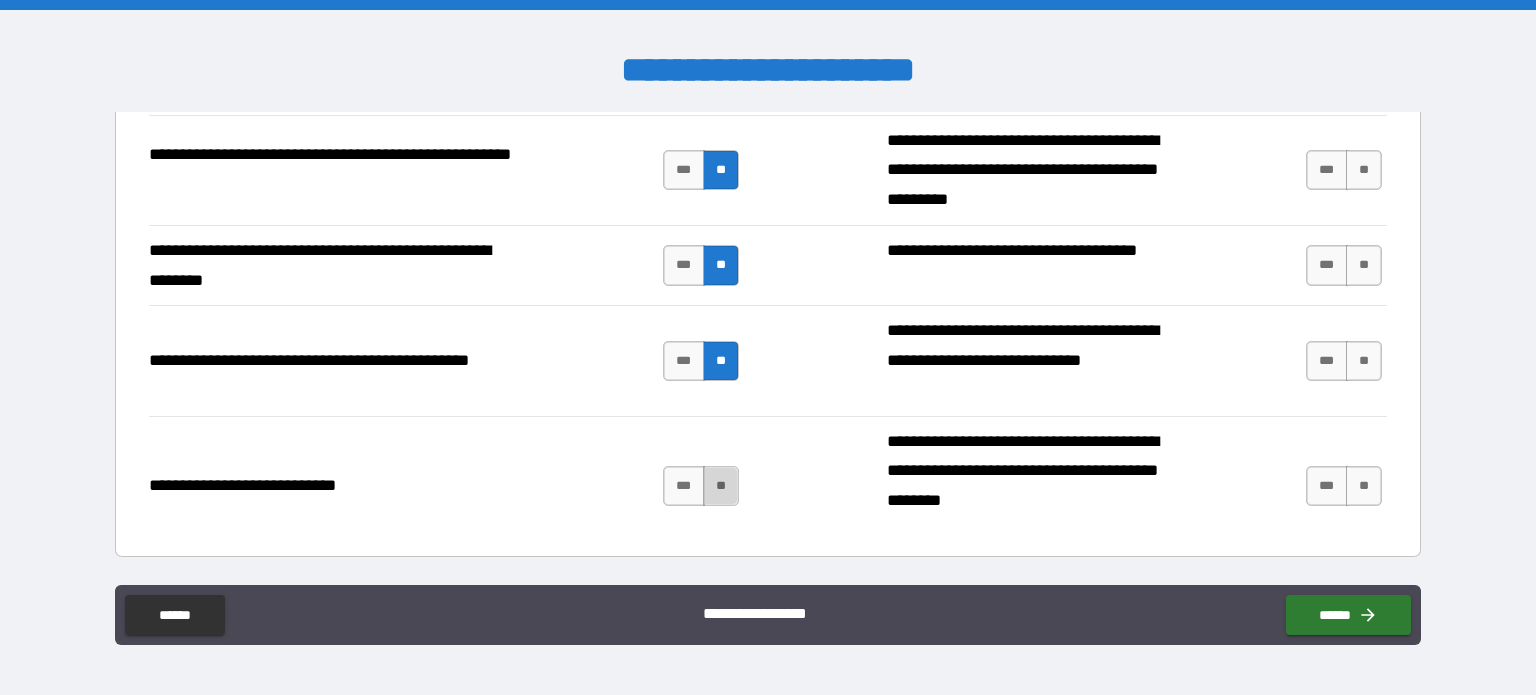 click on "**" at bounding box center [721, 486] 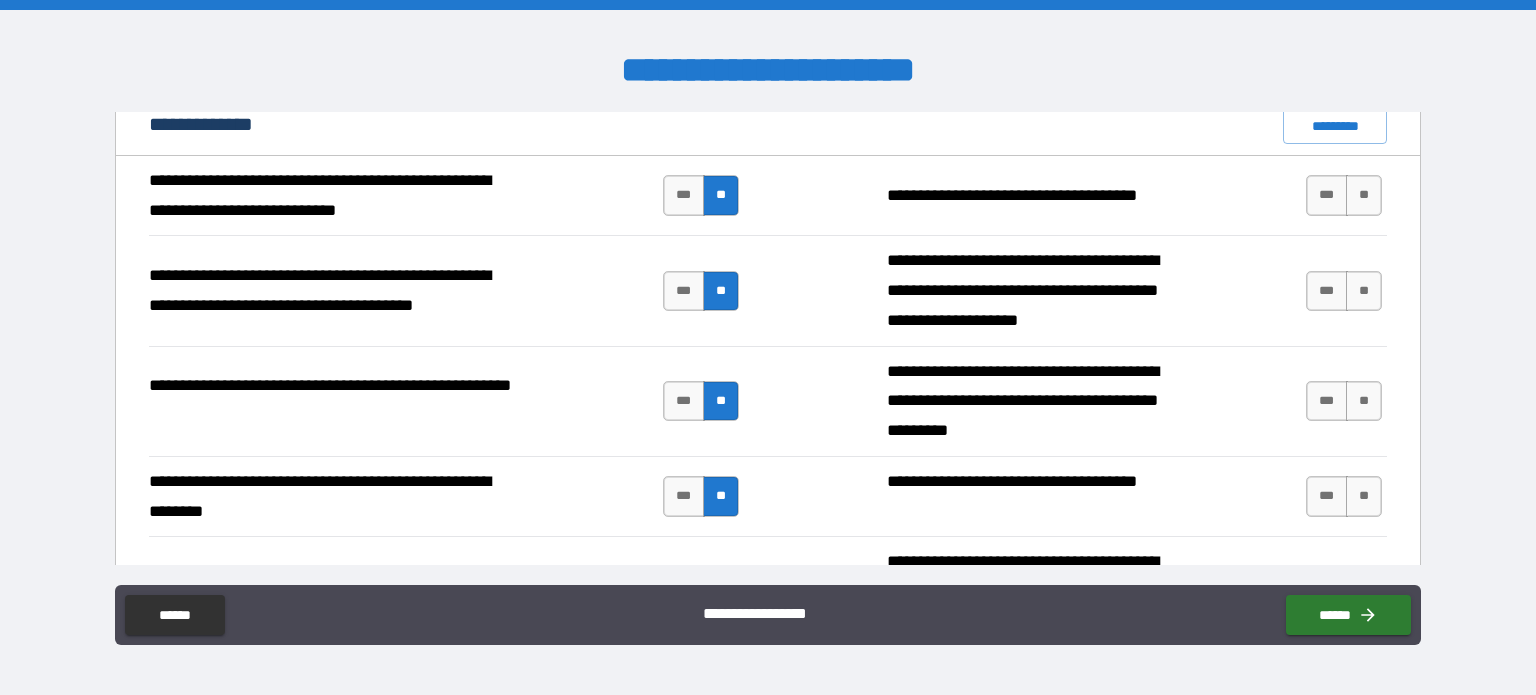 scroll, scrollTop: 1544, scrollLeft: 0, axis: vertical 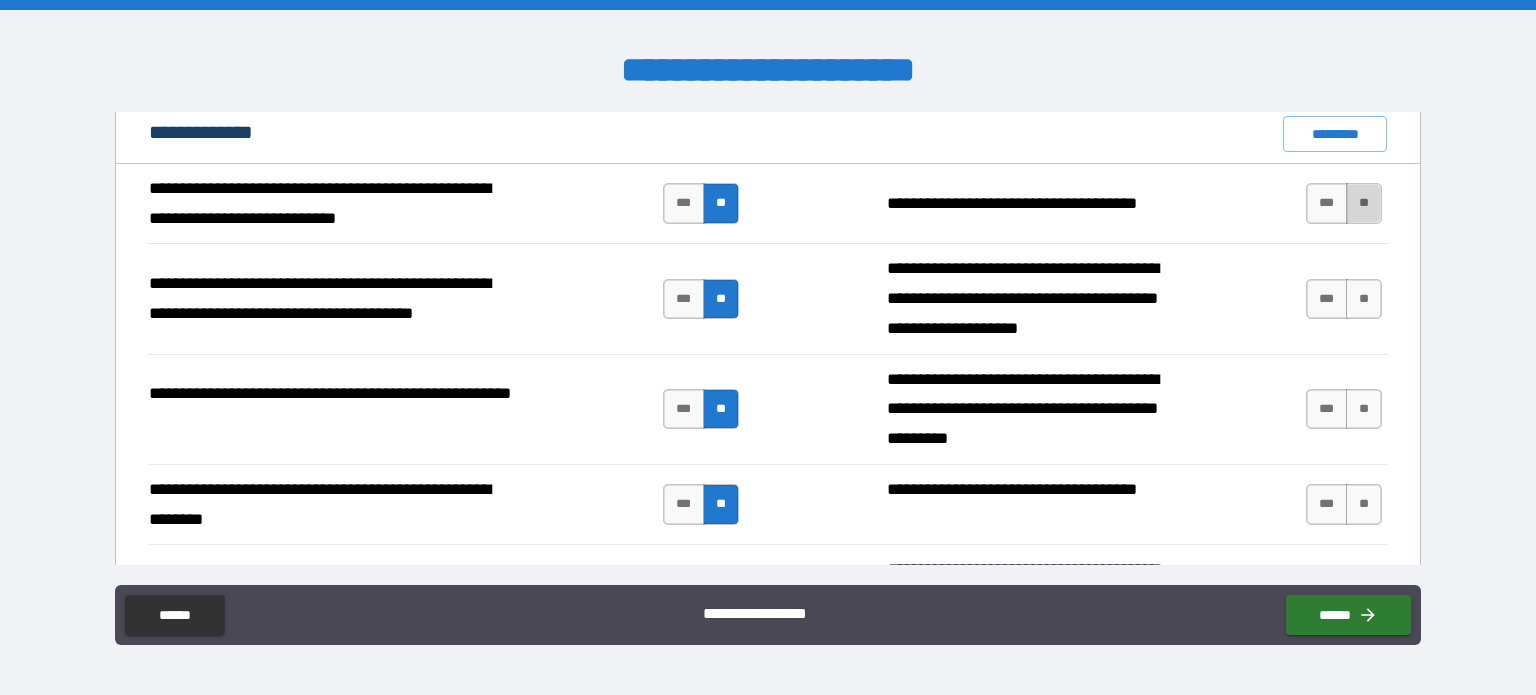 click on "**" at bounding box center (1364, 203) 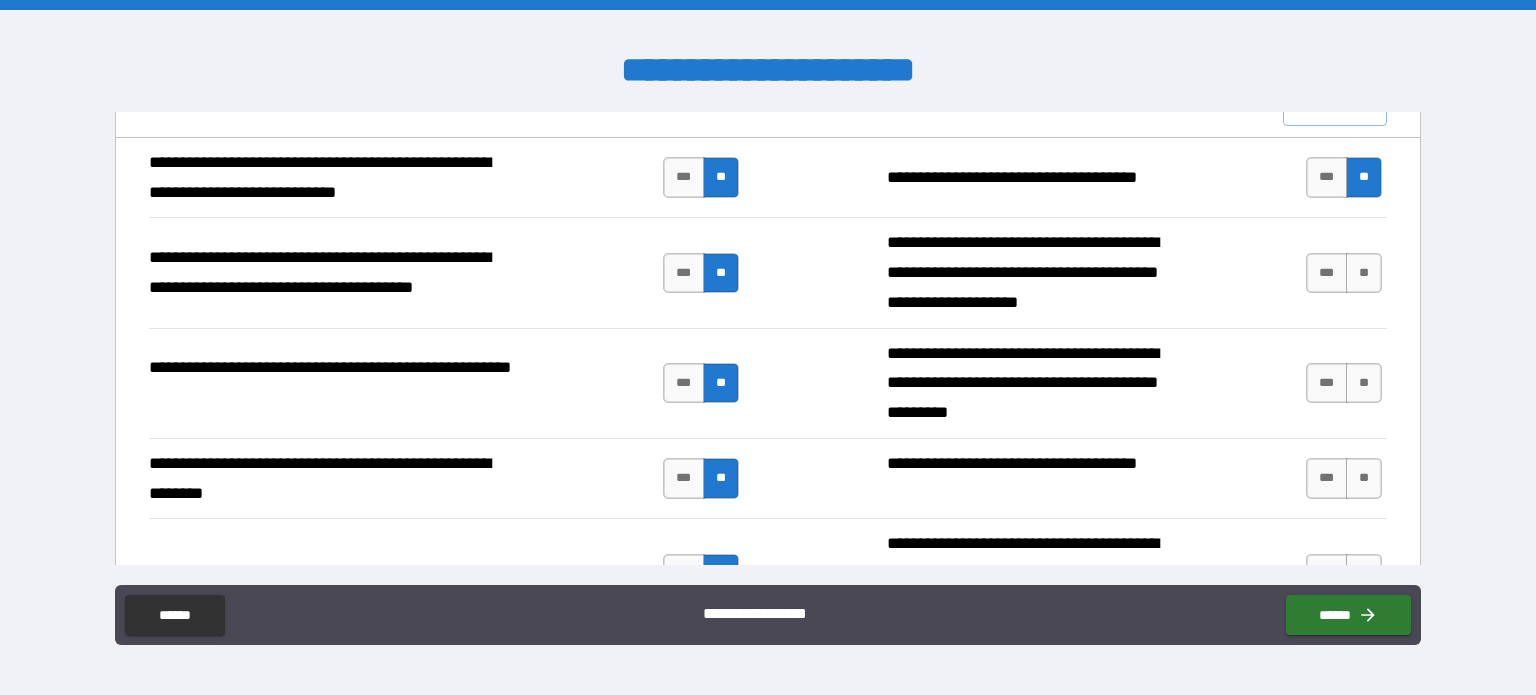 scroll, scrollTop: 1576, scrollLeft: 0, axis: vertical 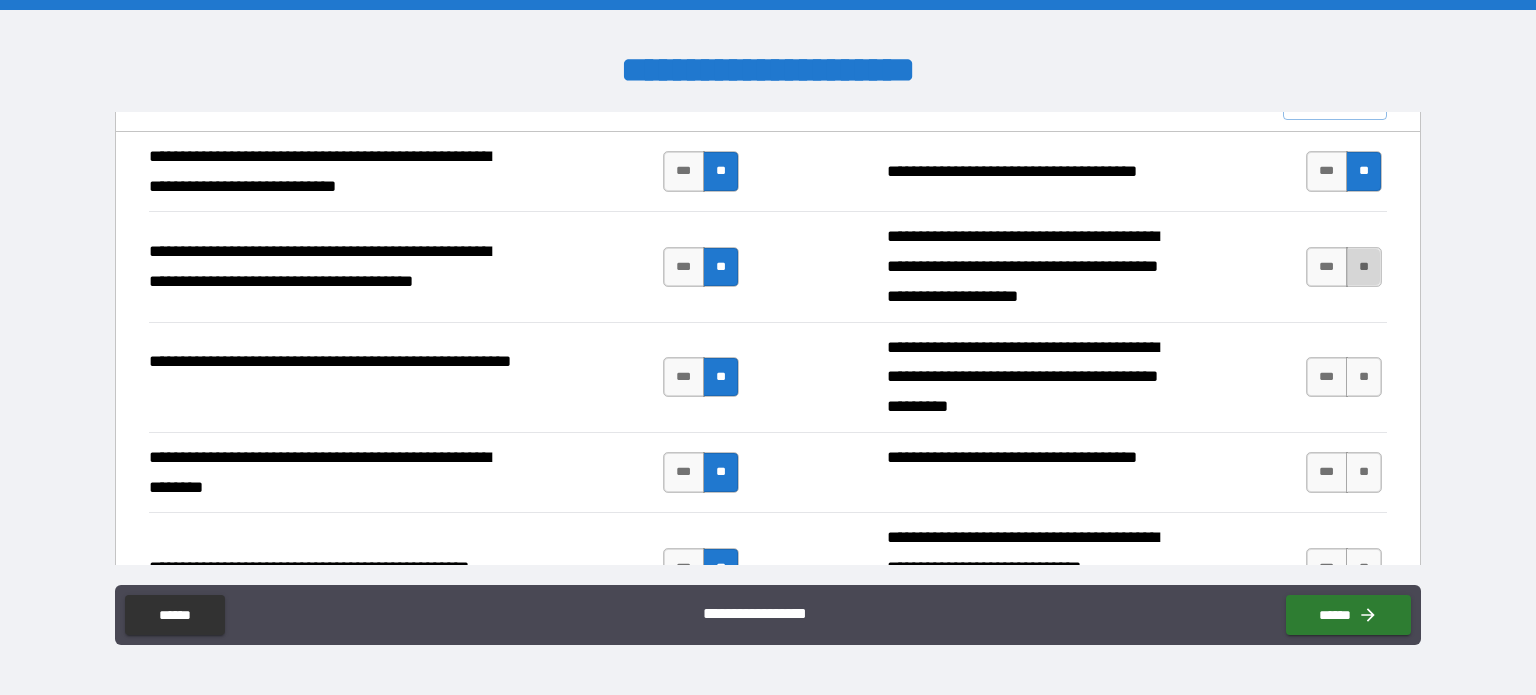 click on "**" at bounding box center (1364, 267) 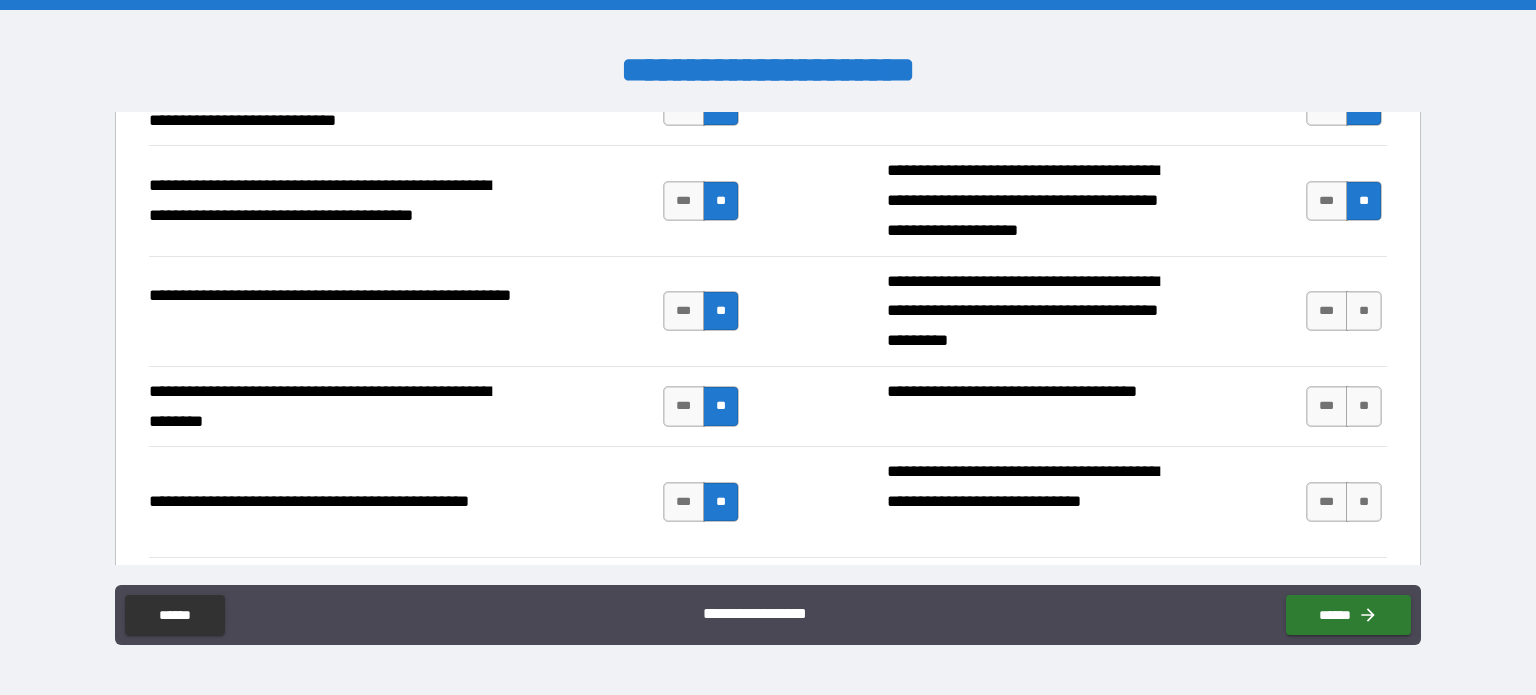 scroll, scrollTop: 1643, scrollLeft: 0, axis: vertical 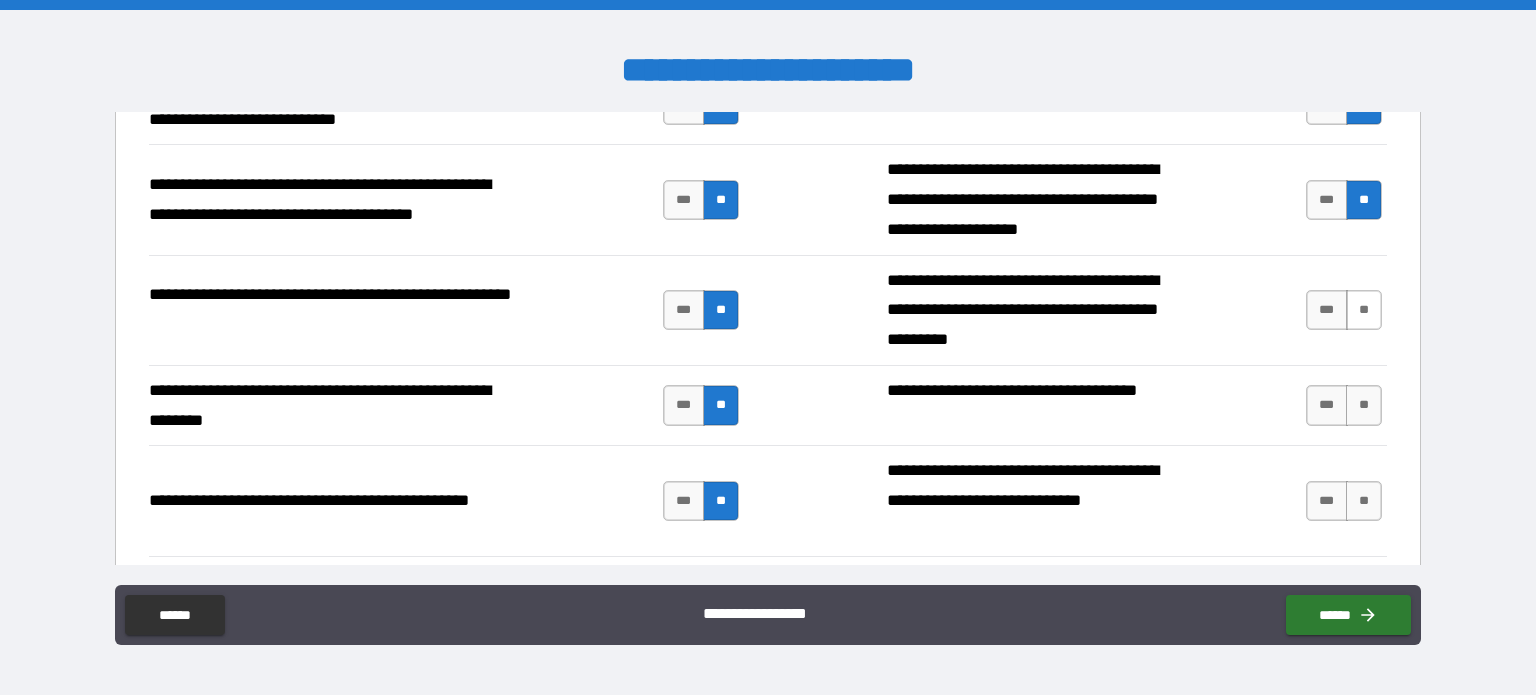 click on "**" at bounding box center [1364, 310] 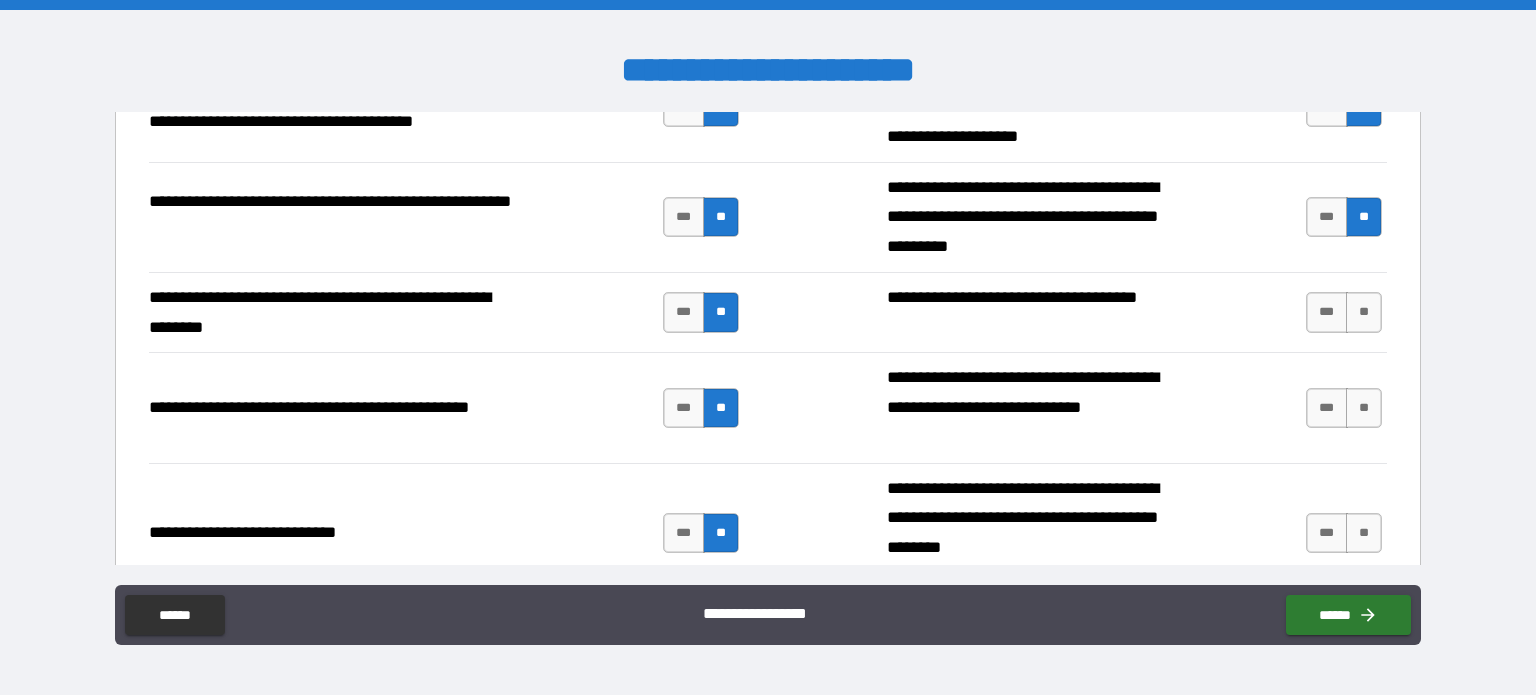 scroll, scrollTop: 1738, scrollLeft: 0, axis: vertical 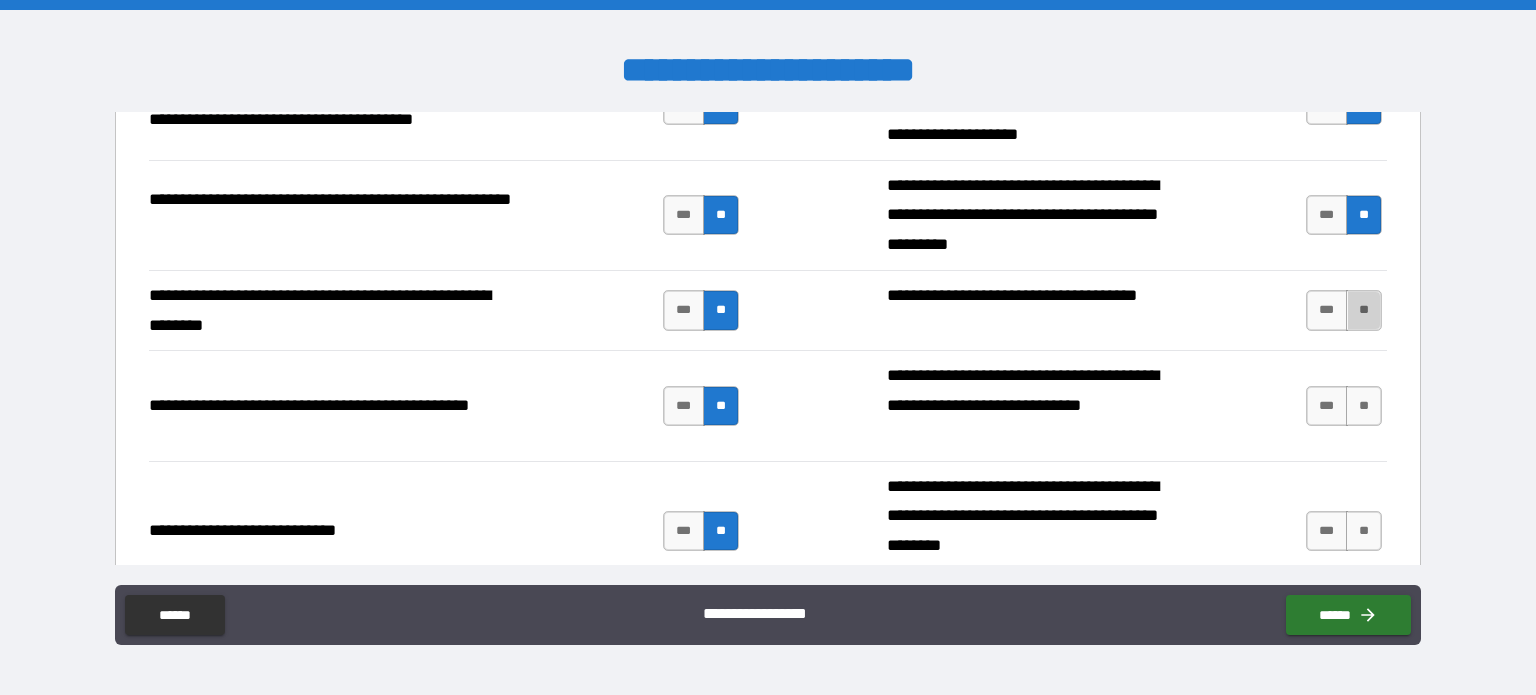 click on "**" at bounding box center (1364, 310) 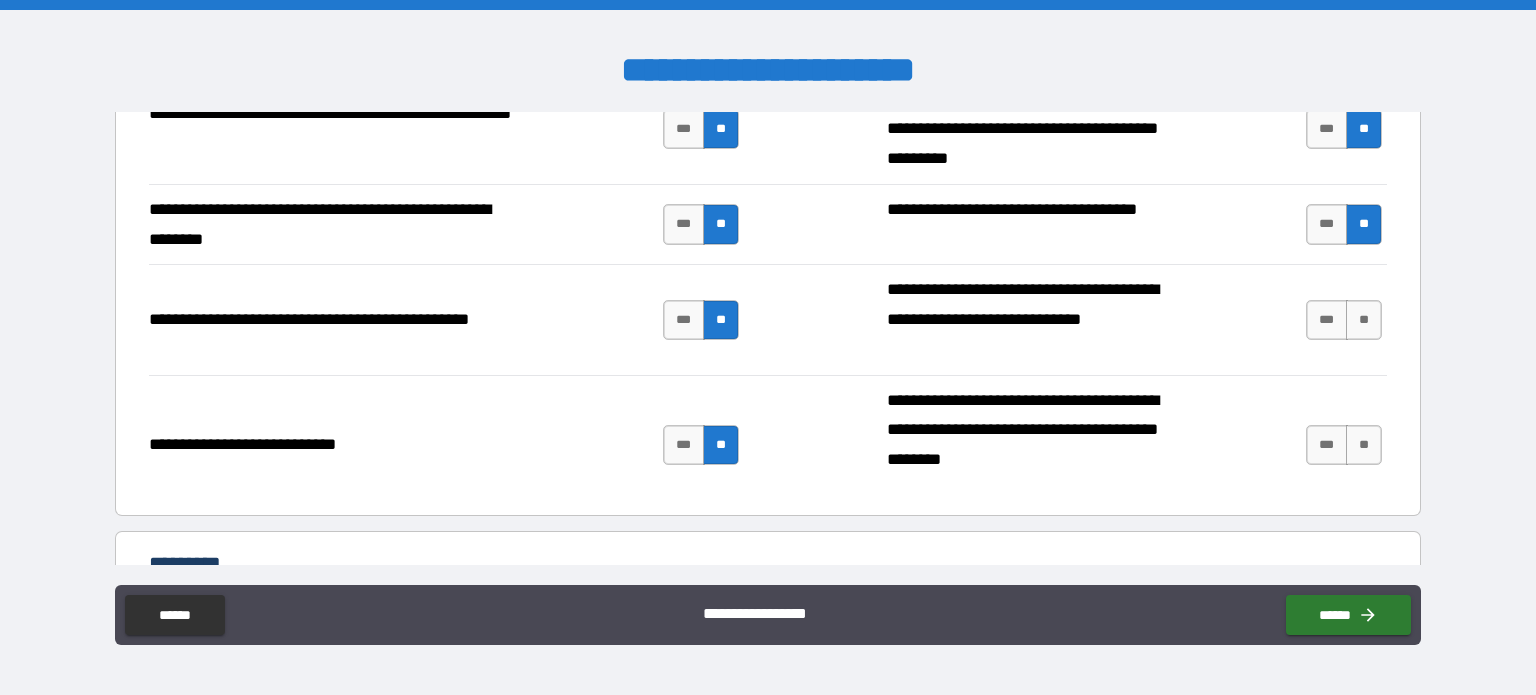 scroll, scrollTop: 1824, scrollLeft: 0, axis: vertical 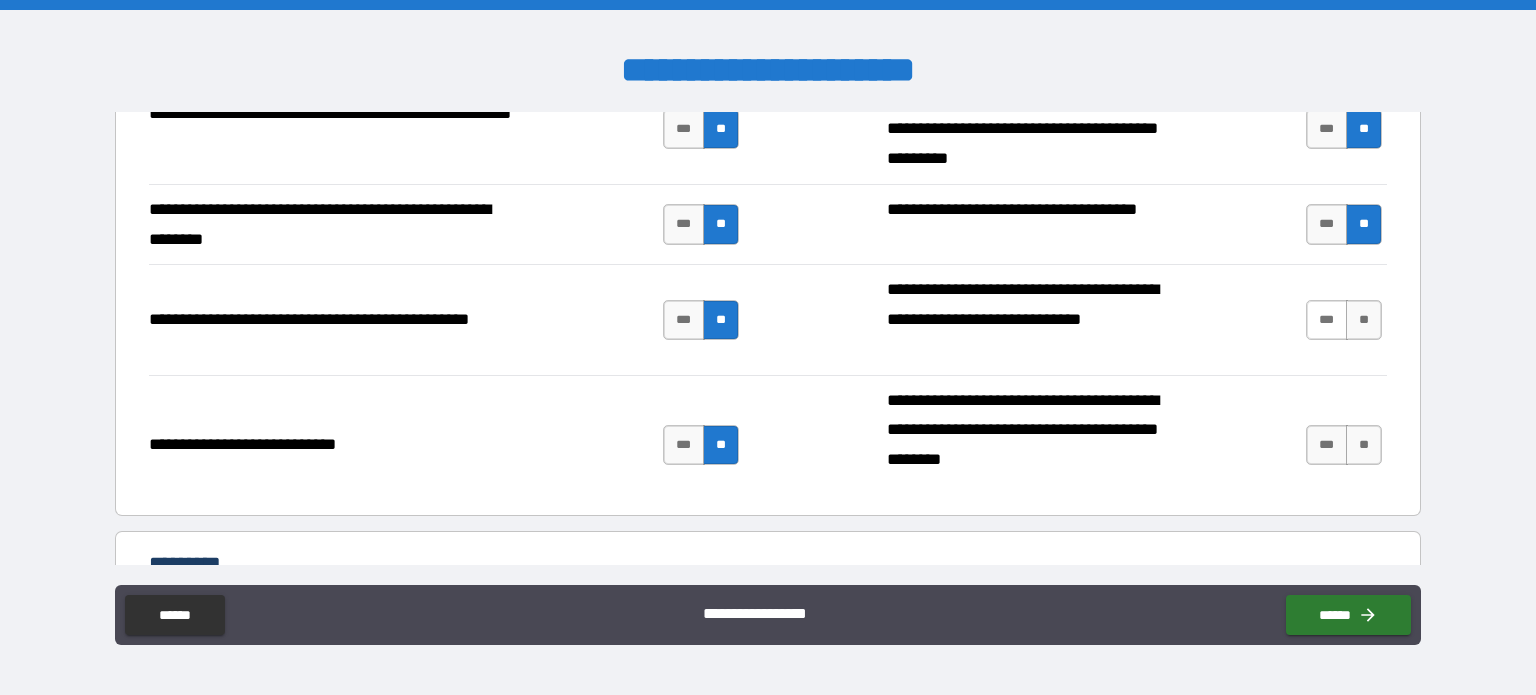 click on "***" at bounding box center (1327, 320) 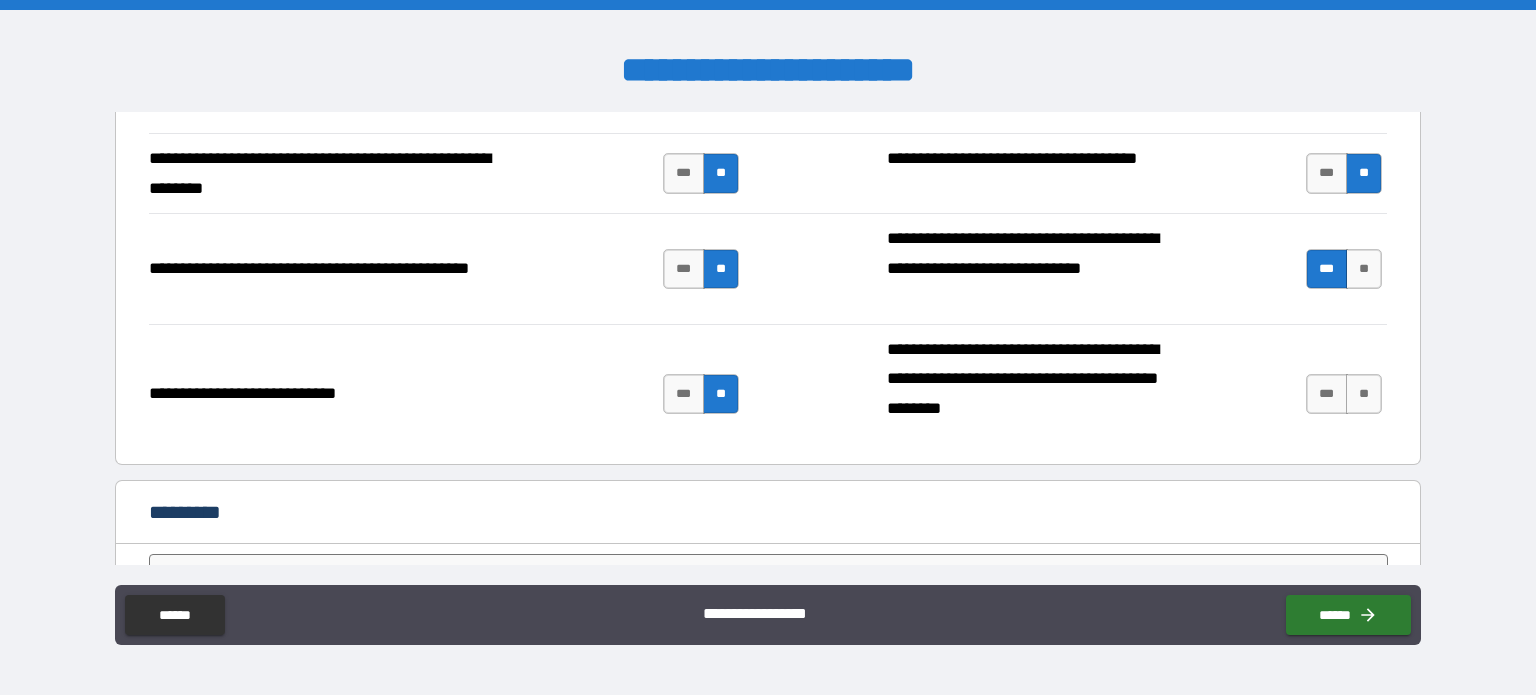 scroll, scrollTop: 1876, scrollLeft: 0, axis: vertical 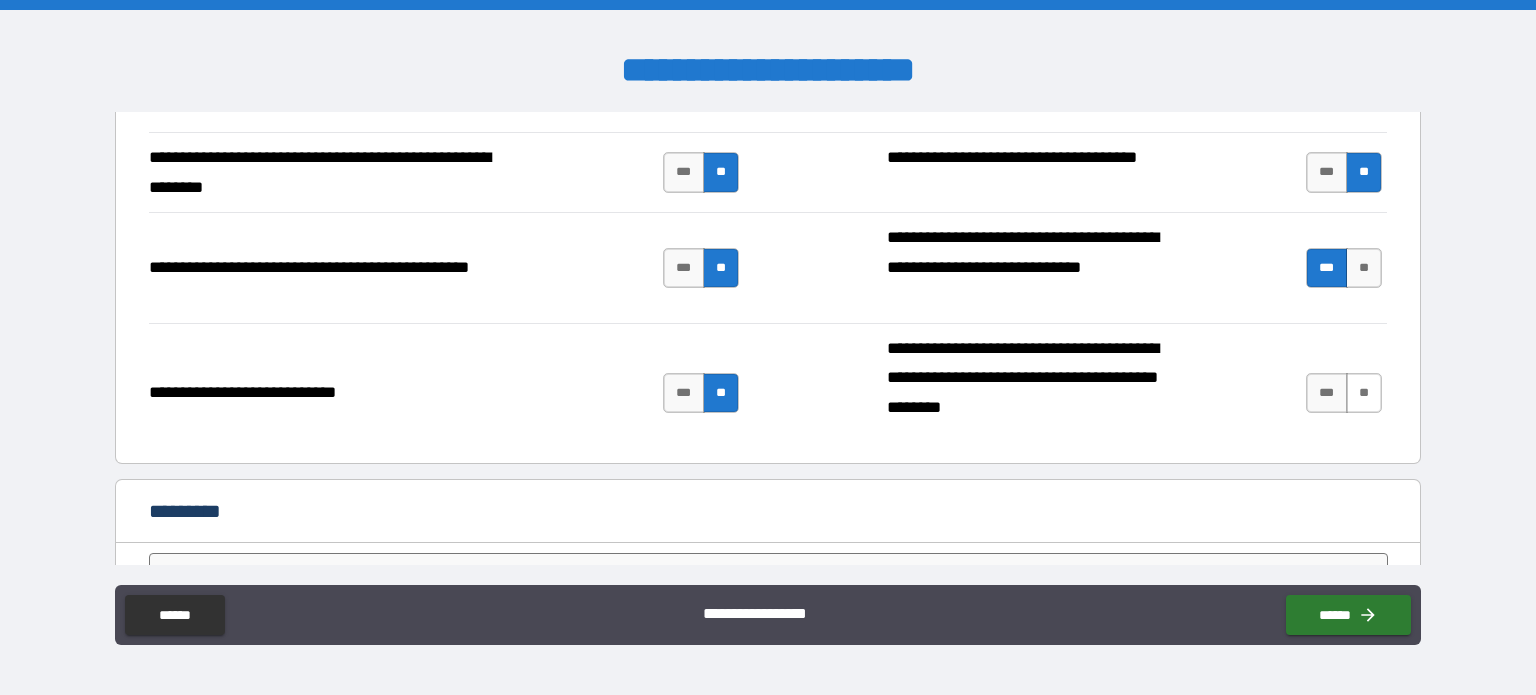 click on "**" at bounding box center [1364, 393] 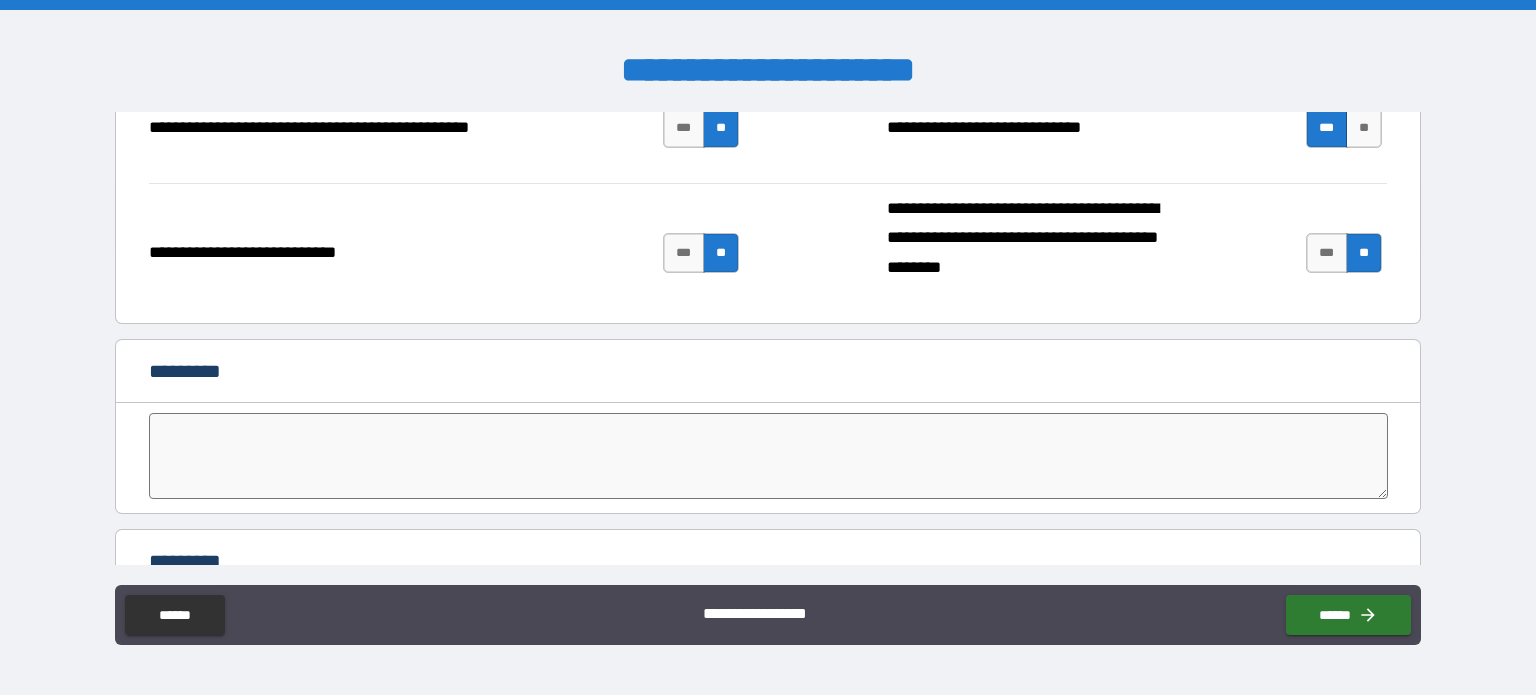 scroll, scrollTop: 2032, scrollLeft: 0, axis: vertical 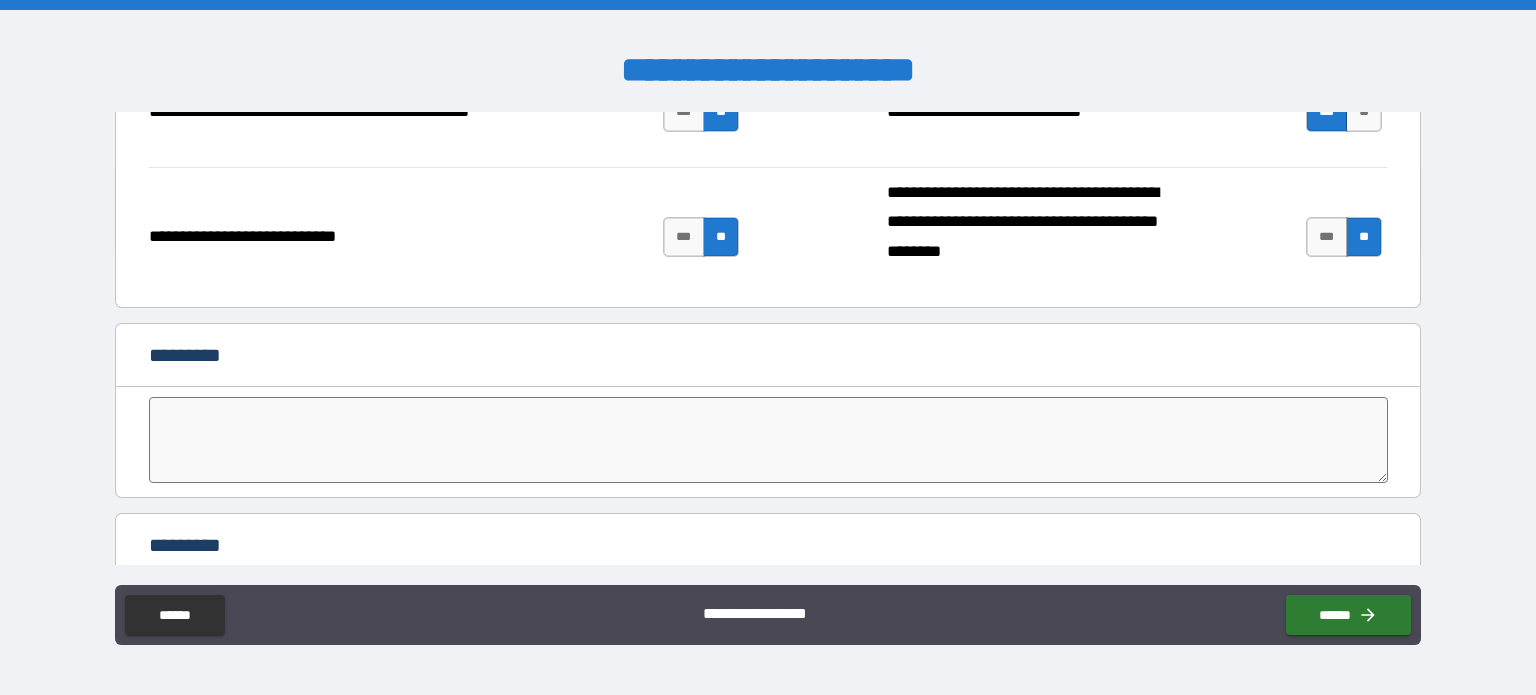 click at bounding box center (768, 440) 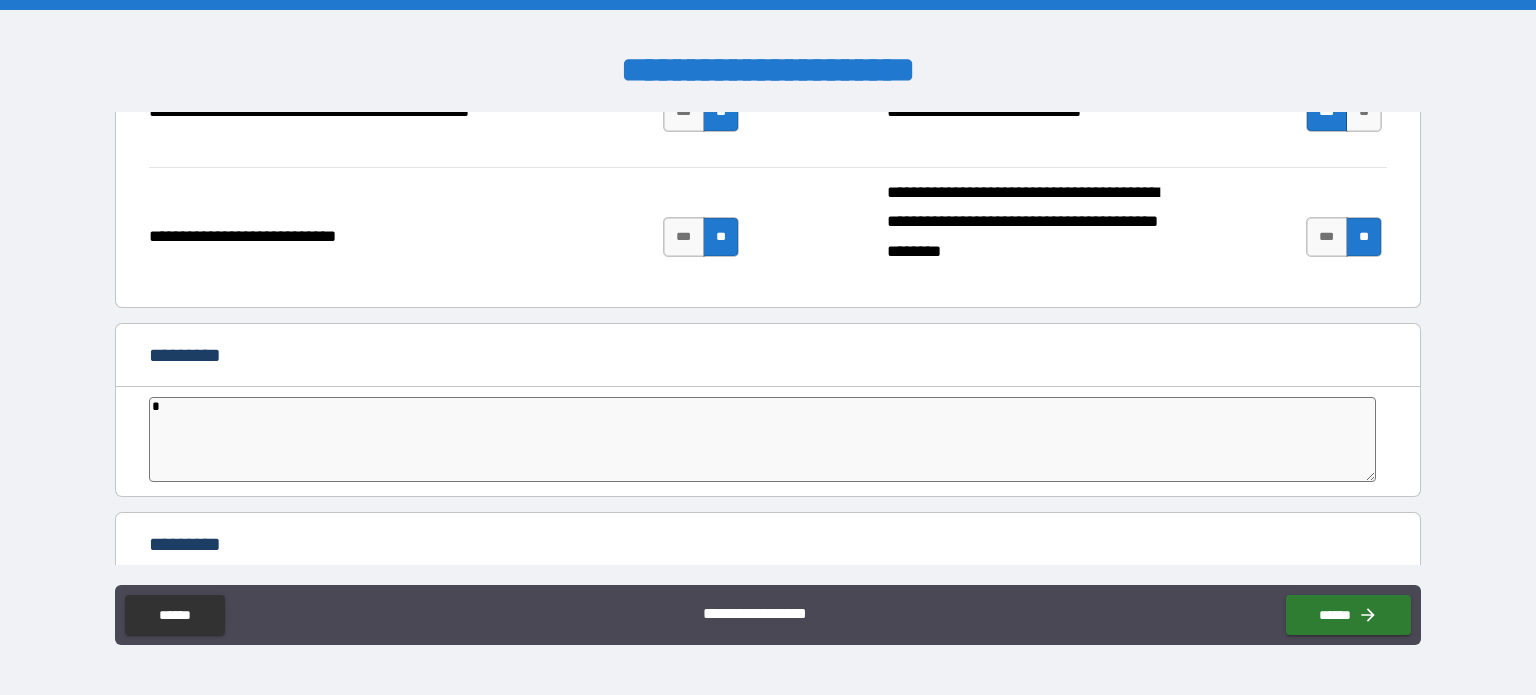 type on "**" 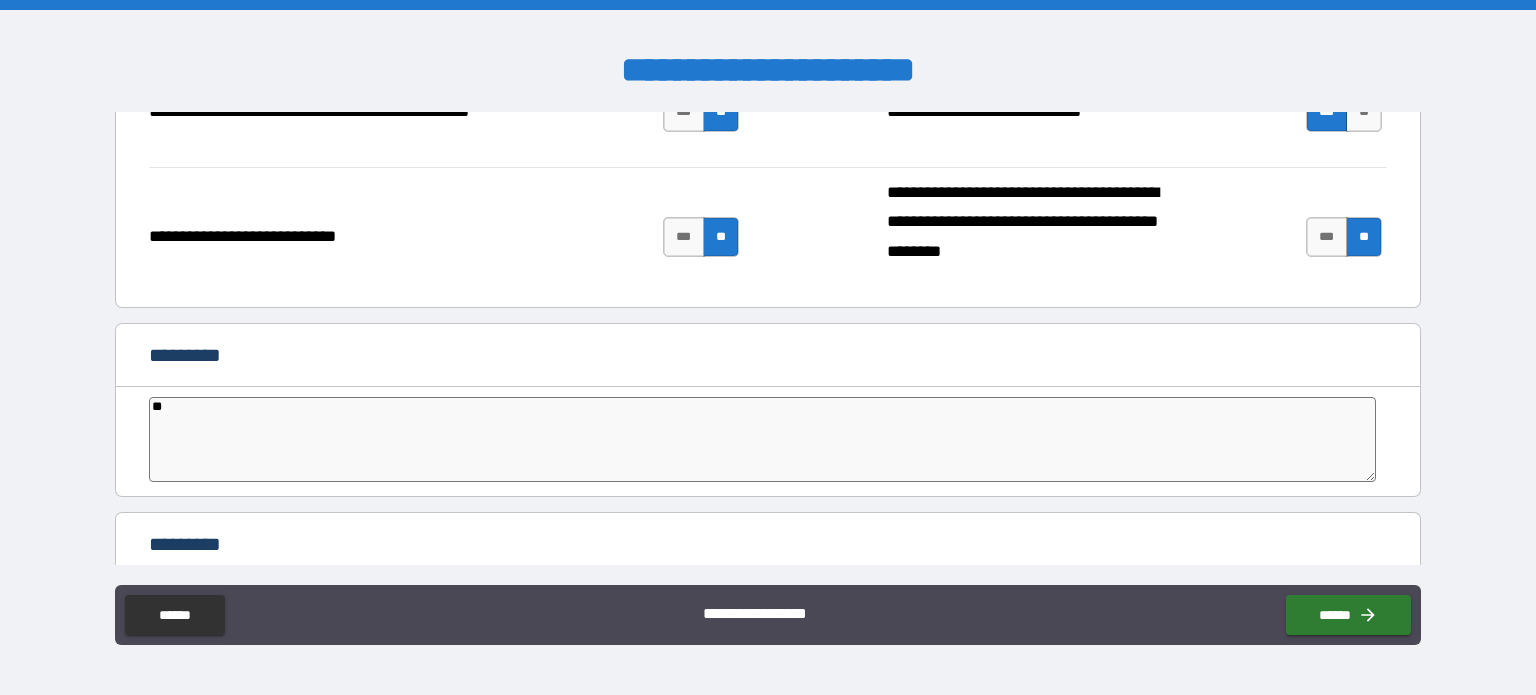 type on "*" 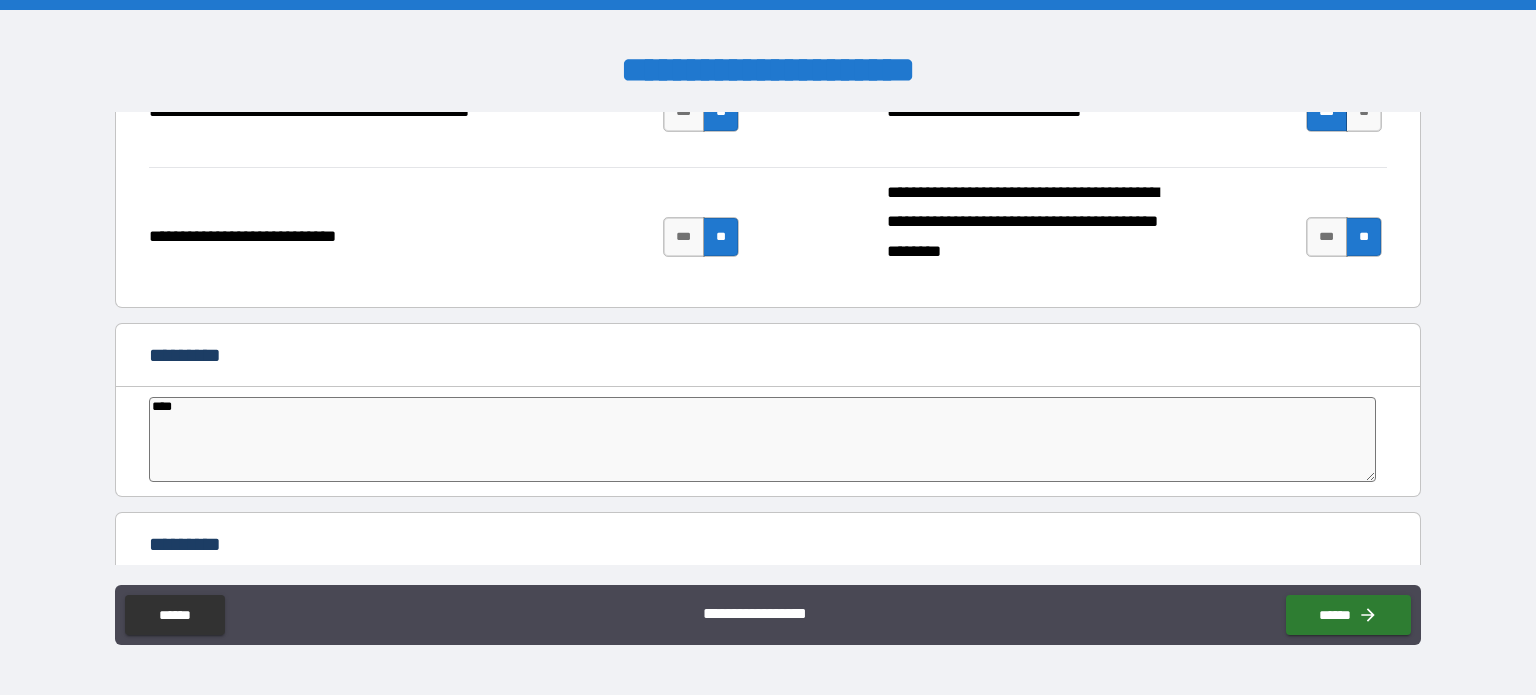 type on "*****" 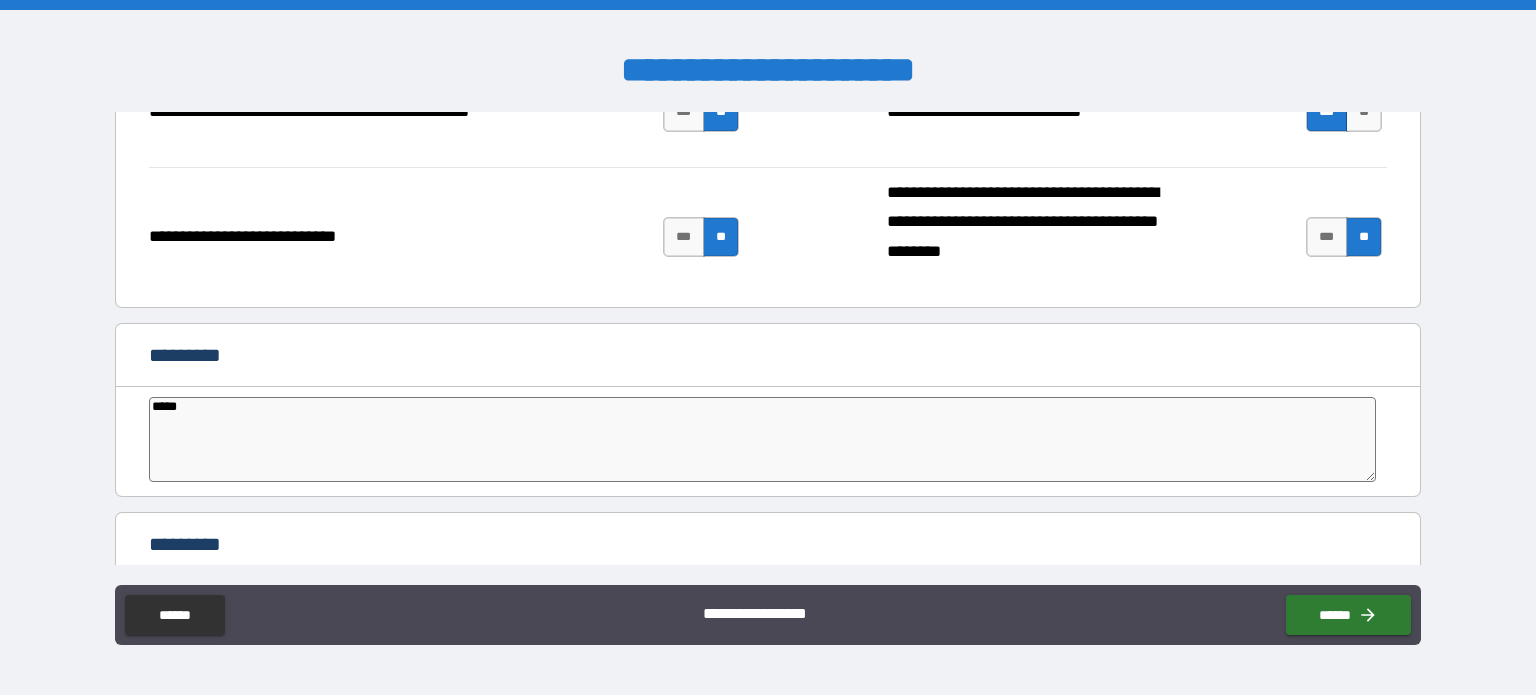 type on "*****" 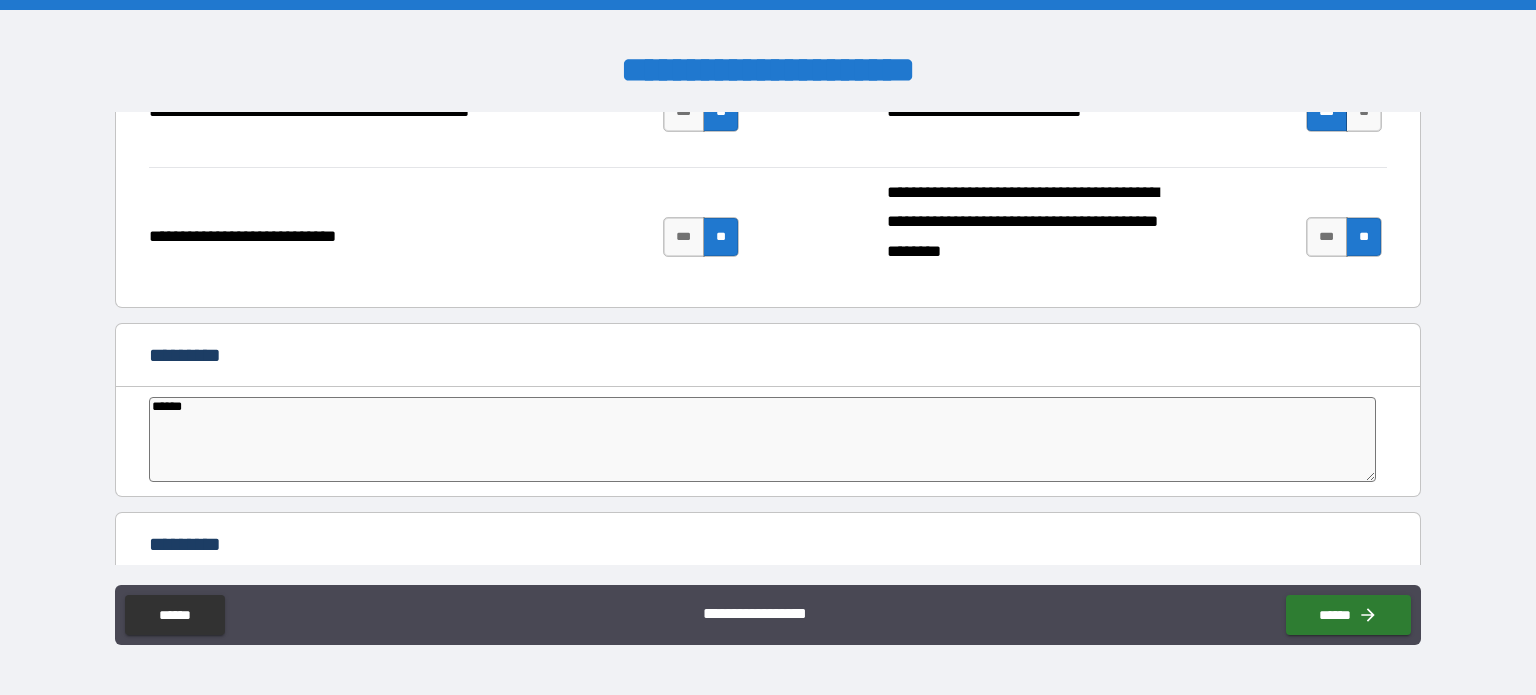 type on "*" 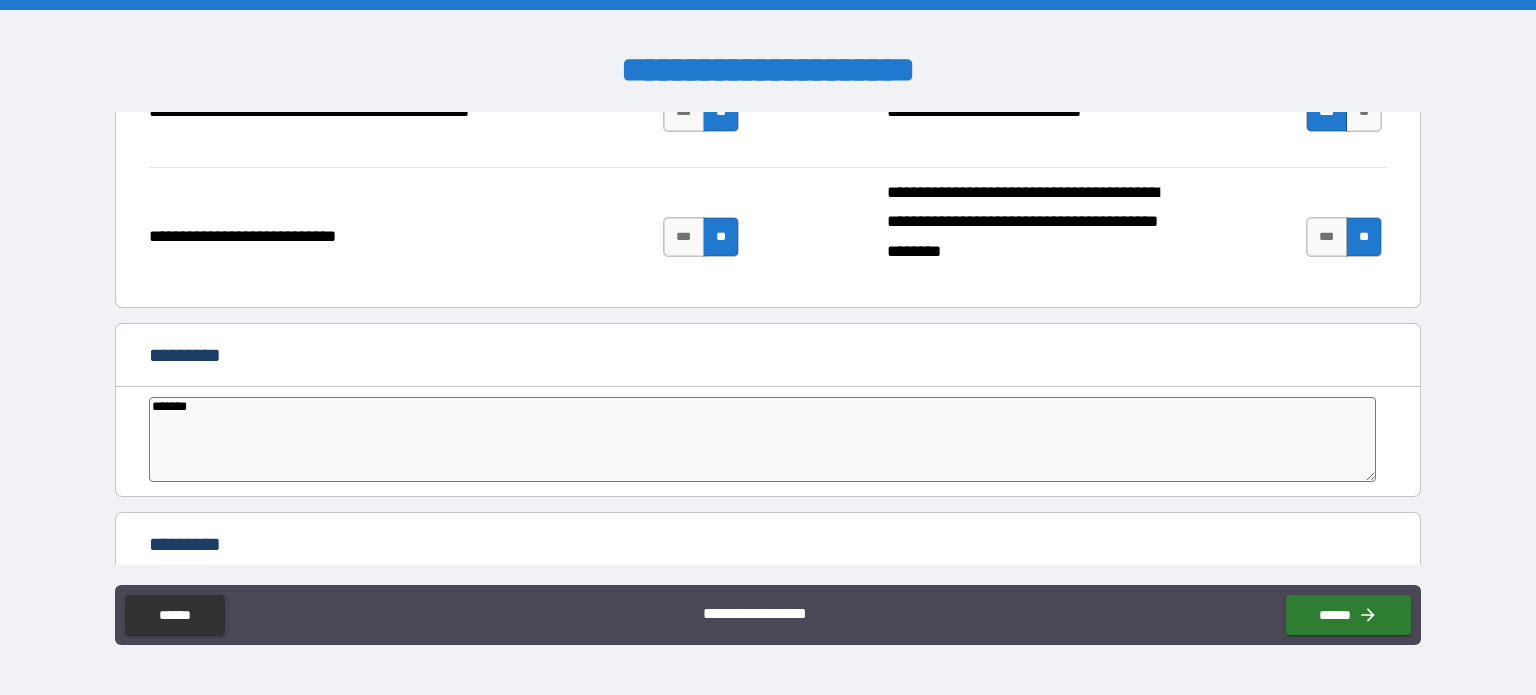 type on "********" 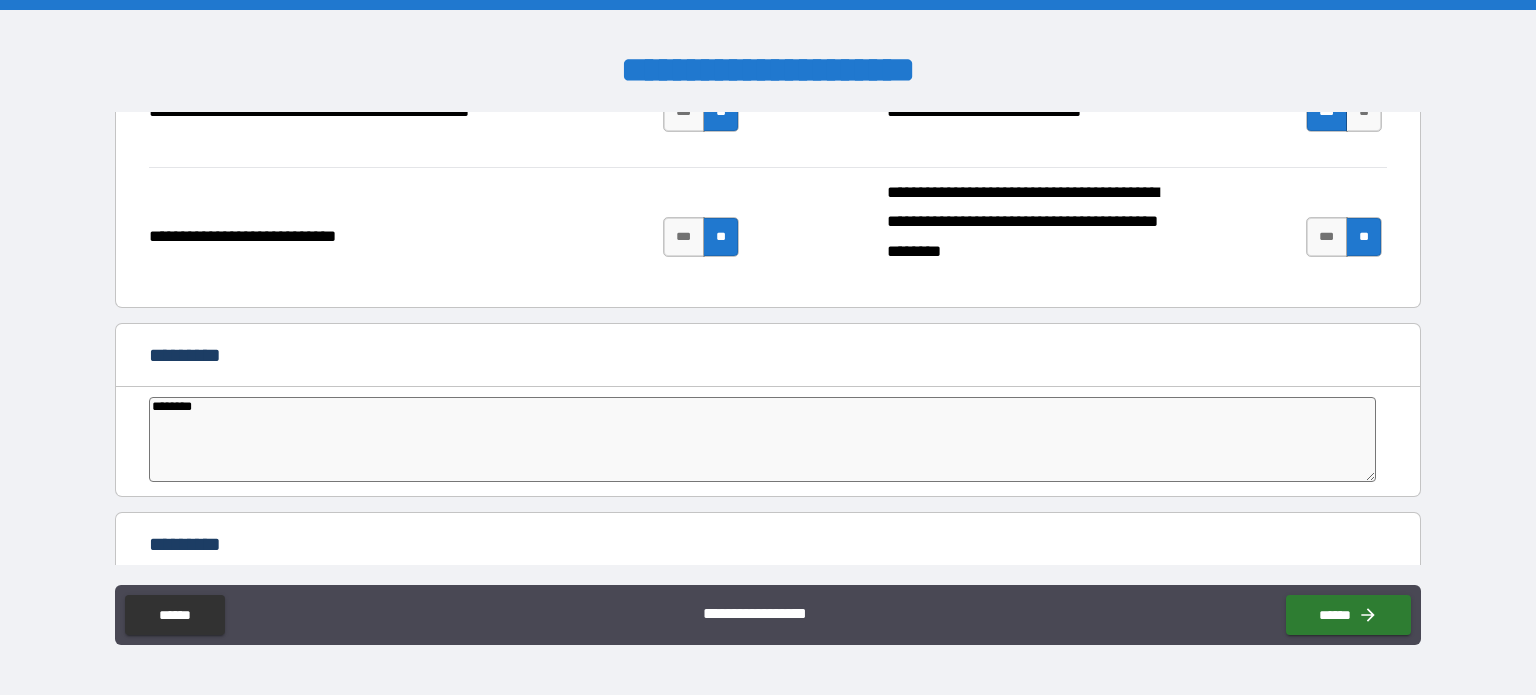 type on "*" 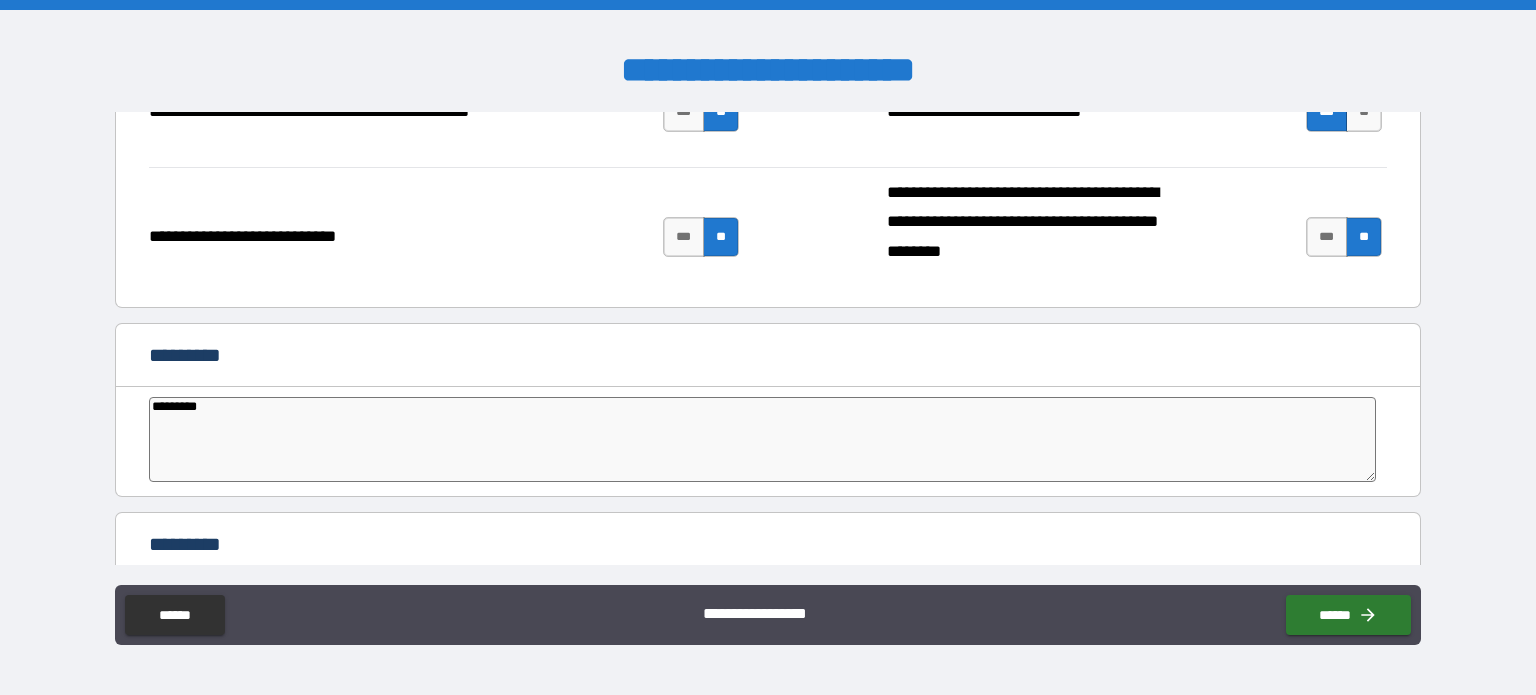 type on "*" 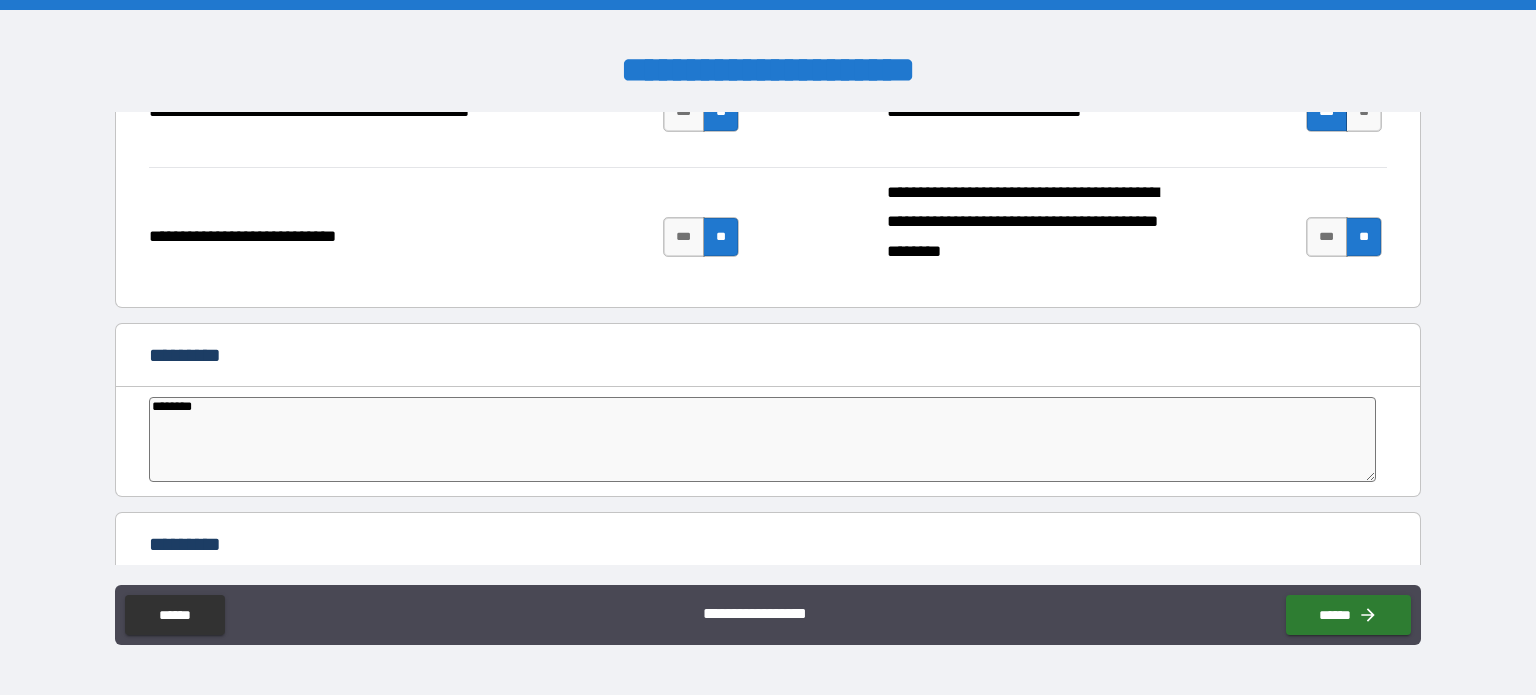 type on "*********" 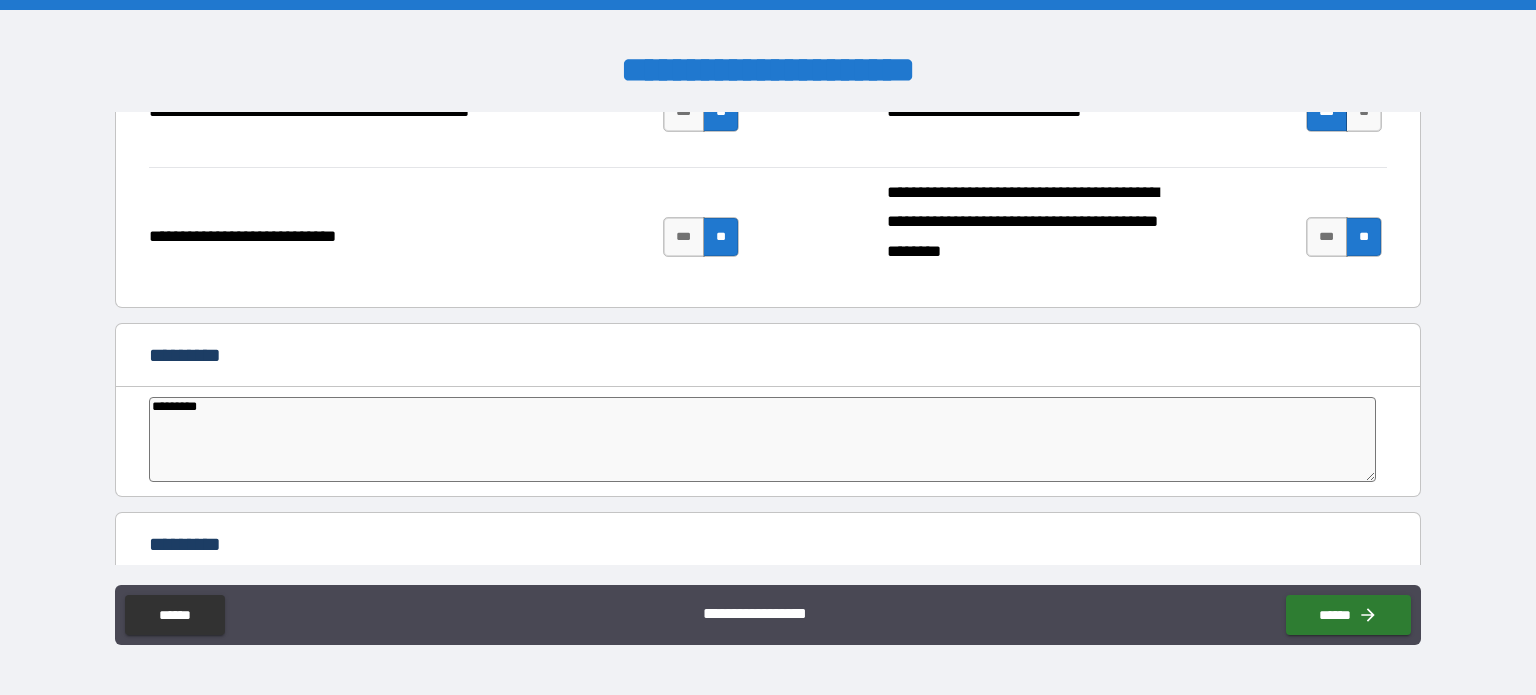 type on "**********" 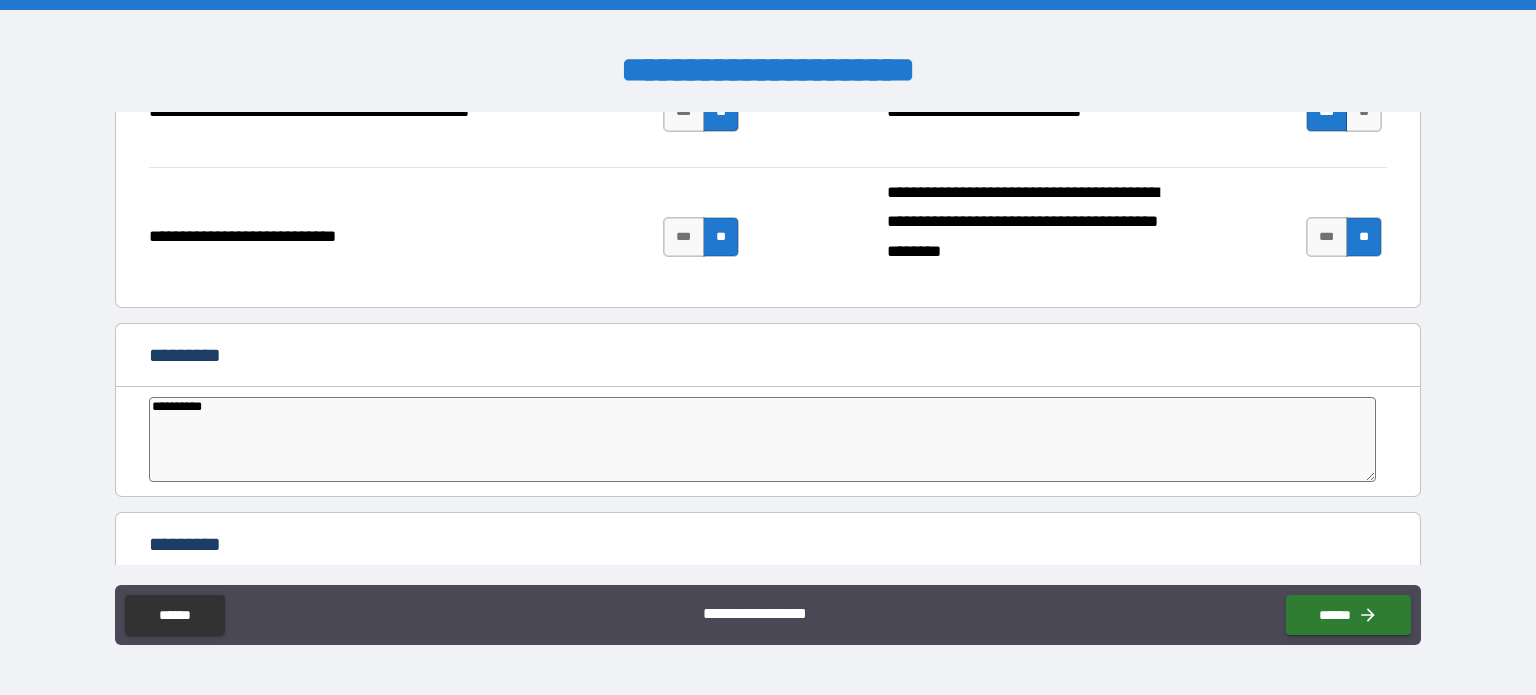 type on "*" 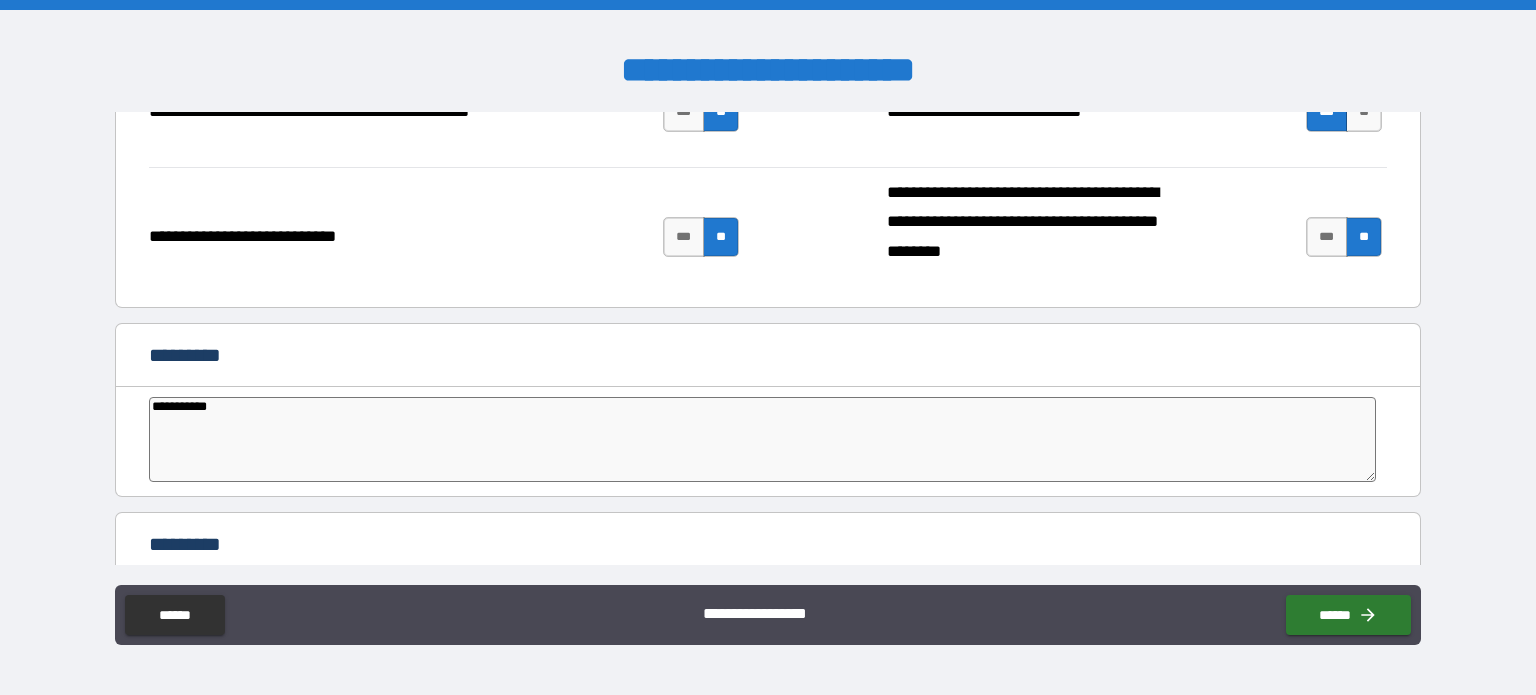 type on "*" 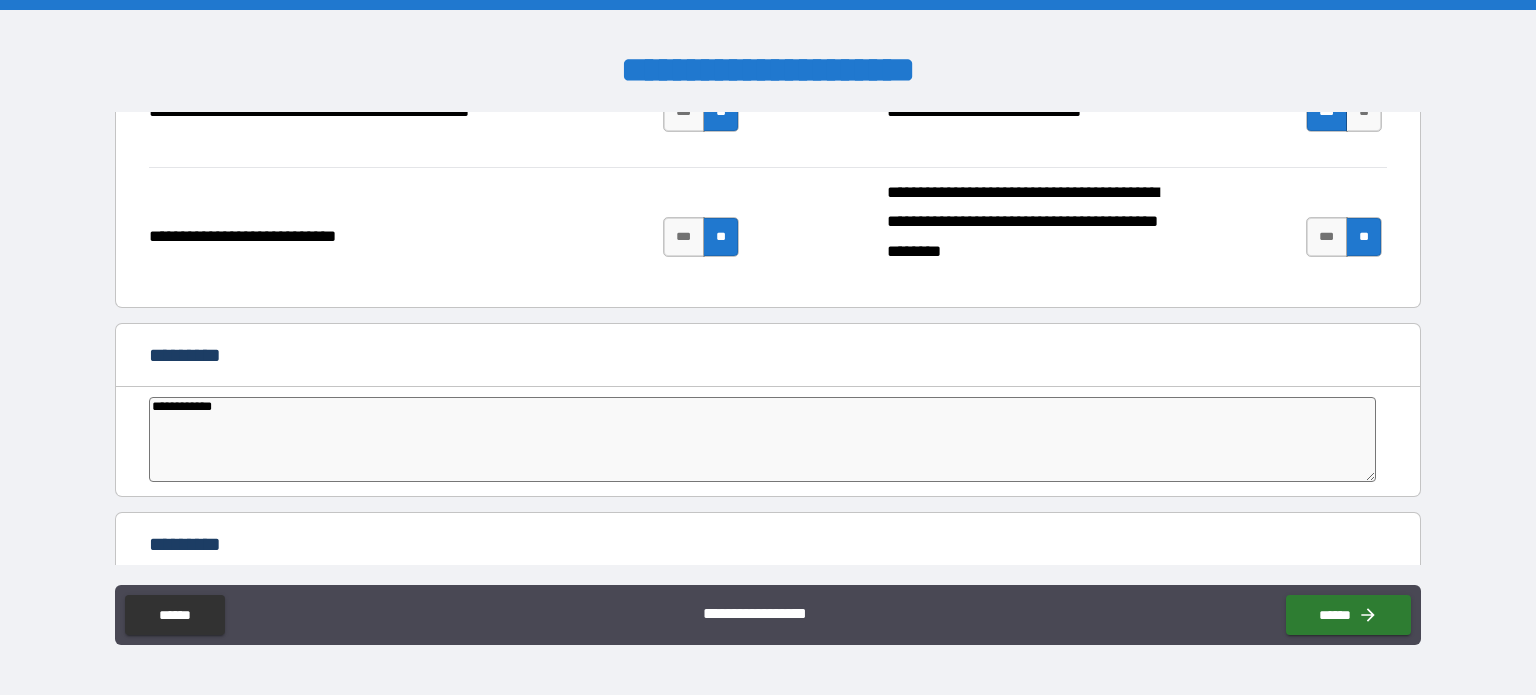 type on "**********" 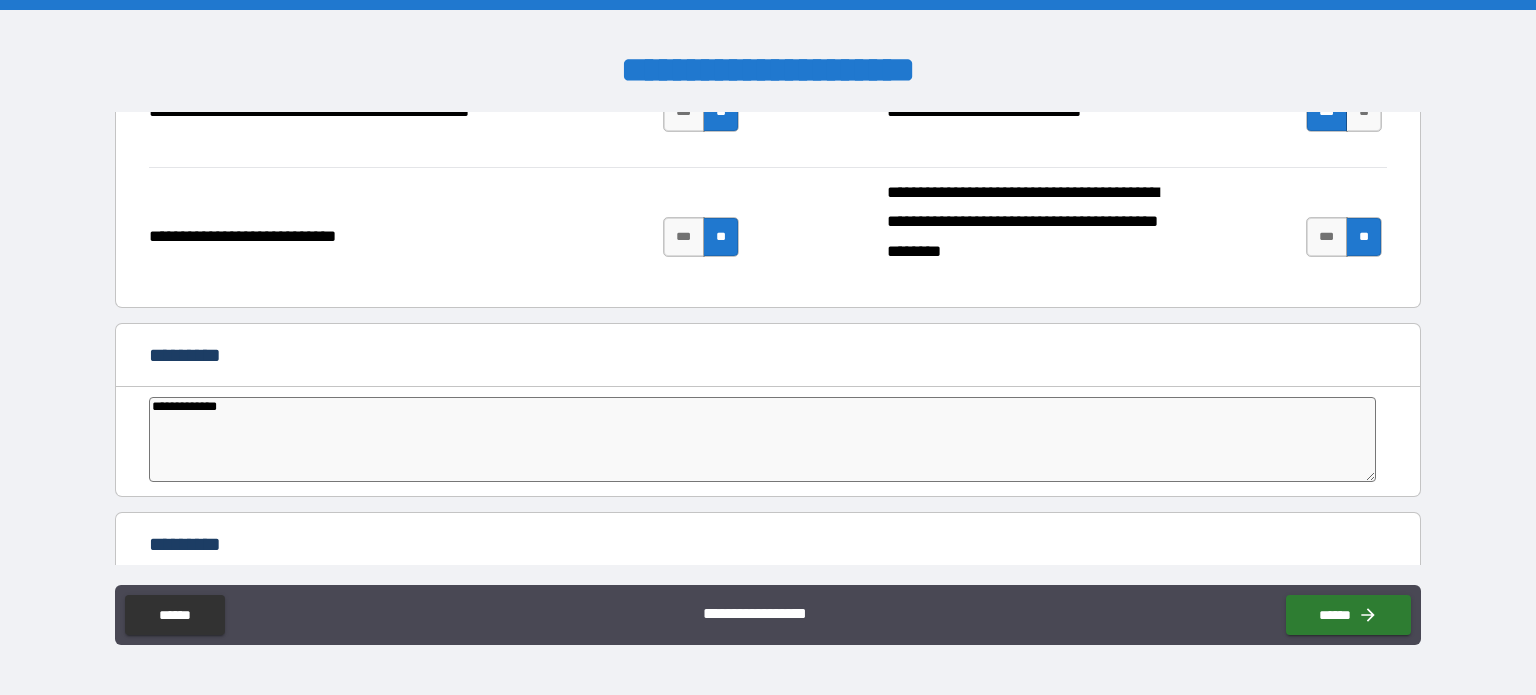 type on "*" 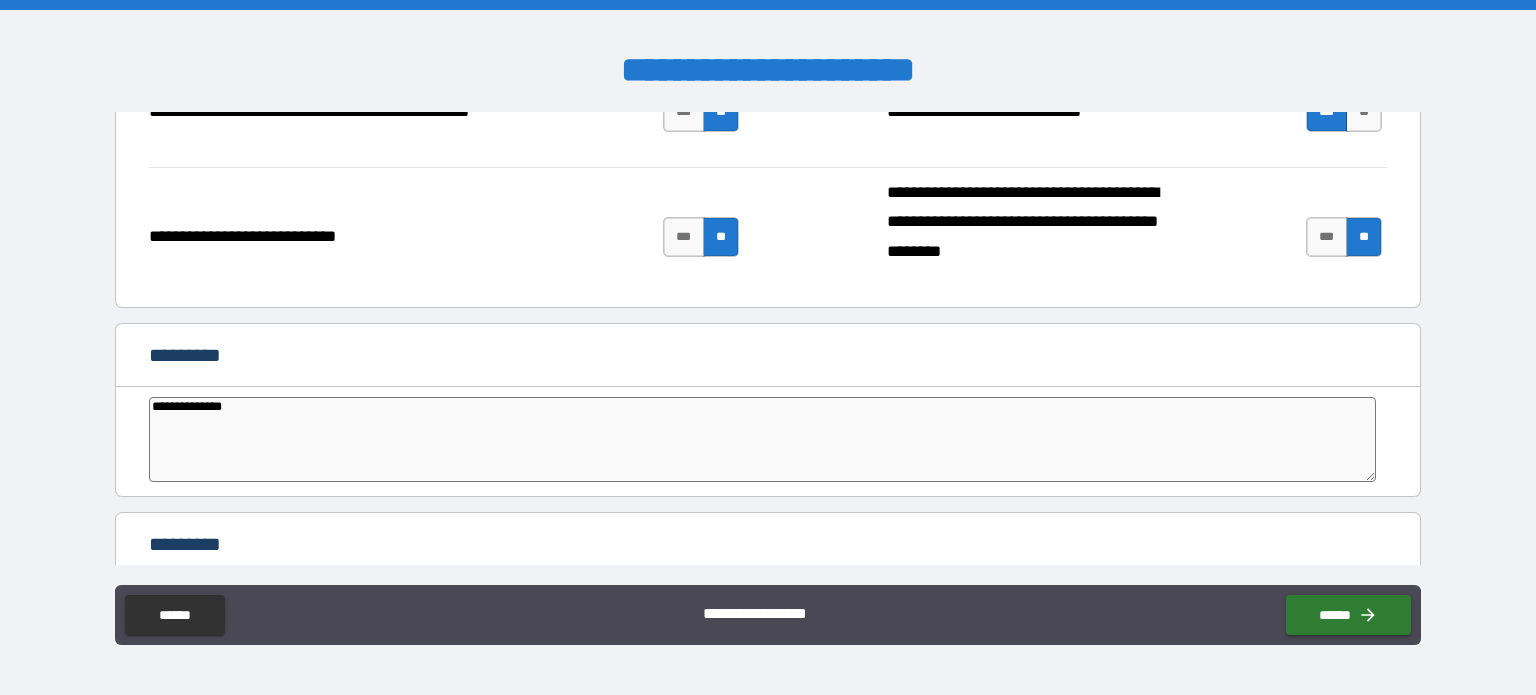 type on "*" 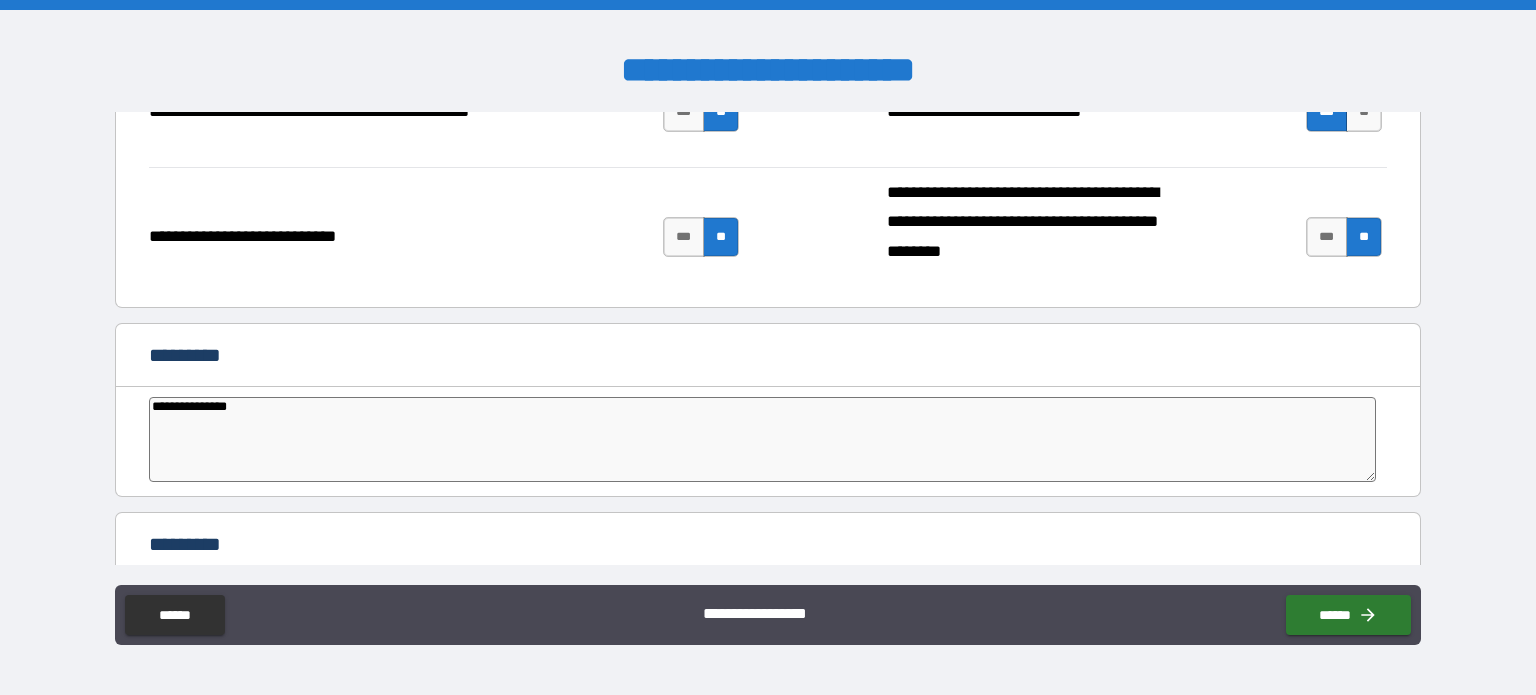type on "**********" 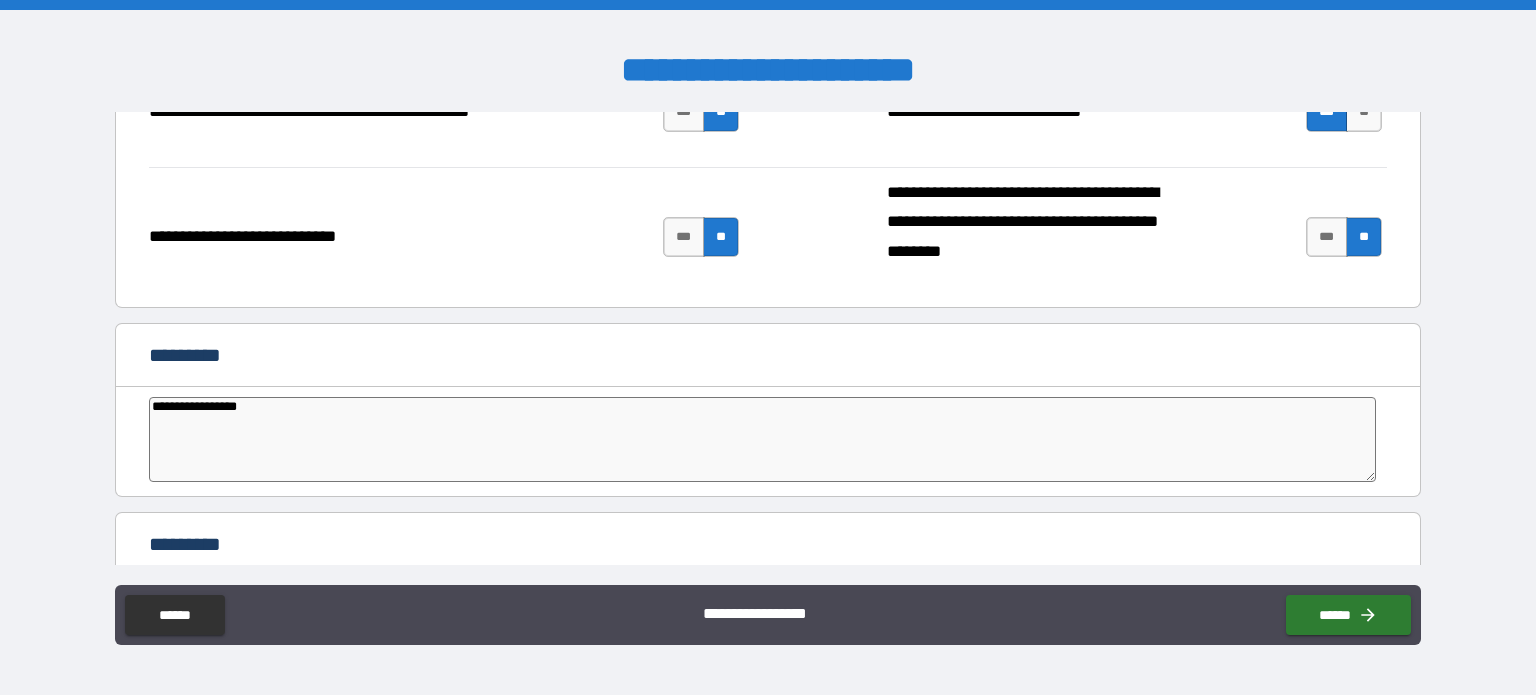 type on "**********" 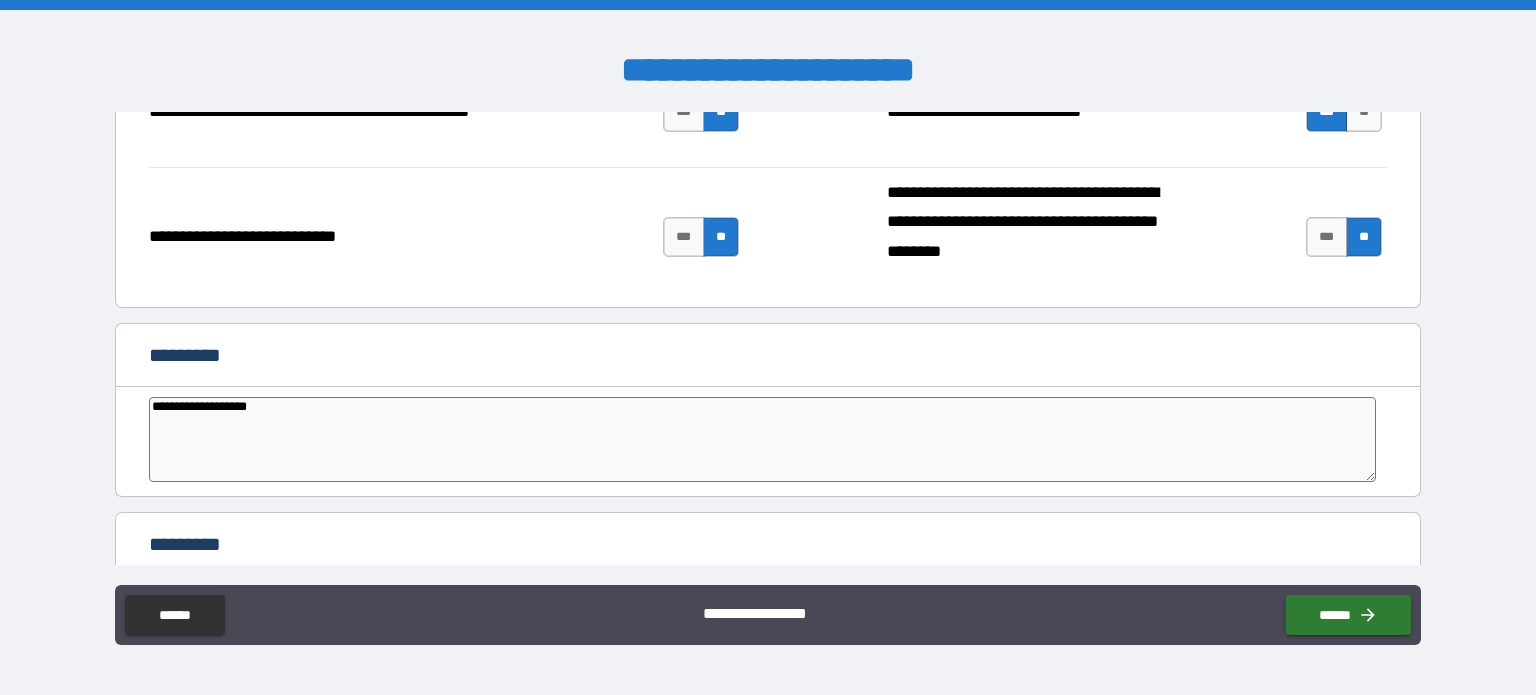 type on "**********" 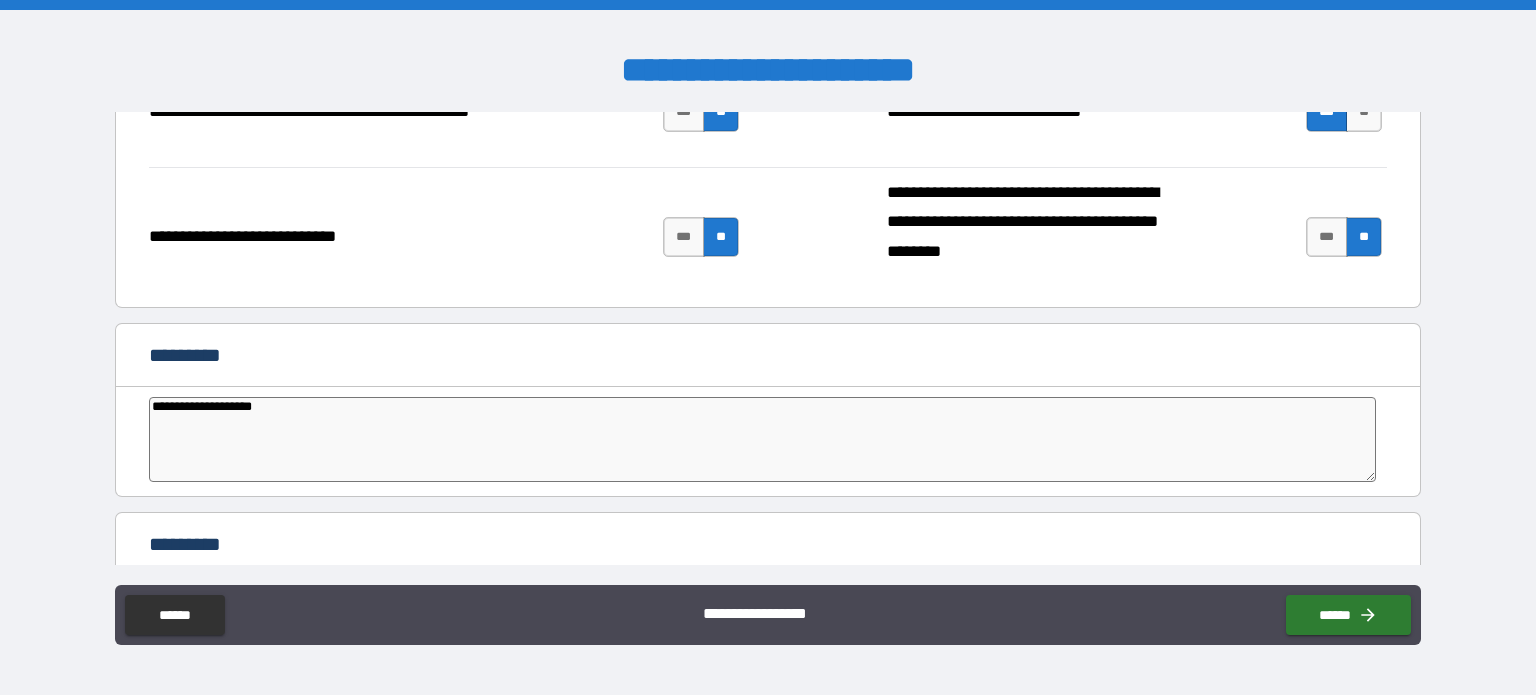 type on "**********" 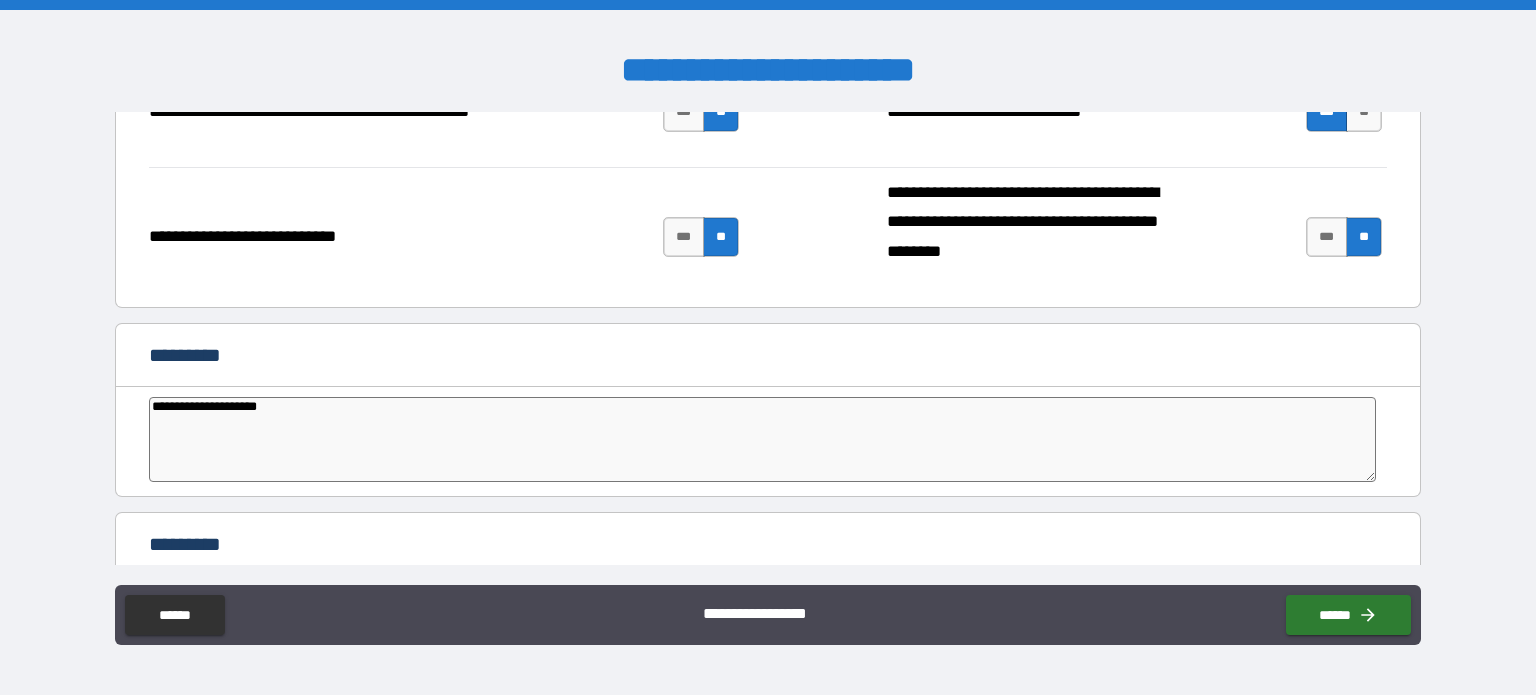 type on "*" 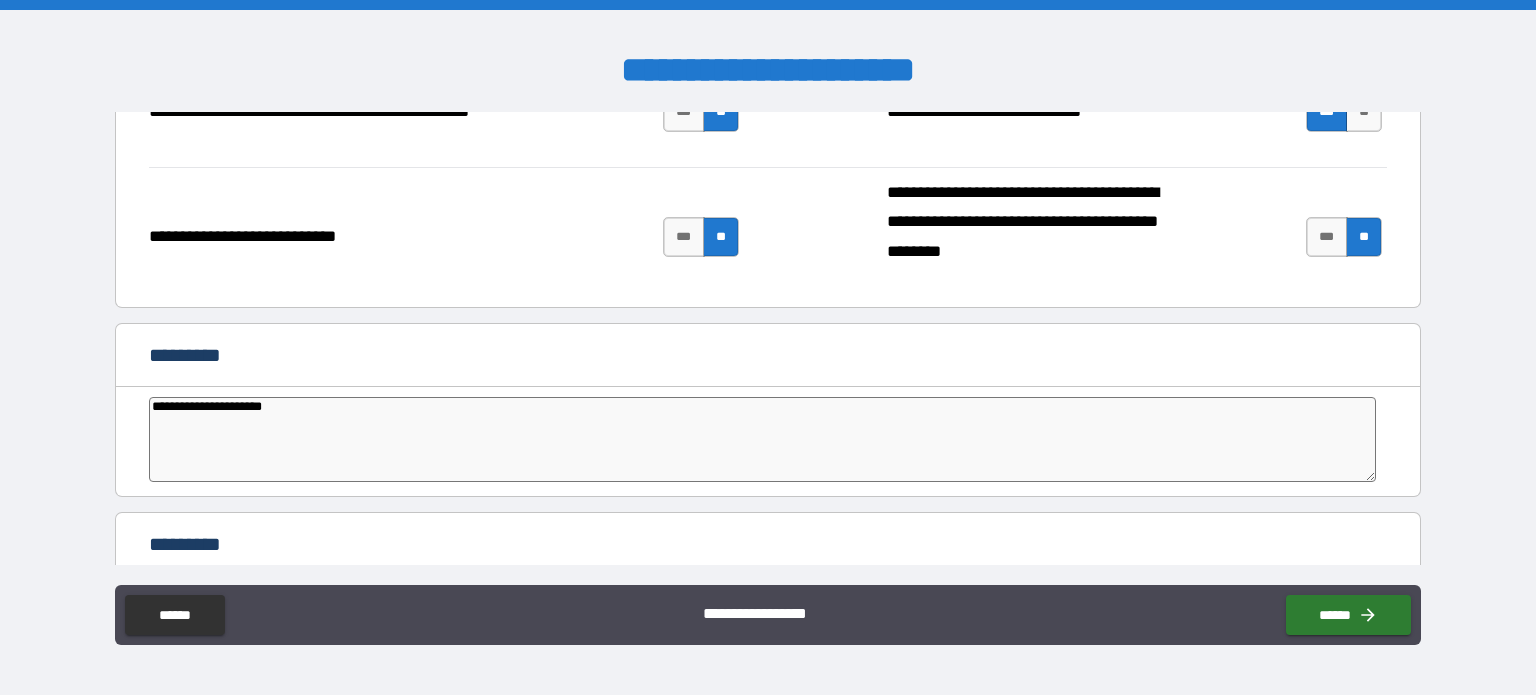 type on "**********" 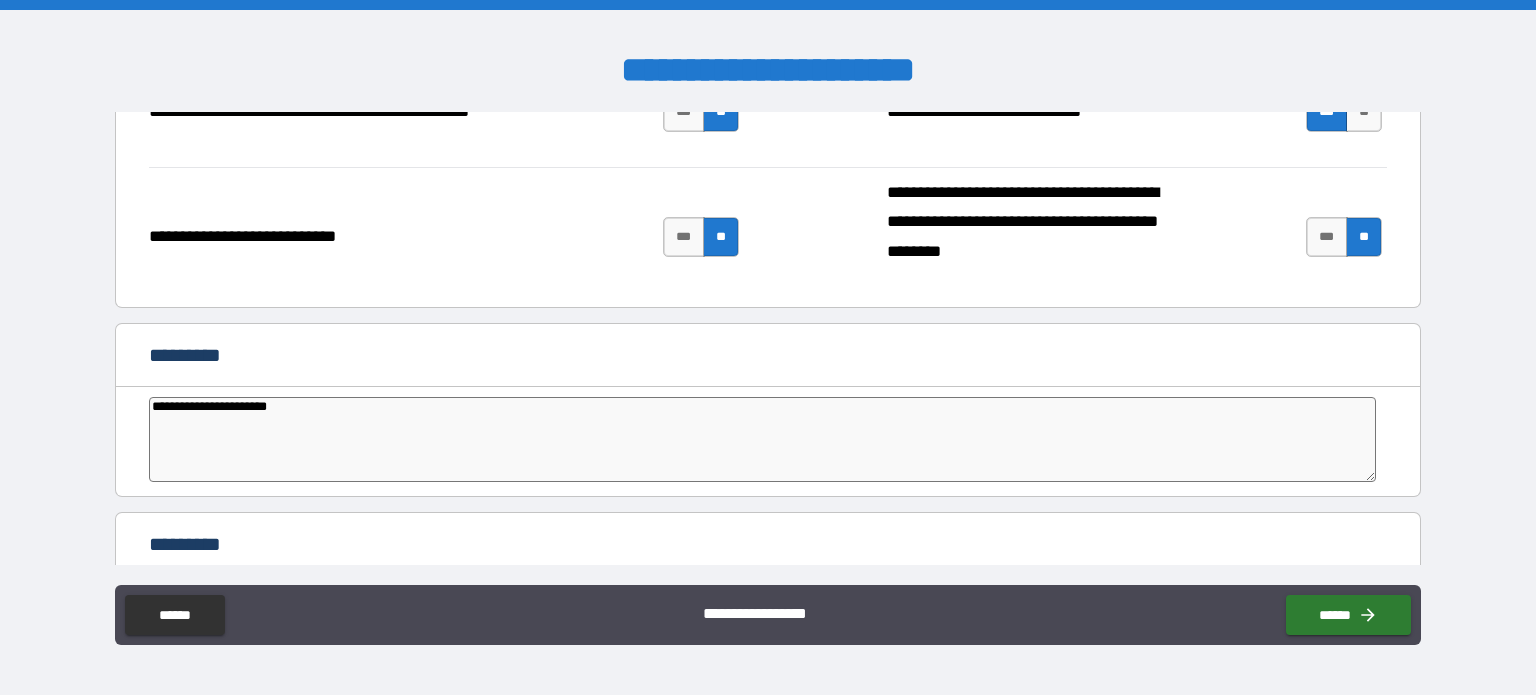 type on "**********" 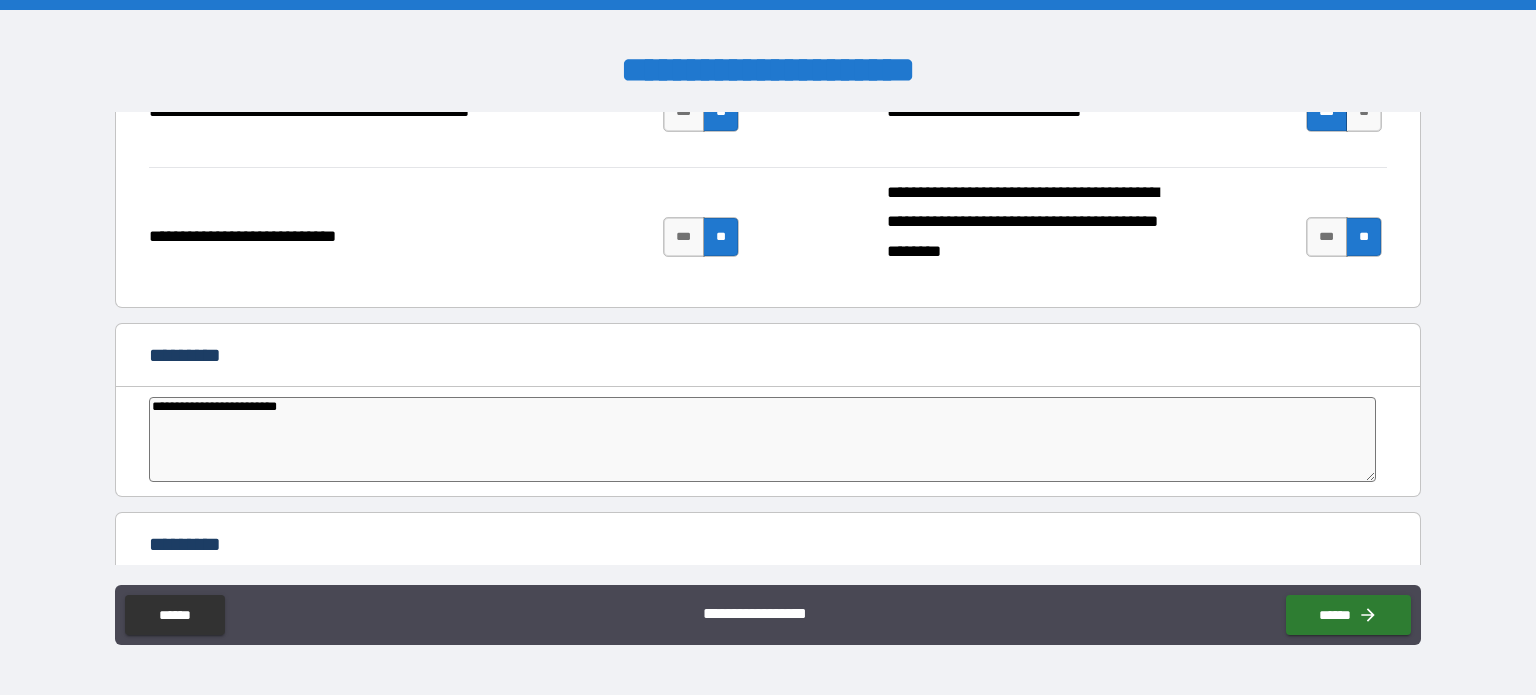 type on "**********" 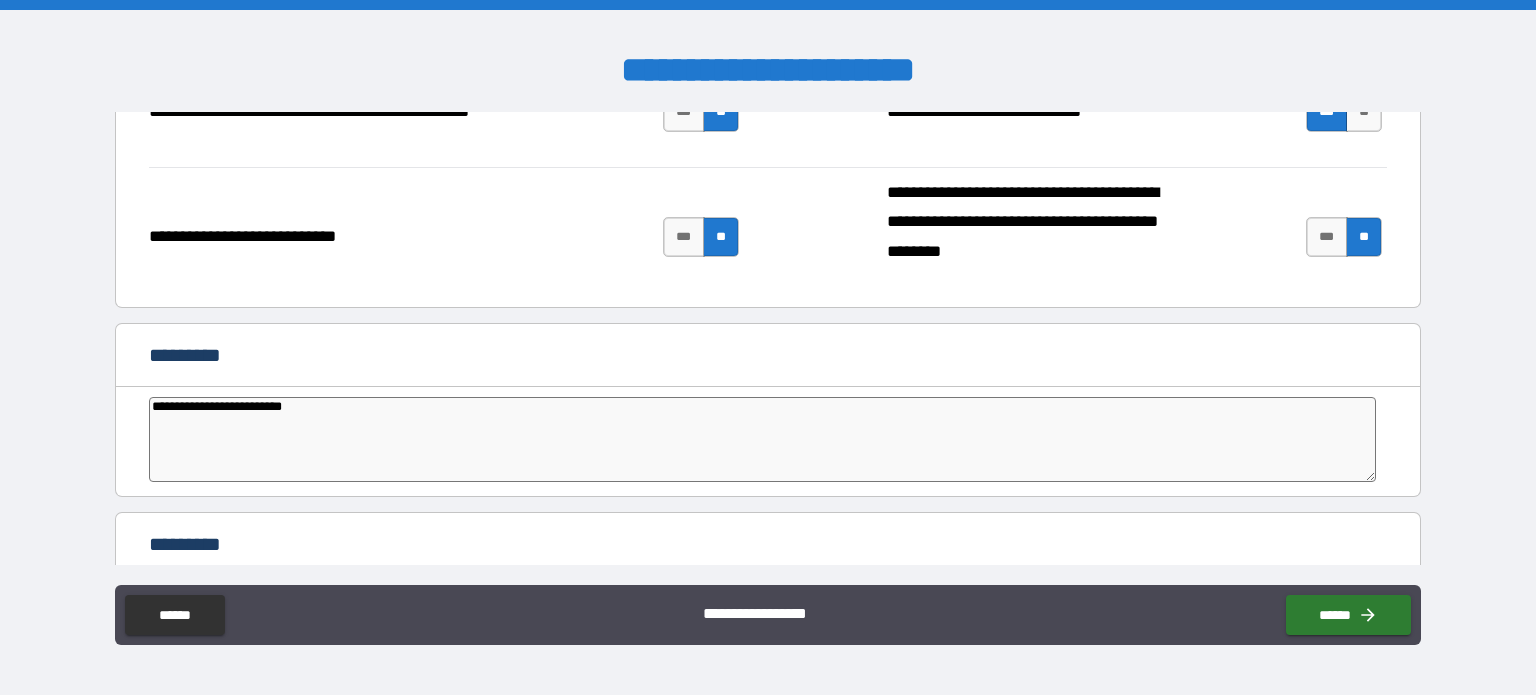 type on "**********" 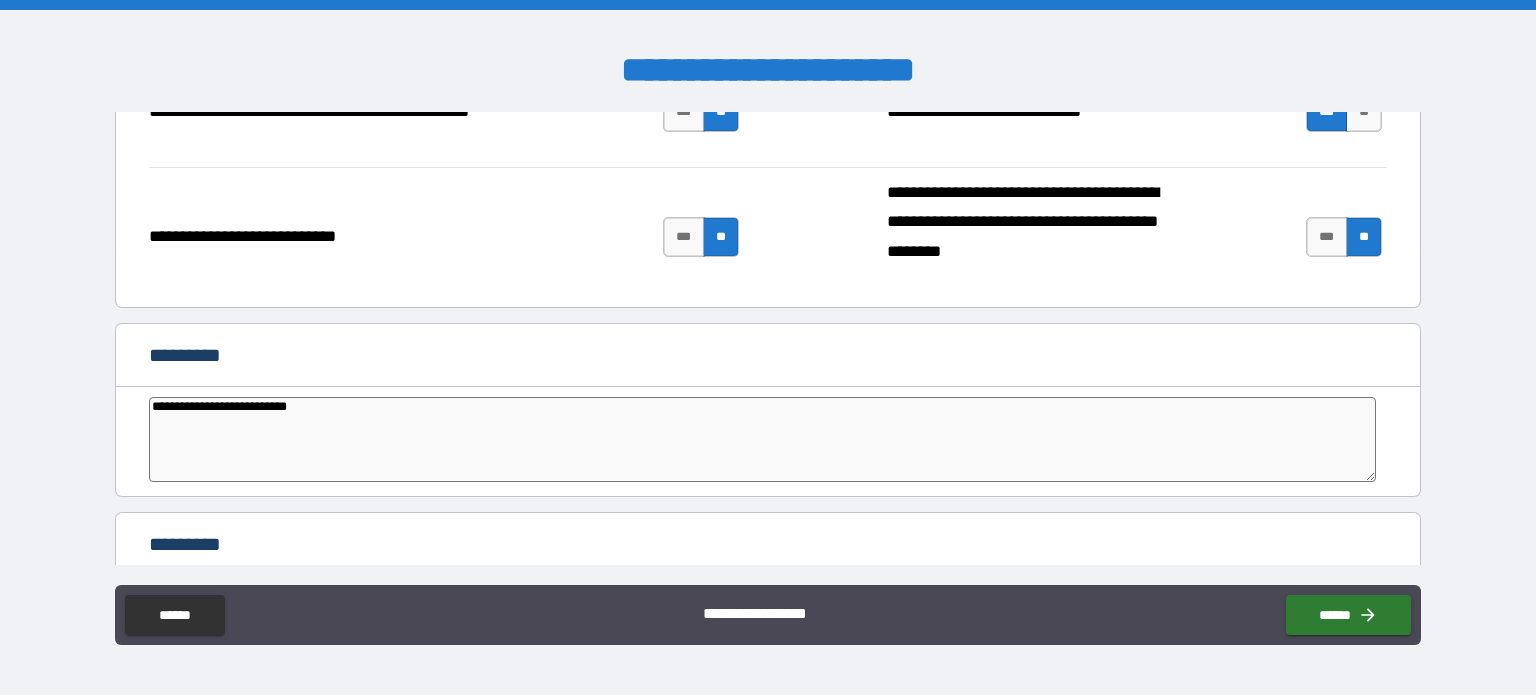 type on "**********" 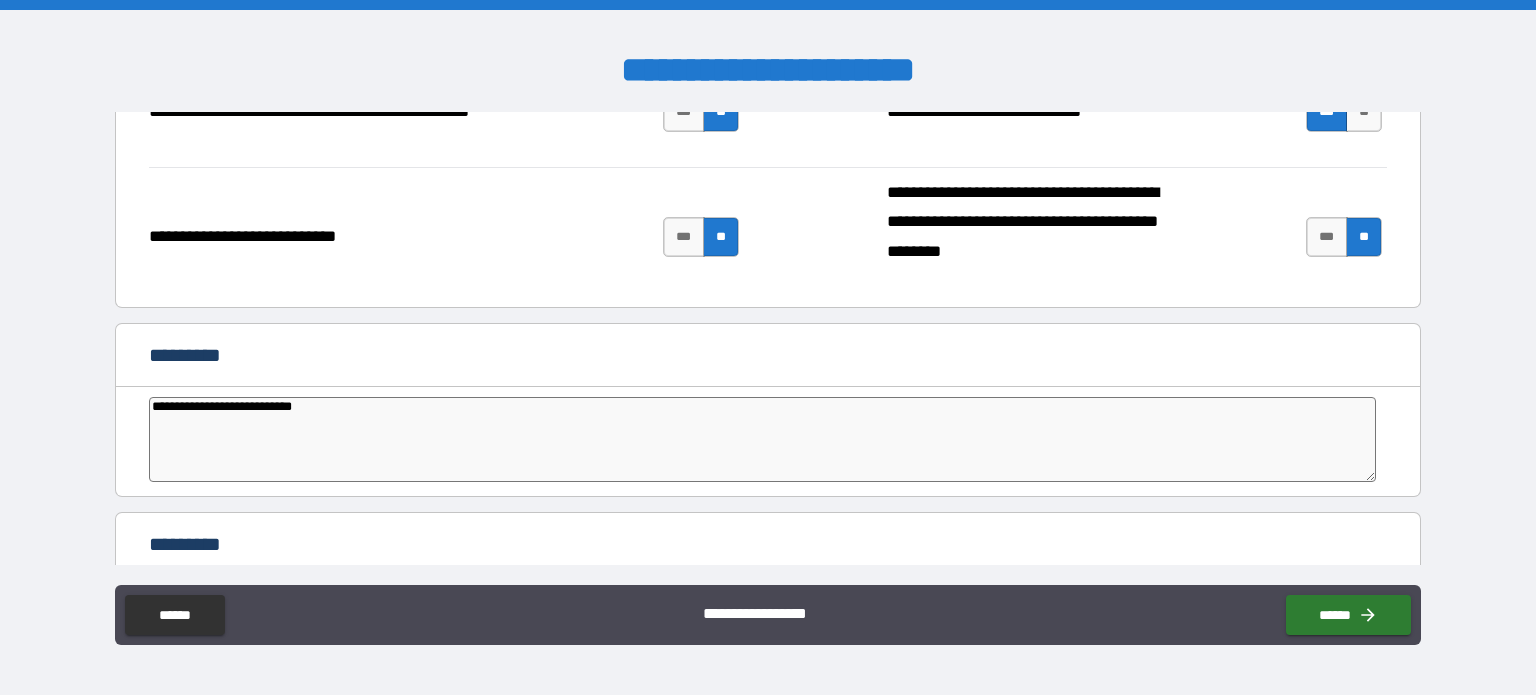 type on "**********" 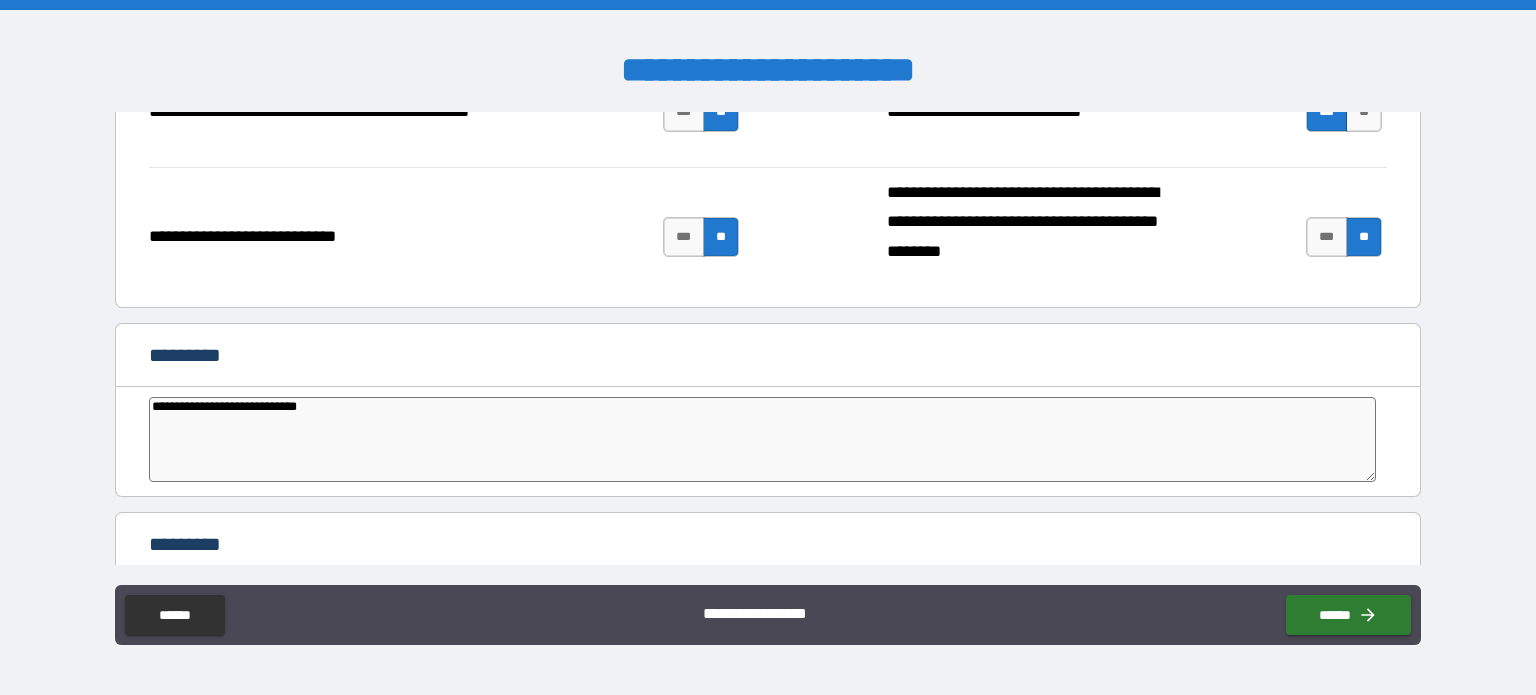 type on "*" 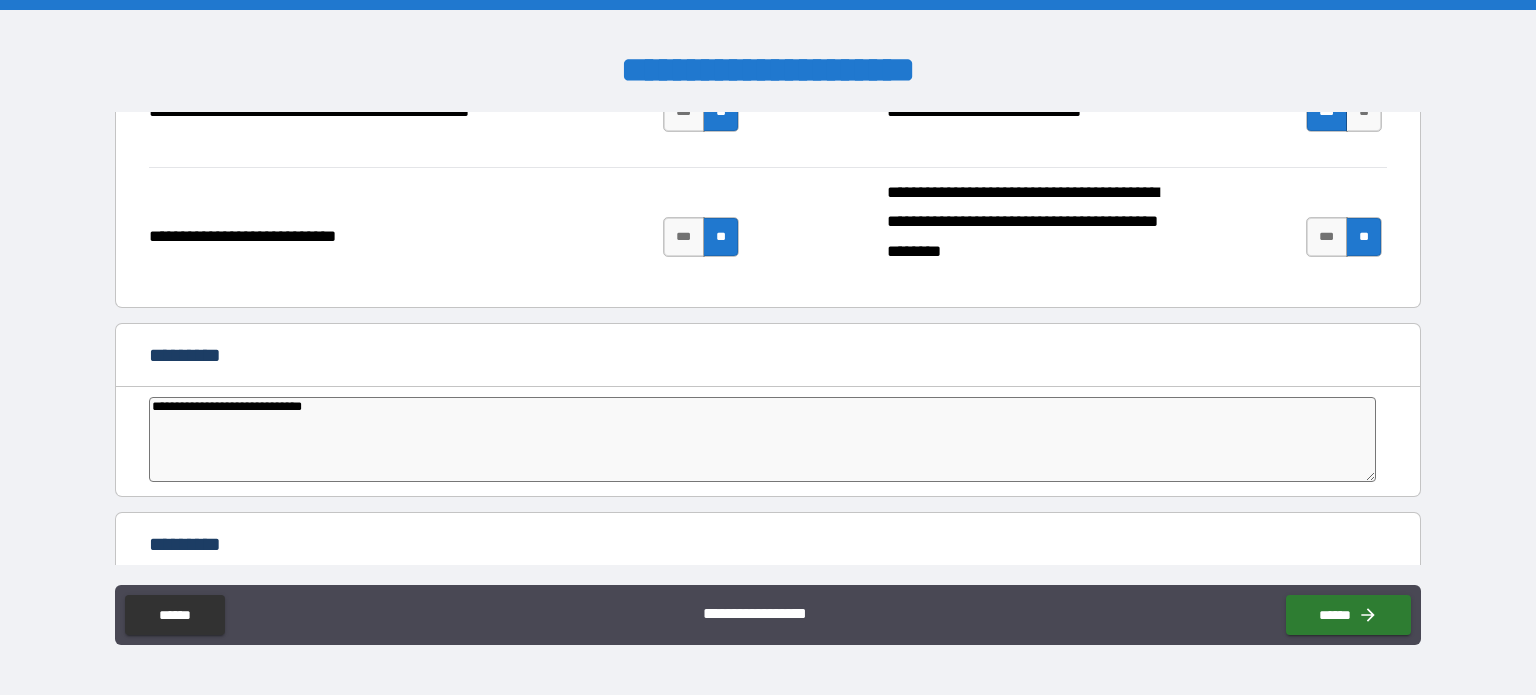 type on "*" 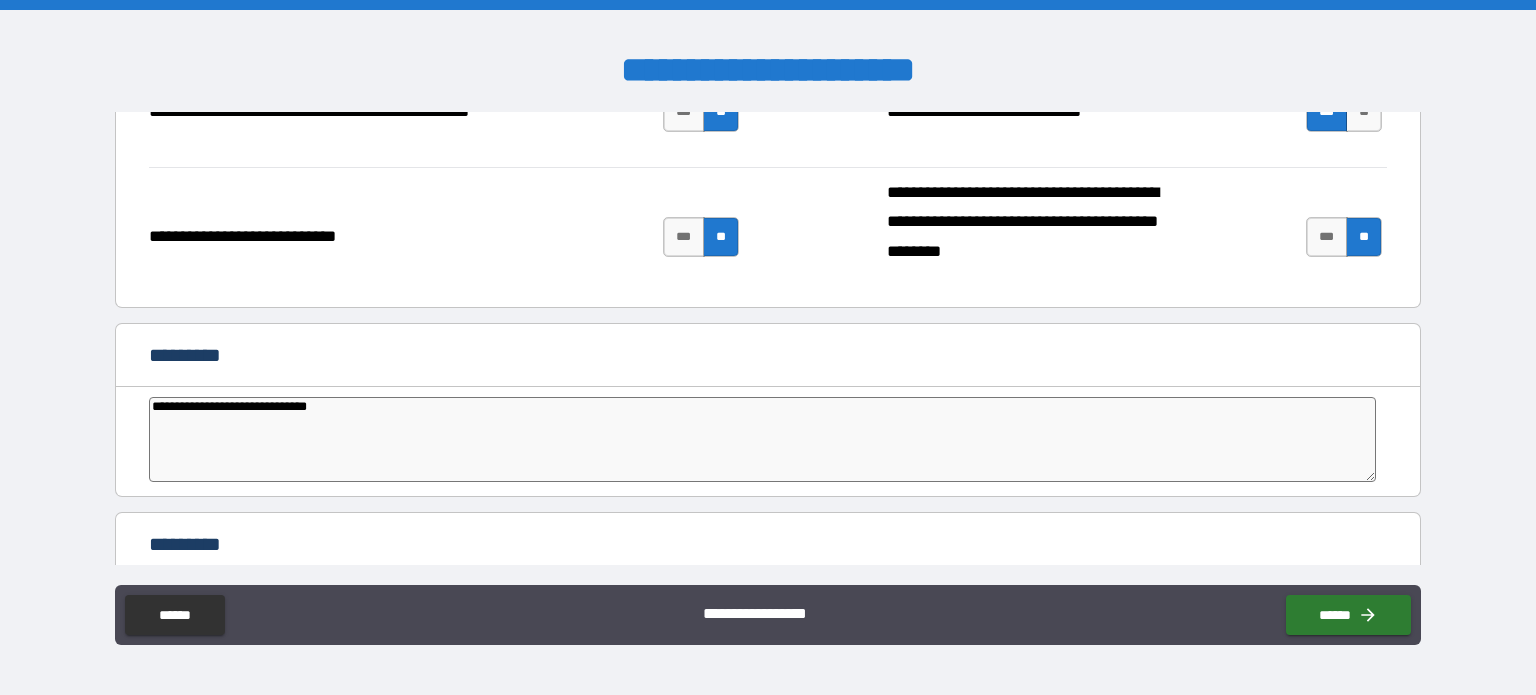 type on "*" 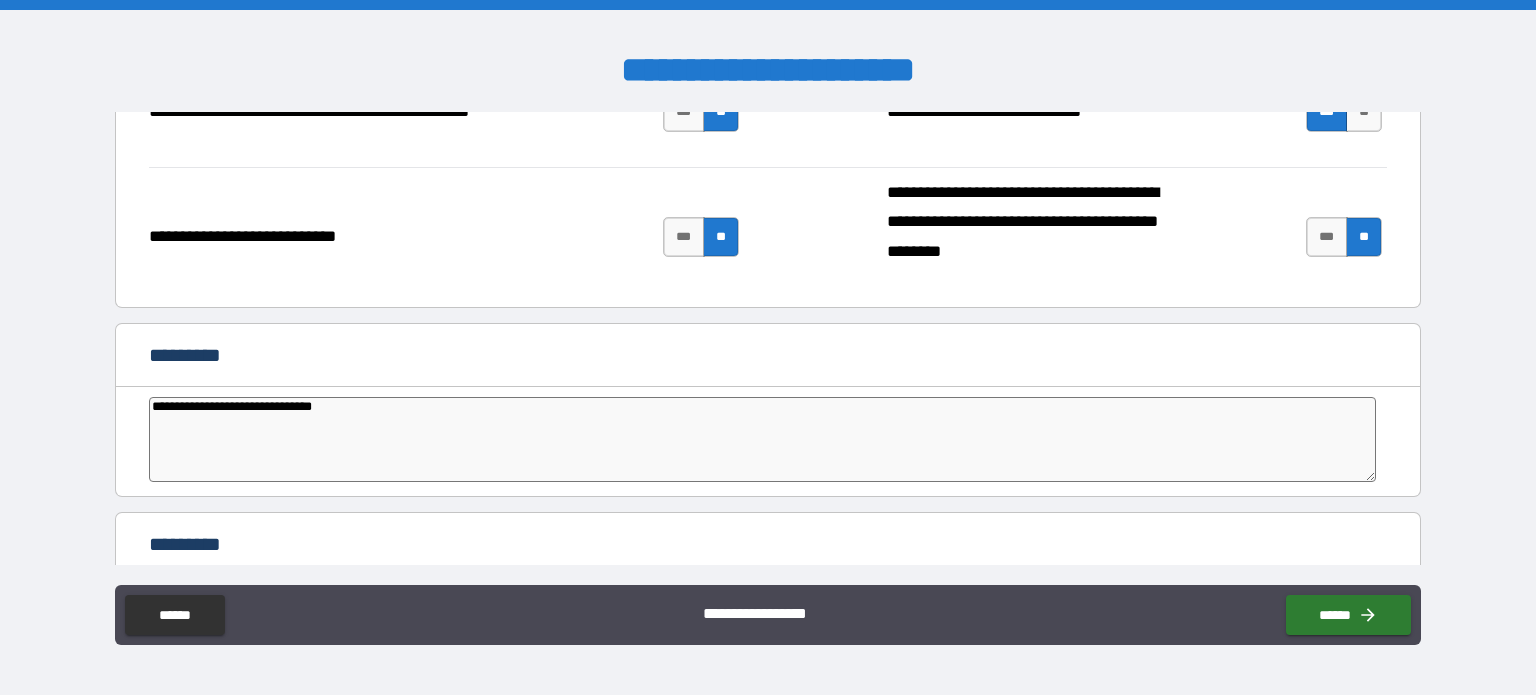 type on "**********" 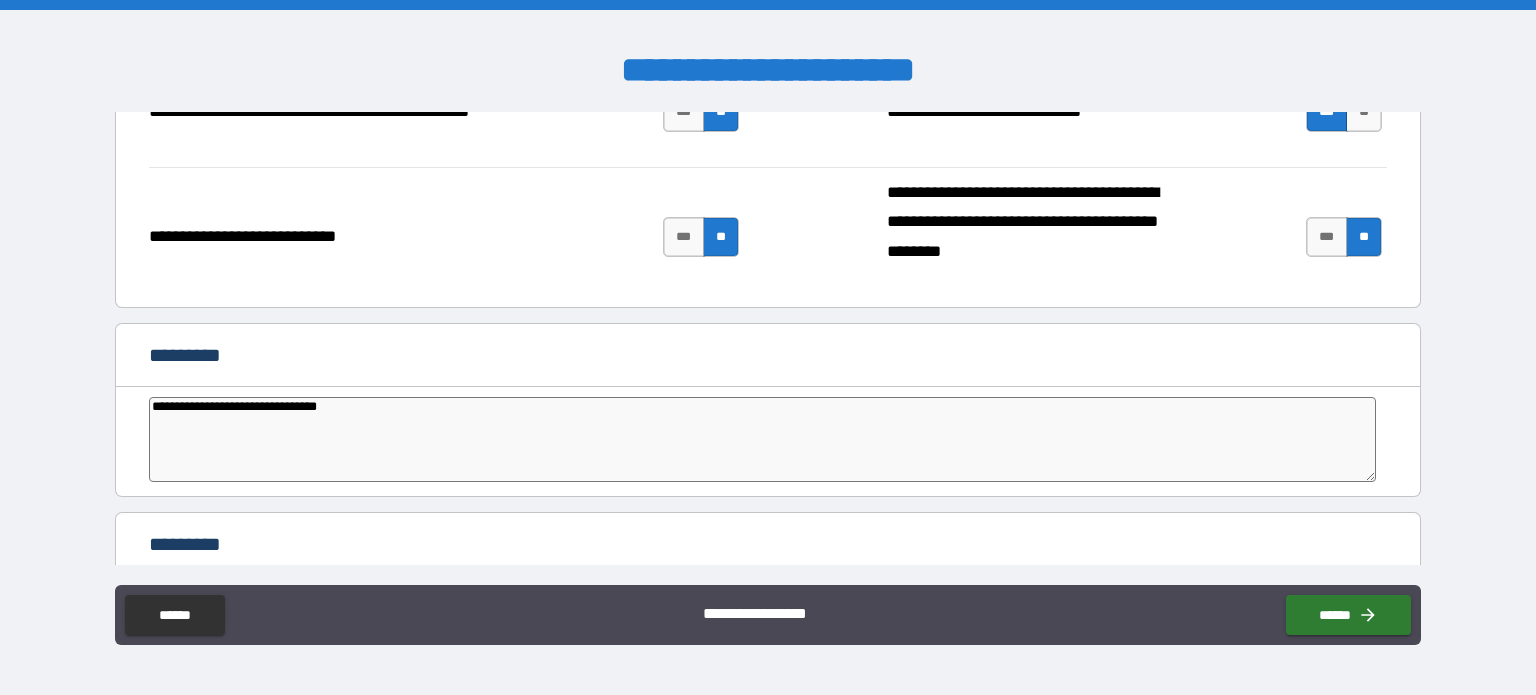 type on "*" 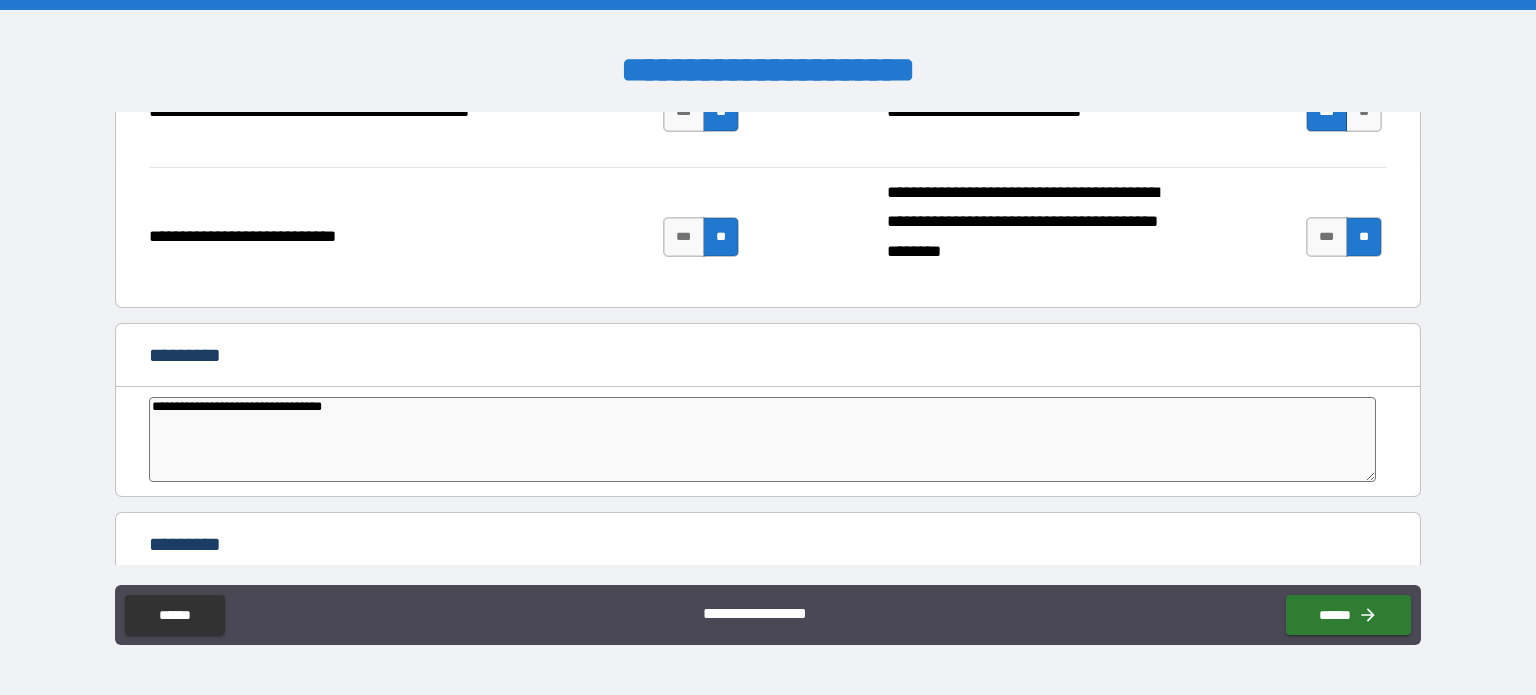 type on "**********" 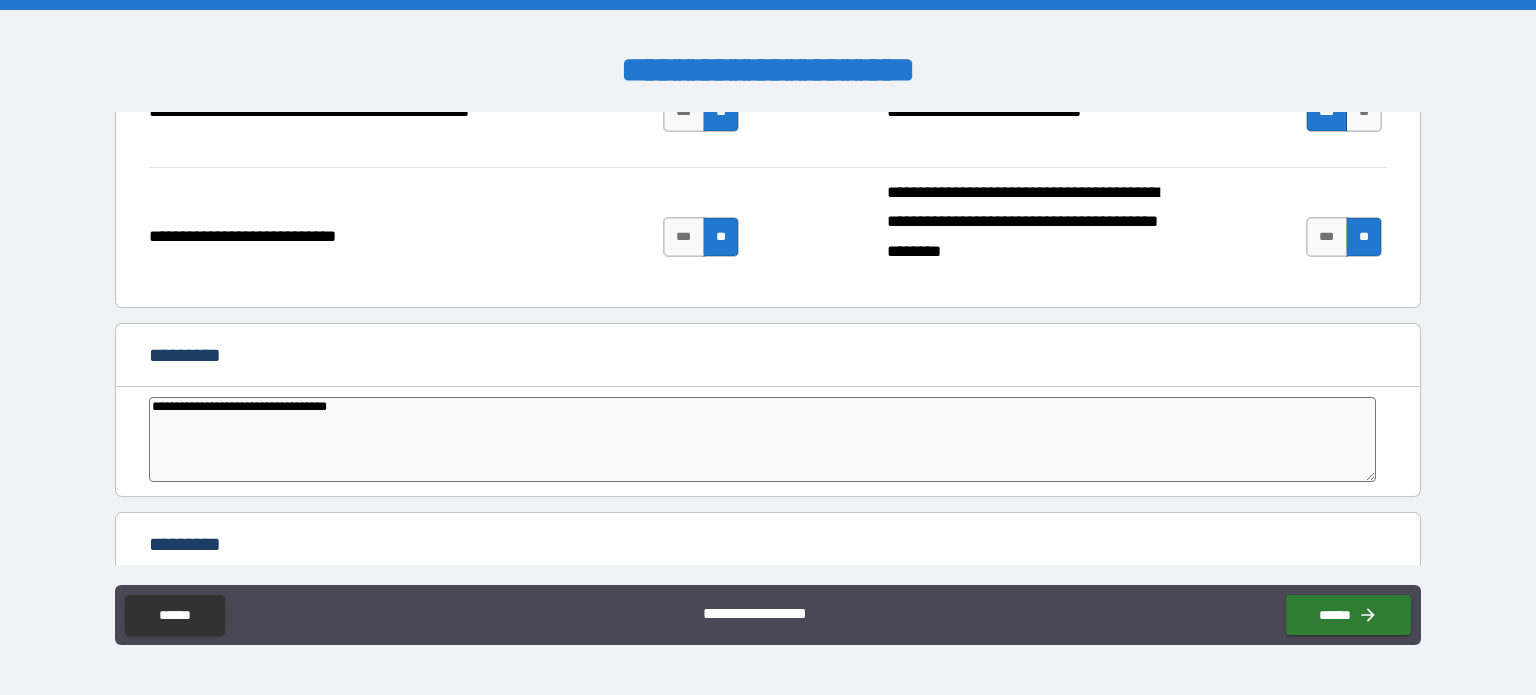 type on "*" 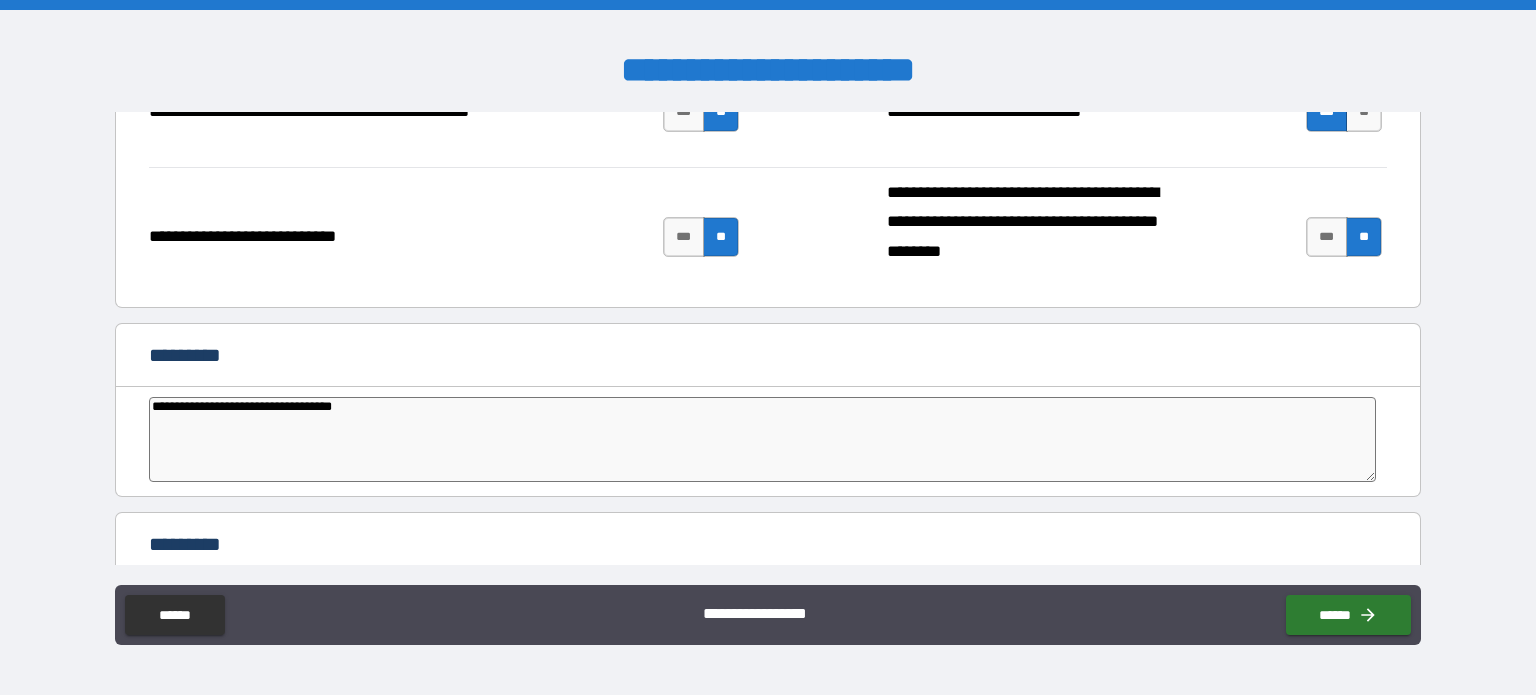 type on "**********" 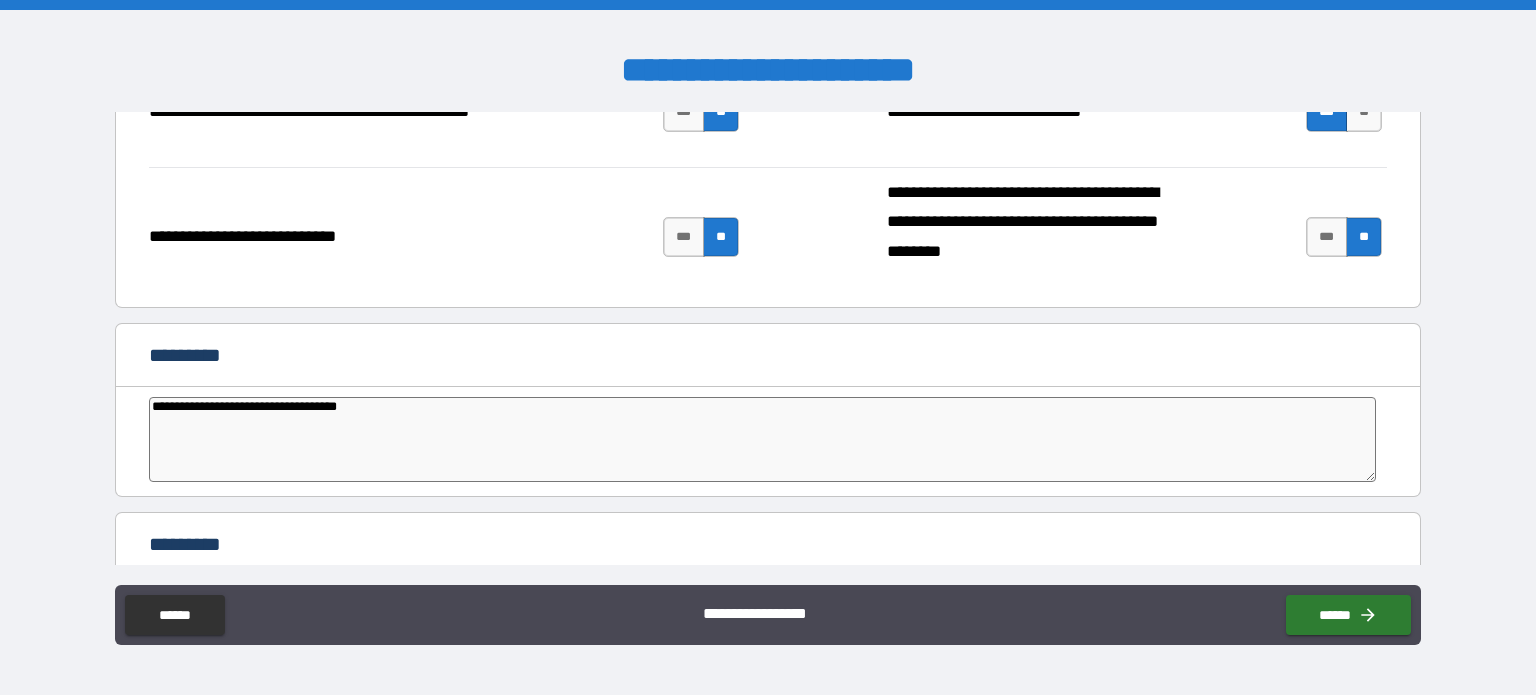 type on "**********" 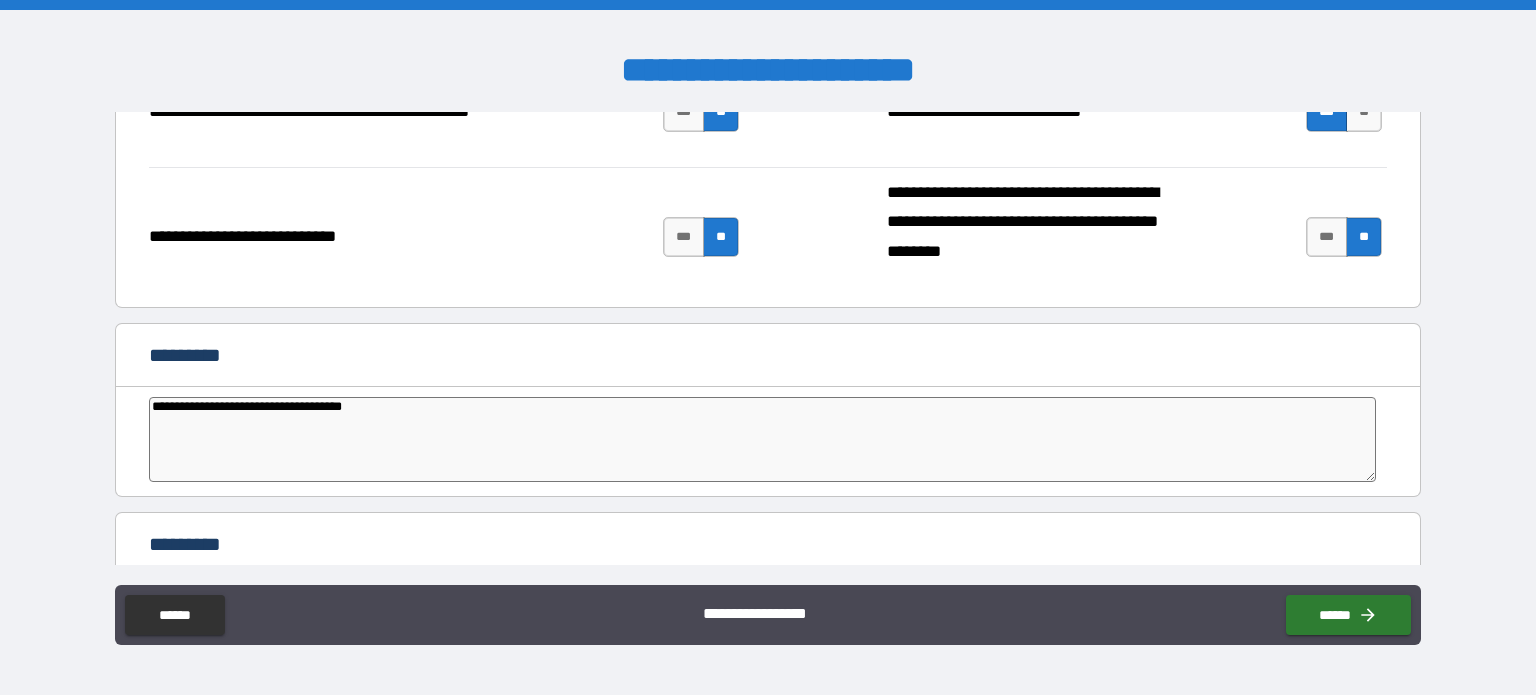 type on "**********" 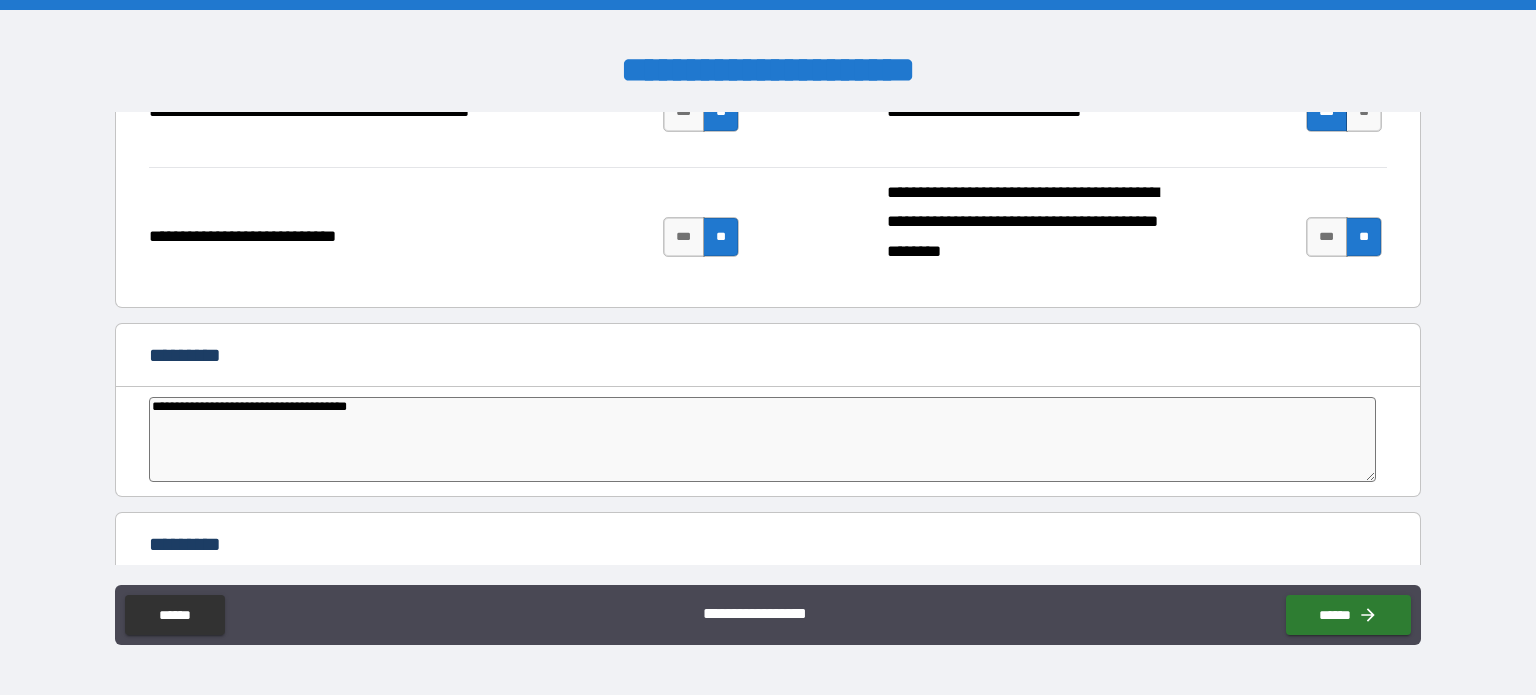 type on "**********" 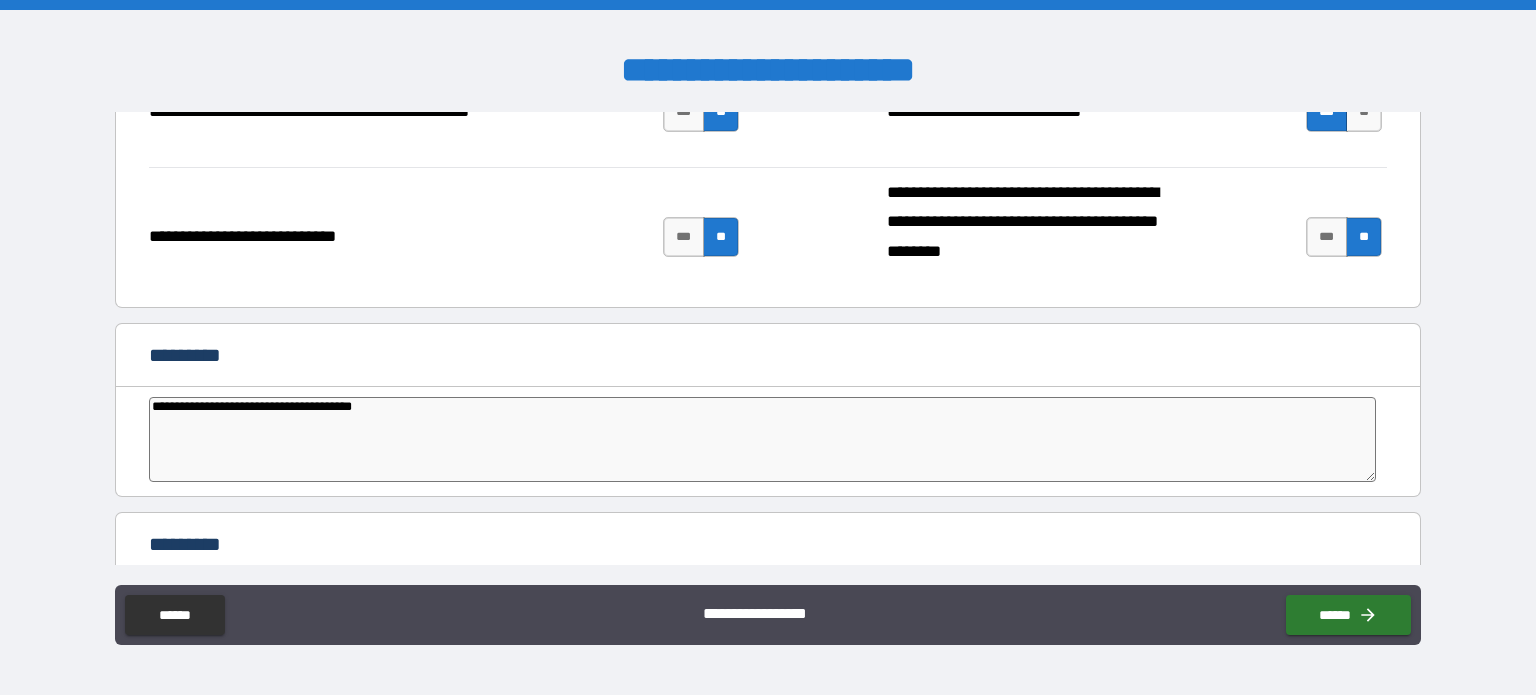 type on "*" 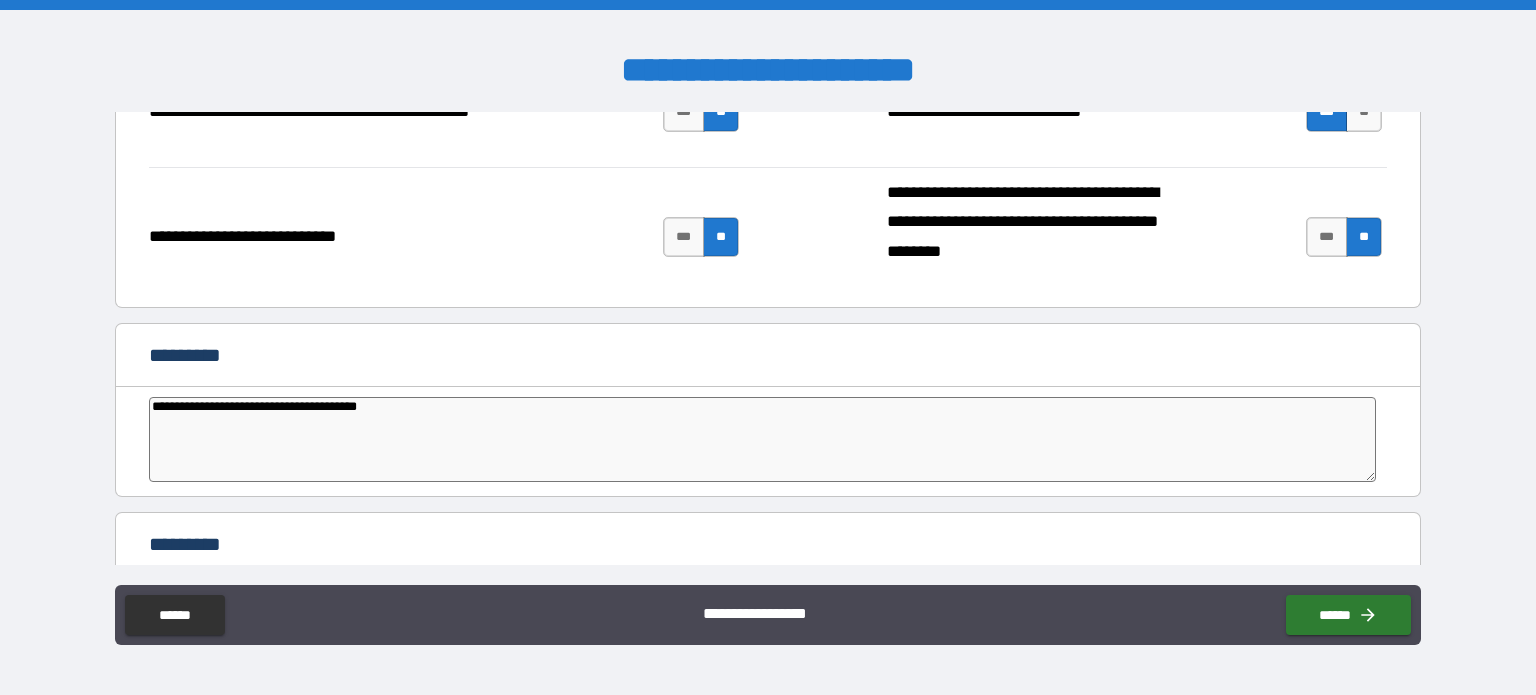 type on "*" 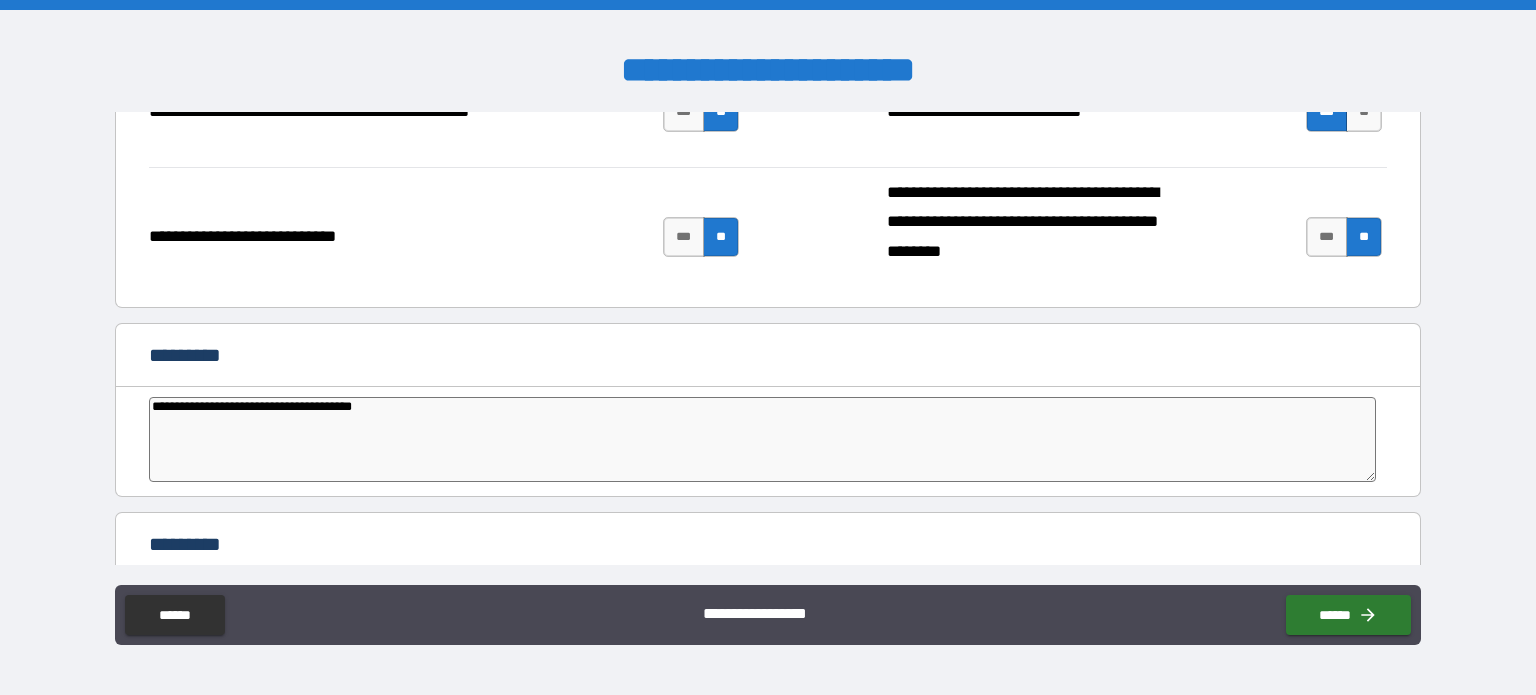 type on "*" 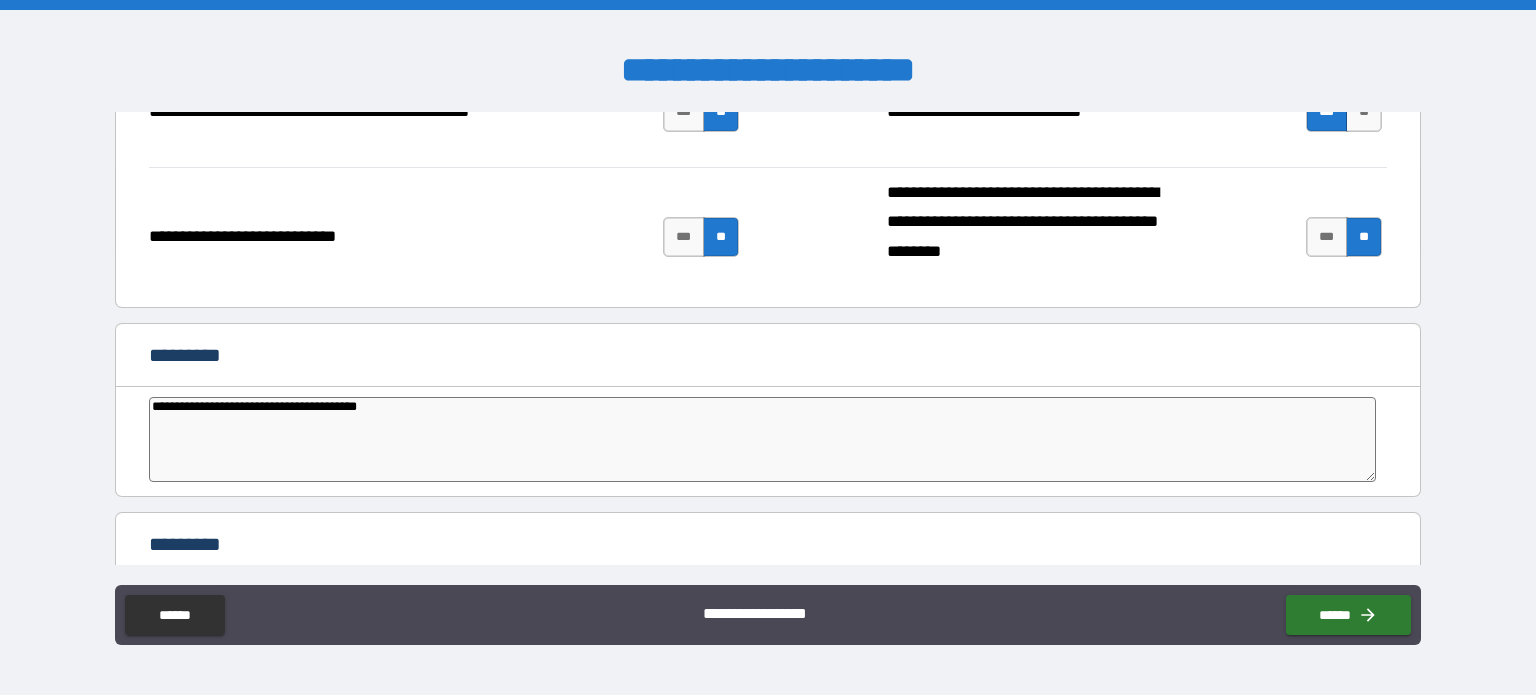 type on "**********" 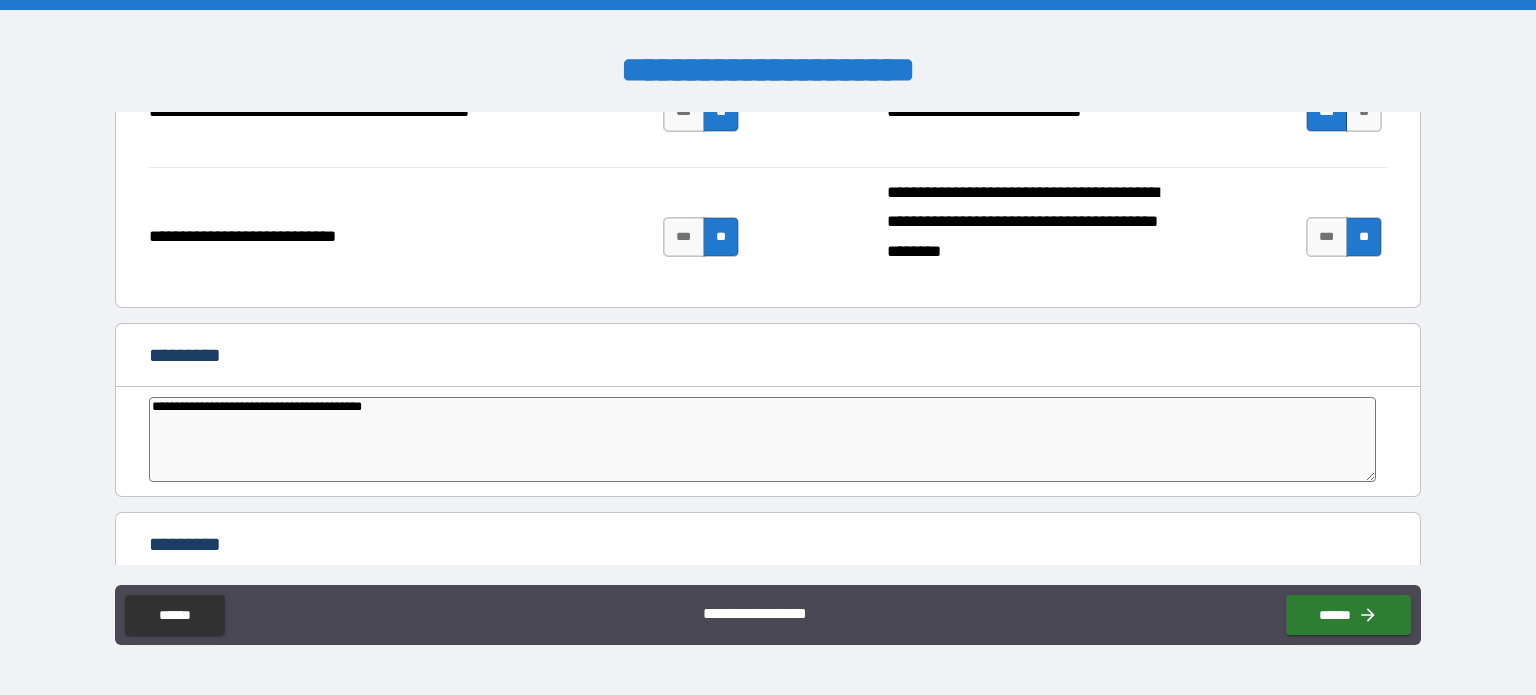 type on "*" 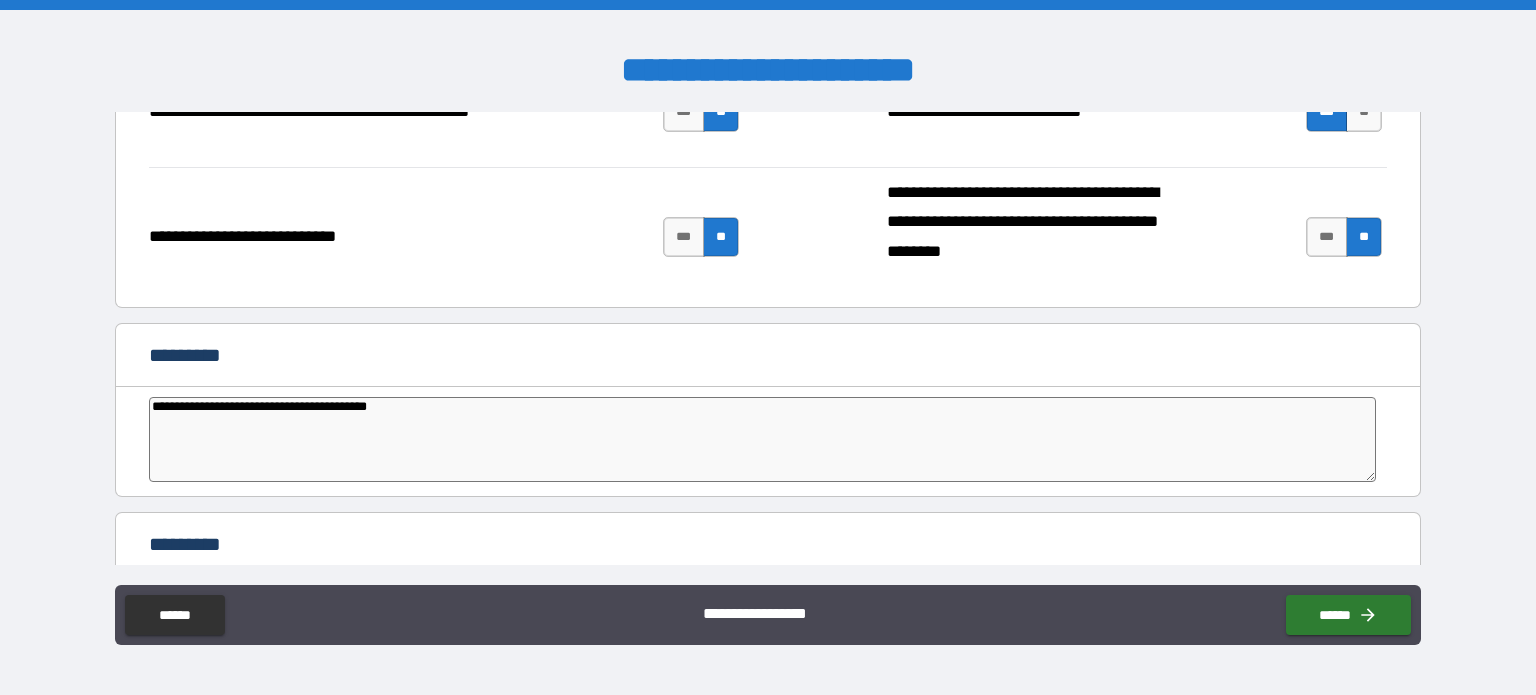 type on "*" 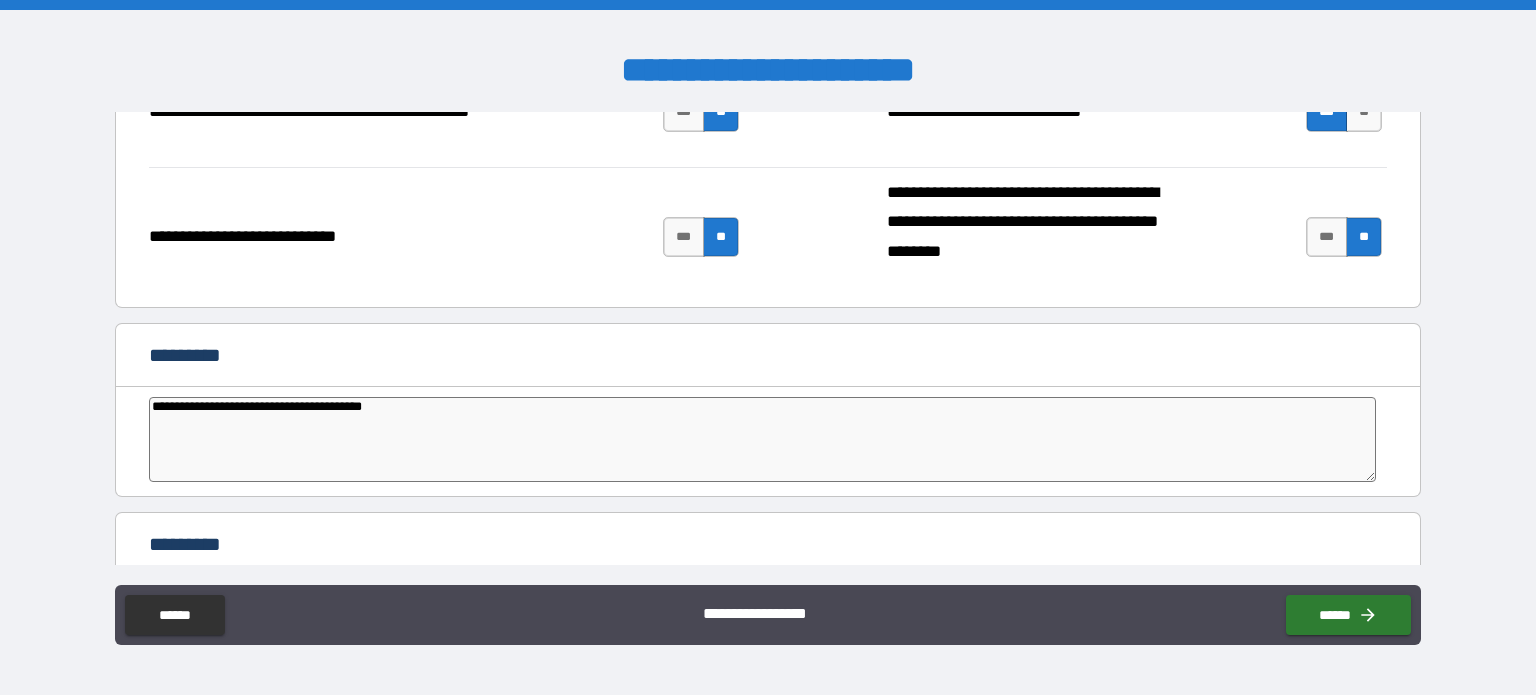 type on "*" 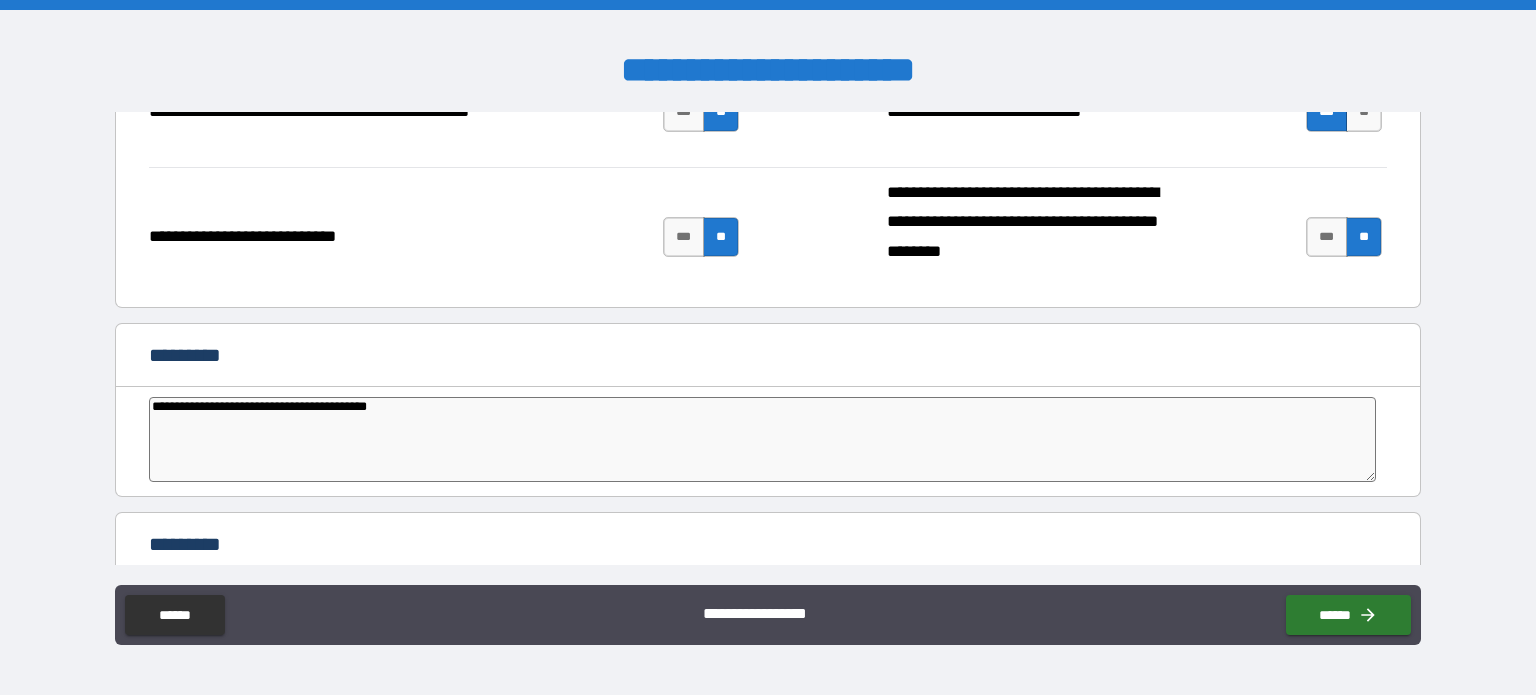 type on "**********" 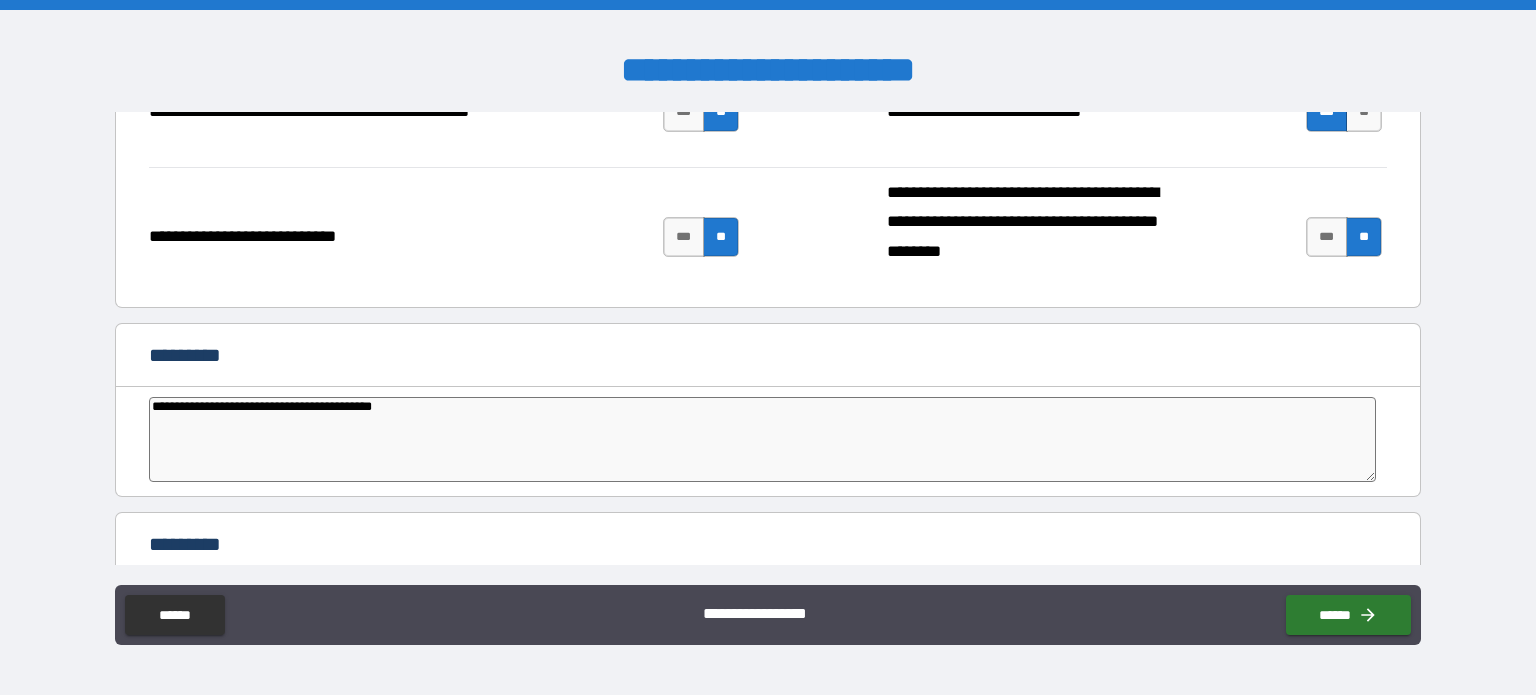 type on "**********" 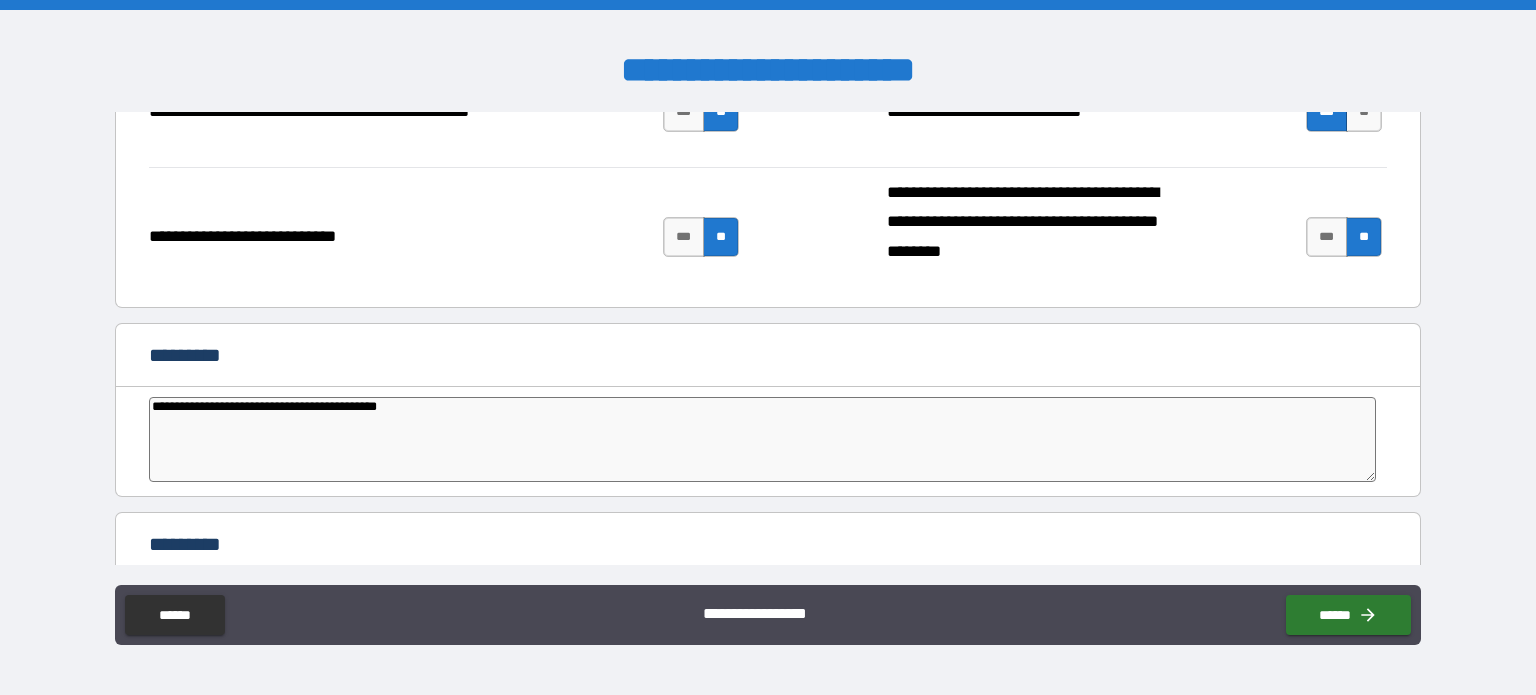 type on "*" 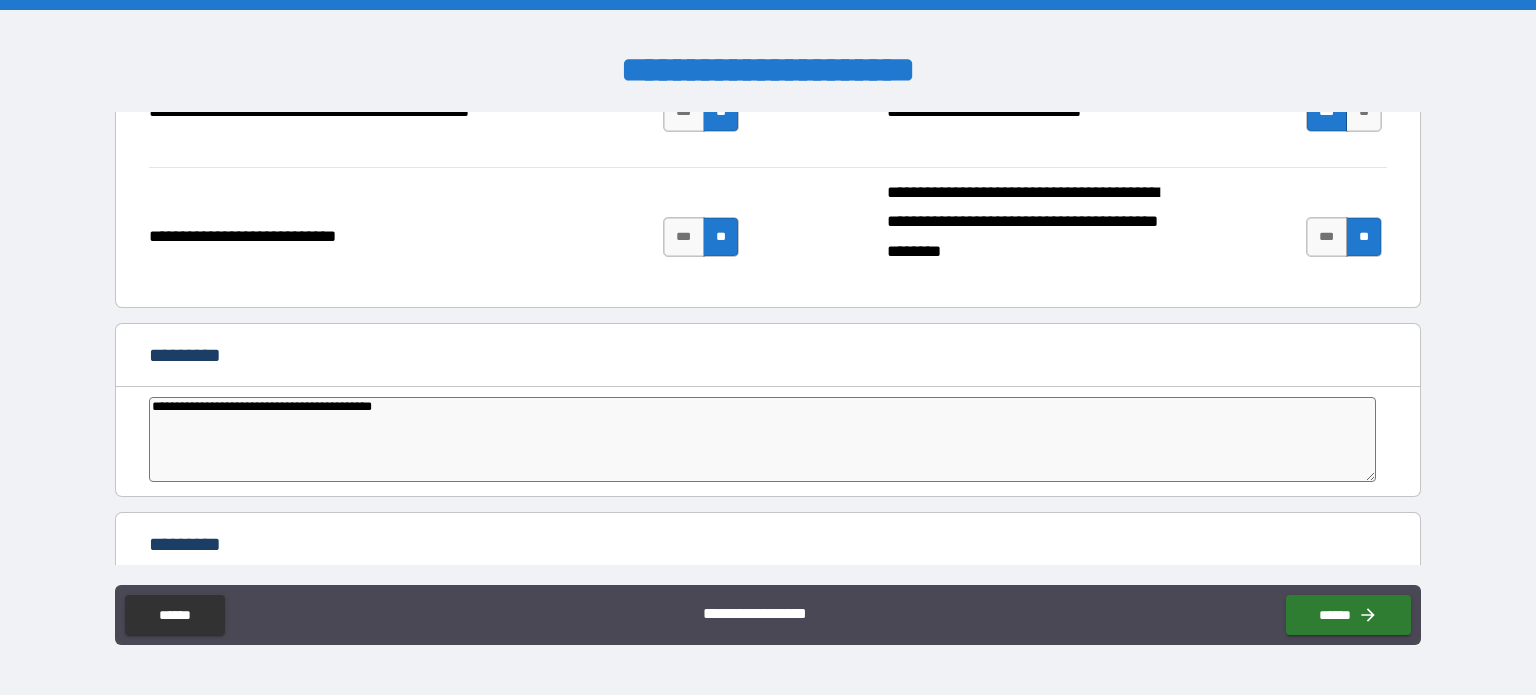 type on "**********" 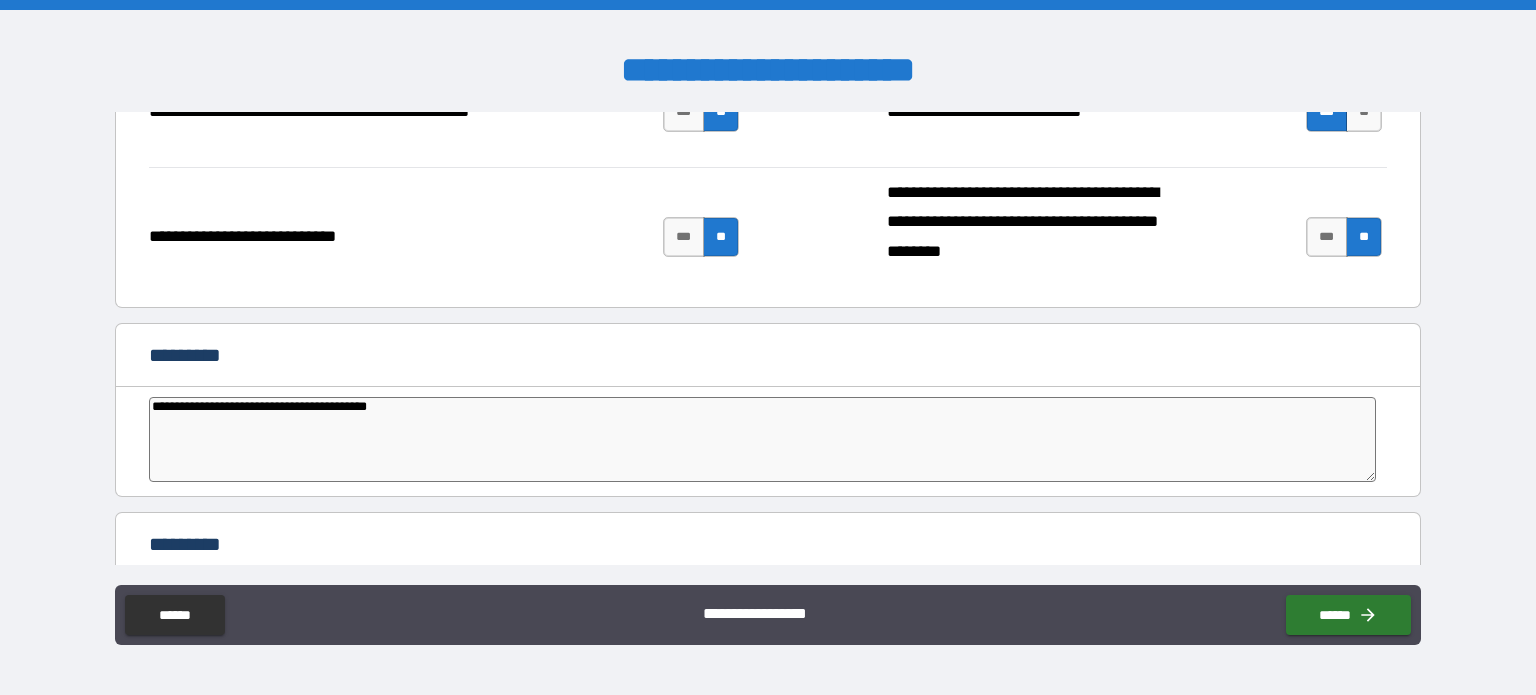 type on "*" 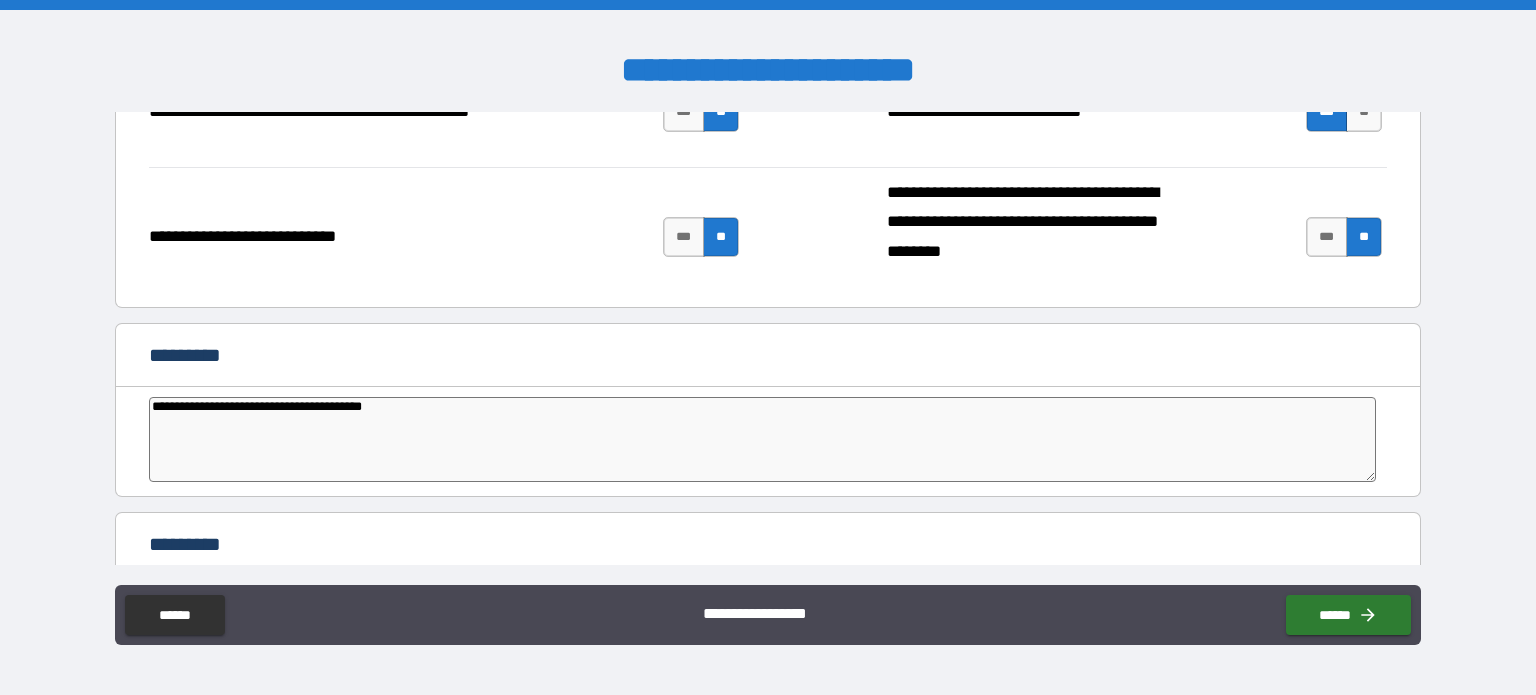 type on "*" 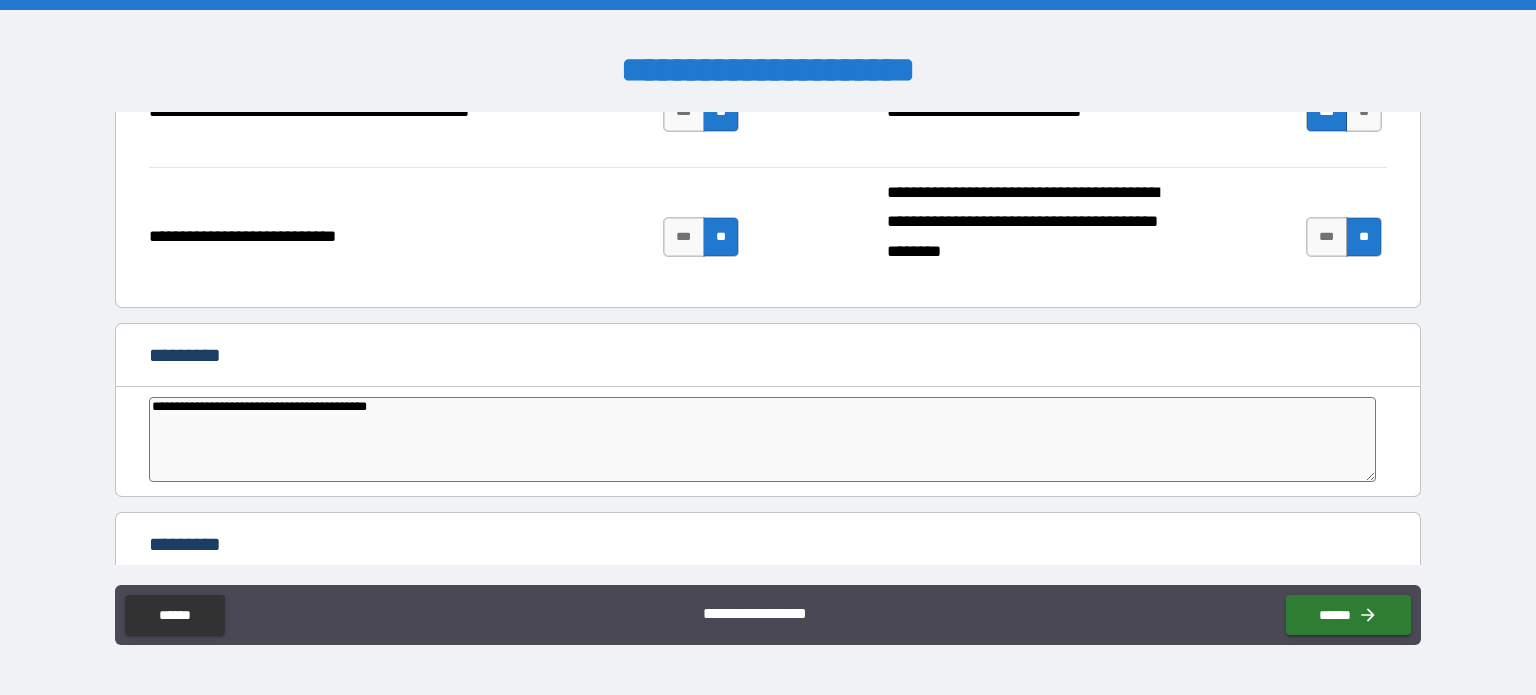 type on "**********" 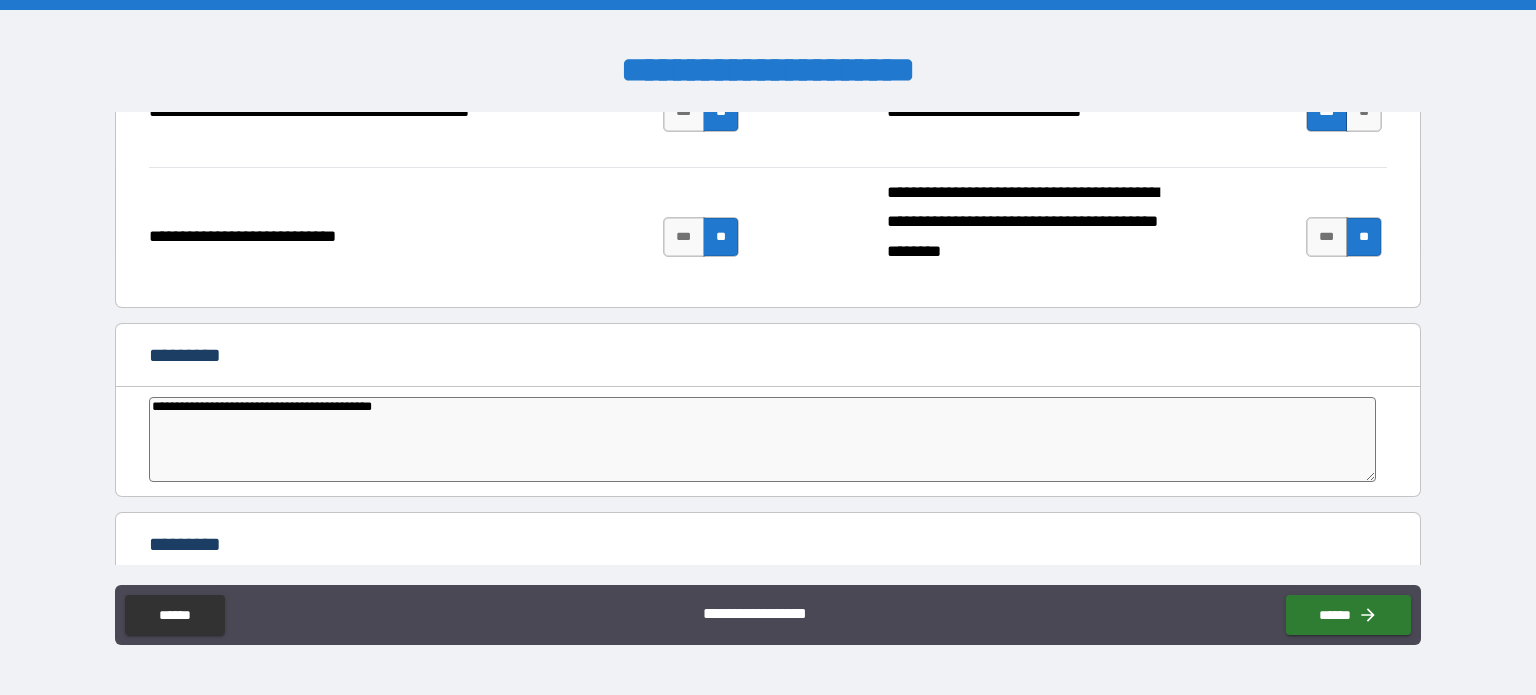 type on "*" 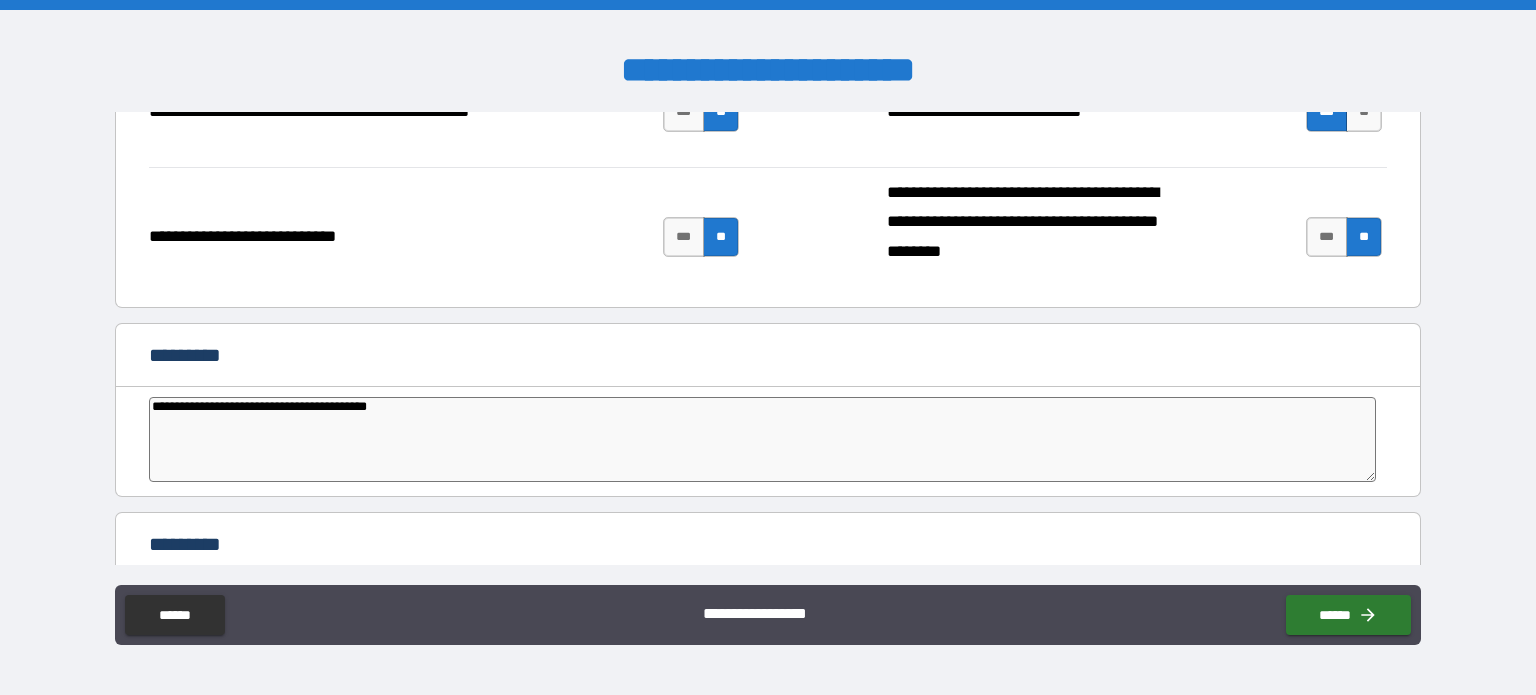type on "**********" 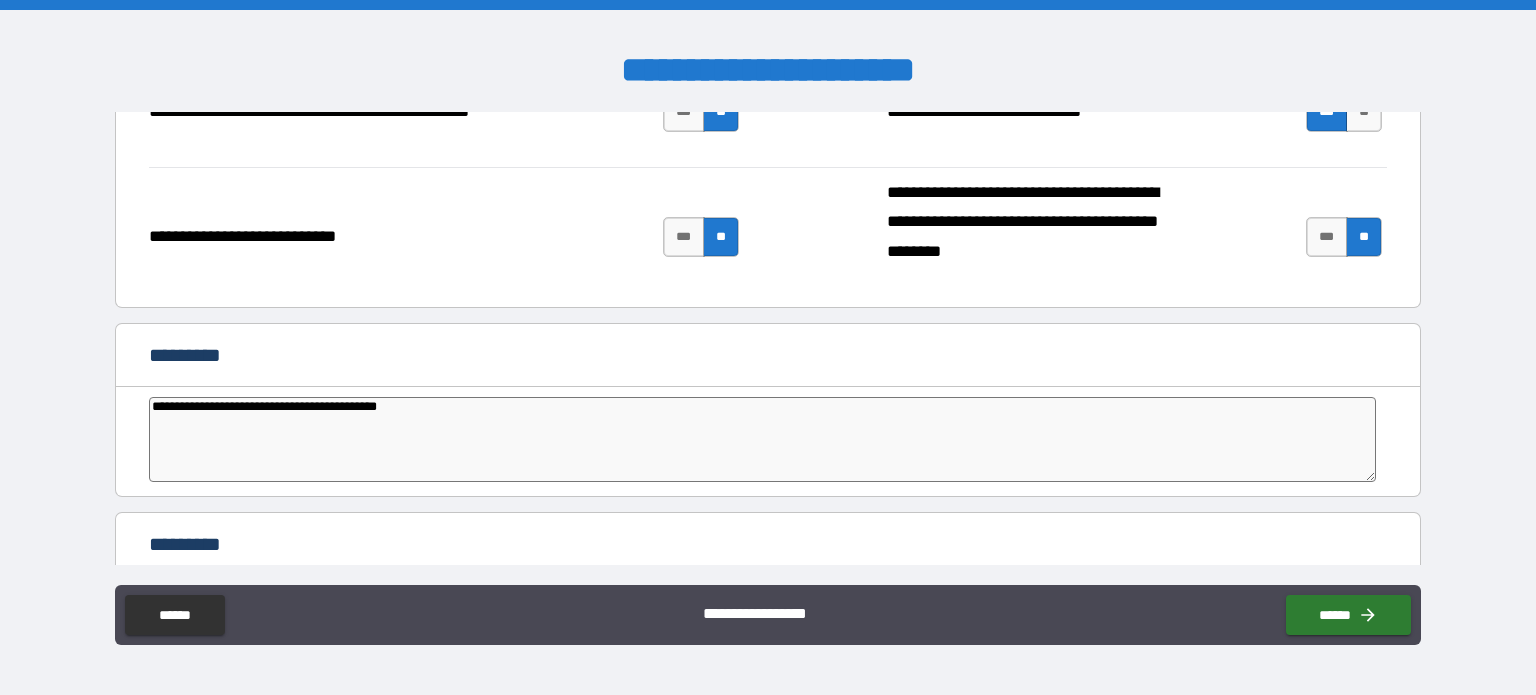 type on "**********" 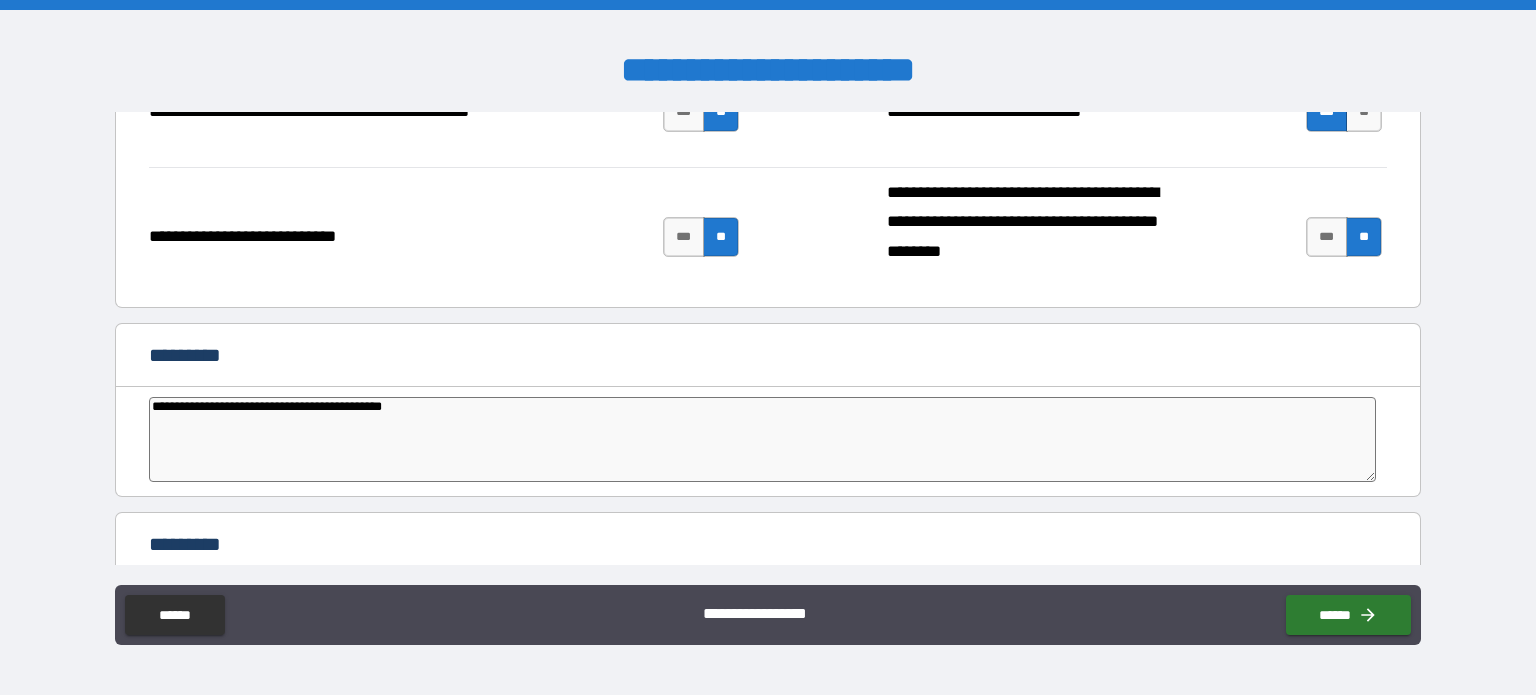 type on "*" 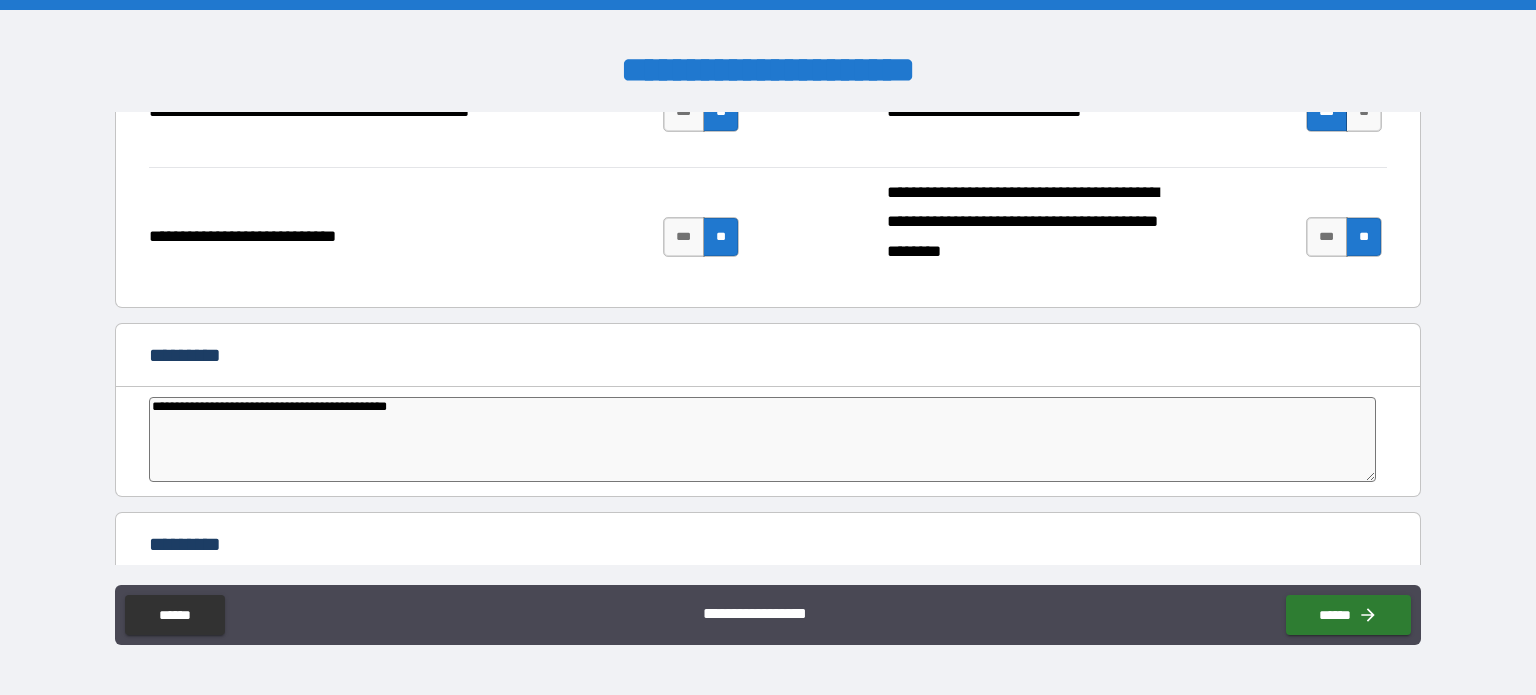 type on "**********" 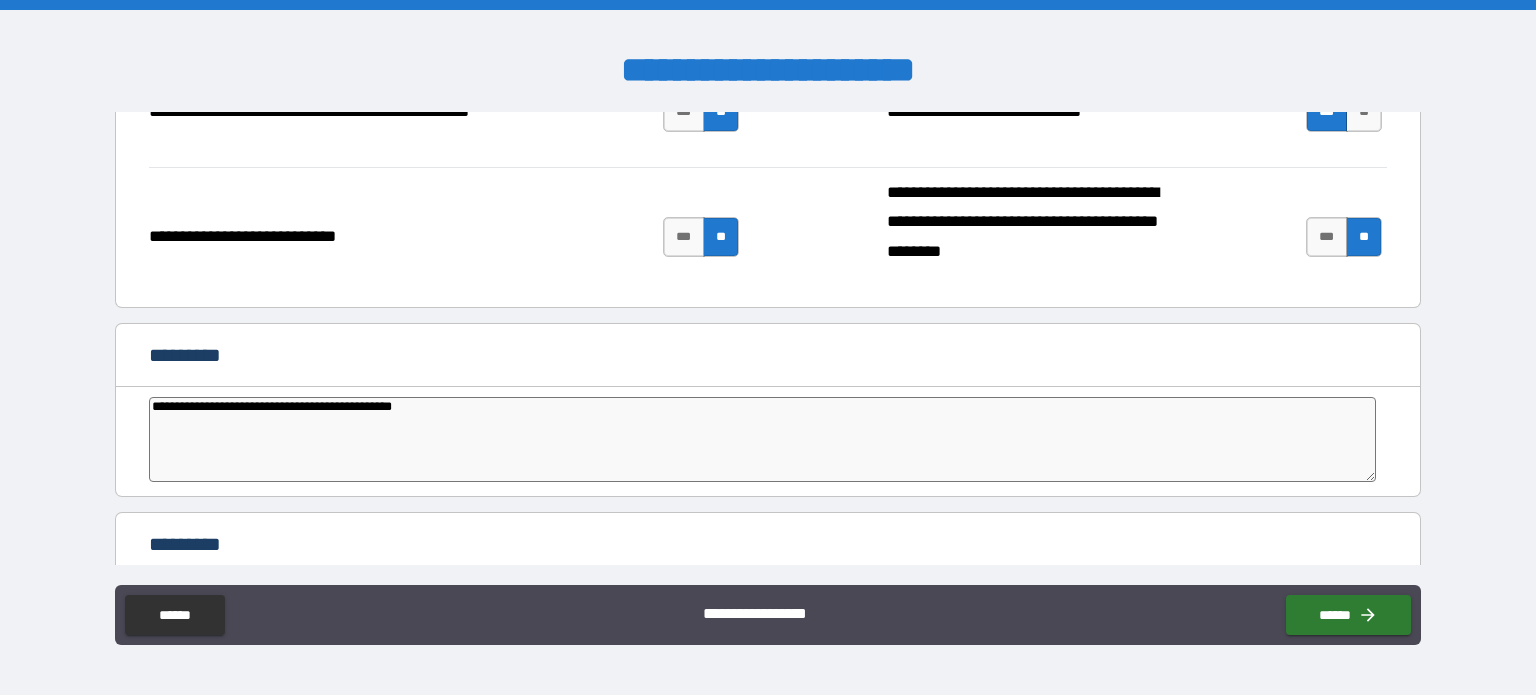 type on "*" 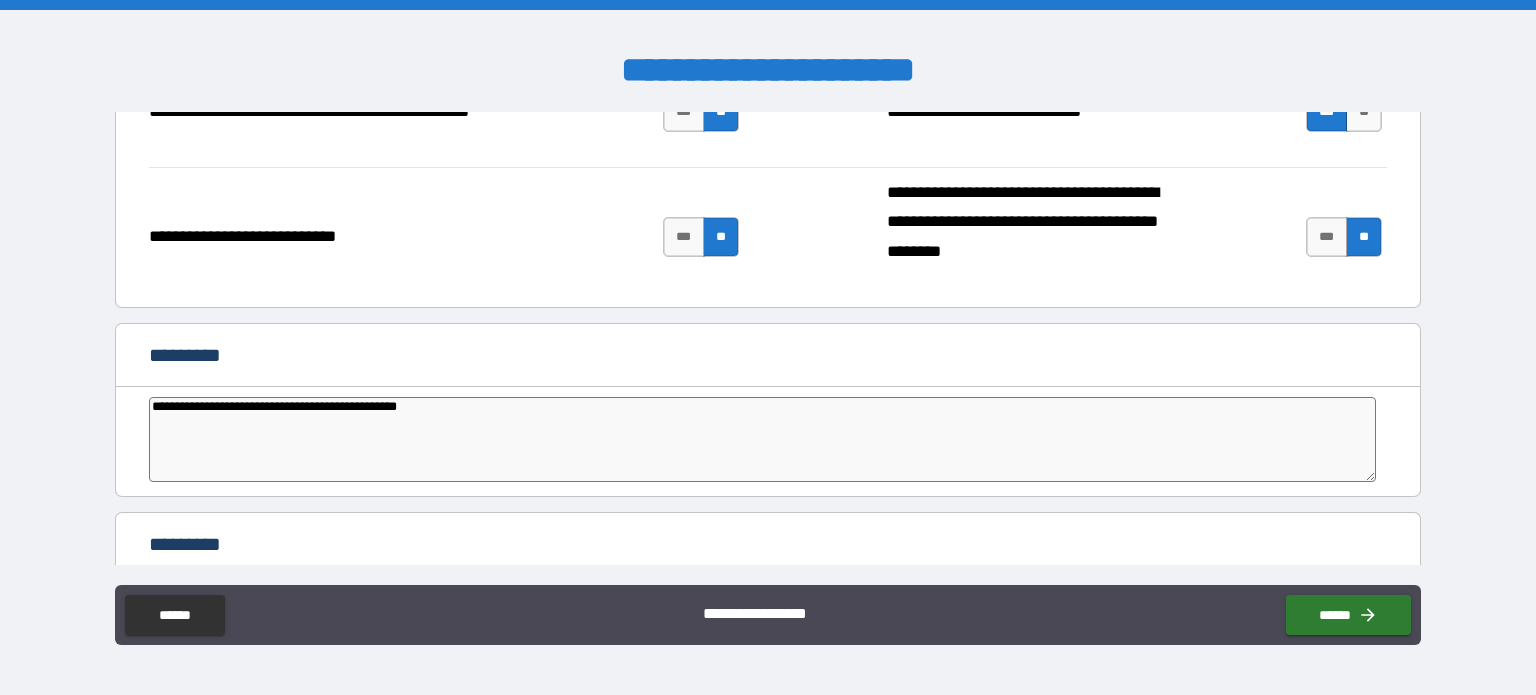 type on "**********" 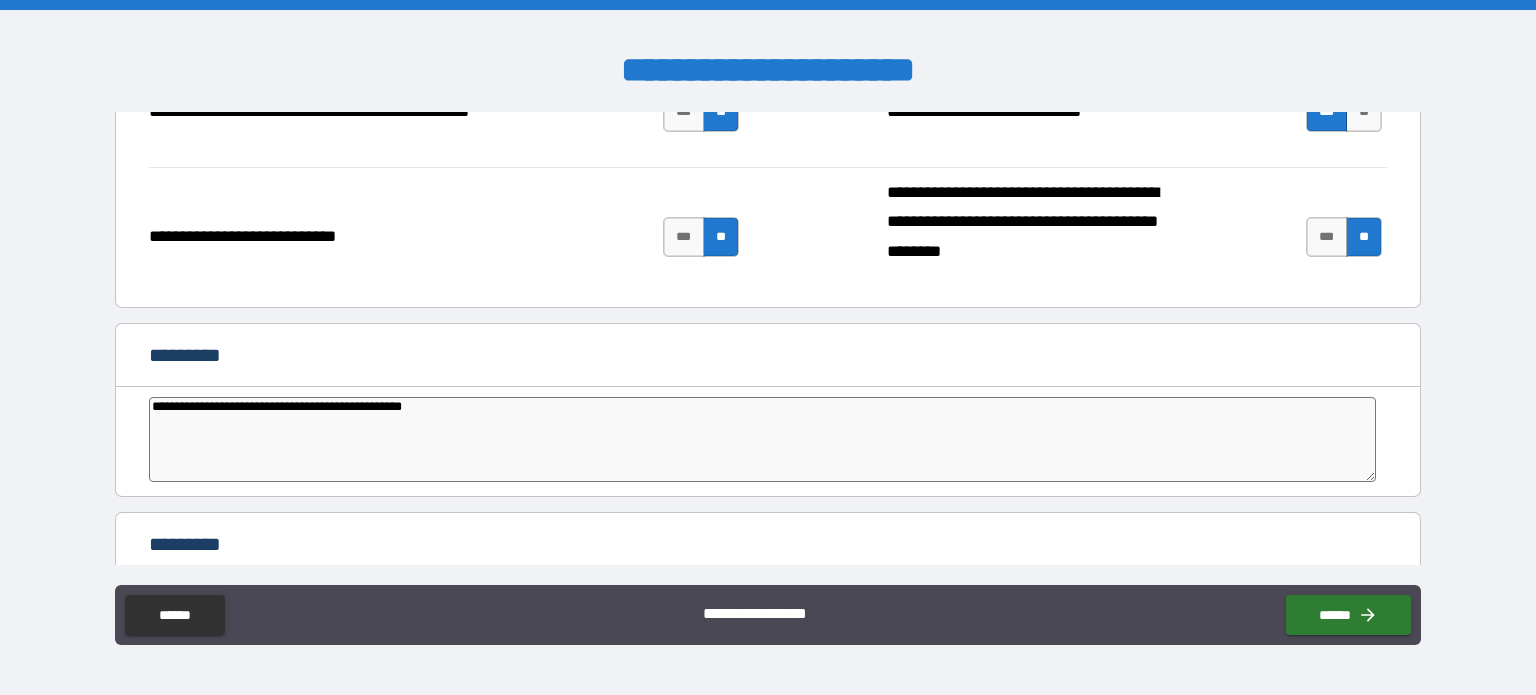 type on "**********" 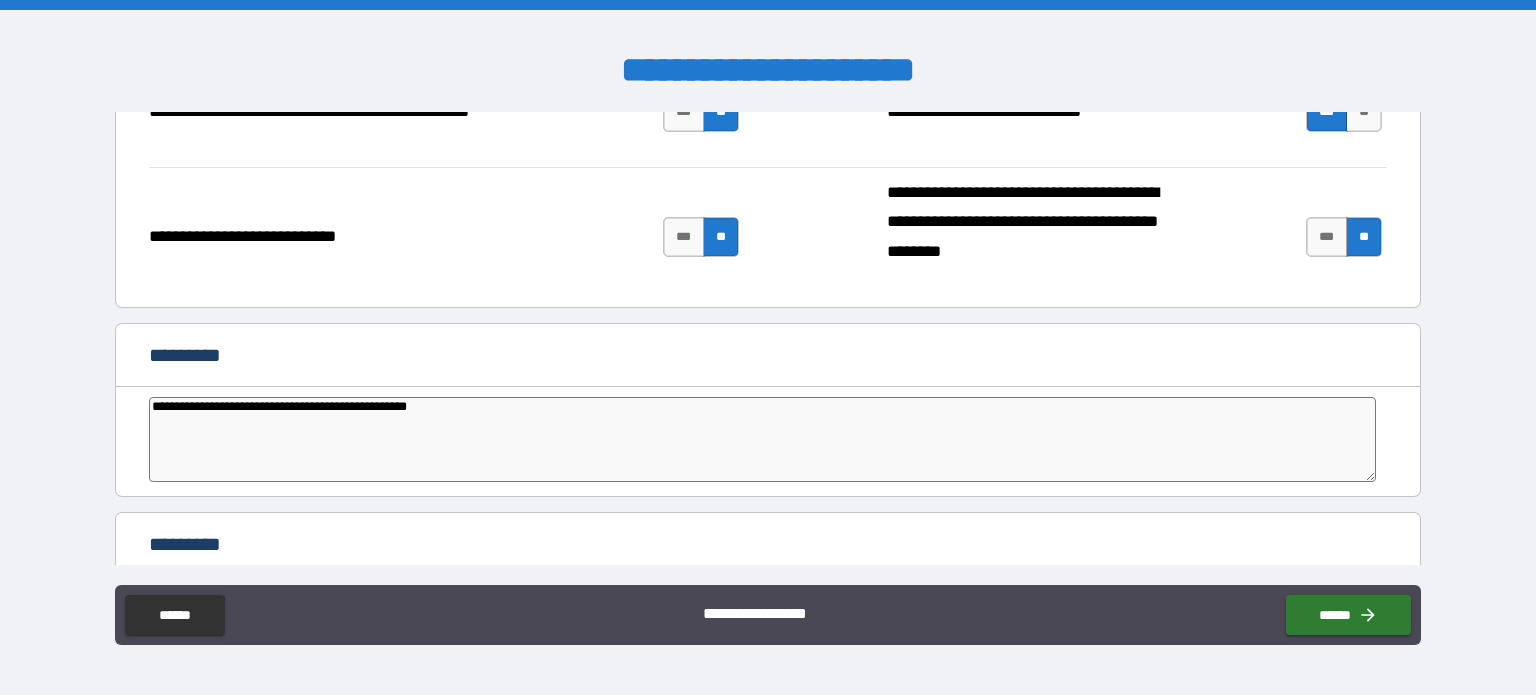 type on "*" 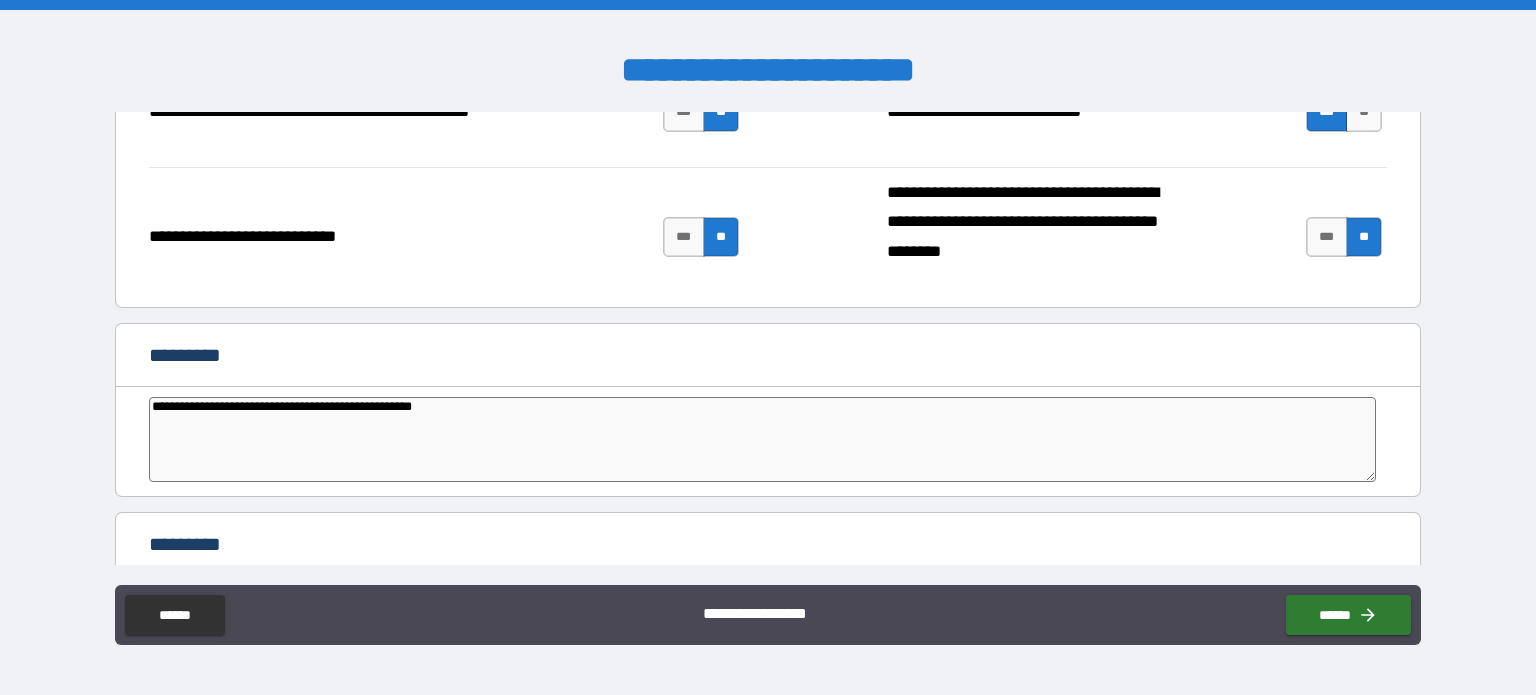 type on "**********" 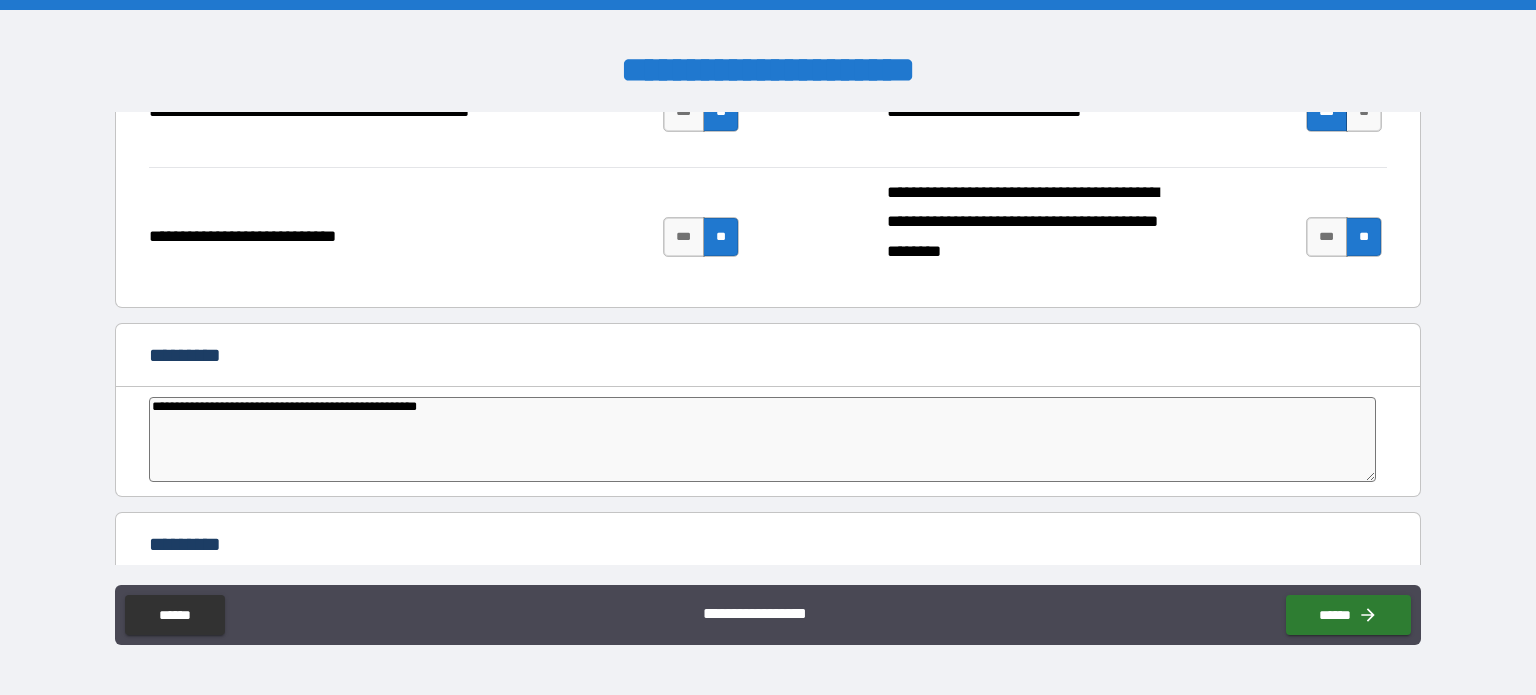 type 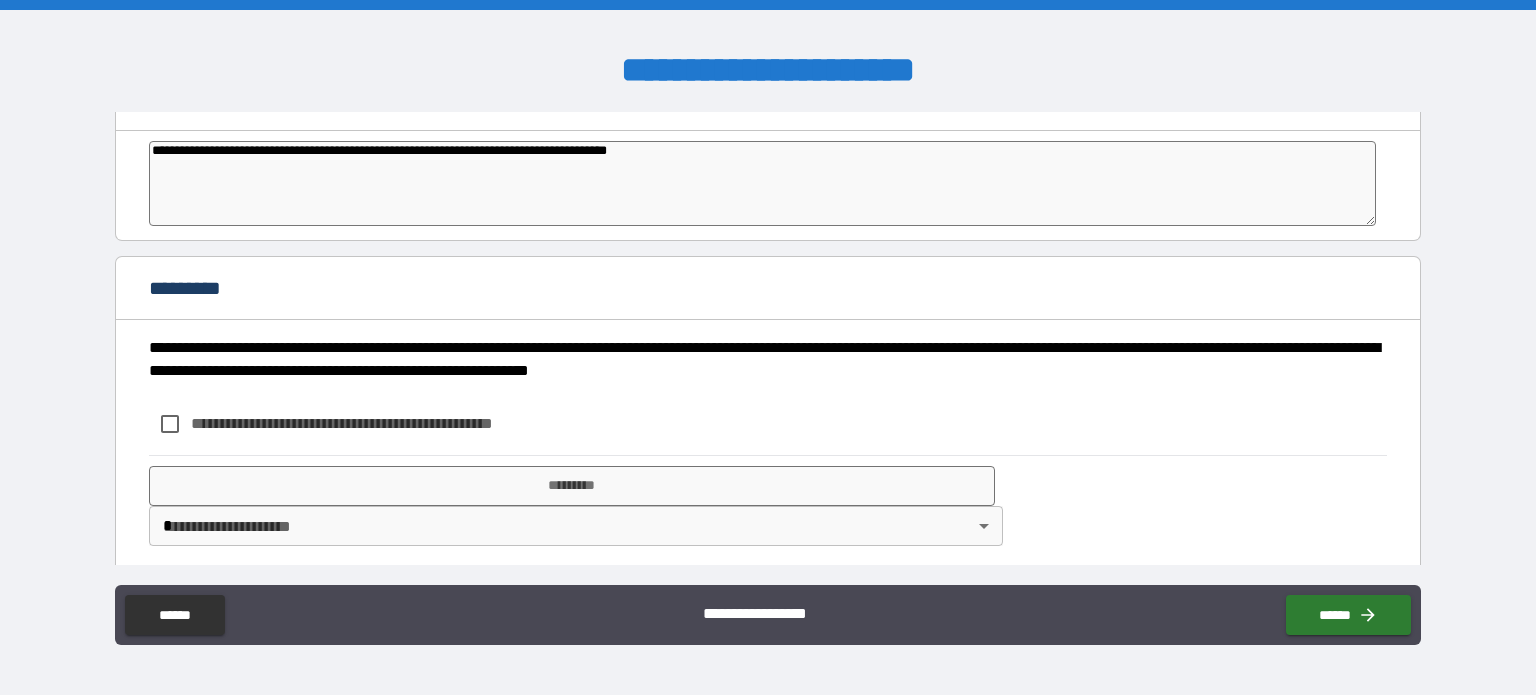 scroll, scrollTop: 2291, scrollLeft: 0, axis: vertical 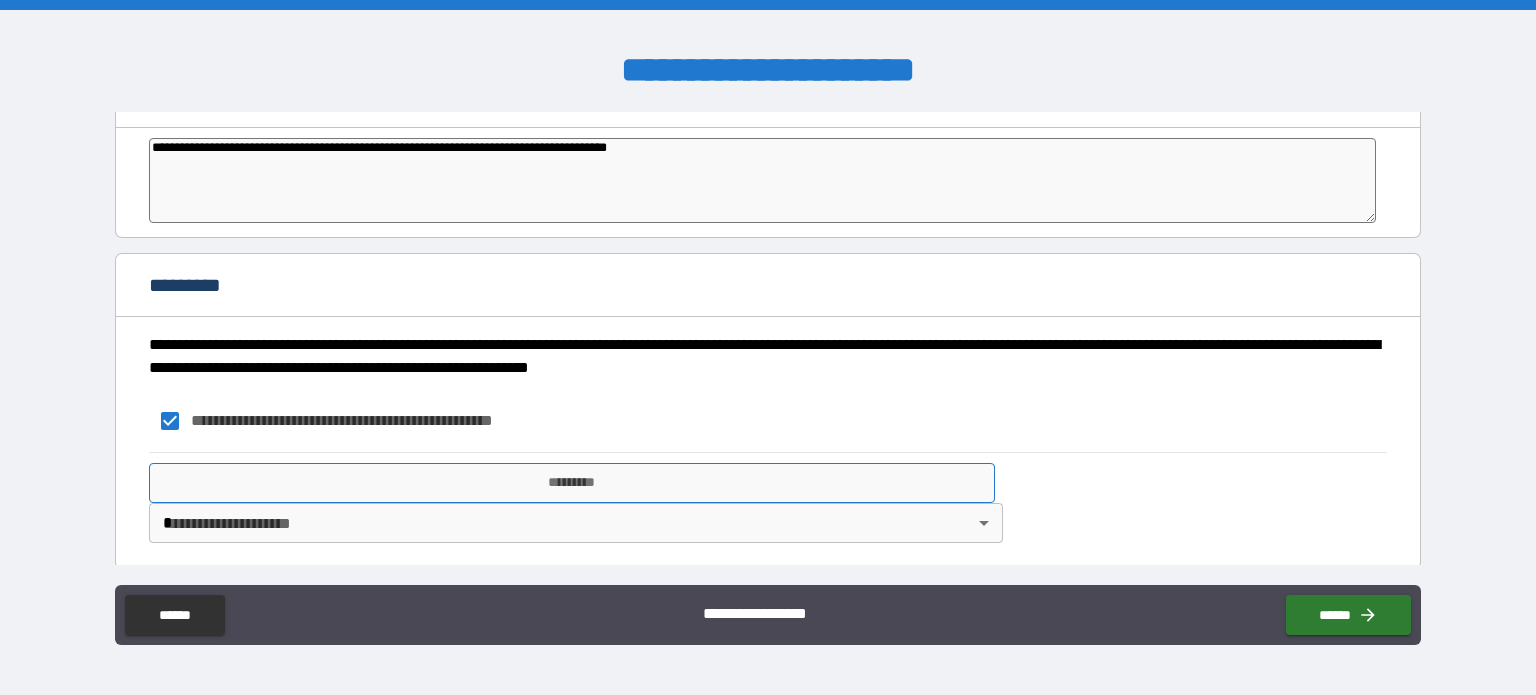 click on "*********" at bounding box center [572, 483] 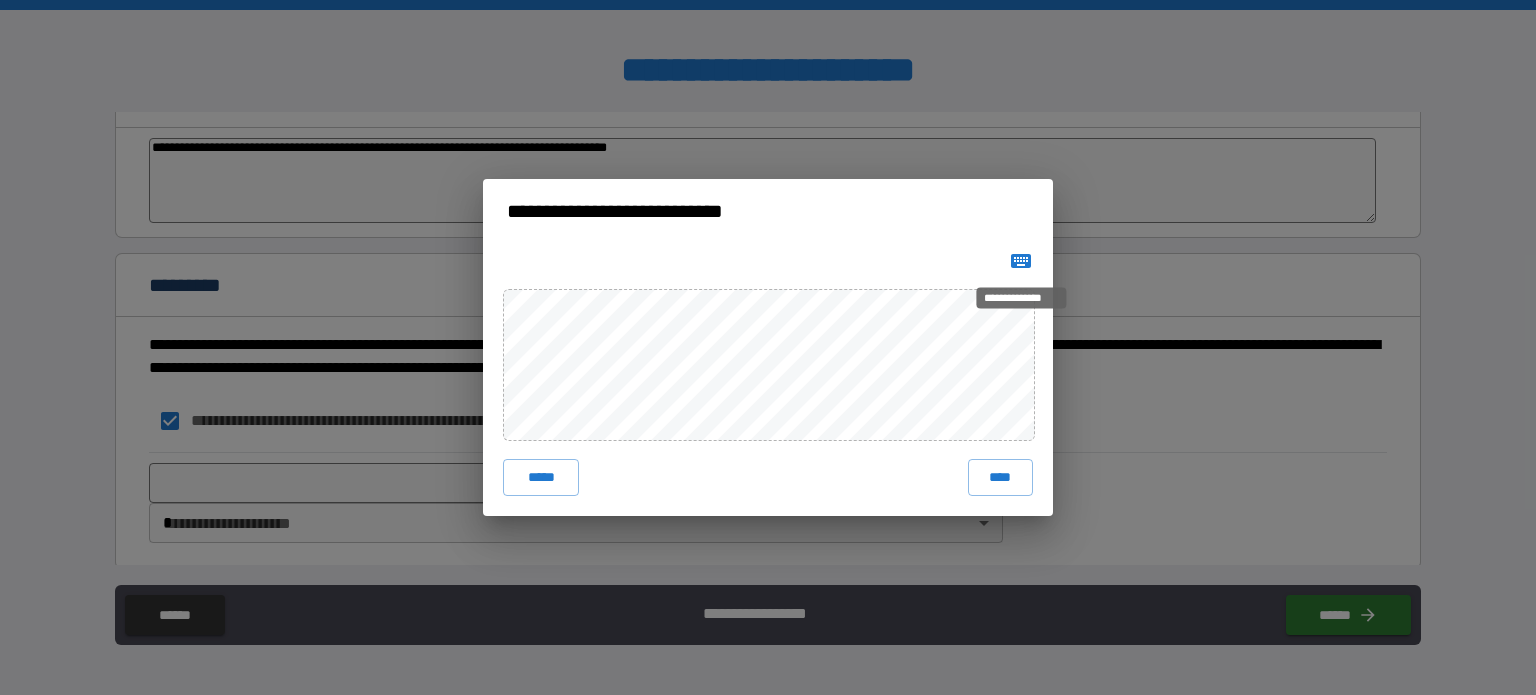 click 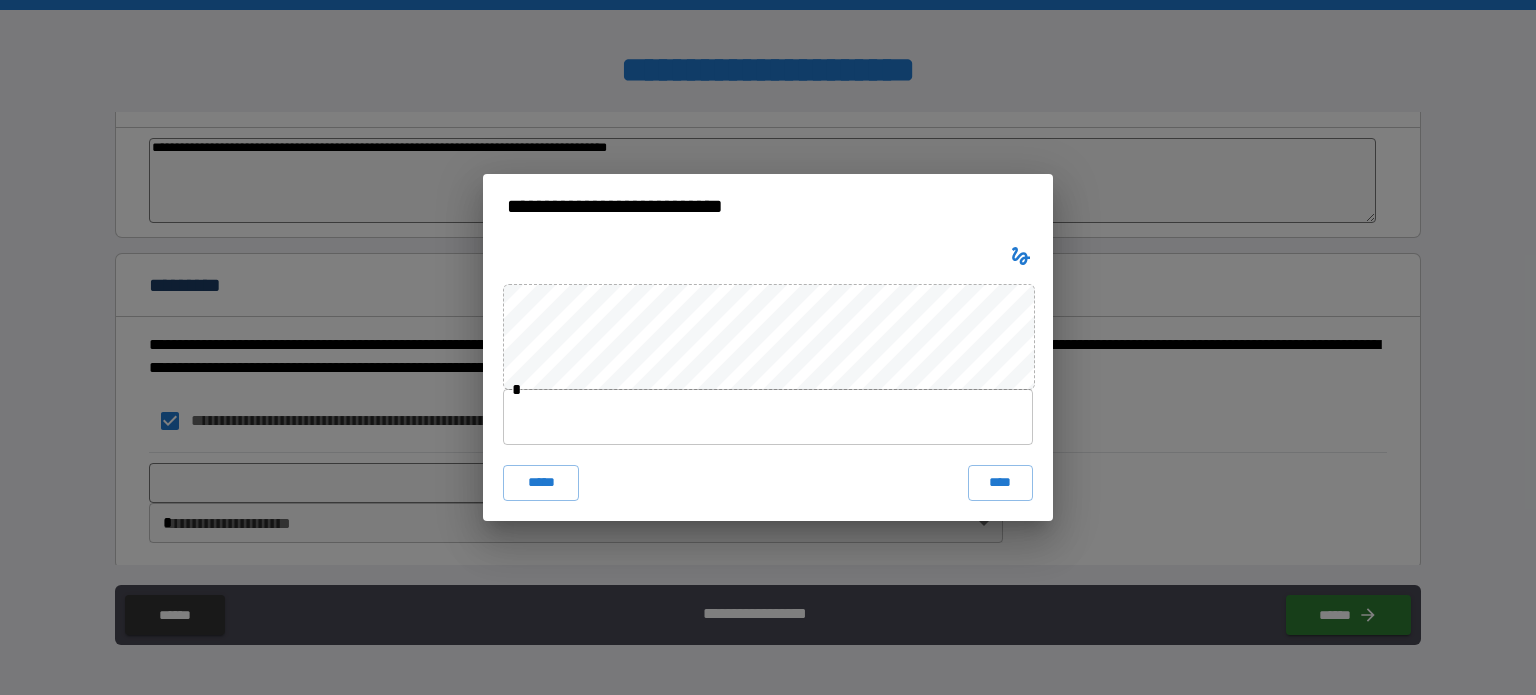 click at bounding box center [768, 417] 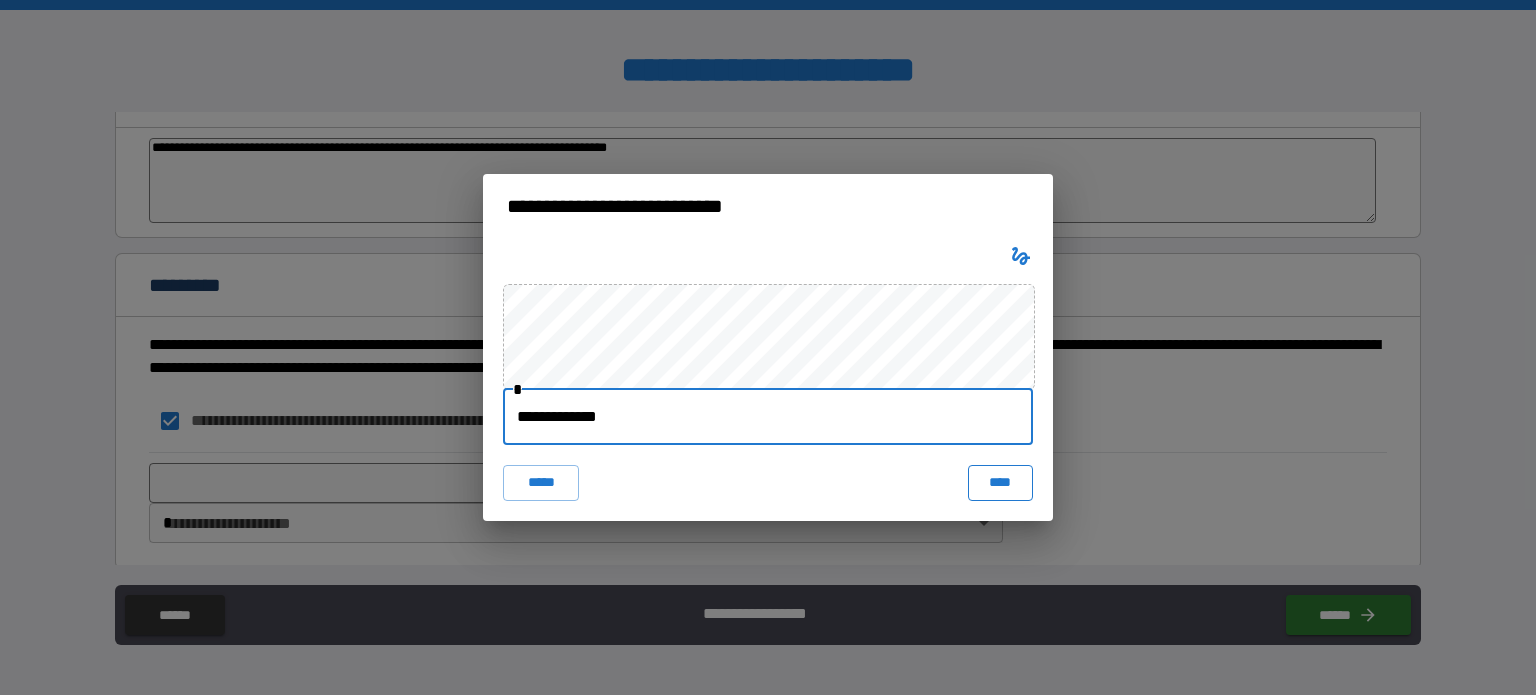 click on "****" at bounding box center (1000, 483) 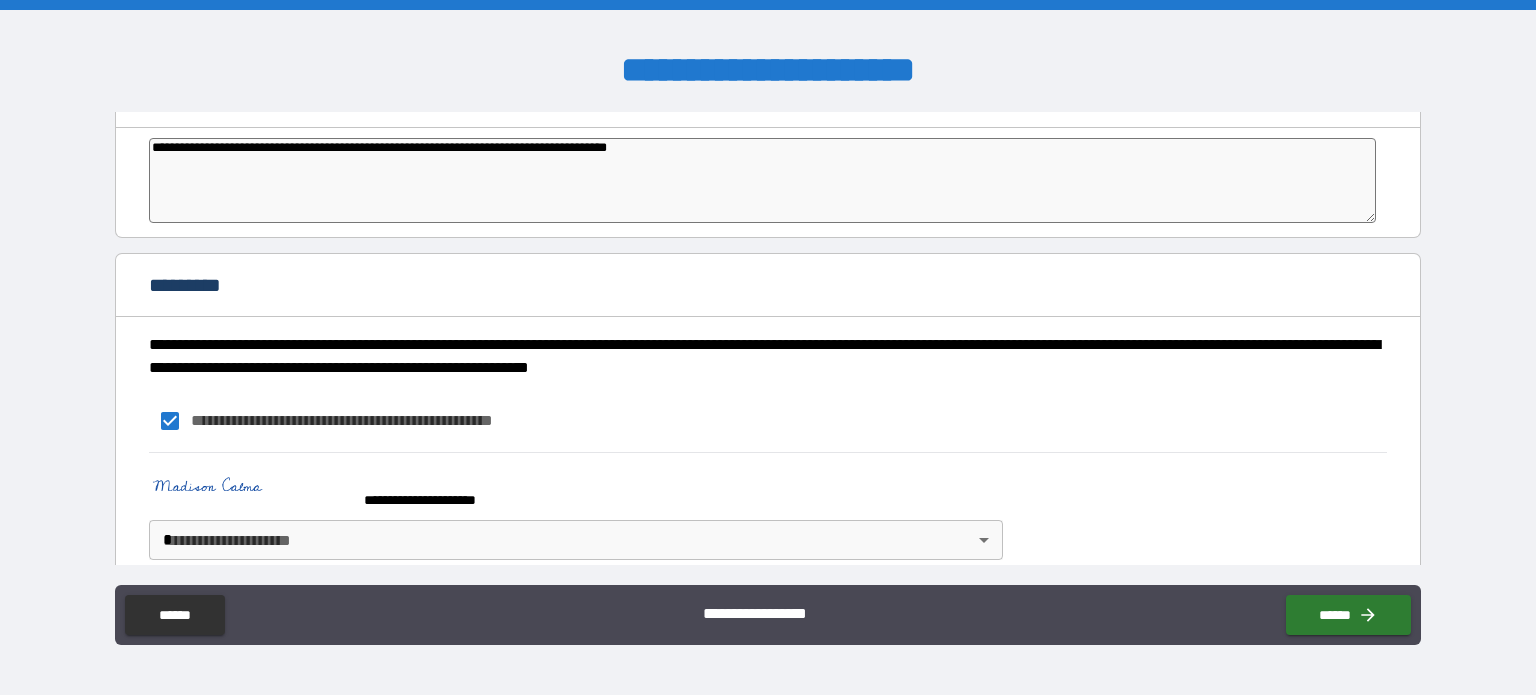 click on "**********" at bounding box center [768, 347] 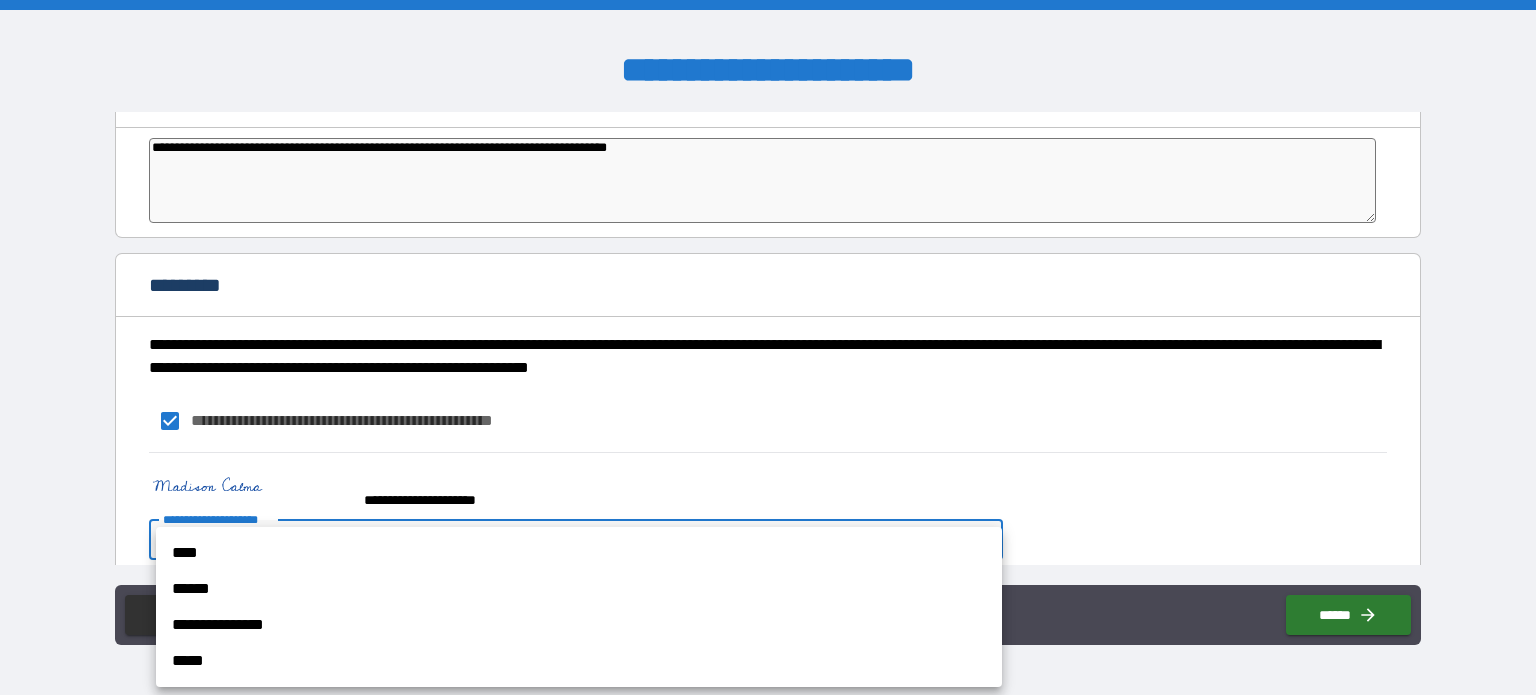click on "****" at bounding box center [579, 553] 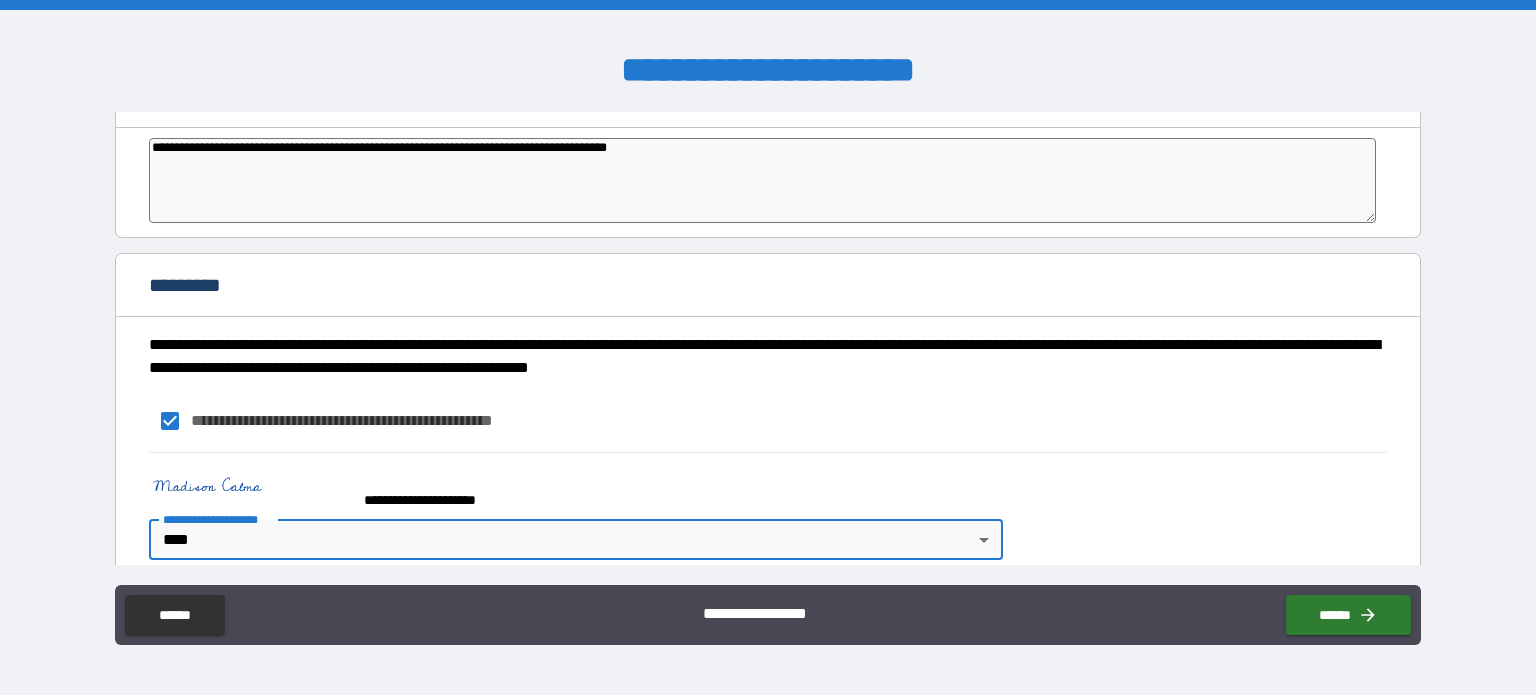 scroll, scrollTop: 2308, scrollLeft: 0, axis: vertical 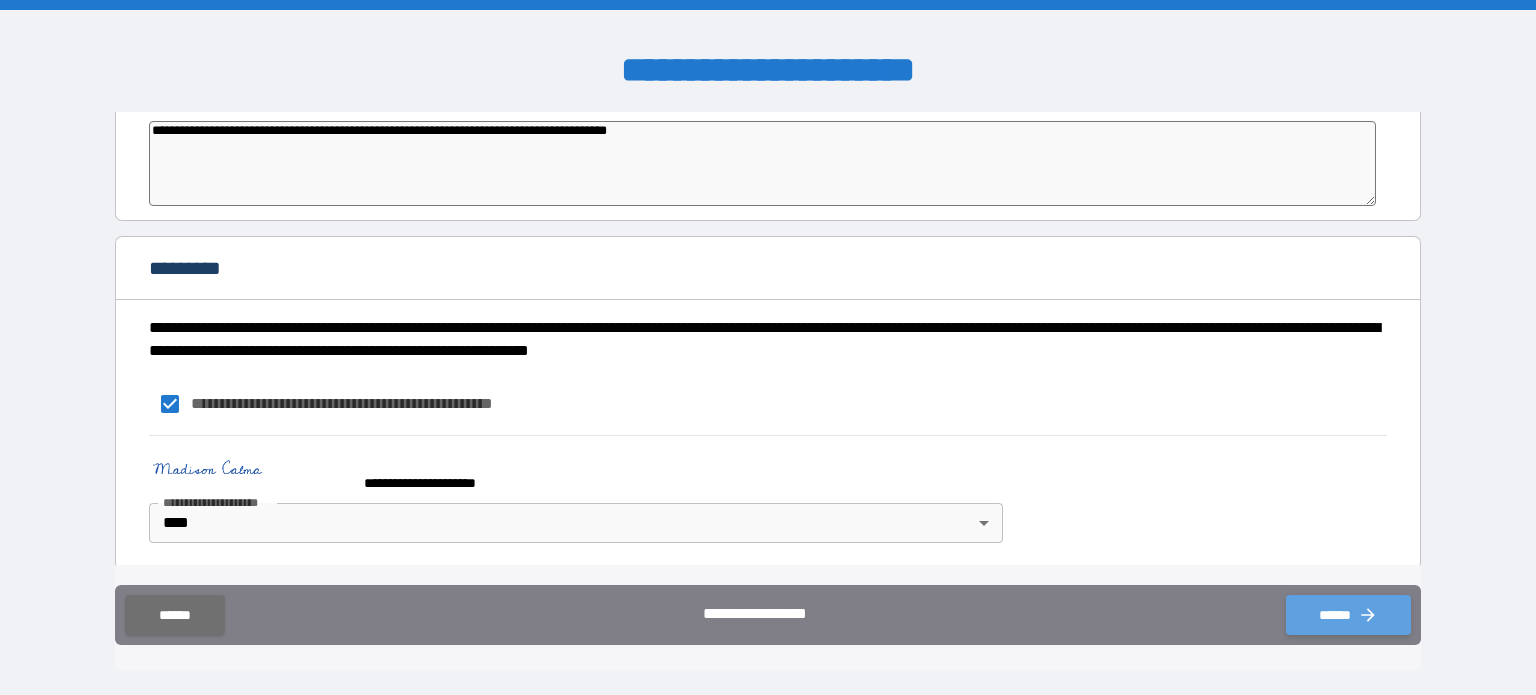 click on "******" at bounding box center [1348, 615] 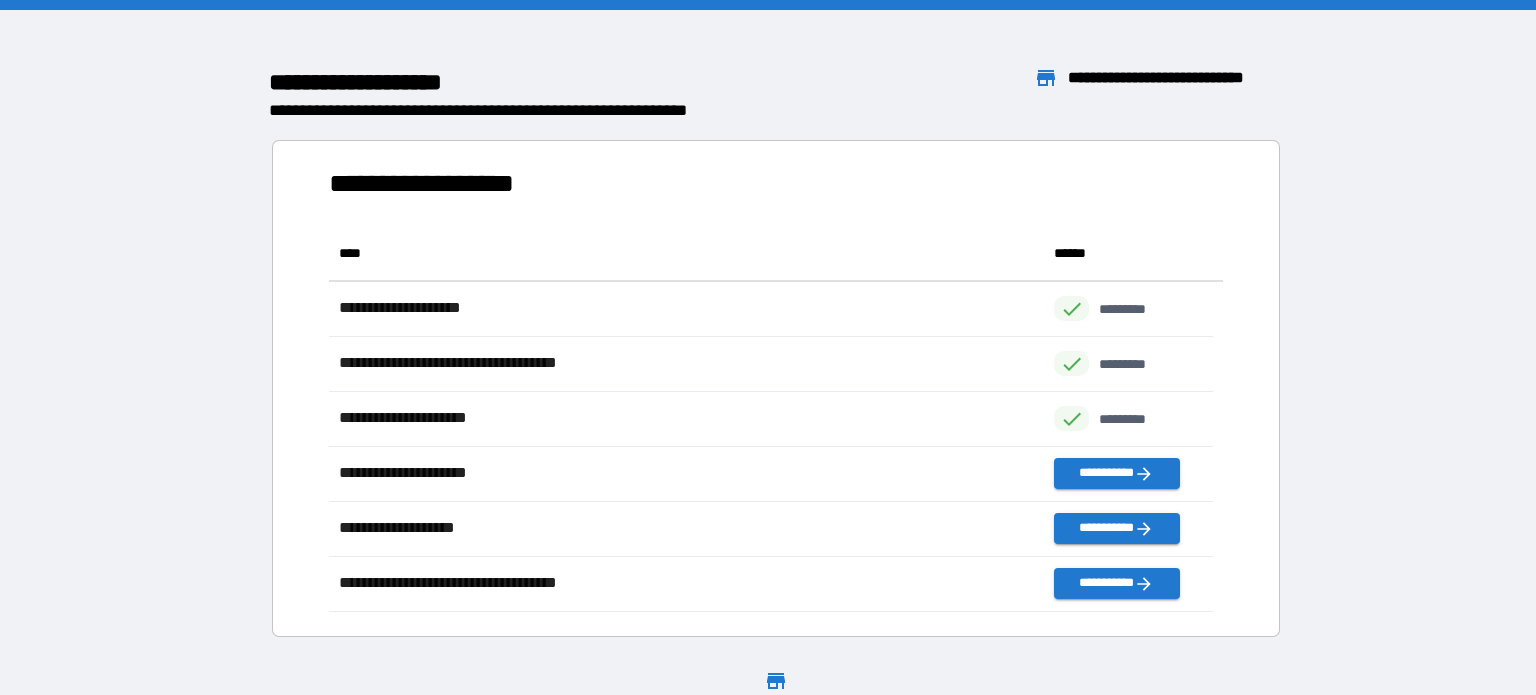 scroll, scrollTop: 16, scrollLeft: 16, axis: both 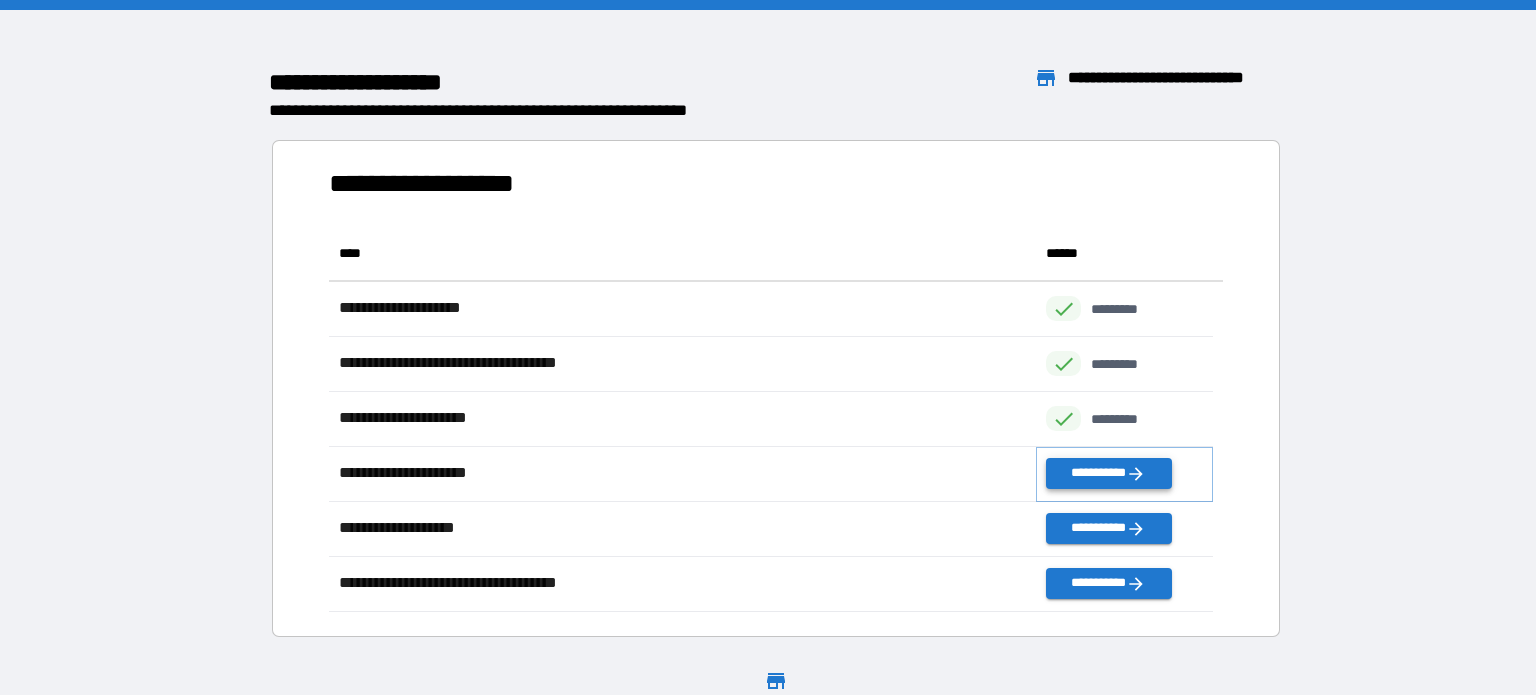 click on "**********" at bounding box center (1108, 473) 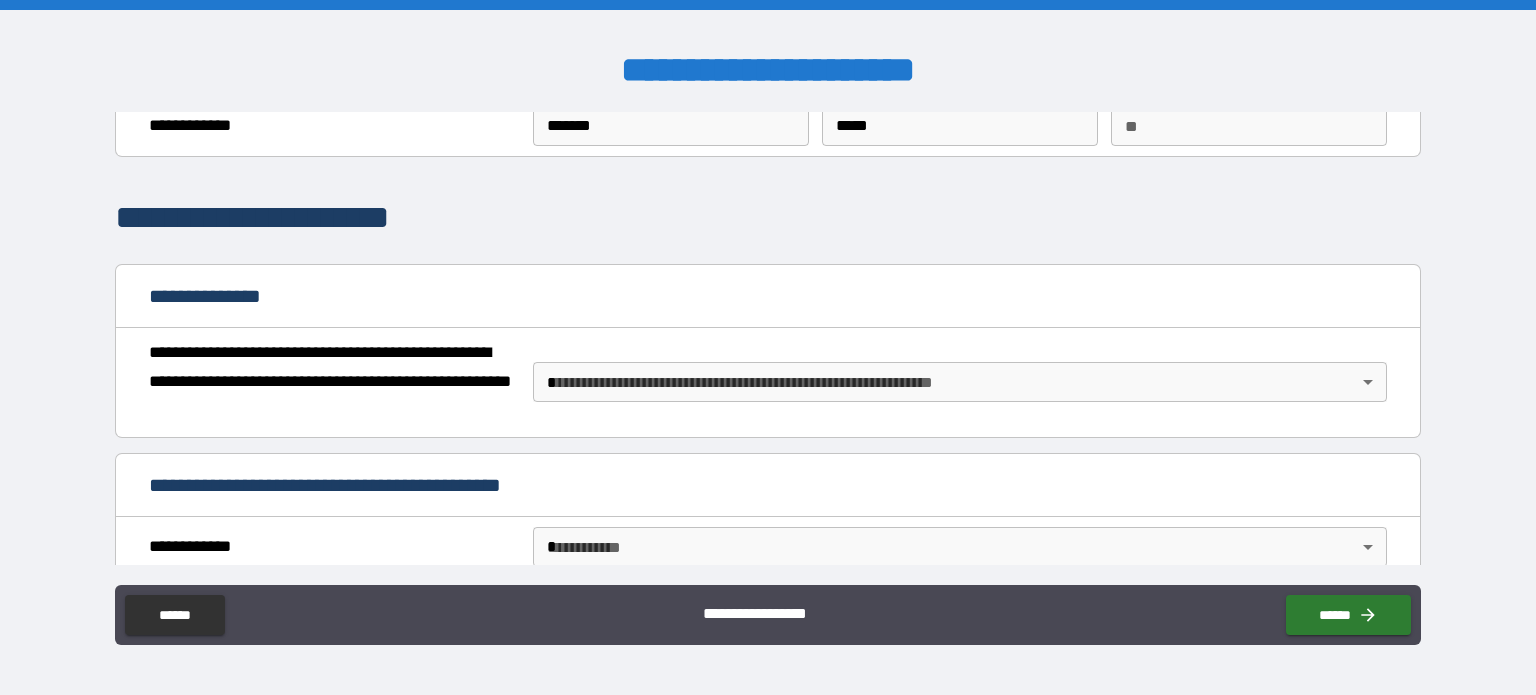 scroll, scrollTop: 82, scrollLeft: 0, axis: vertical 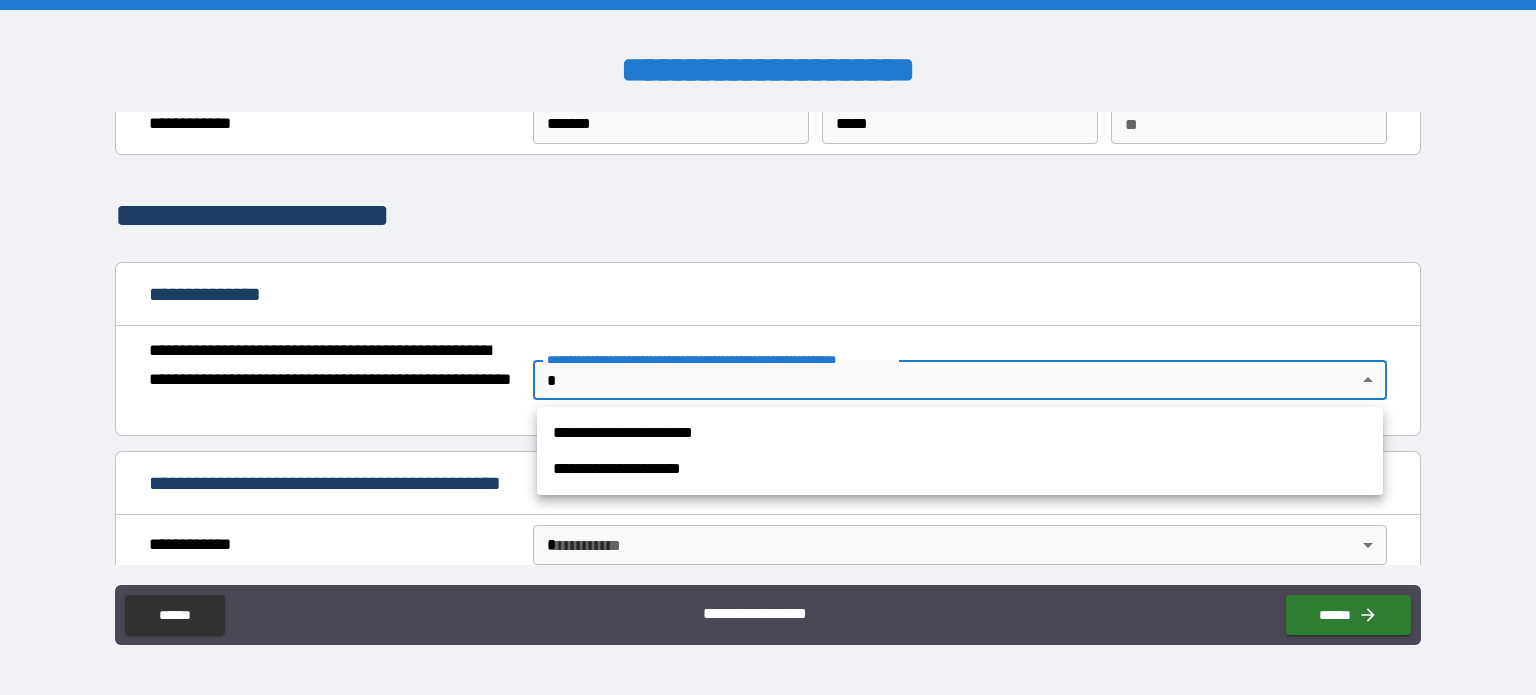 click on "**********" at bounding box center [768, 347] 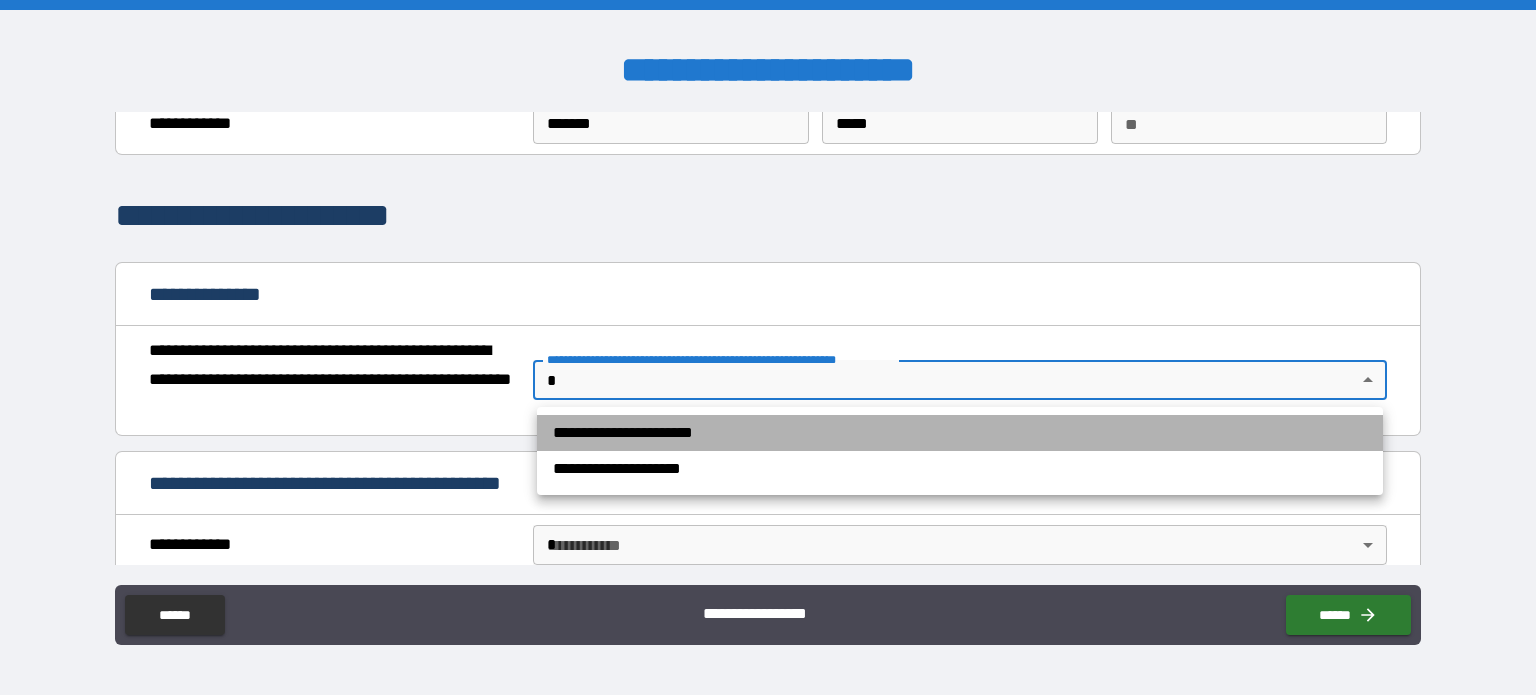 click on "**********" at bounding box center (960, 433) 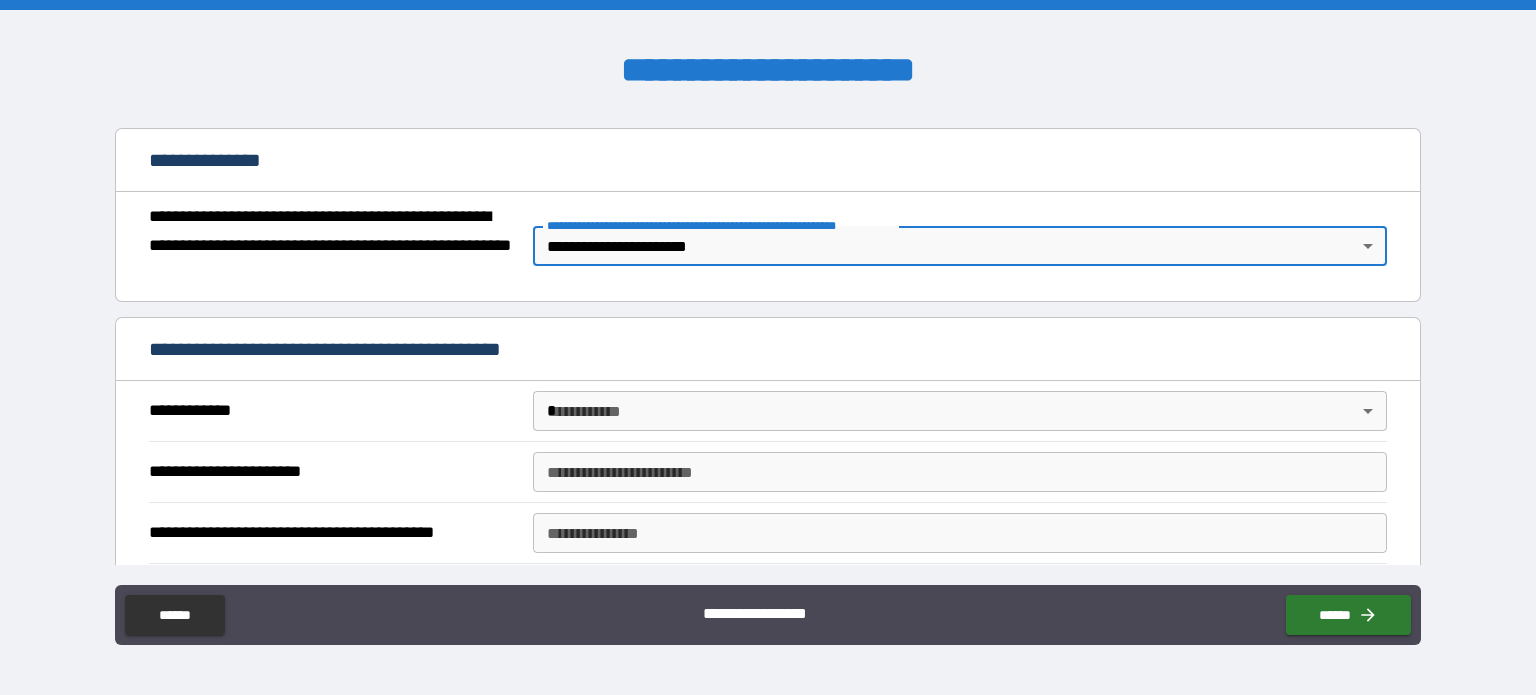 scroll, scrollTop: 218, scrollLeft: 0, axis: vertical 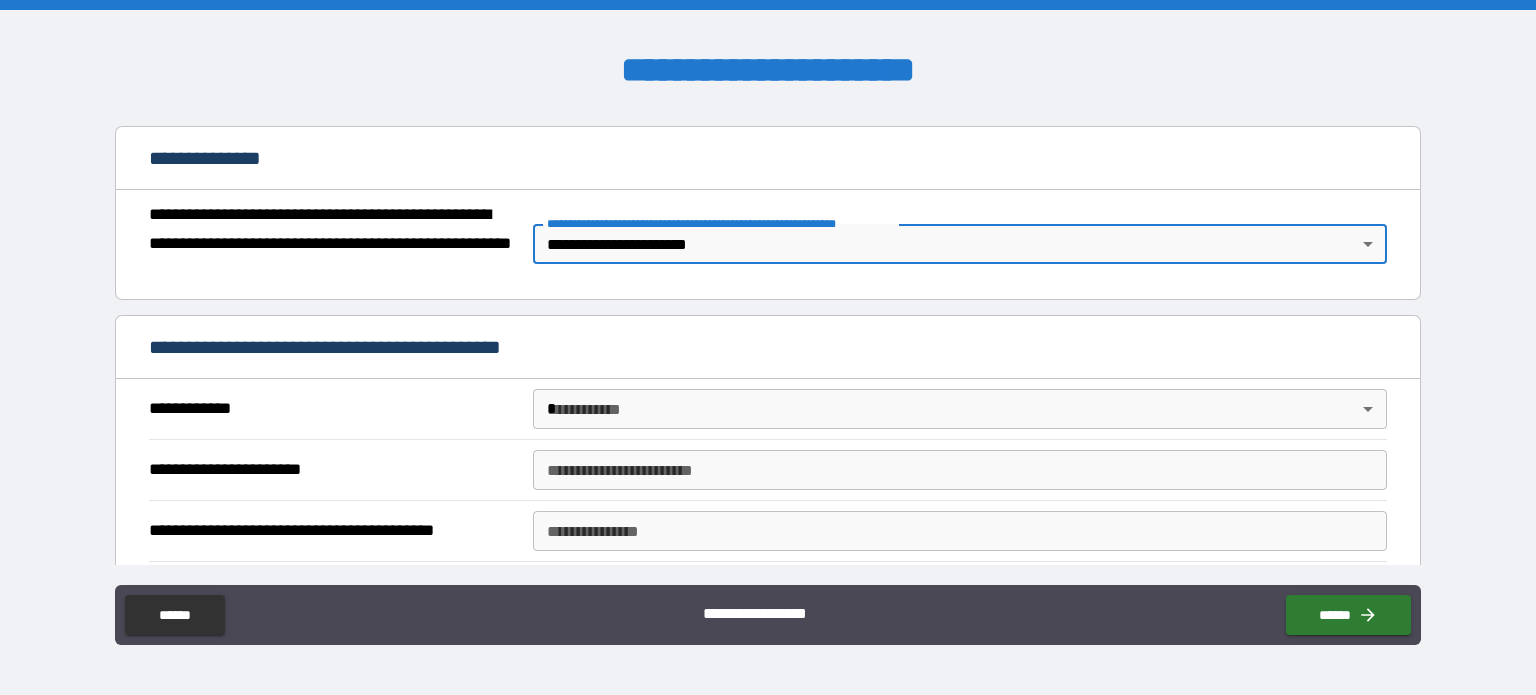 click on "**********" at bounding box center [768, 347] 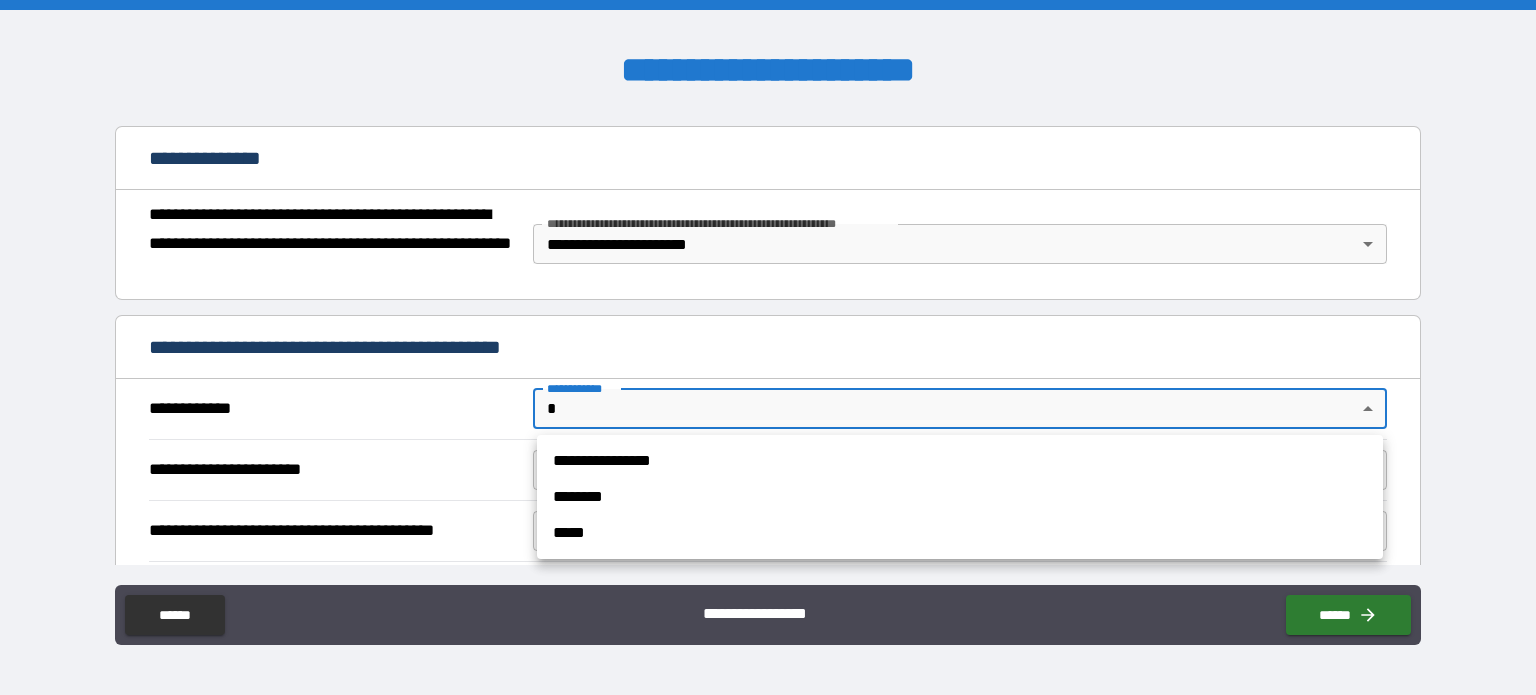 click at bounding box center (768, 347) 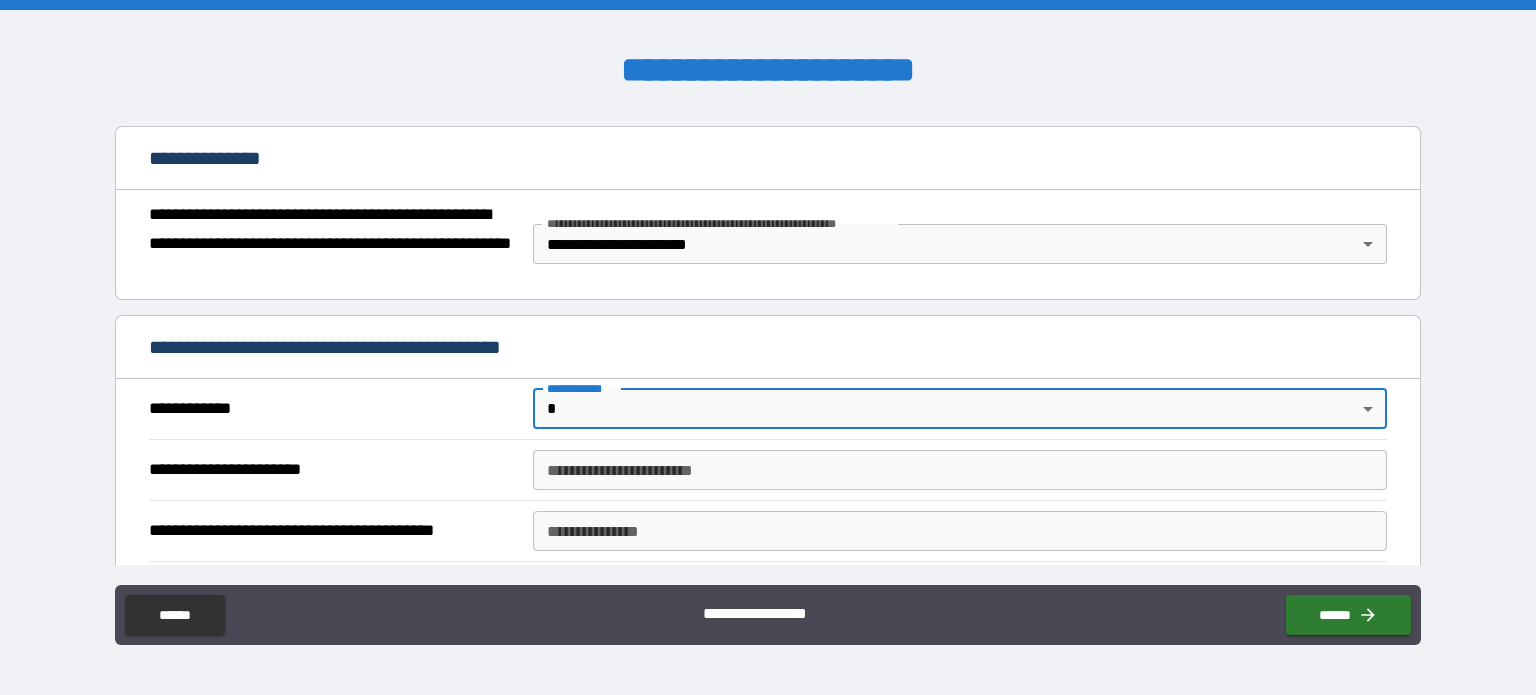 click on "**********" at bounding box center [768, 347] 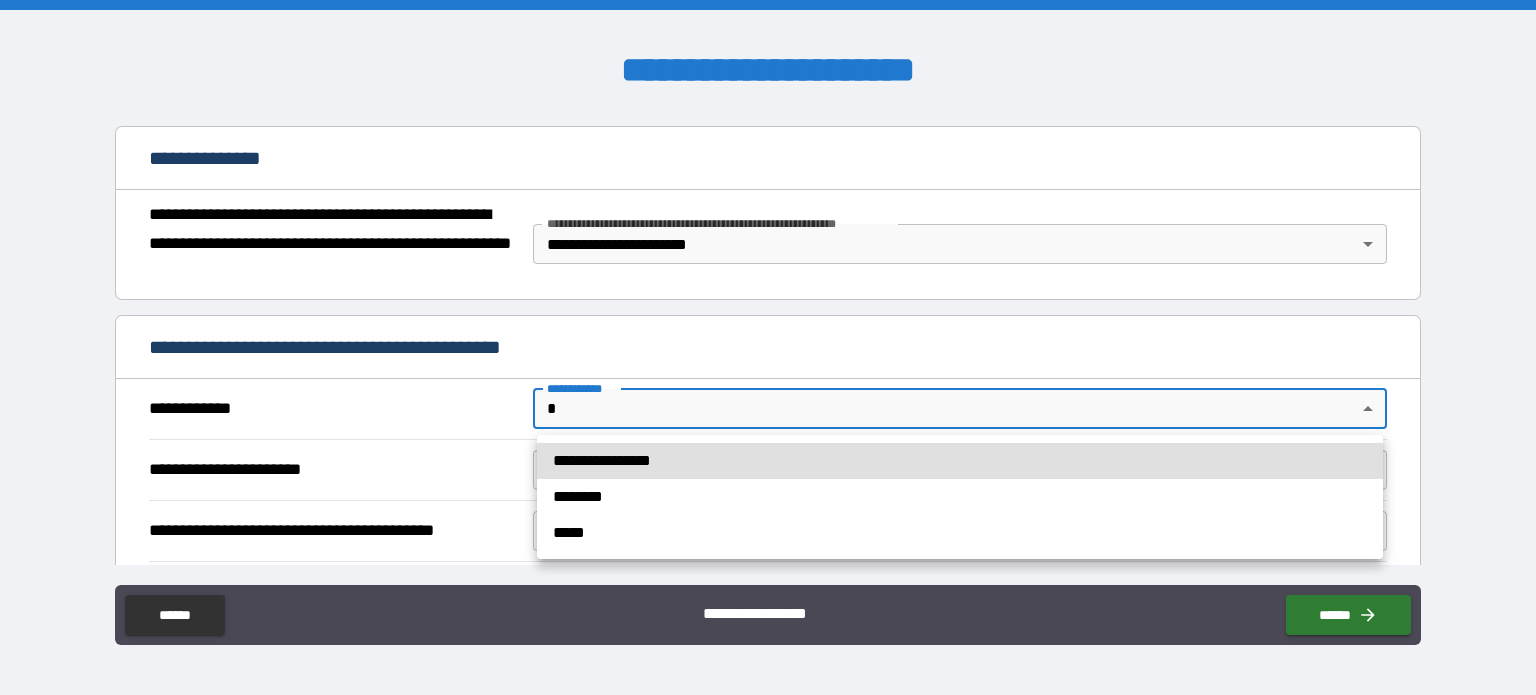 click on "**********" at bounding box center [960, 461] 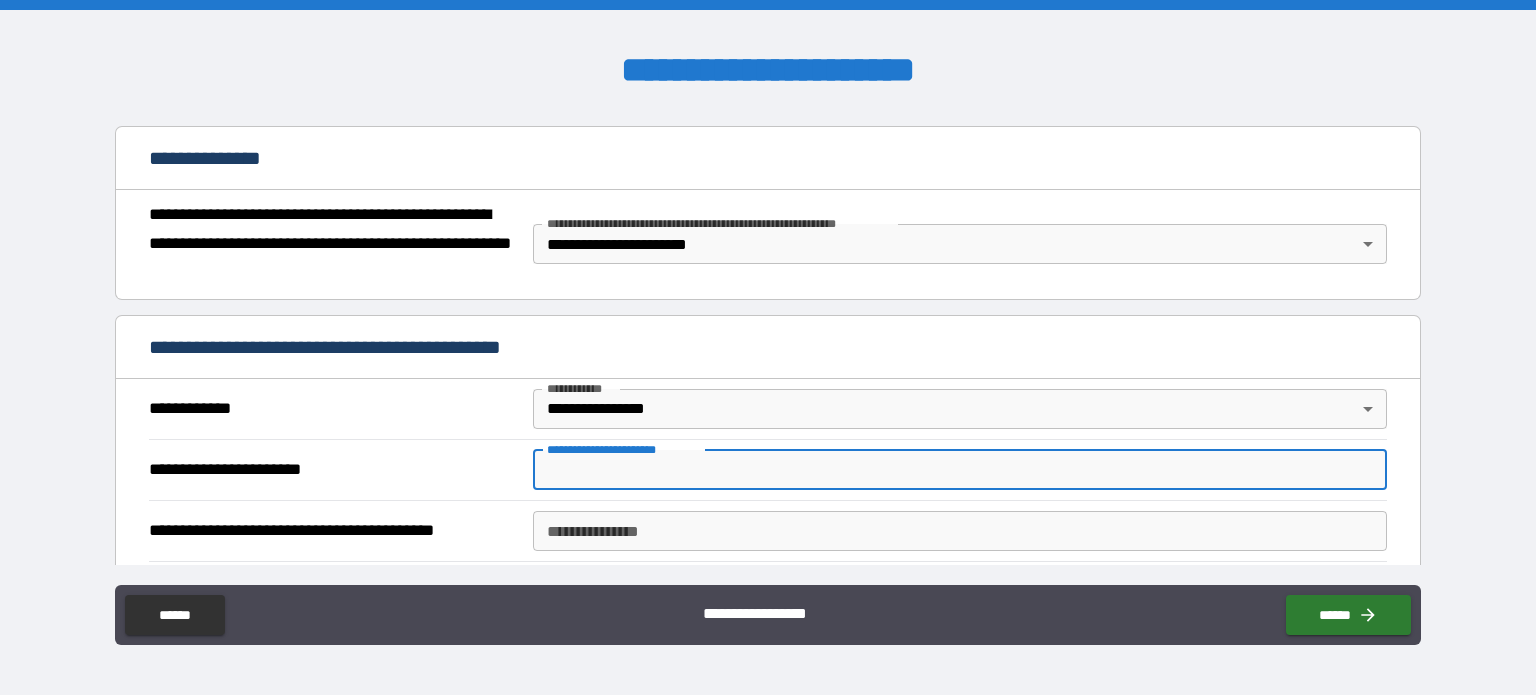 click on "**********" at bounding box center [960, 470] 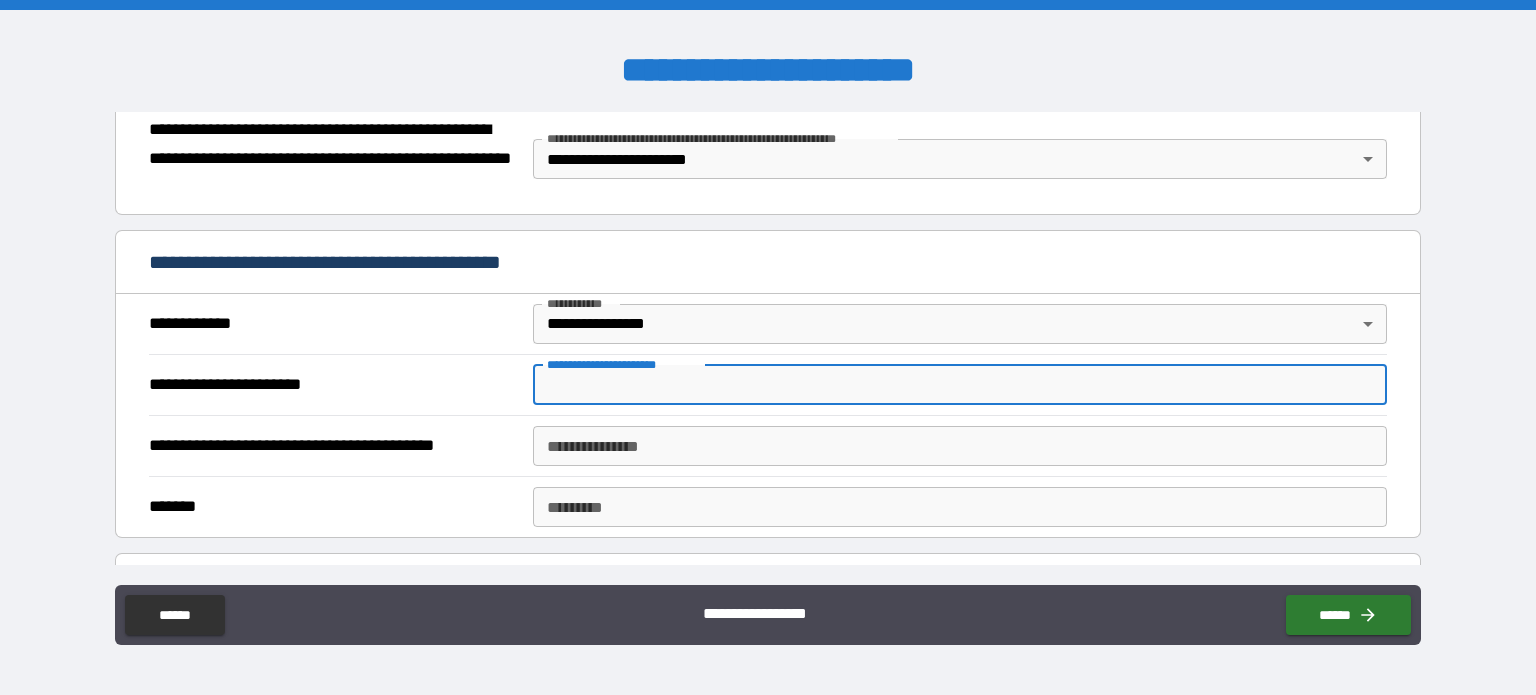 scroll, scrollTop: 304, scrollLeft: 0, axis: vertical 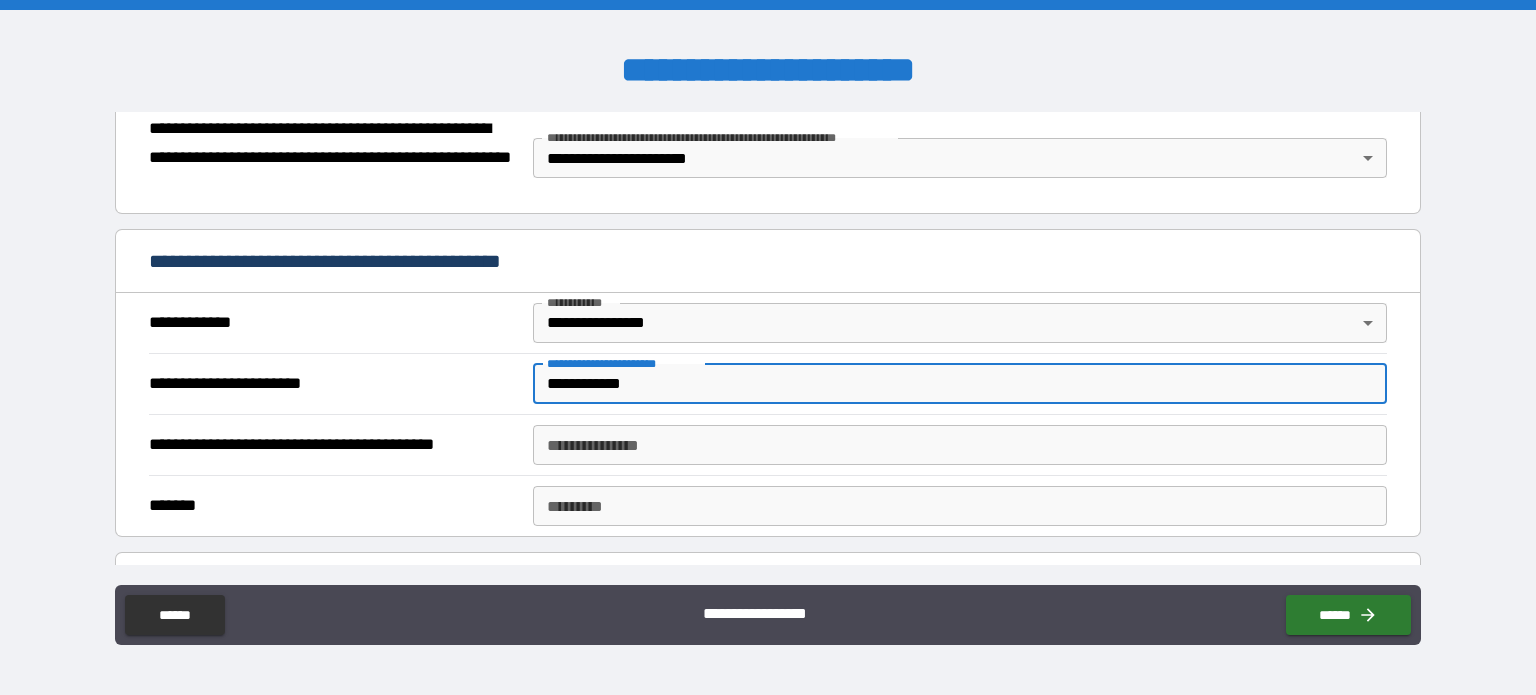 click on "**********" at bounding box center [333, 384] 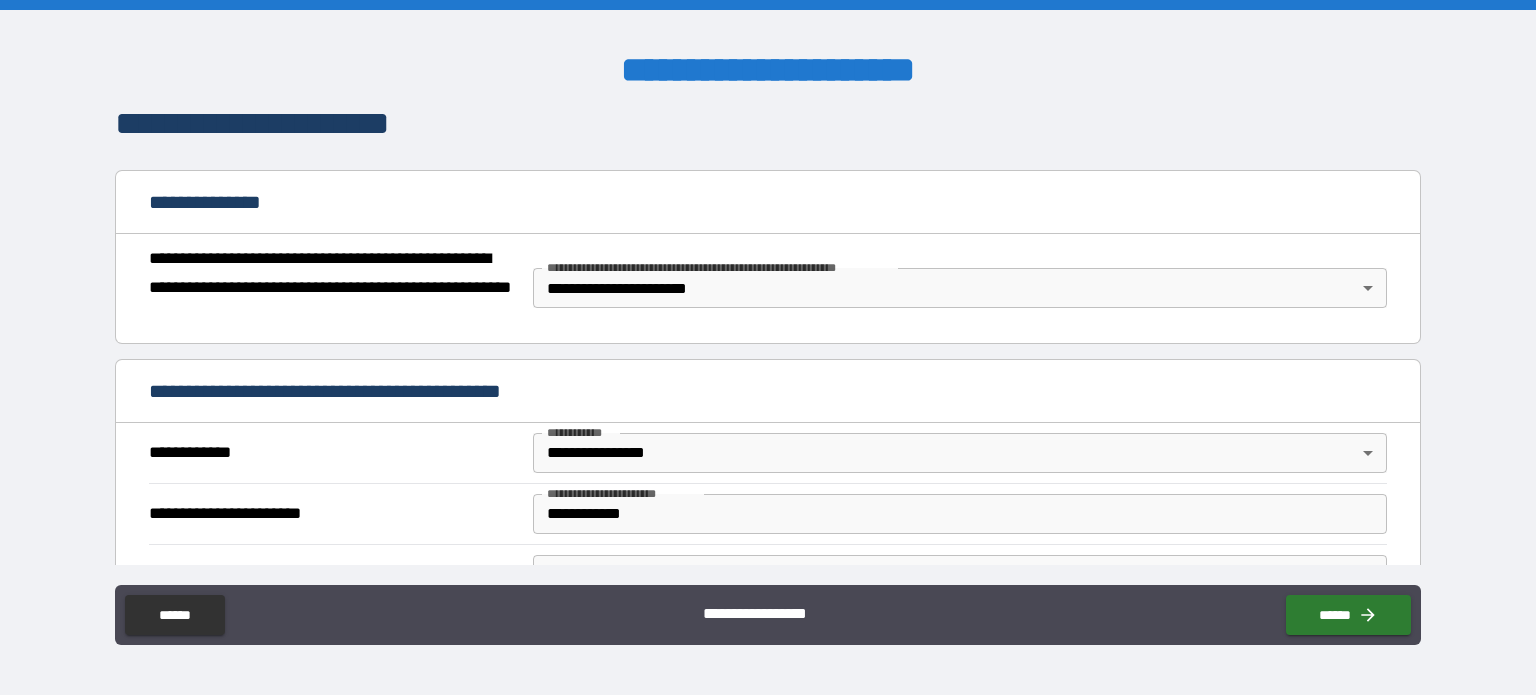 scroll, scrollTop: 284, scrollLeft: 0, axis: vertical 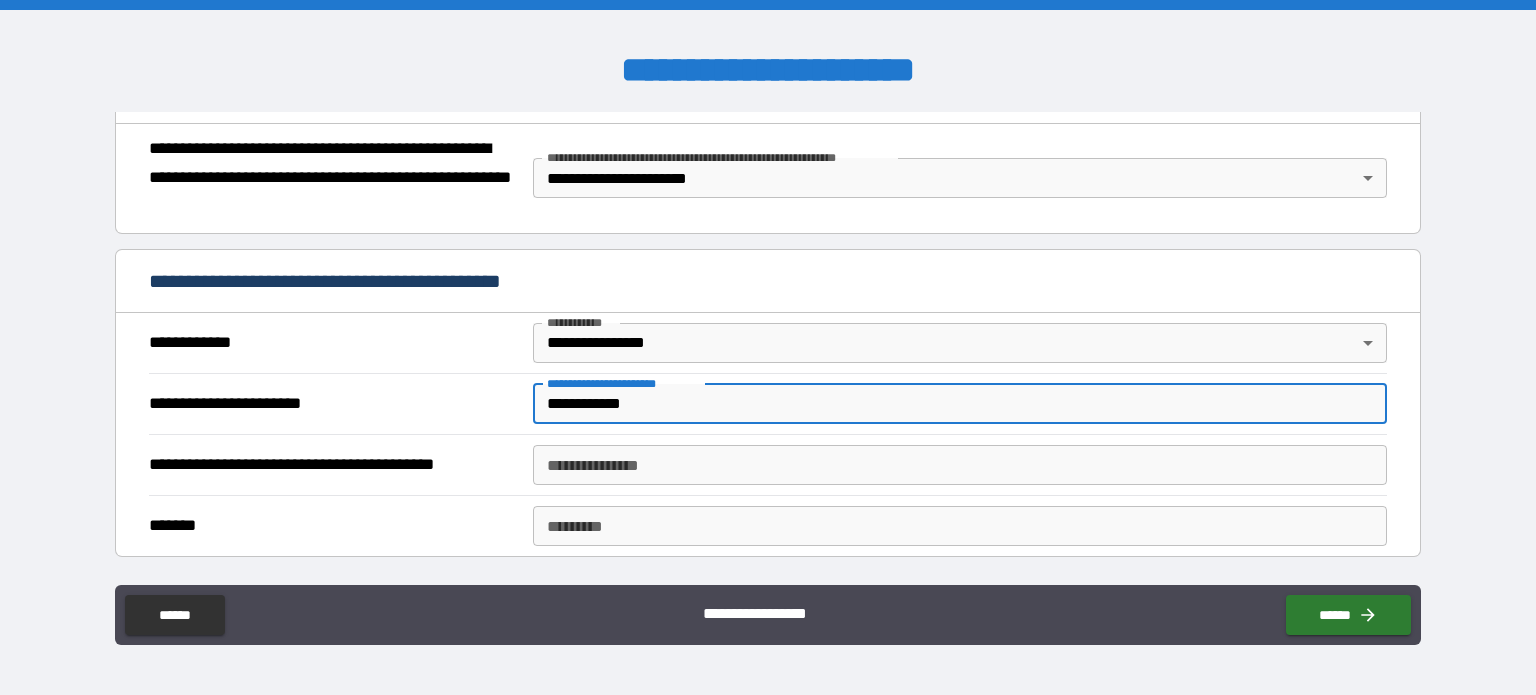 click on "**********" at bounding box center [960, 404] 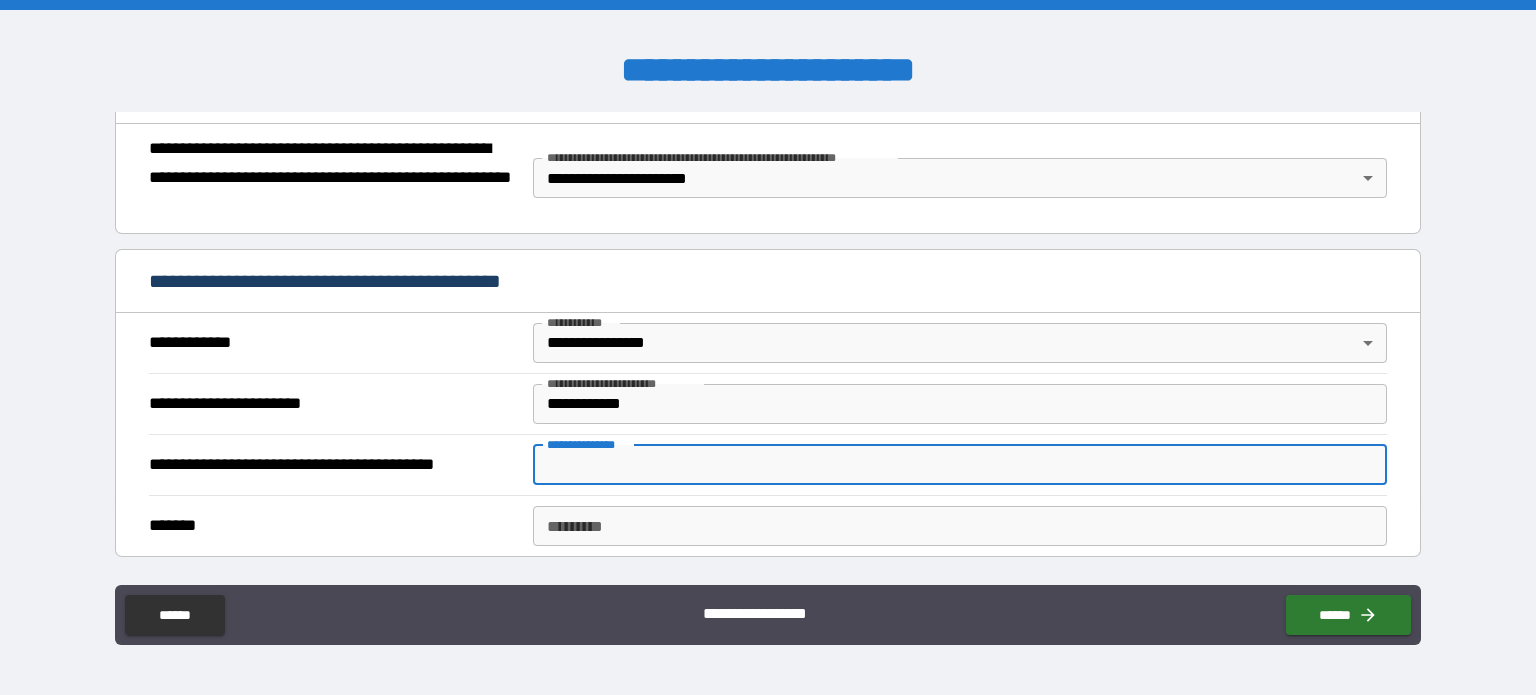 click on "**********" at bounding box center [960, 465] 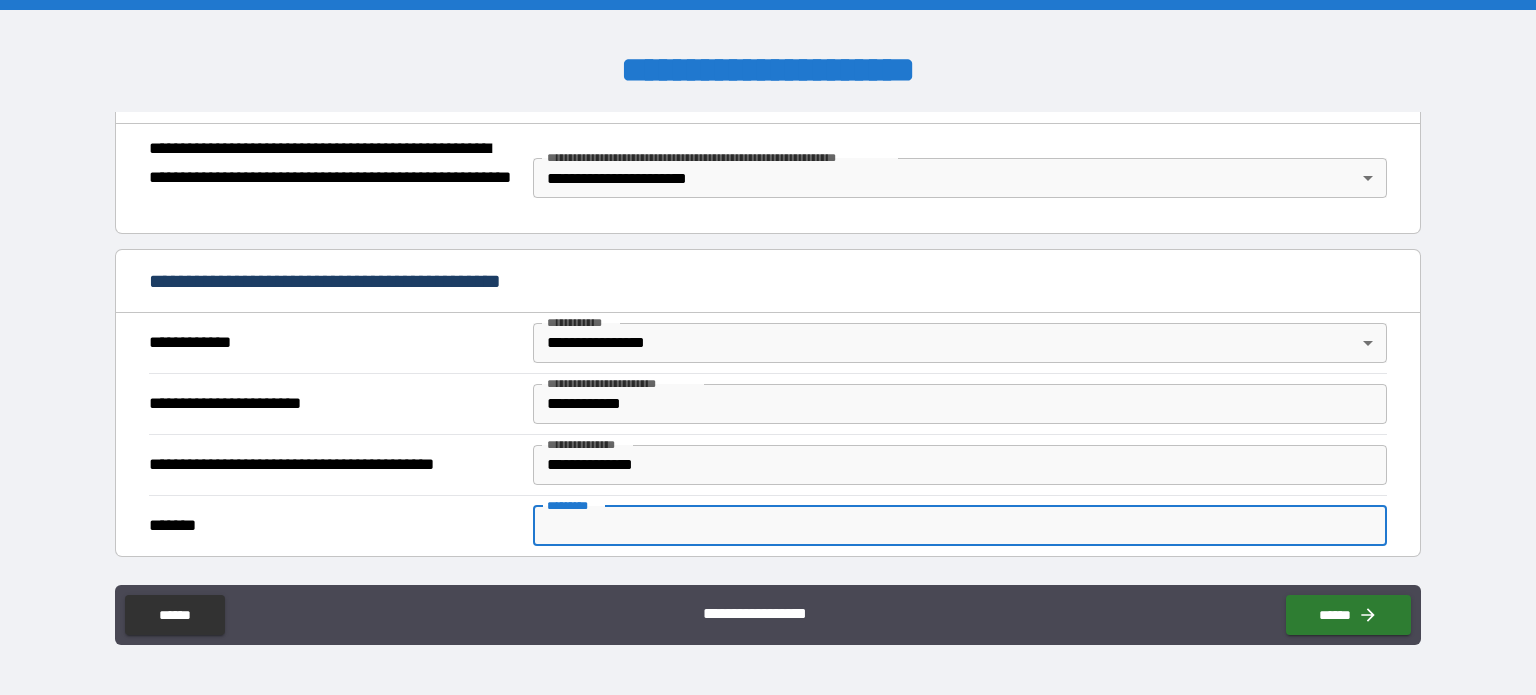 click on "*******   *" at bounding box center (960, 526) 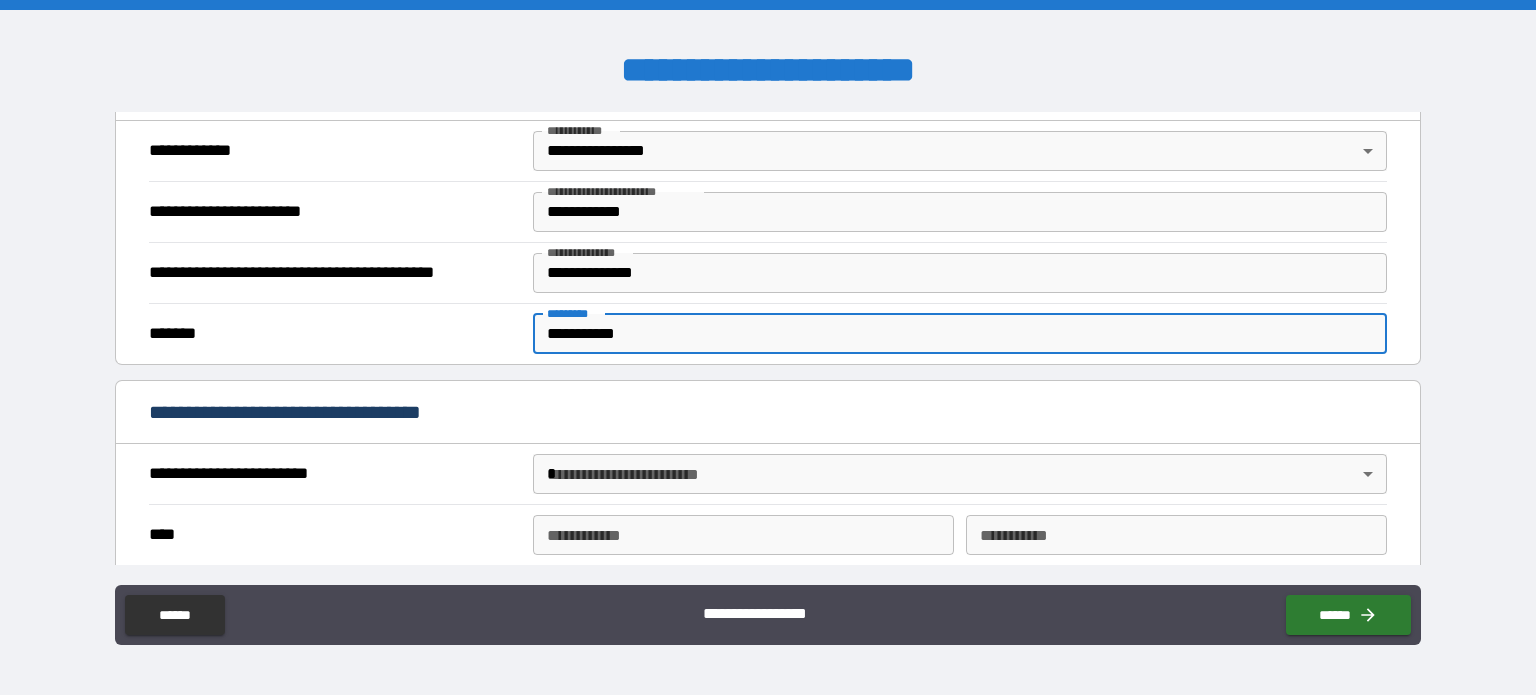 scroll, scrollTop: 524, scrollLeft: 0, axis: vertical 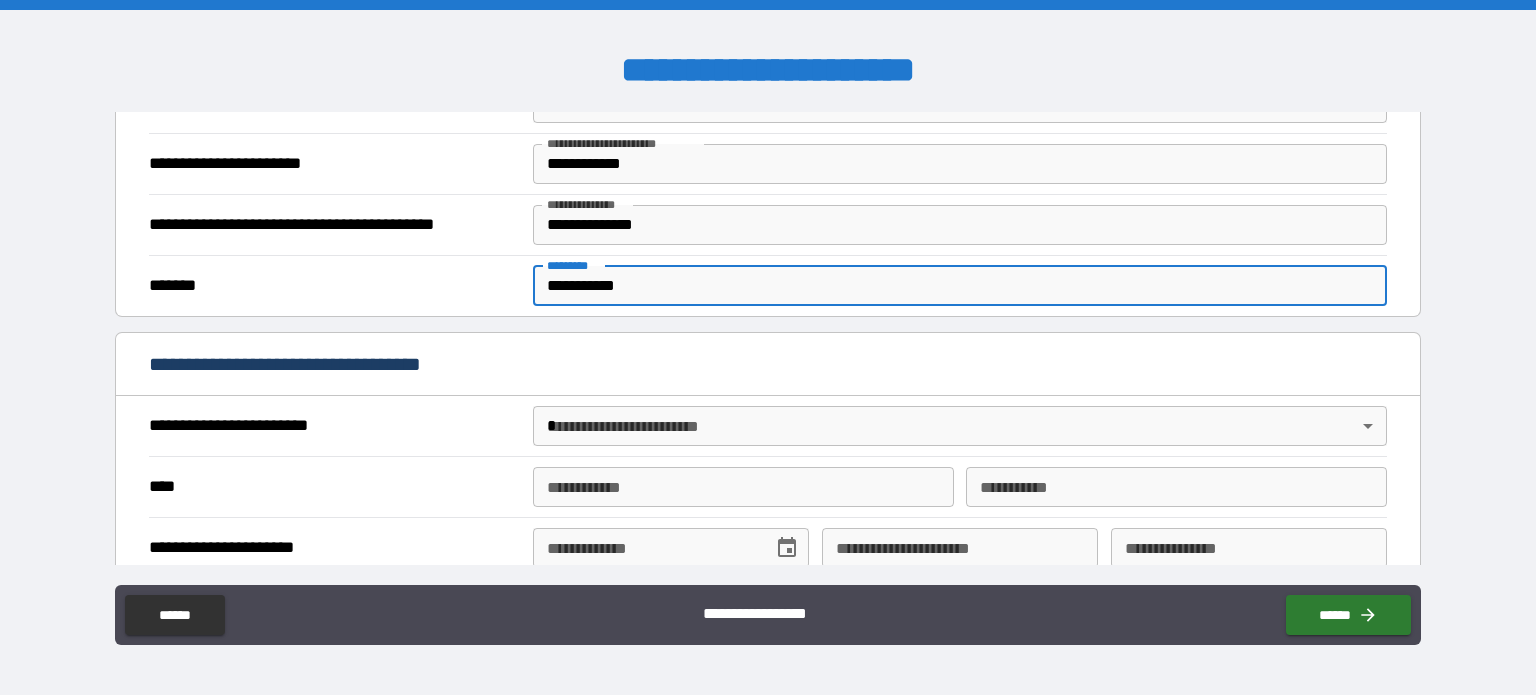 click on "**********" at bounding box center (768, 347) 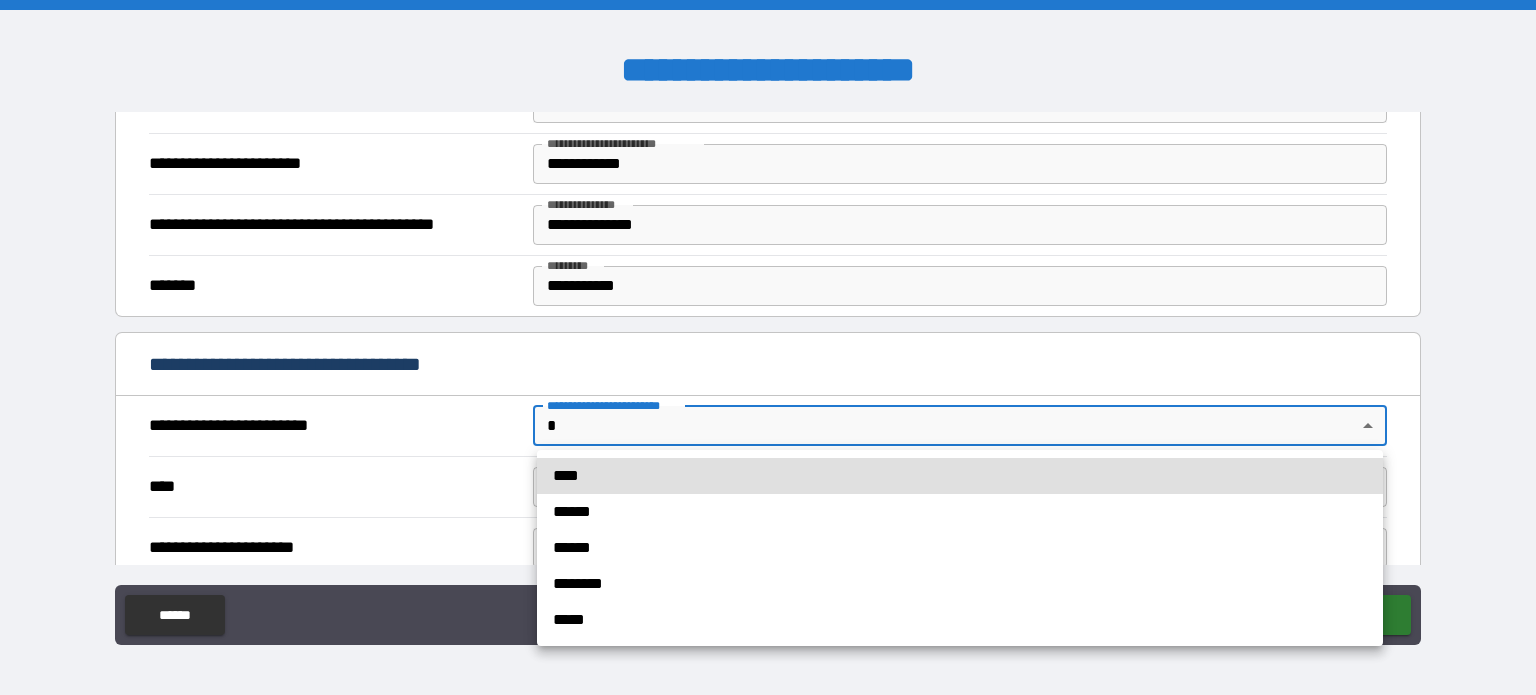 click on "******" at bounding box center [960, 512] 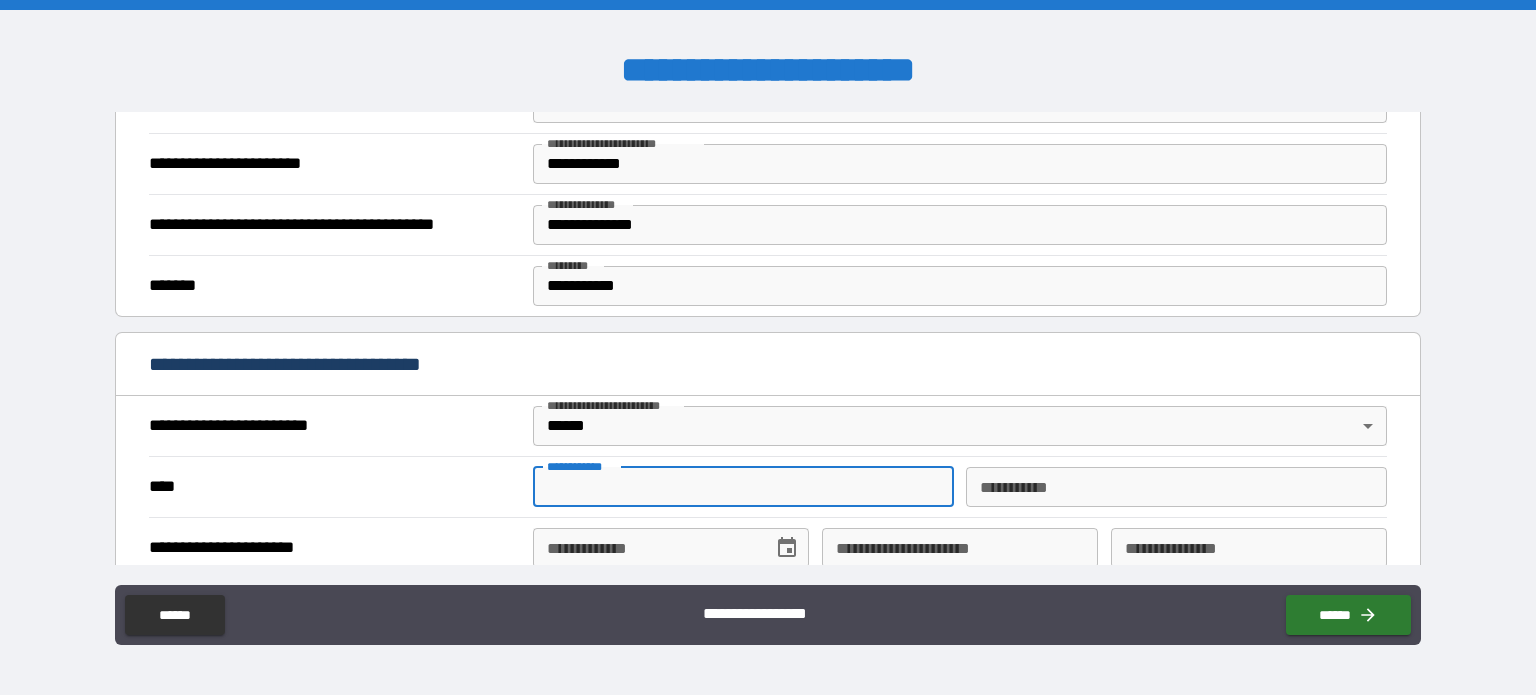 click on "**********" at bounding box center [743, 487] 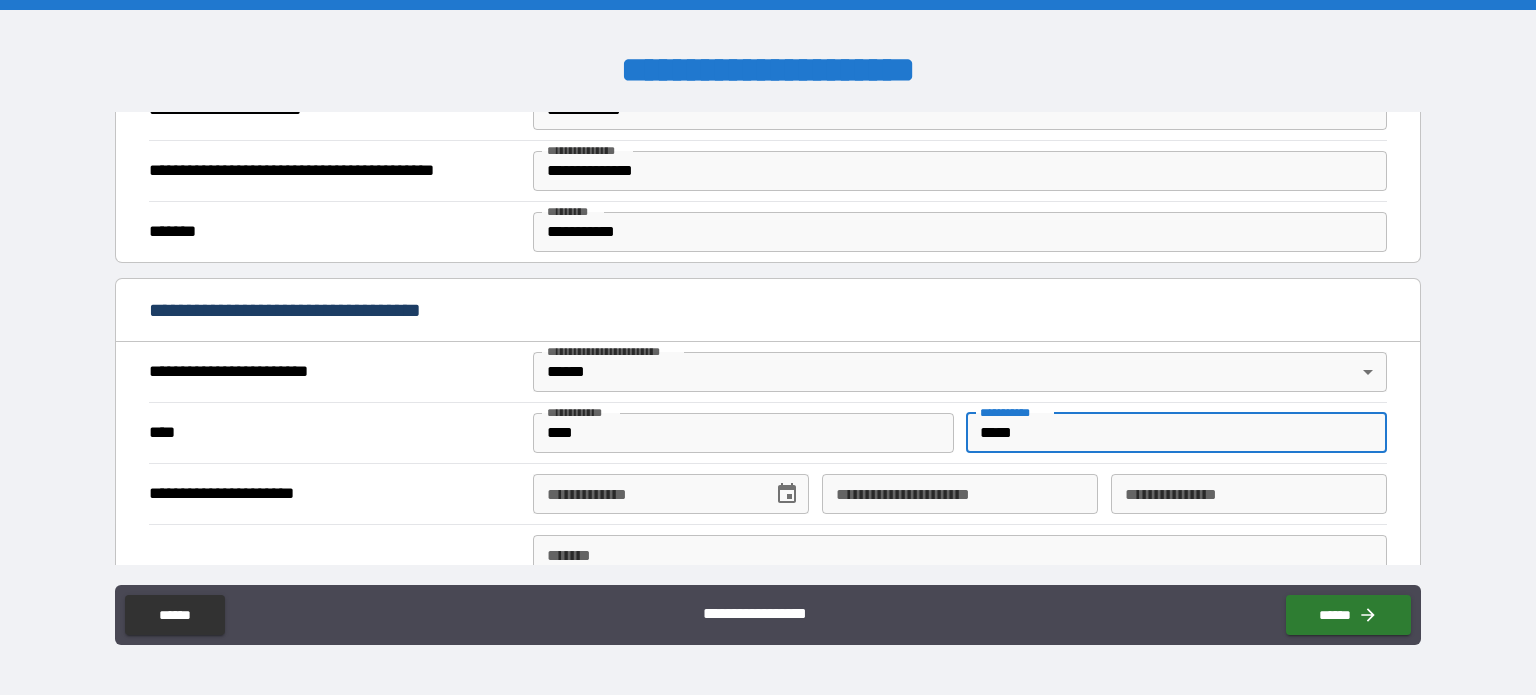 scroll, scrollTop: 616, scrollLeft: 0, axis: vertical 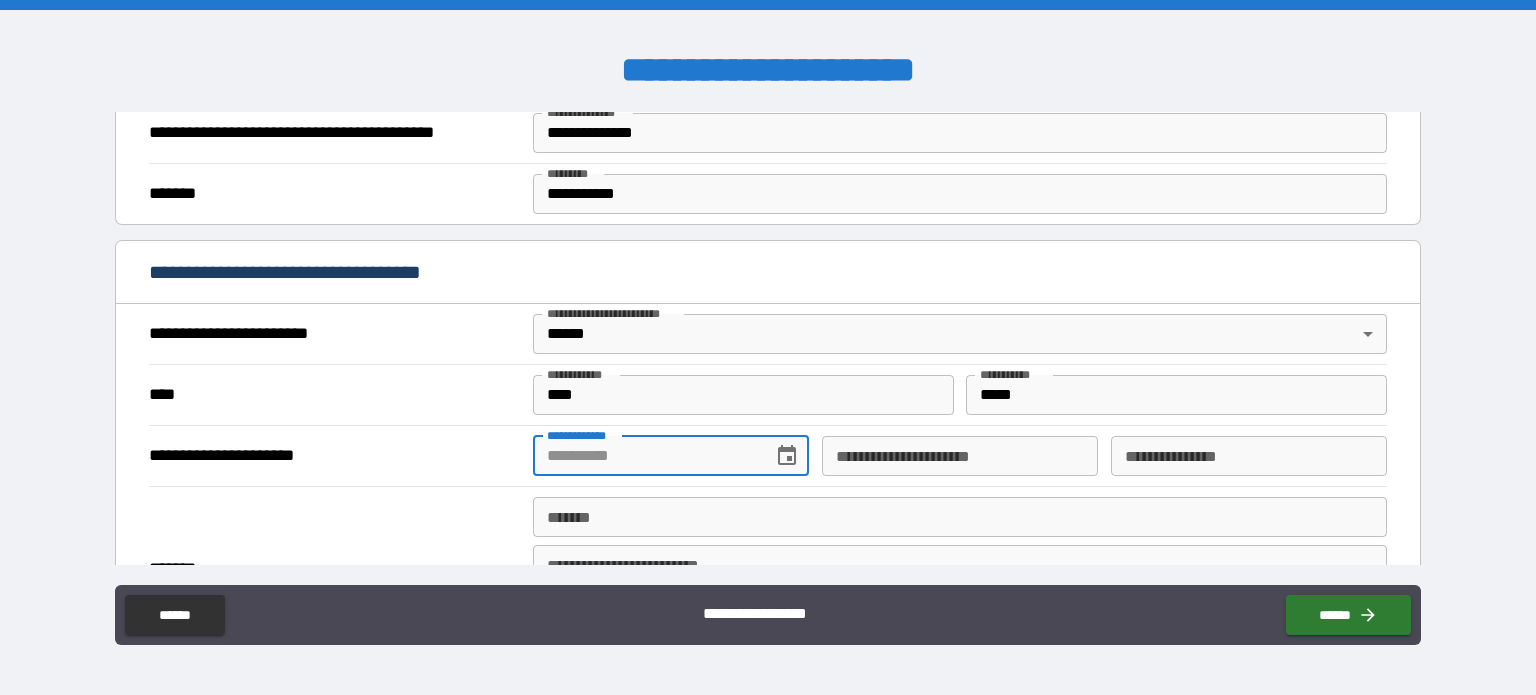 click on "**********" at bounding box center [646, 456] 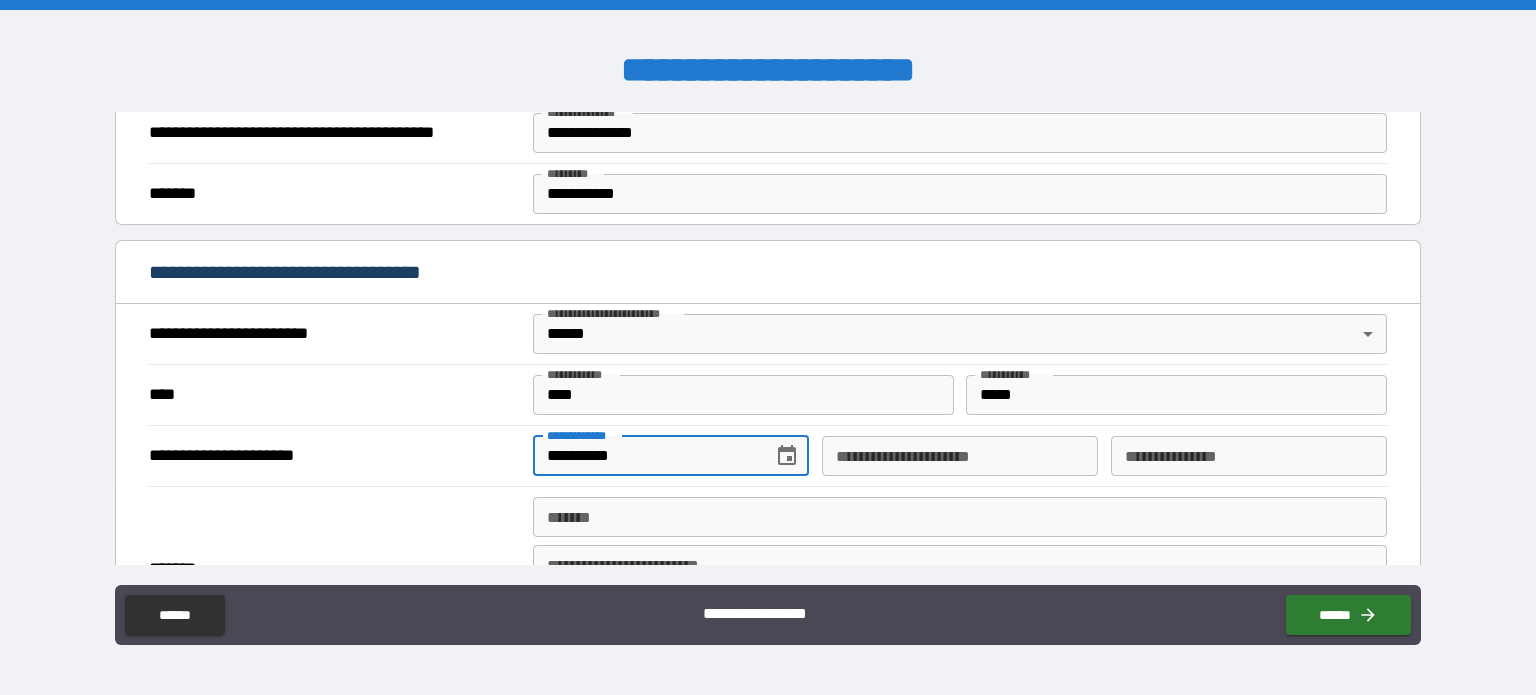 click on "**********" at bounding box center (1249, 456) 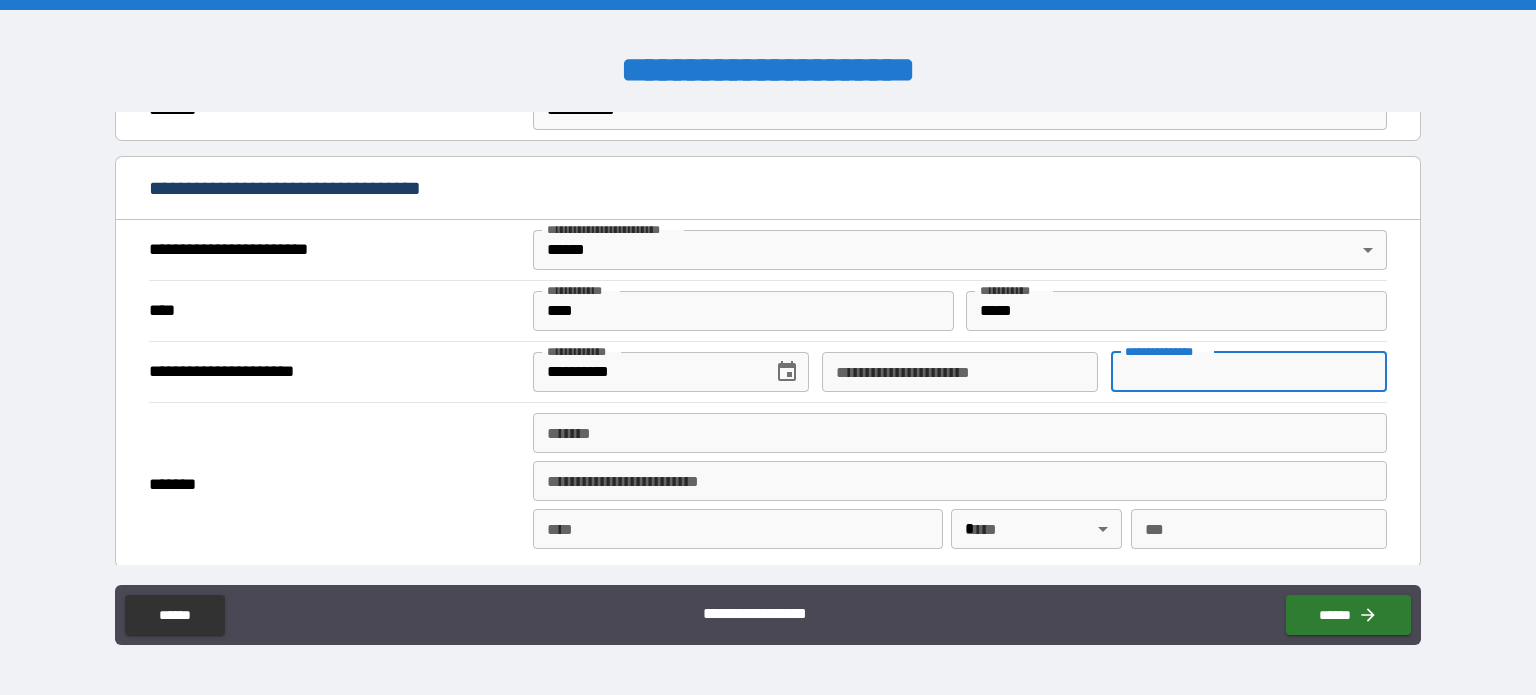 scroll, scrollTop: 743, scrollLeft: 0, axis: vertical 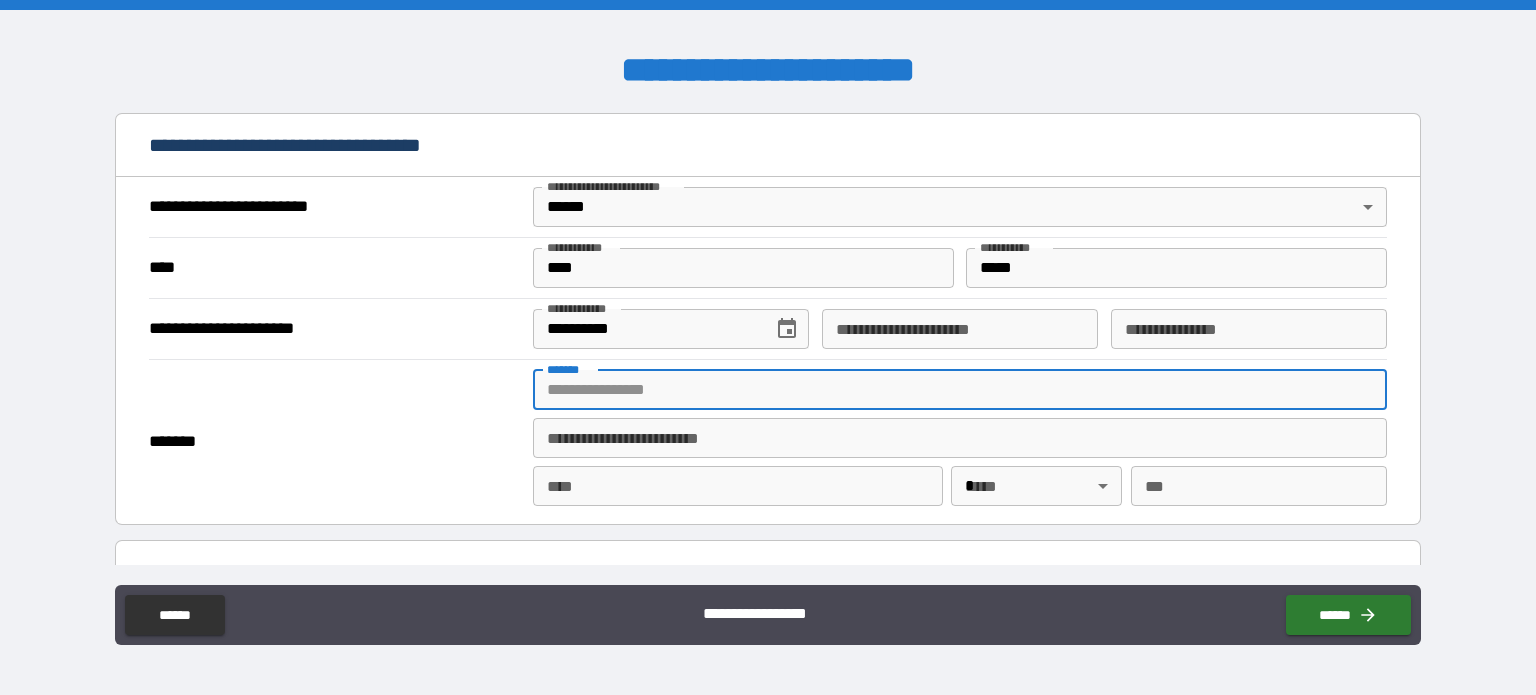 click on "*******" at bounding box center [960, 390] 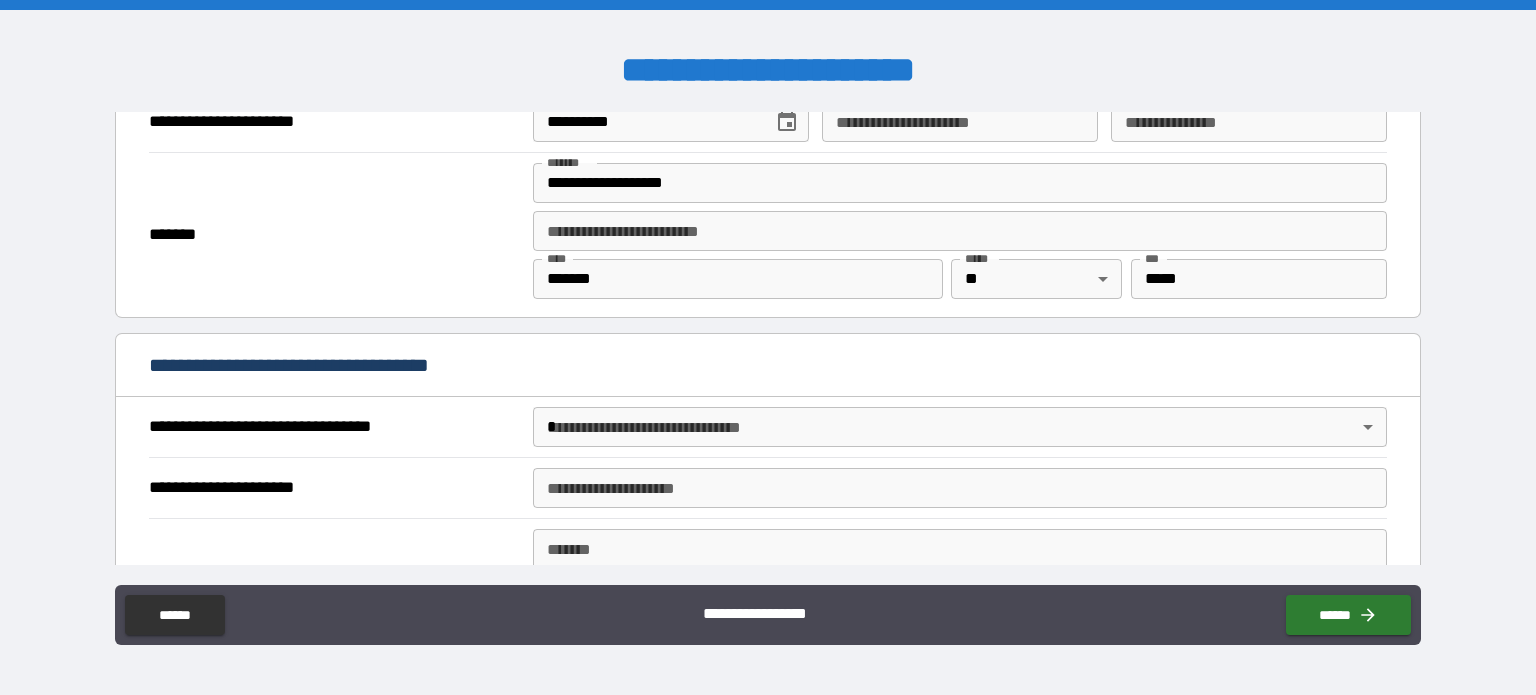 scroll, scrollTop: 951, scrollLeft: 0, axis: vertical 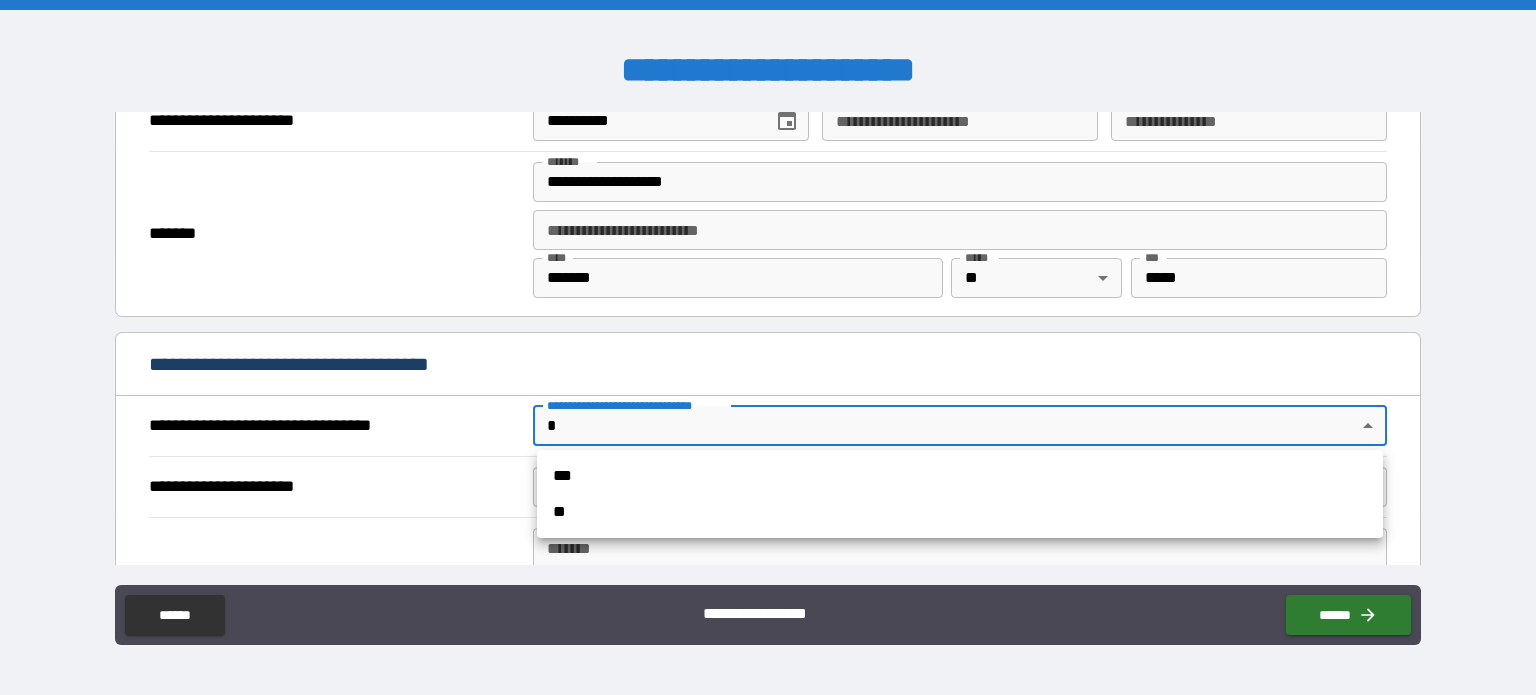 click on "**********" at bounding box center [768, 347] 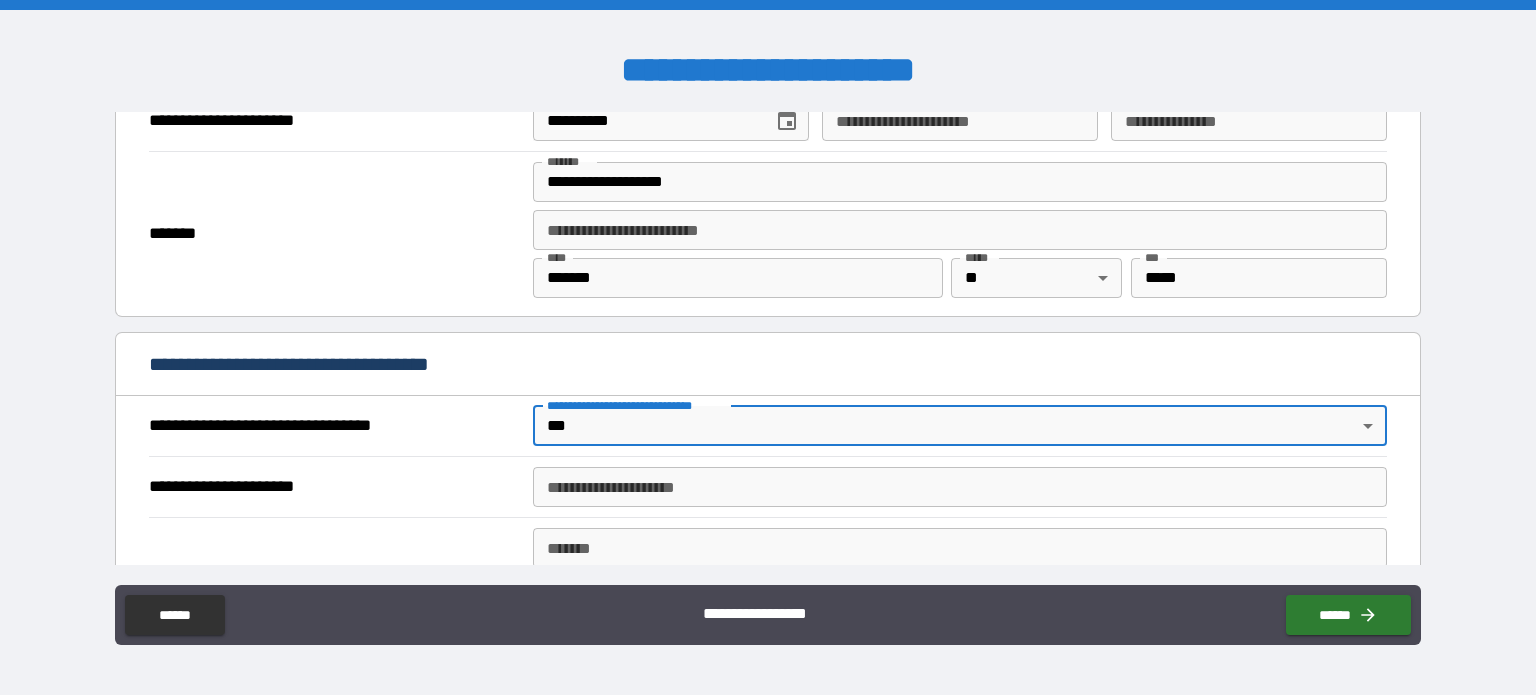 scroll, scrollTop: 998, scrollLeft: 0, axis: vertical 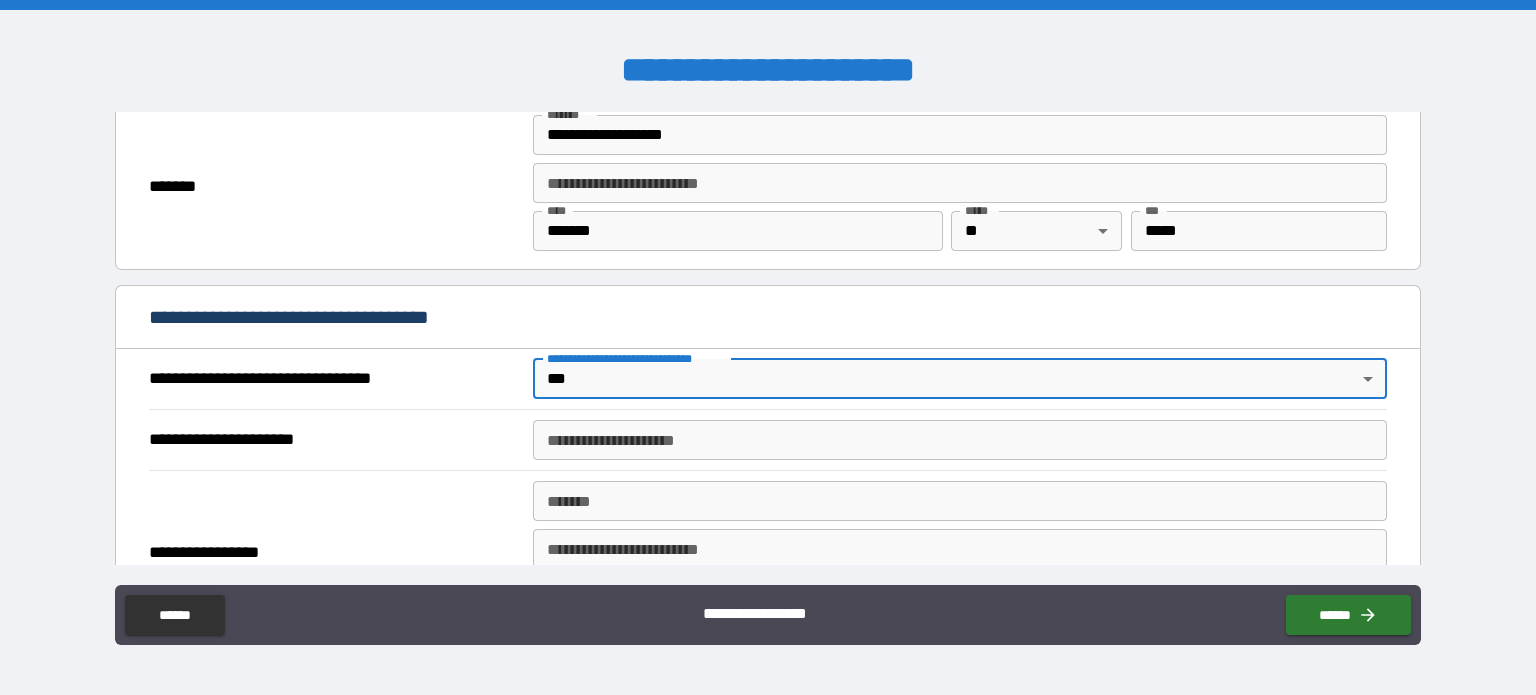 click on "**********" at bounding box center [960, 440] 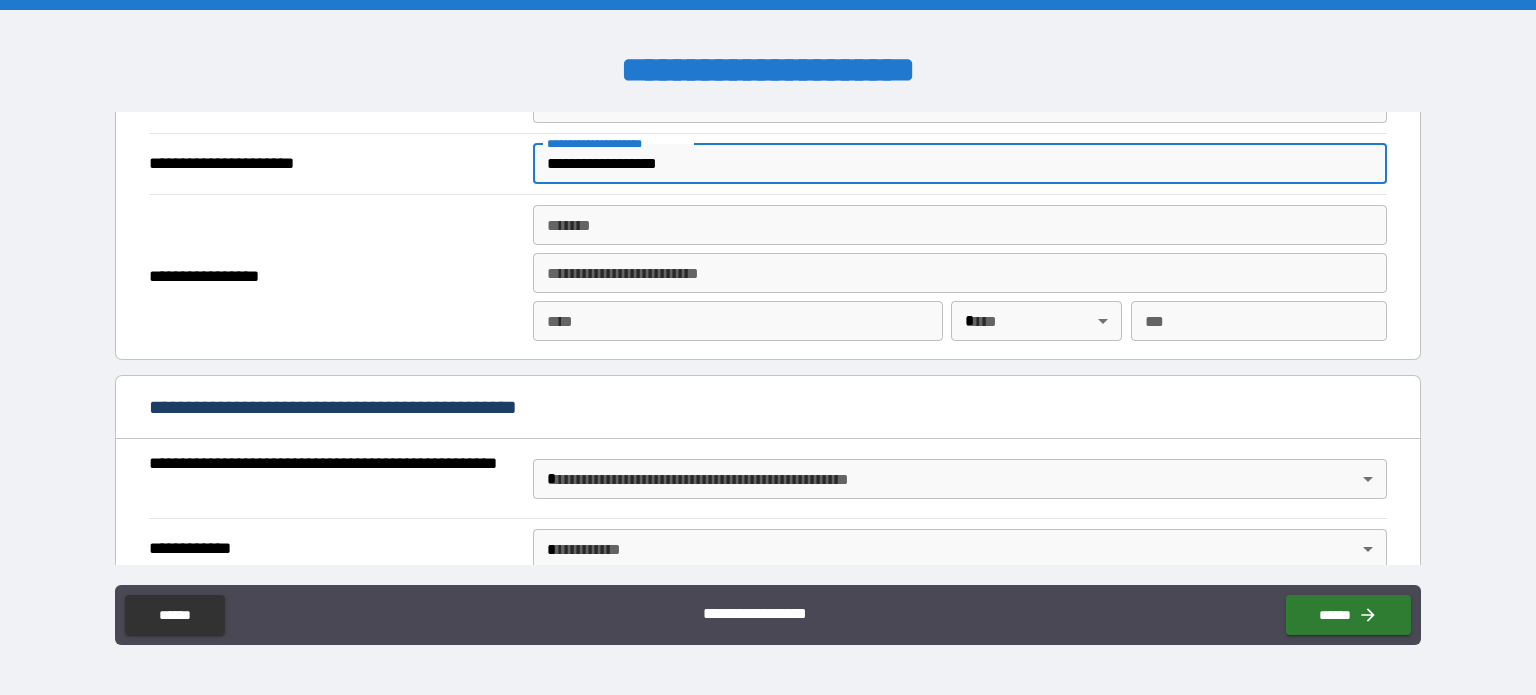 scroll, scrollTop: 1280, scrollLeft: 0, axis: vertical 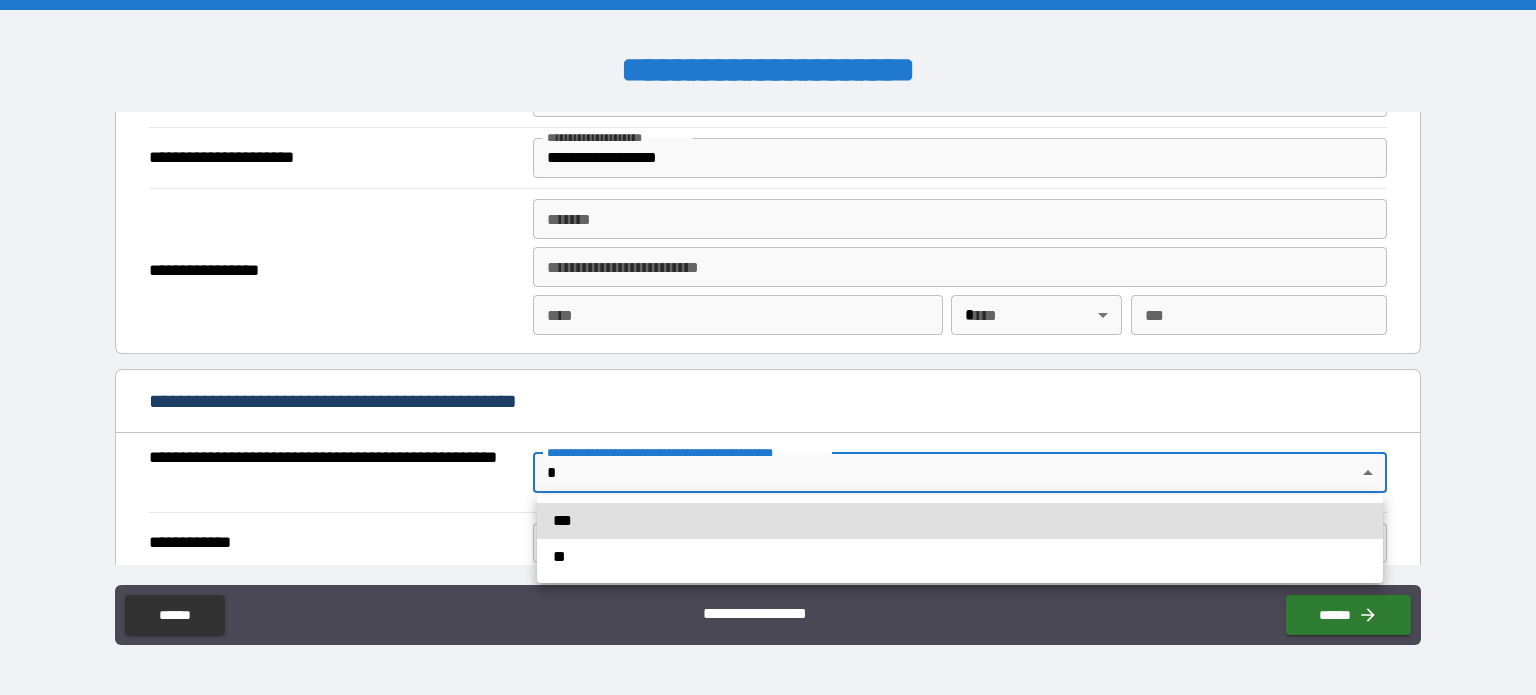 click on "**********" at bounding box center (768, 347) 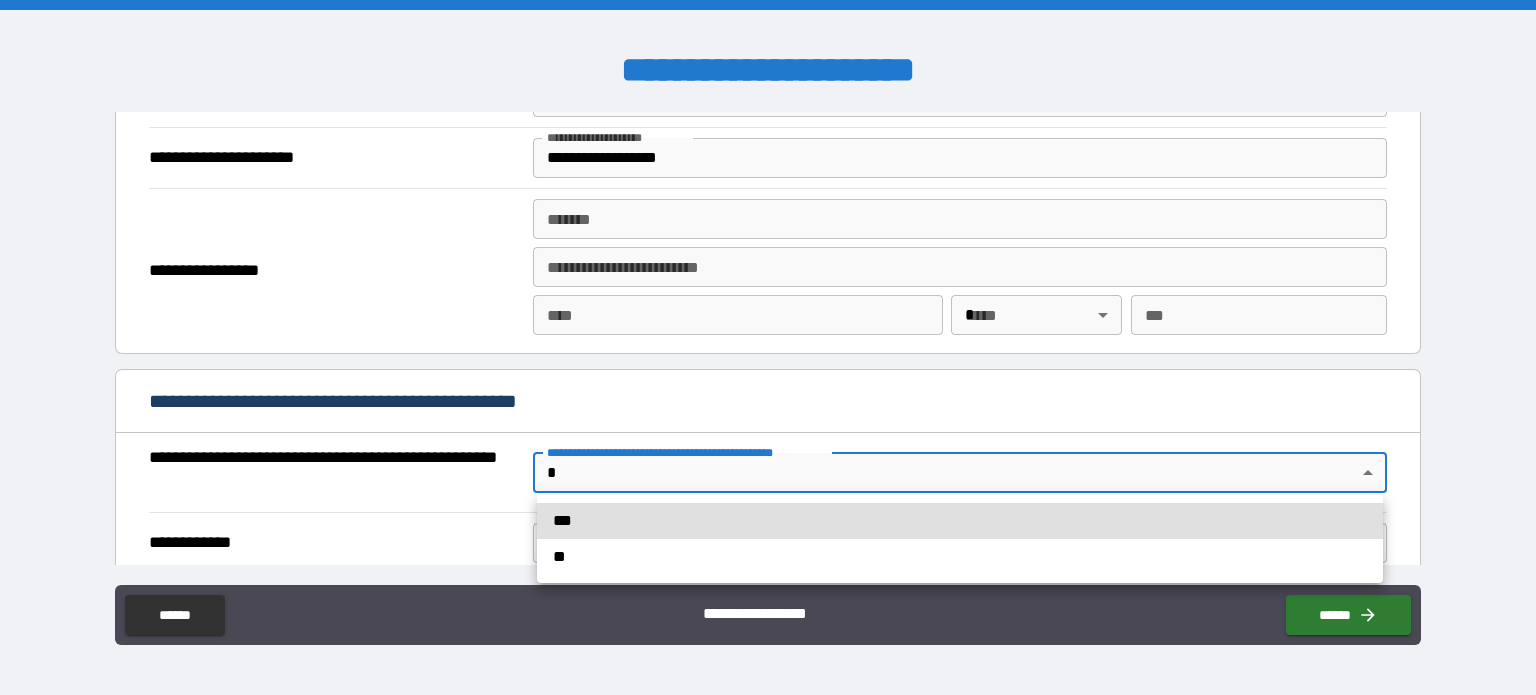 click on "***" at bounding box center [960, 521] 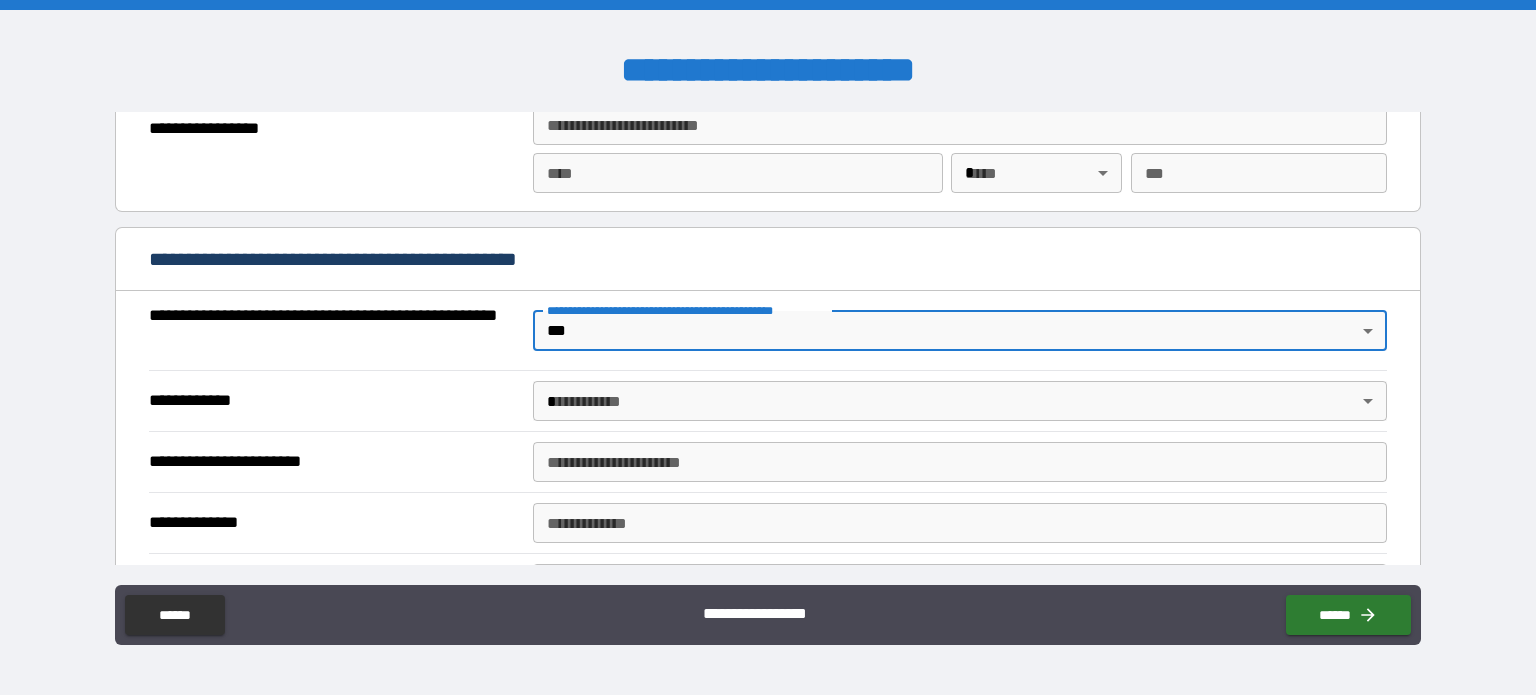 scroll, scrollTop: 1423, scrollLeft: 0, axis: vertical 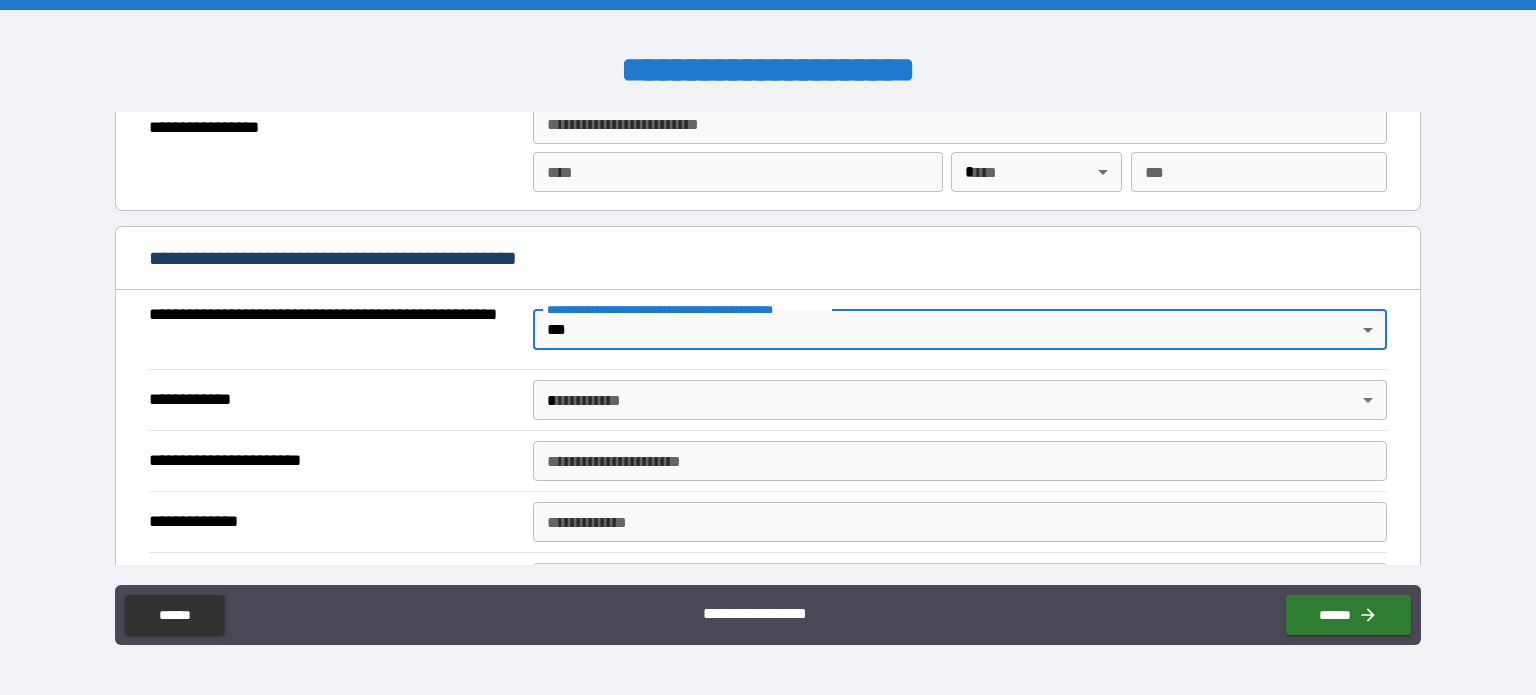 click on "**********" at bounding box center [768, 347] 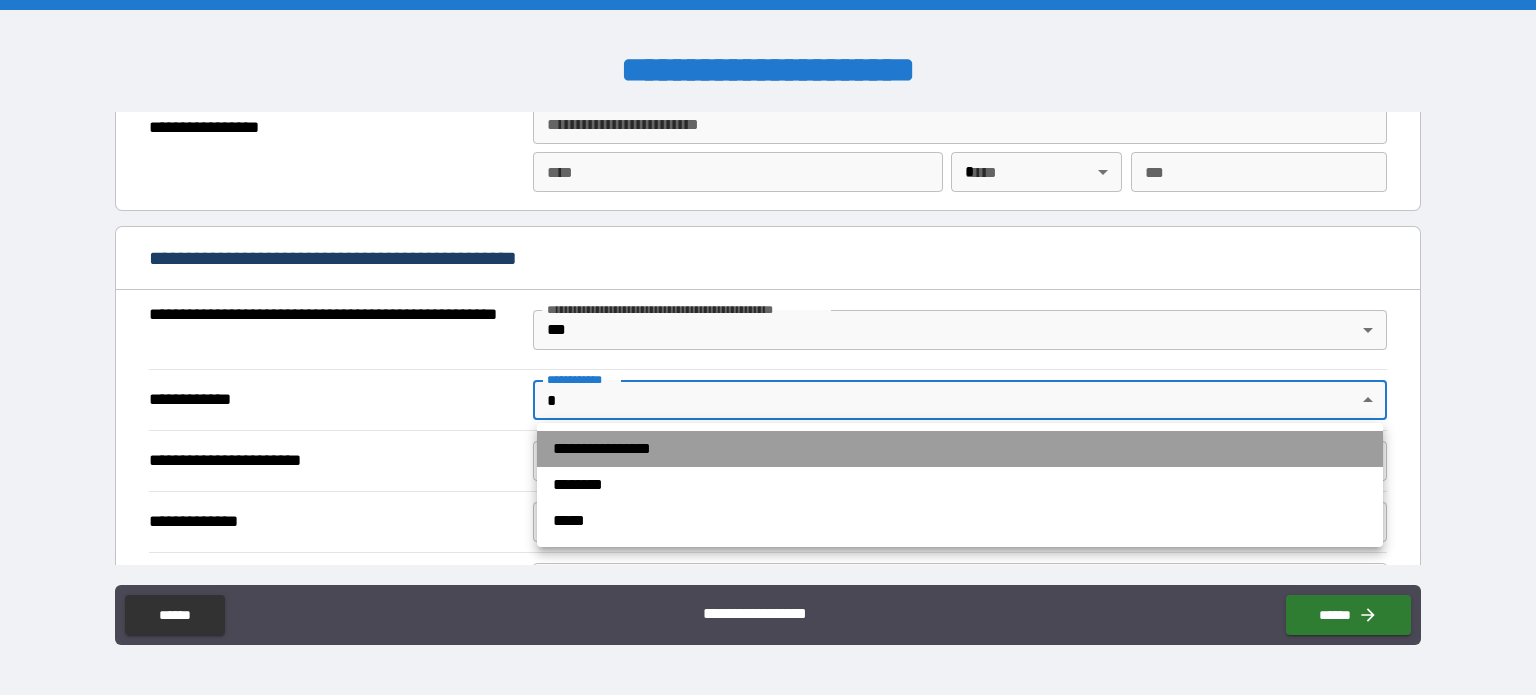 click on "**********" at bounding box center (960, 449) 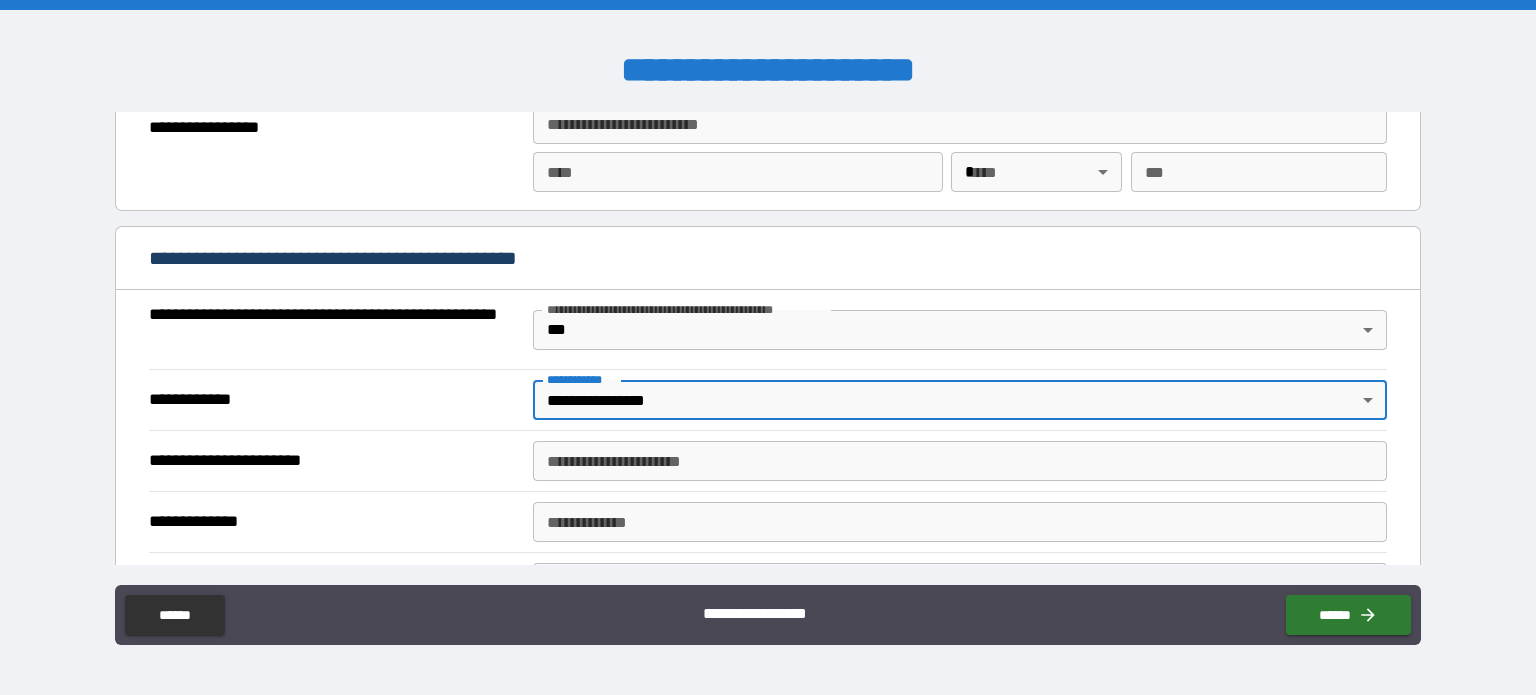 click on "**********" at bounding box center (960, 461) 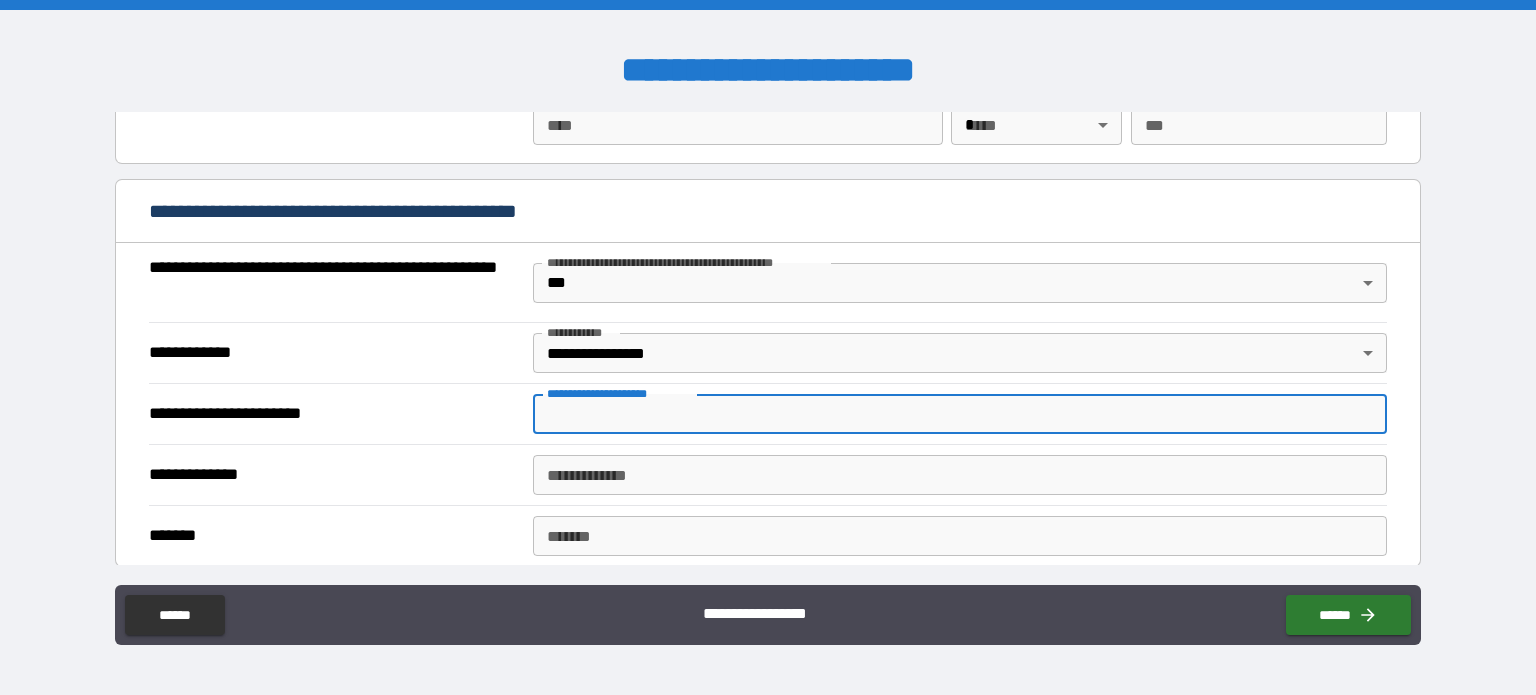 scroll, scrollTop: 1470, scrollLeft: 0, axis: vertical 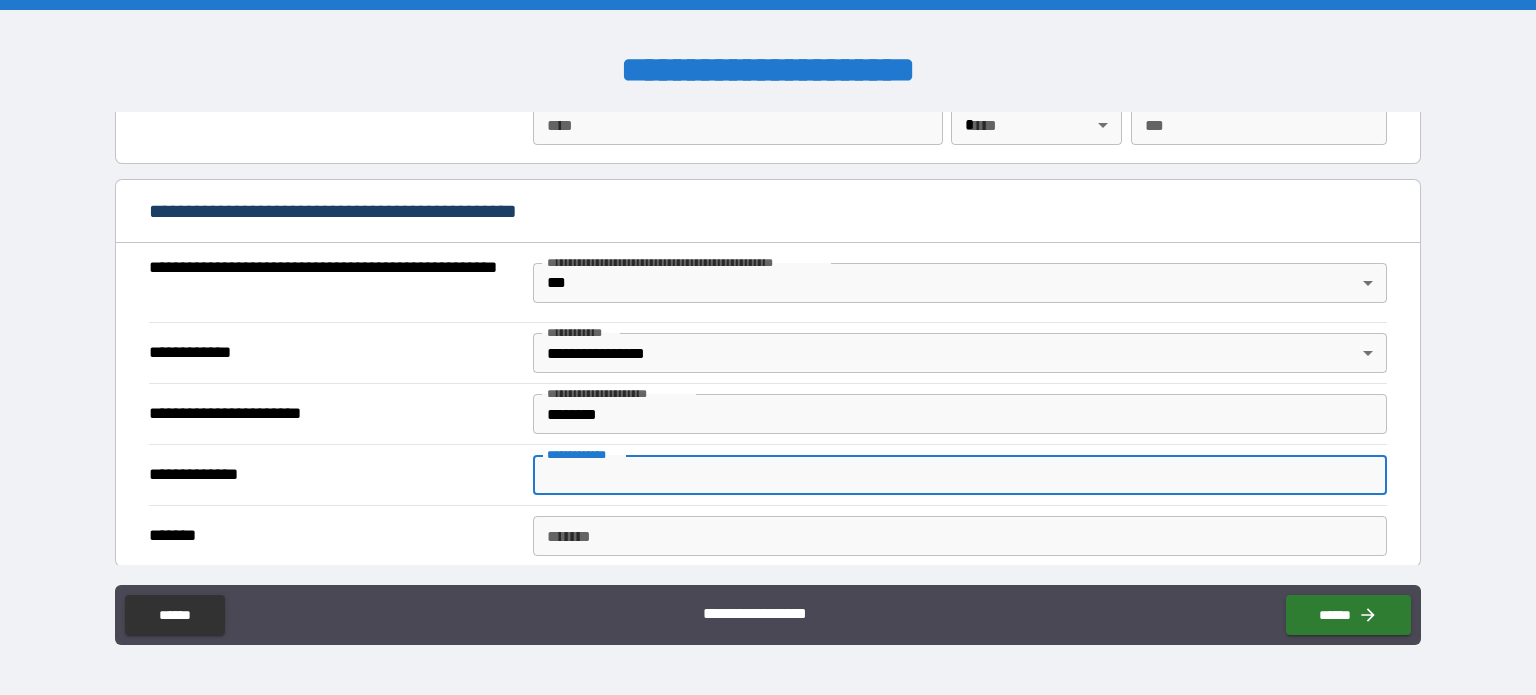 click on "**********" at bounding box center [960, 475] 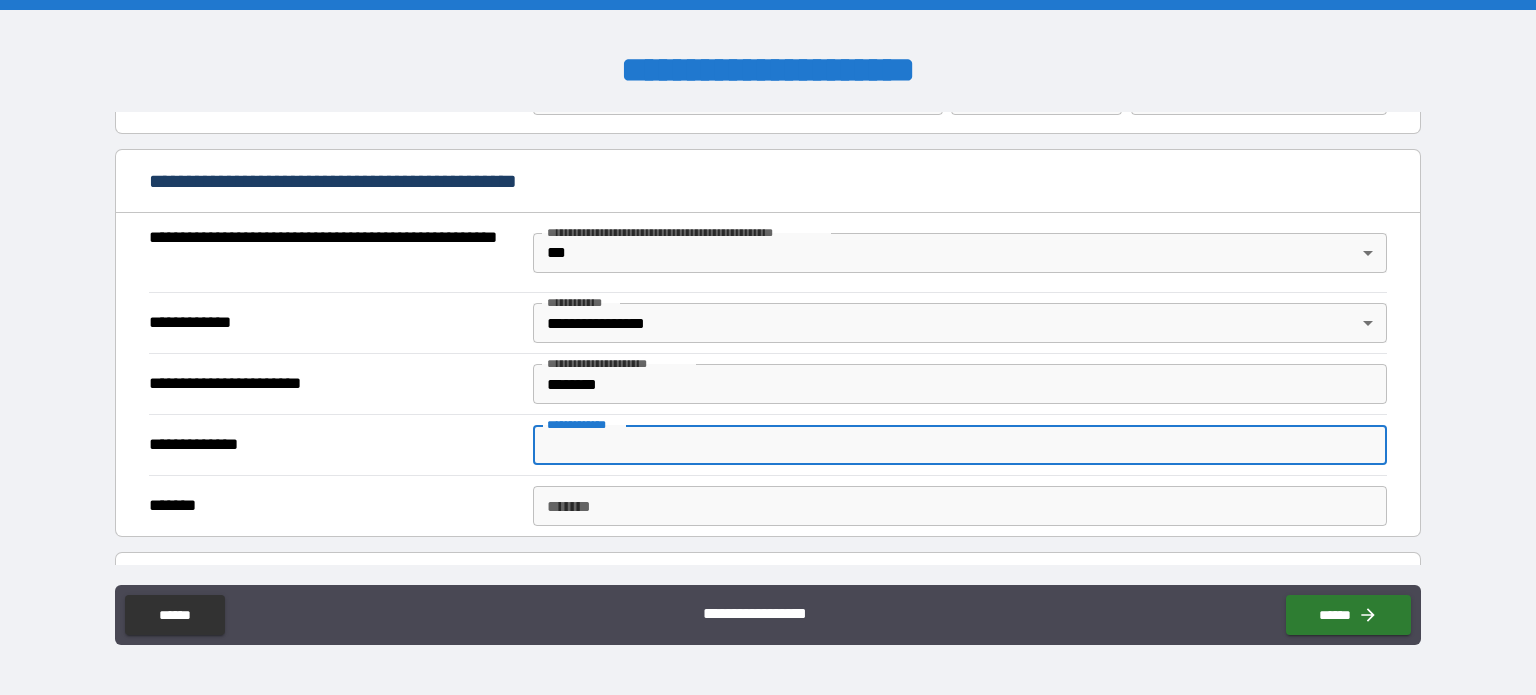 scroll, scrollTop: 1503, scrollLeft: 0, axis: vertical 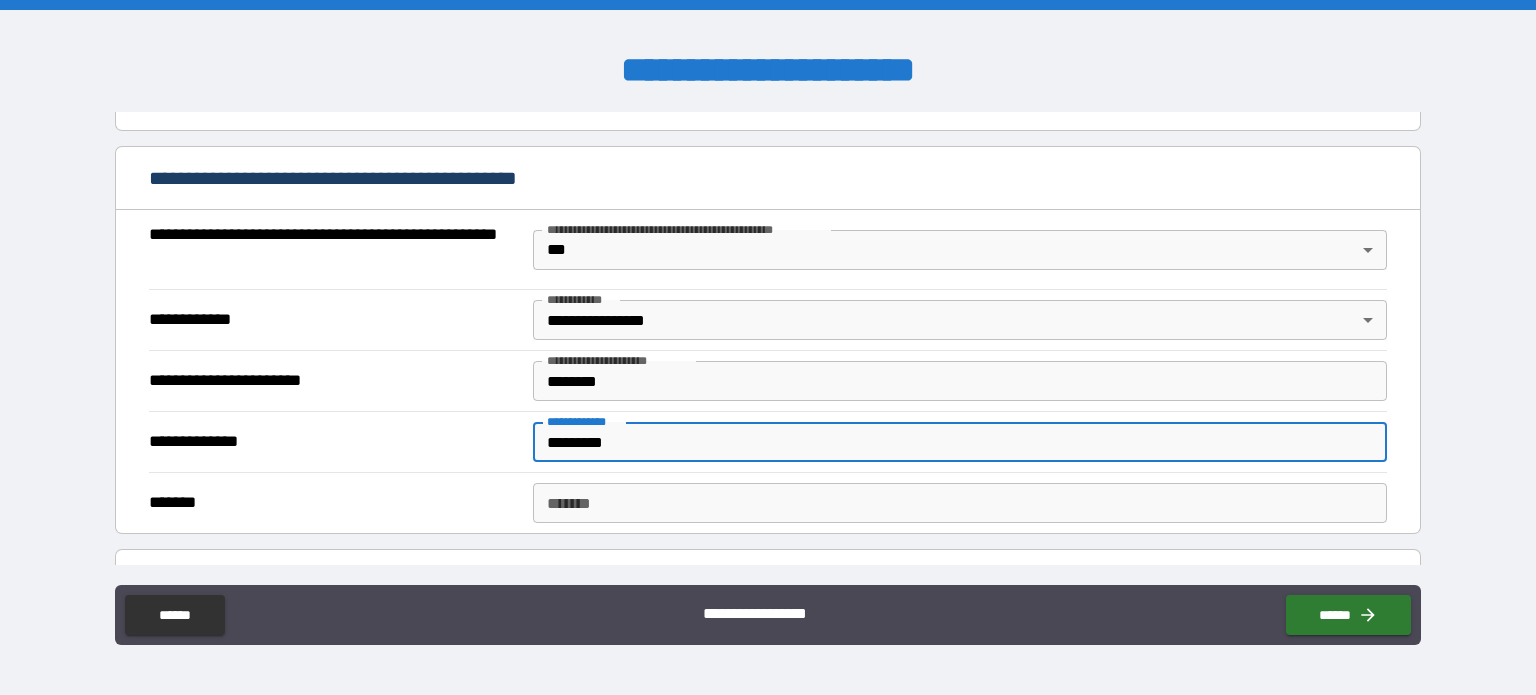 click on "*******" at bounding box center [960, 503] 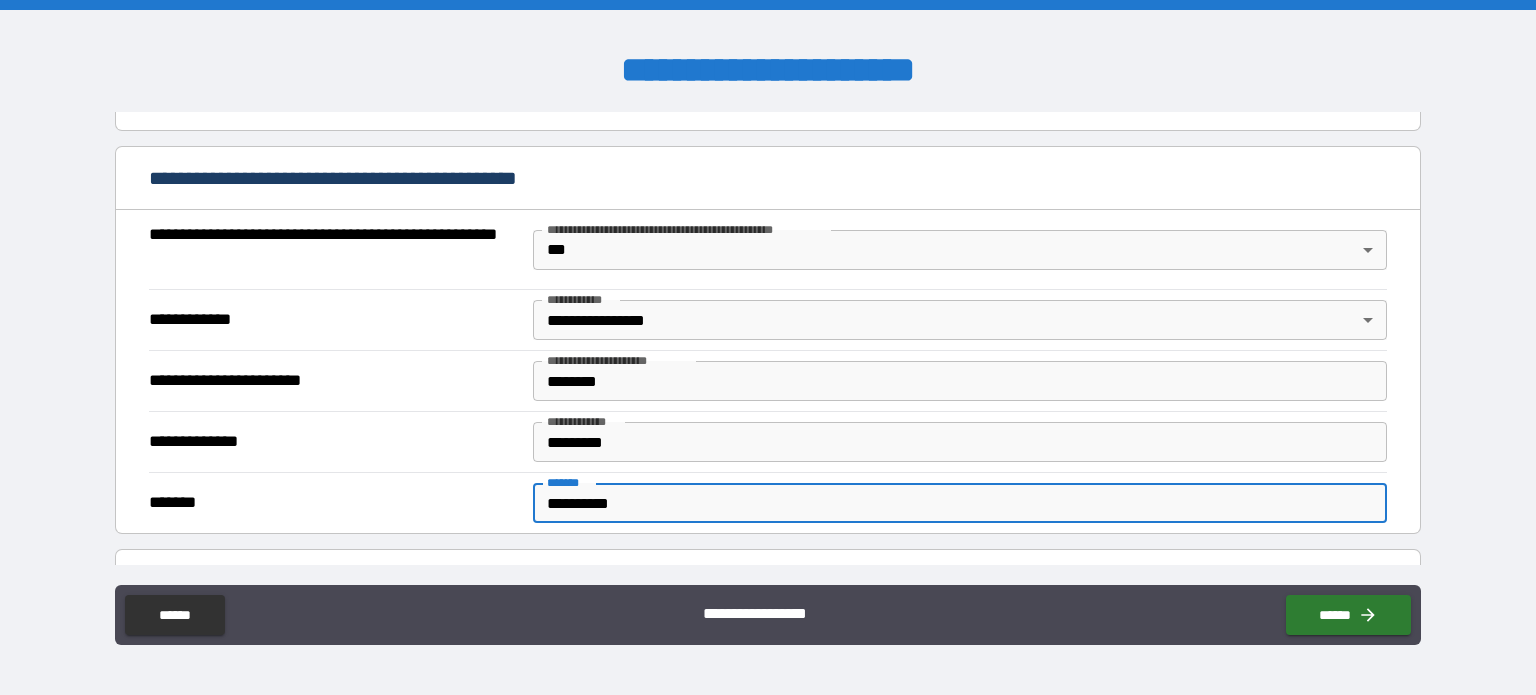 click on "*******" at bounding box center [333, 503] 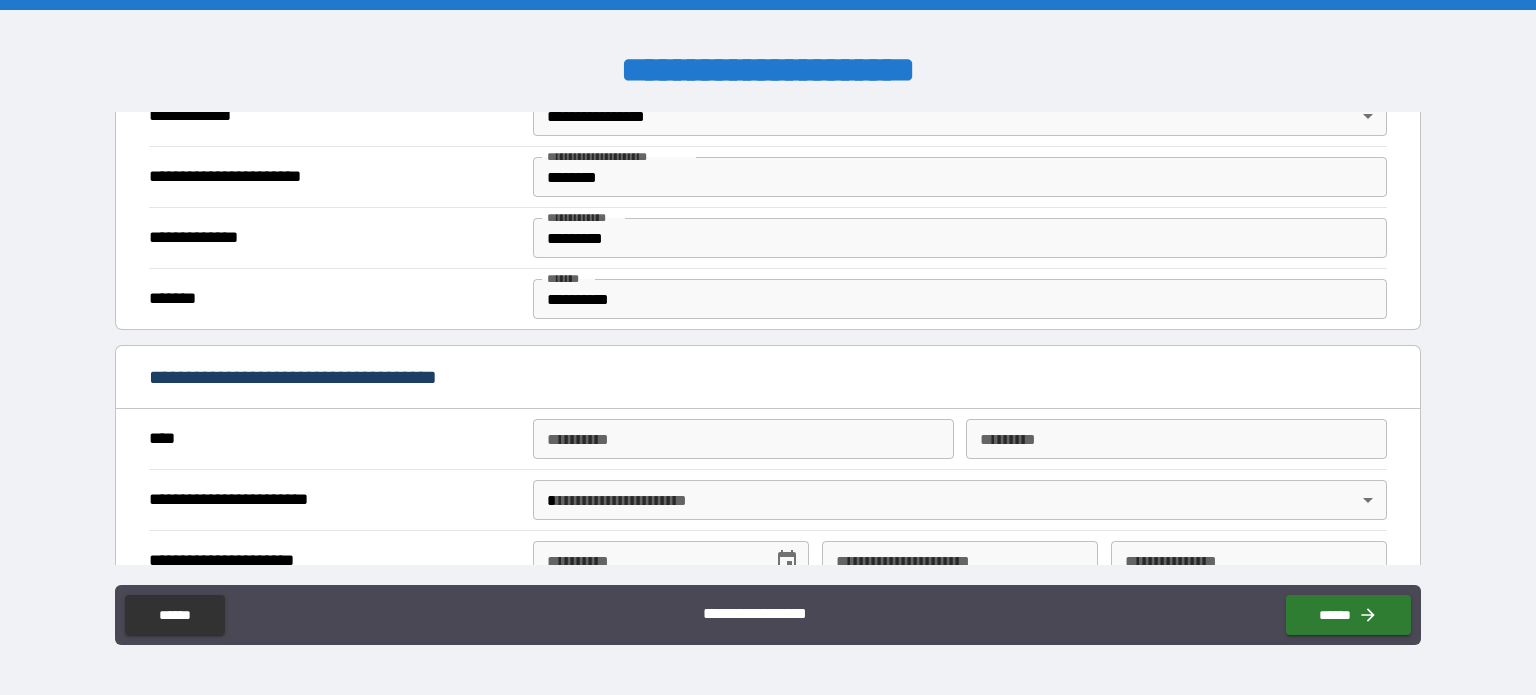scroll, scrollTop: 1728, scrollLeft: 0, axis: vertical 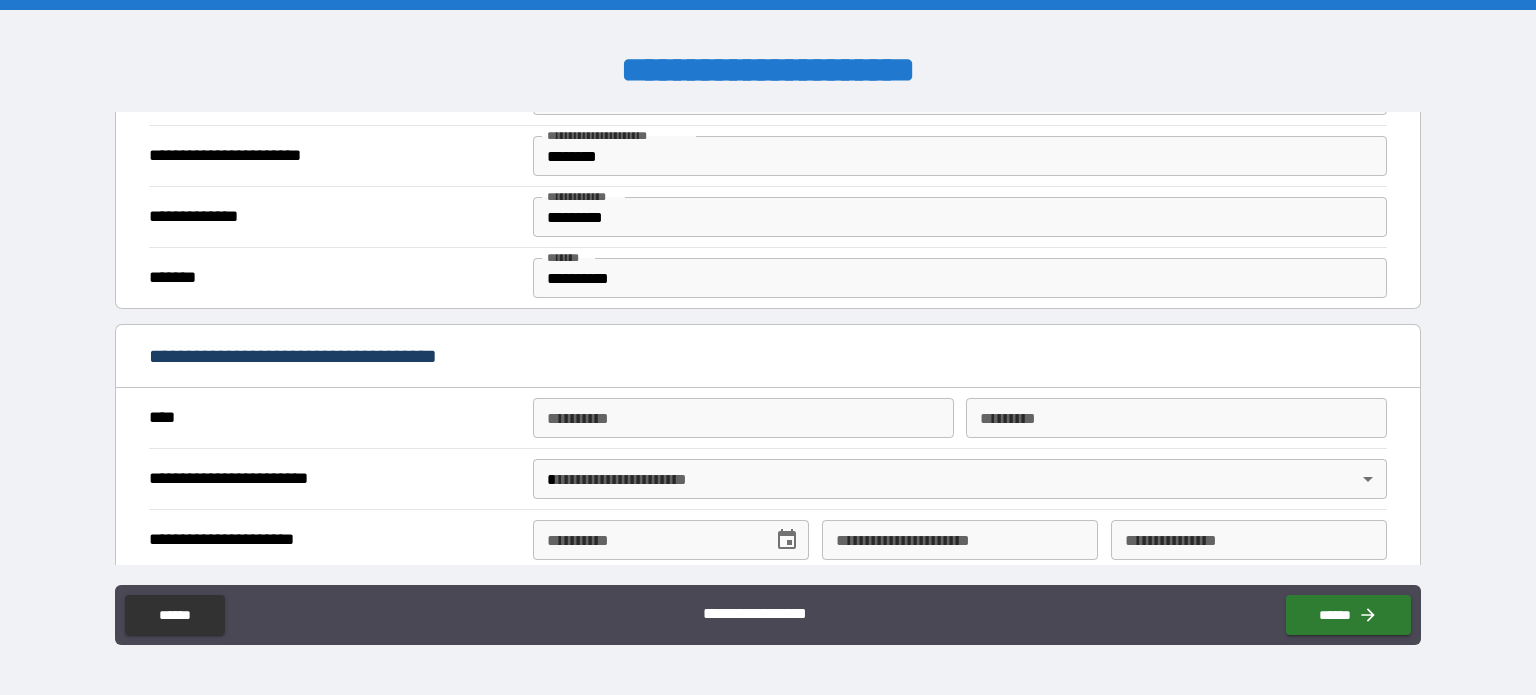 click on "**********" at bounding box center (743, 418) 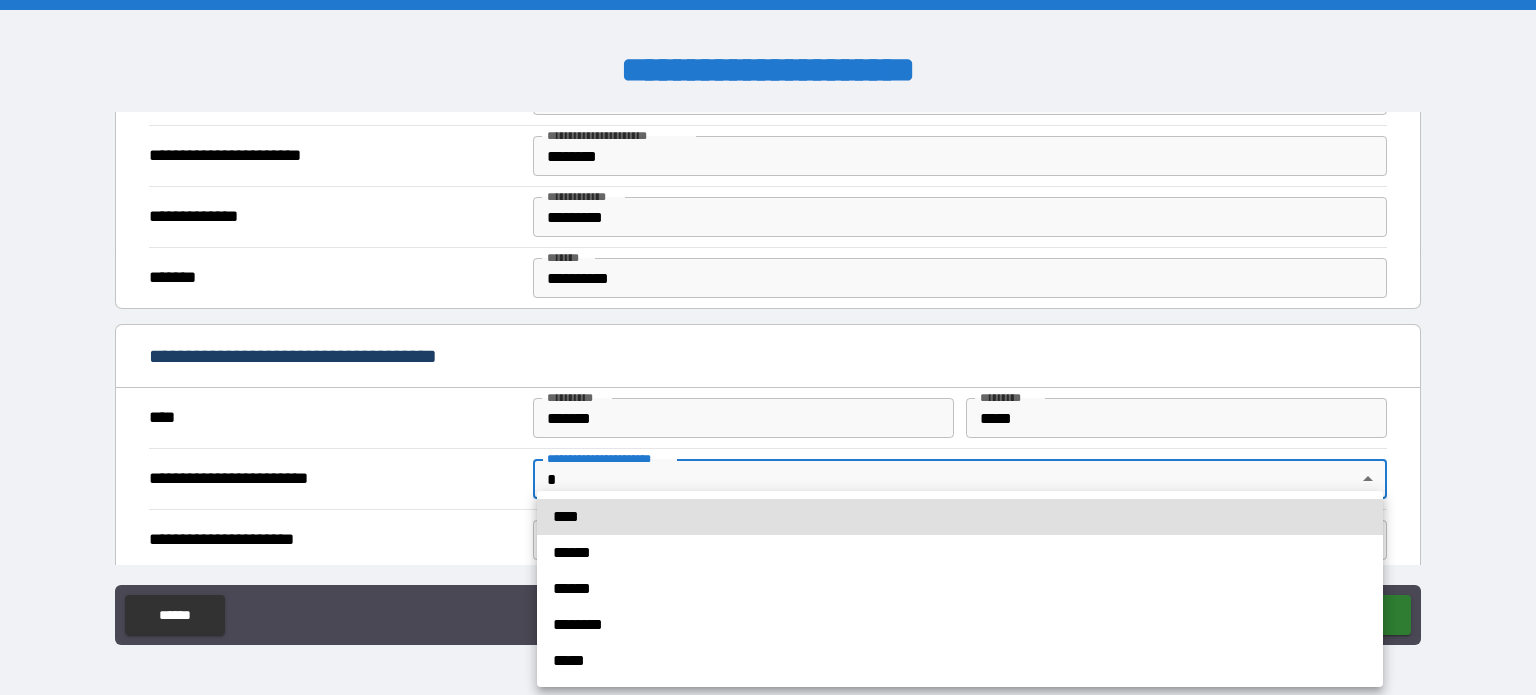 click on "**********" at bounding box center [768, 347] 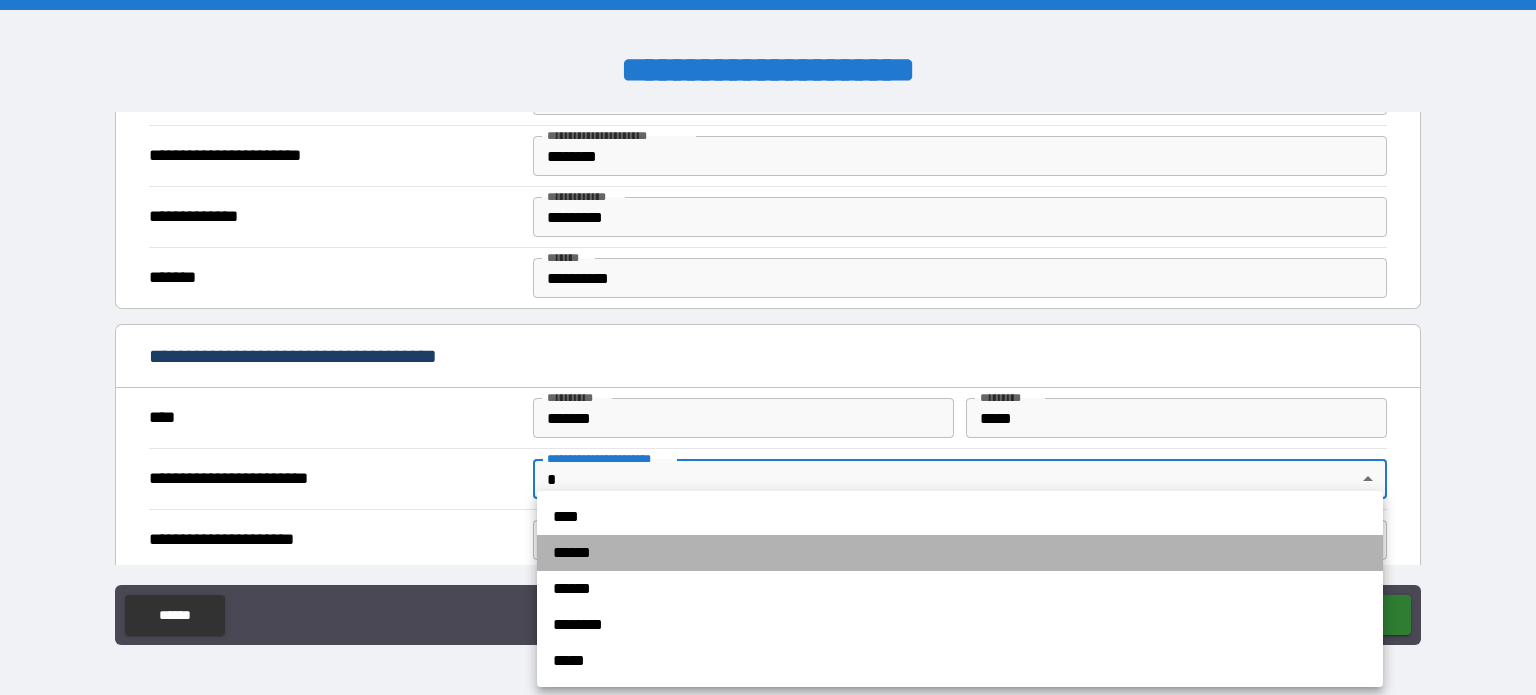 click on "******" at bounding box center (960, 553) 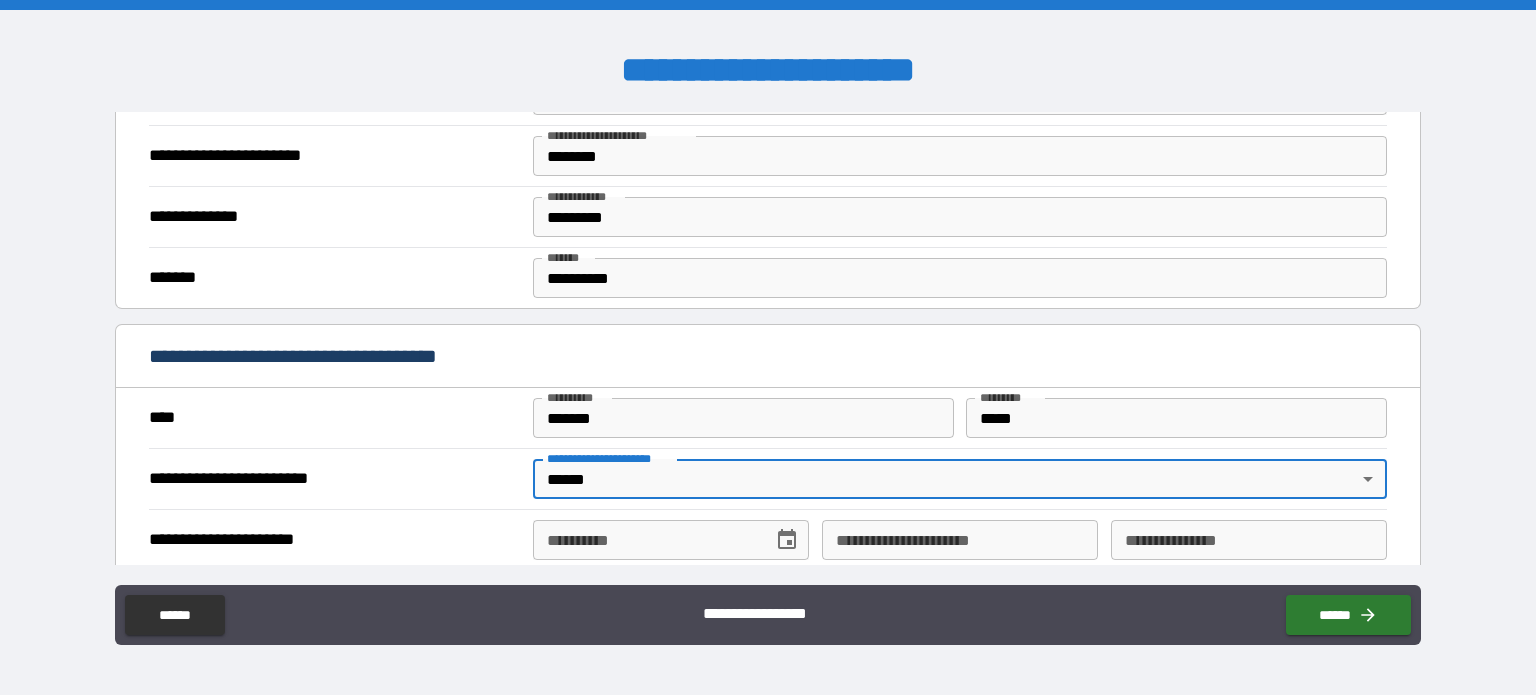 click on "**********" at bounding box center (646, 540) 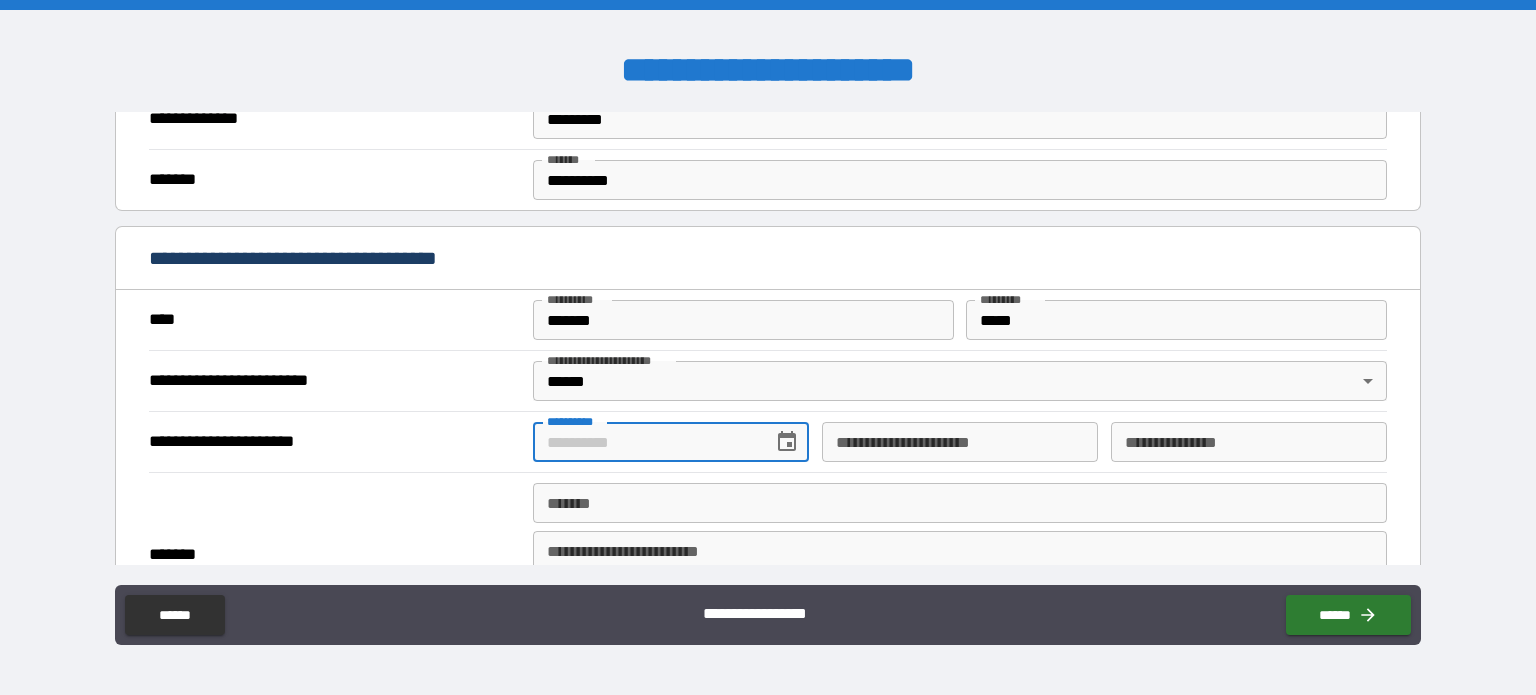 scroll, scrollTop: 1824, scrollLeft: 0, axis: vertical 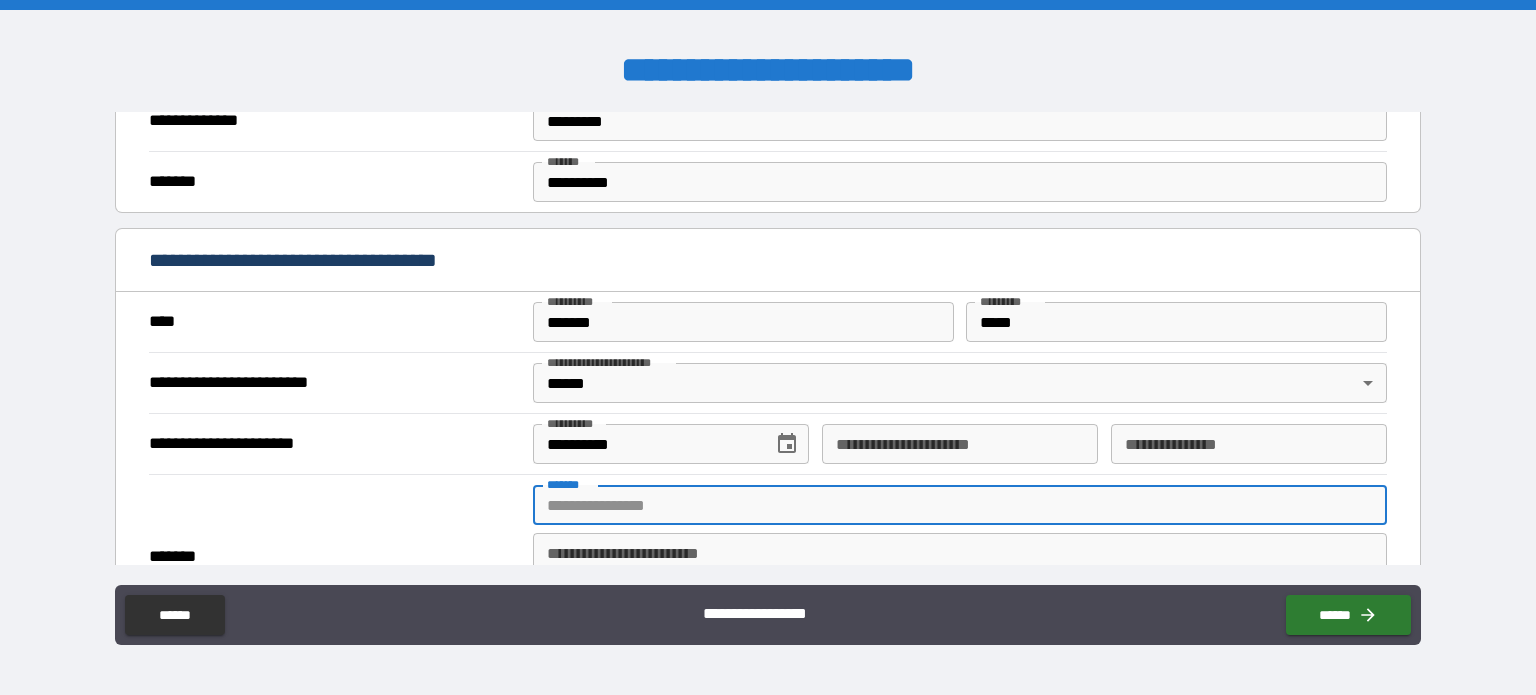 click on "*******" at bounding box center (960, 505) 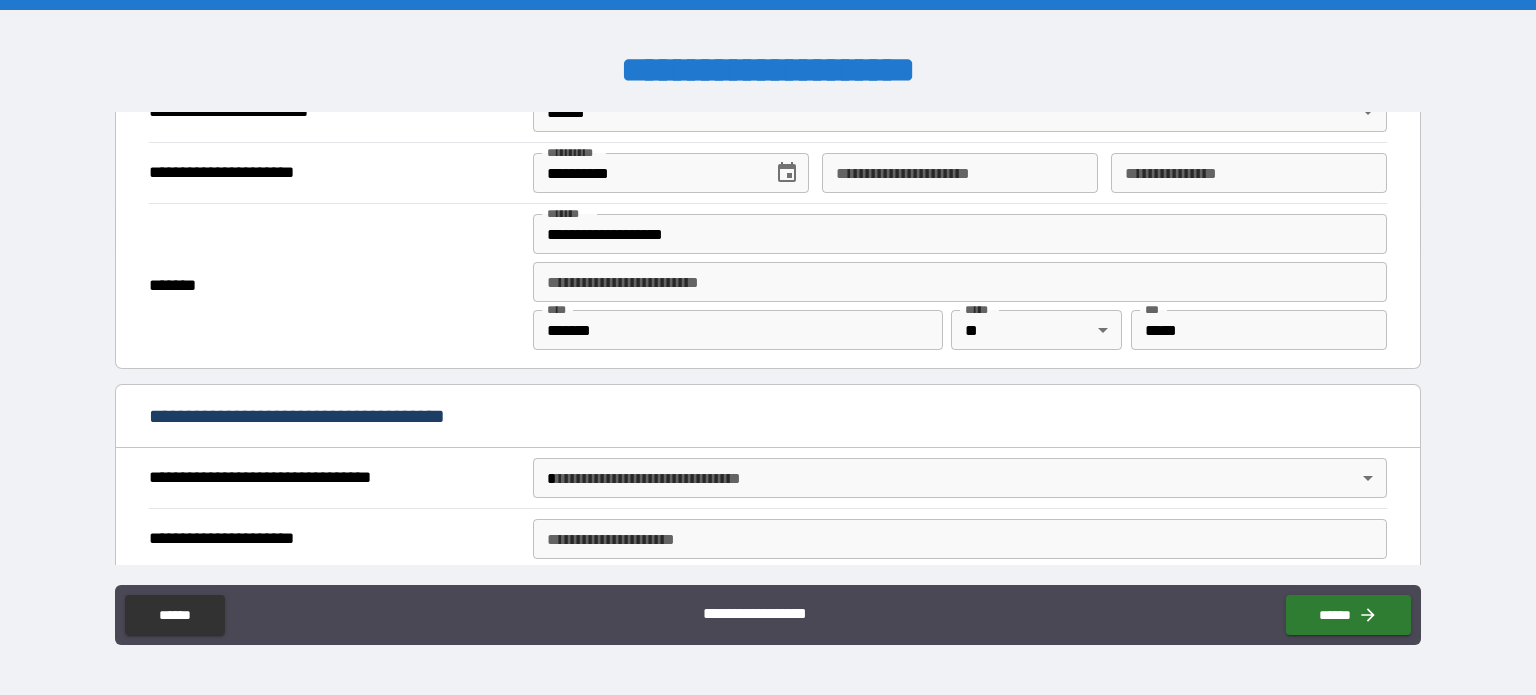 scroll, scrollTop: 2102, scrollLeft: 0, axis: vertical 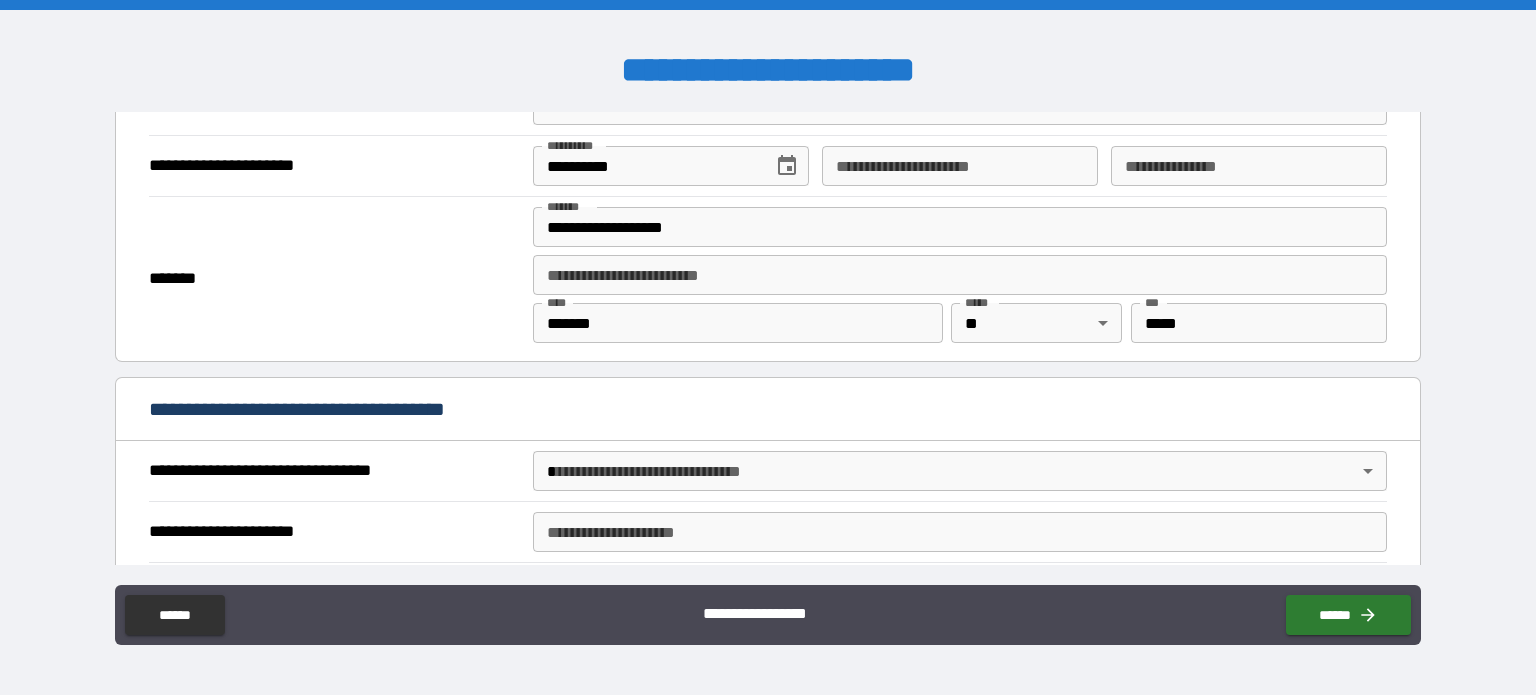 click on "**********" at bounding box center [768, 347] 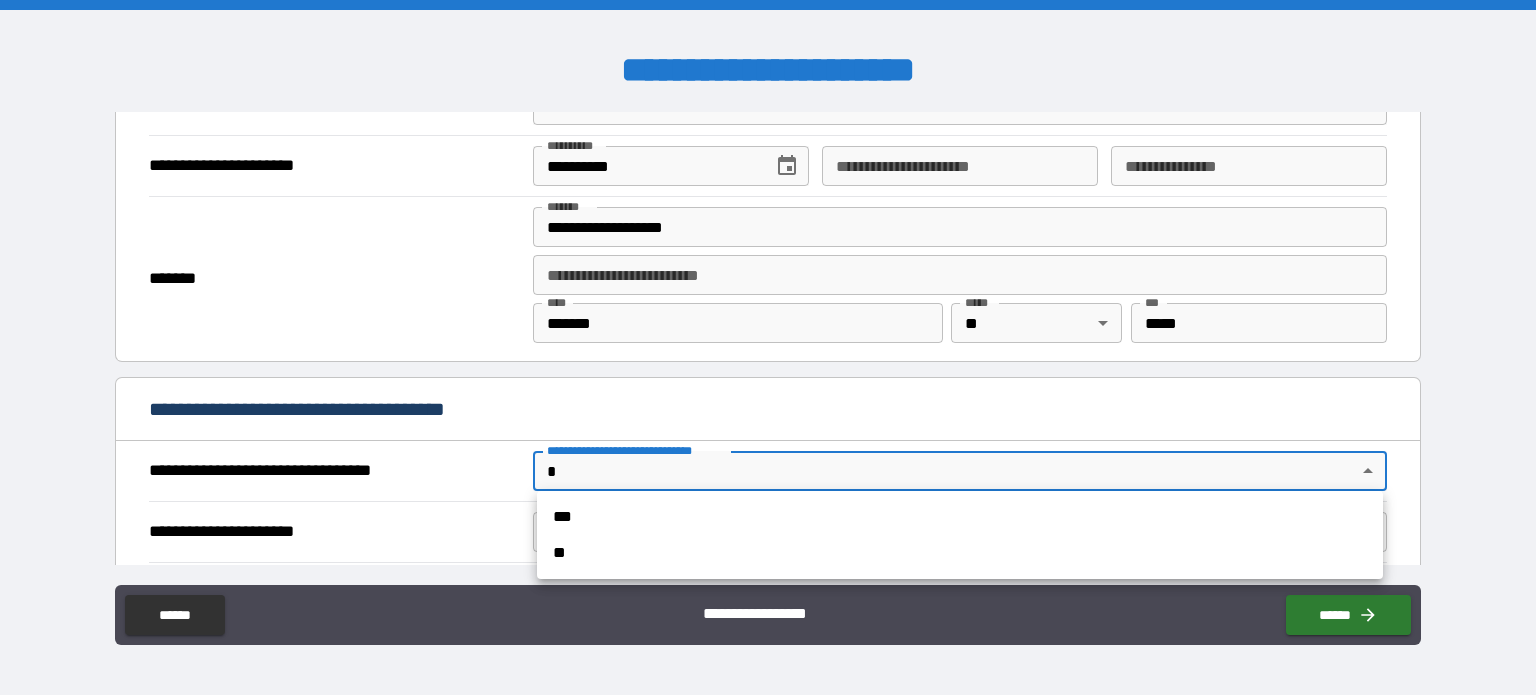 click on "***" at bounding box center [960, 517] 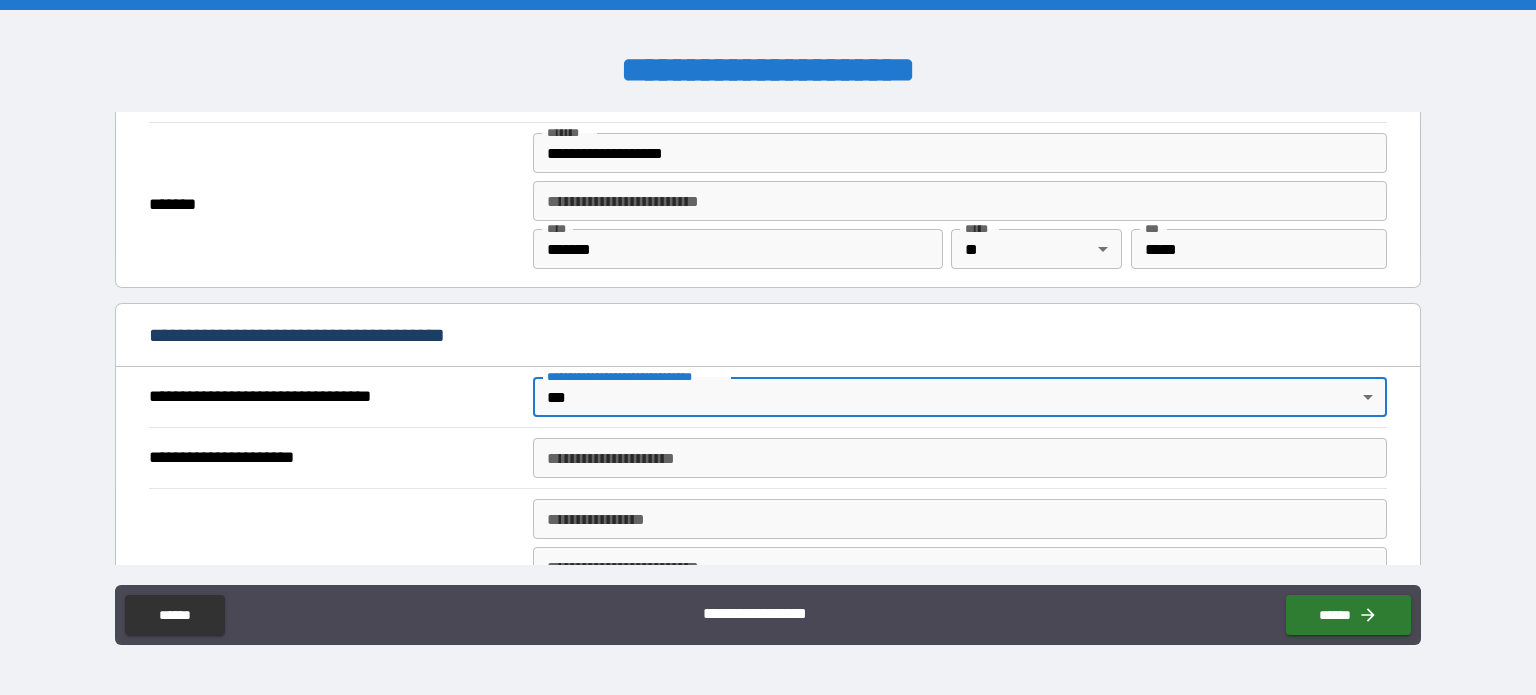 scroll, scrollTop: 2192, scrollLeft: 0, axis: vertical 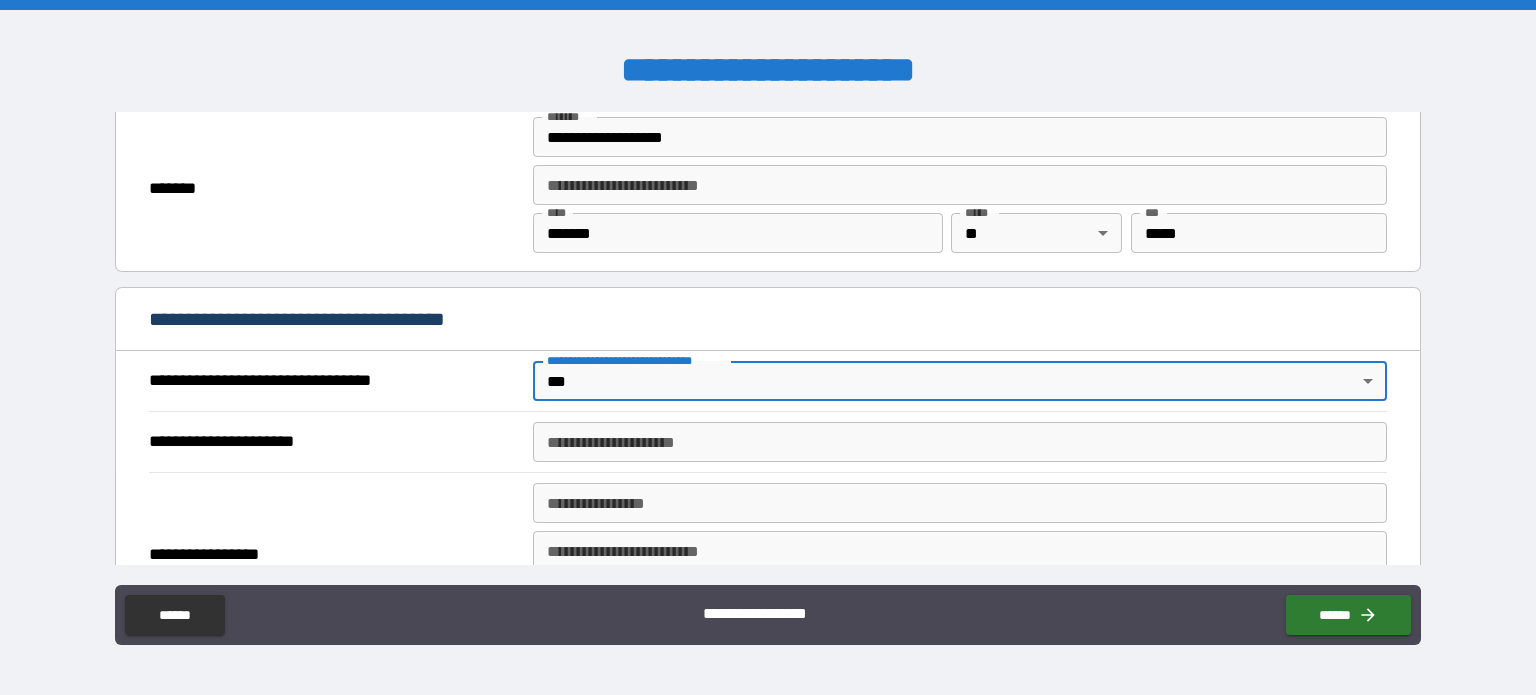 click on "**********" at bounding box center [960, 442] 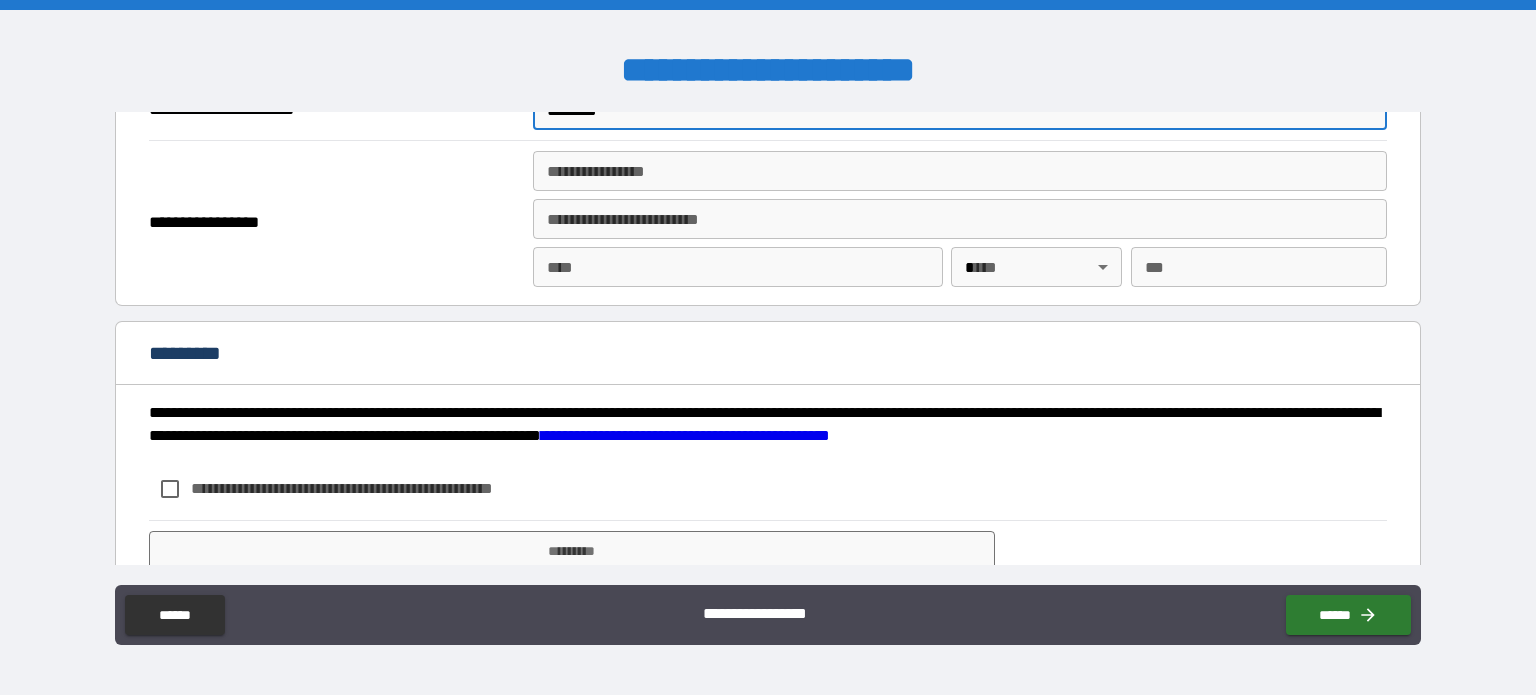 scroll, scrollTop: 2568, scrollLeft: 0, axis: vertical 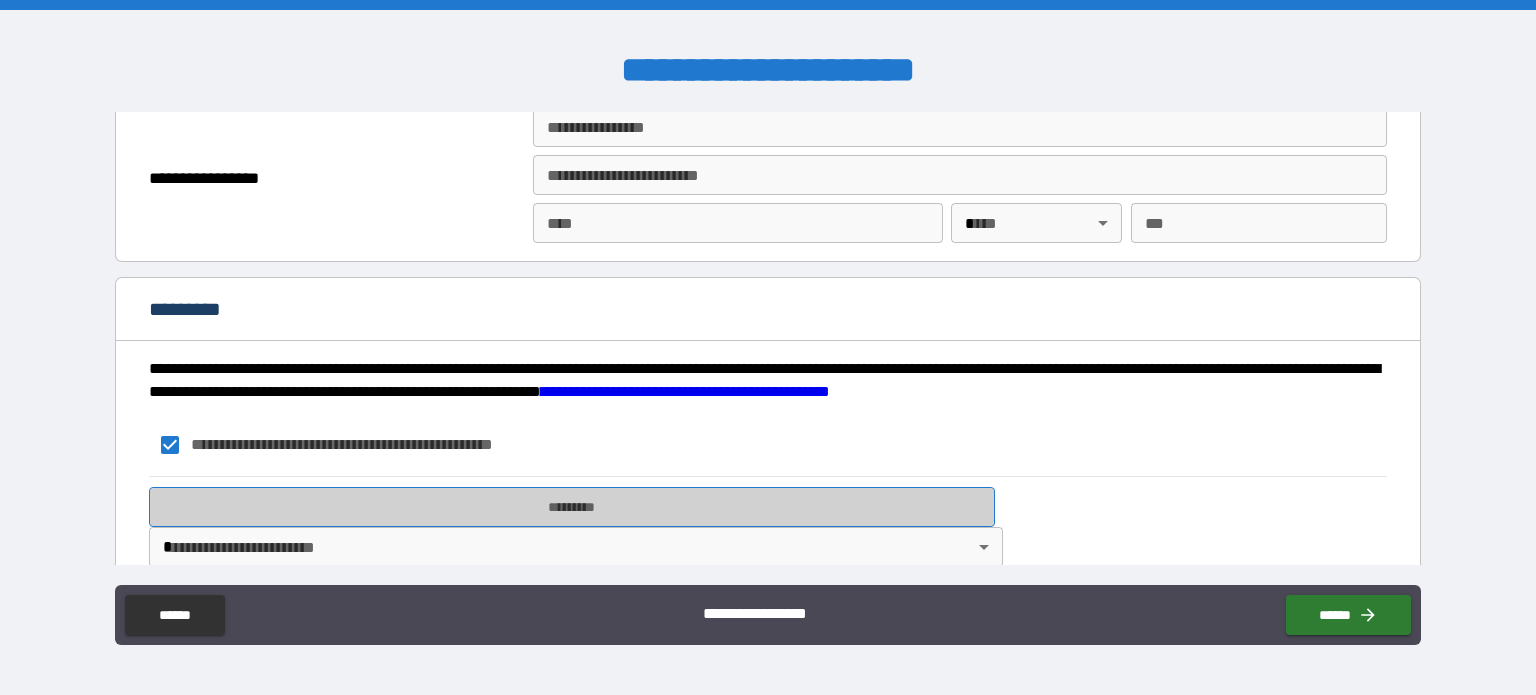 click on "*********" at bounding box center (572, 507) 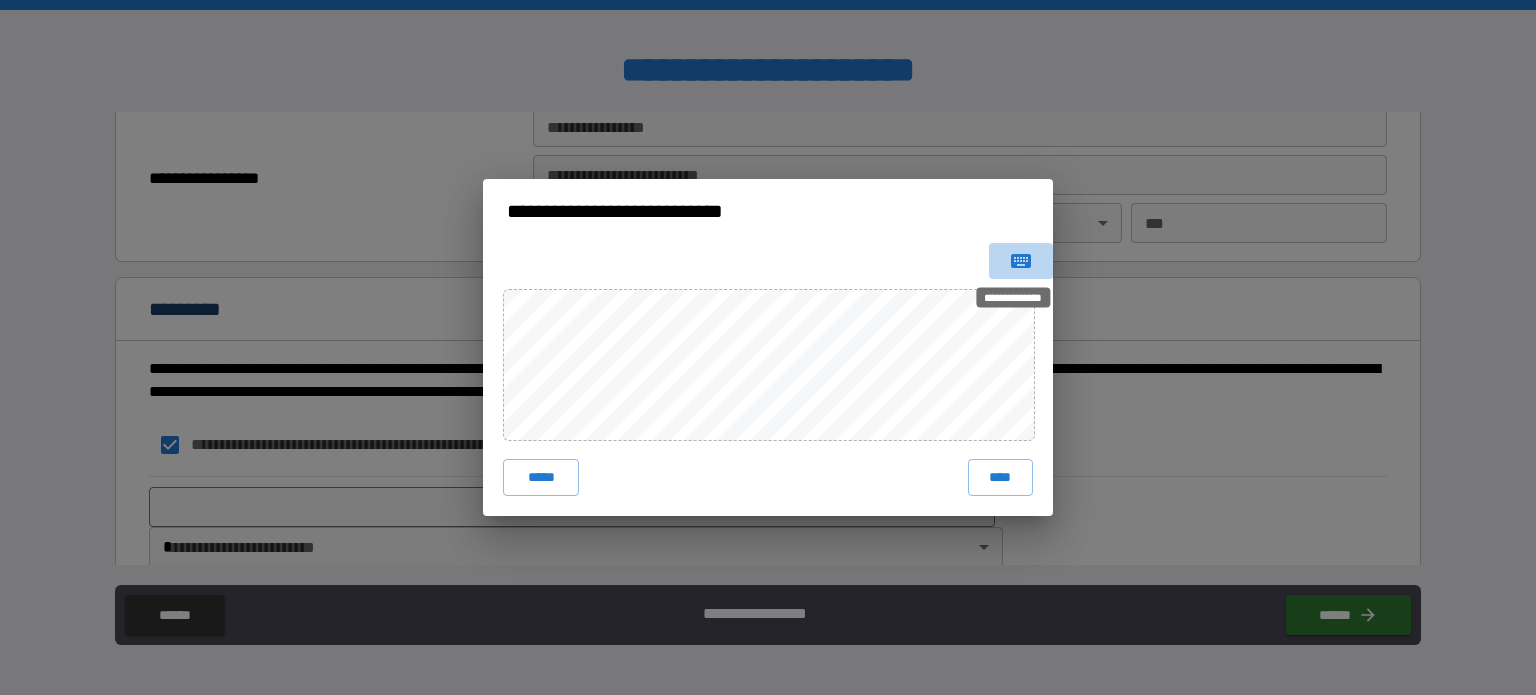 click 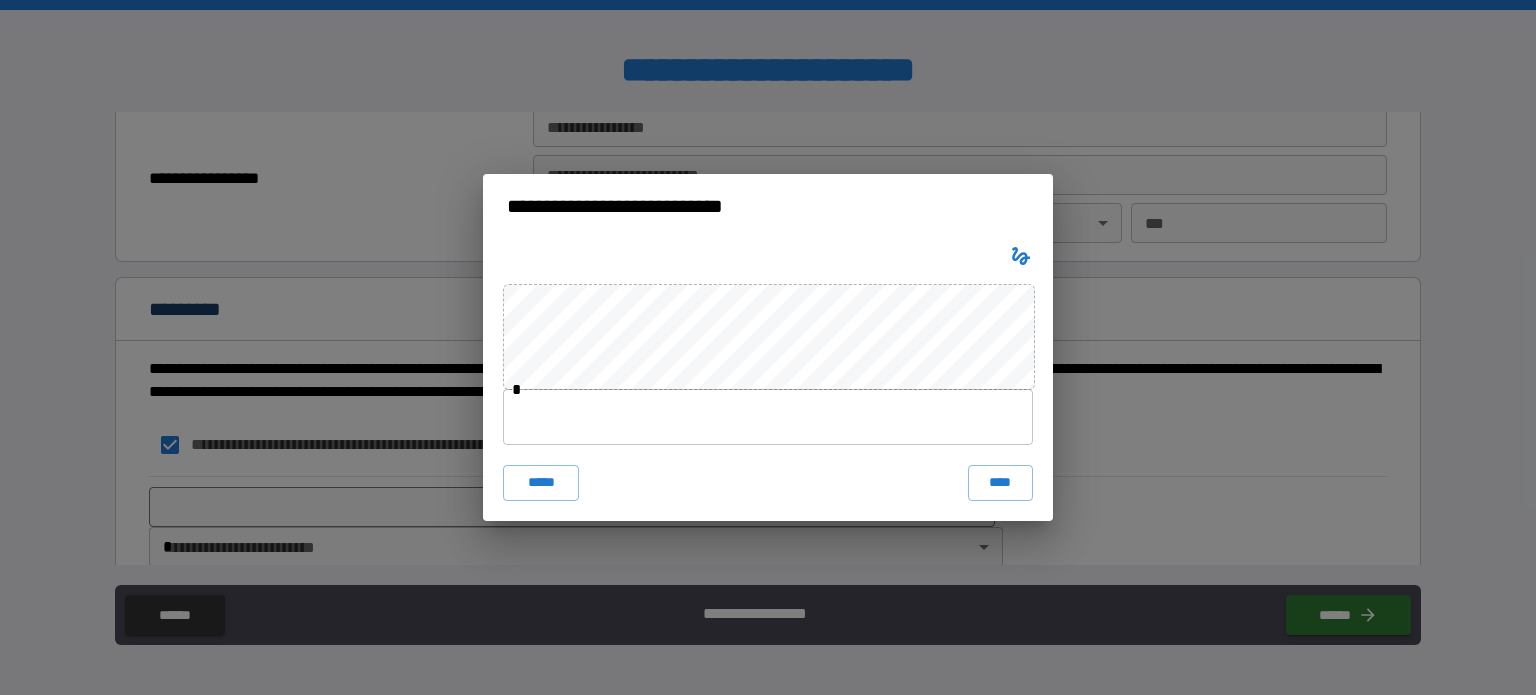 click at bounding box center [768, 417] 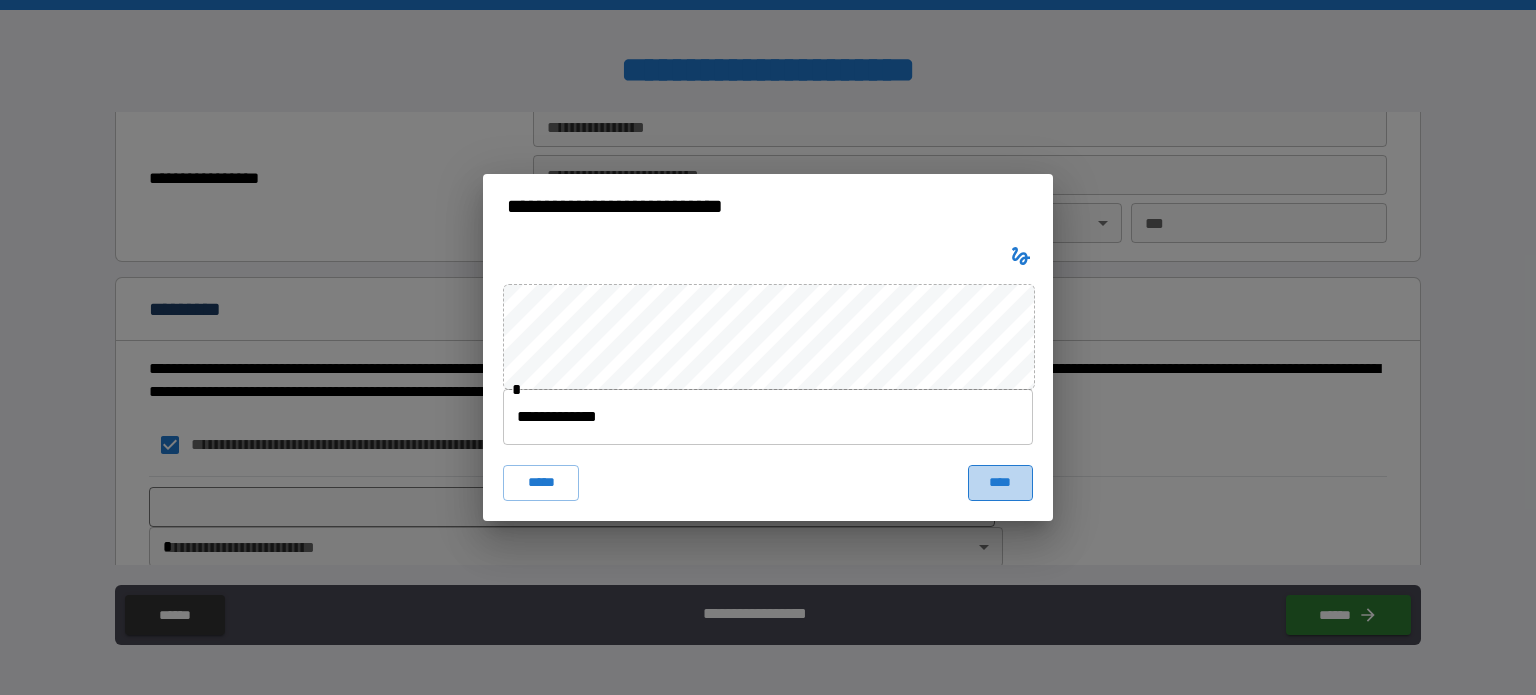 click on "****" at bounding box center [1000, 483] 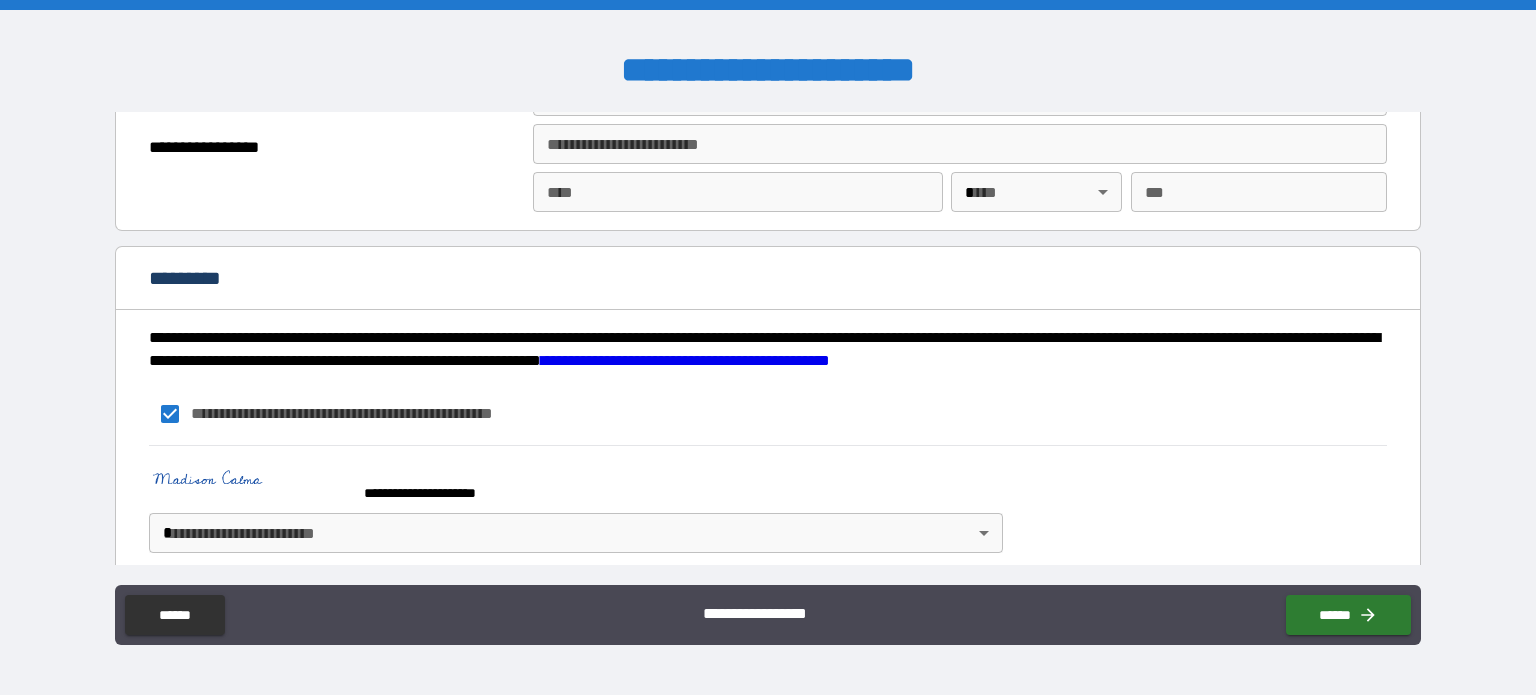 scroll, scrollTop: 2608, scrollLeft: 0, axis: vertical 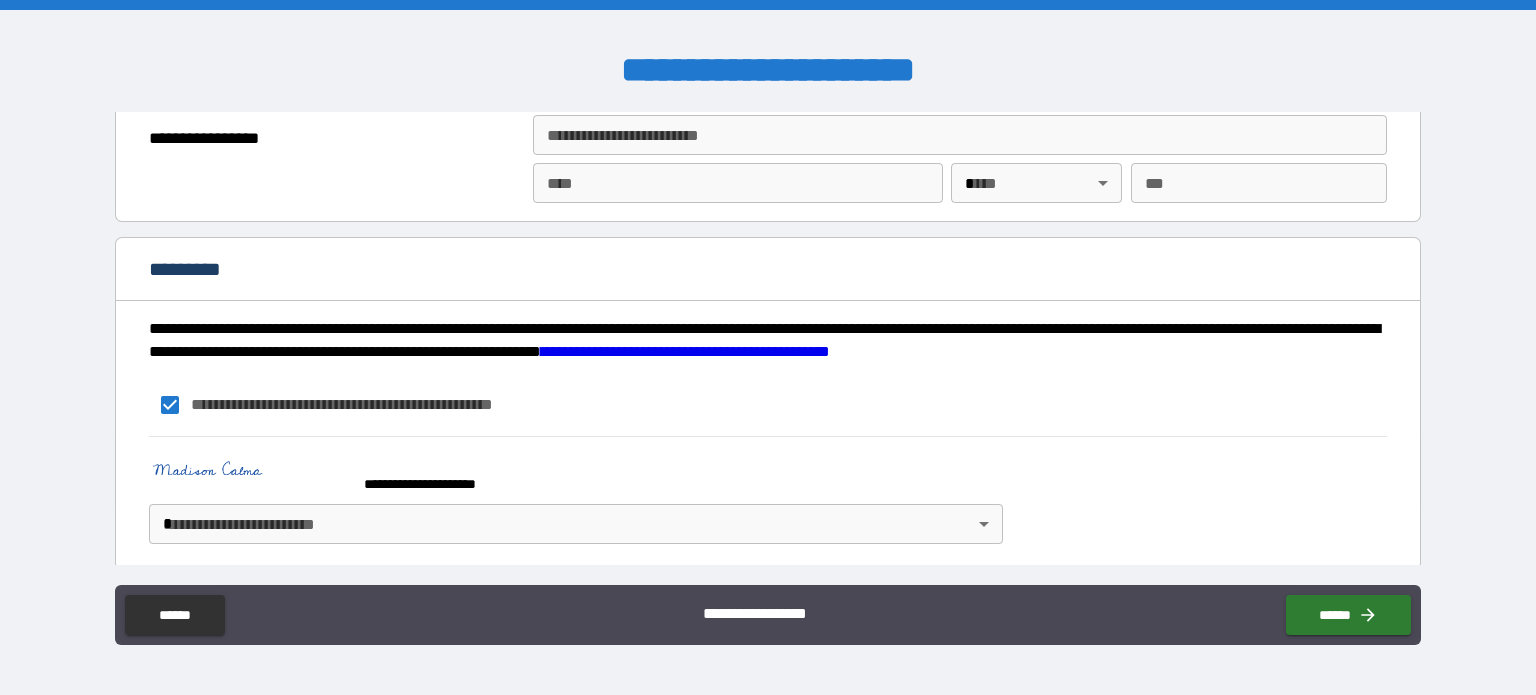 click on "**********" at bounding box center (768, 347) 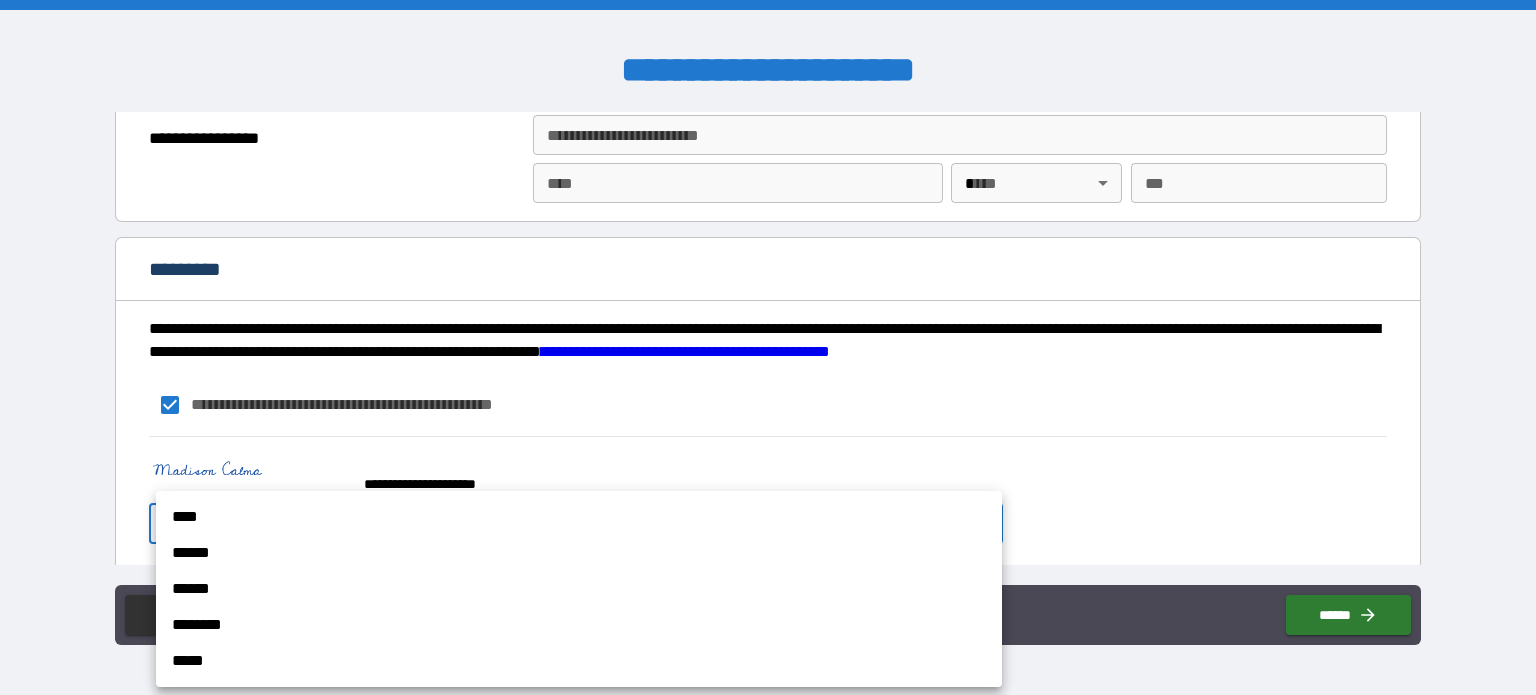 click on "****" at bounding box center (579, 517) 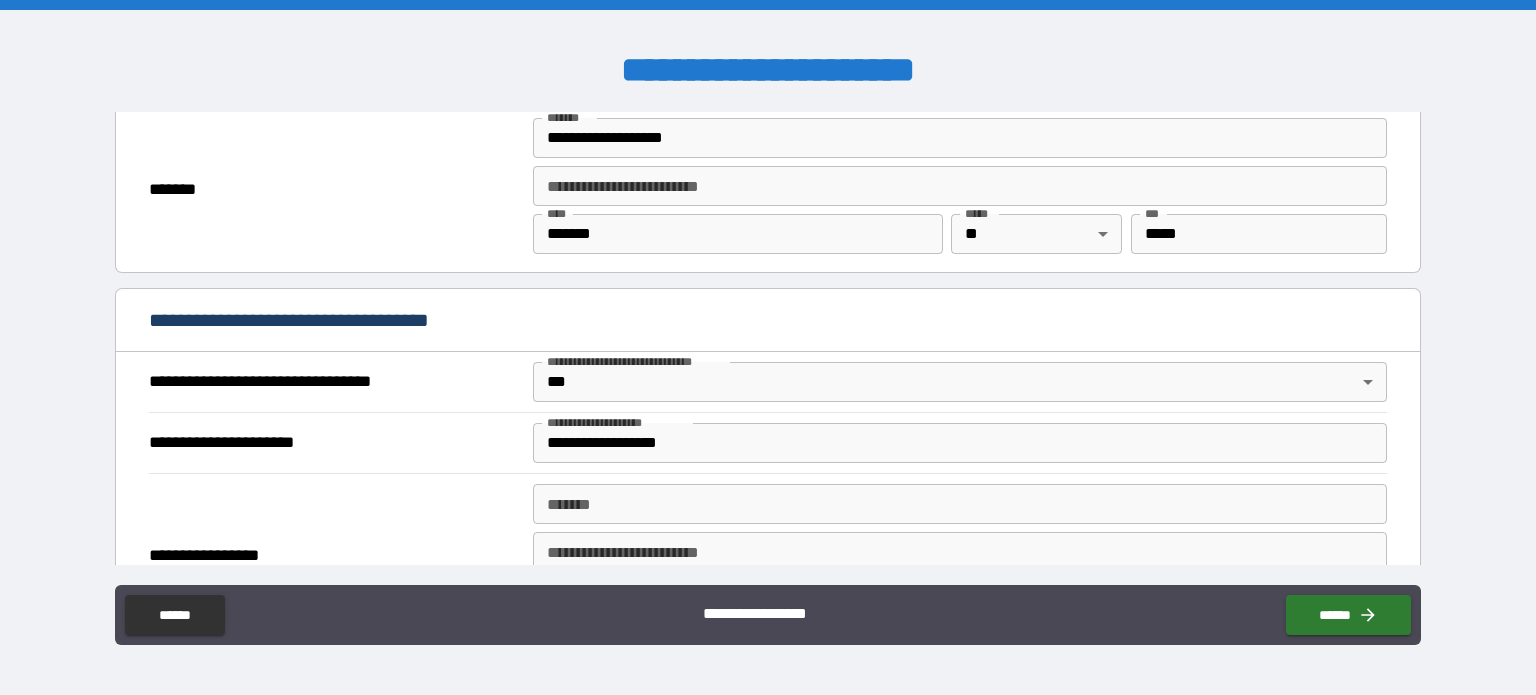 scroll, scrollTop: 999, scrollLeft: 0, axis: vertical 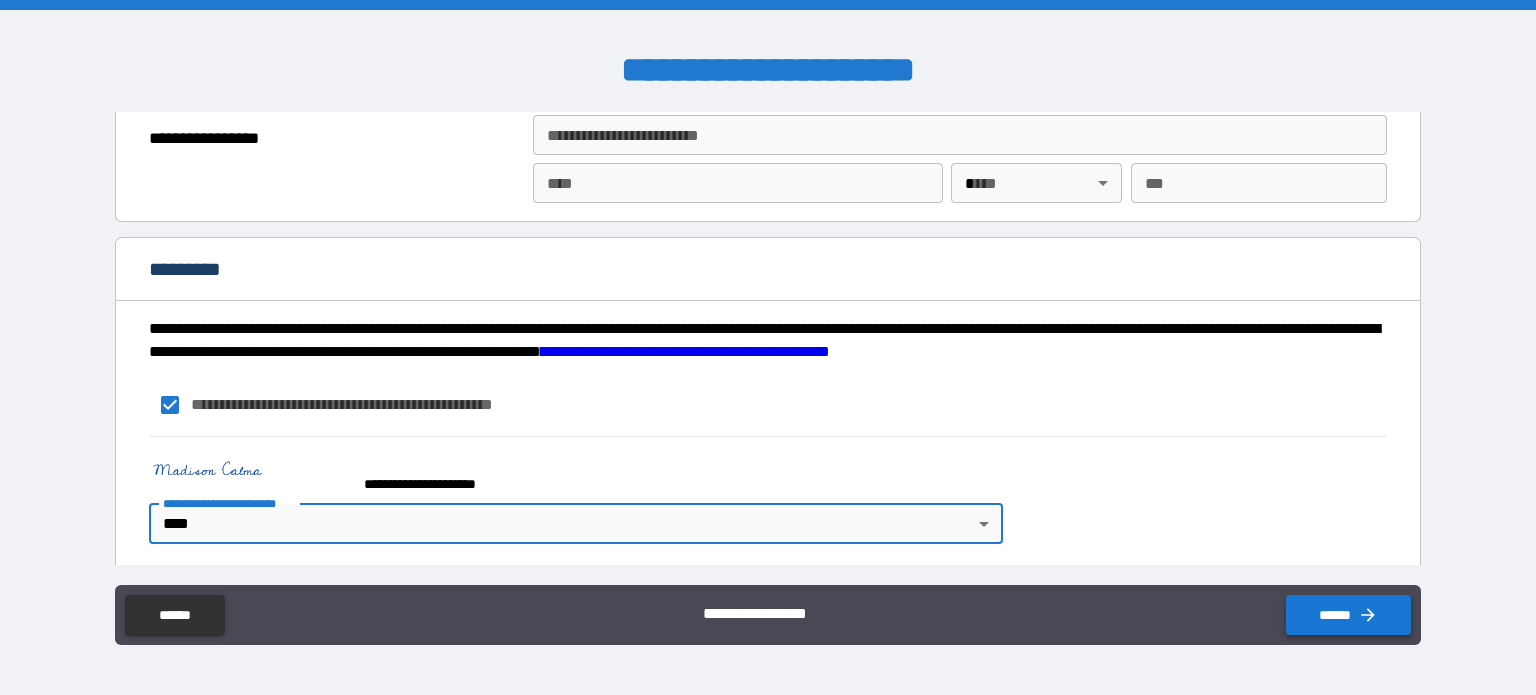 click on "******" at bounding box center [1348, 615] 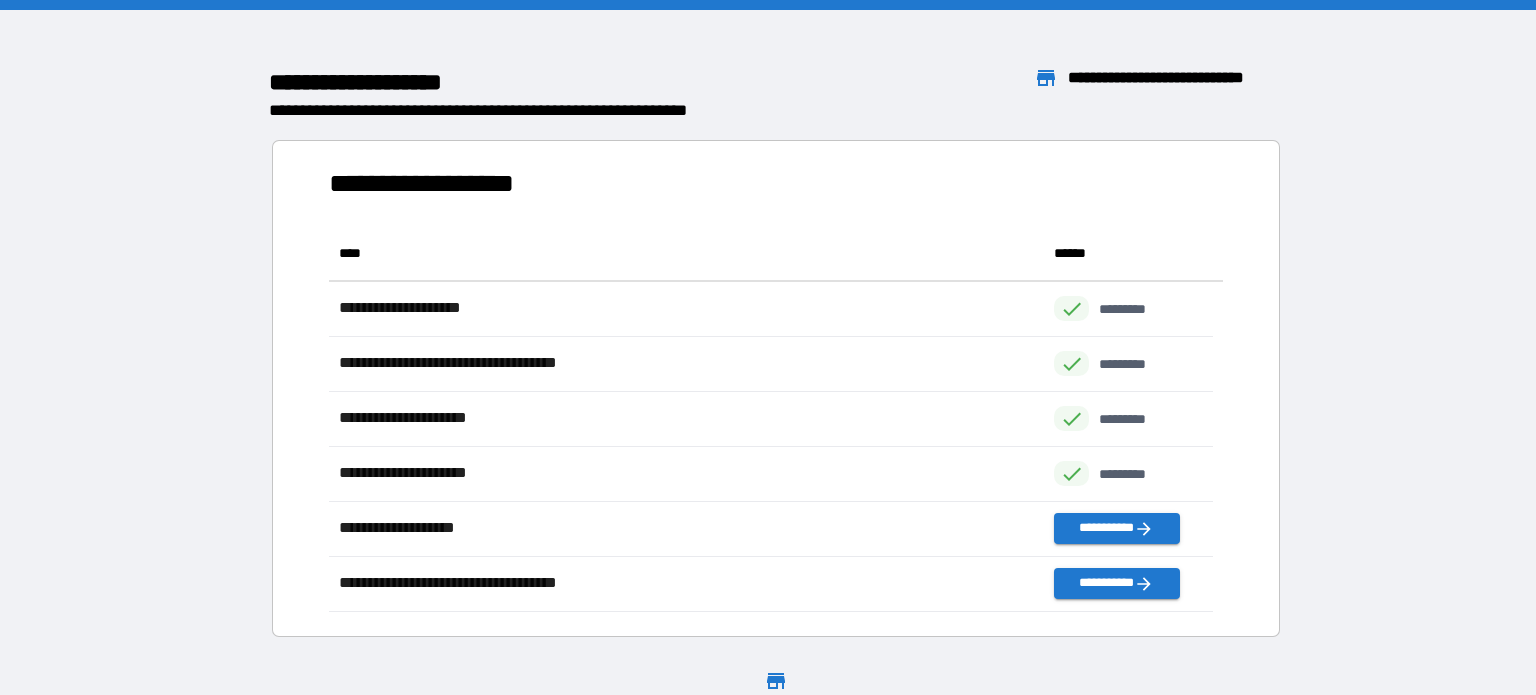 scroll, scrollTop: 16, scrollLeft: 16, axis: both 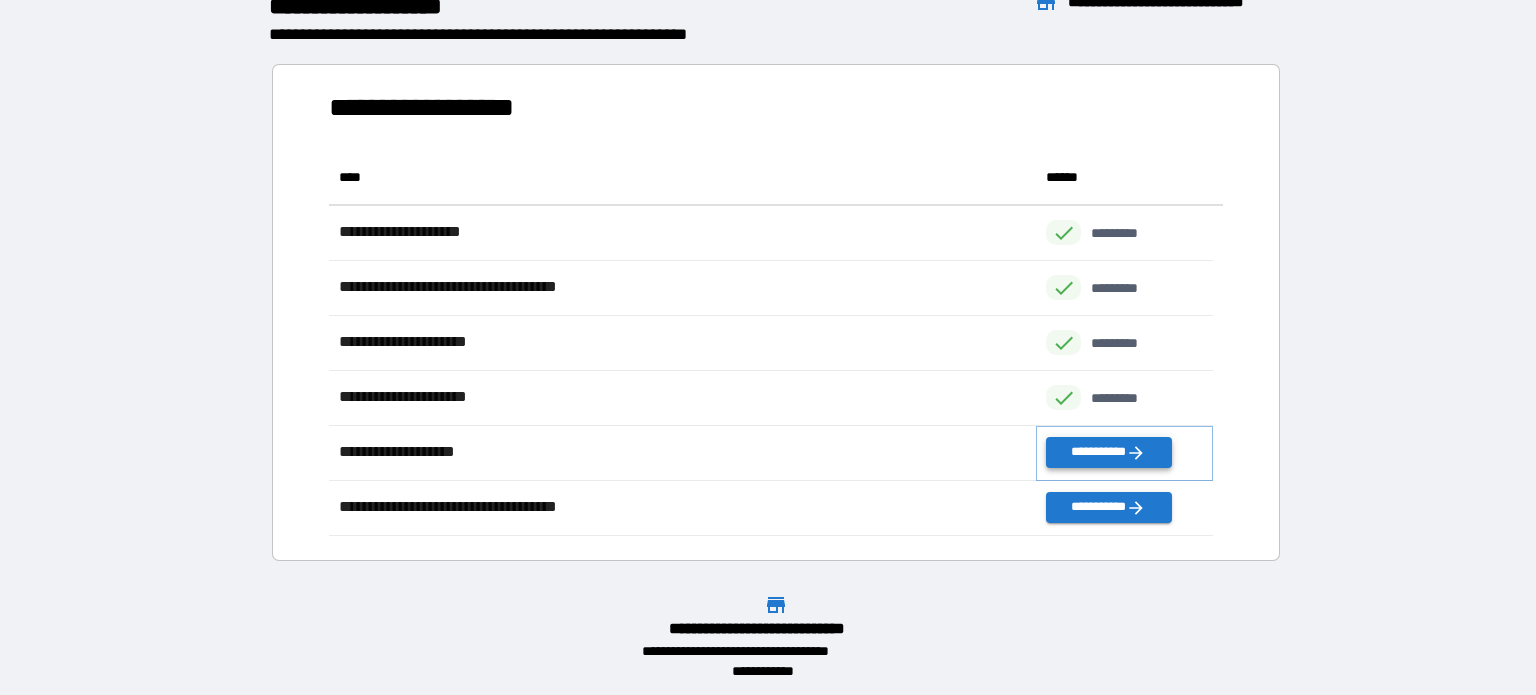 click on "**********" at bounding box center (1108, 452) 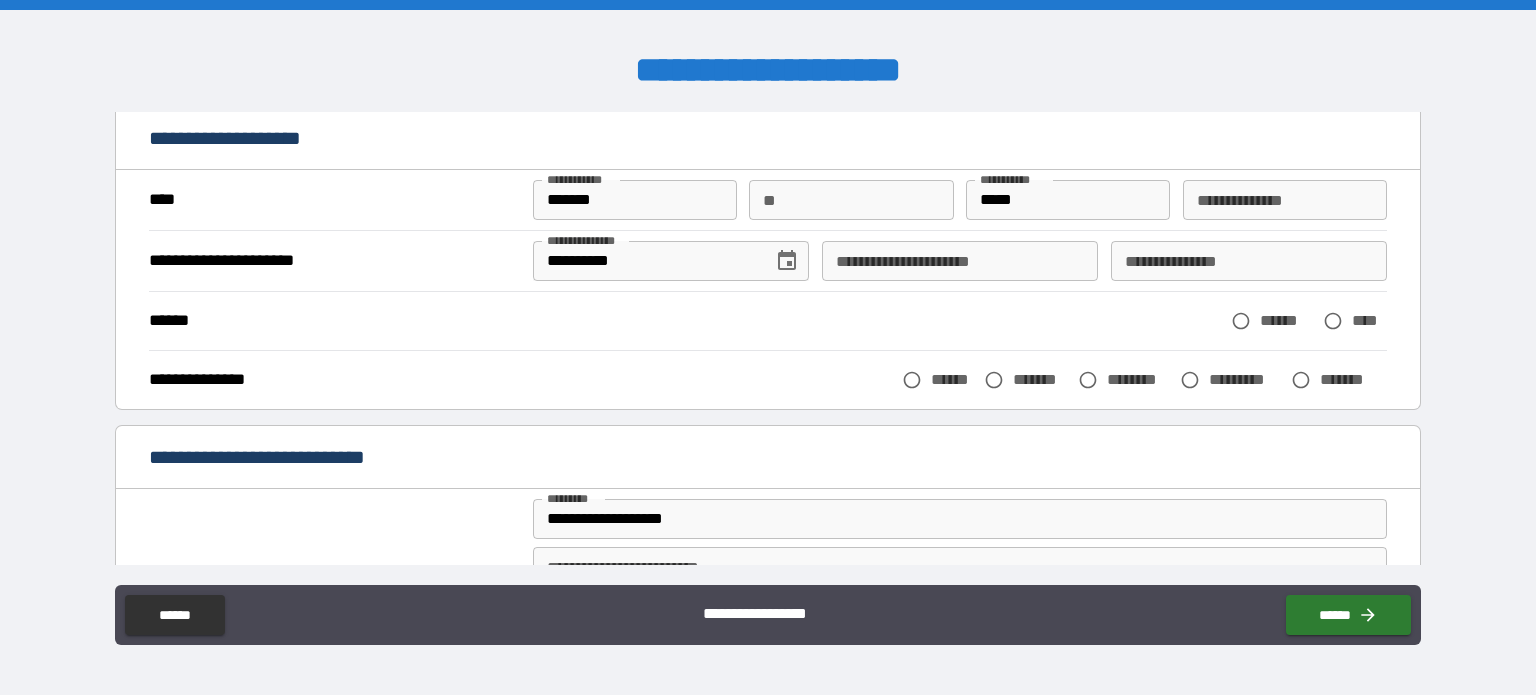 scroll, scrollTop: 86, scrollLeft: 0, axis: vertical 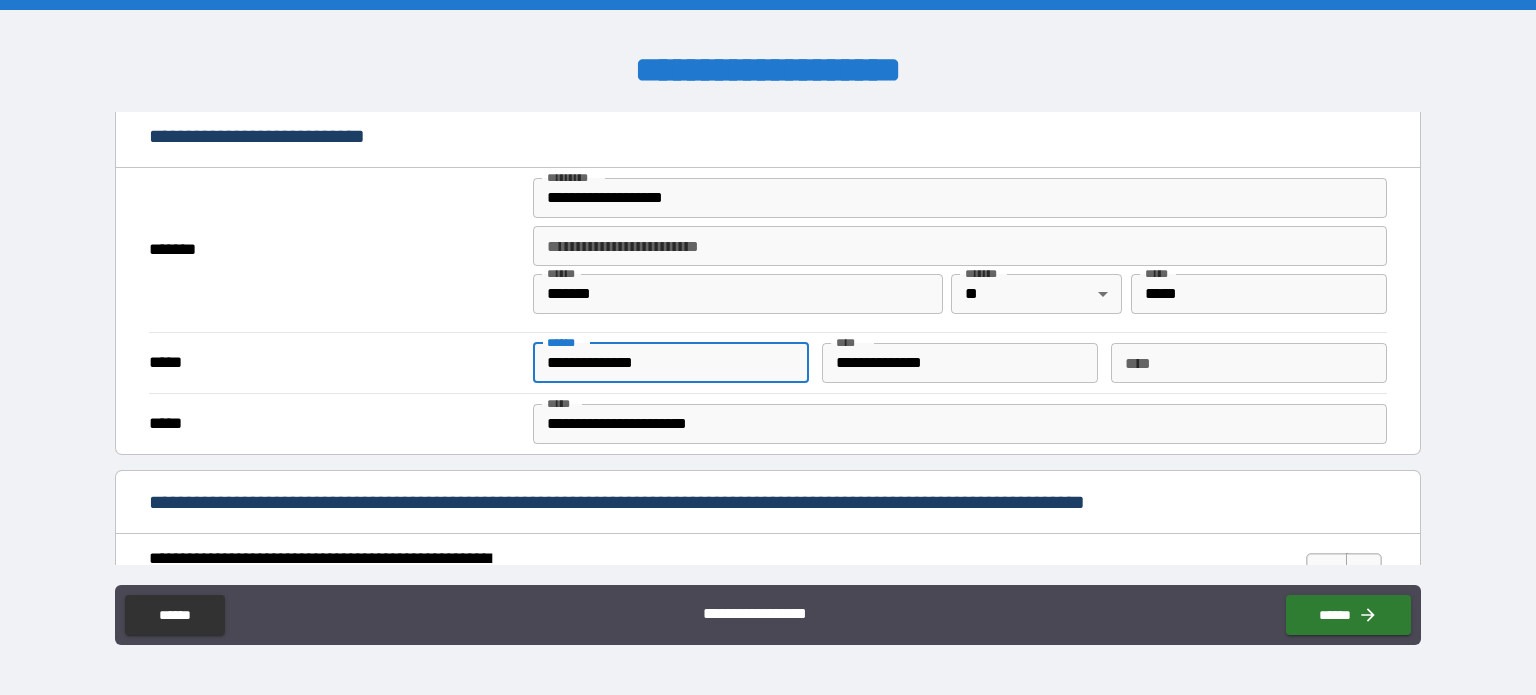 drag, startPoint x: 668, startPoint y: 365, endPoint x: 586, endPoint y: 361, distance: 82.0975 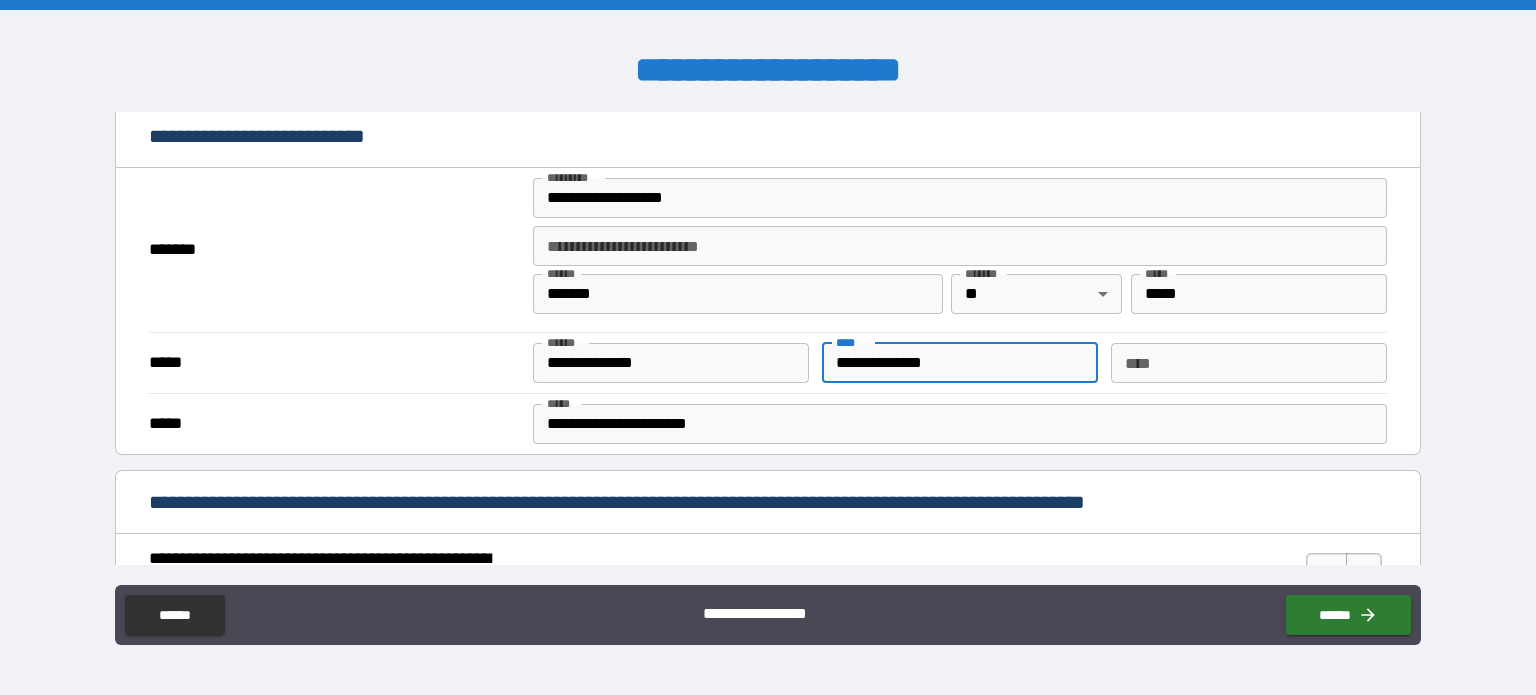 drag, startPoint x: 961, startPoint y: 359, endPoint x: 805, endPoint y: 360, distance: 156.0032 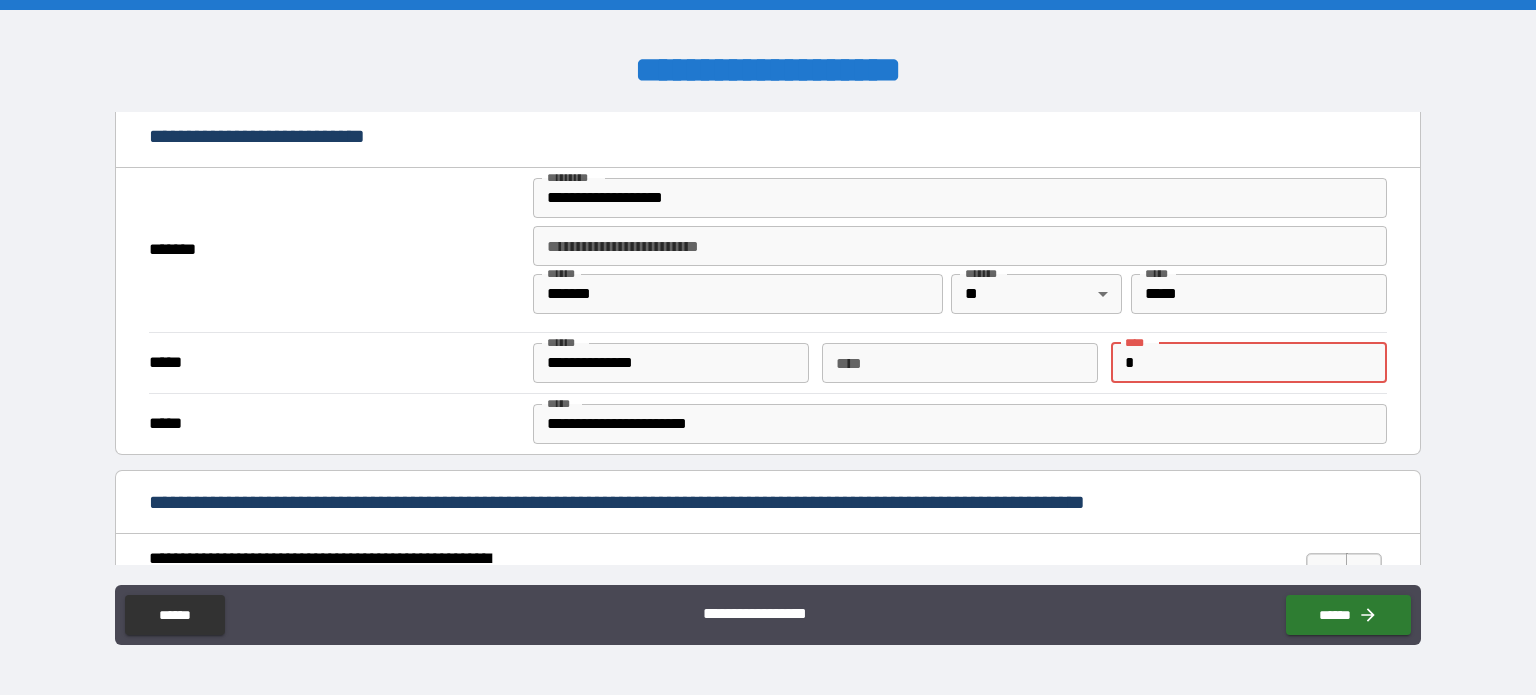 click on "**********" at bounding box center (768, 350) 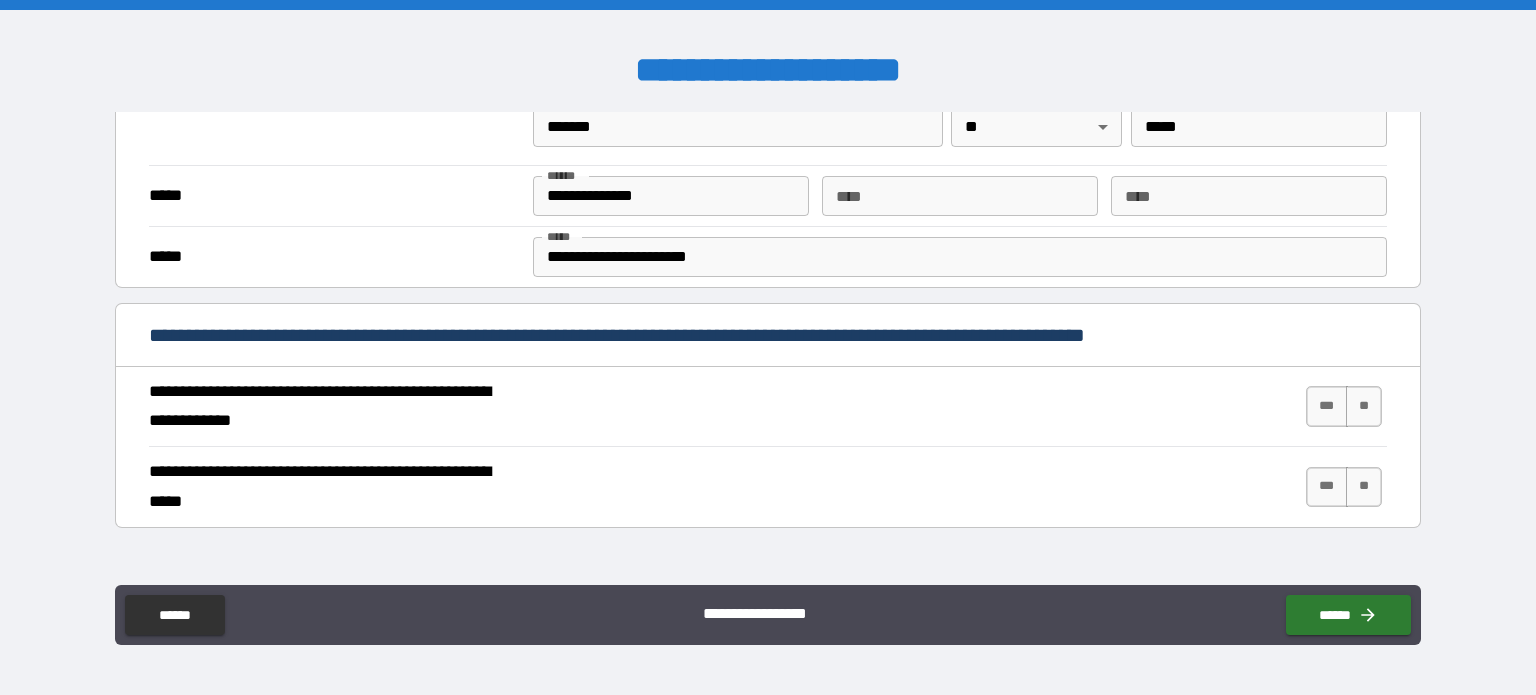 scroll, scrollTop: 576, scrollLeft: 0, axis: vertical 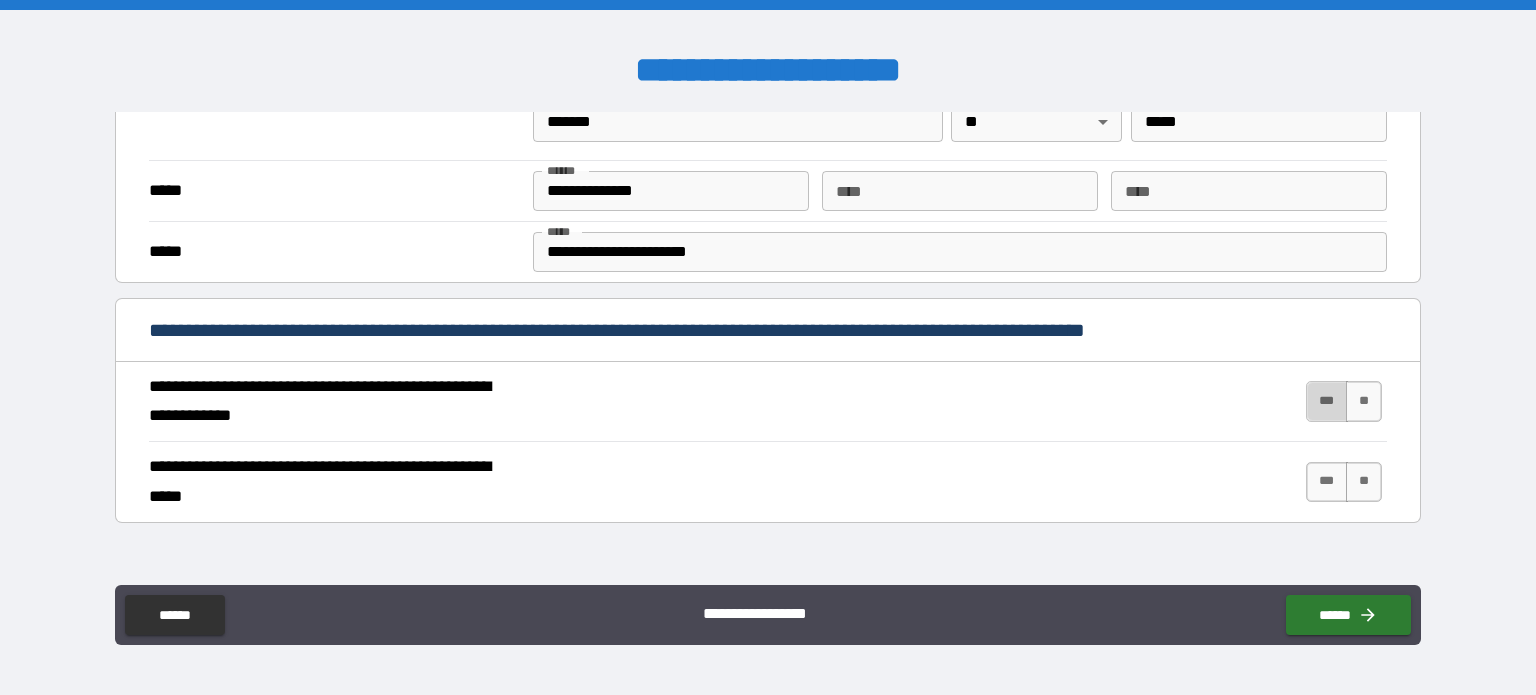 click on "***" at bounding box center (1327, 401) 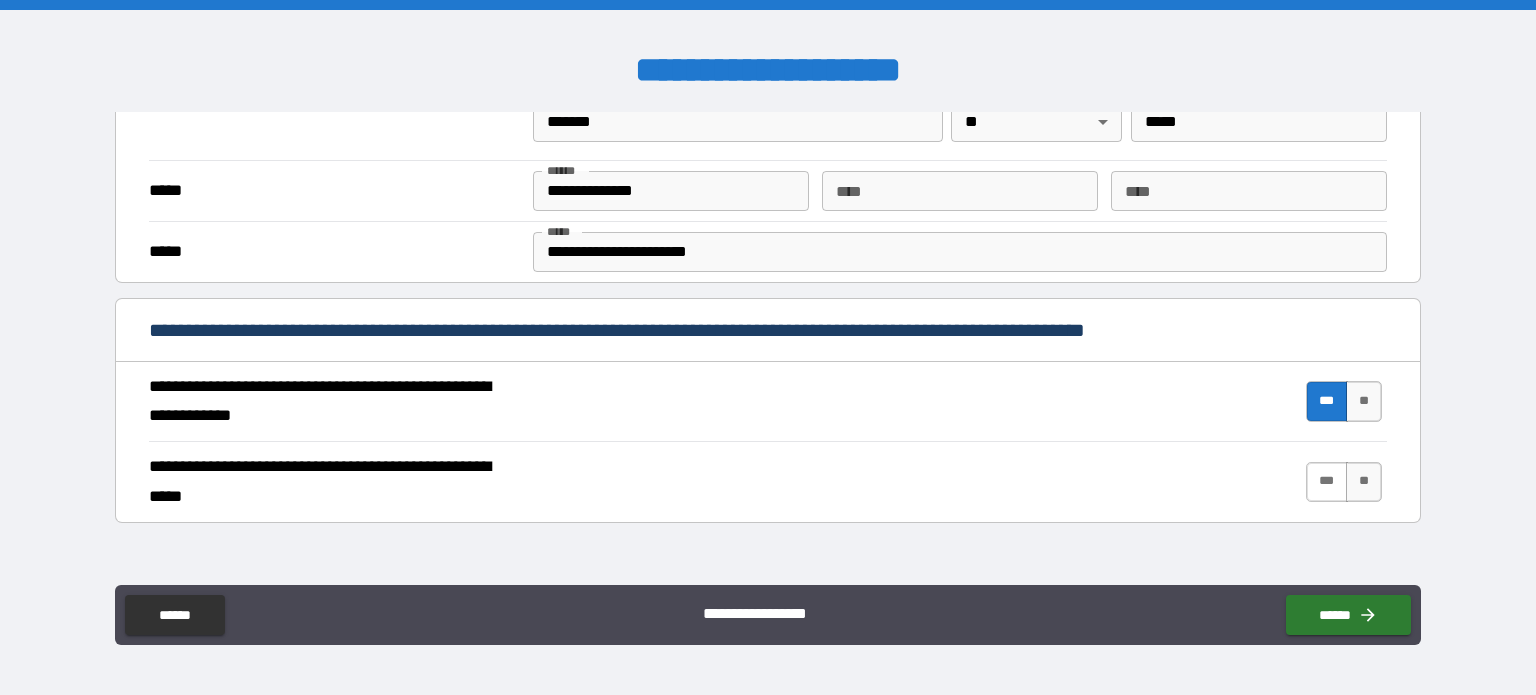 click on "***" at bounding box center [1327, 482] 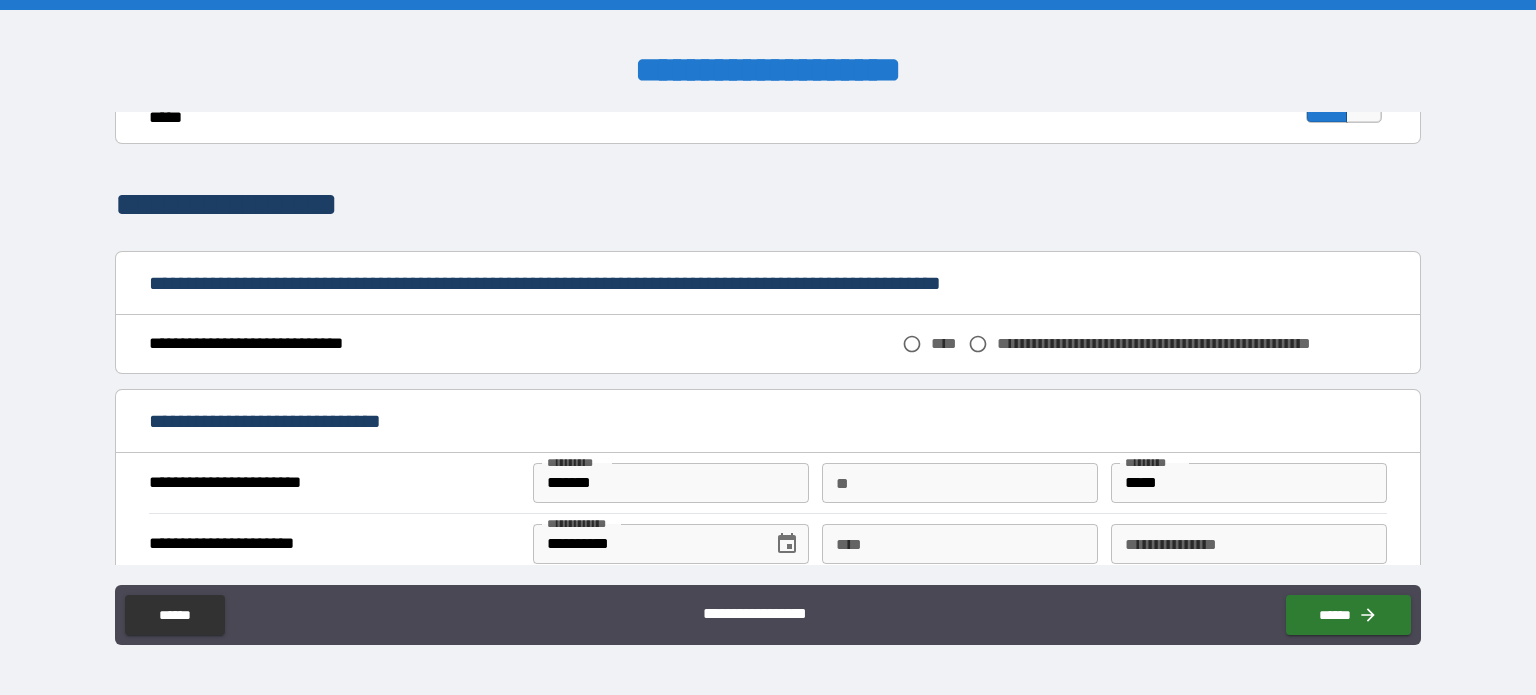 scroll, scrollTop: 959, scrollLeft: 0, axis: vertical 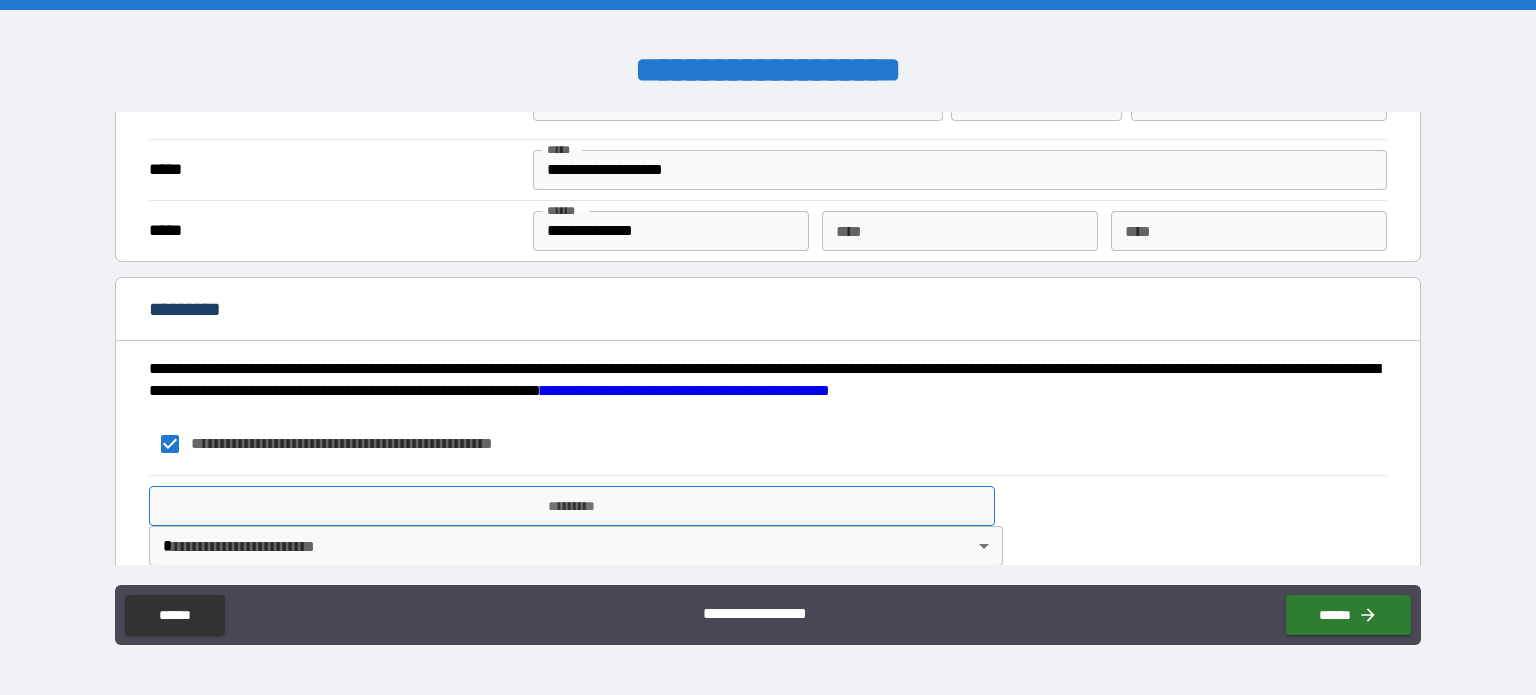 click on "*********" at bounding box center [572, 506] 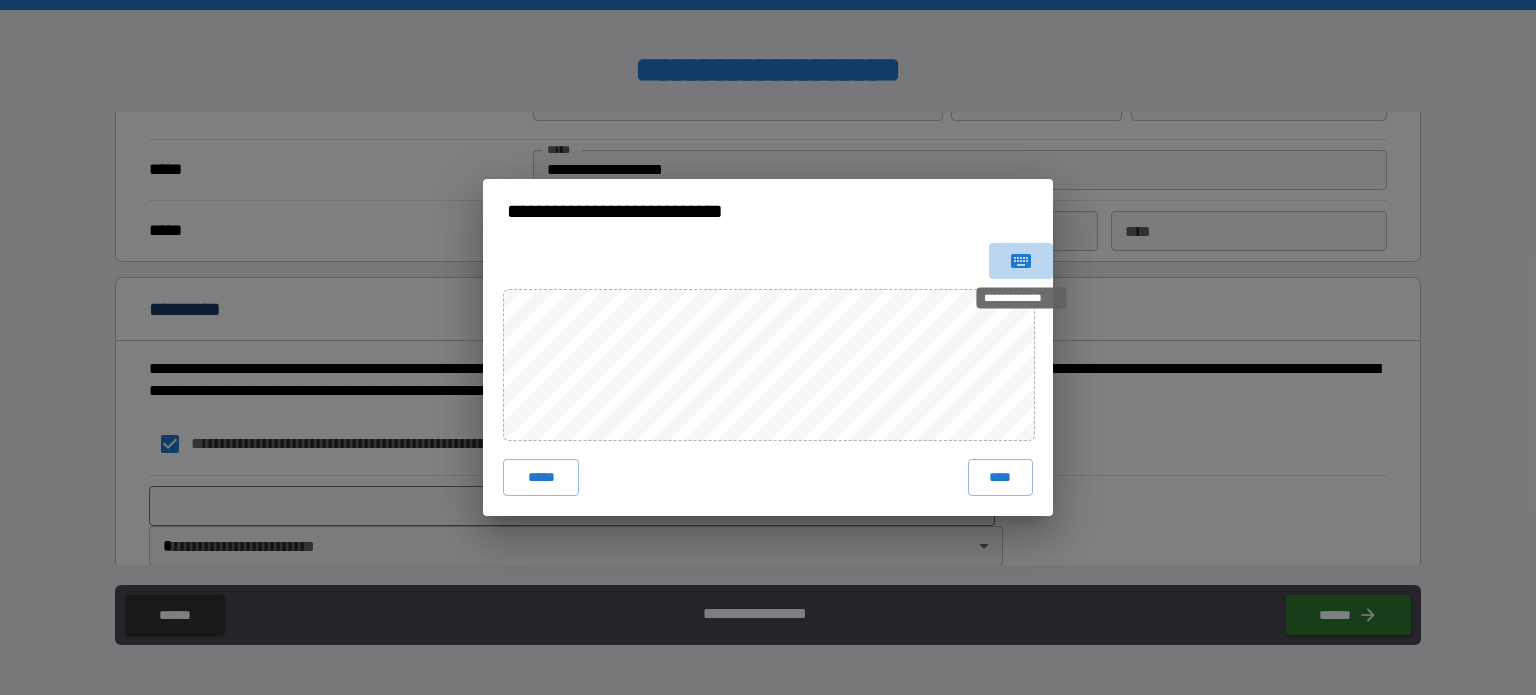 click 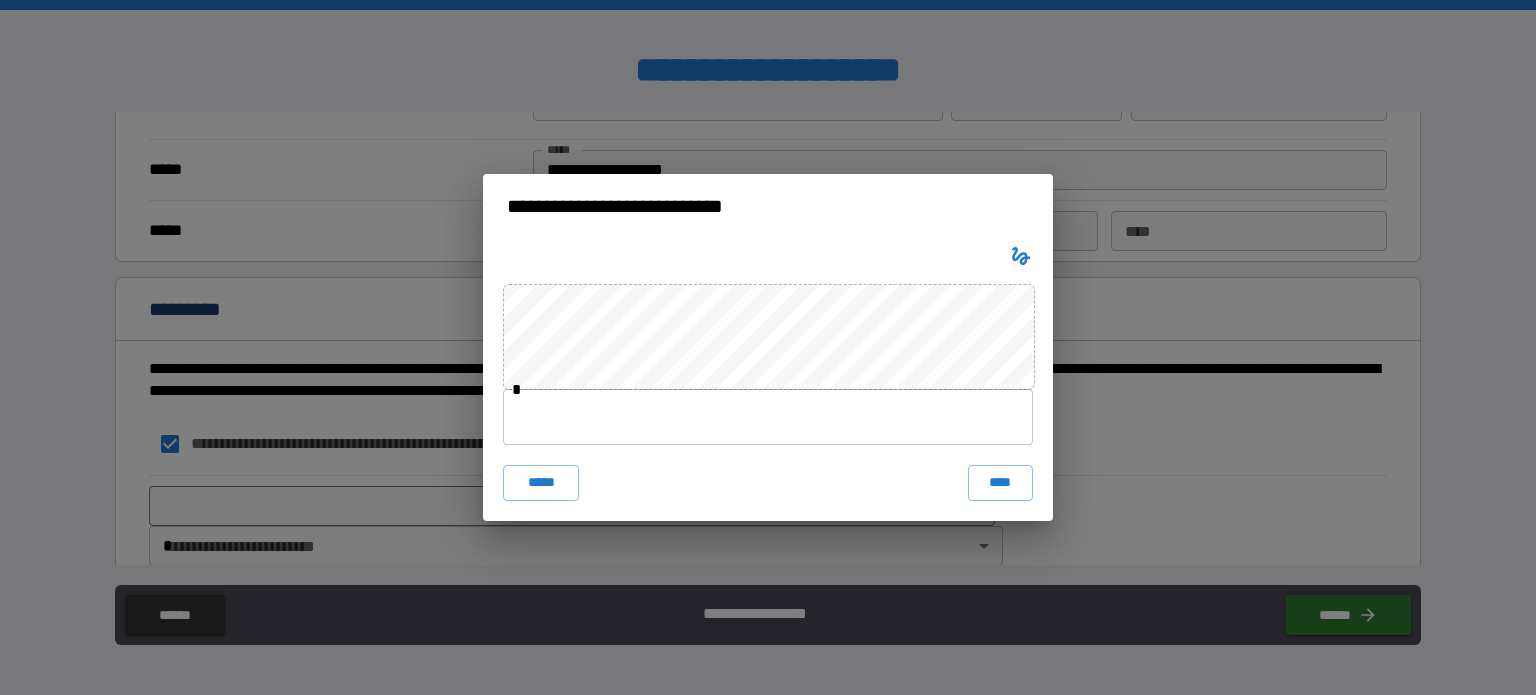 click at bounding box center (768, 417) 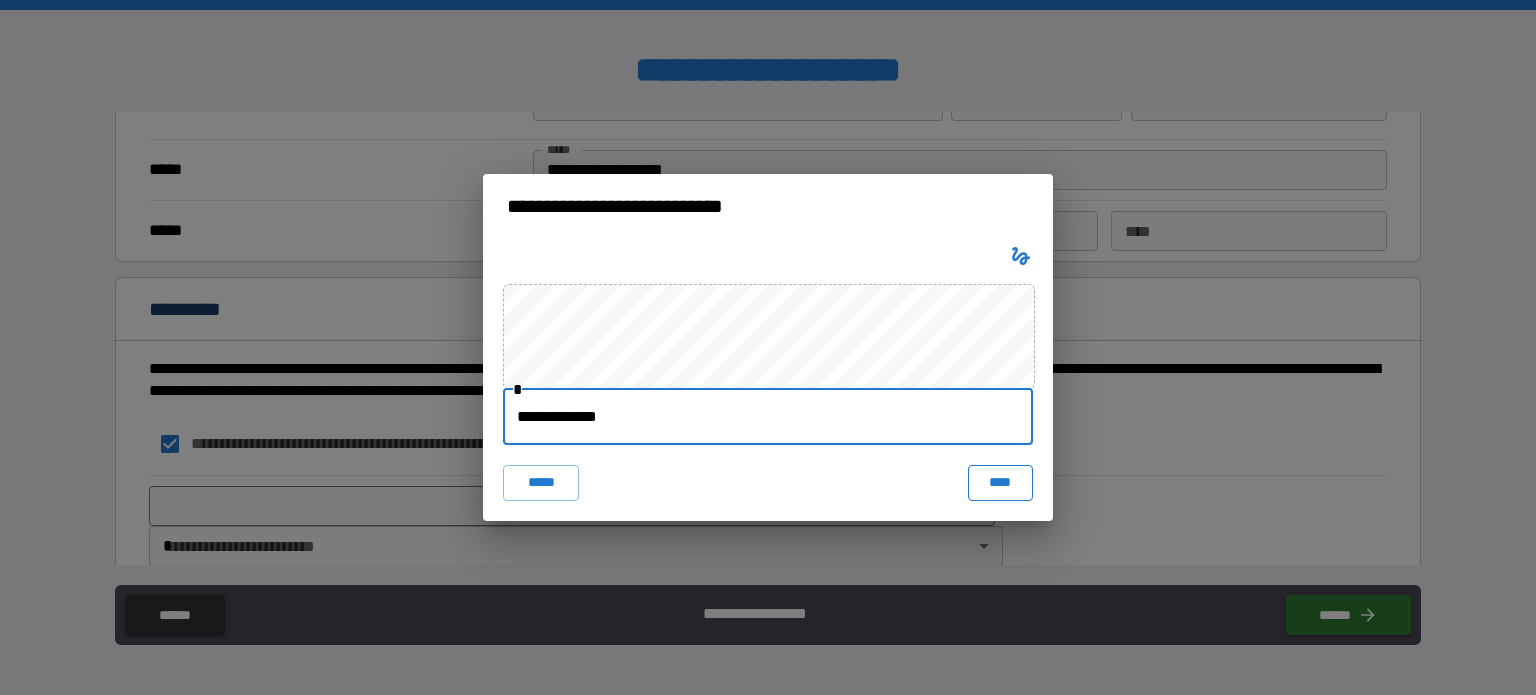 click on "****" at bounding box center (1000, 483) 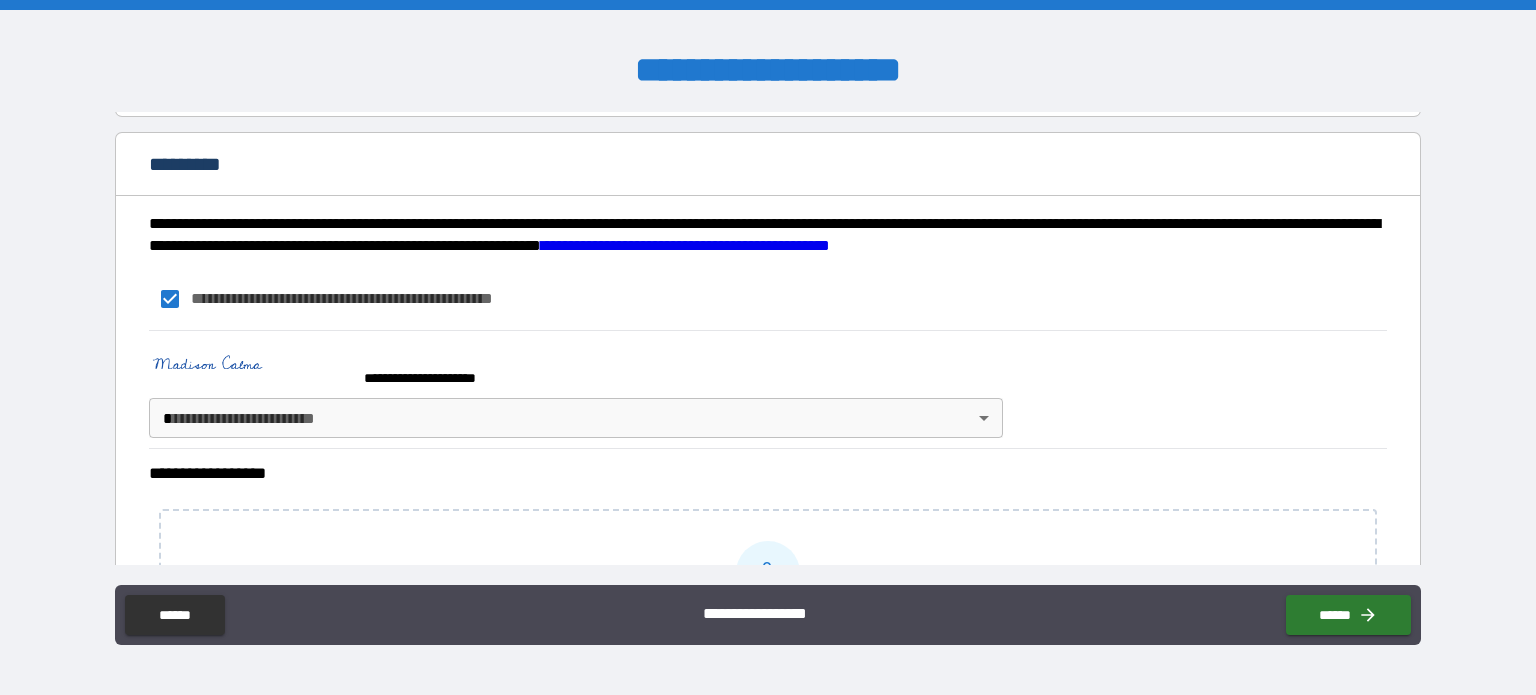 scroll, scrollTop: 1778, scrollLeft: 0, axis: vertical 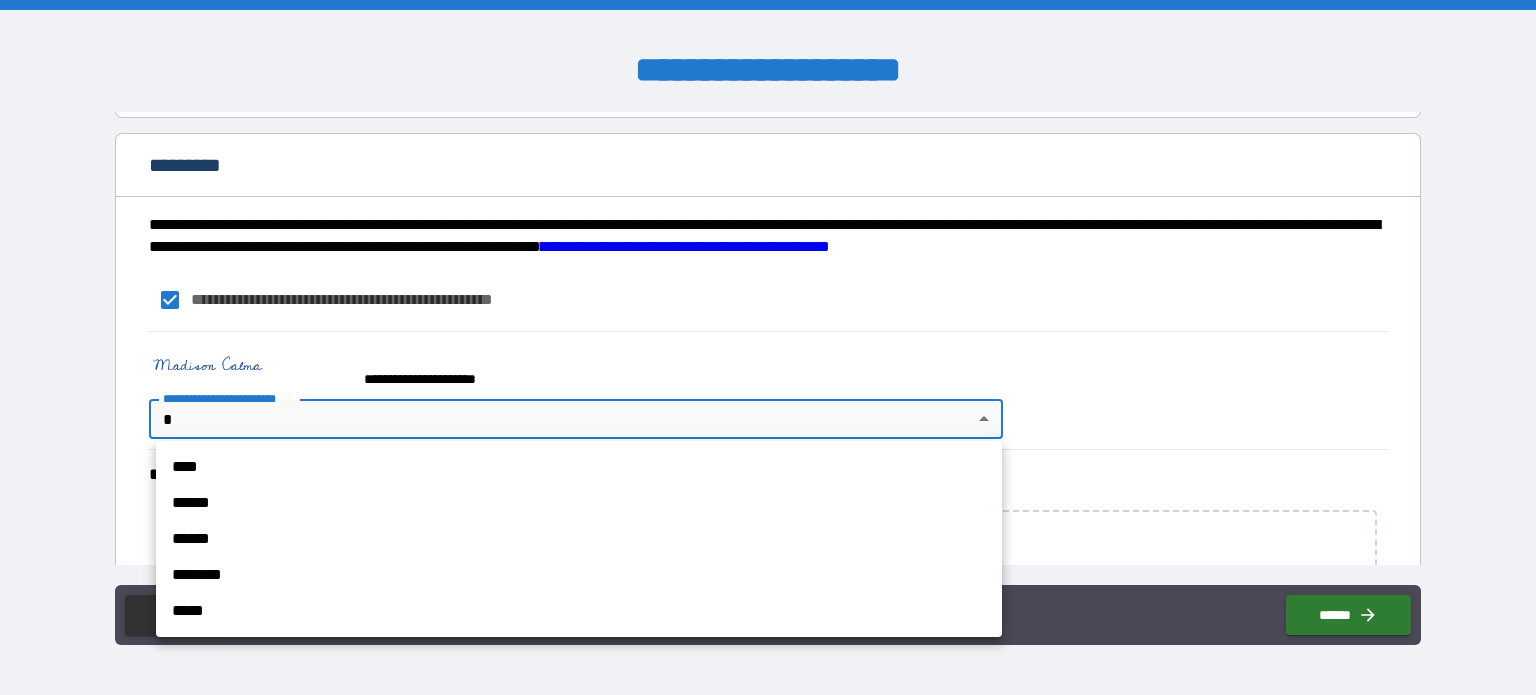 click on "**********" at bounding box center [768, 347] 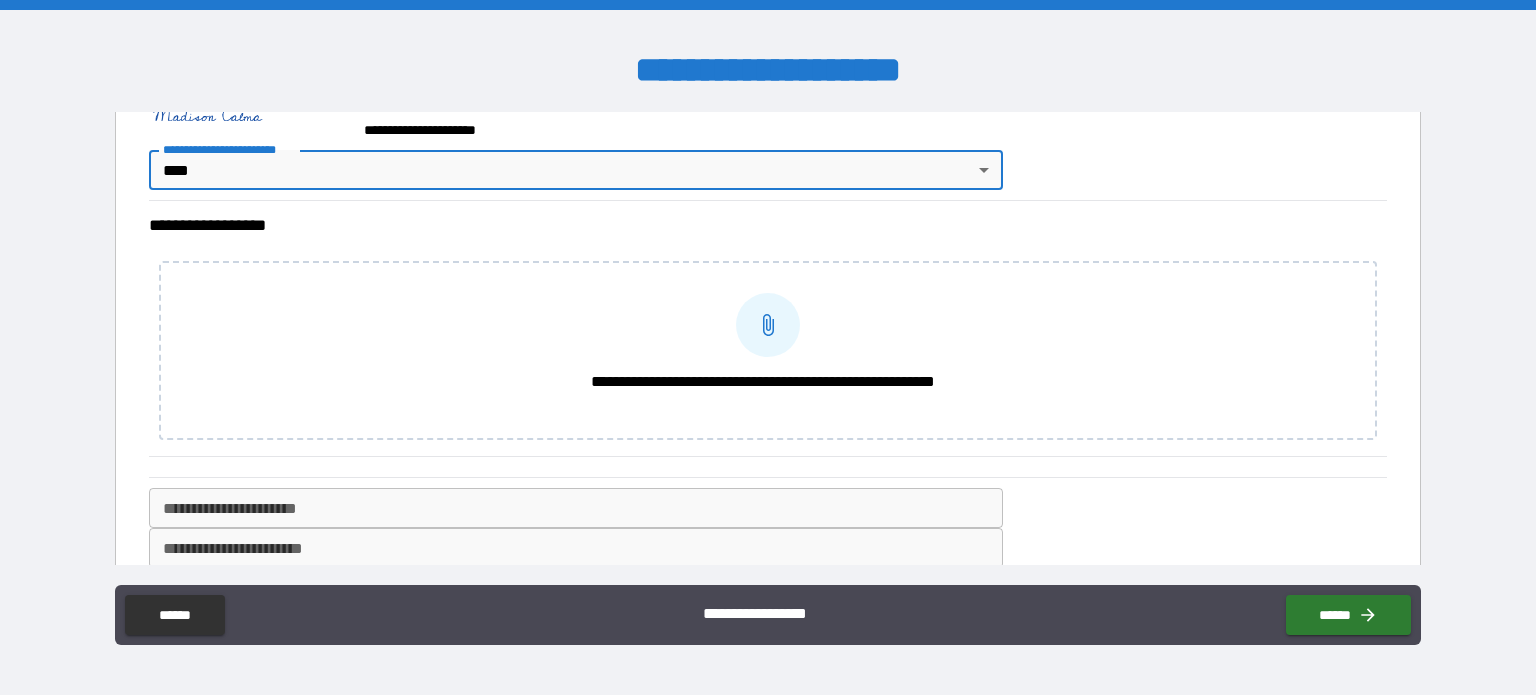 scroll, scrollTop: 2034, scrollLeft: 0, axis: vertical 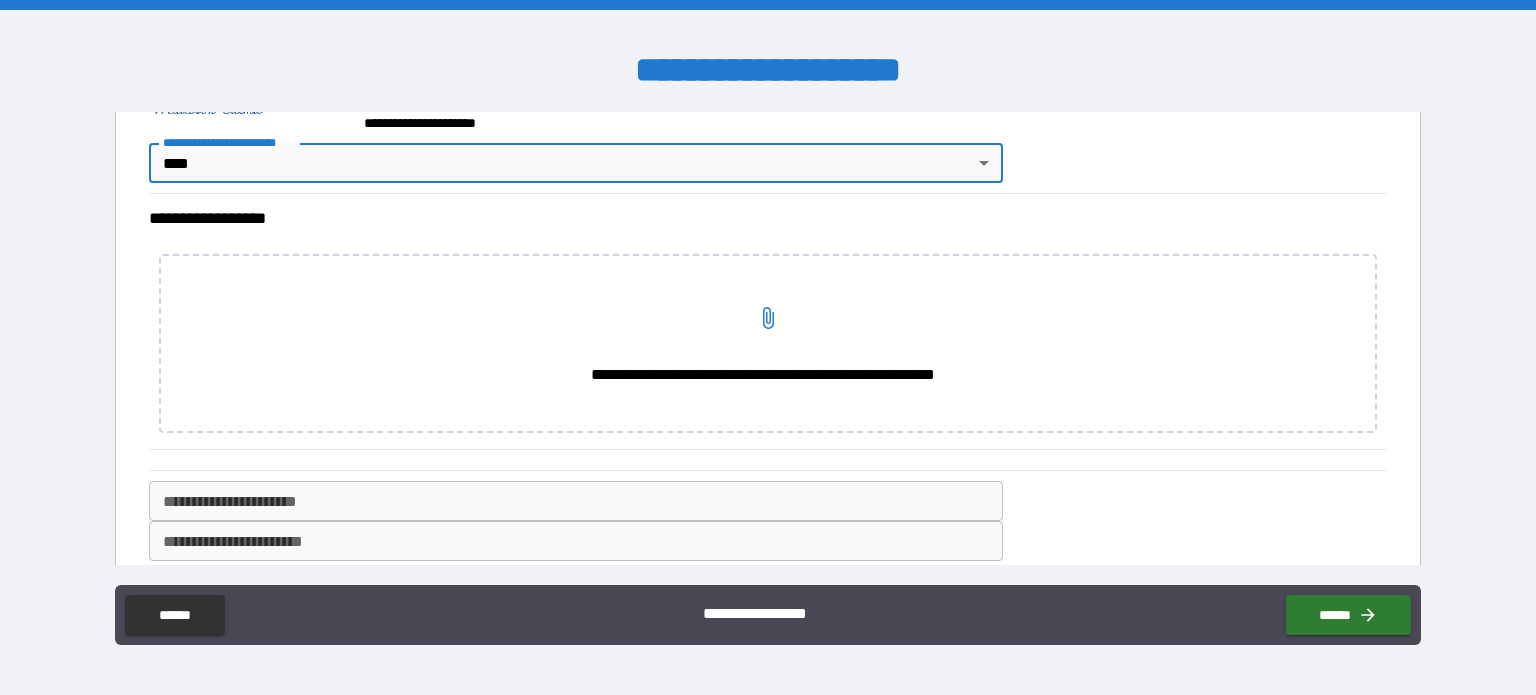 click 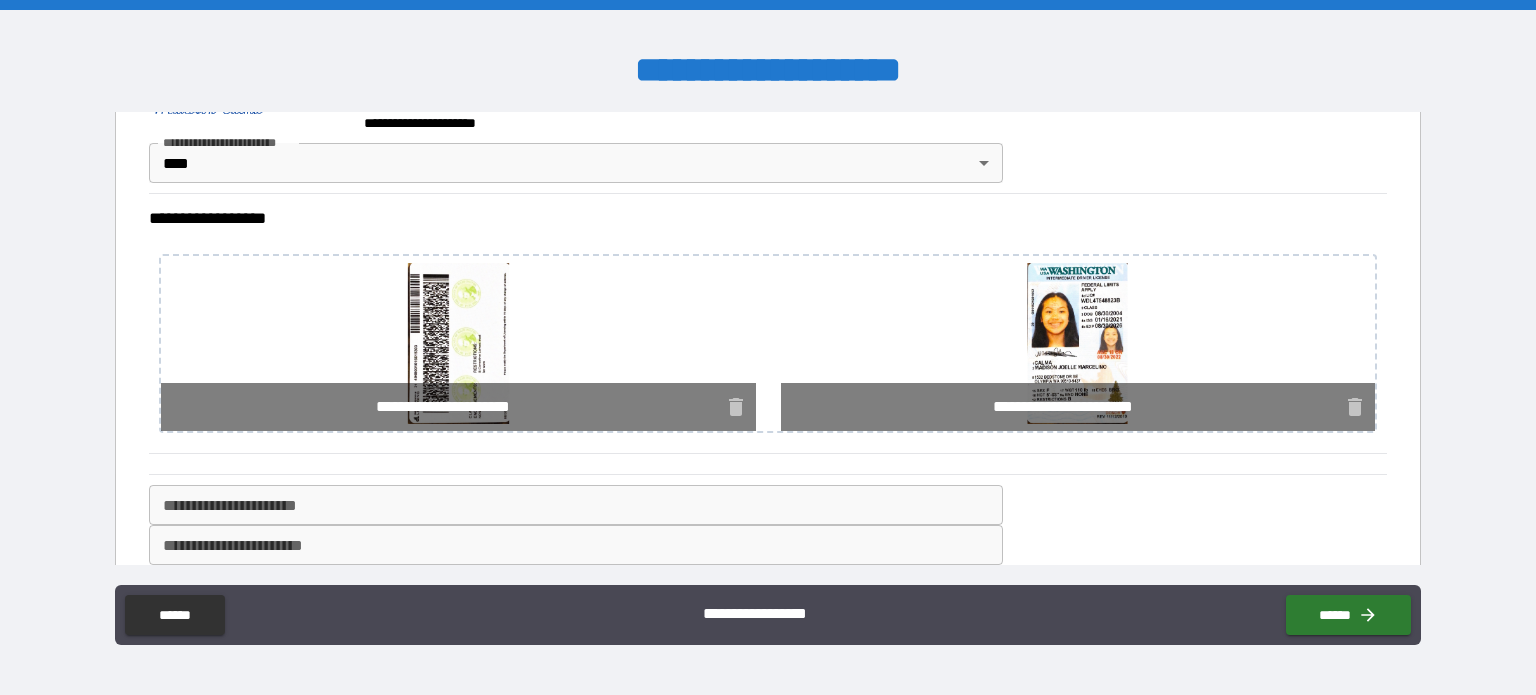 scroll, scrollTop: 2057, scrollLeft: 0, axis: vertical 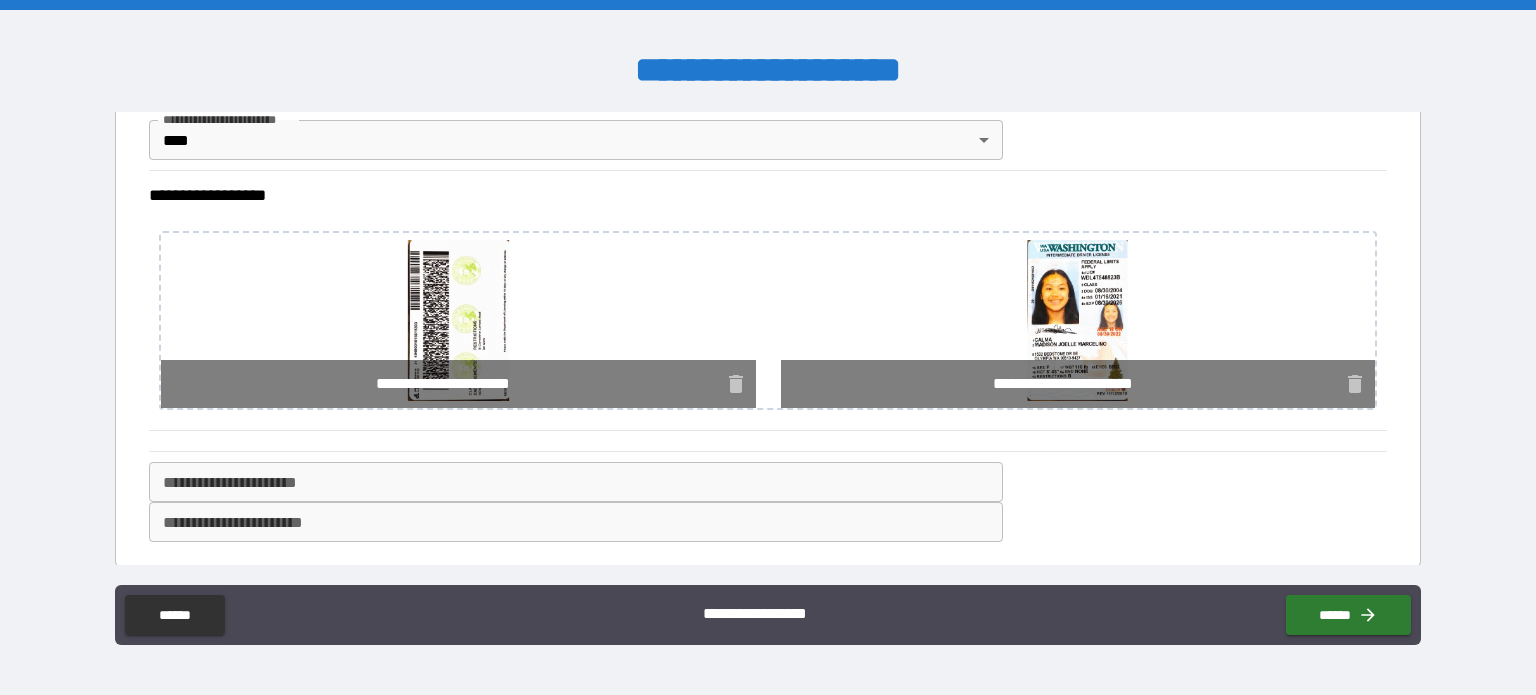 click on "**********" at bounding box center [576, 482] 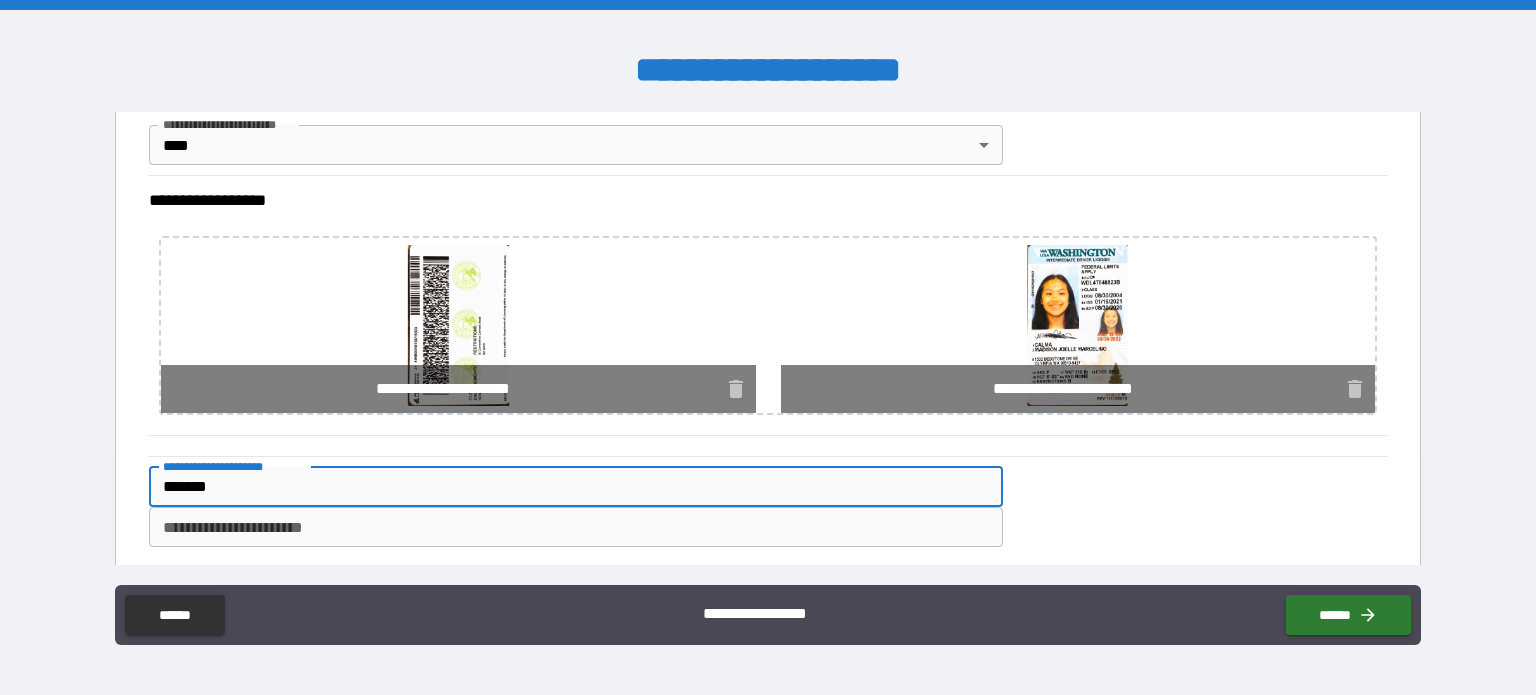 scroll, scrollTop: 2057, scrollLeft: 0, axis: vertical 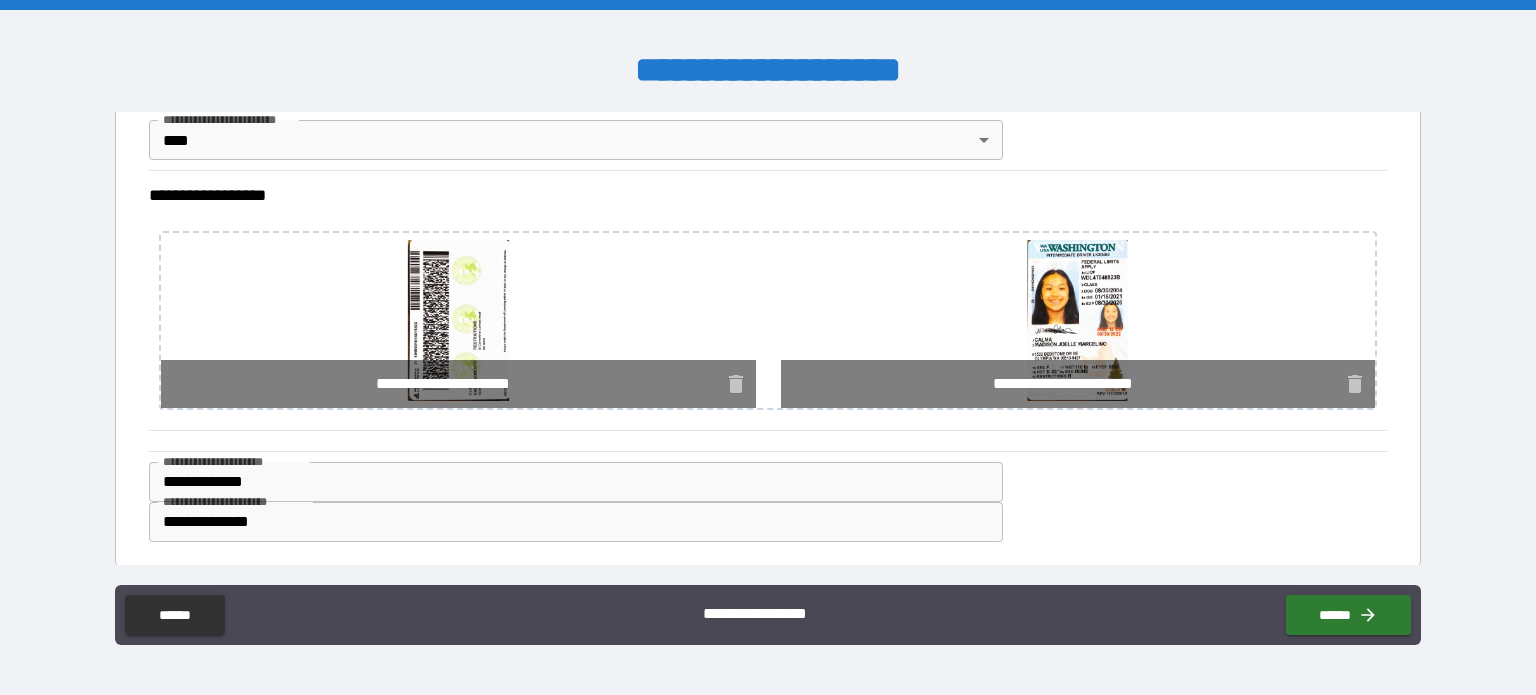 click on "**********" at bounding box center [768, 502] 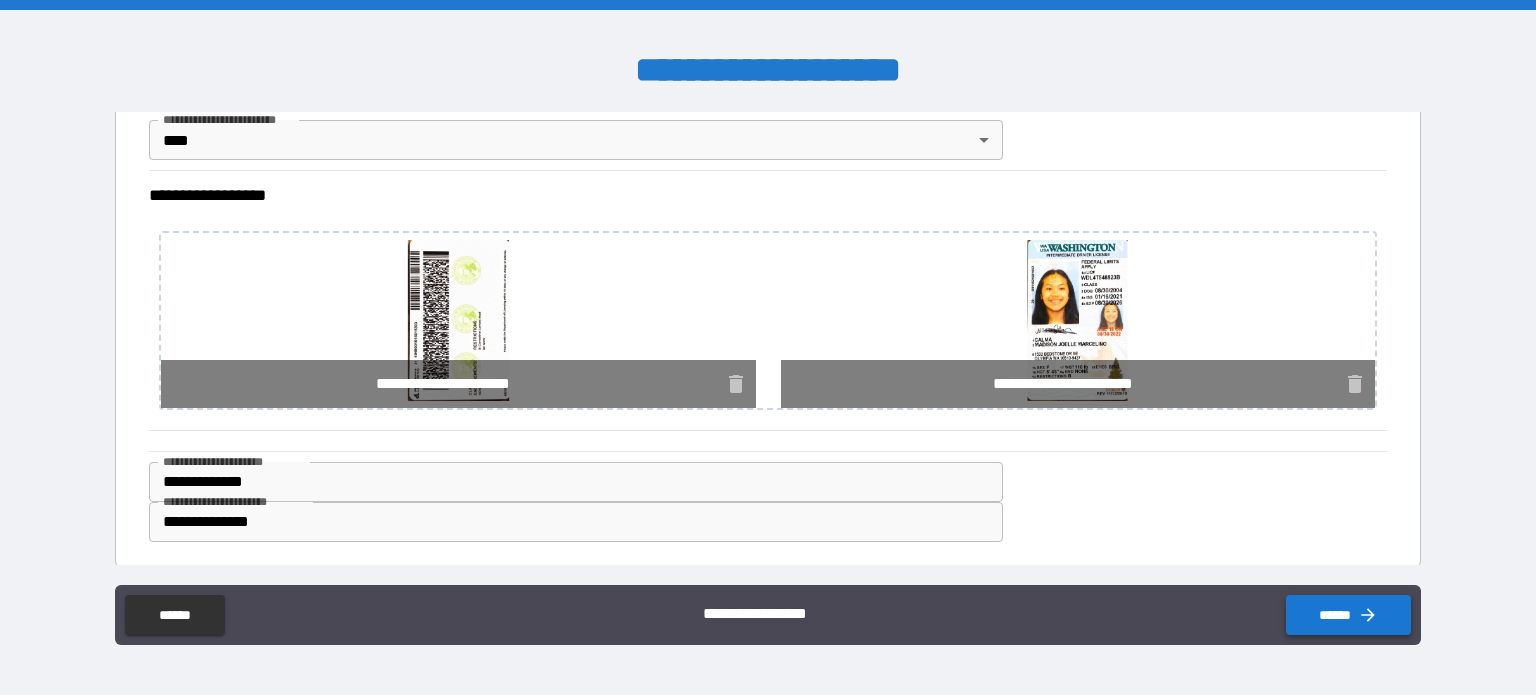 click on "******" at bounding box center [1348, 615] 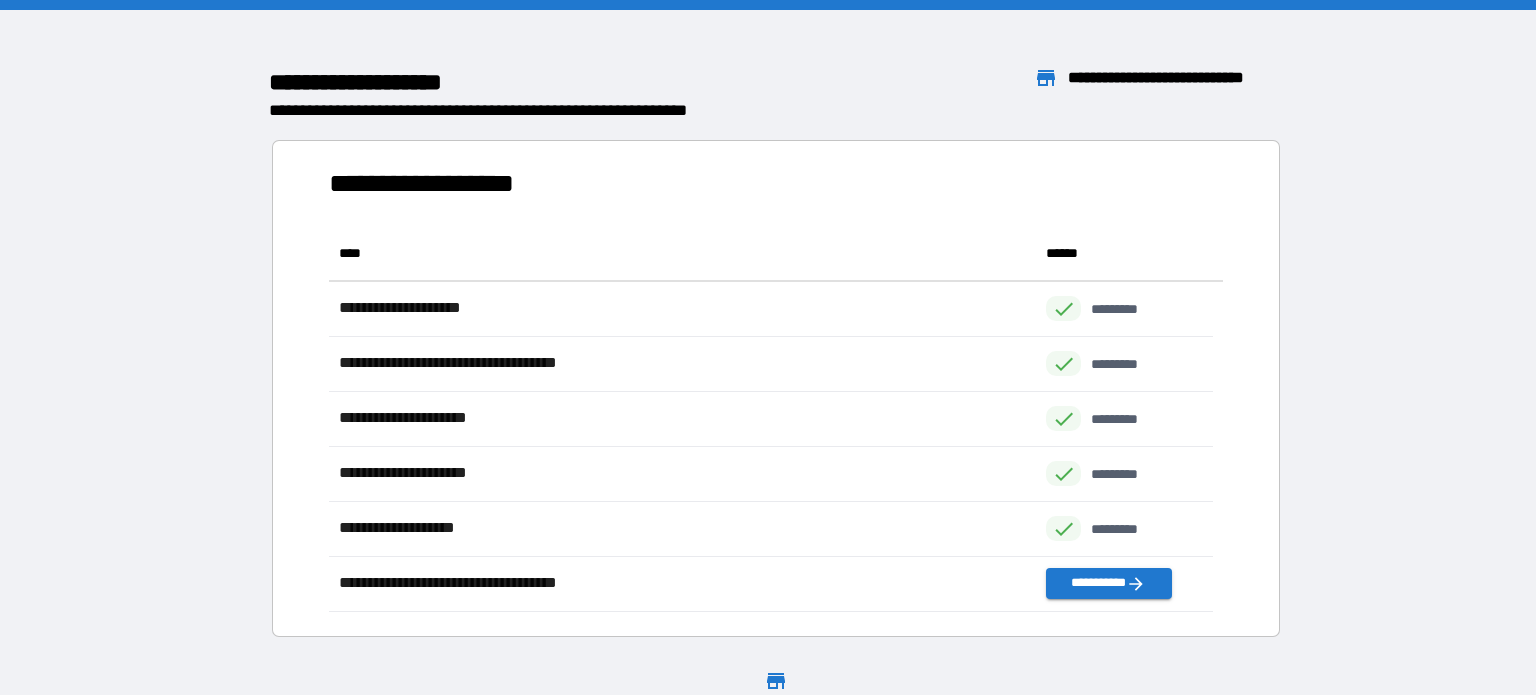 scroll, scrollTop: 16, scrollLeft: 16, axis: both 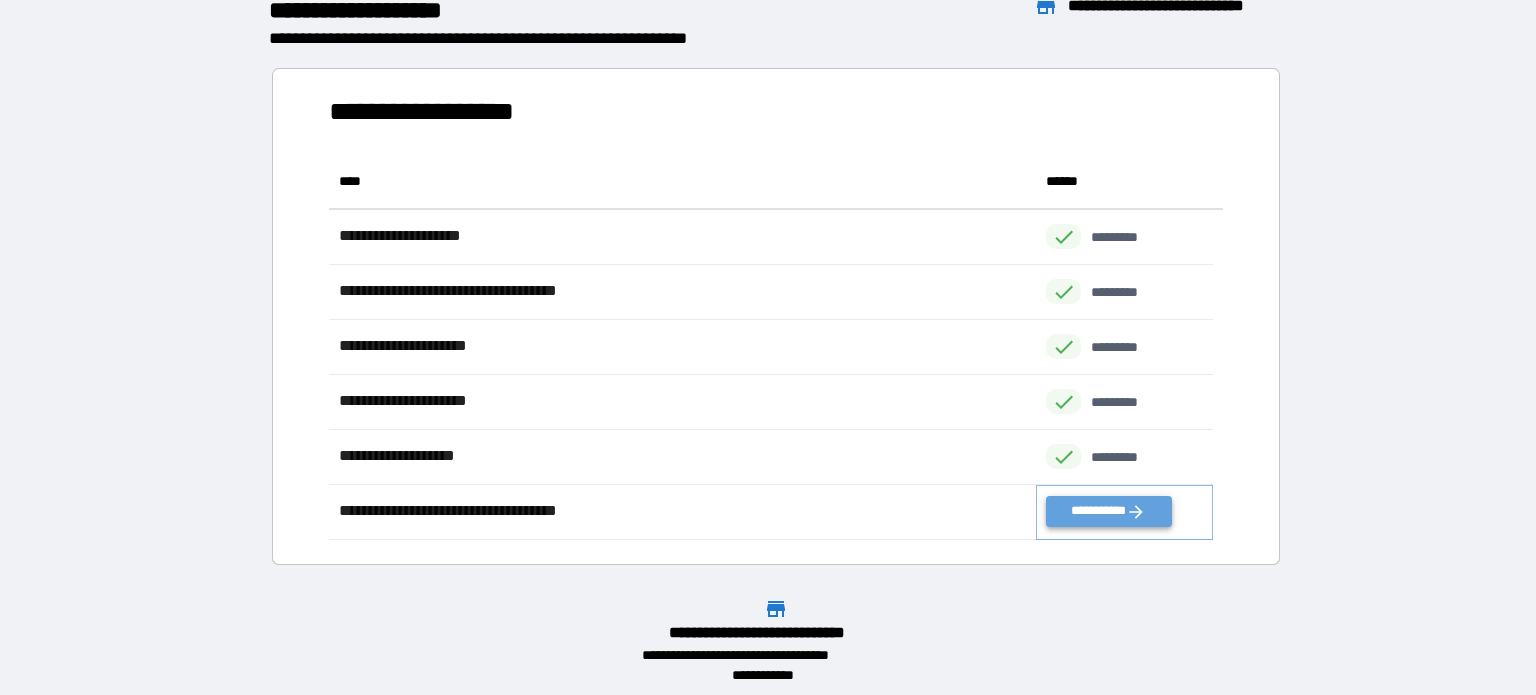 click on "**********" at bounding box center [1108, 511] 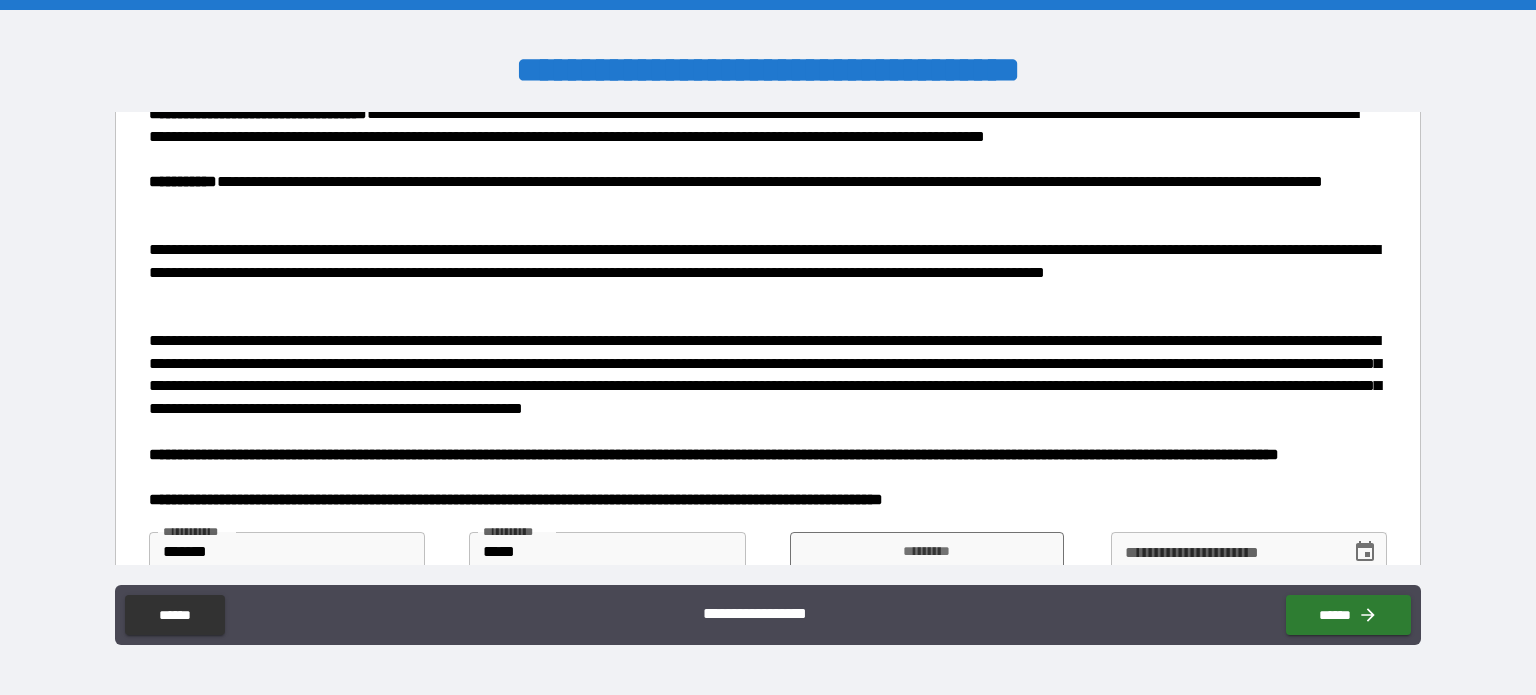 scroll, scrollTop: 290, scrollLeft: 0, axis: vertical 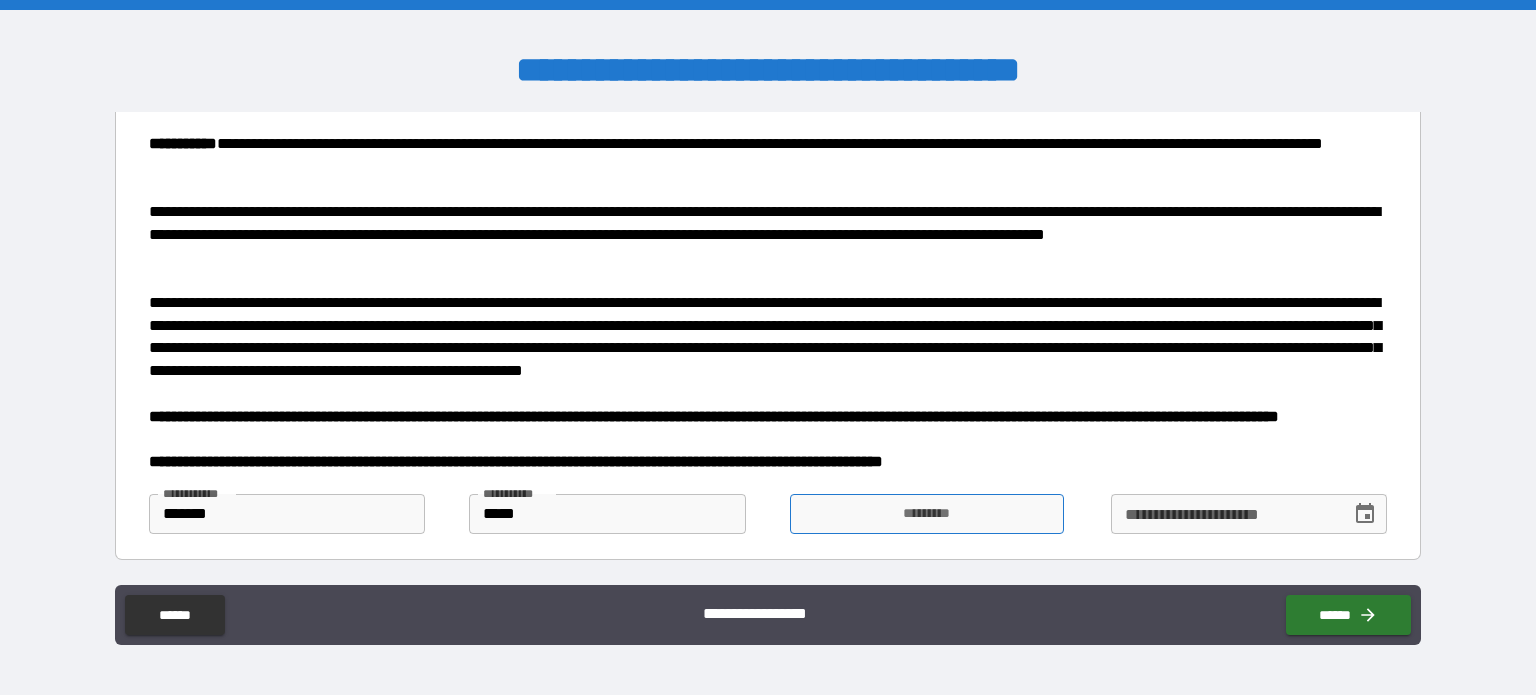 click on "*********" at bounding box center (927, 514) 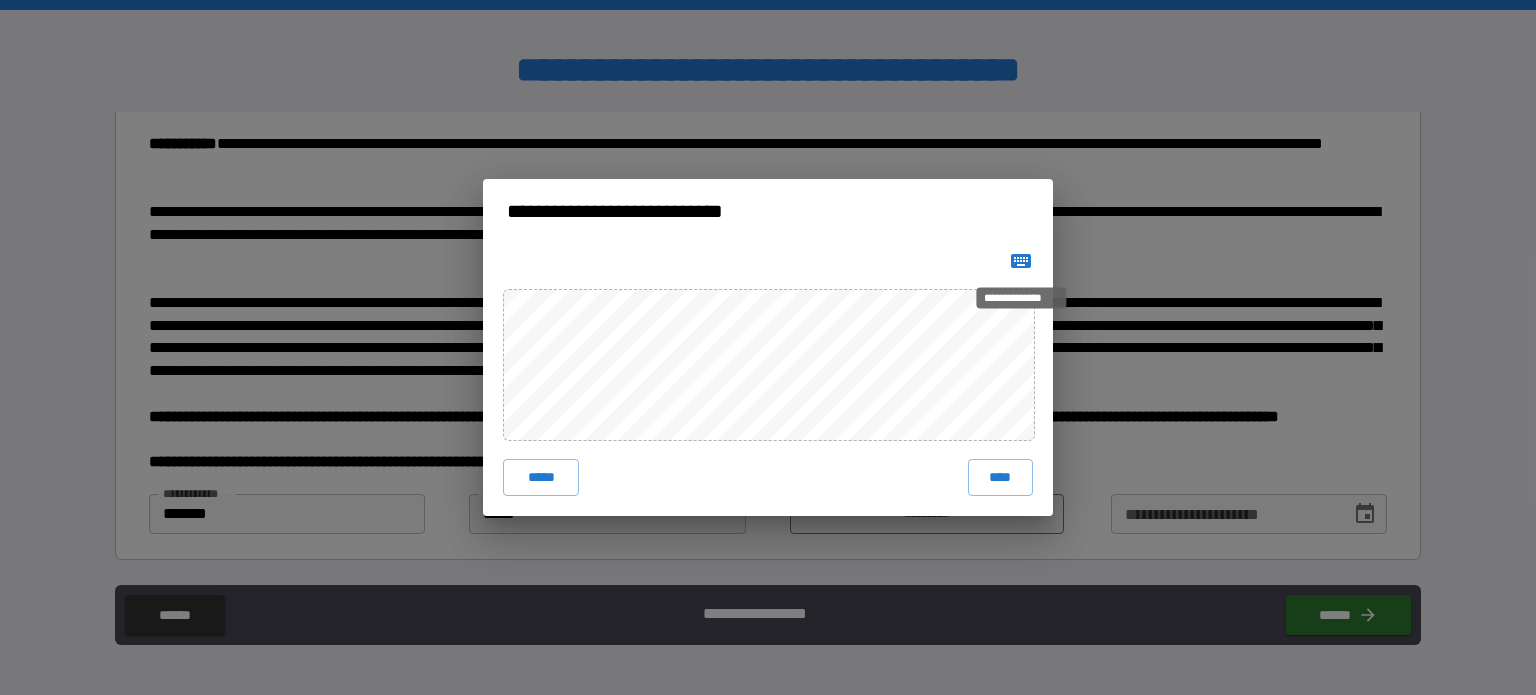 click 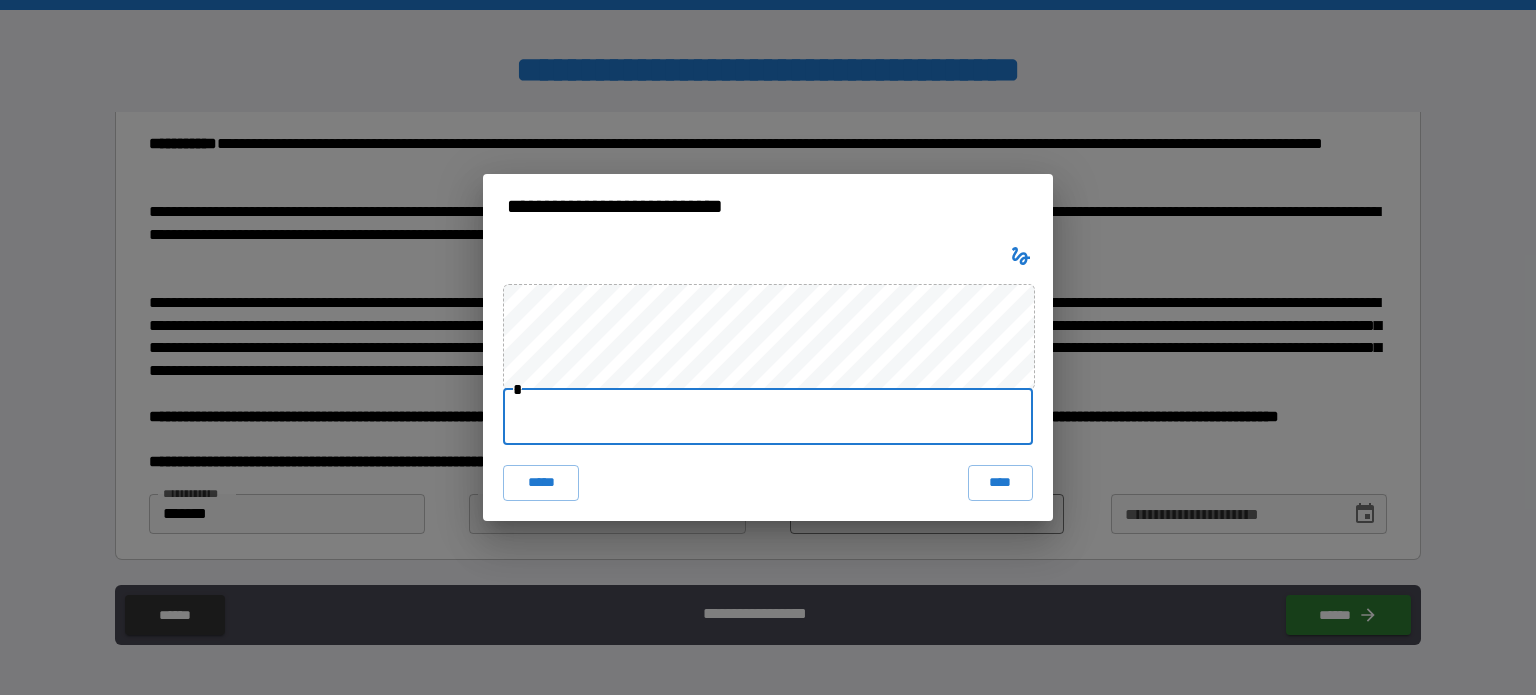 click at bounding box center (768, 417) 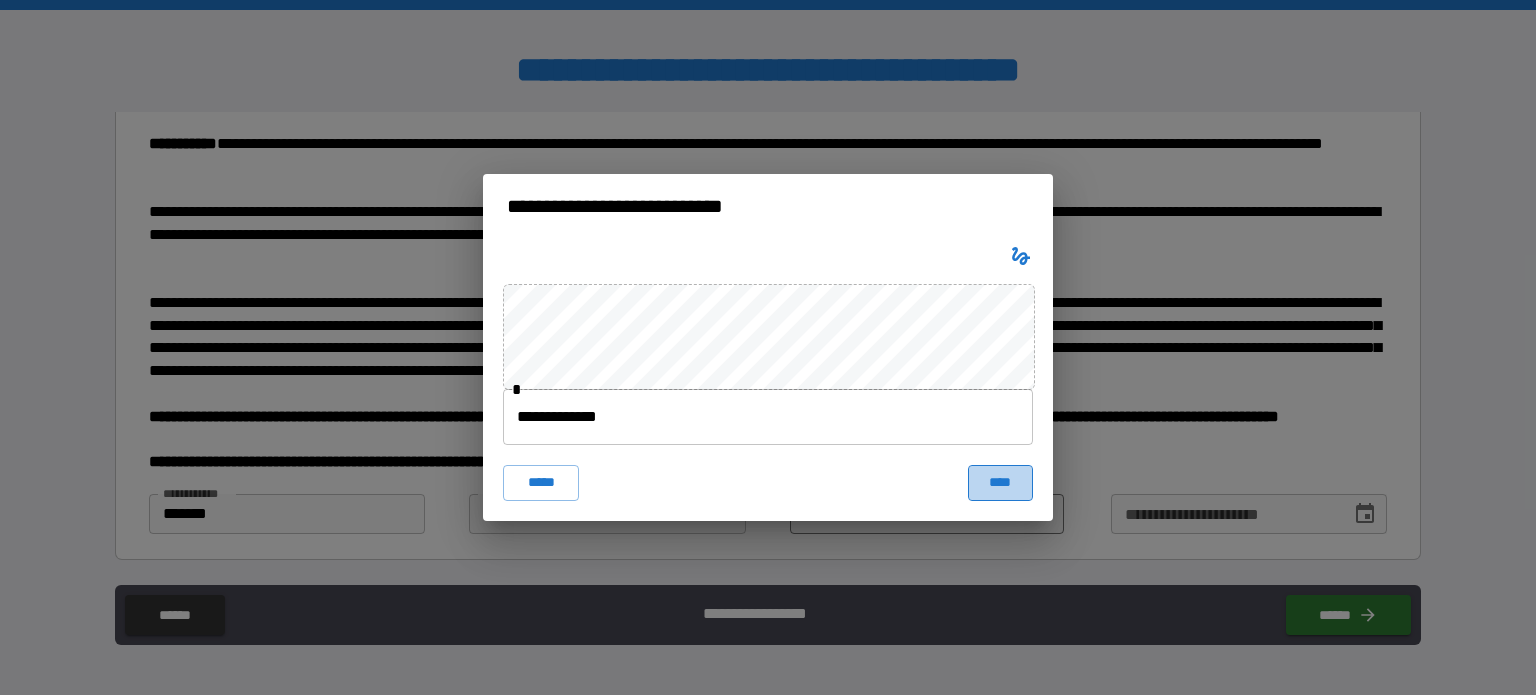 click on "****" at bounding box center (1000, 483) 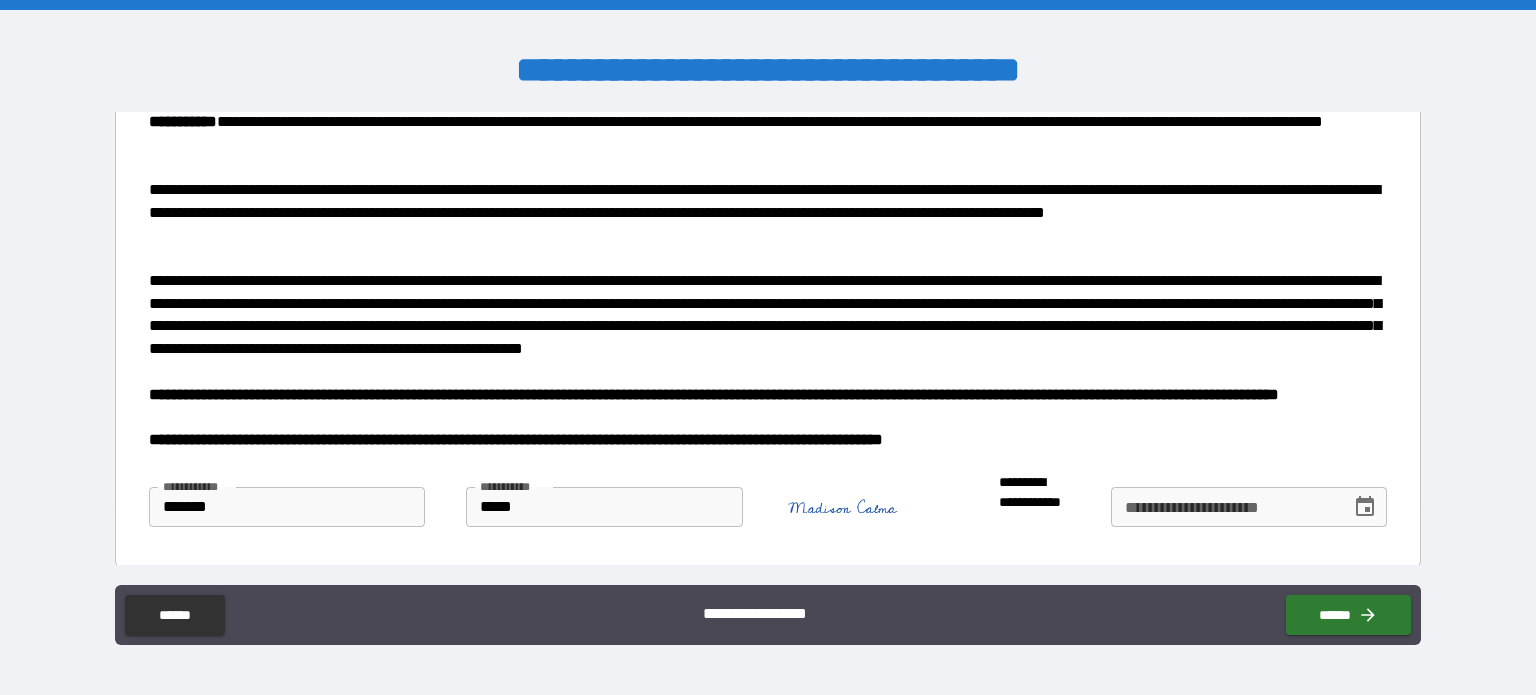 click on "**********" at bounding box center [1224, 507] 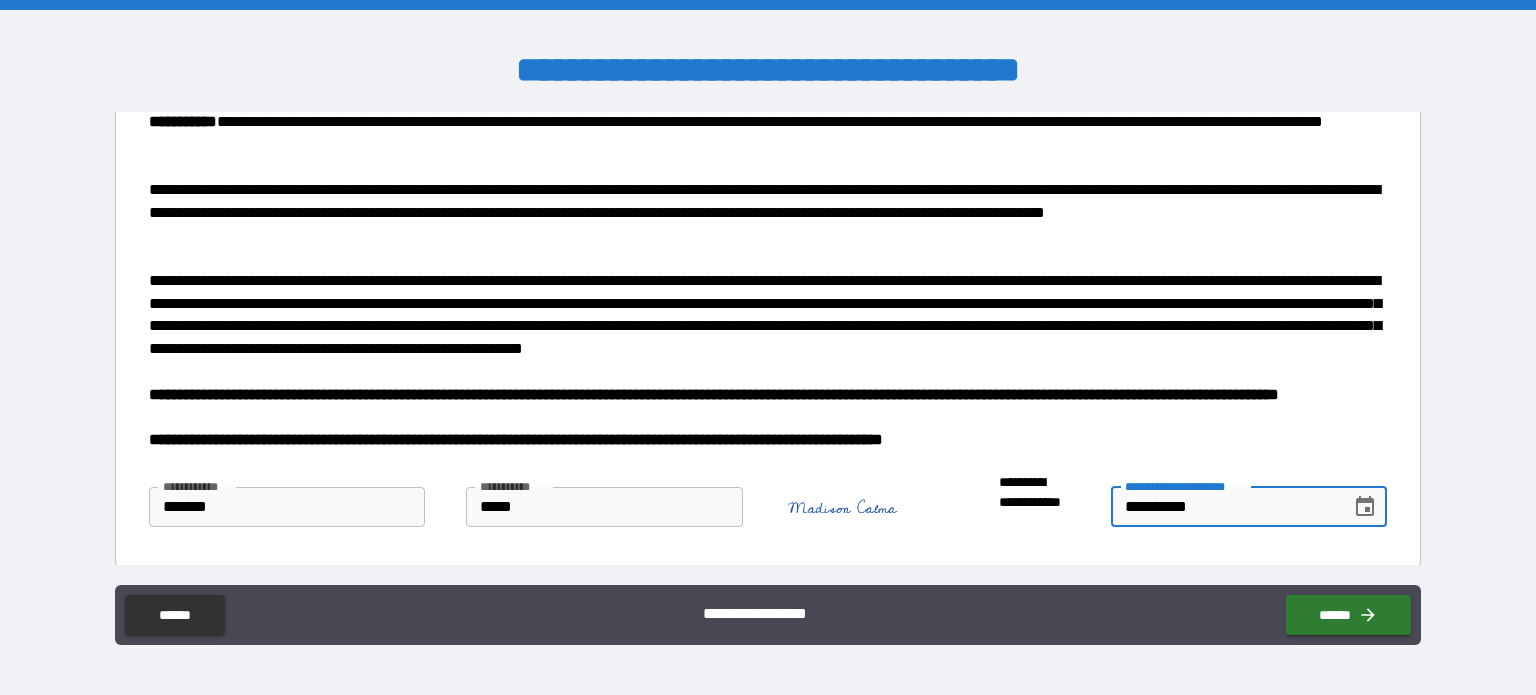 click on "**********" at bounding box center (768, 440) 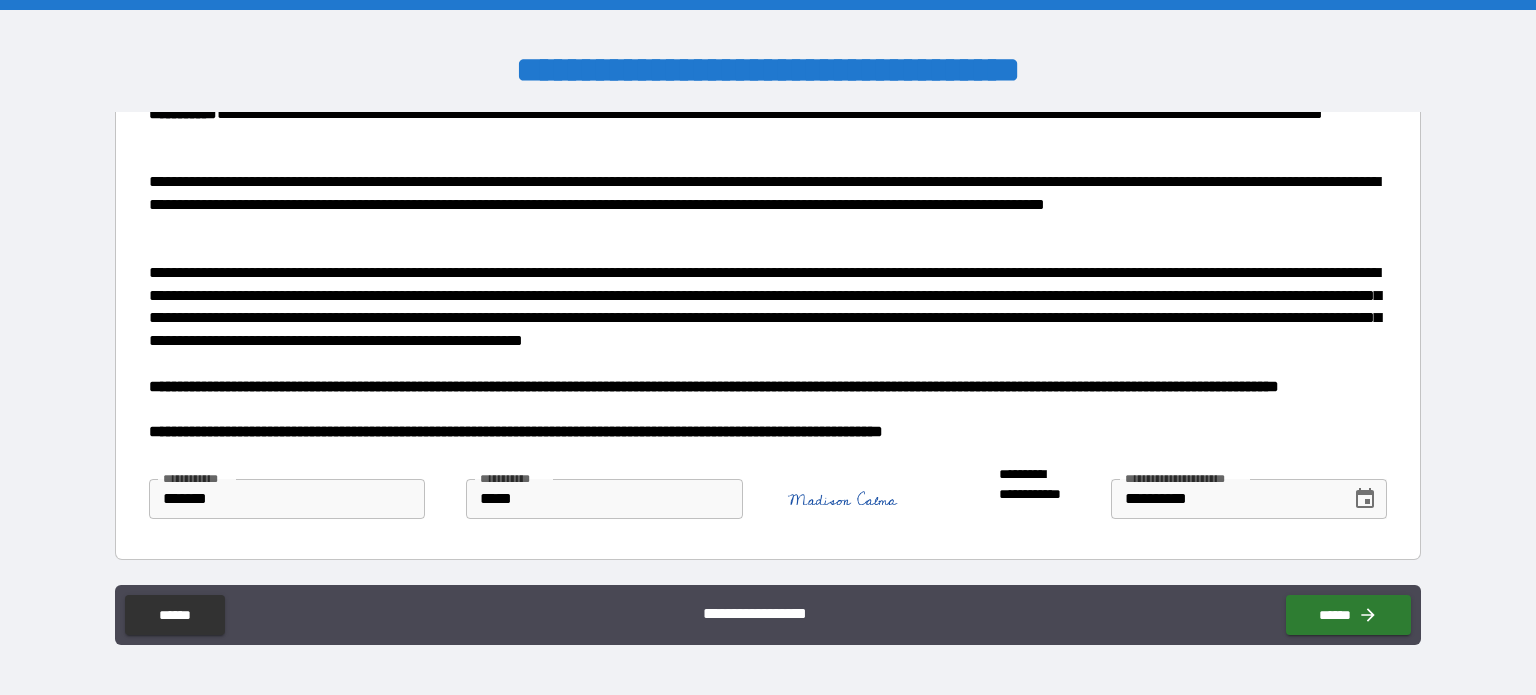 scroll, scrollTop: 319, scrollLeft: 0, axis: vertical 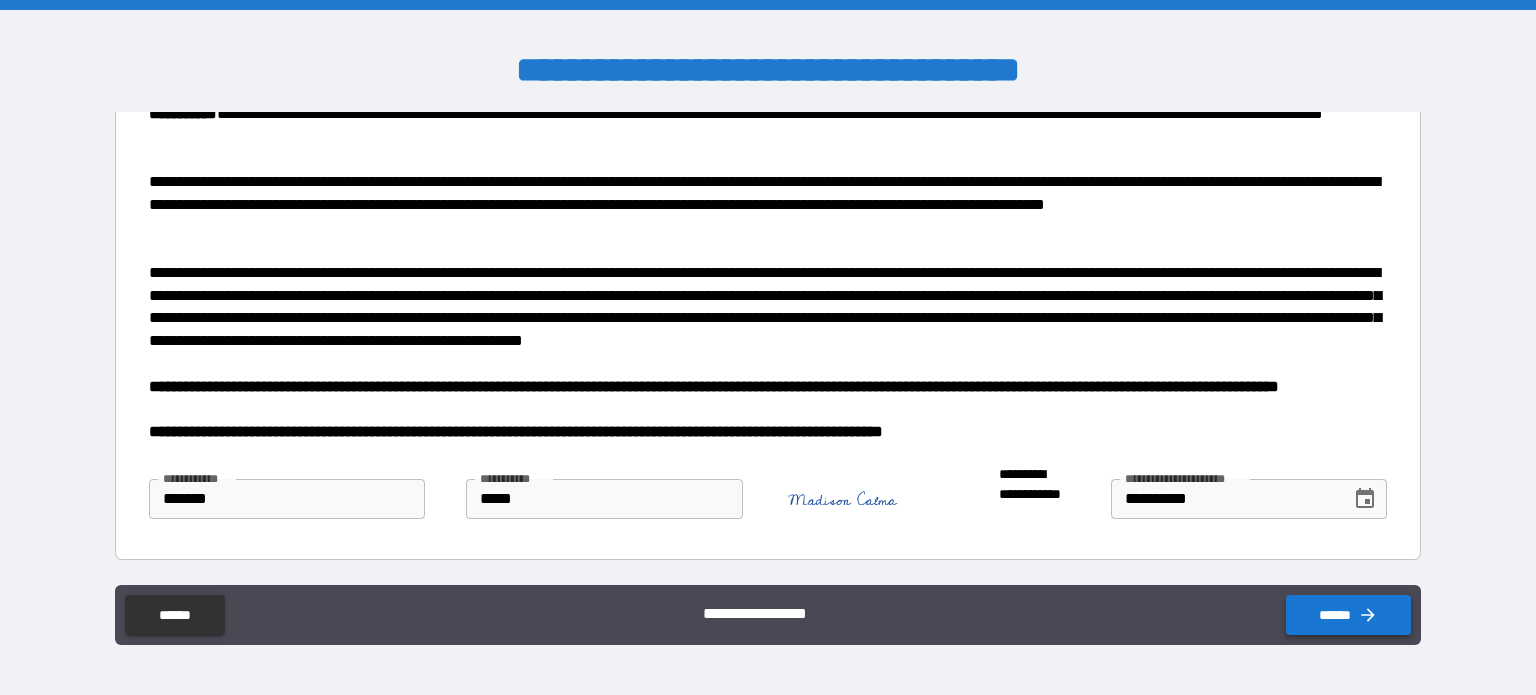 click on "******" at bounding box center (1348, 615) 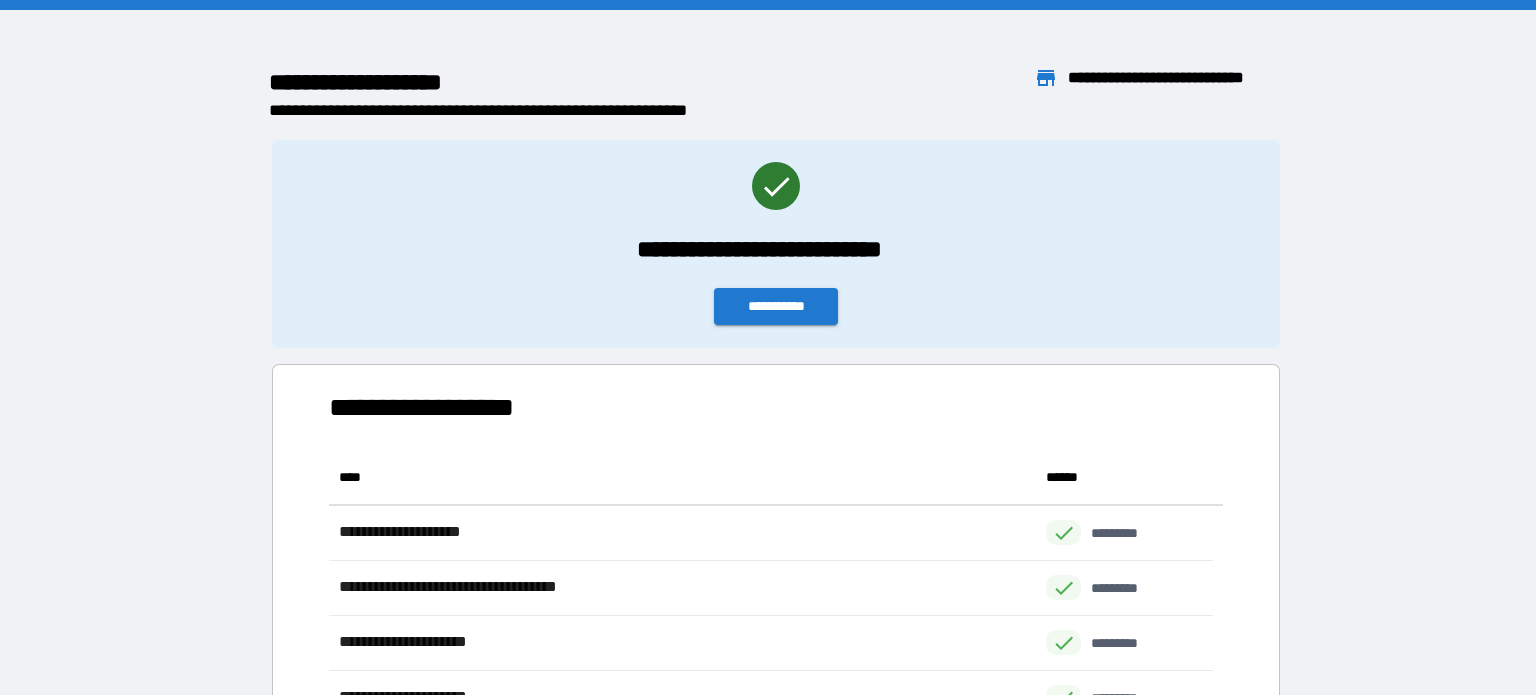 scroll, scrollTop: 16, scrollLeft: 16, axis: both 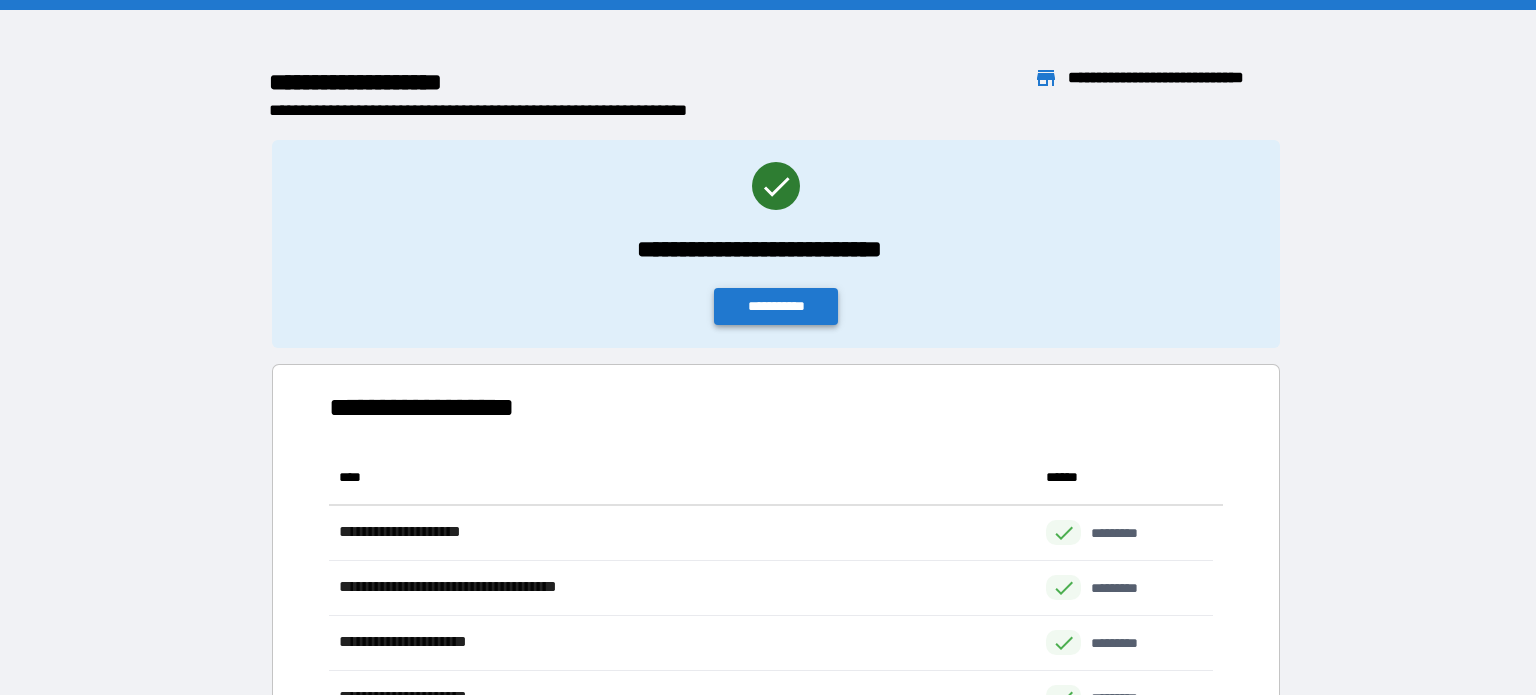 click on "**********" at bounding box center (776, 306) 